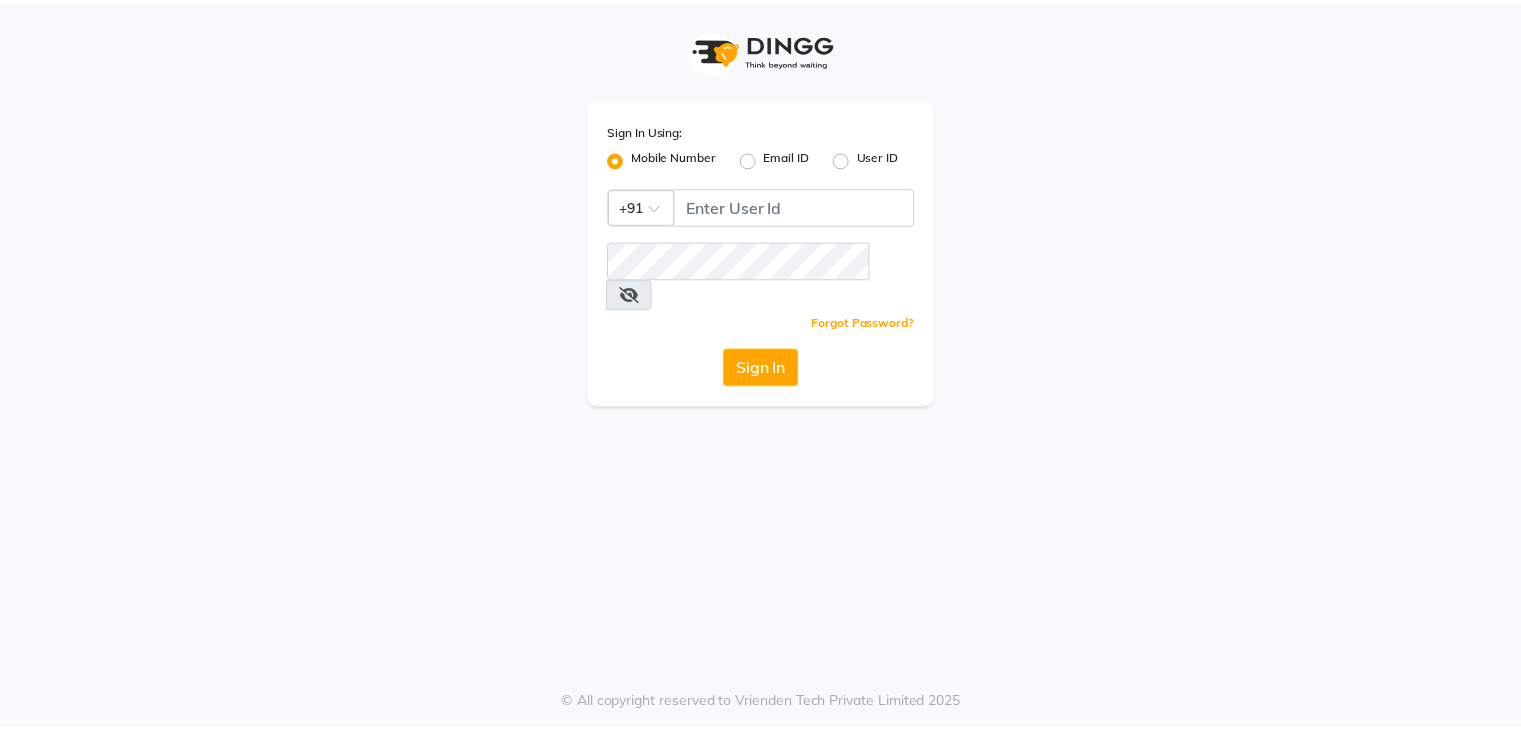 scroll, scrollTop: 0, scrollLeft: 0, axis: both 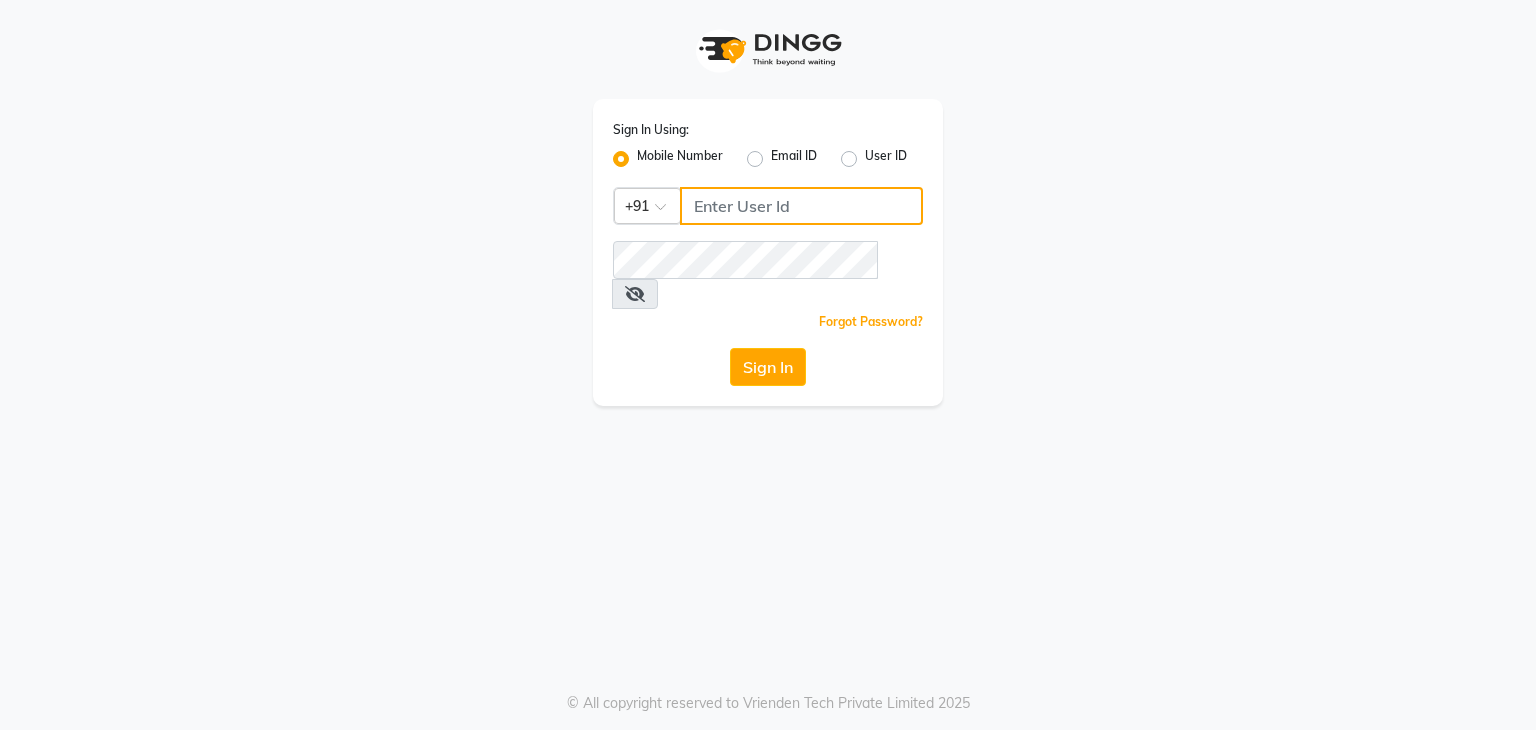 click 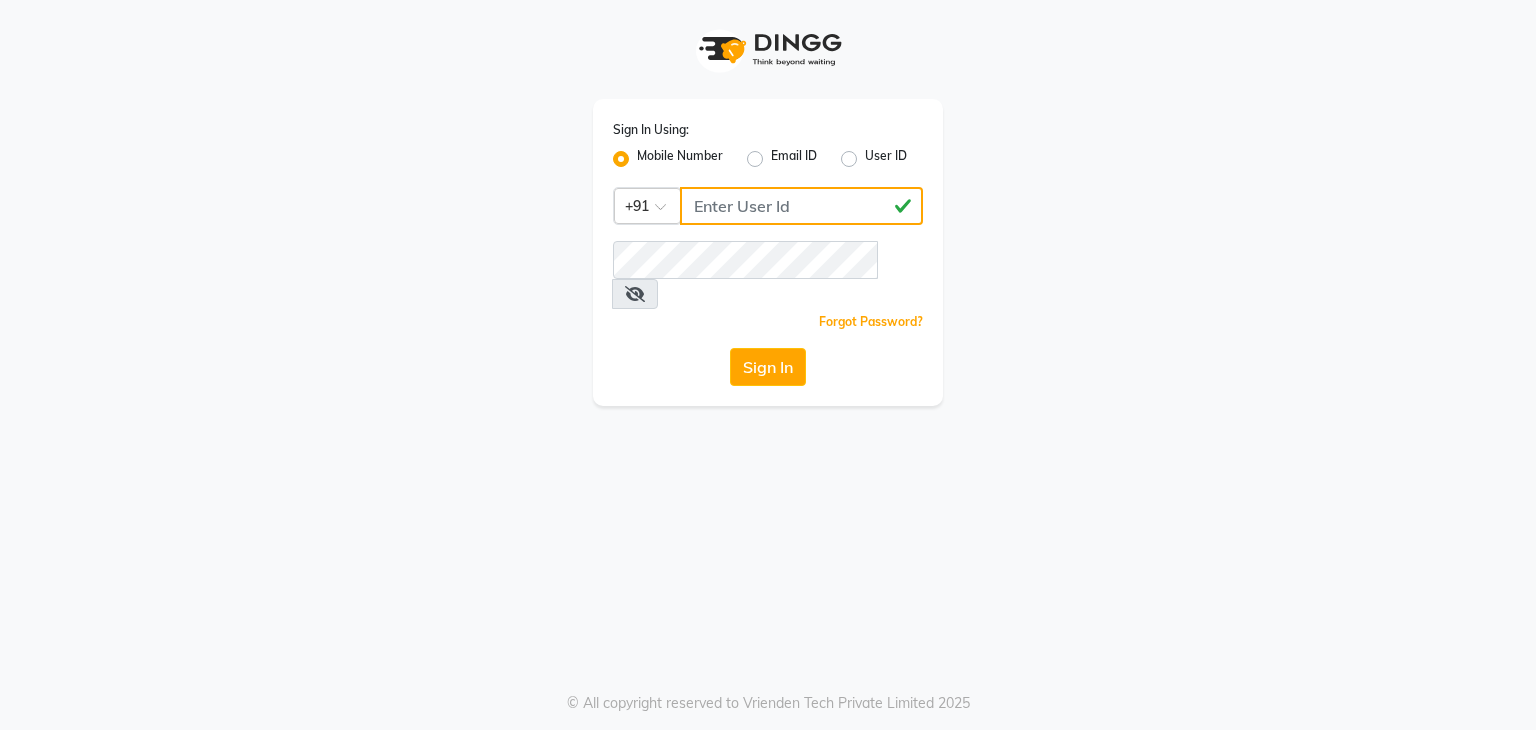 type on "[PHONE]" 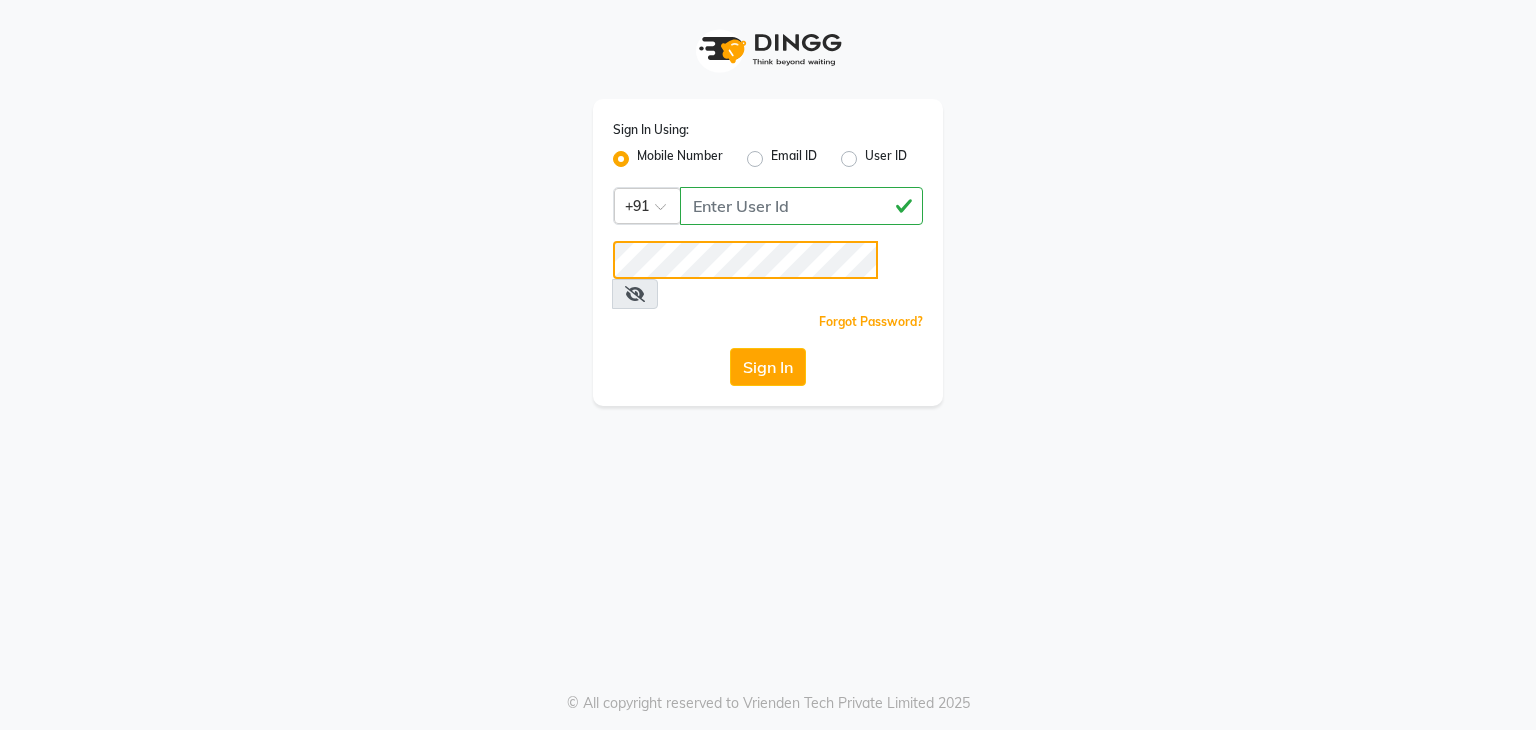 click on "Sign In" 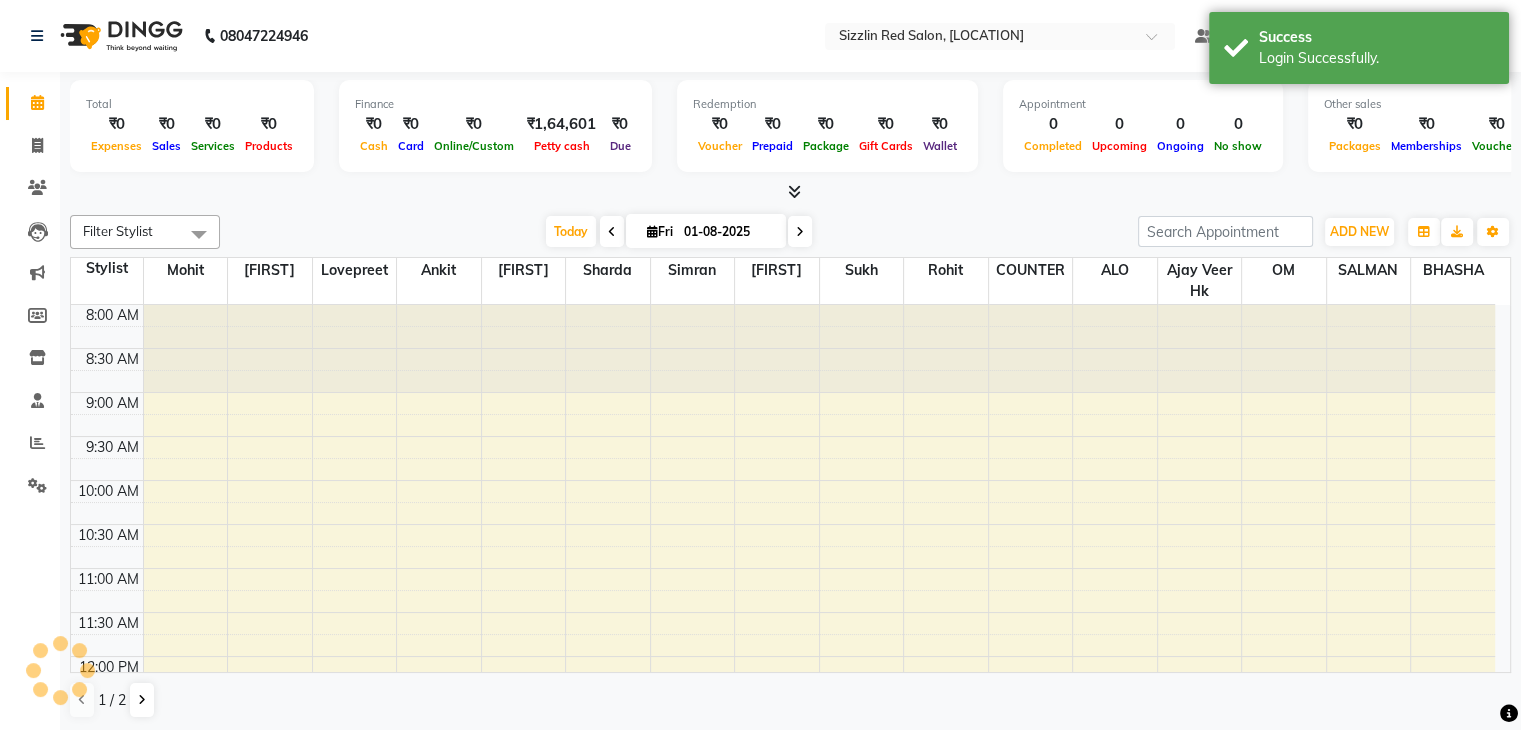 scroll, scrollTop: 0, scrollLeft: 0, axis: both 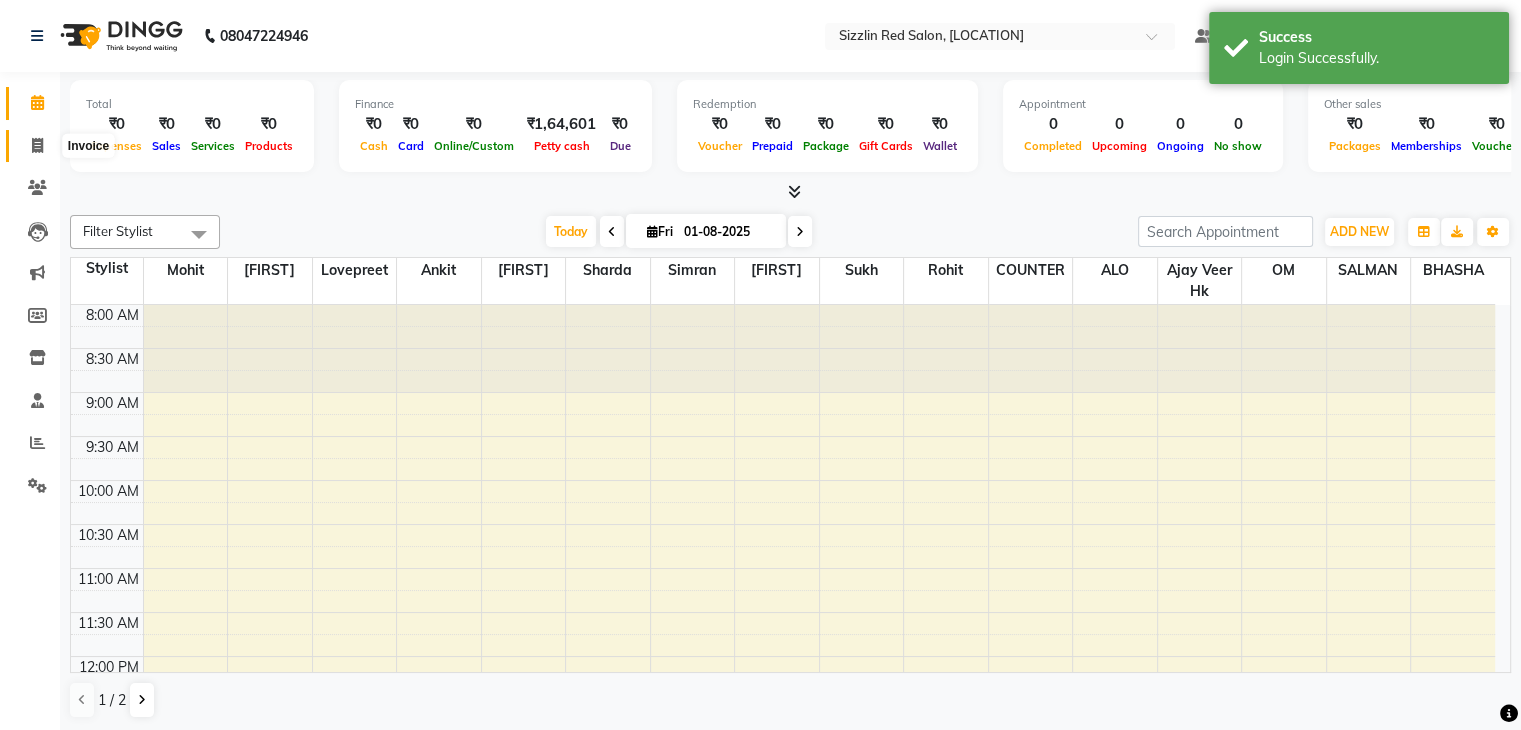 click 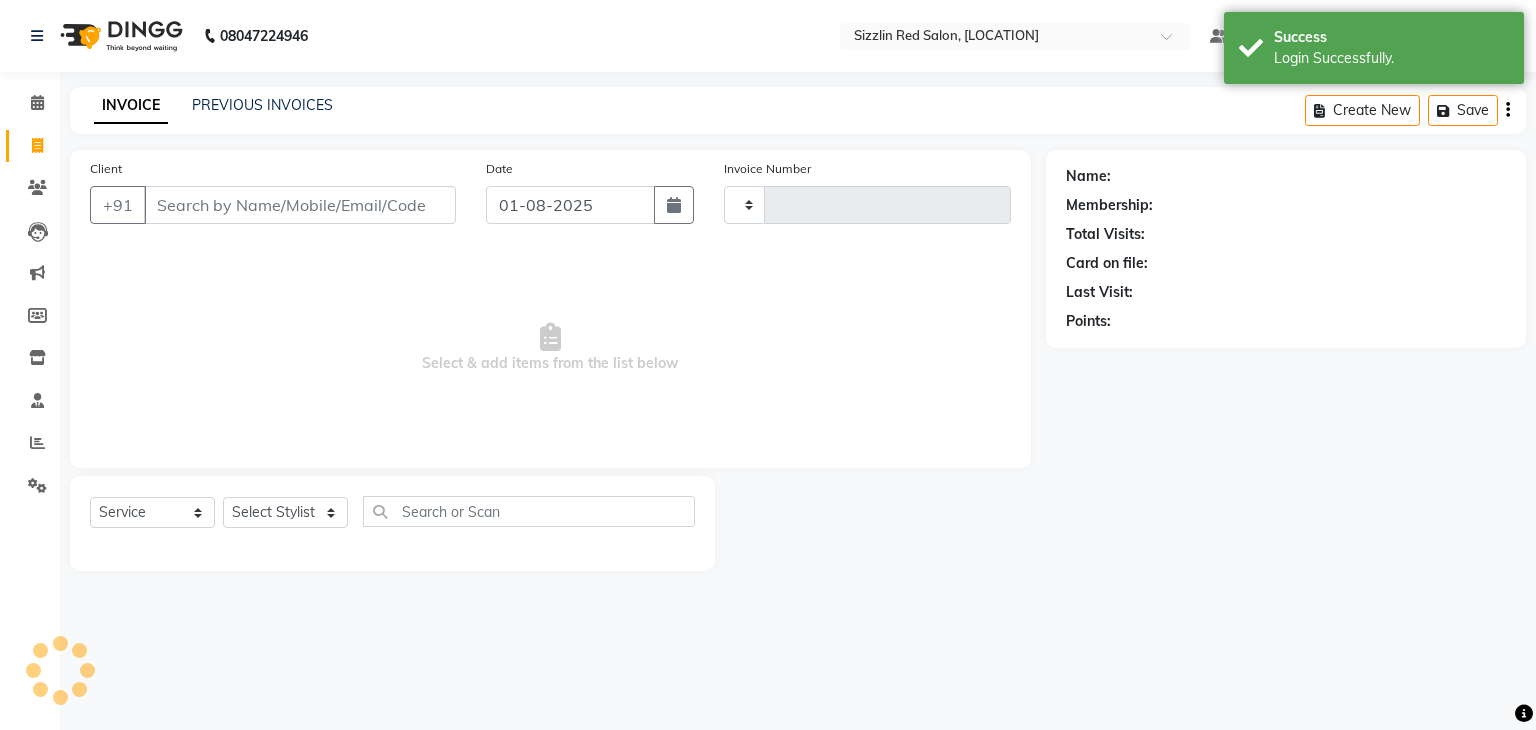 type on "1464" 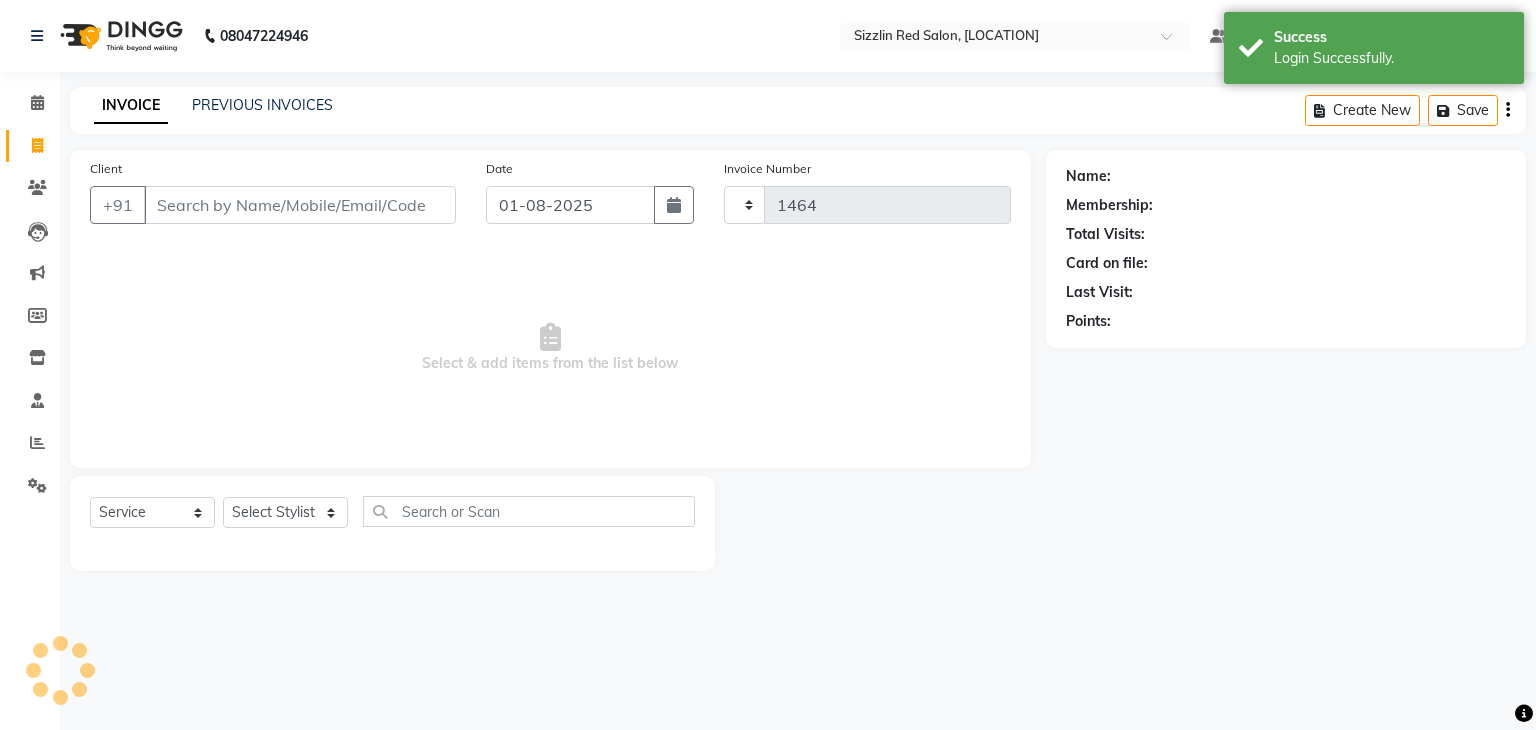 select on "7534" 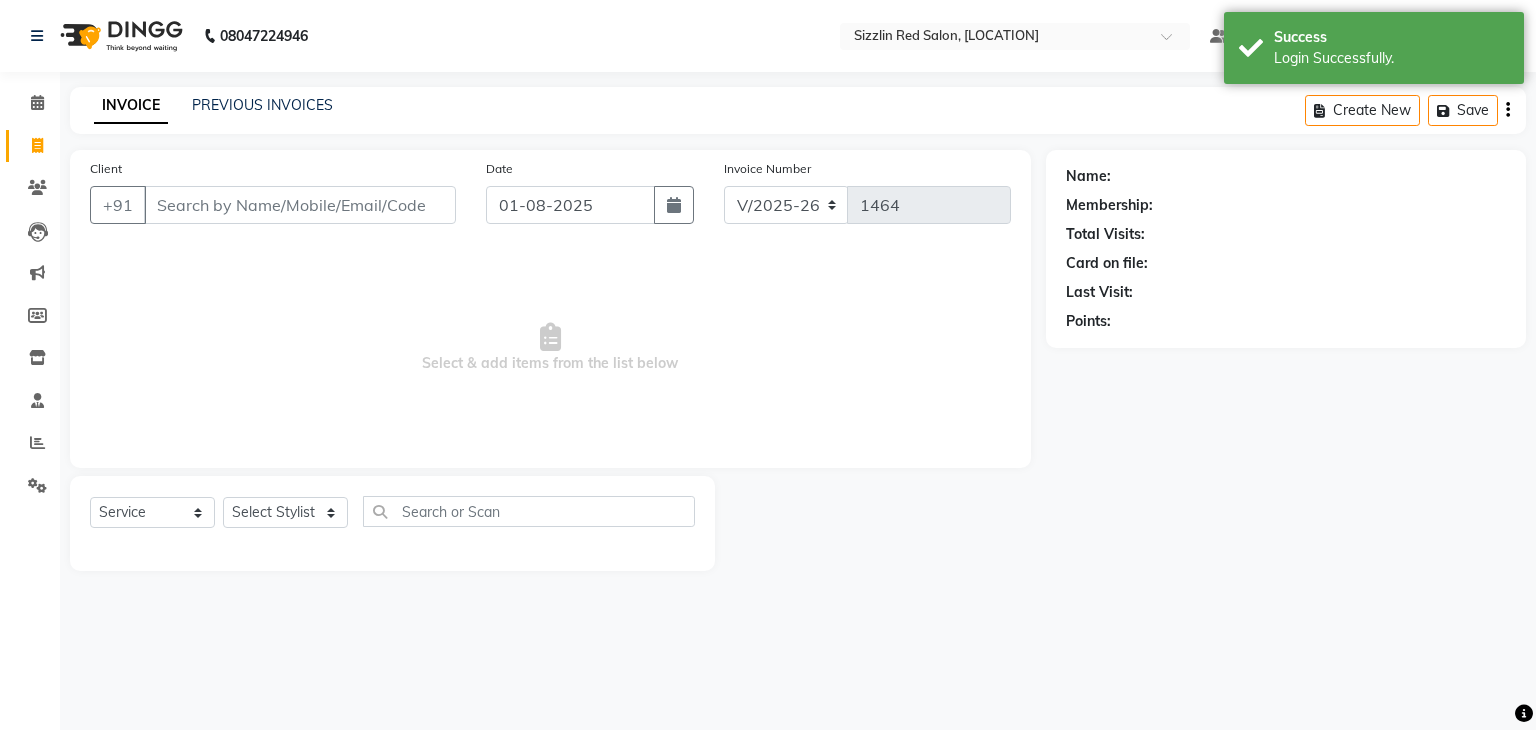 click on "INVOICE PREVIOUS INVOICES Create New   Save" 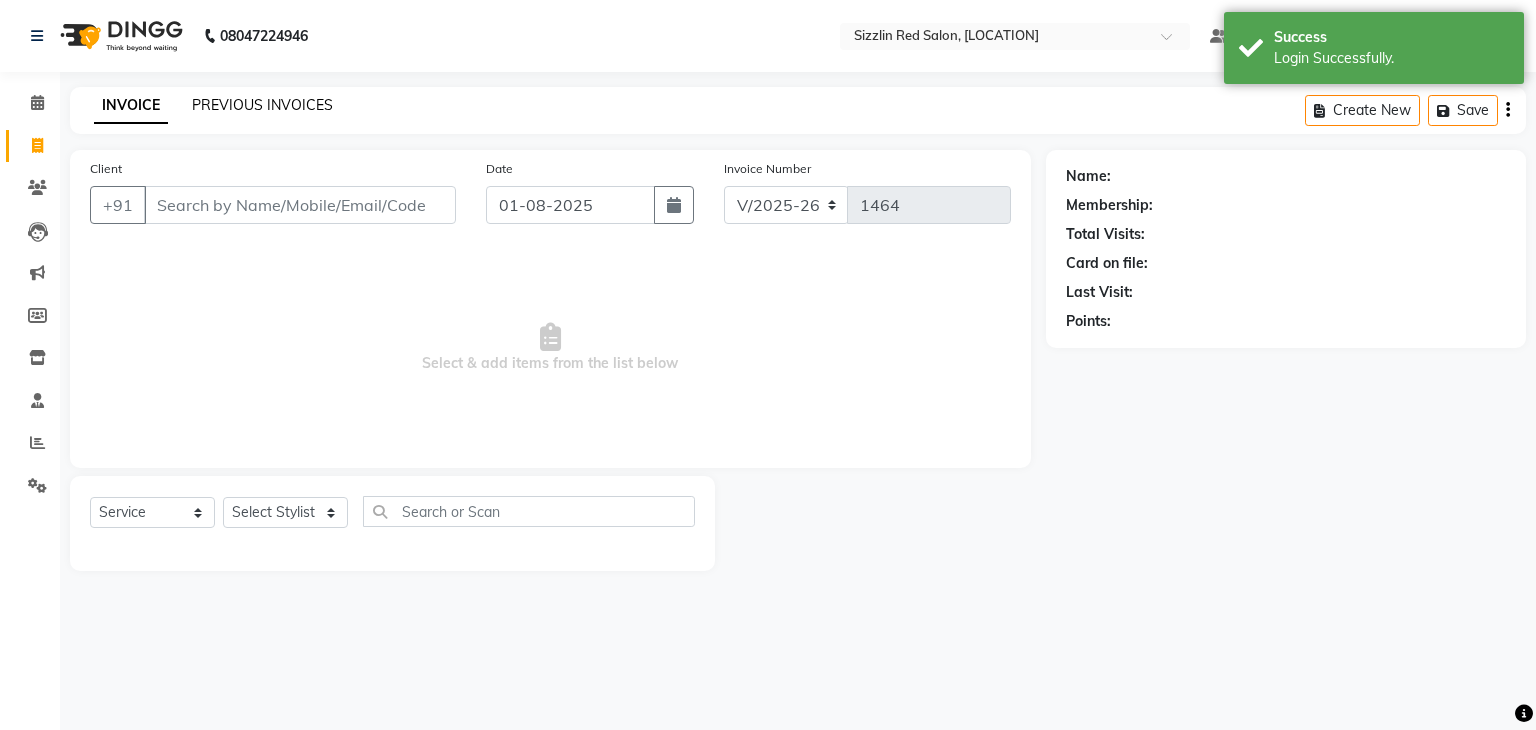 click on "PREVIOUS INVOICES" 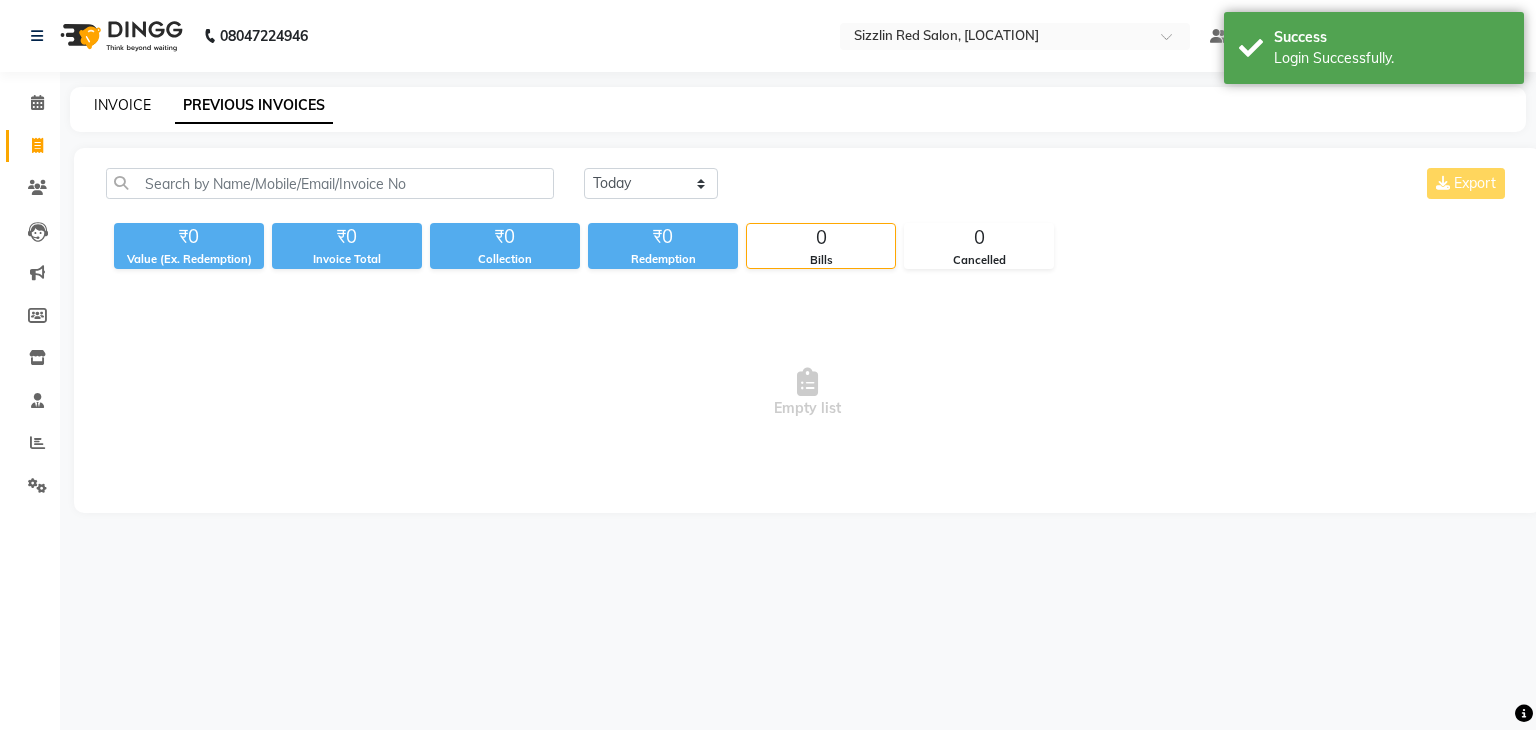 click on "INVOICE" 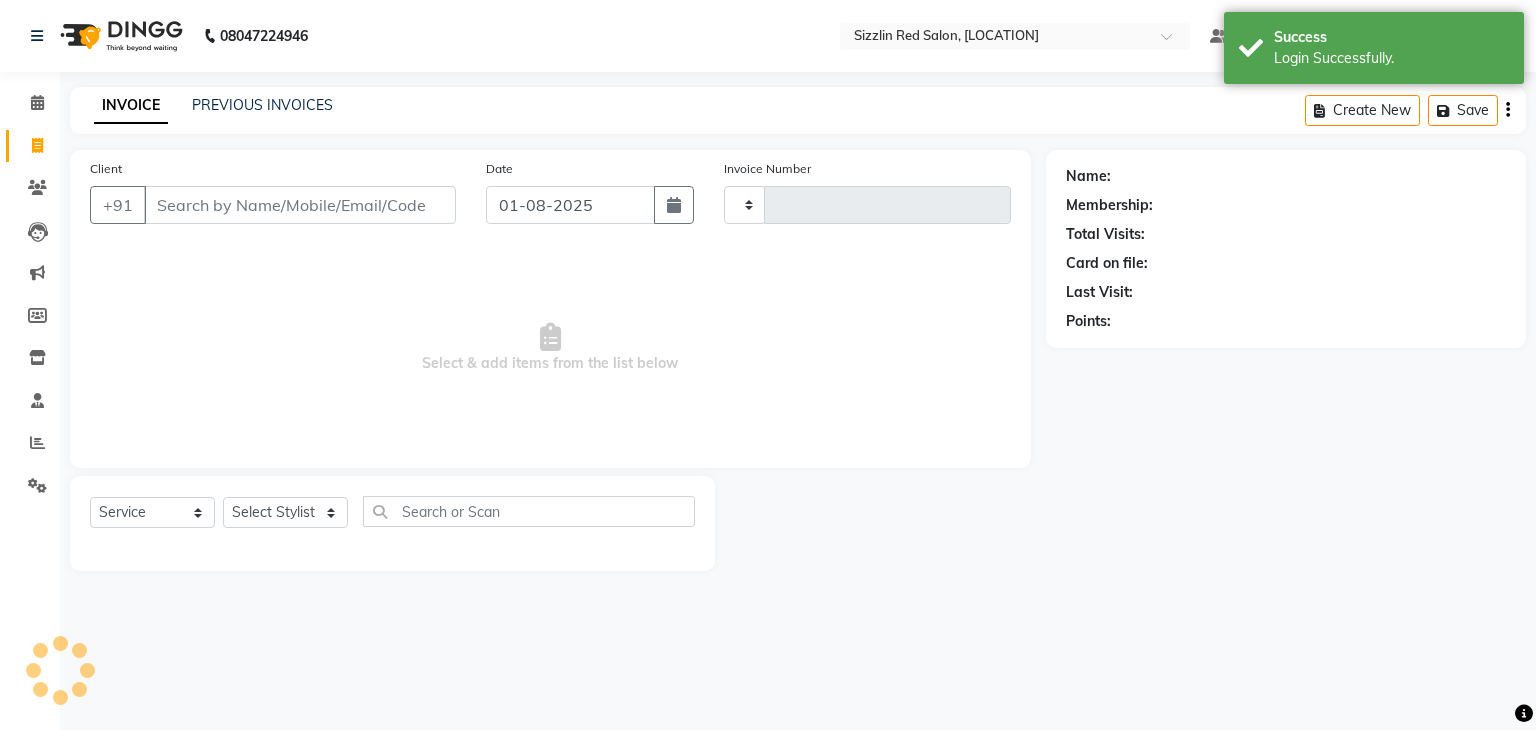 type on "1464" 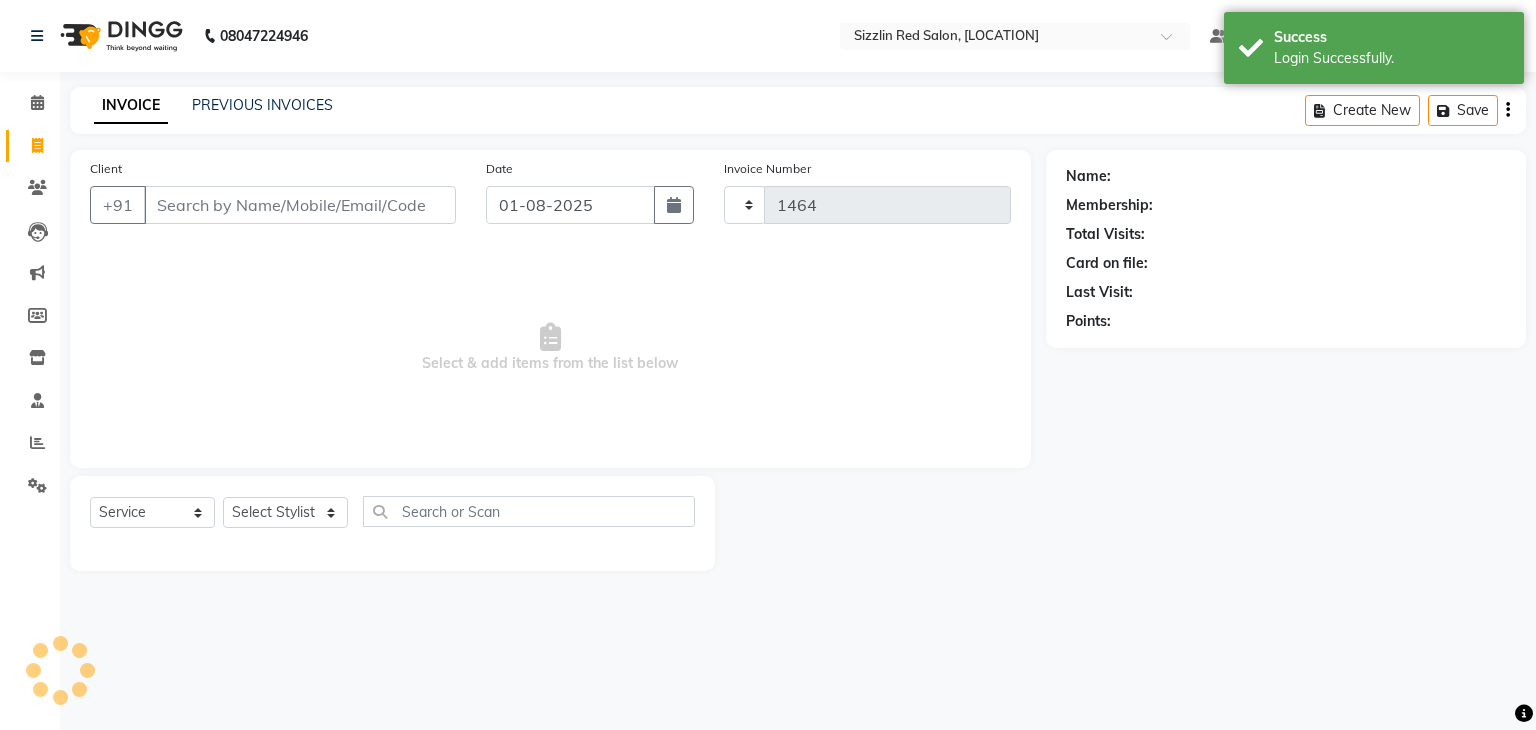 select on "7534" 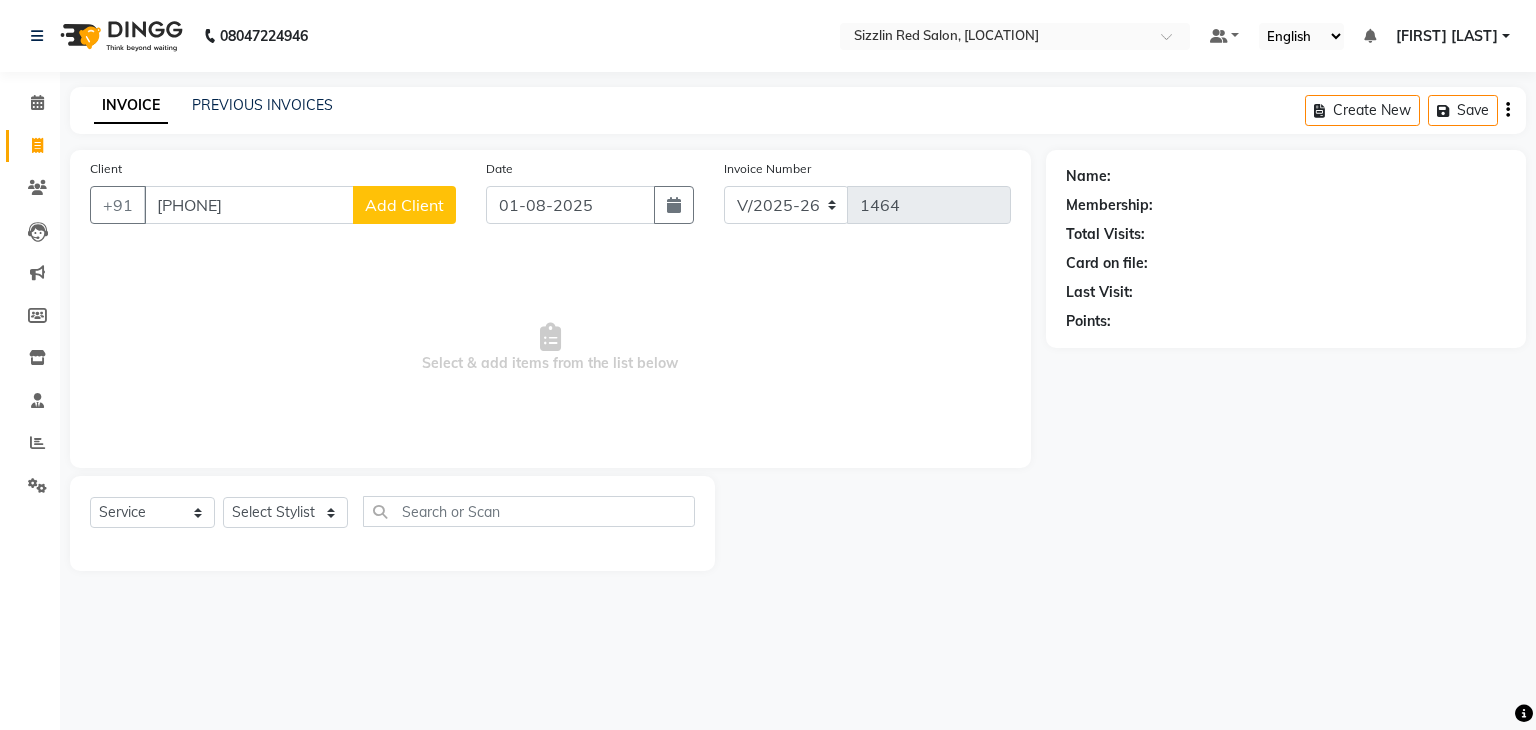 type on "[PHONE]" 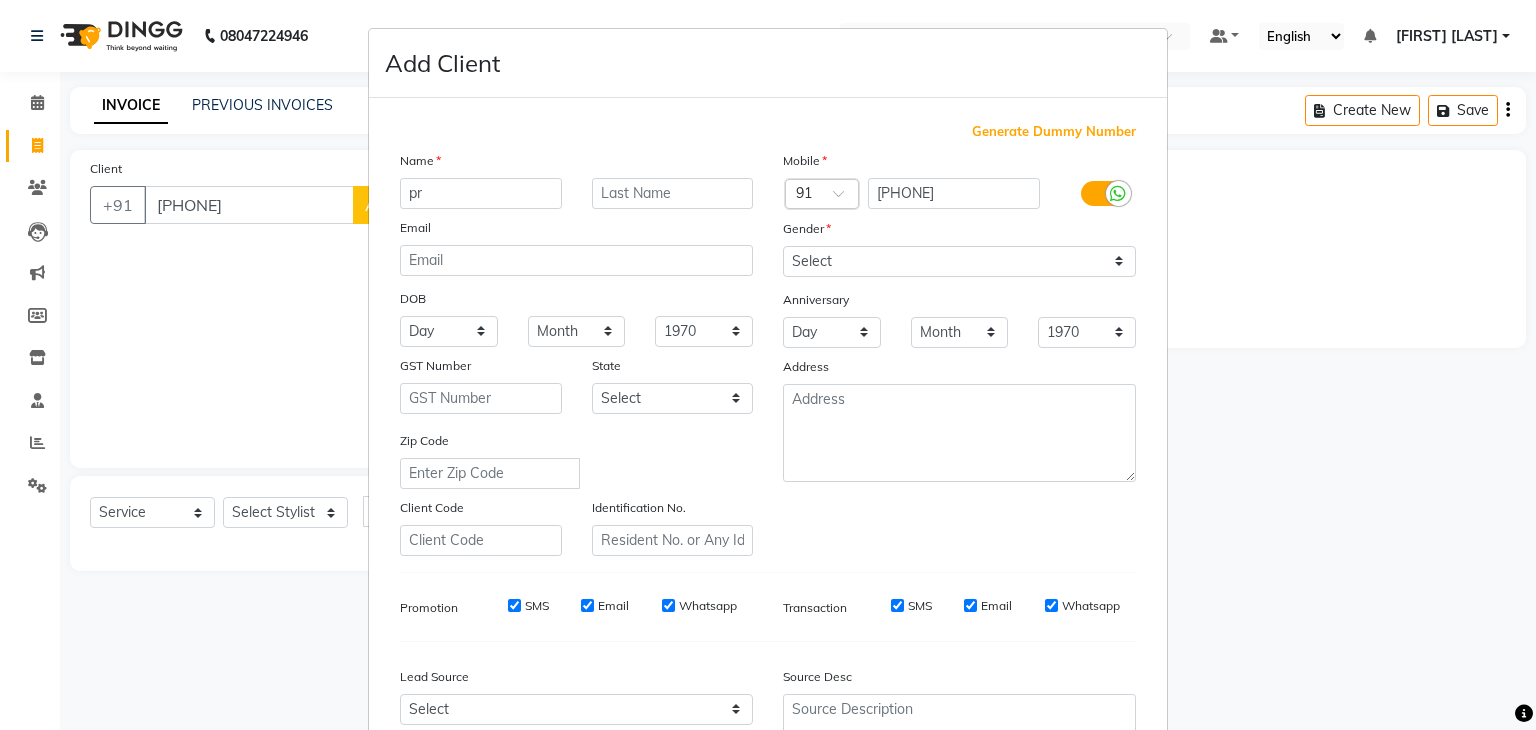 type on "p" 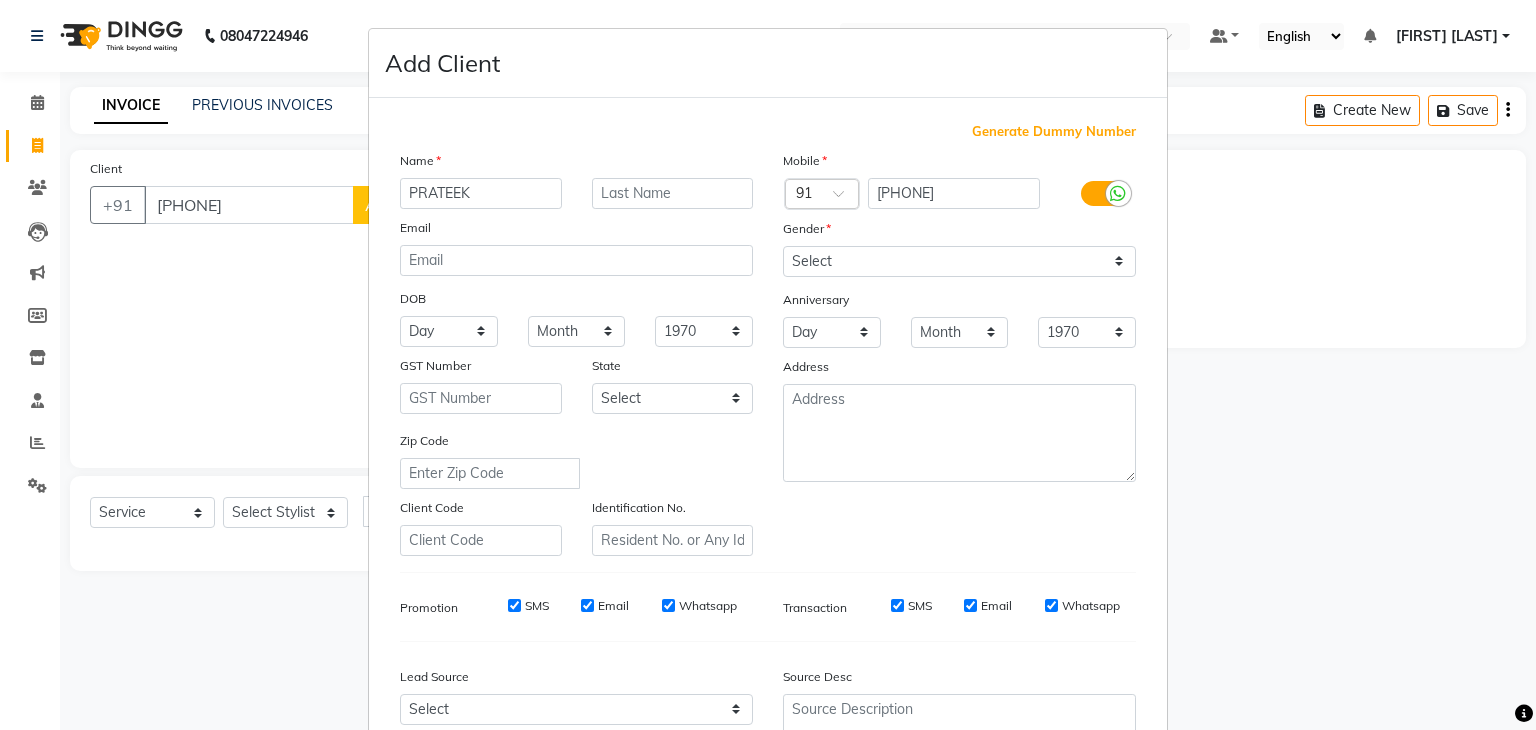 type on "PRATEEK" 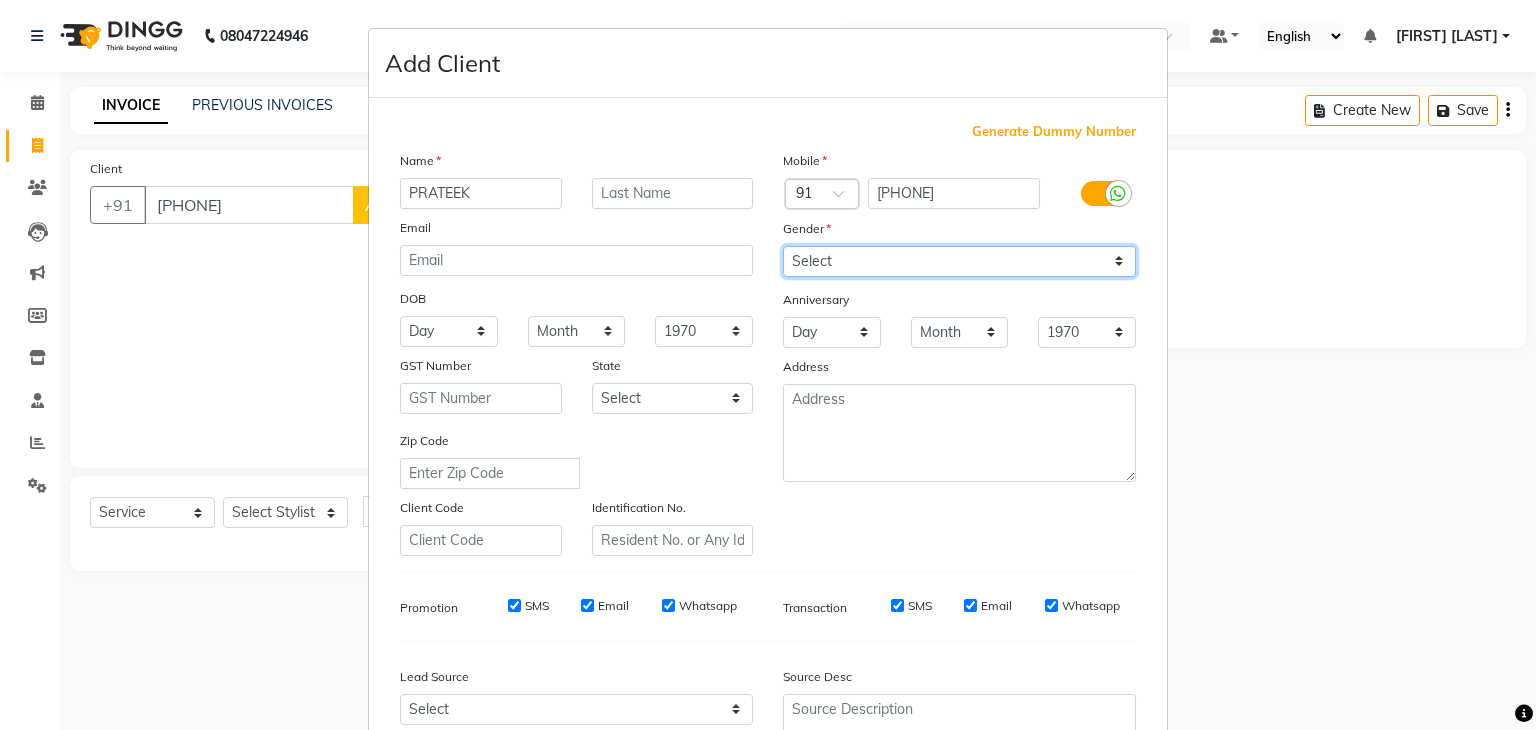 click on "Select Male Female Other Prefer Not To Say" at bounding box center [959, 261] 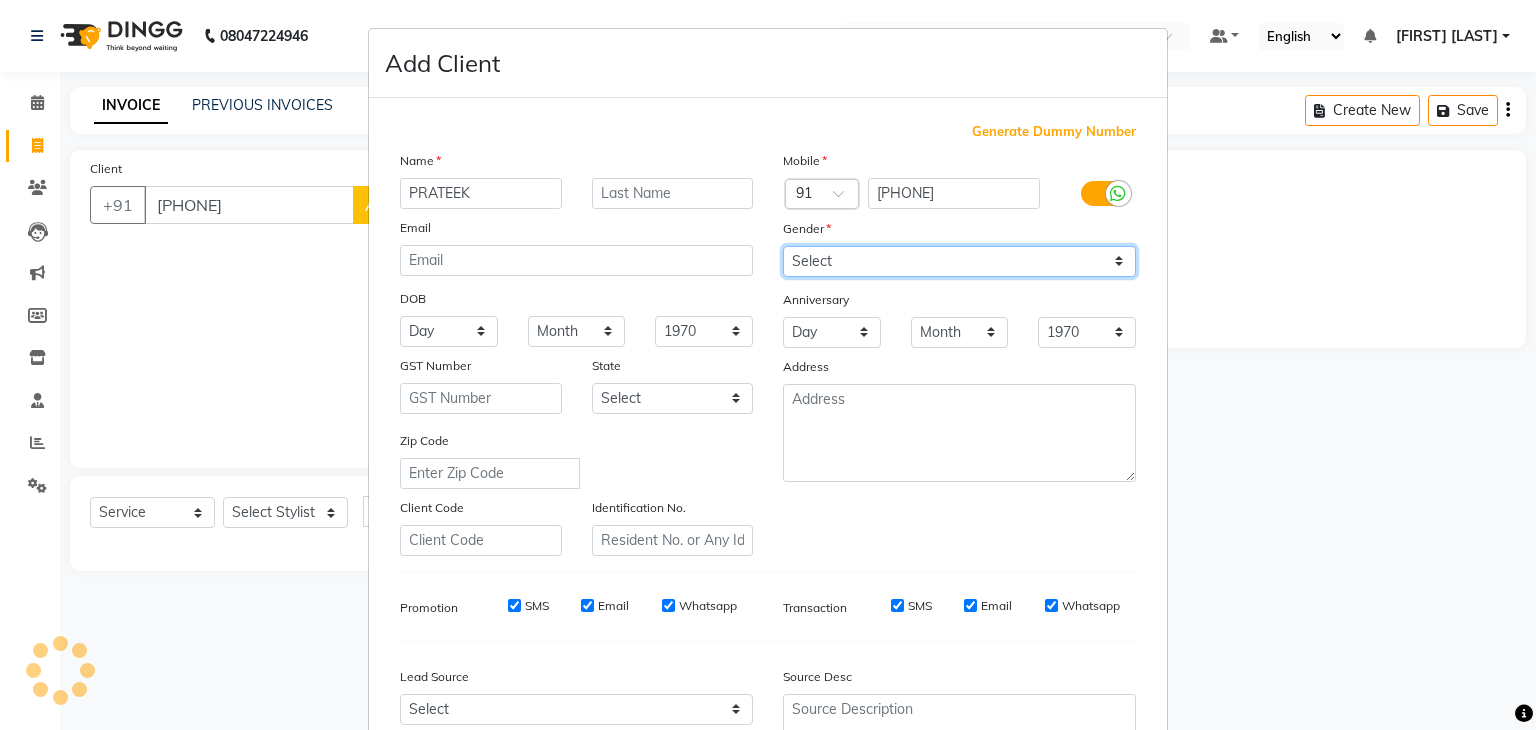 select on "male" 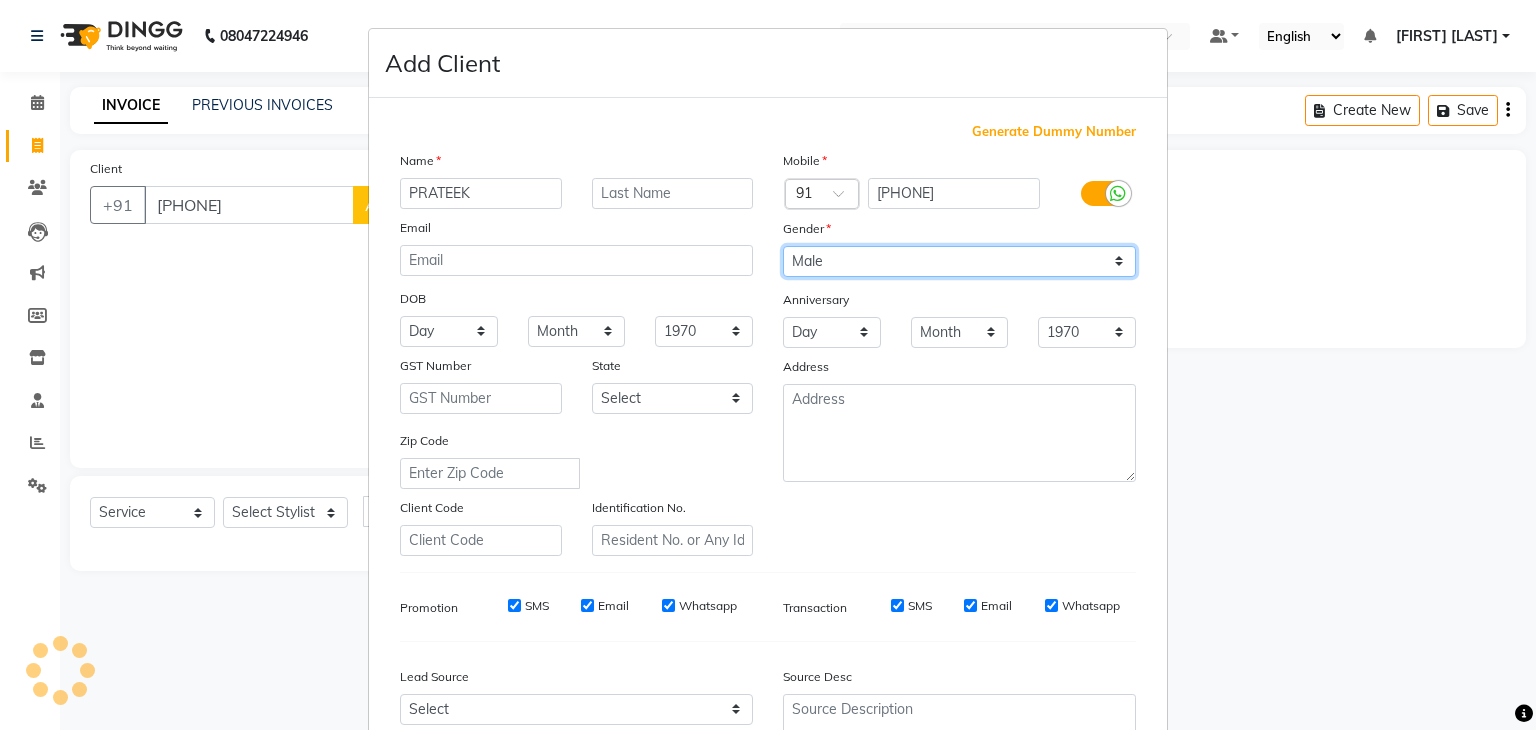 click on "Select Male Female Other Prefer Not To Say" at bounding box center [959, 261] 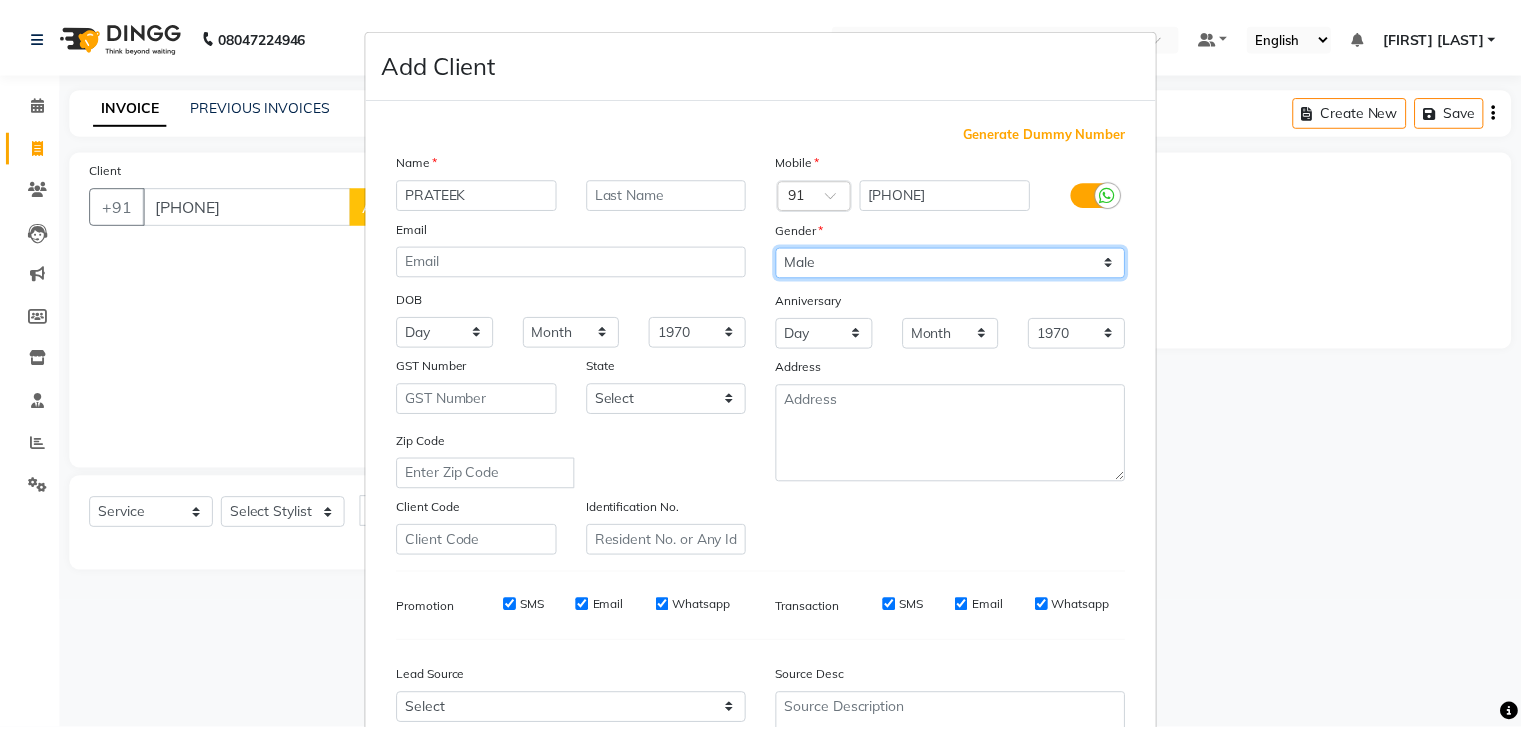 scroll, scrollTop: 203, scrollLeft: 0, axis: vertical 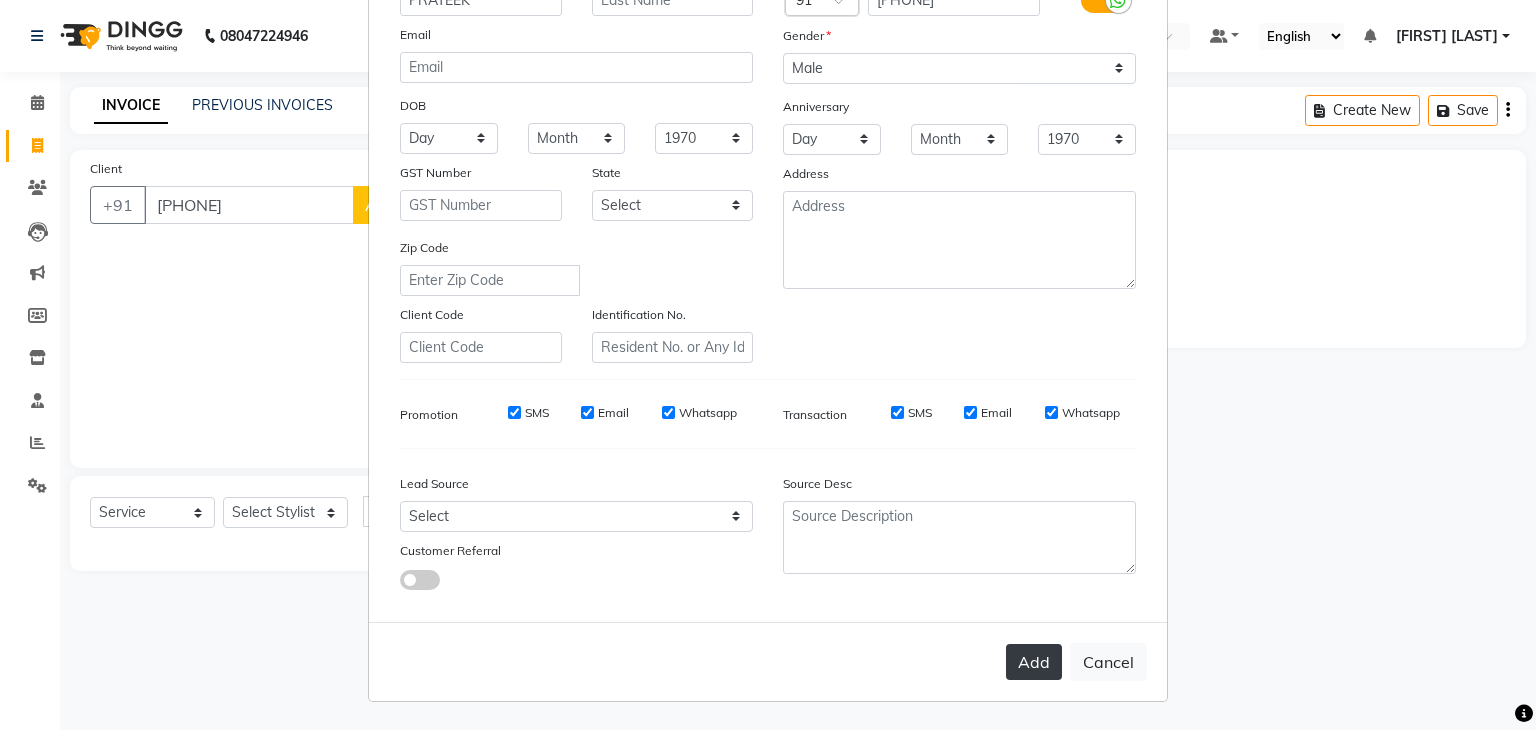click on "Add" at bounding box center (1034, 662) 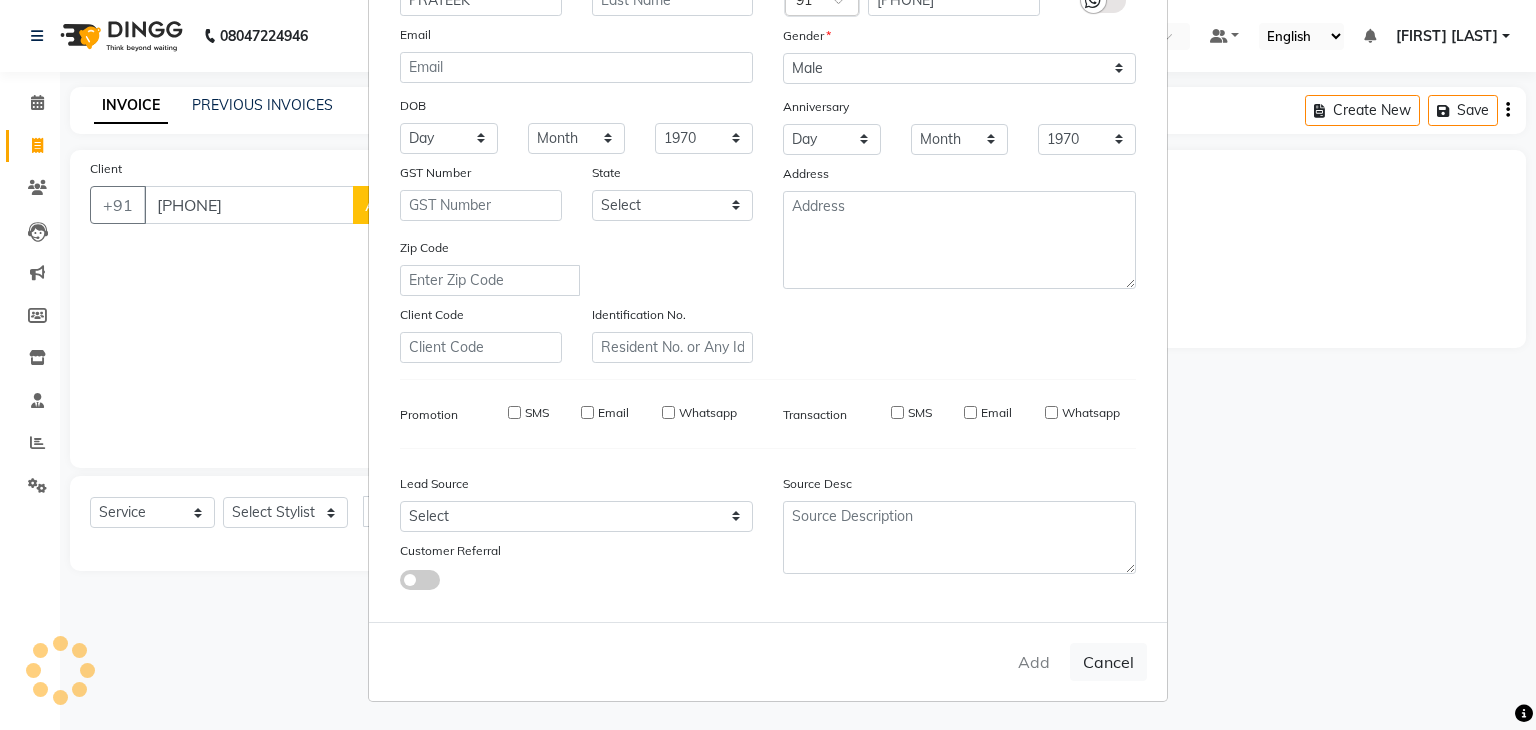 type 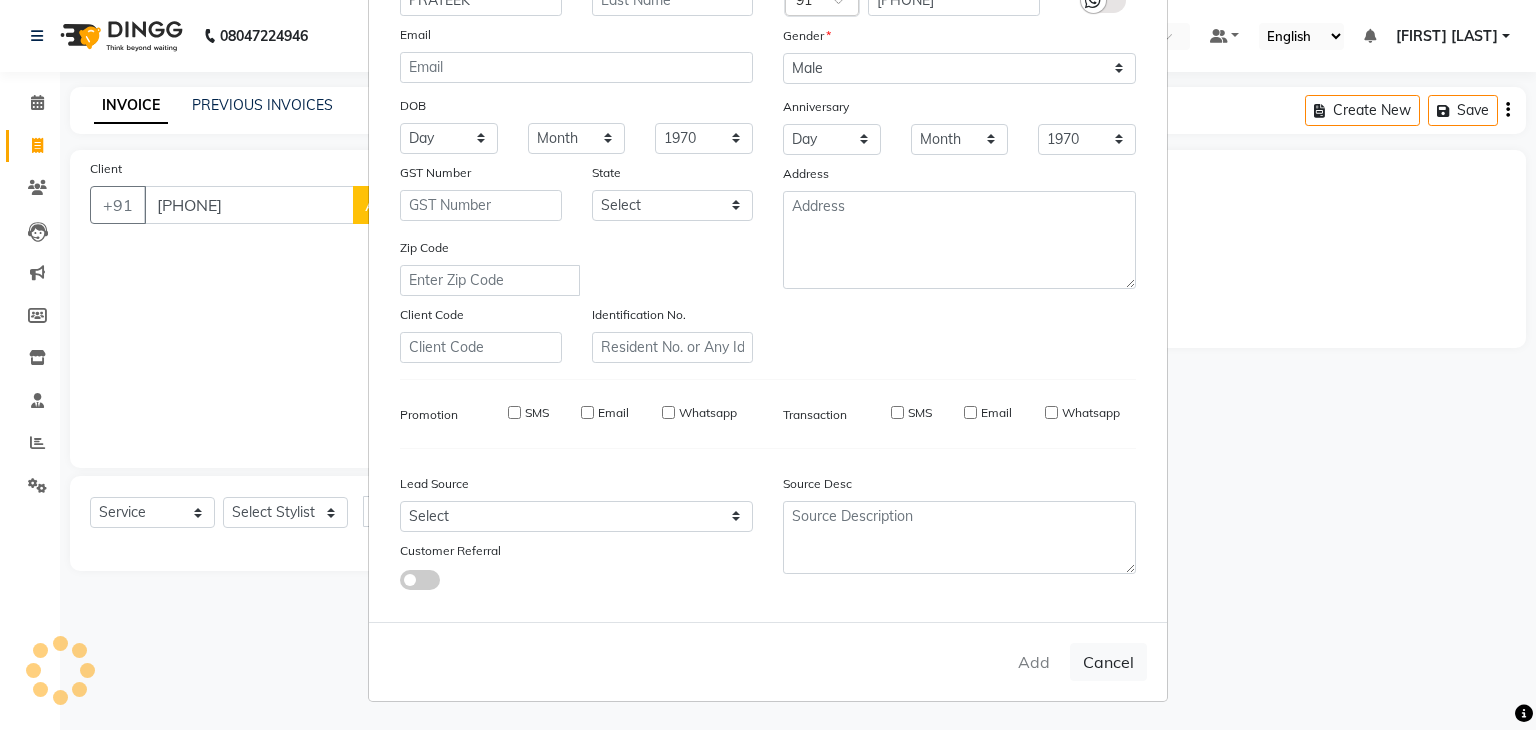 select 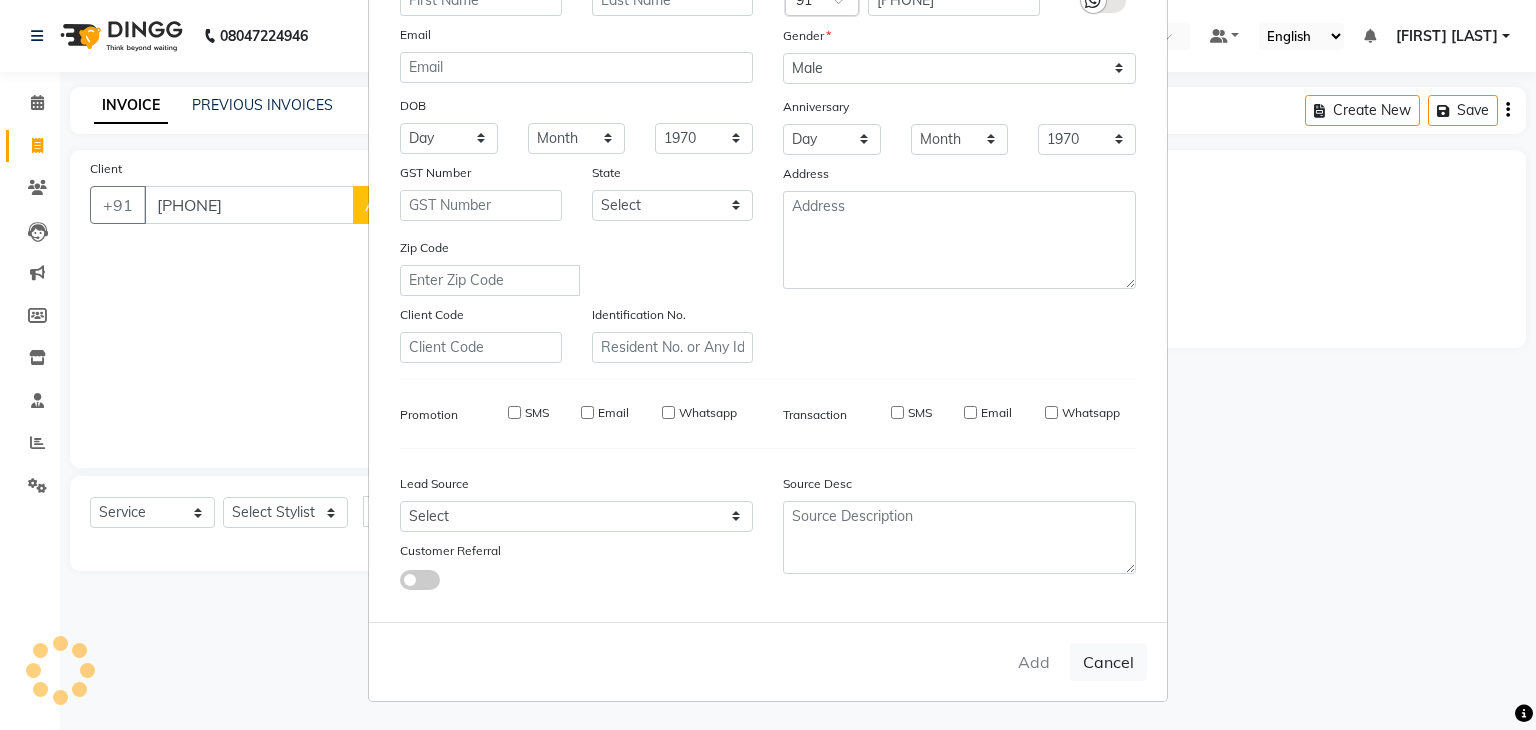 select 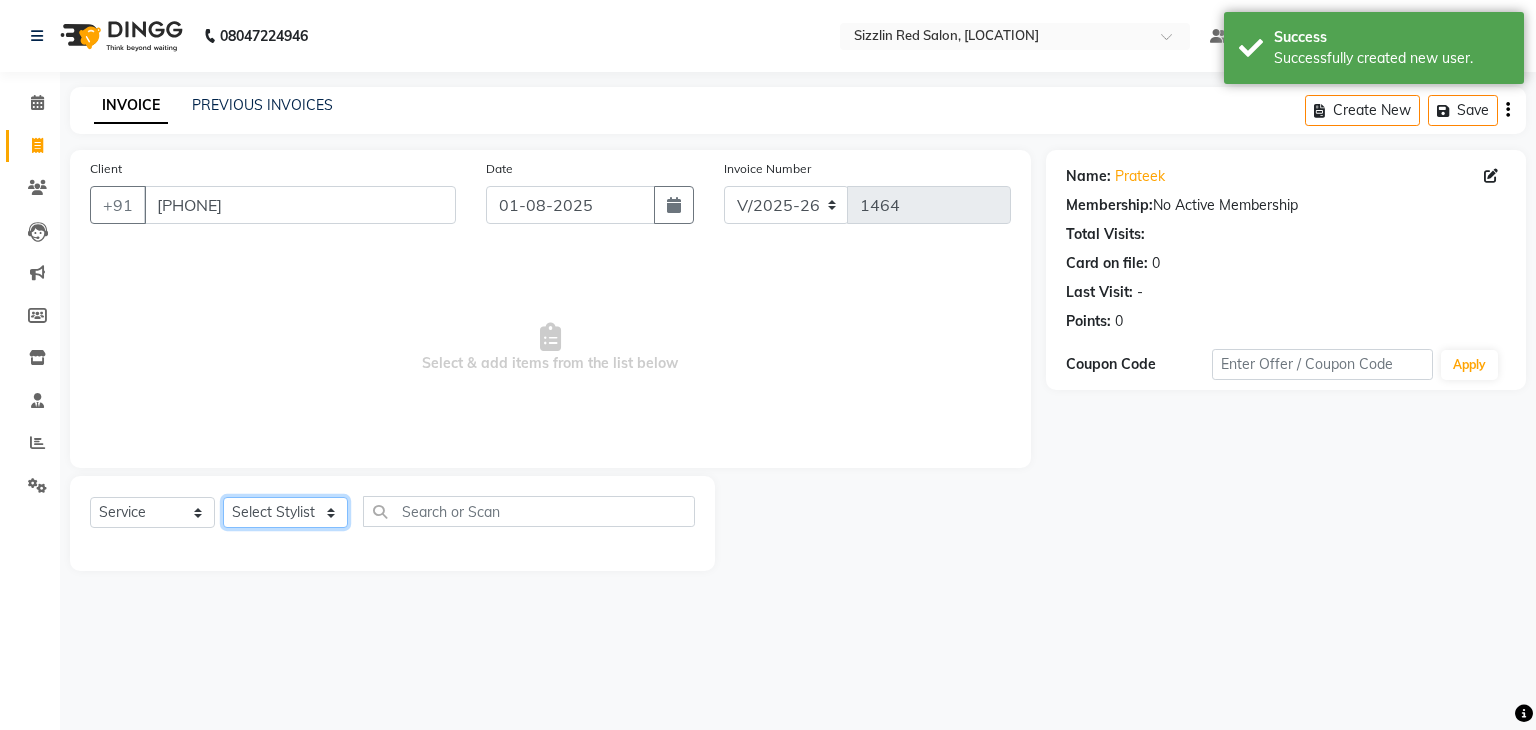 click on "Select Stylist Ajay HK 1 Ajay veer hk ALO Anjeeta Ankit BHASHA COUNTER Demetrious Lovepreet Mohit Mohit Vyas OM  Rohit SALMAN Sharda Shekhu Simran Sukh Swarang Toka Zen" 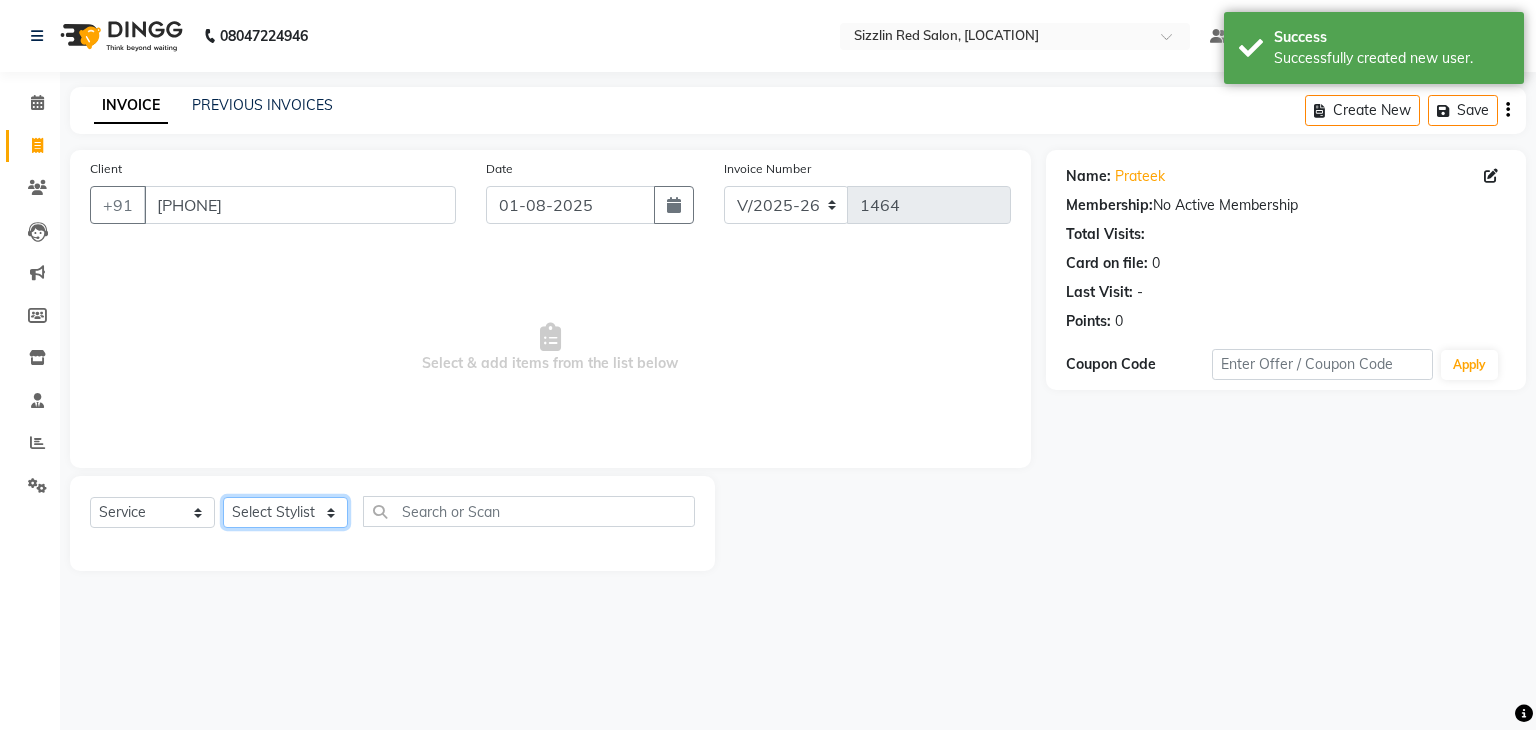 select on "70231" 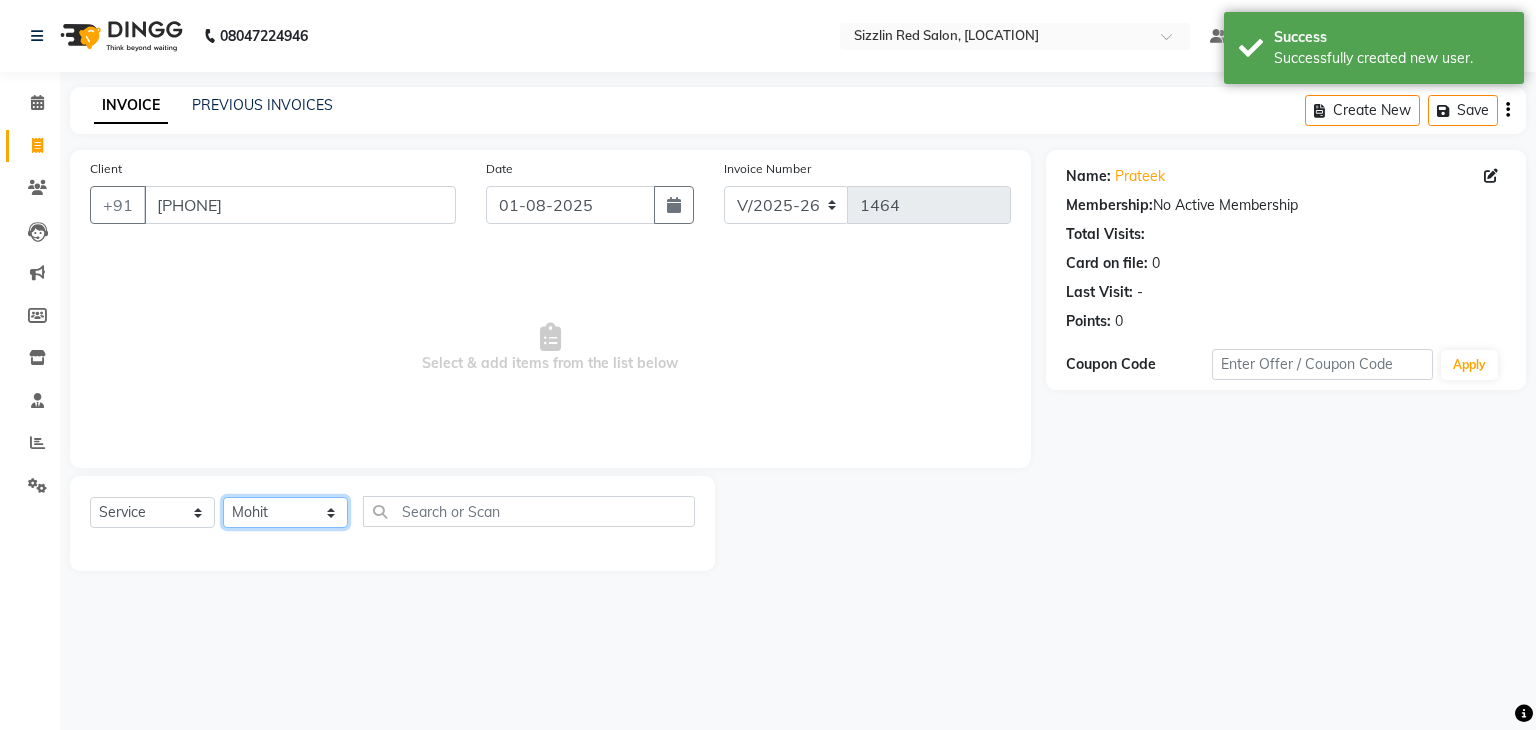 click on "Select Stylist Ajay HK 1 Ajay veer hk ALO Anjeeta Ankit BHASHA COUNTER Demetrious Lovepreet Mohit Mohit Vyas OM  Rohit SALMAN Sharda Shekhu Simran Sukh Swarang Toka Zen" 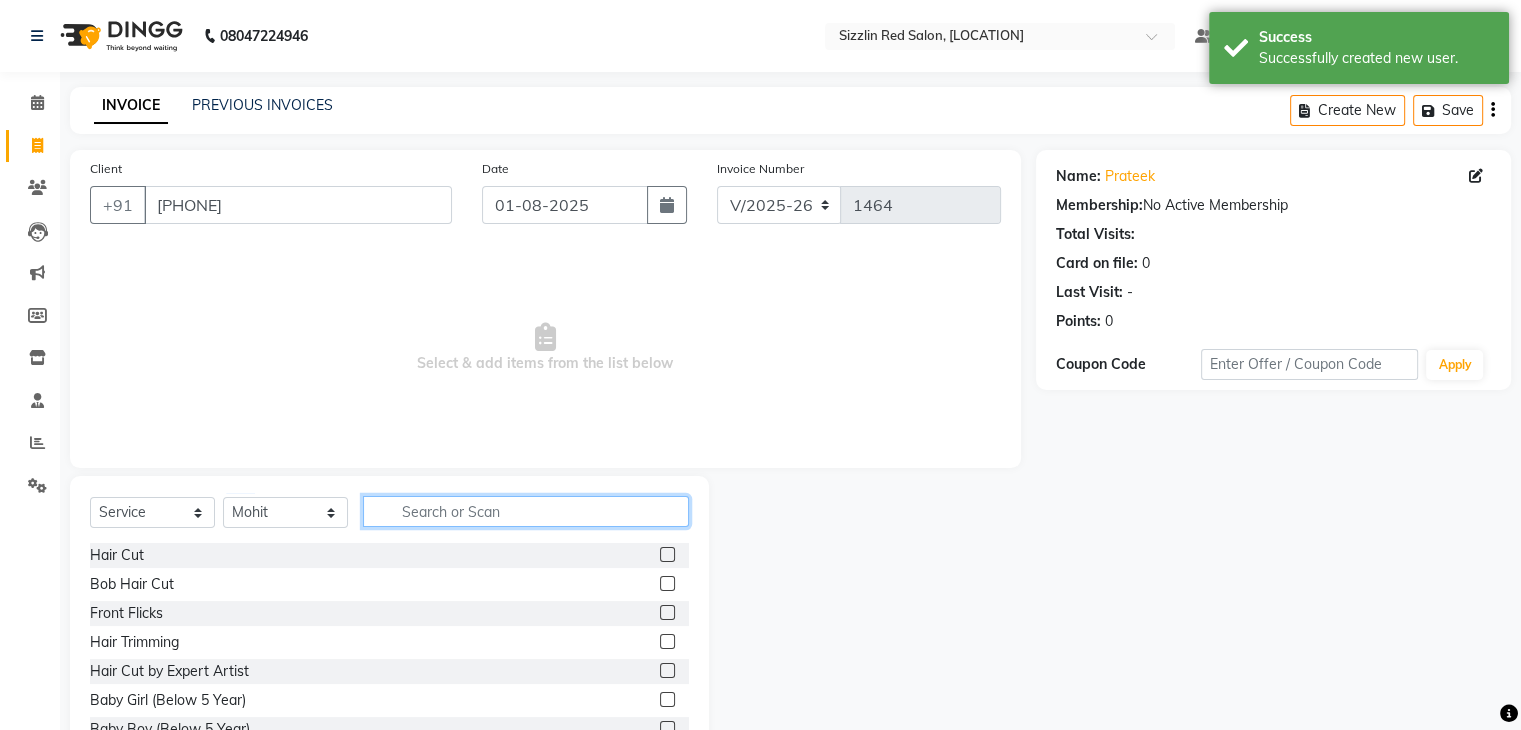 click 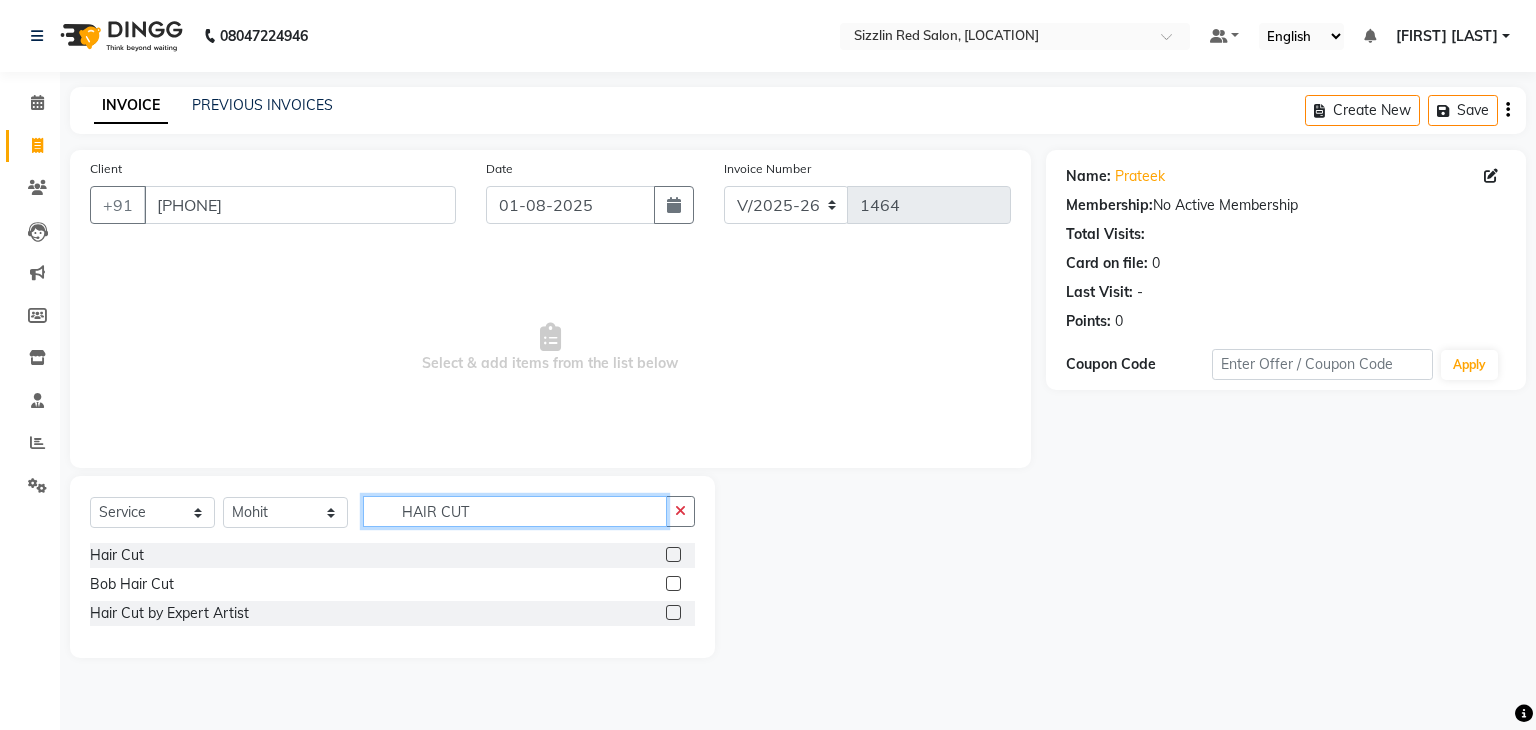 type on "HAIR CUT" 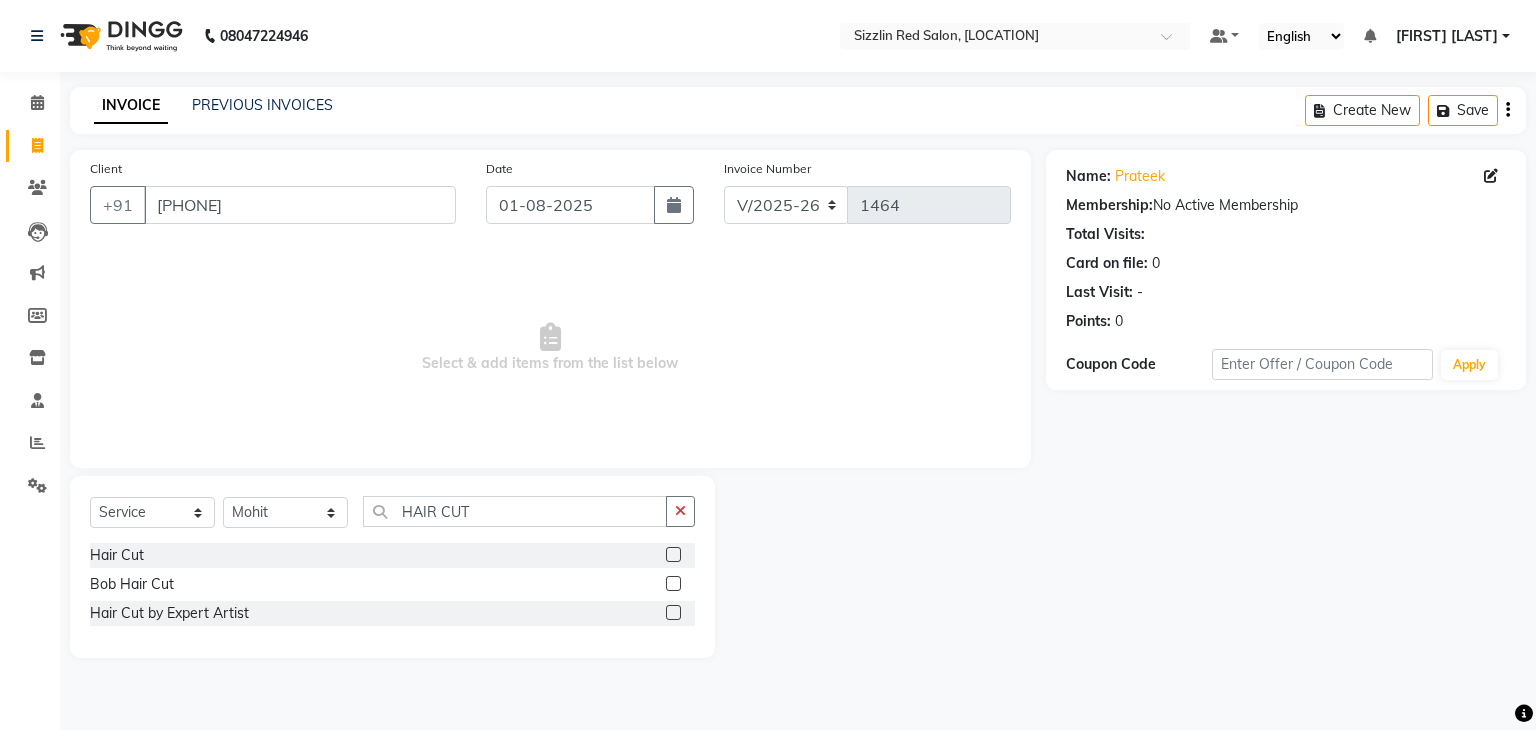 click 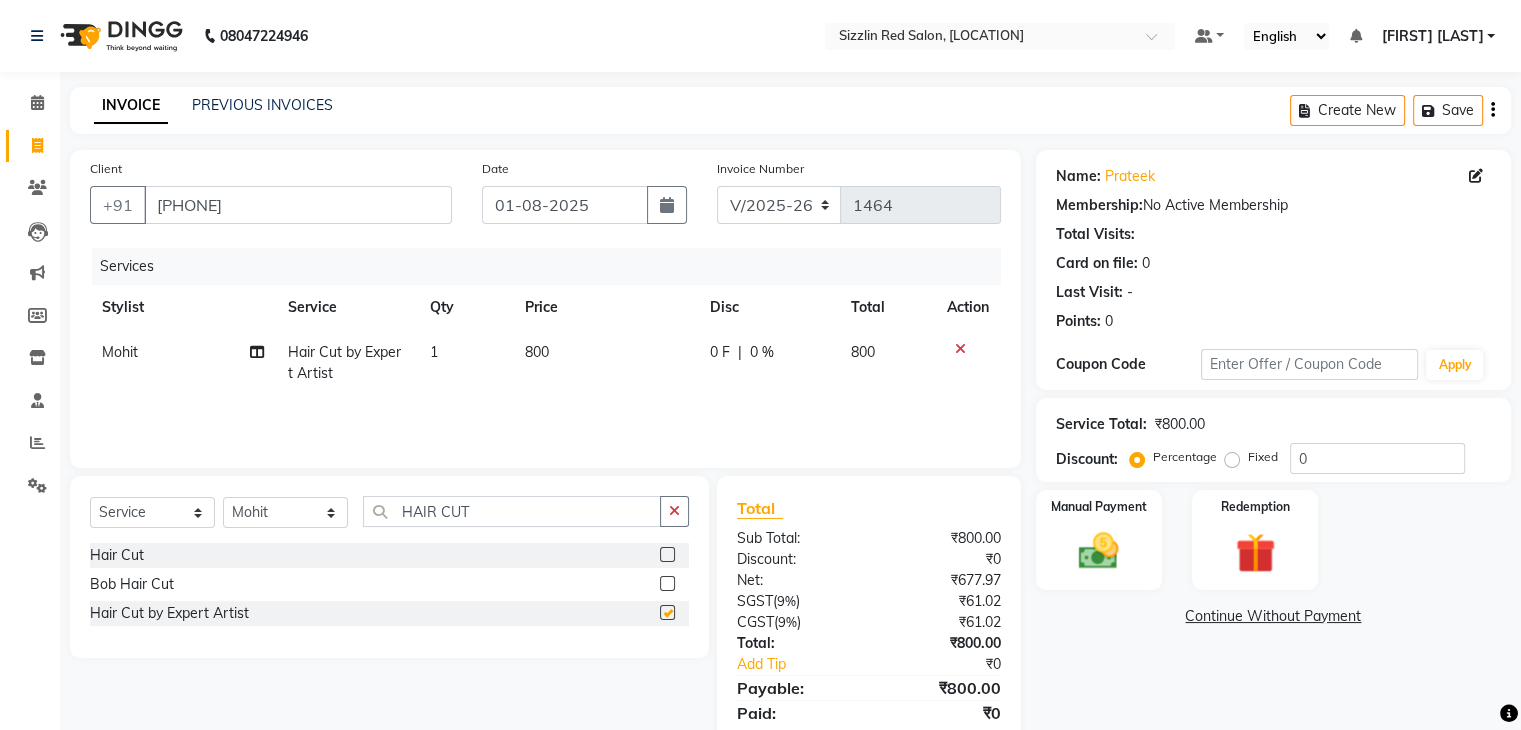 checkbox on "false" 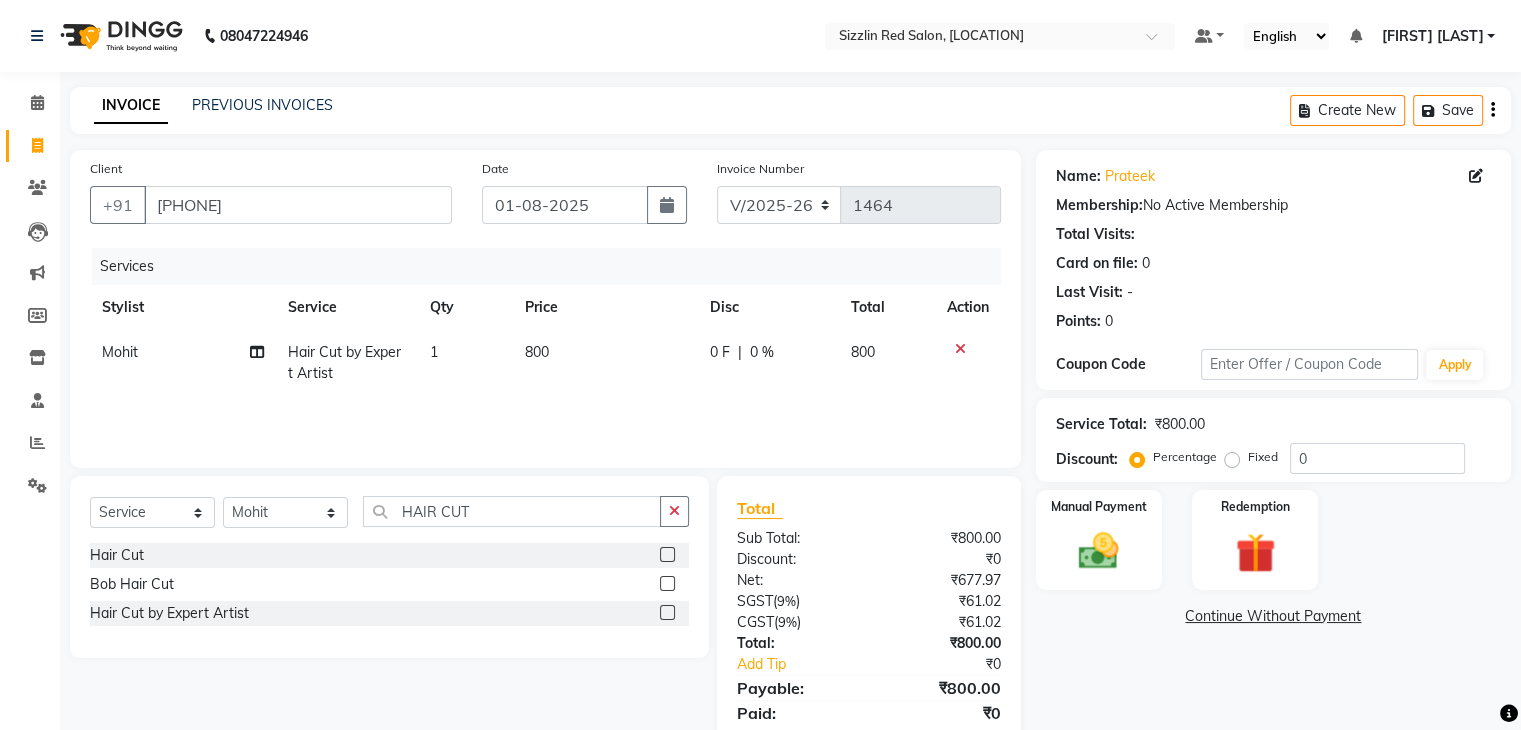 scroll, scrollTop: 71, scrollLeft: 0, axis: vertical 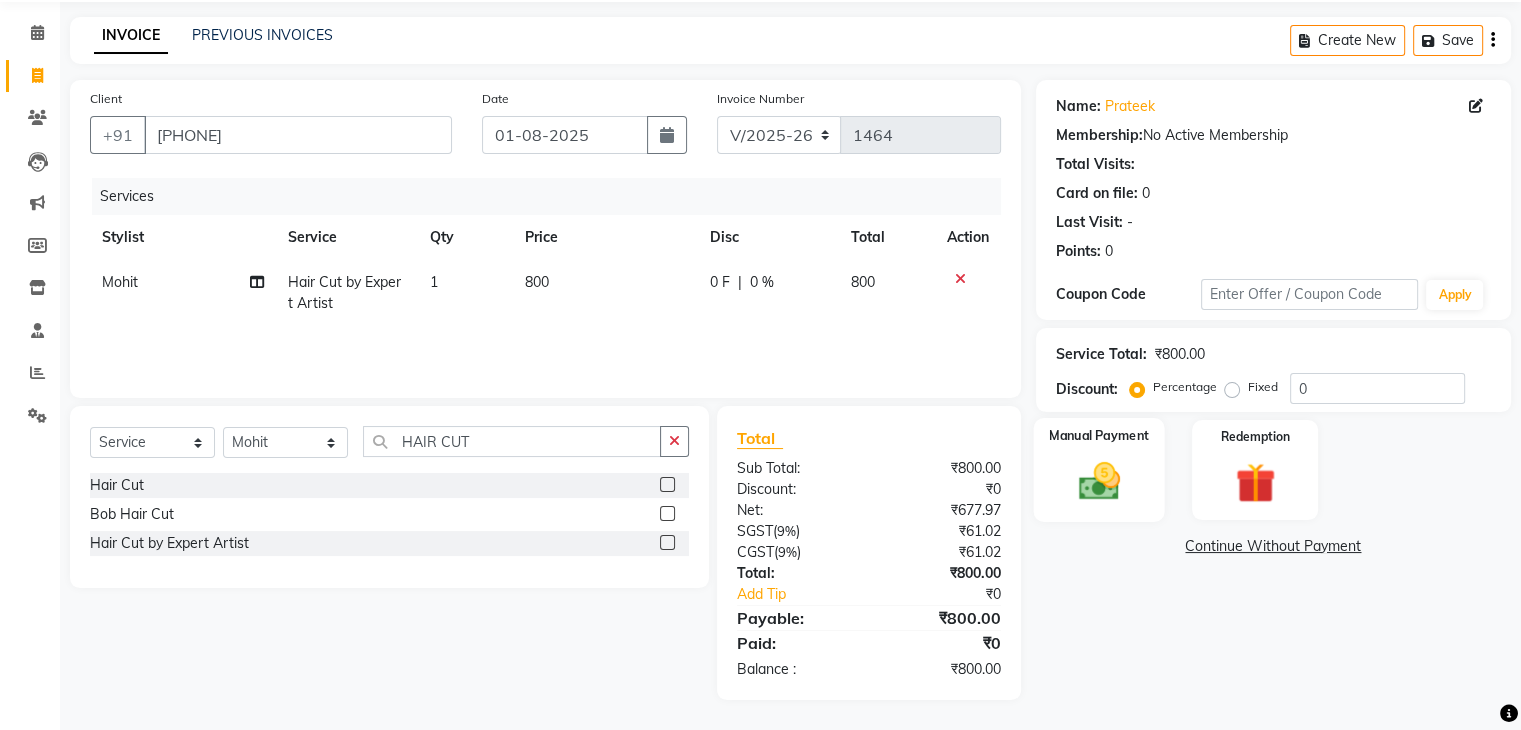 click 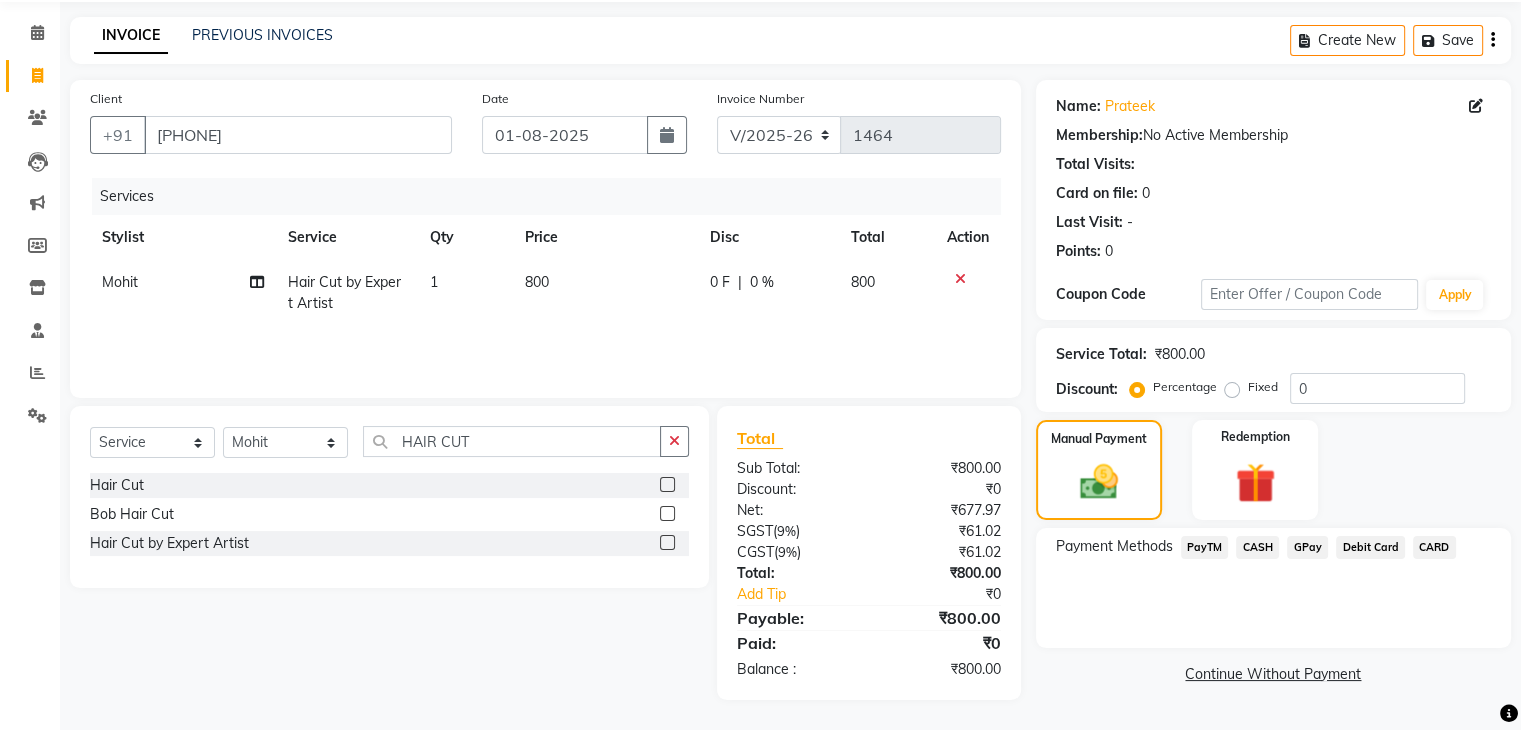 click on "CASH" 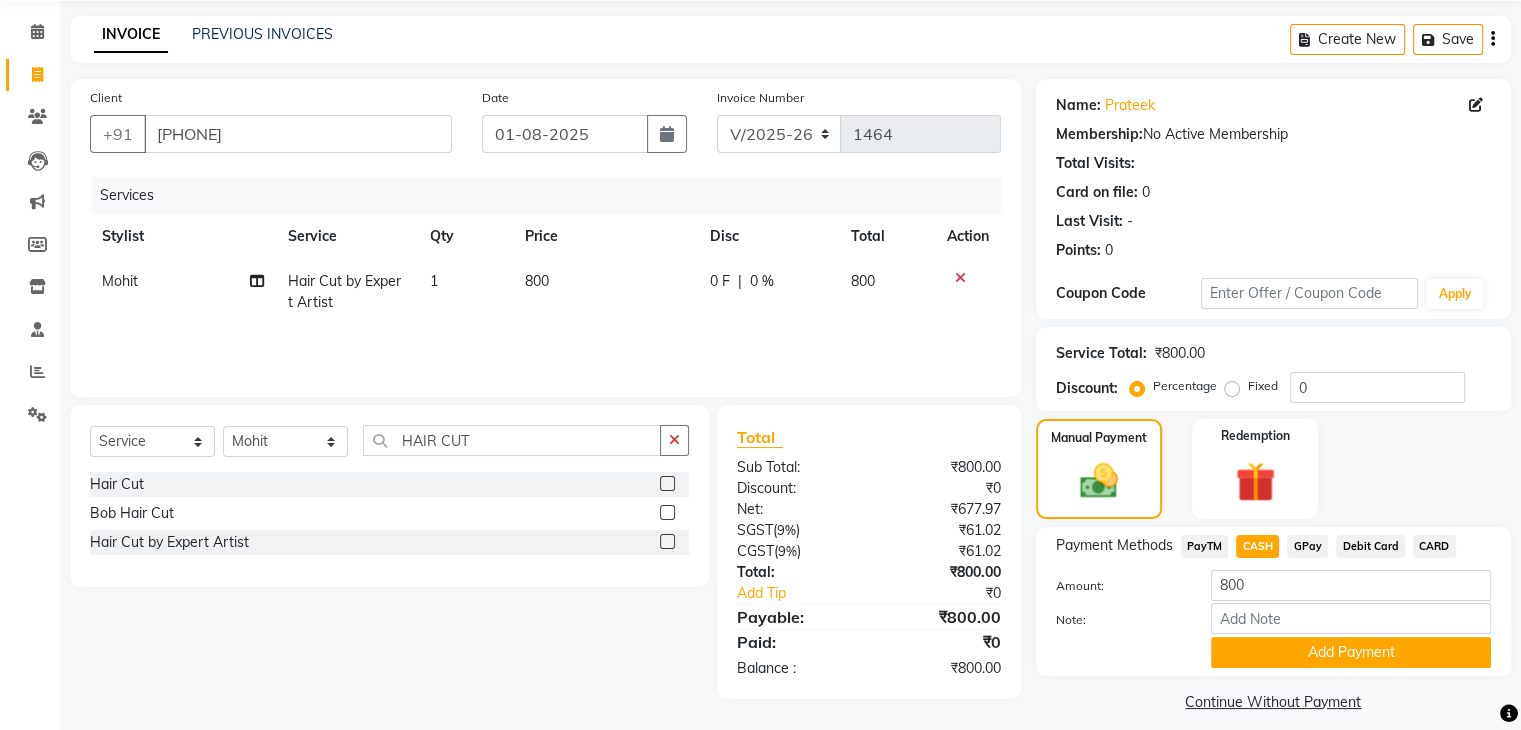 scroll, scrollTop: 89, scrollLeft: 0, axis: vertical 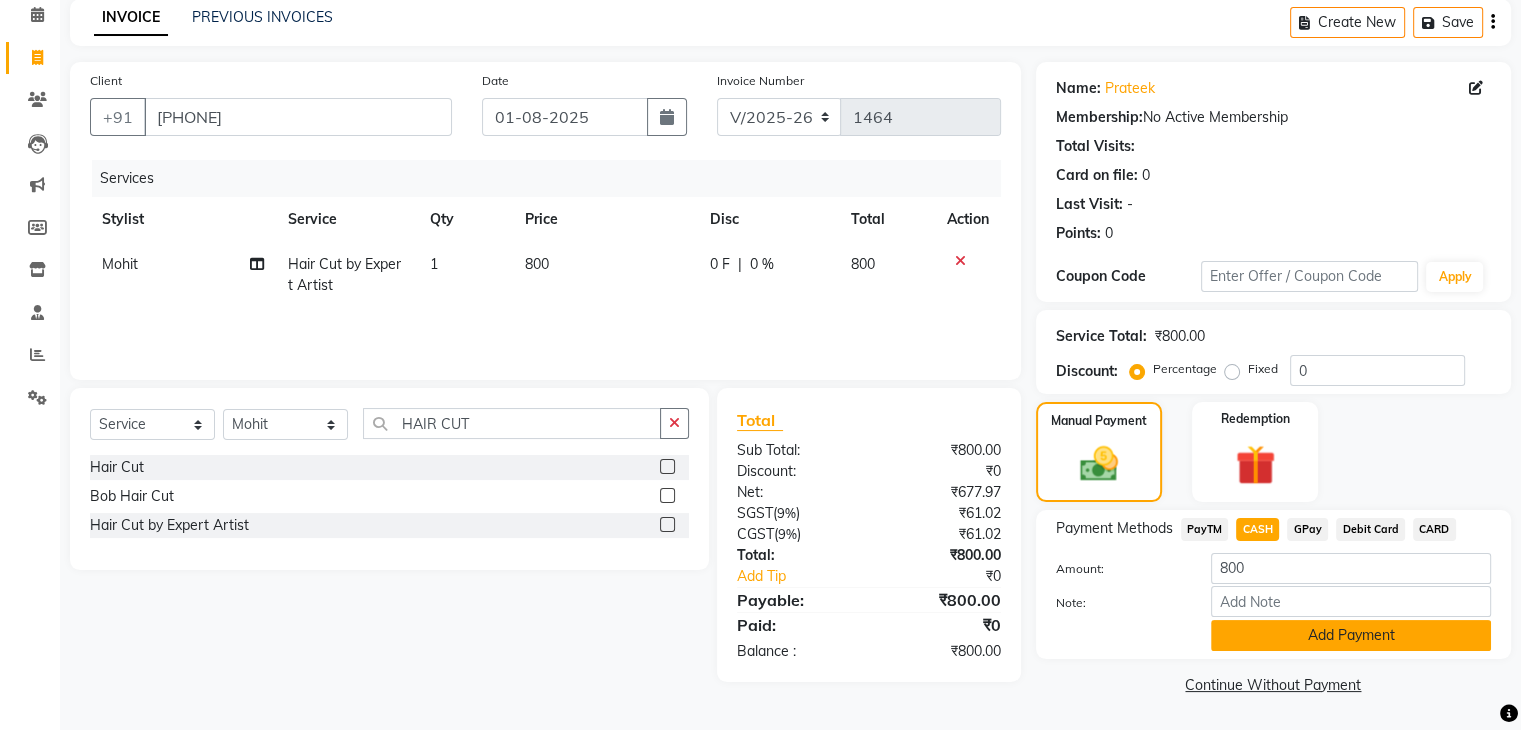 click on "Add Payment" 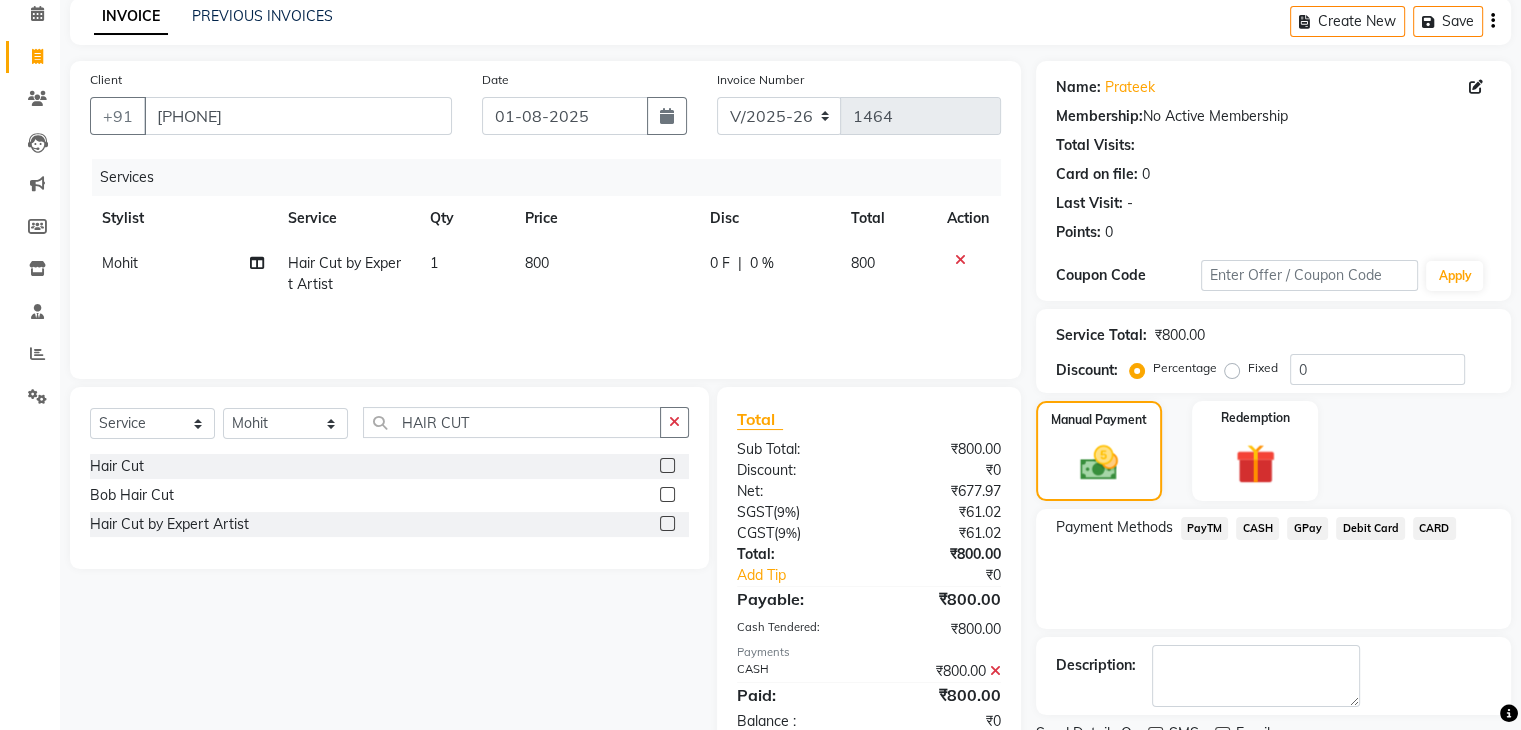 scroll, scrollTop: 171, scrollLeft: 0, axis: vertical 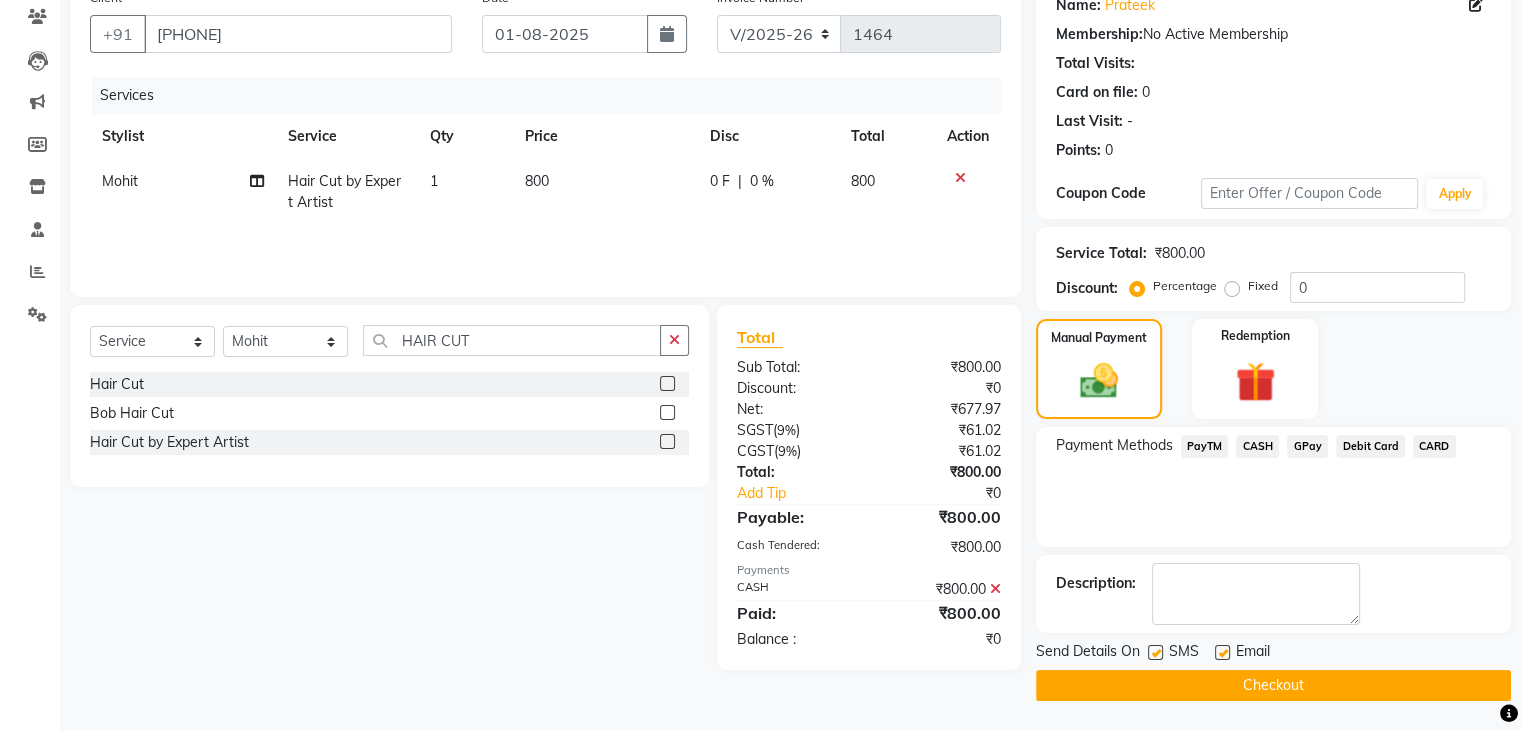 click on "Checkout" 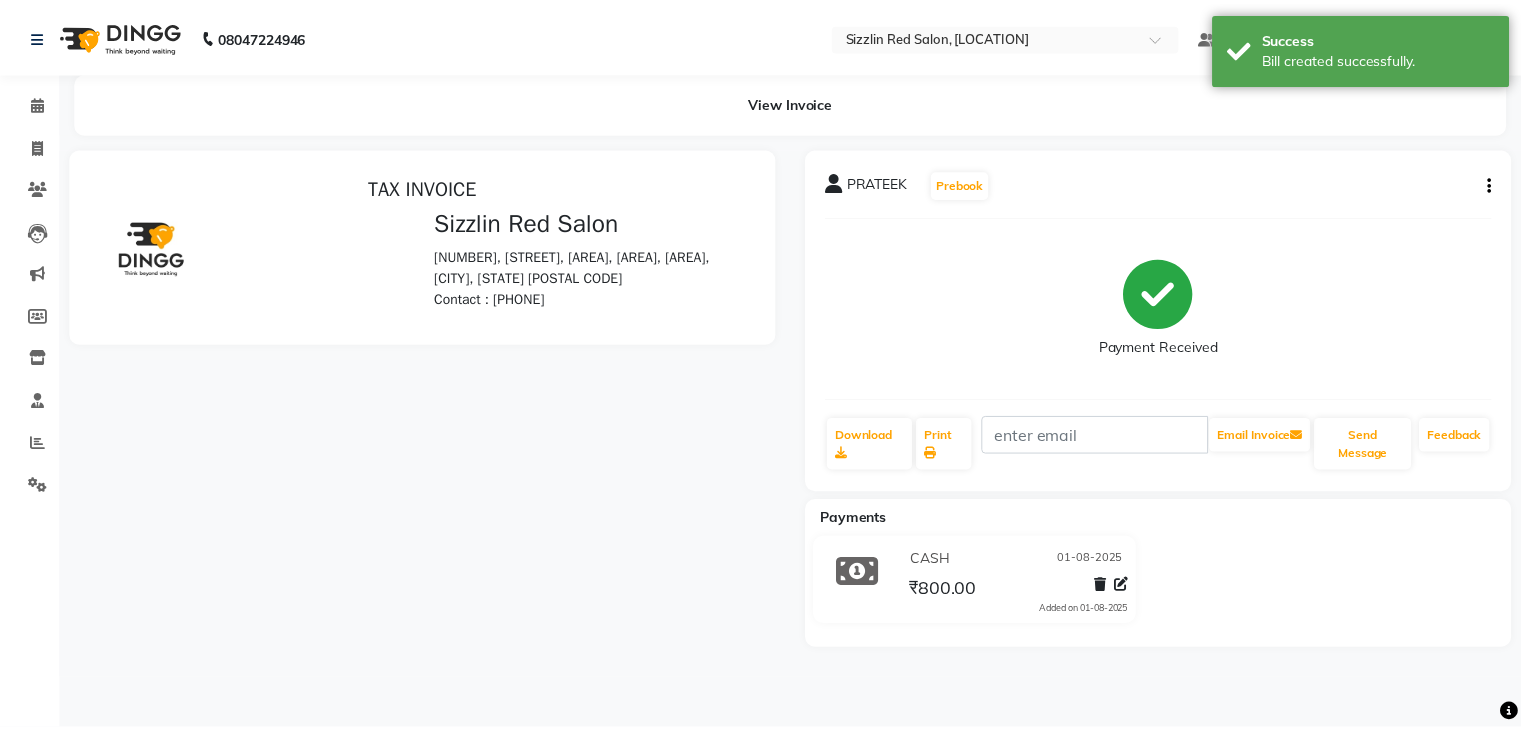 scroll, scrollTop: 0, scrollLeft: 0, axis: both 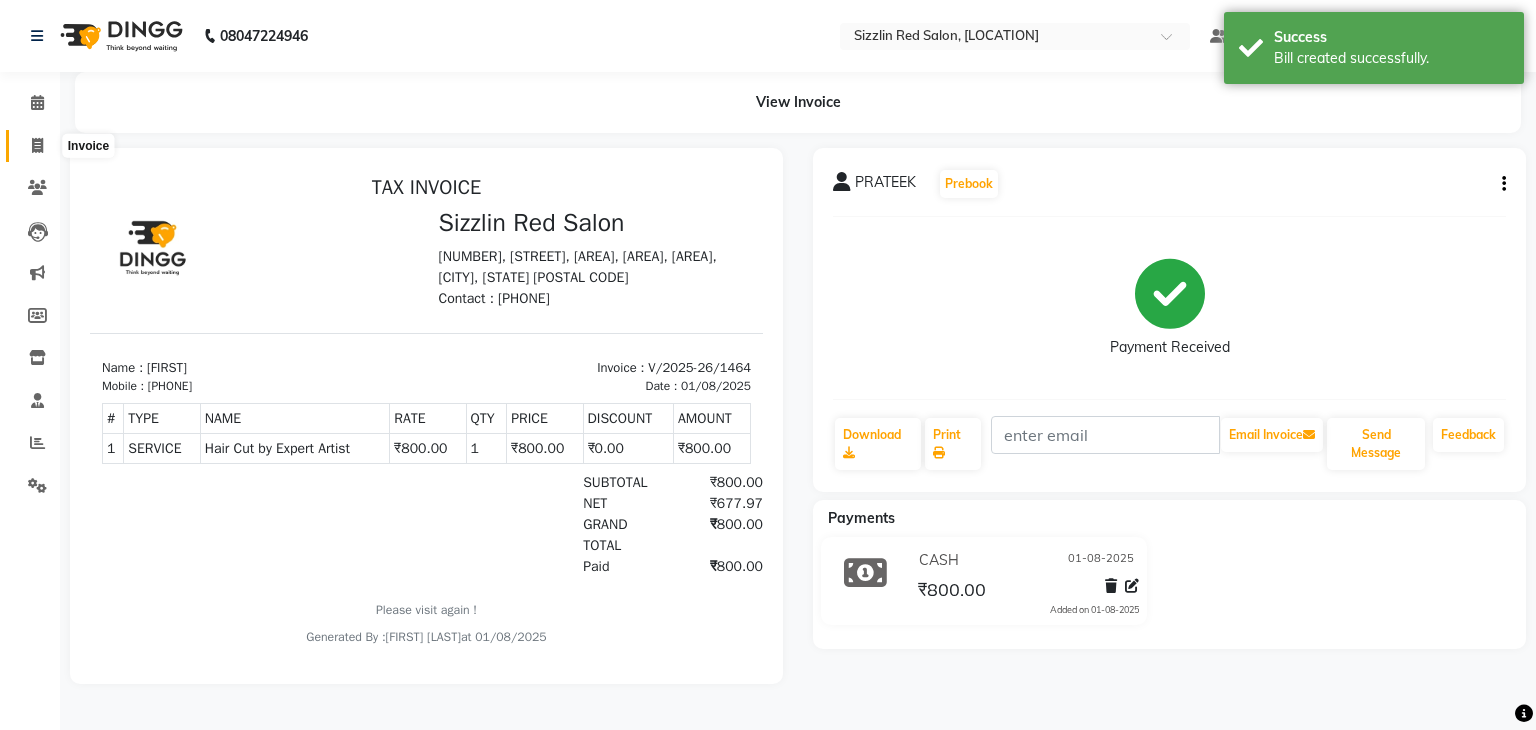 click 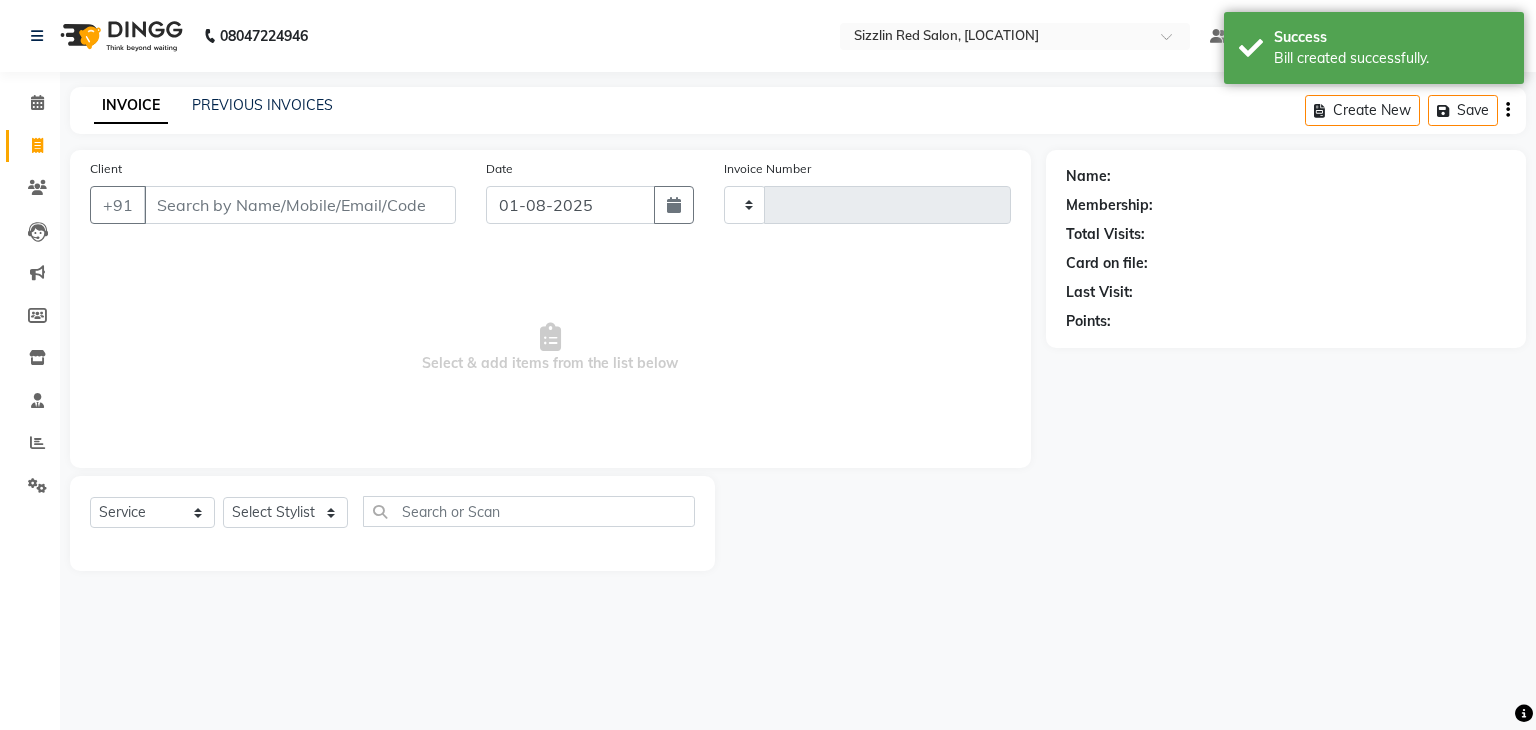 type on "1465" 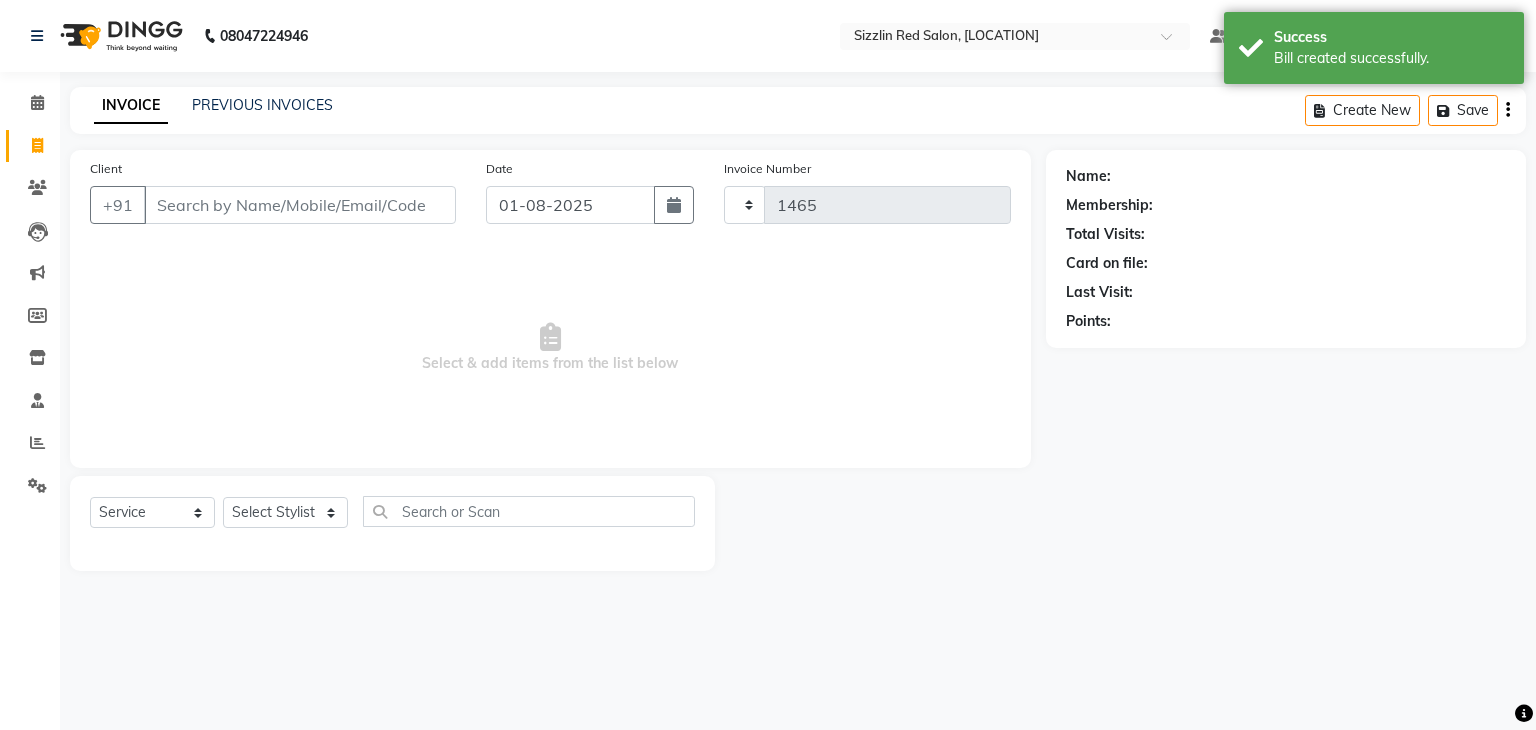 select on "7534" 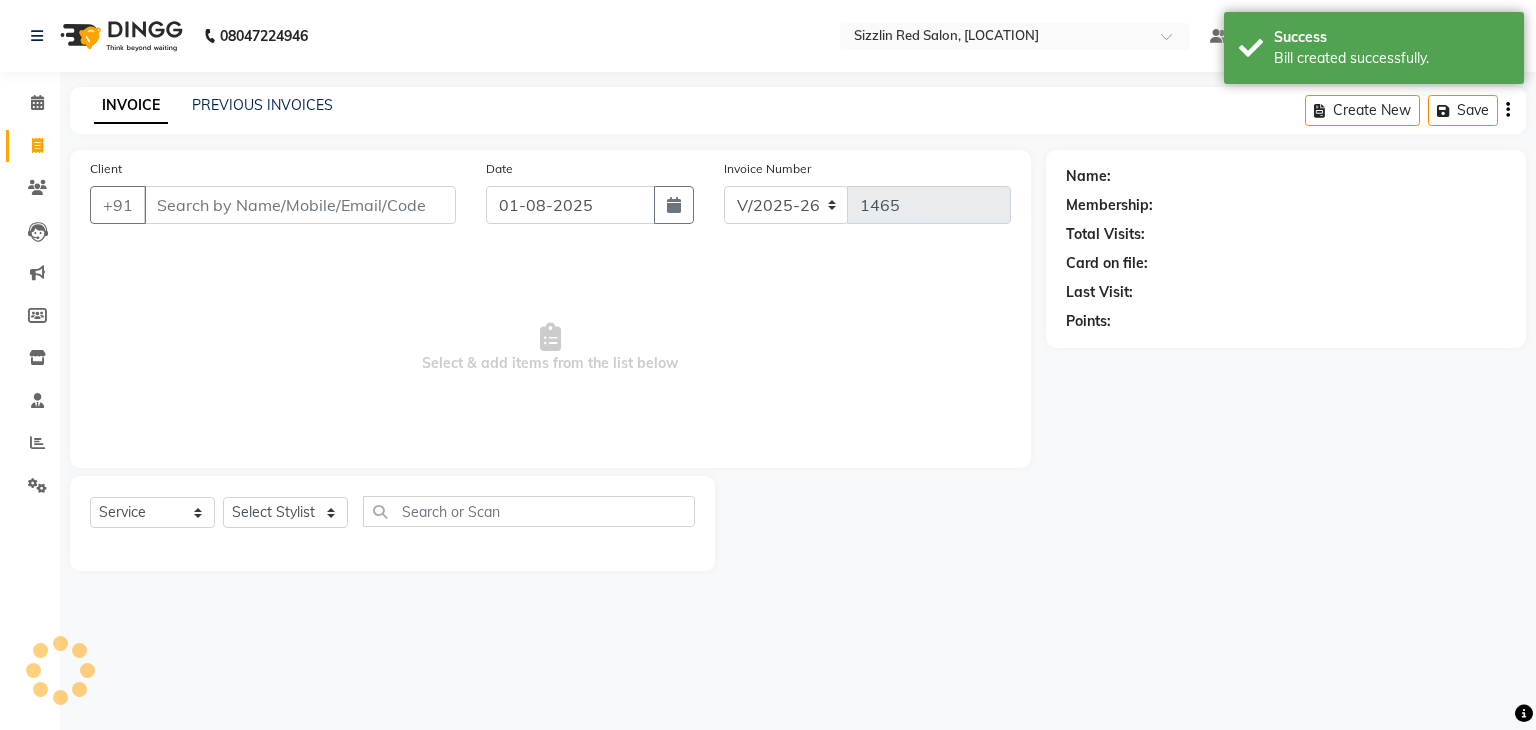 click on "INVOICE PREVIOUS INVOICES Create New   Save" 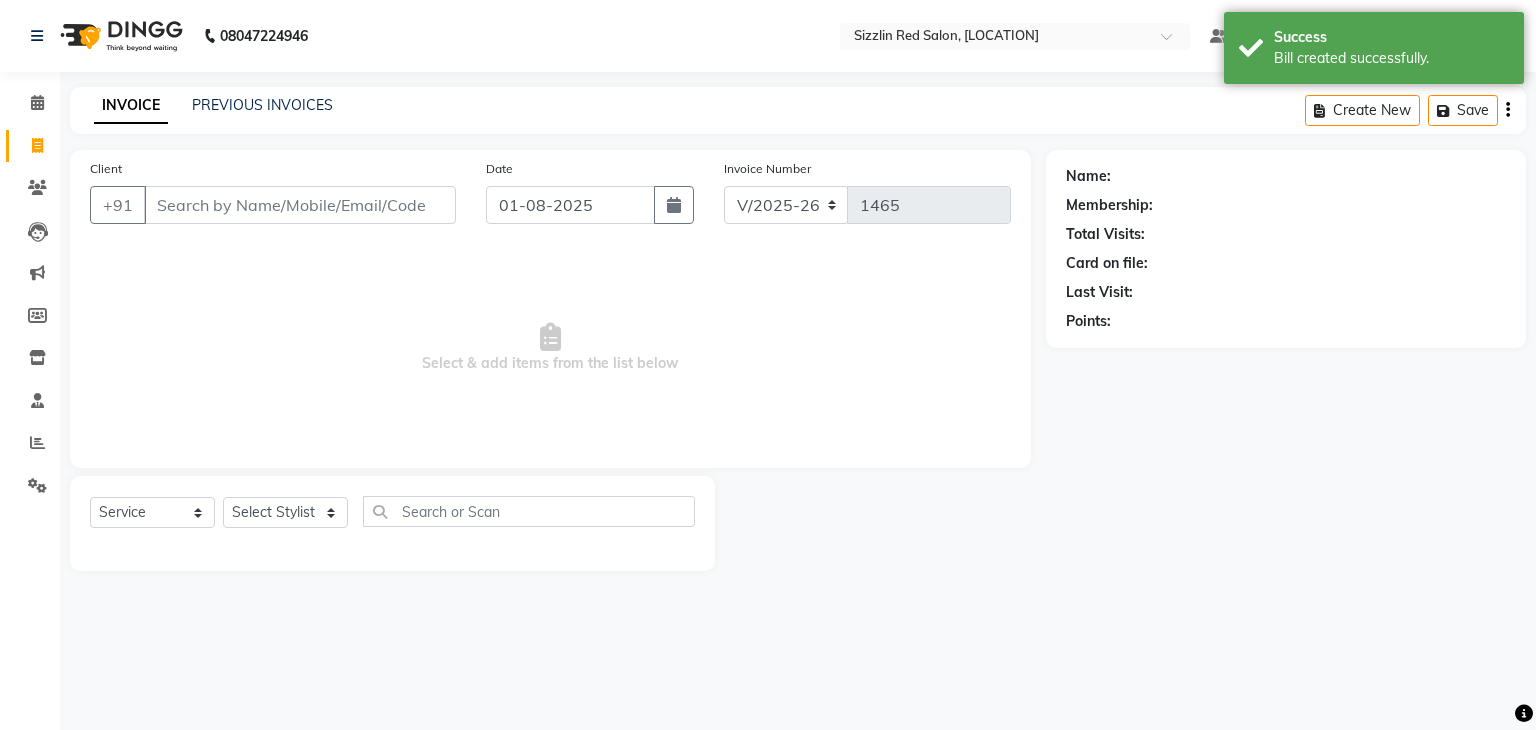 click on "INVOICE PREVIOUS INVOICES Create New   Save" 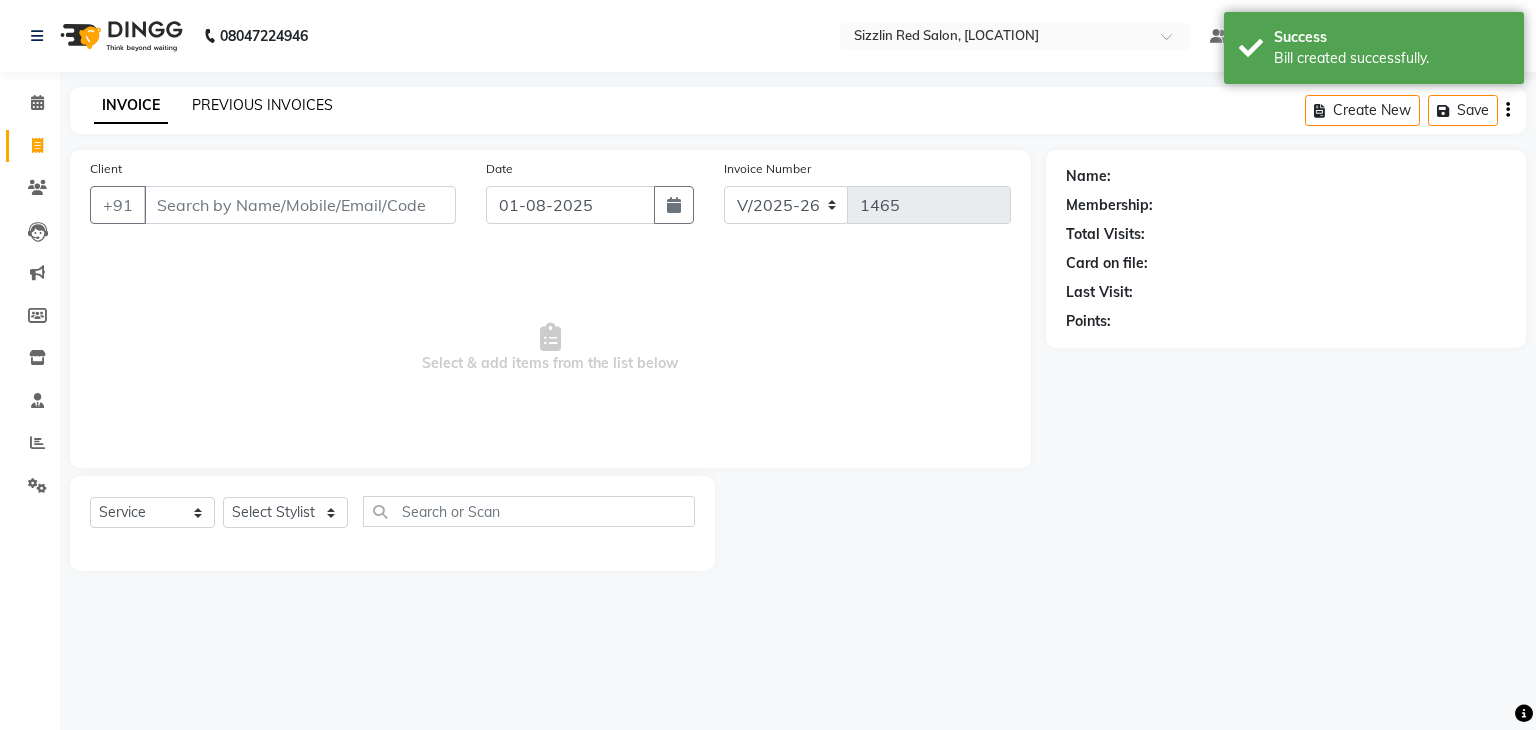 click on "PREVIOUS INVOICES" 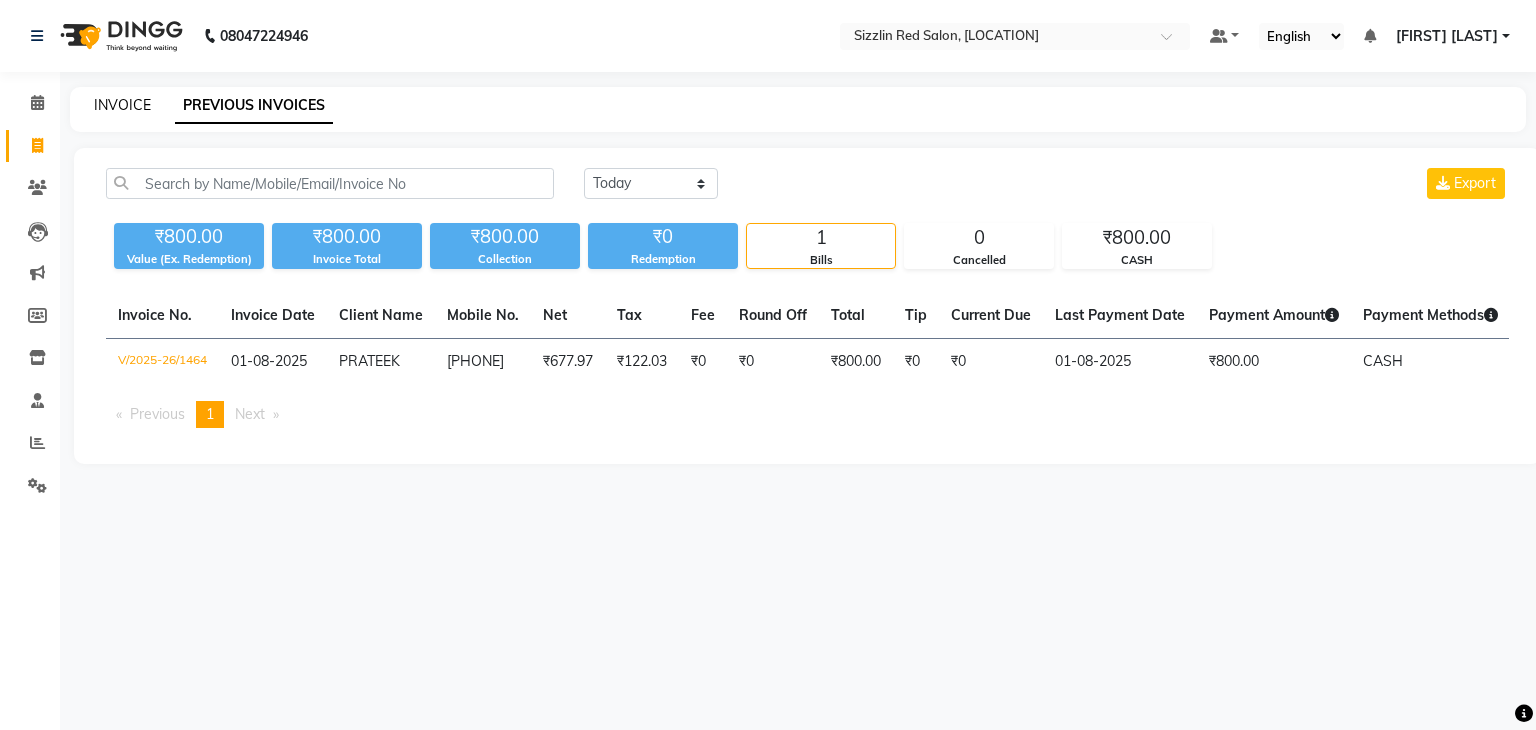 click on "INVOICE" 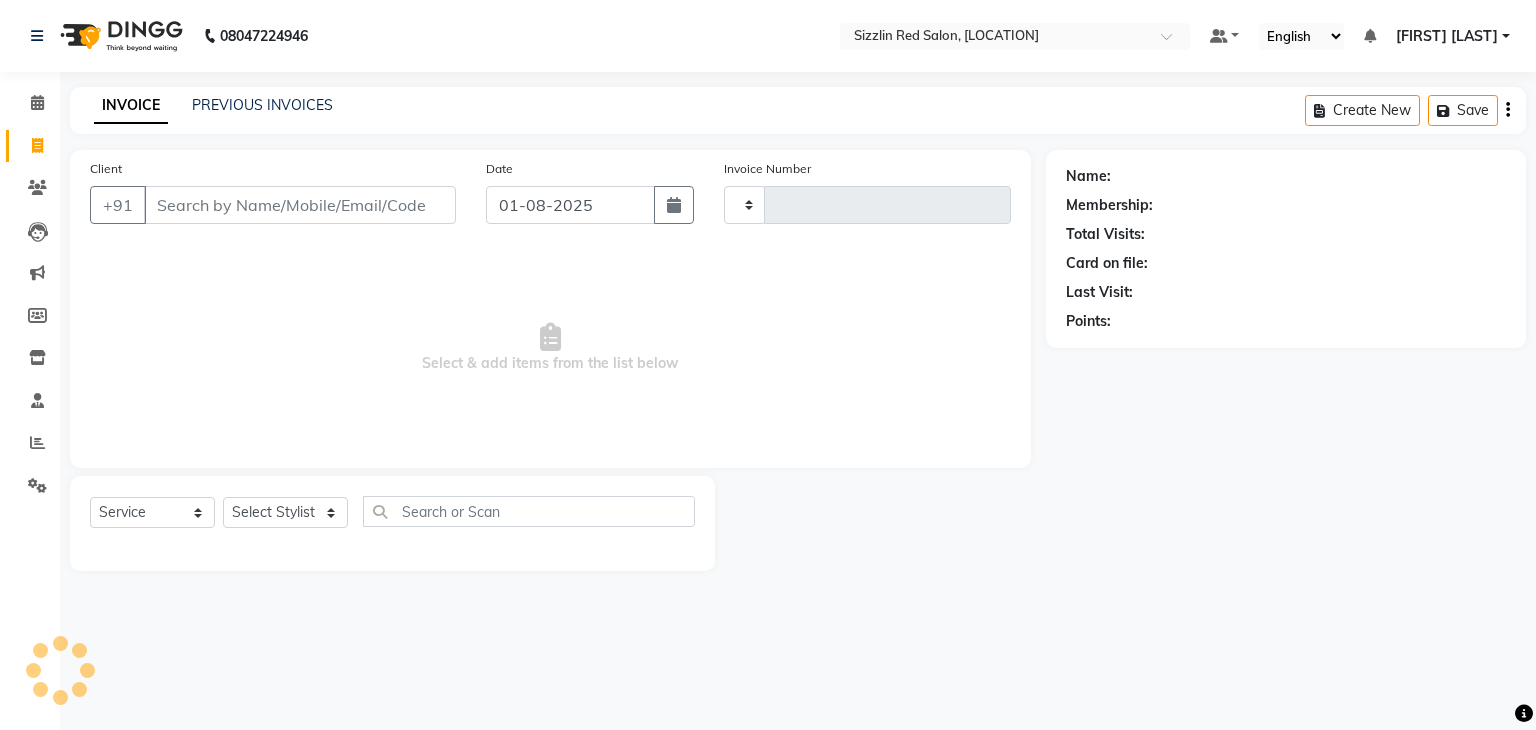 type on "1465" 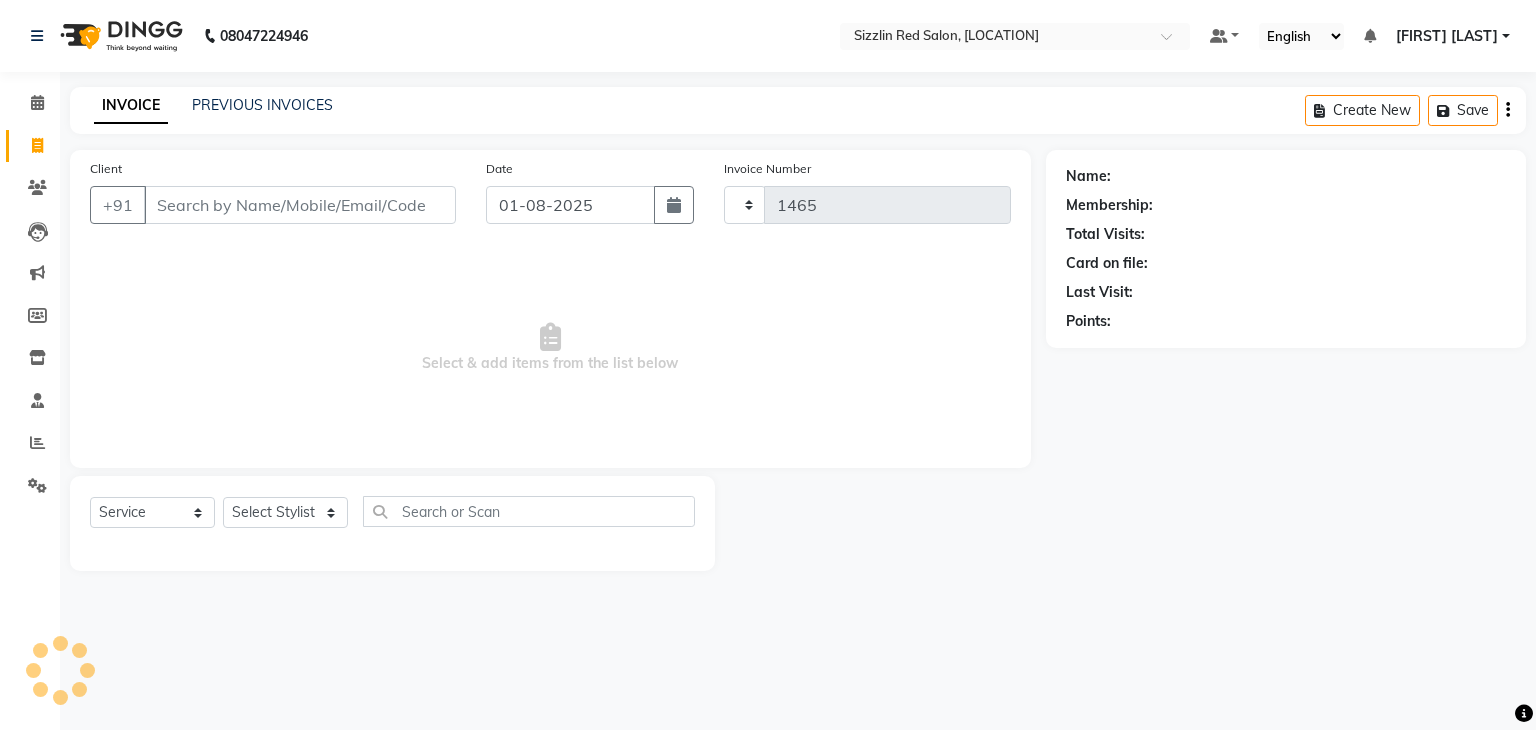 select on "7534" 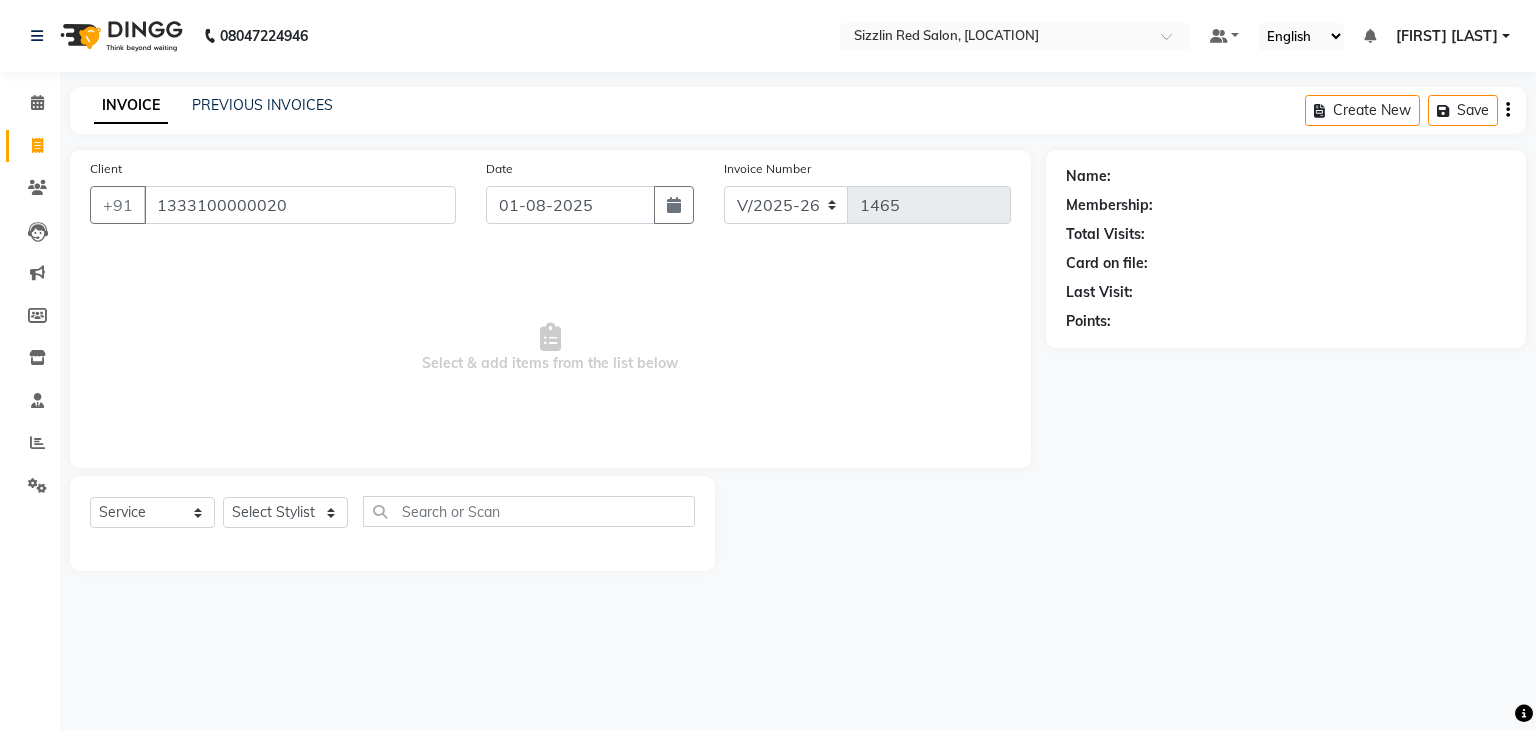 type on "1333100000020" 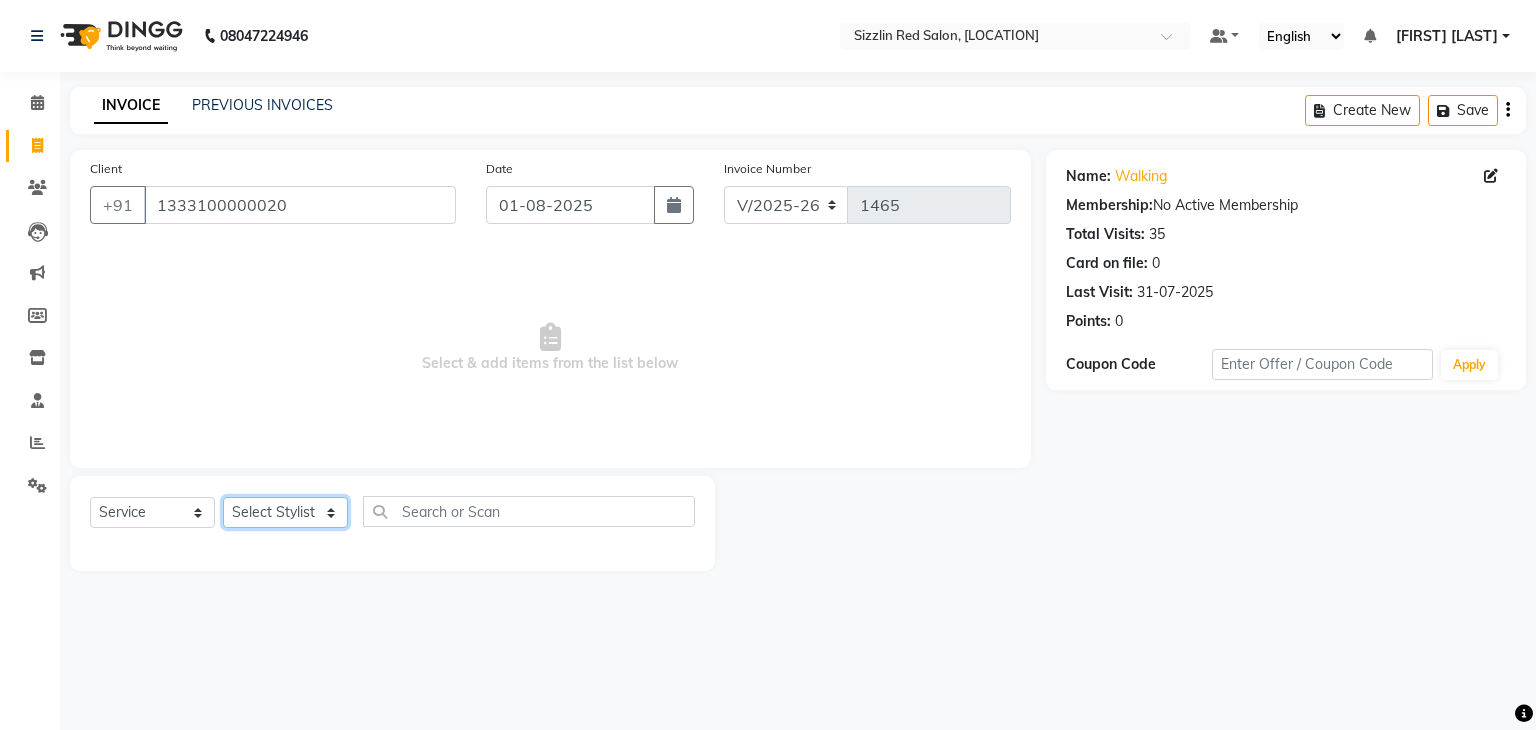 click on "Select Stylist Ajay HK 1 Ajay veer hk ALO Anjeeta Ankit BHASHA COUNTER Demetrious Lovepreet Mohit Mohit Vyas OM  Rohit SALMAN Sharda Shekhu Simran Sukh Swarang Toka Zen" 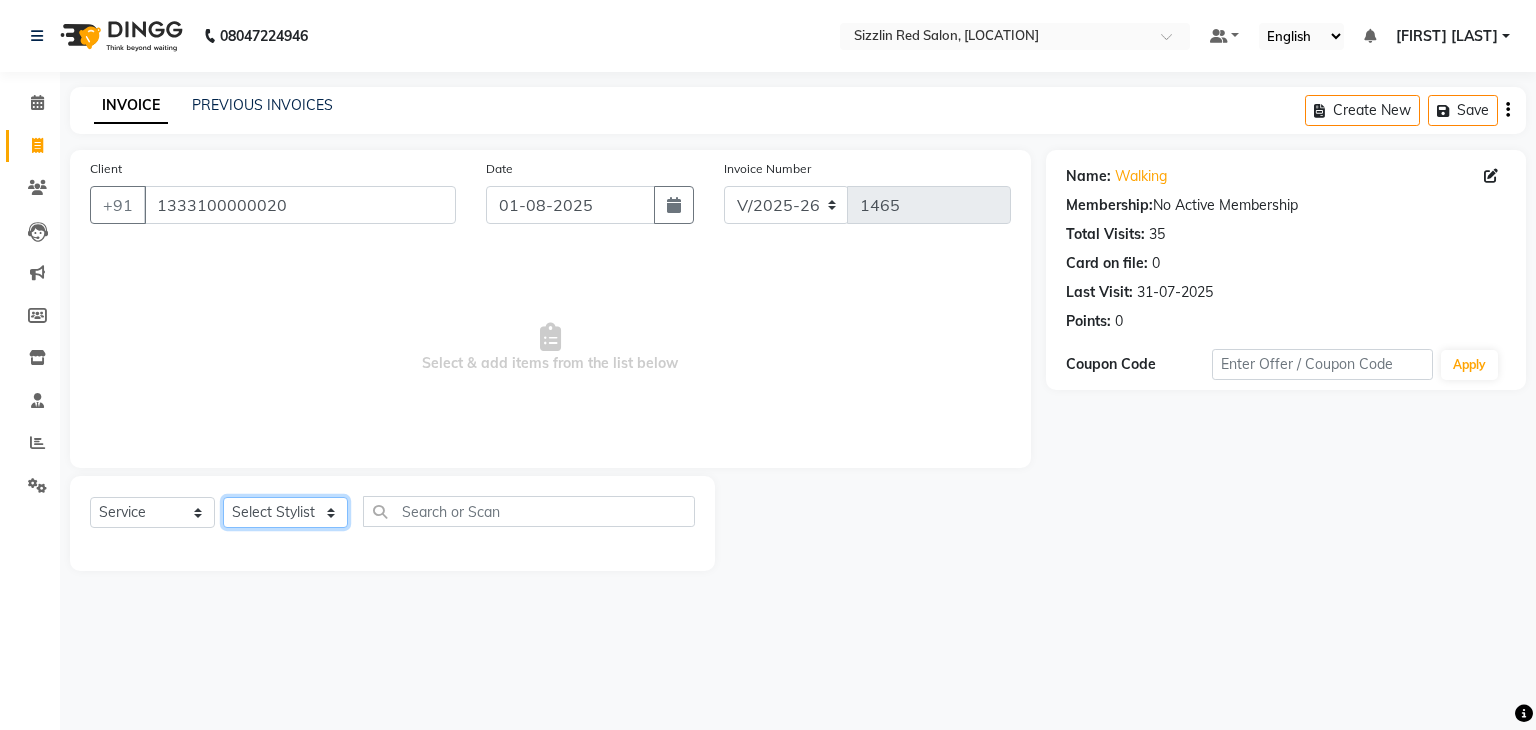 select on "[NUMBER]" 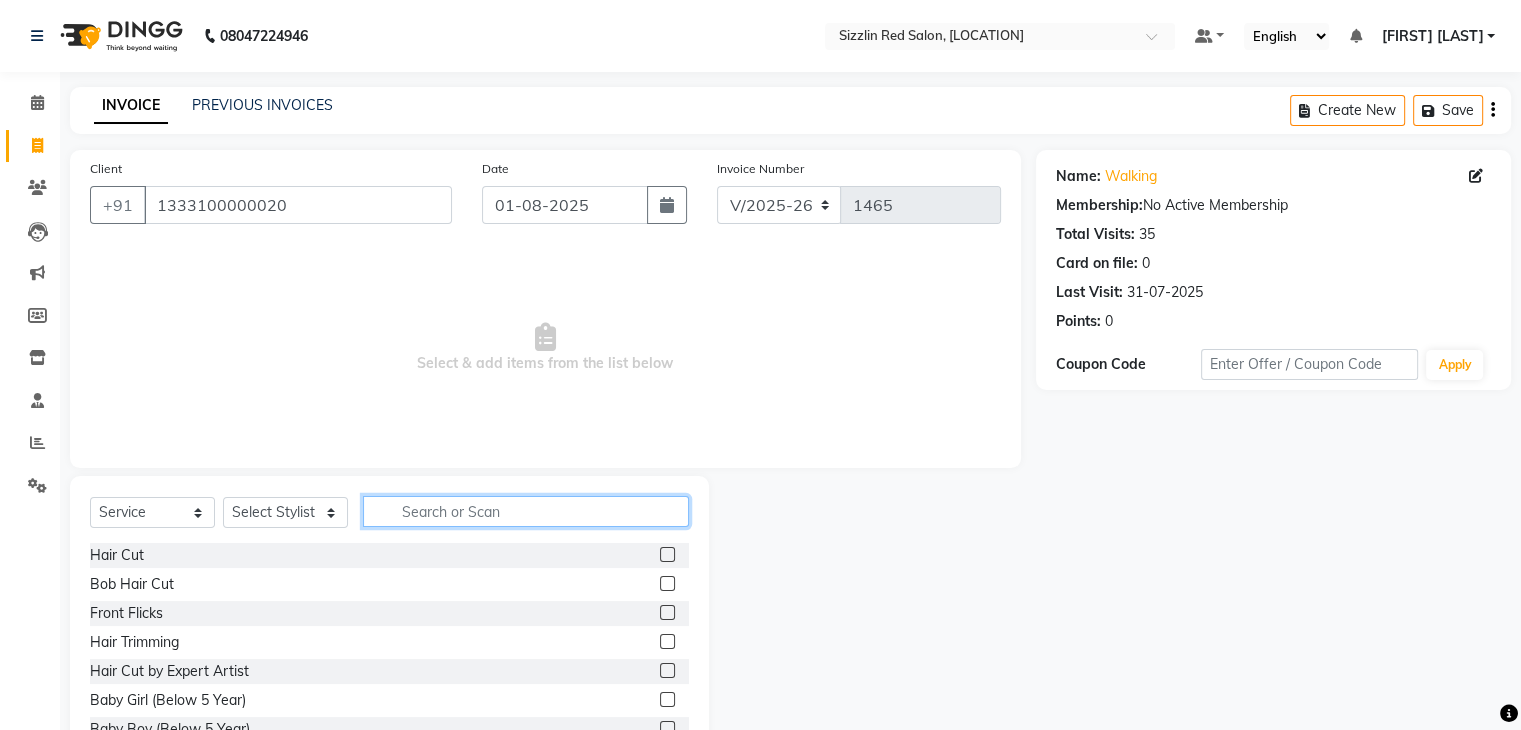 click 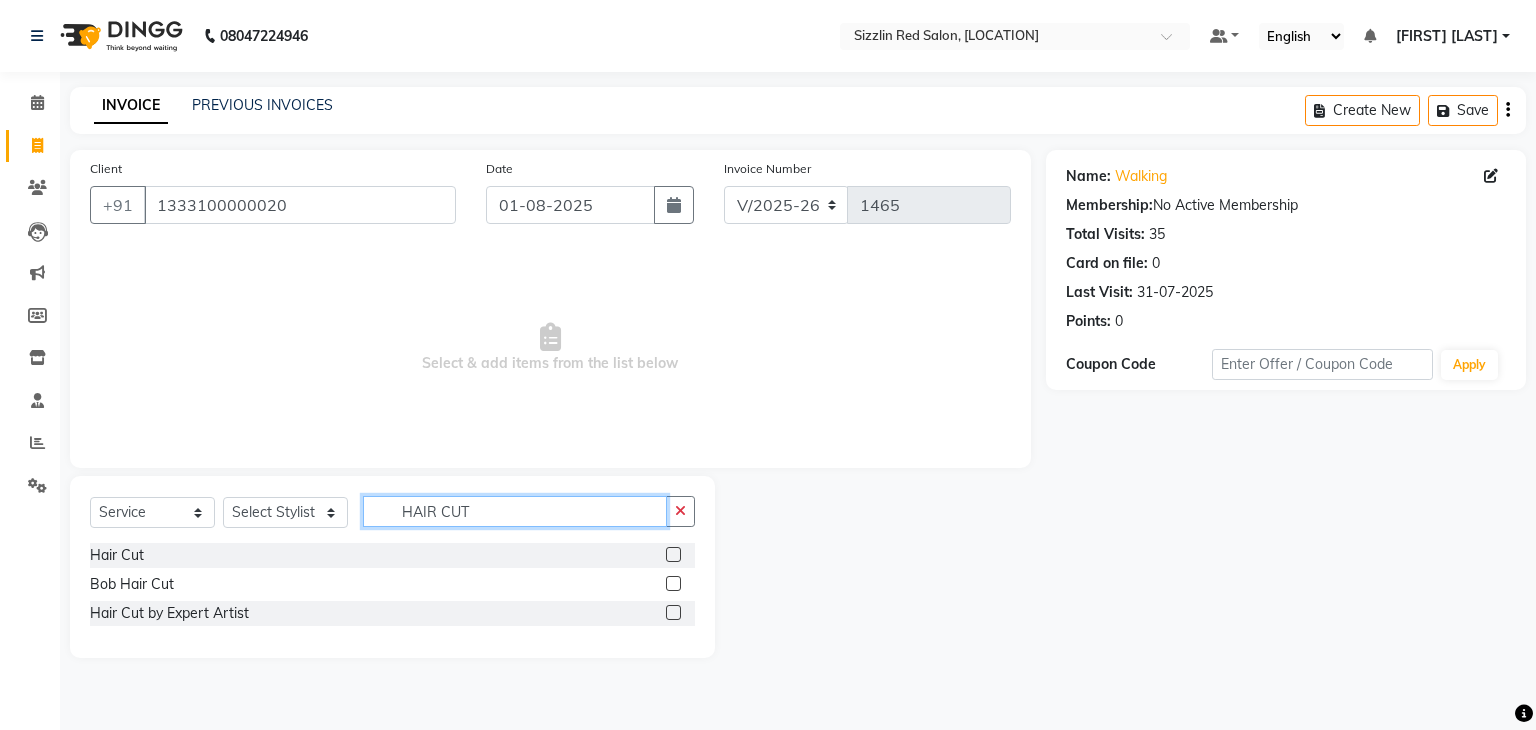 type on "HAIR CUT" 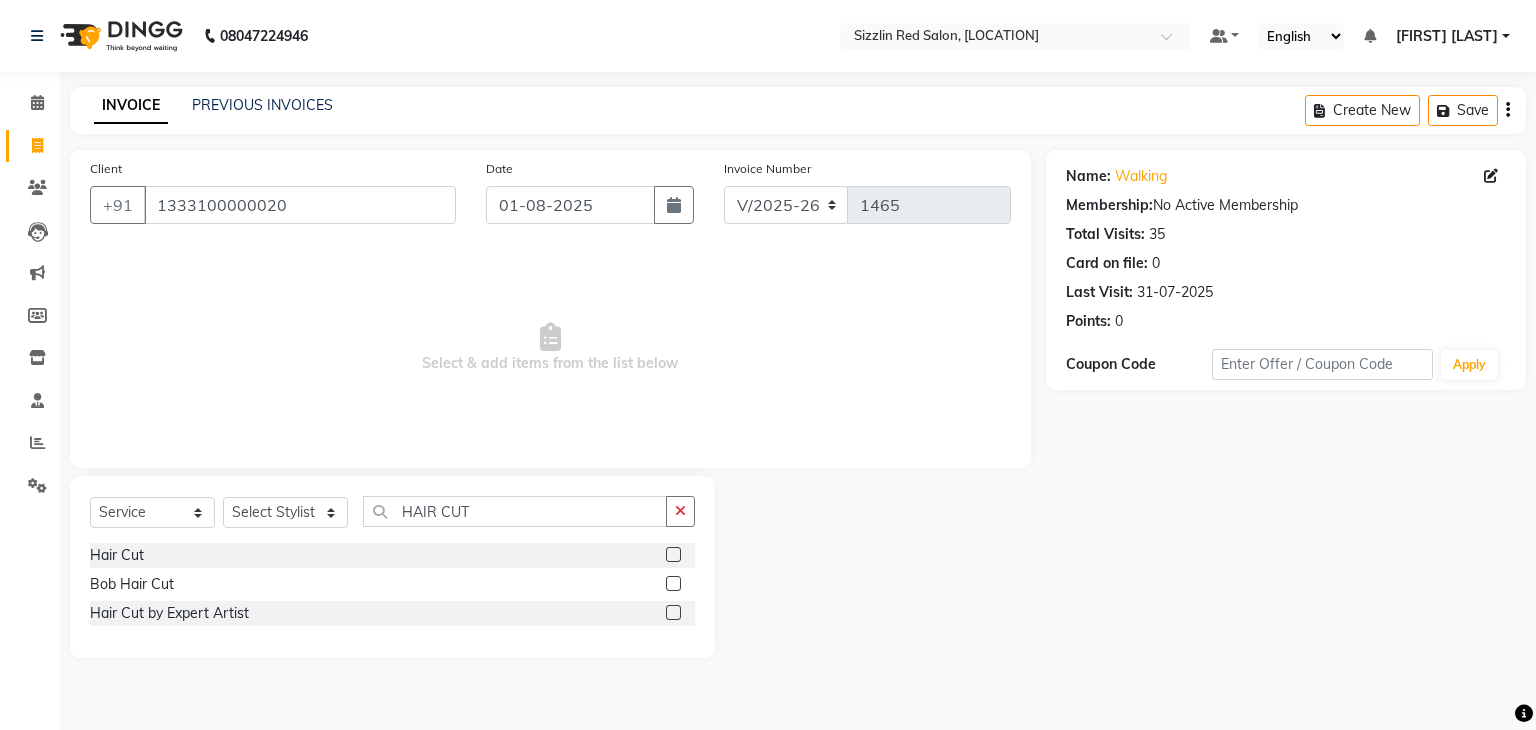 click 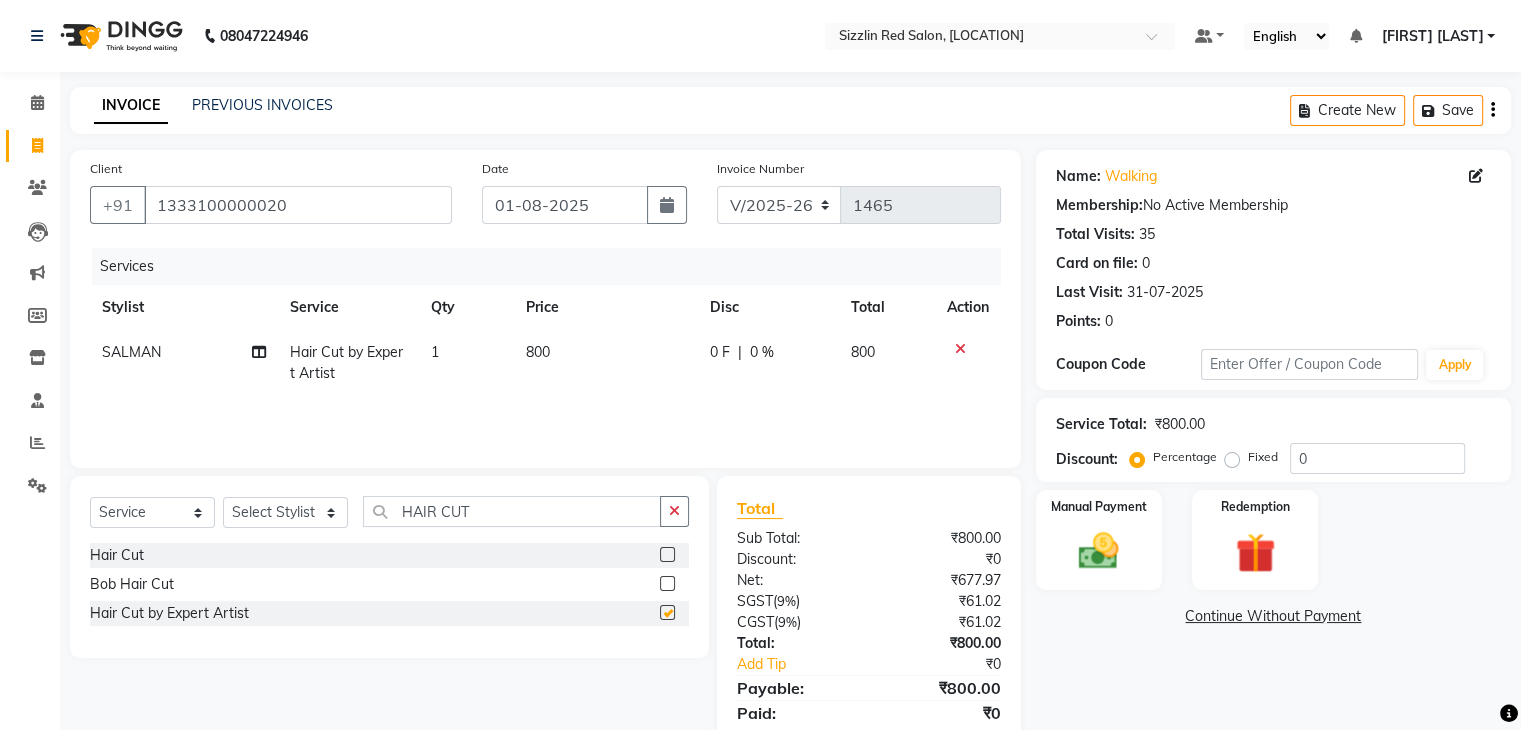 checkbox on "false" 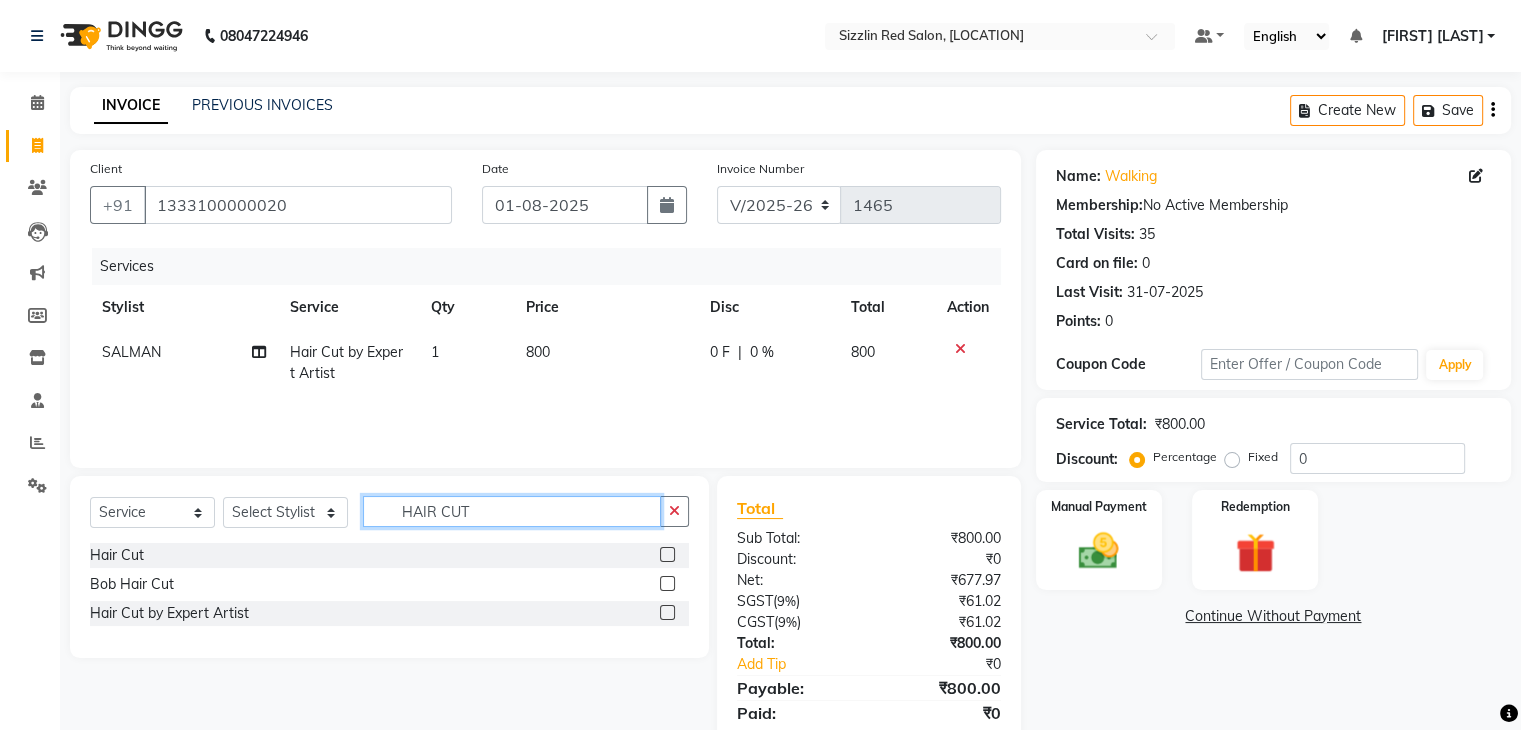 click on "HAIR CUT" 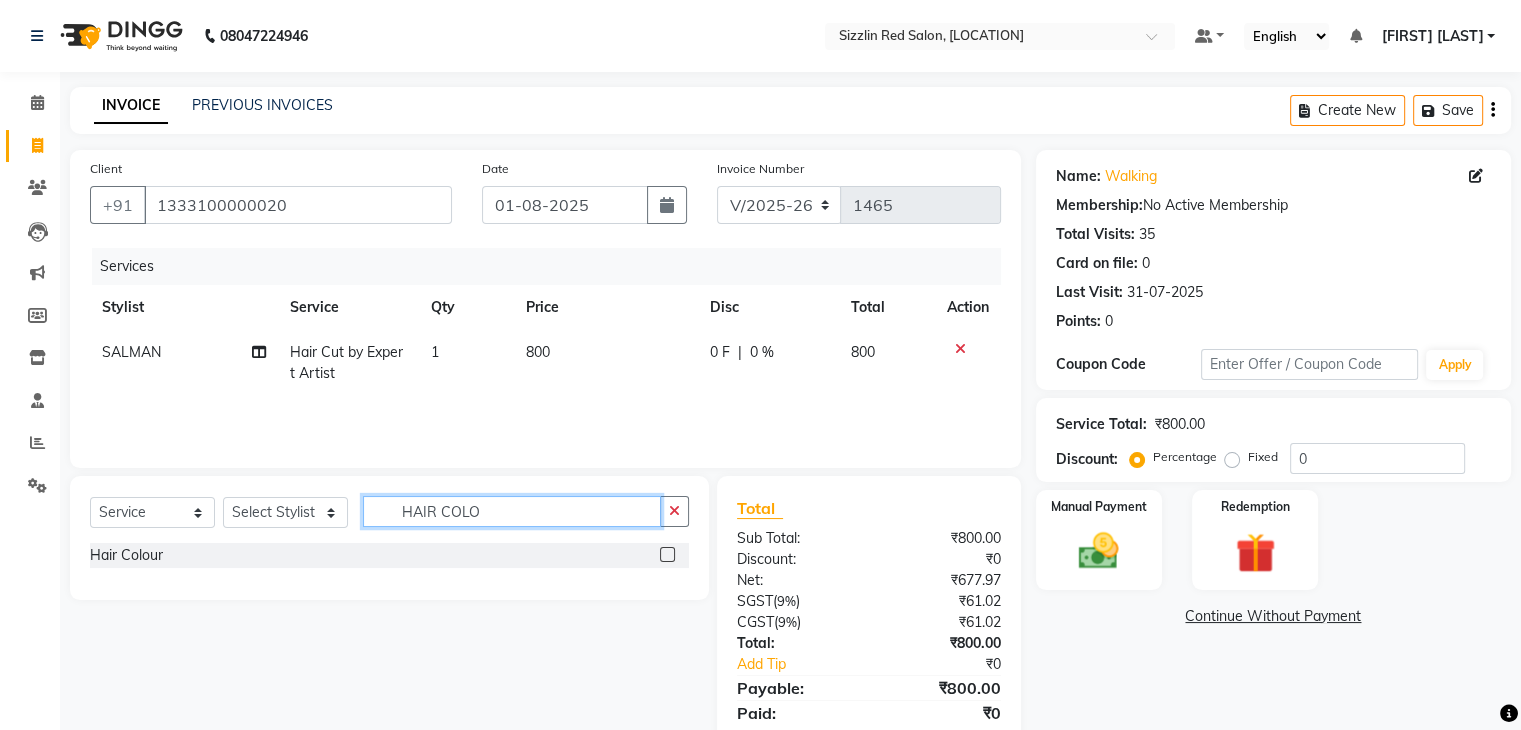 type on "HAIR COLO" 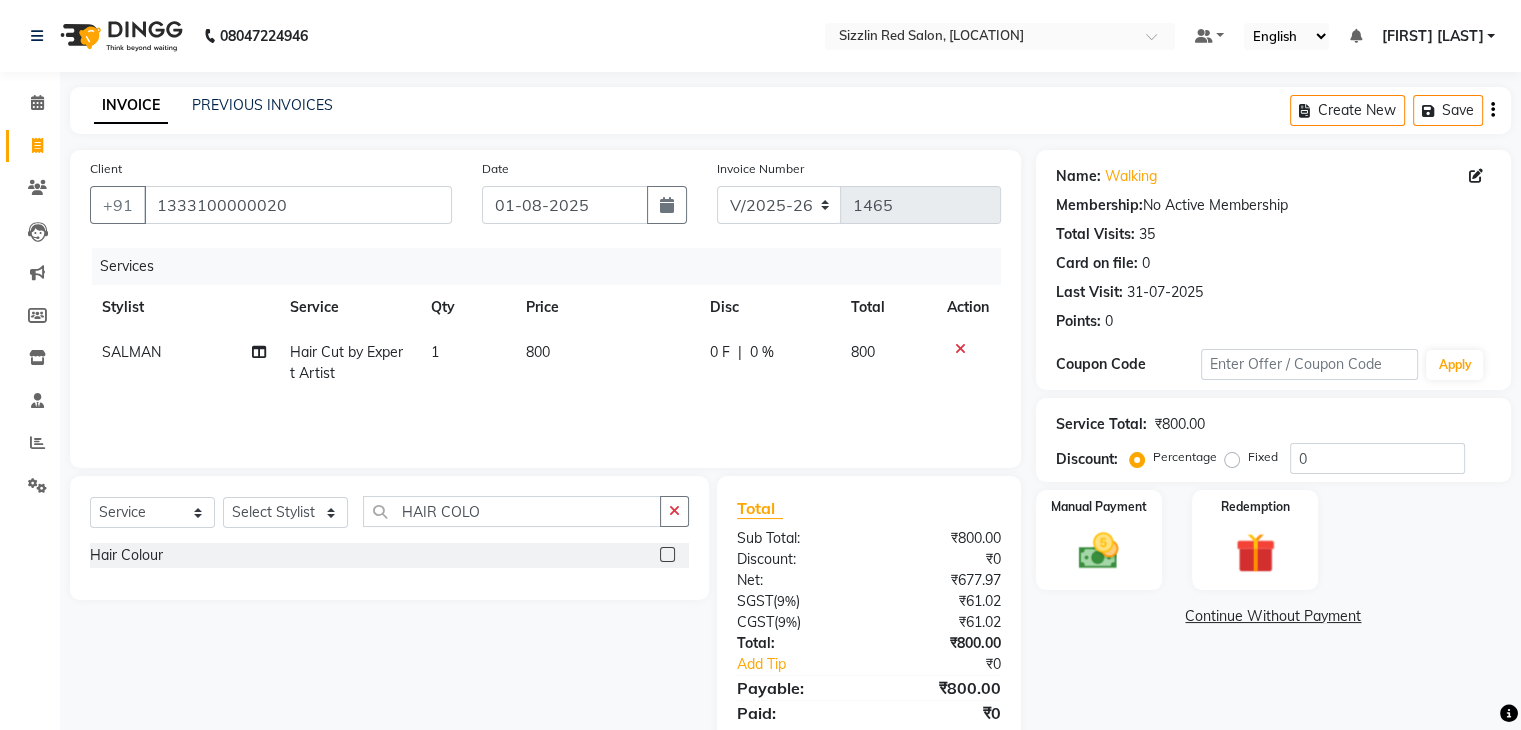 click 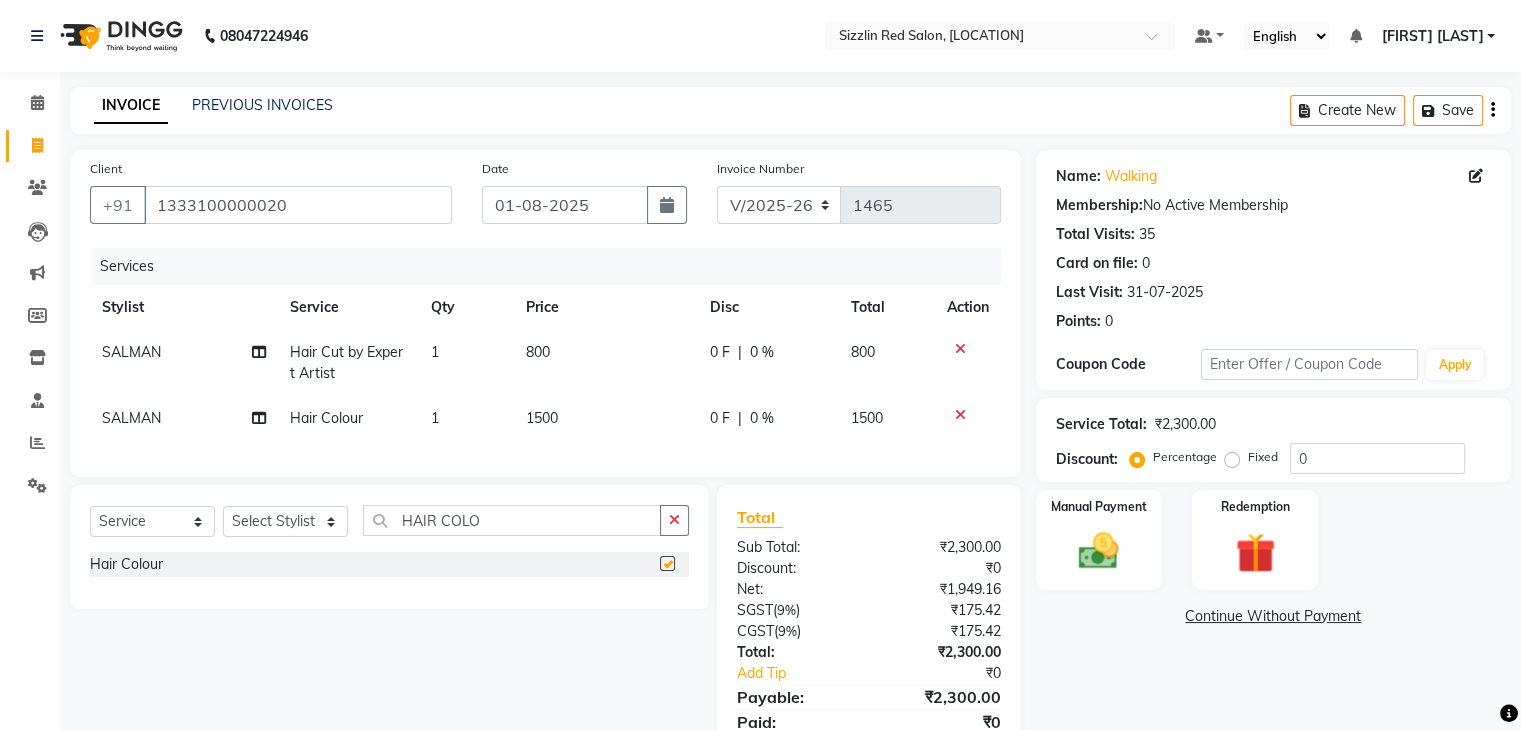 checkbox on "false" 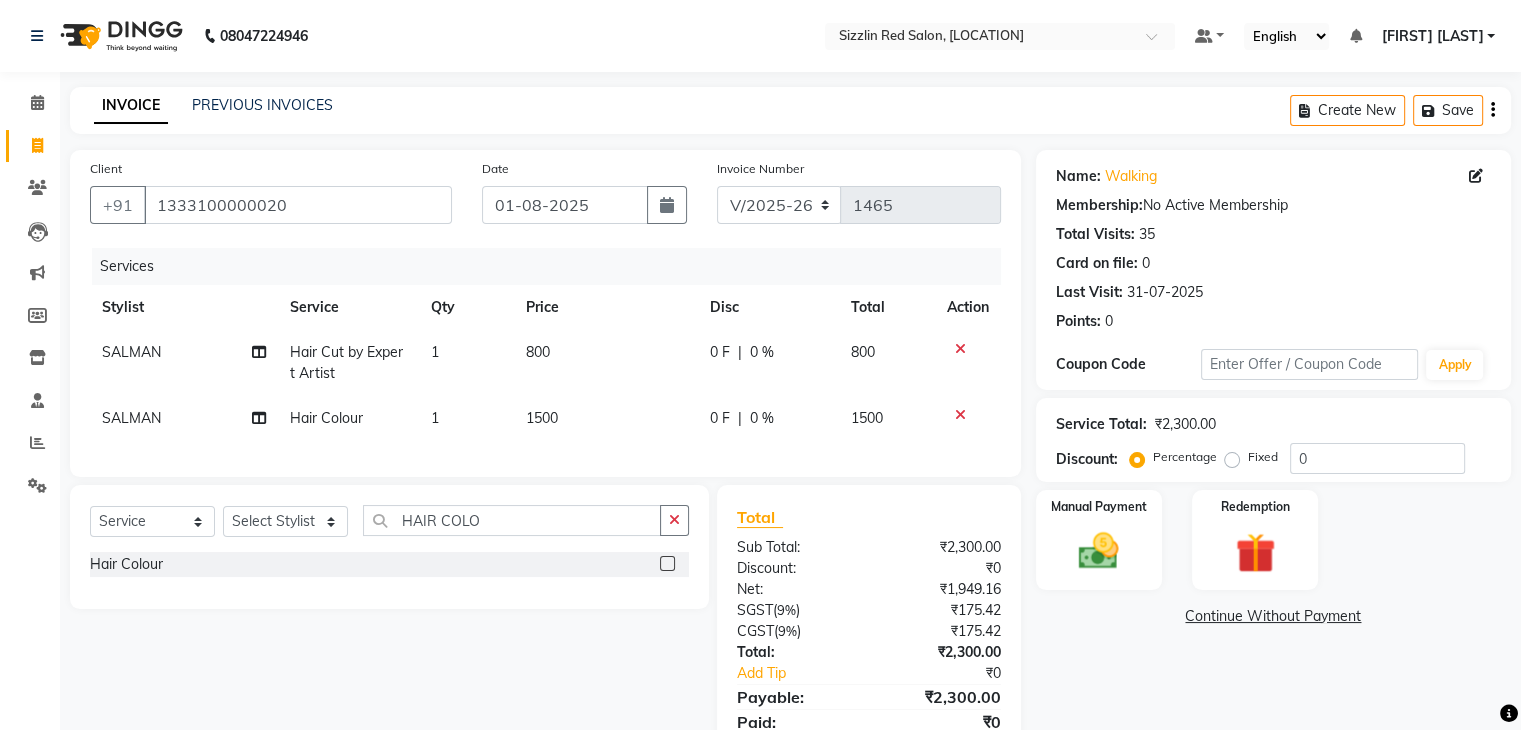 click on "1500" 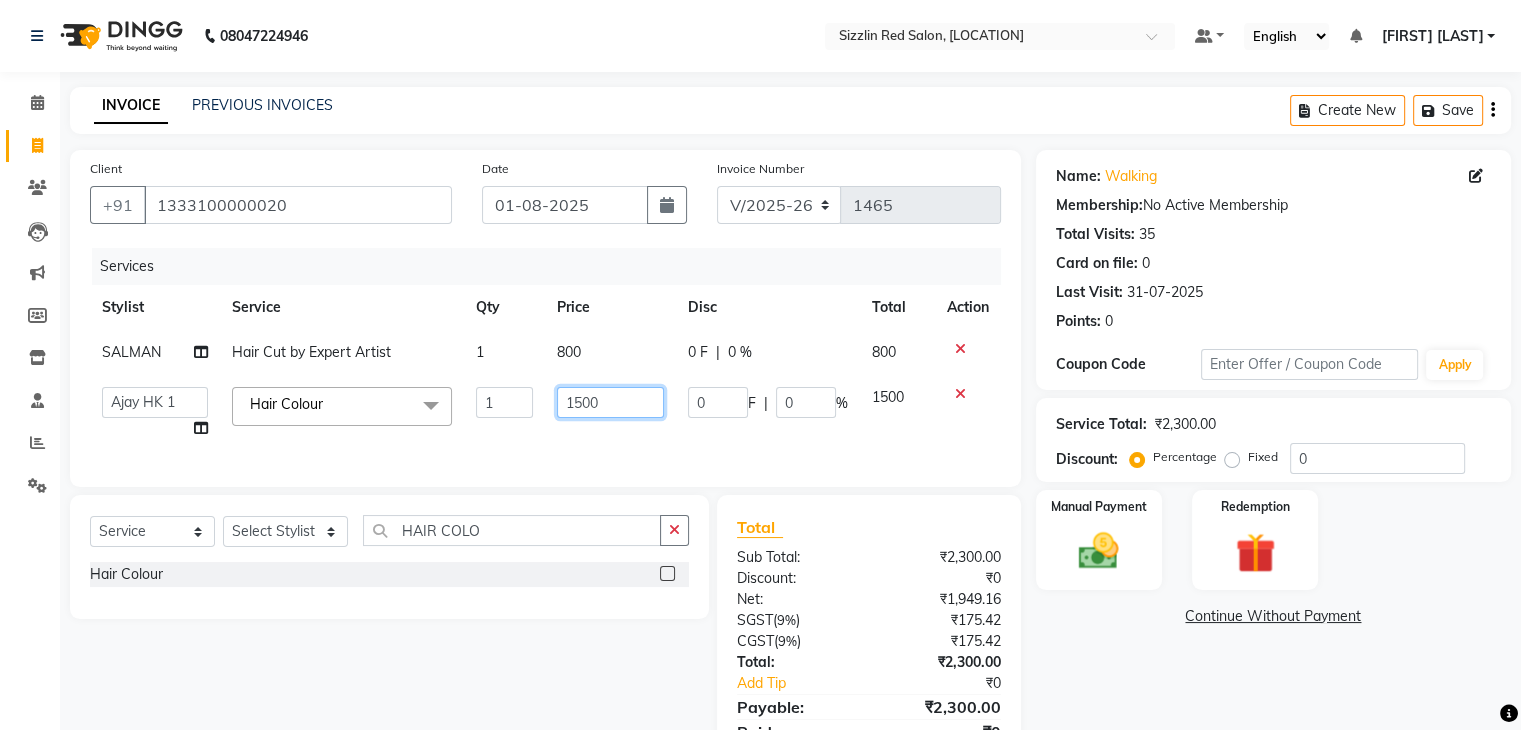 click on "1500" 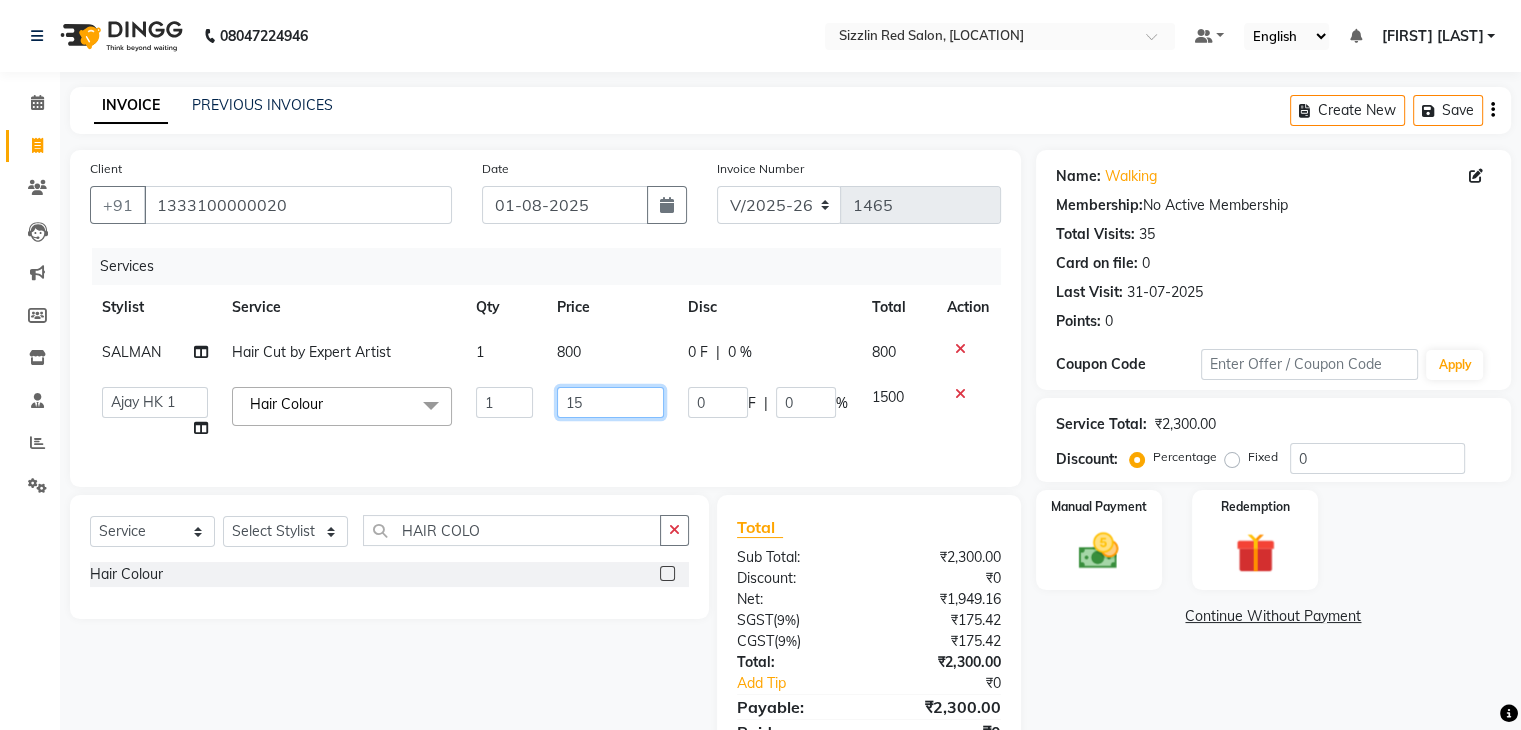 type on "1" 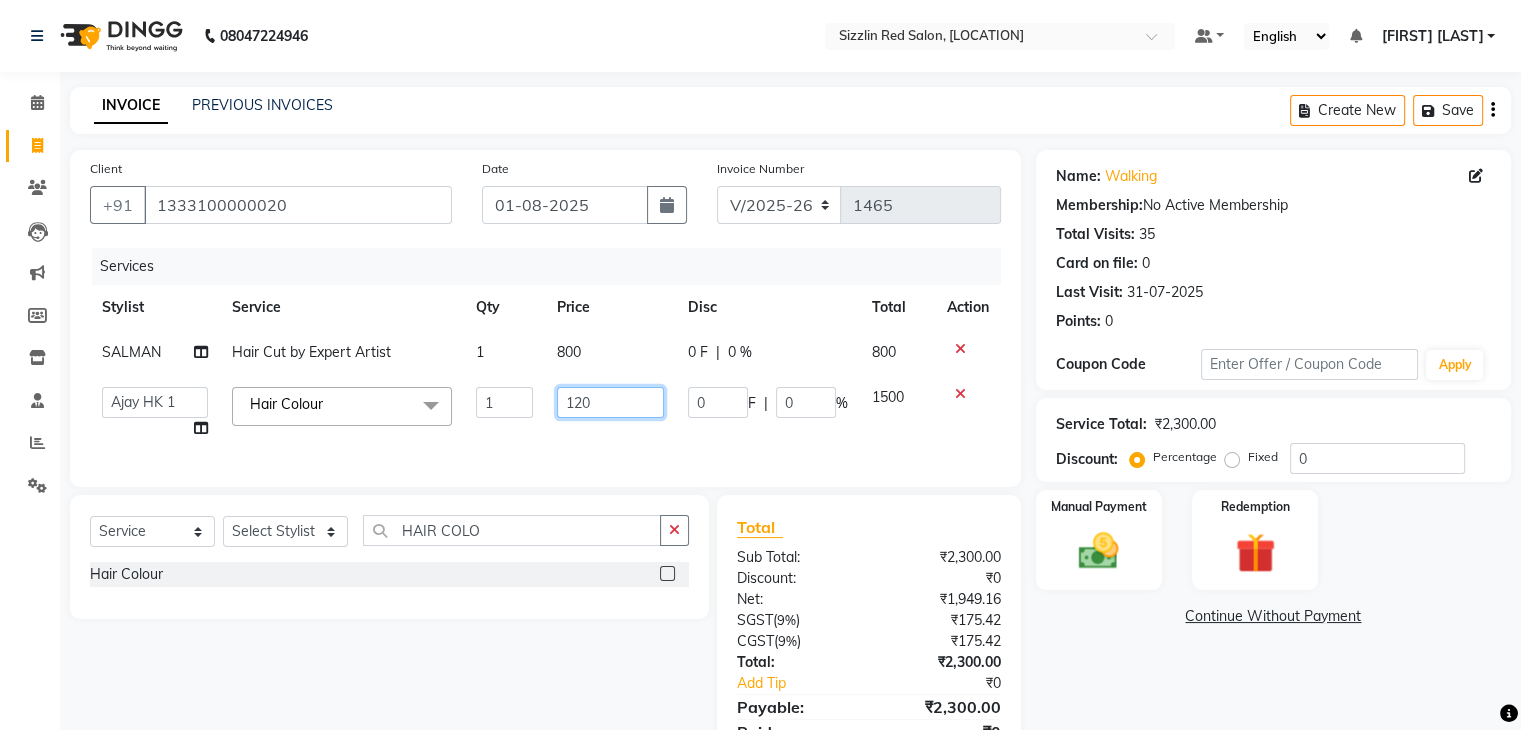 type on "1200" 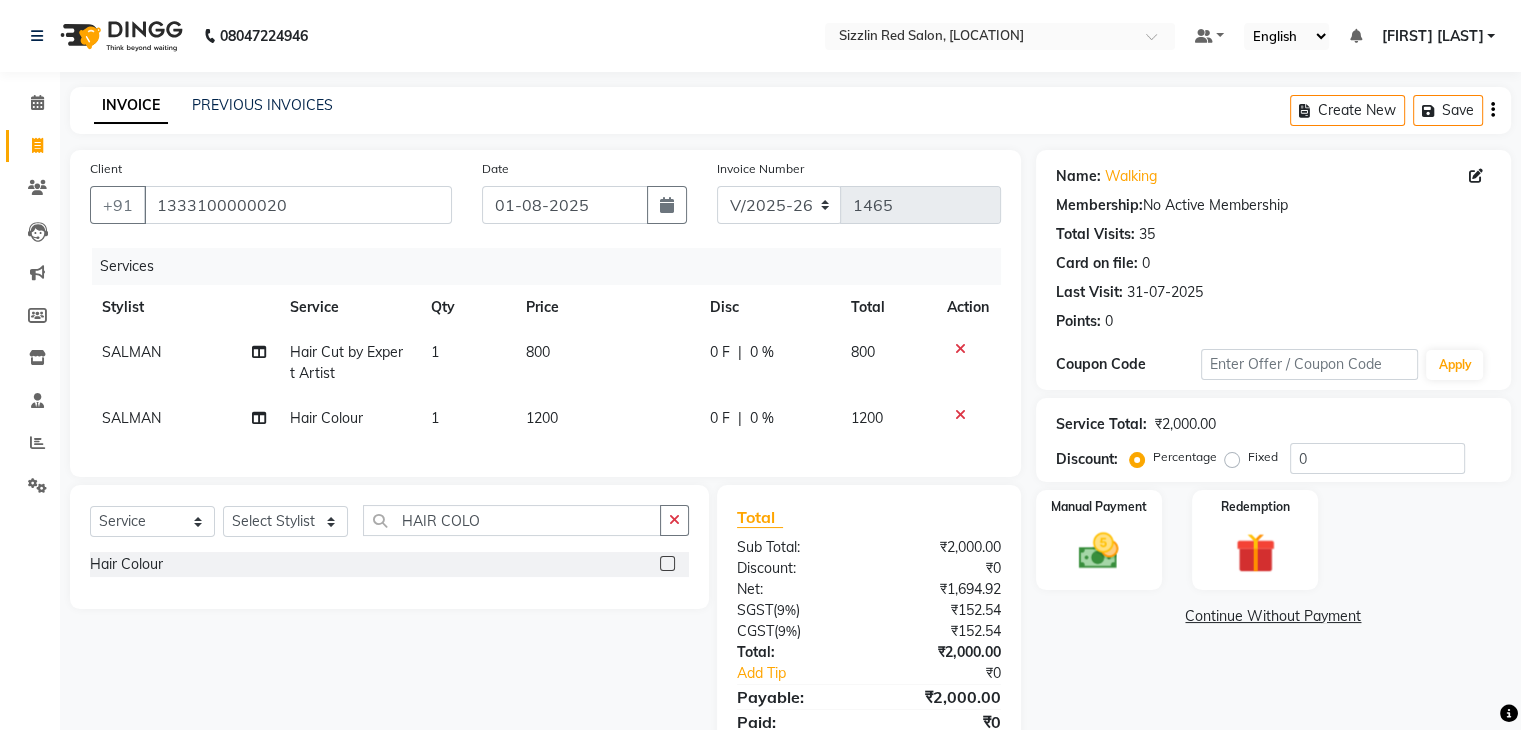 click on "800" 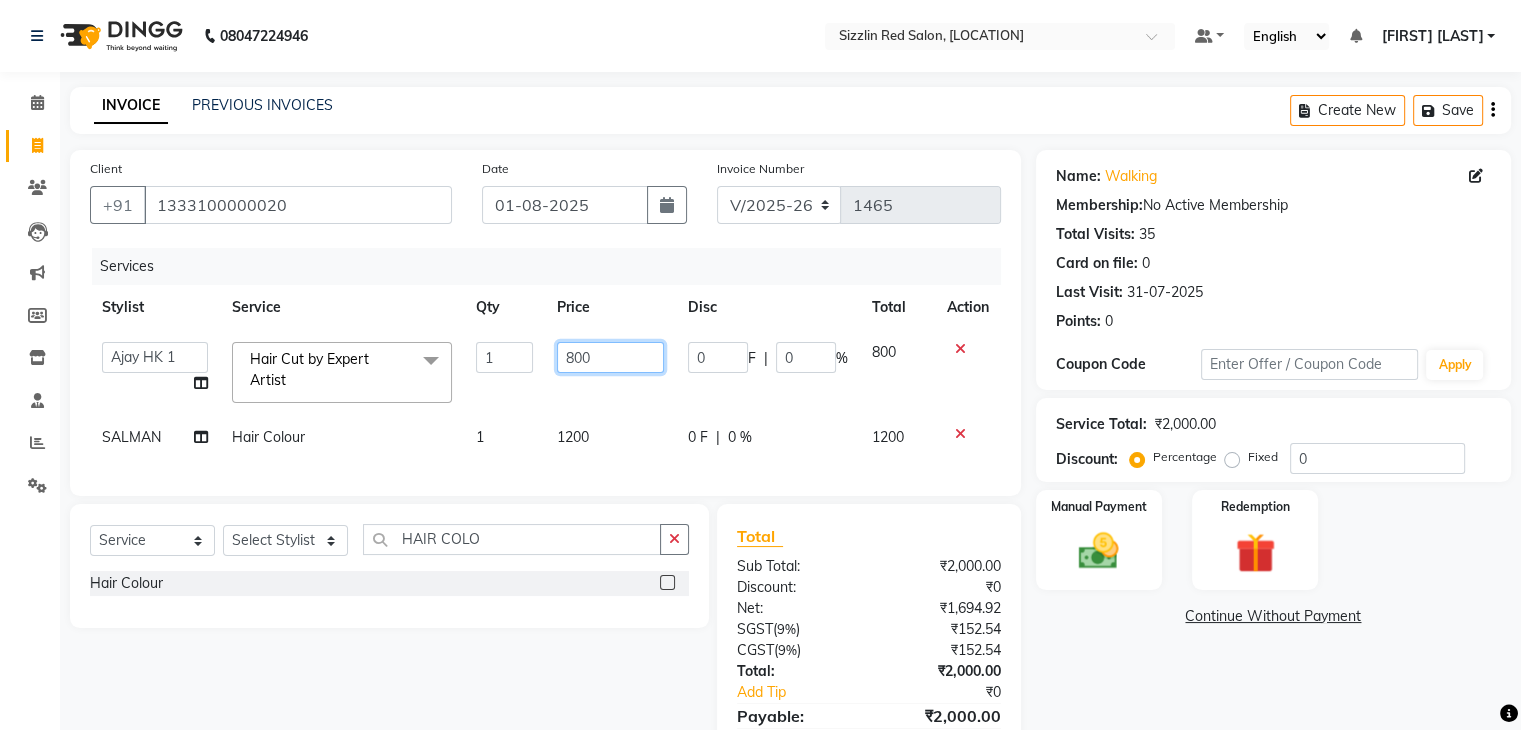 click on "800" 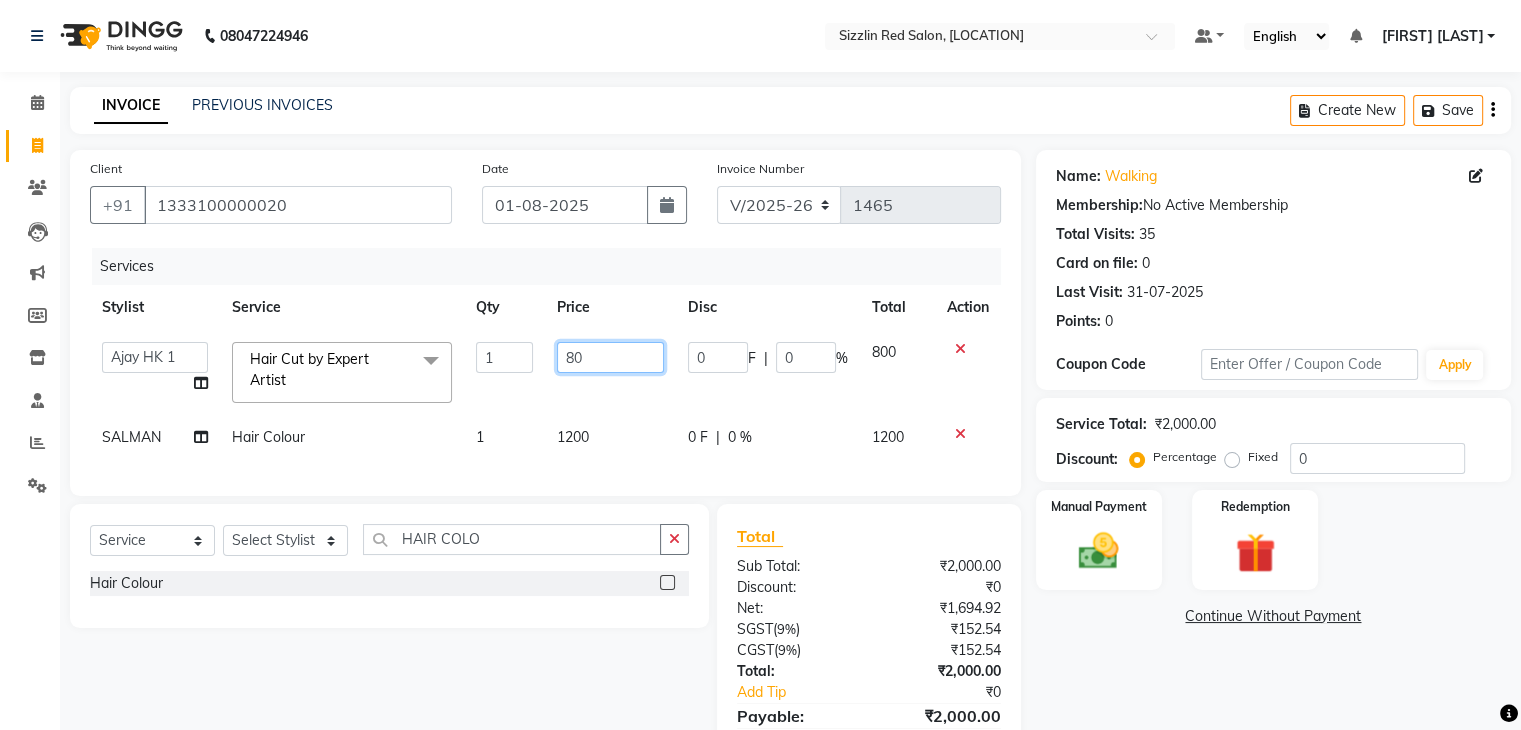 type on "8" 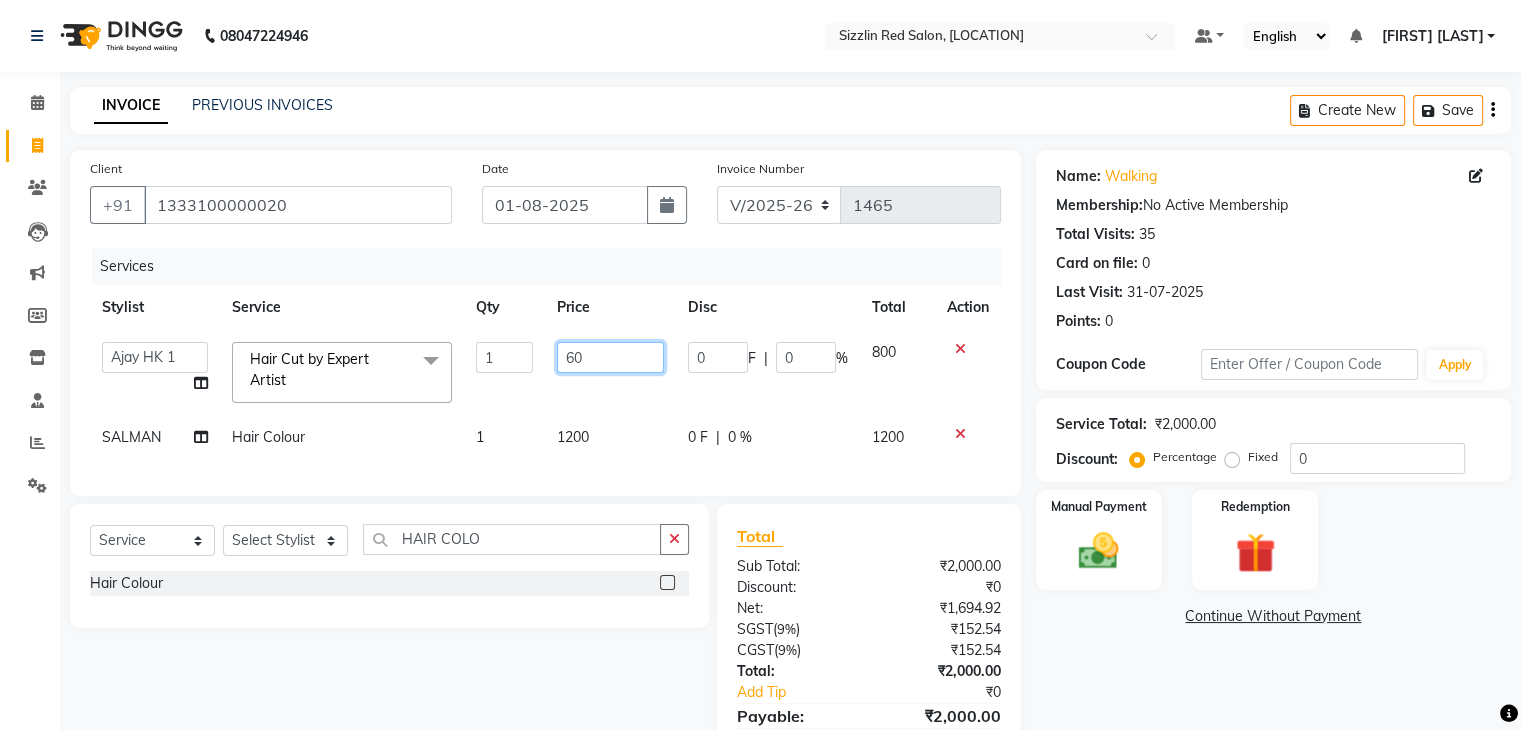type on "600" 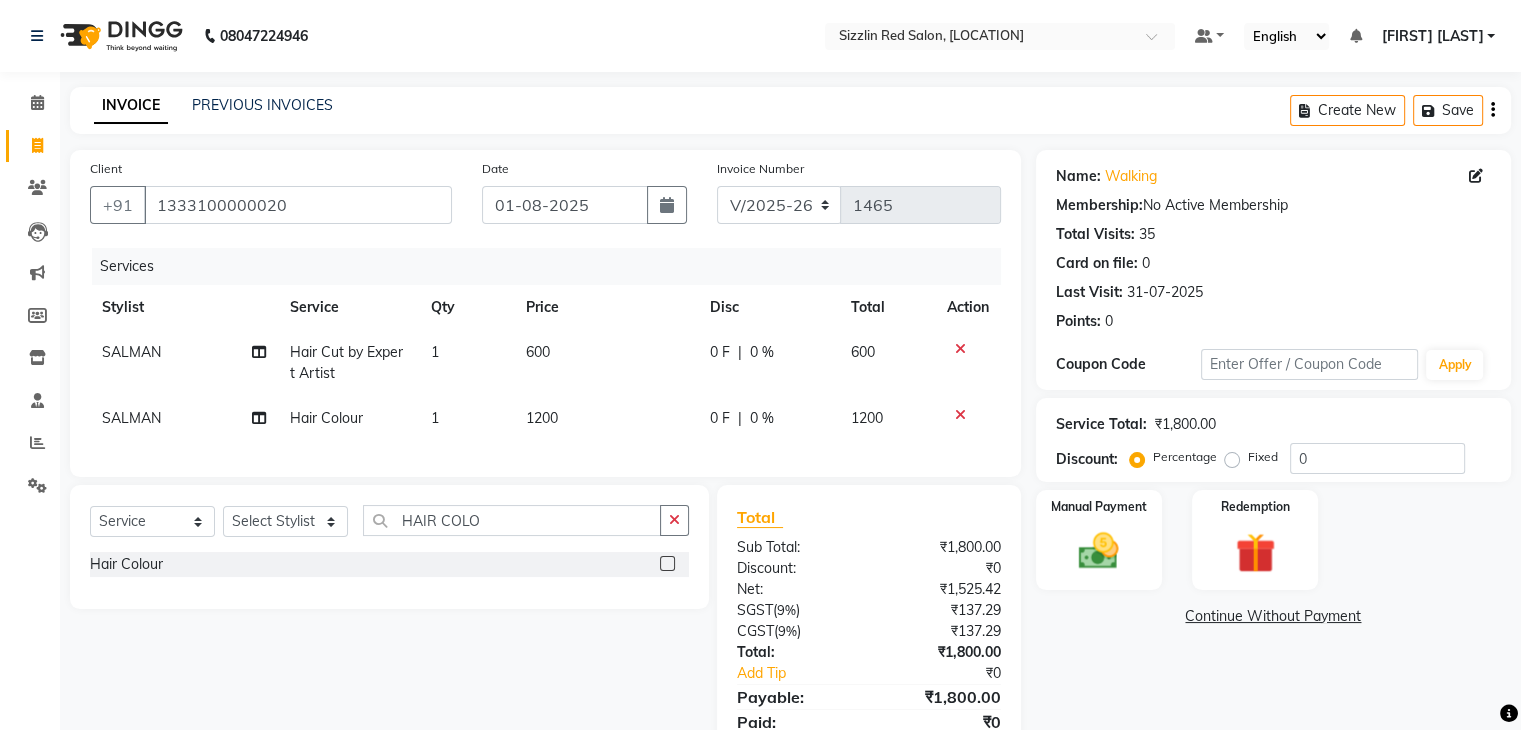 click on "SALMAN Hair Cut by Expert Artist 1 600 0 F | 0 % 600 SALMAN Hair Colour 1 1200 0 F | 0 % 1200" 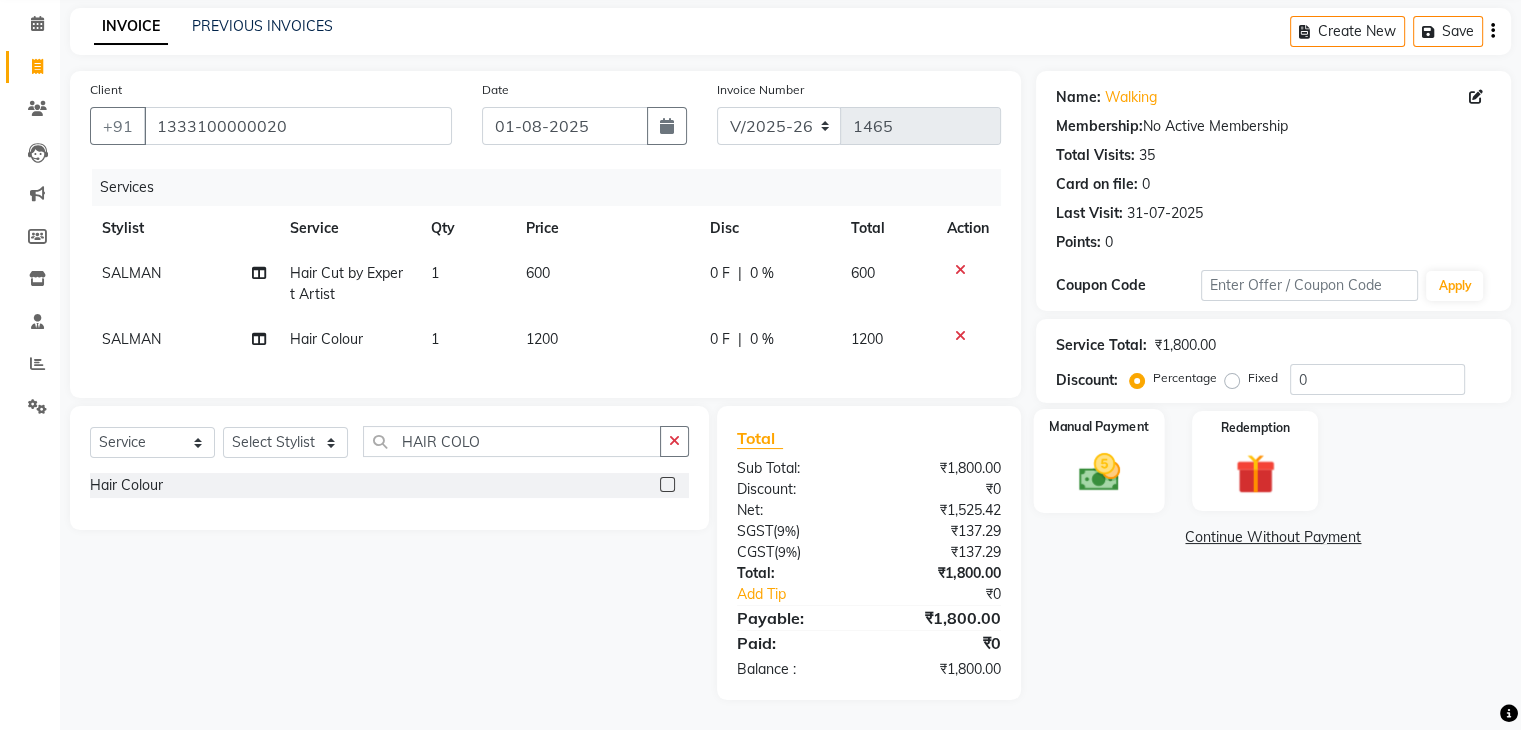 click 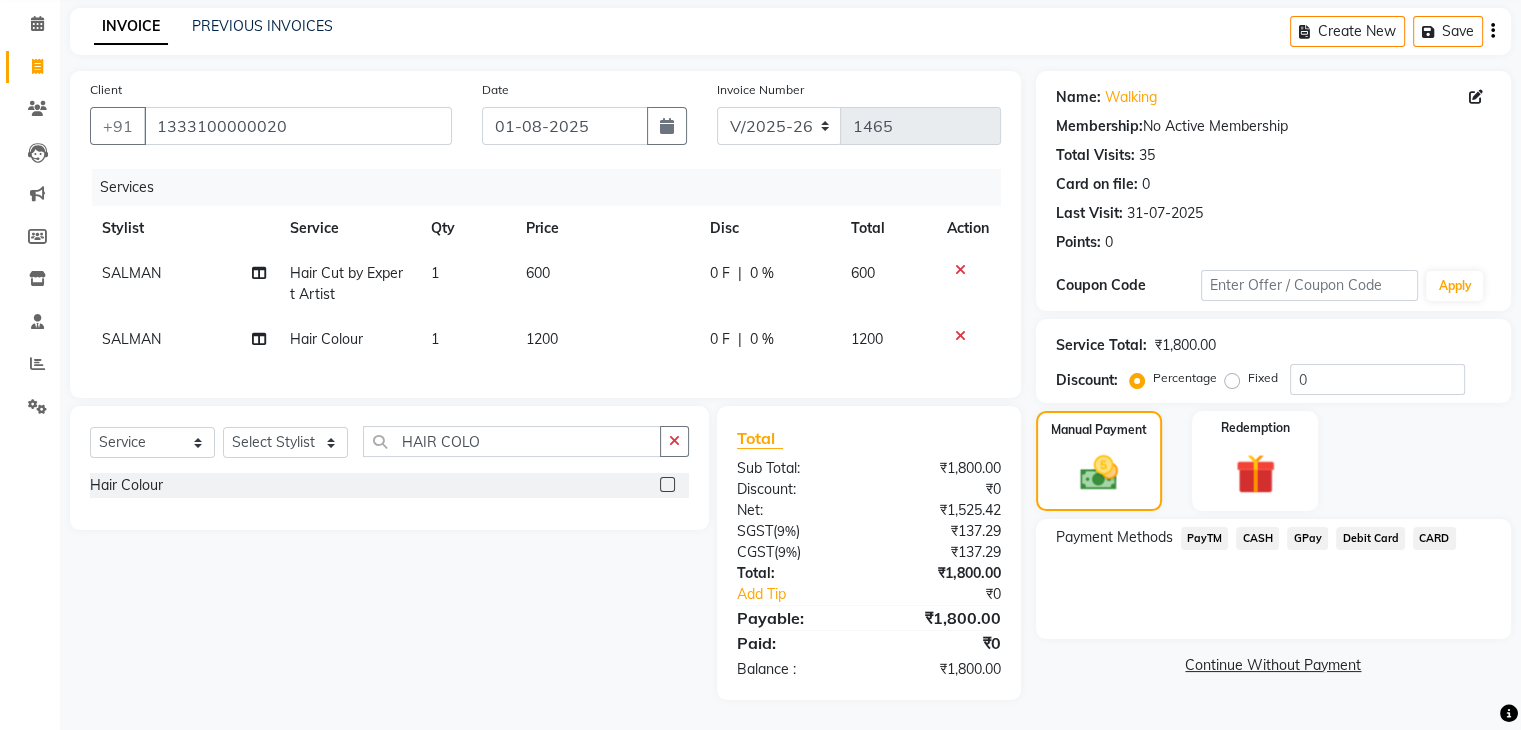 click on "CASH" 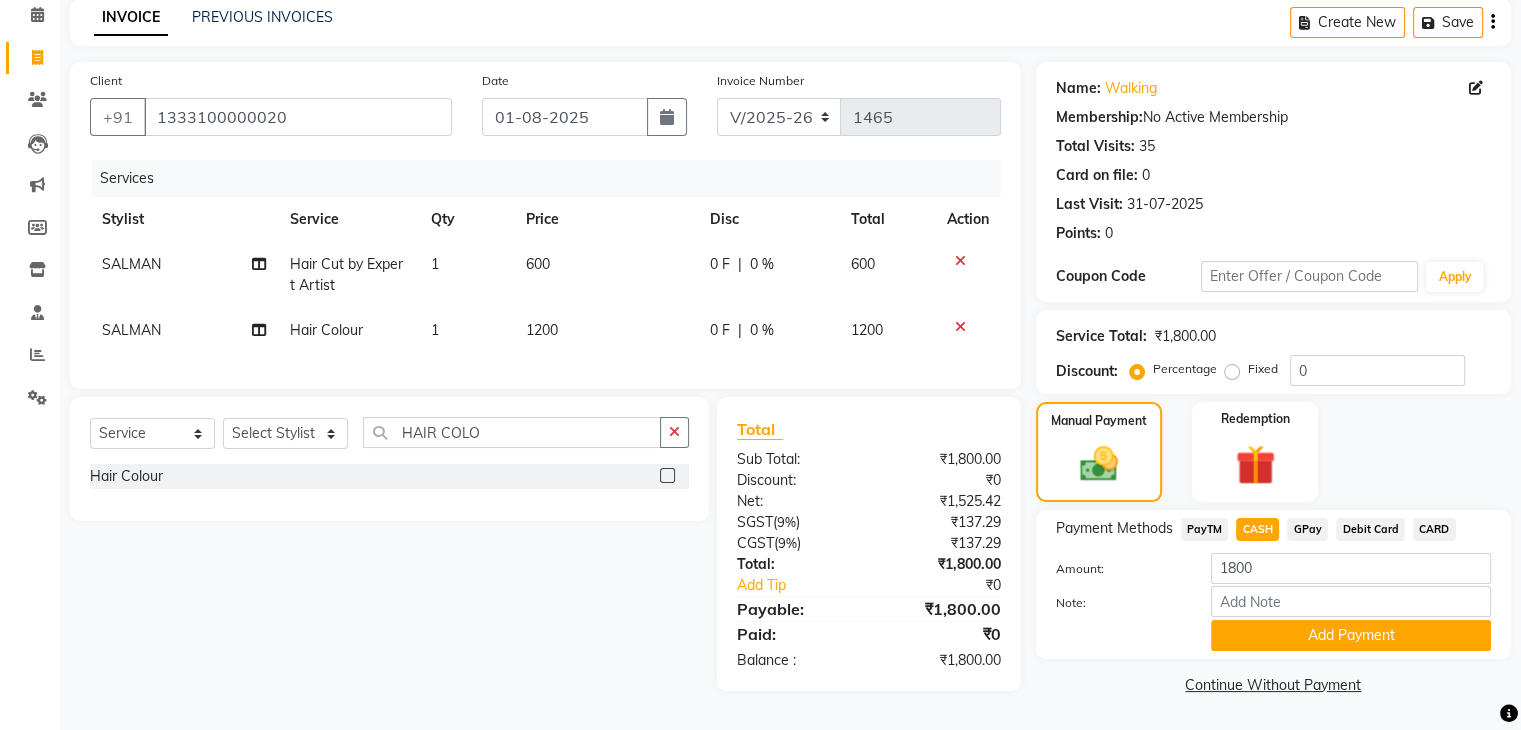 click on "Add Payment" 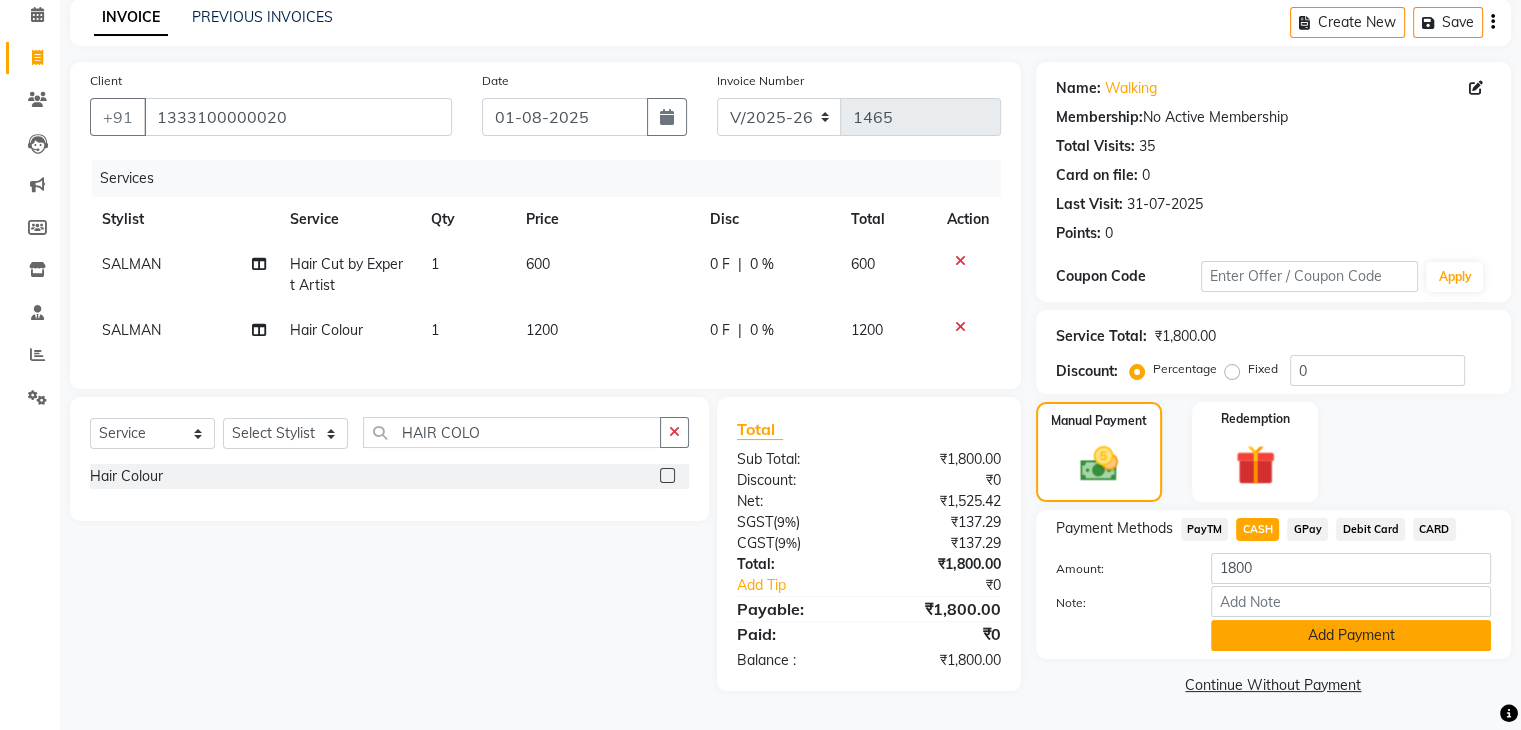 click on "Add Payment" 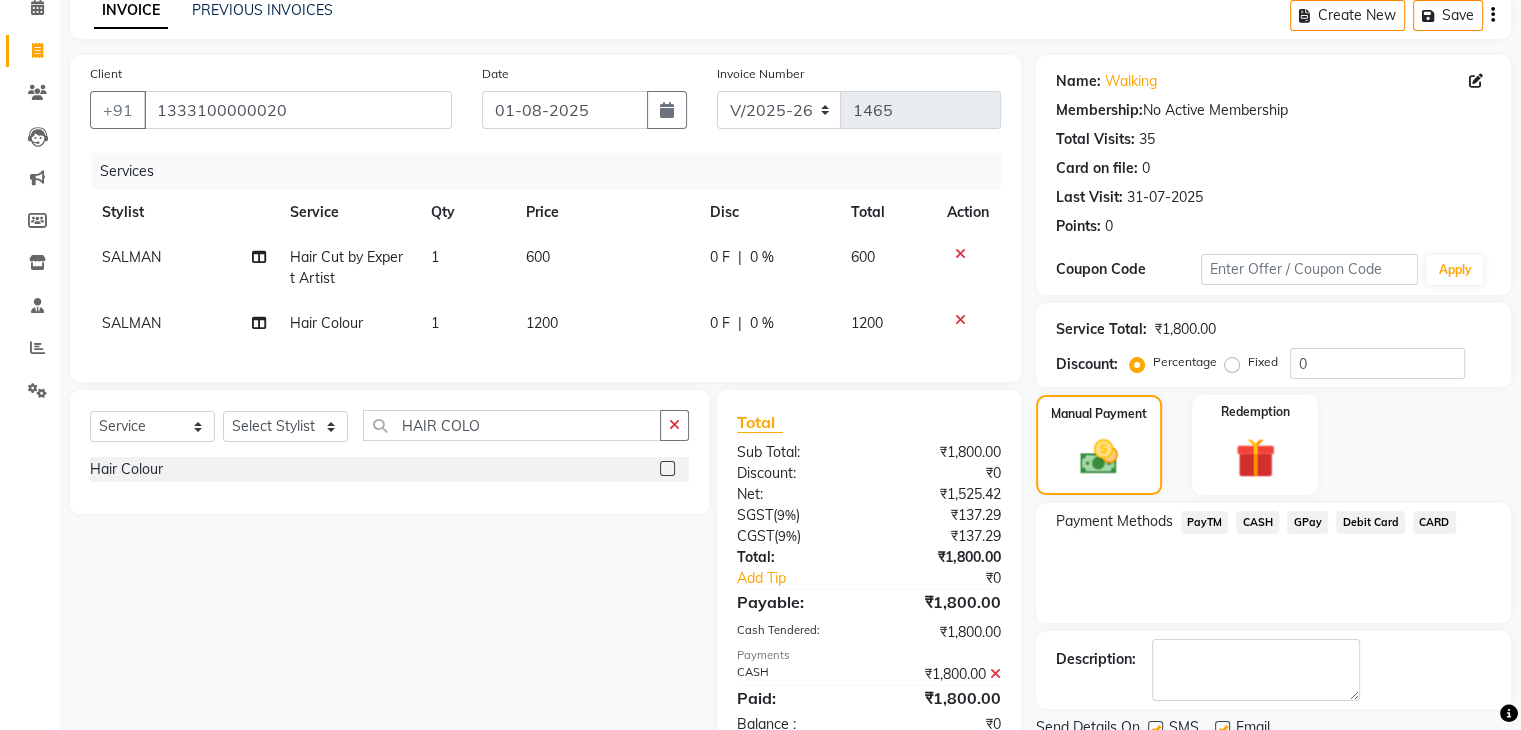 scroll, scrollTop: 171, scrollLeft: 0, axis: vertical 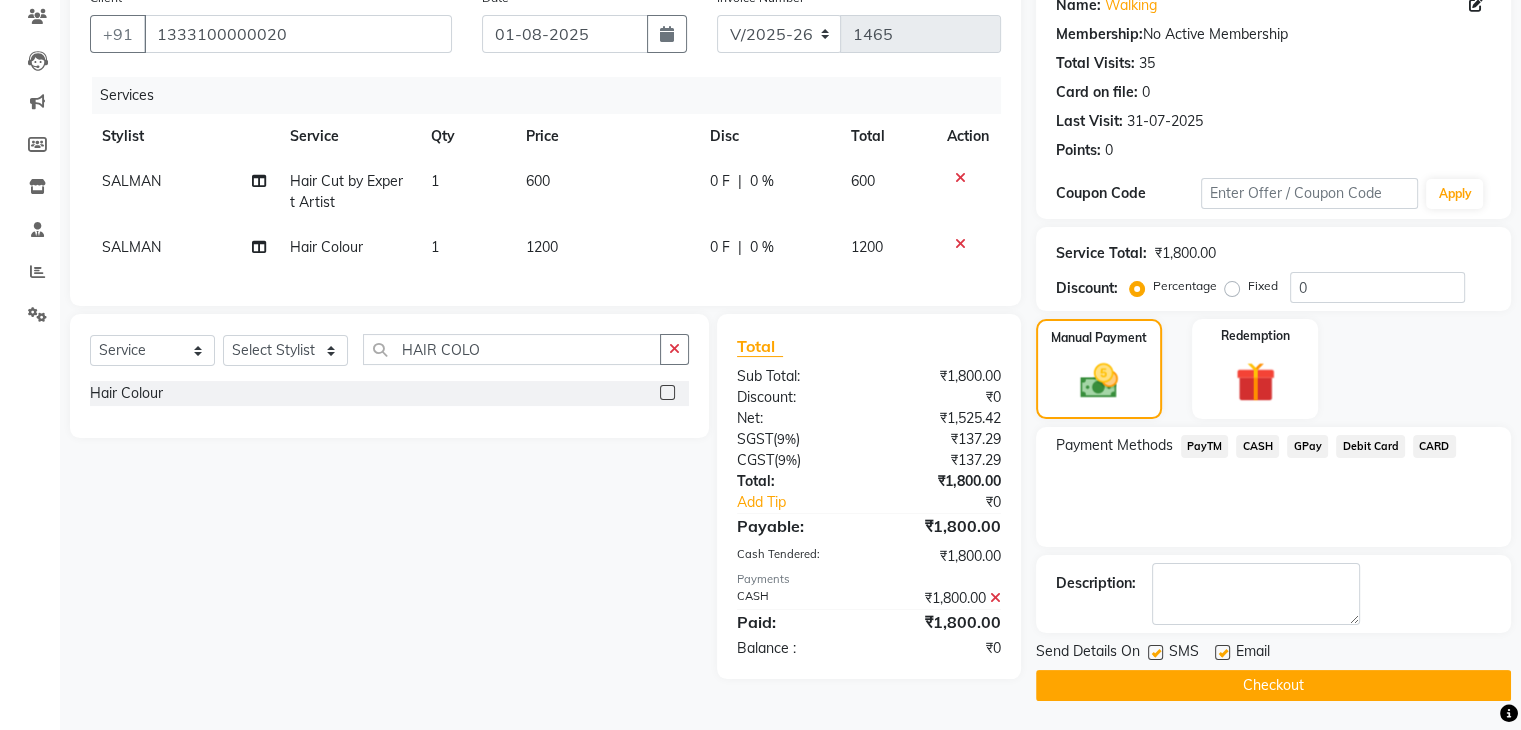click on "Checkout" 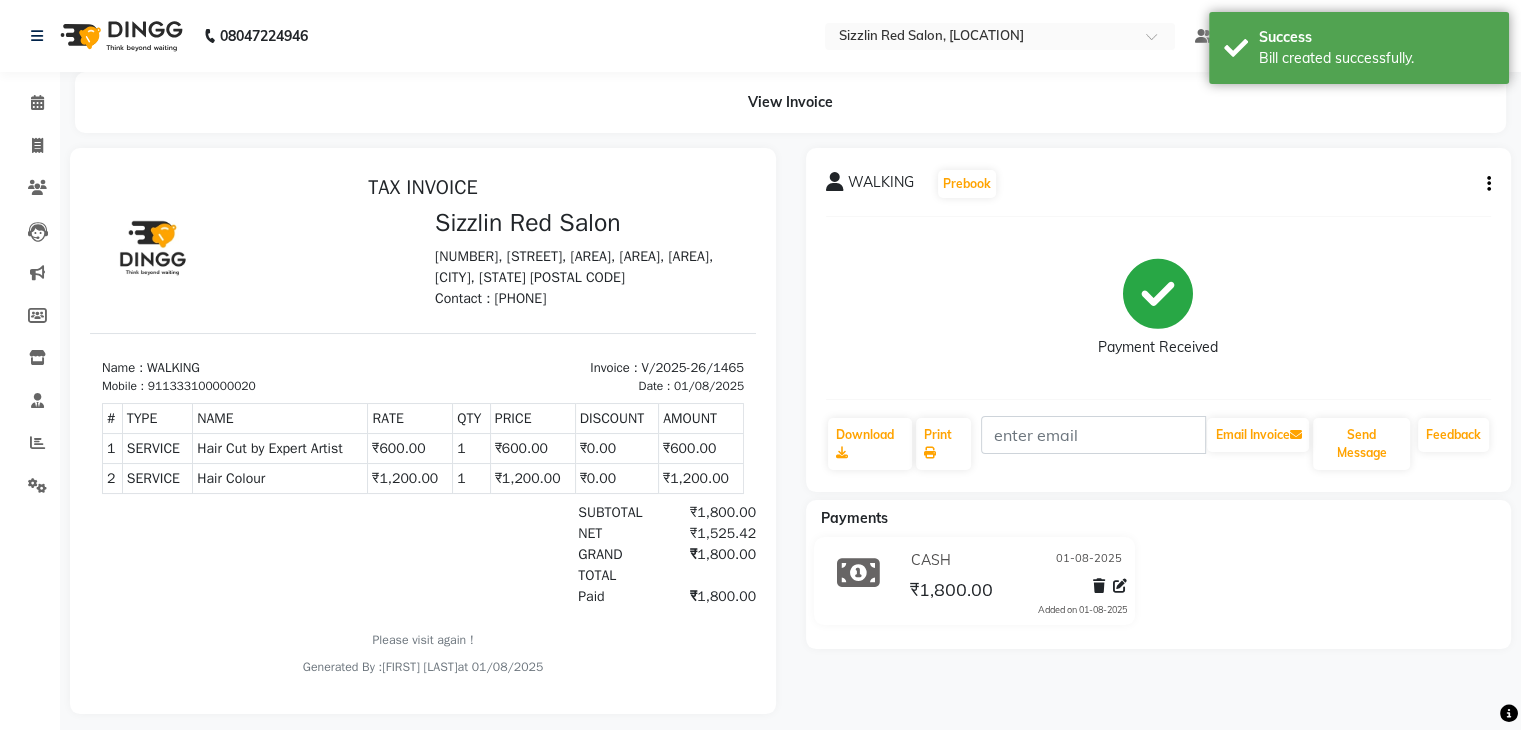 scroll, scrollTop: 0, scrollLeft: 0, axis: both 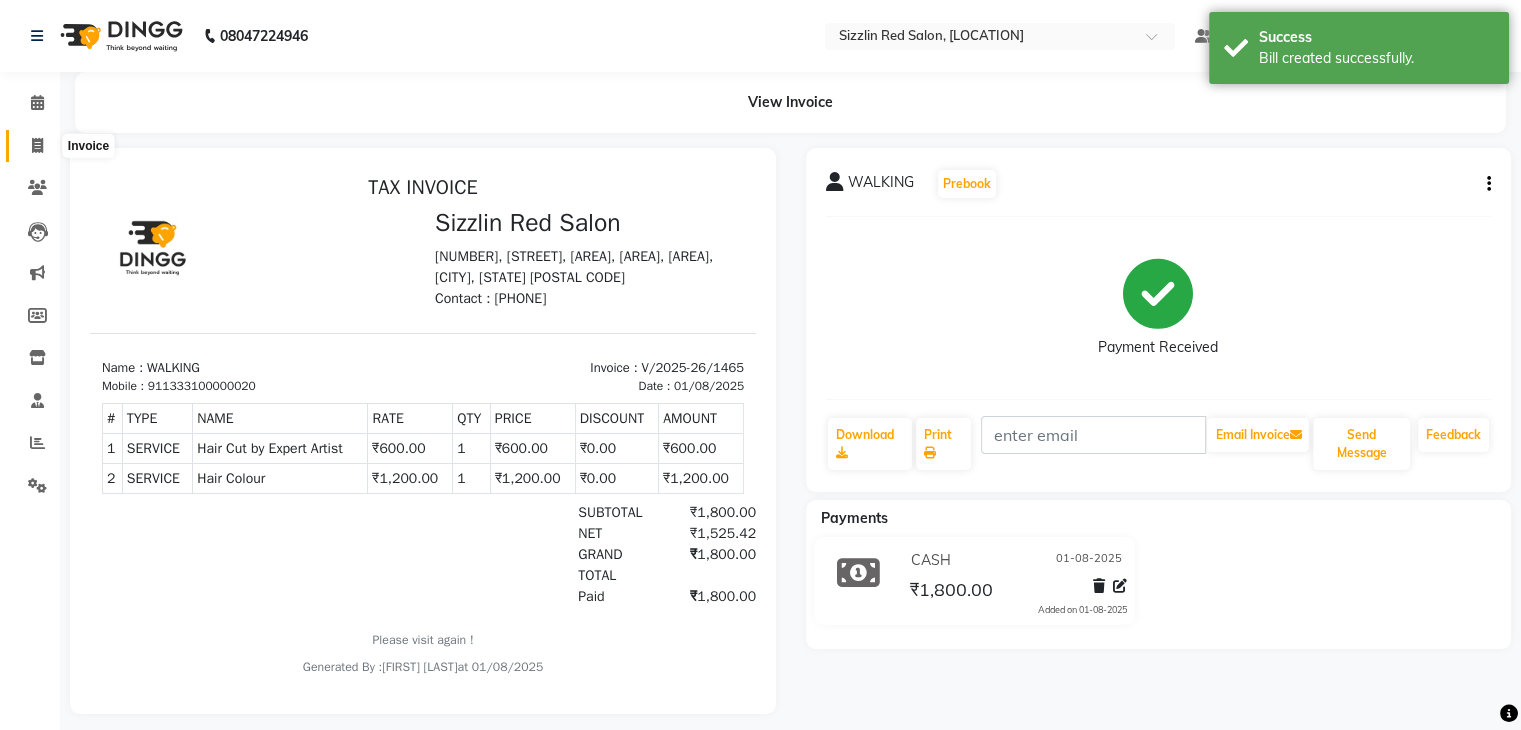 click 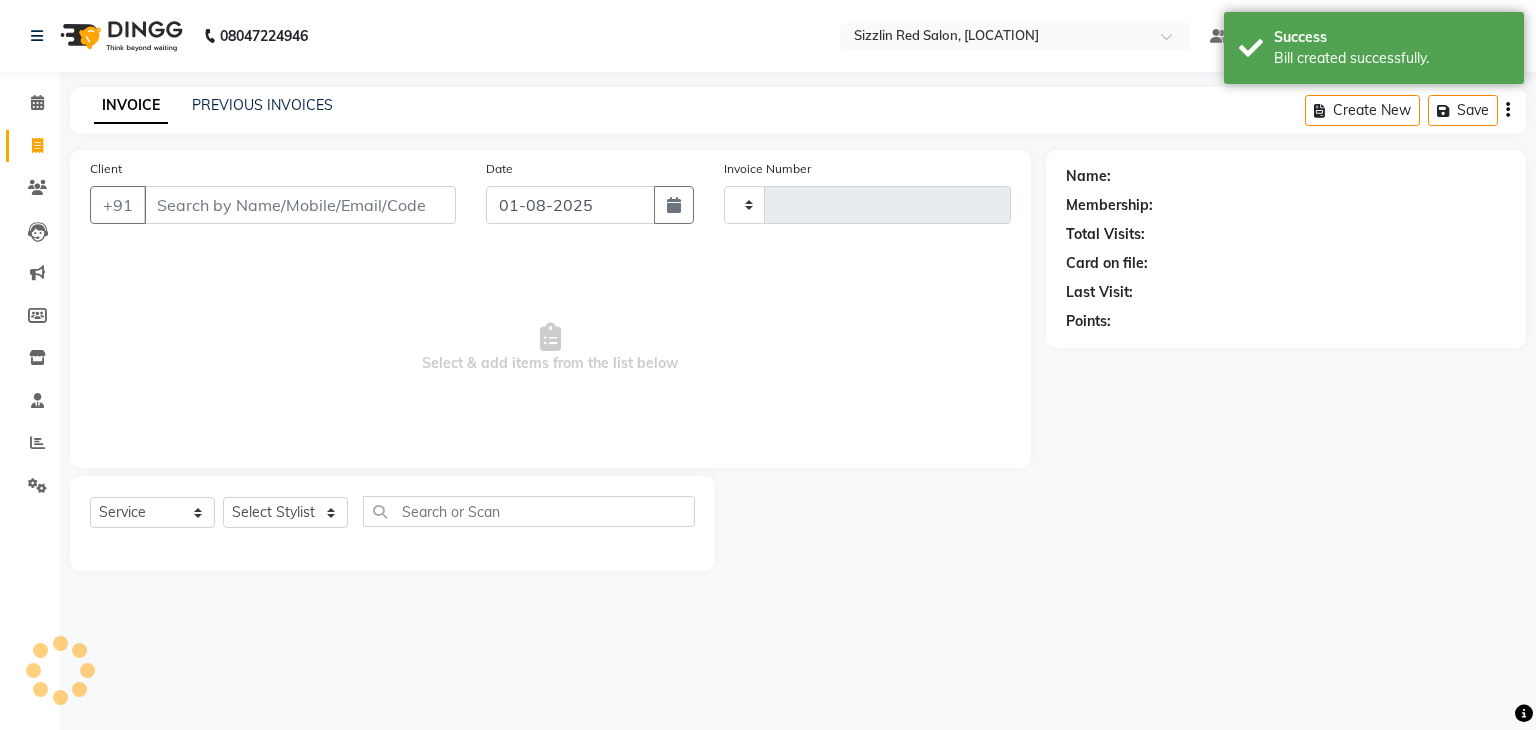 type on "1466" 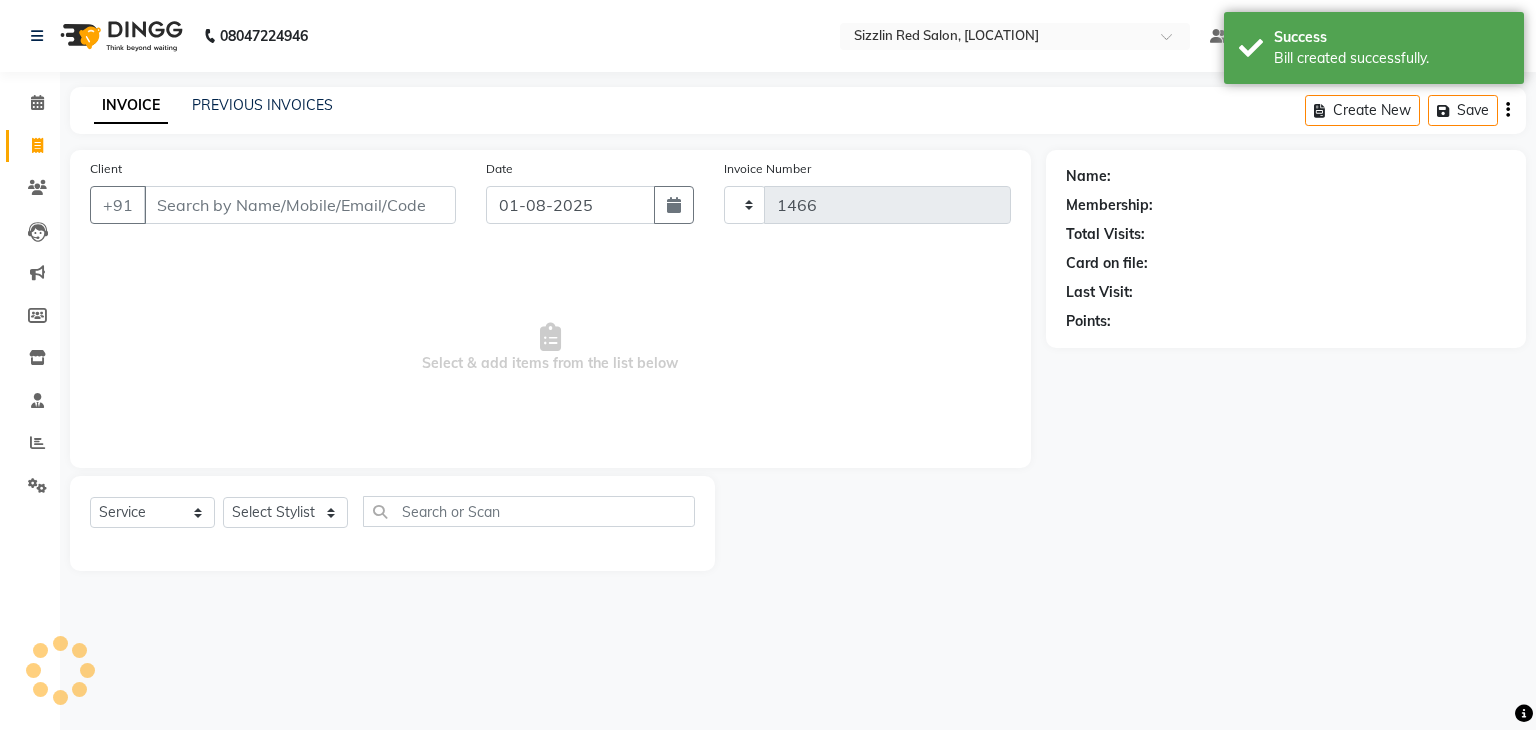 select on "7534" 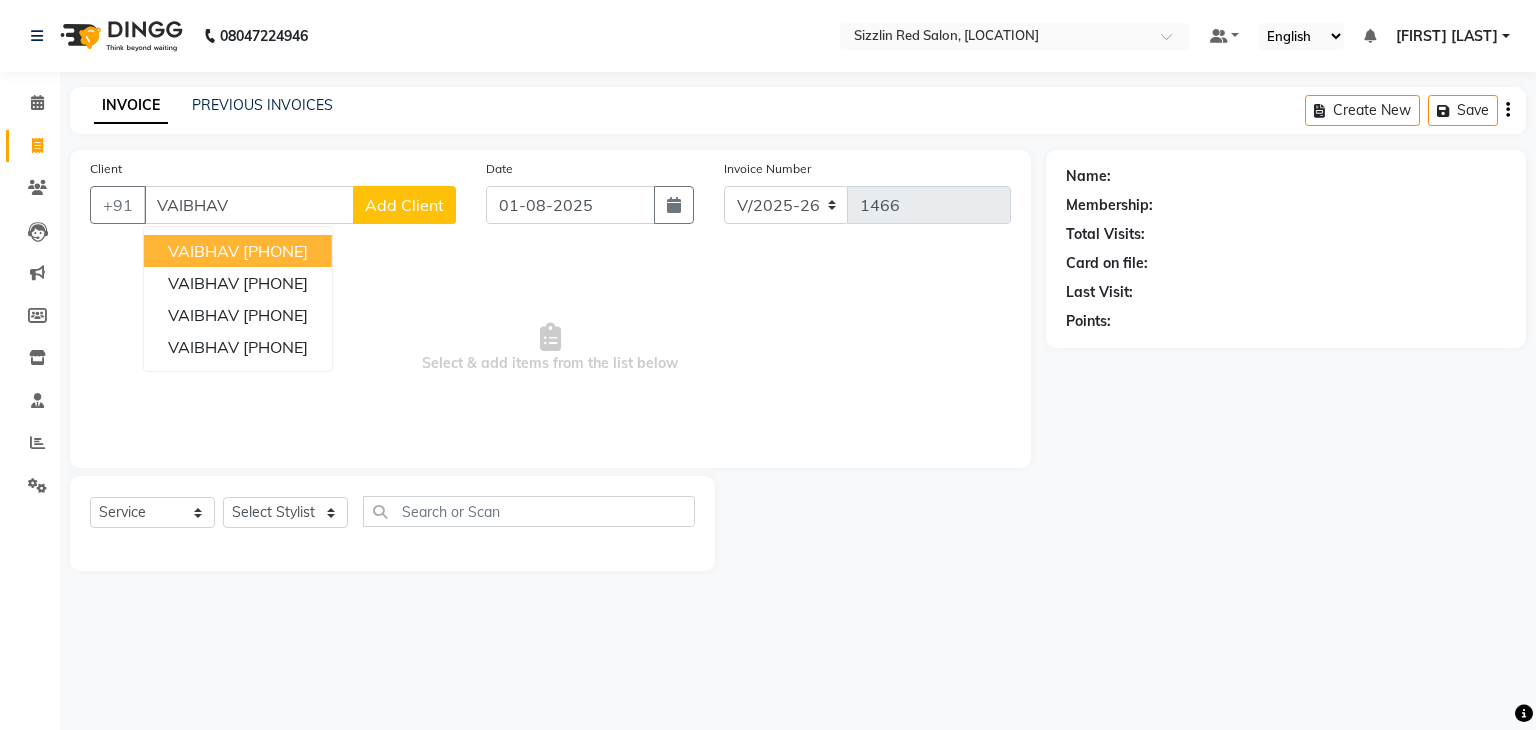 click on "[PHONE]" at bounding box center [275, 251] 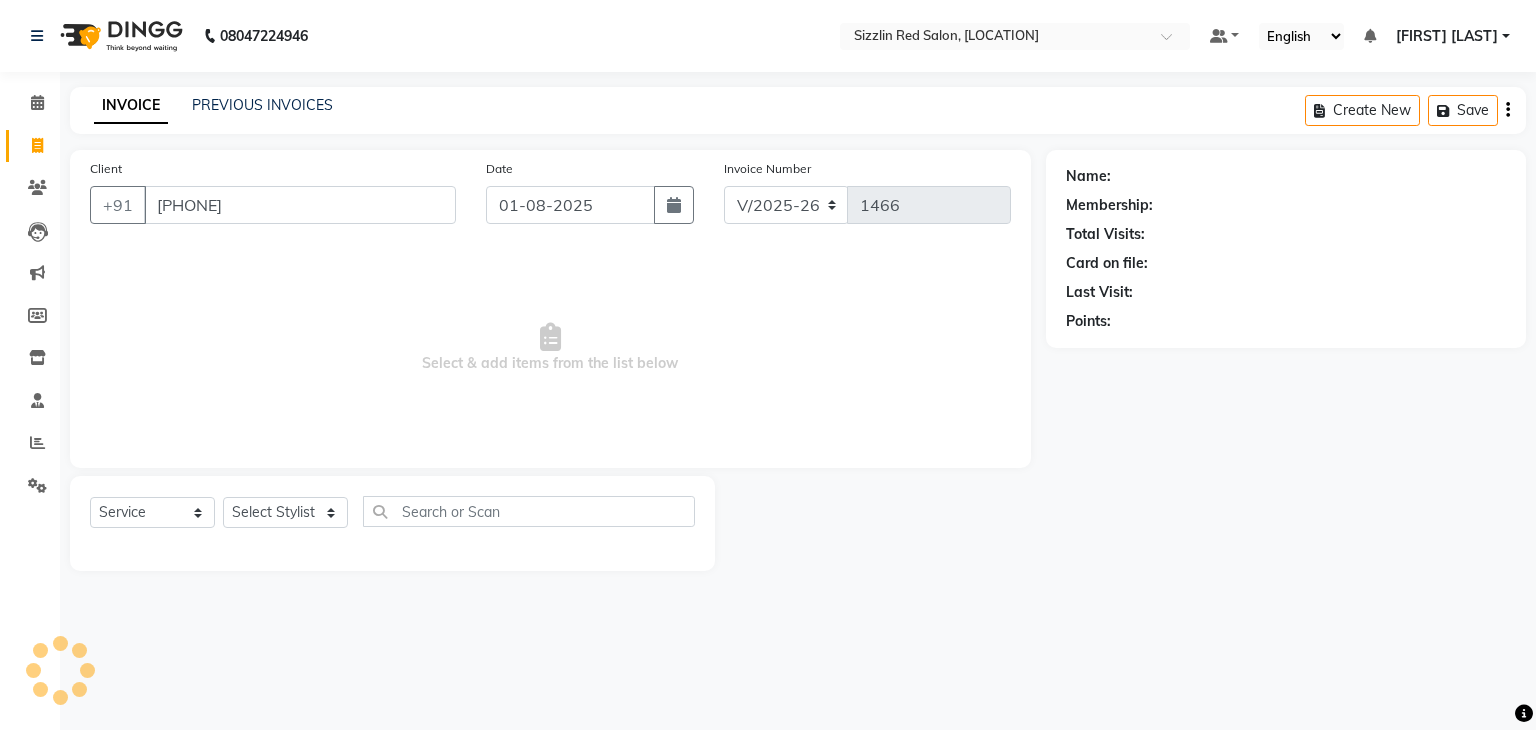type on "[PHONE]" 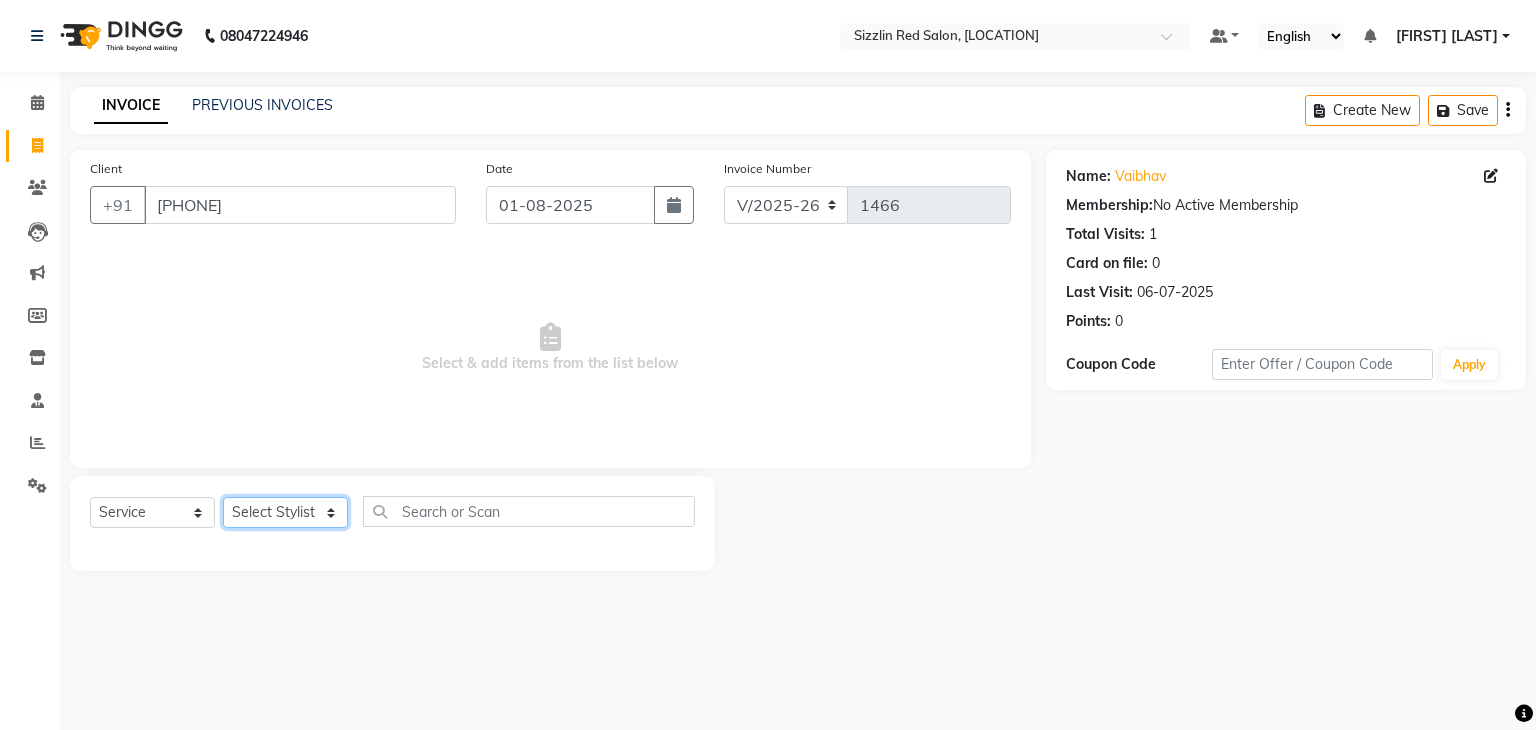 click on "Select Stylist Ajay HK 1 Ajay veer hk ALO Anjeeta Ankit BHASHA COUNTER Demetrious Lovepreet Mohit Mohit Vyas OM  Rohit SALMAN Sharda Shekhu Simran Sukh Swarang Toka Zen" 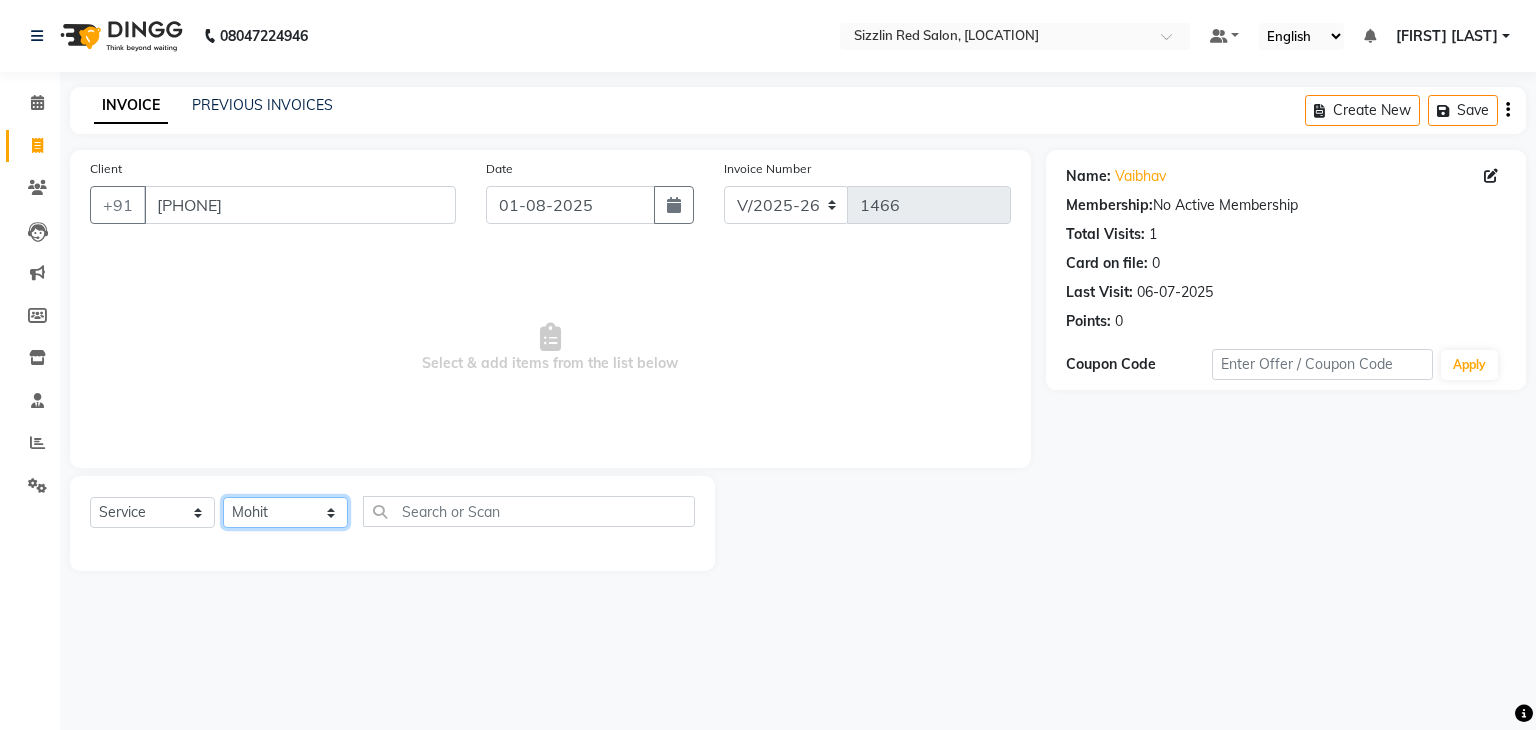 click on "Select Stylist Ajay HK 1 Ajay veer hk ALO Anjeeta Ankit BHASHA COUNTER Demetrious Lovepreet Mohit Mohit Vyas OM  Rohit SALMAN Sharda Shekhu Simran Sukh Swarang Toka Zen" 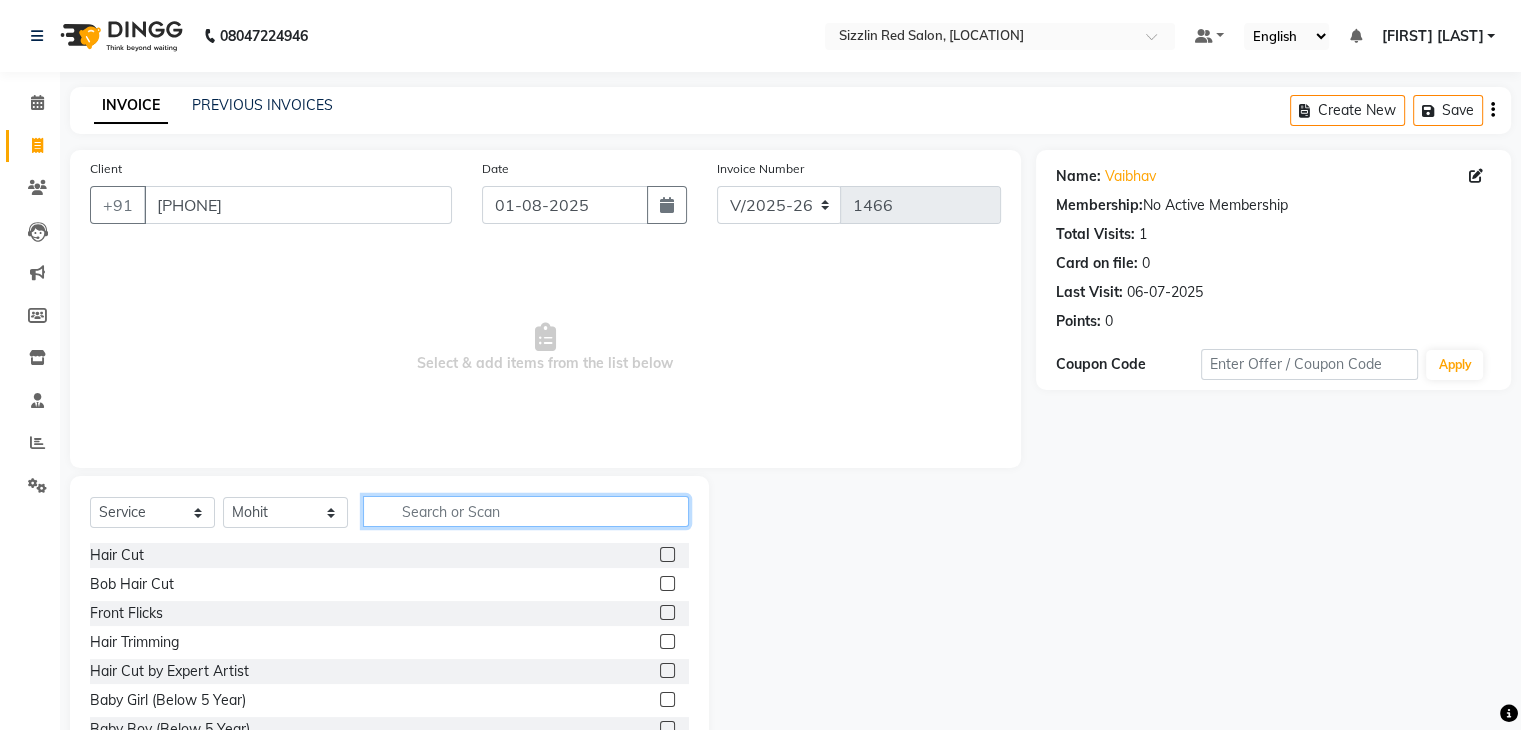 click 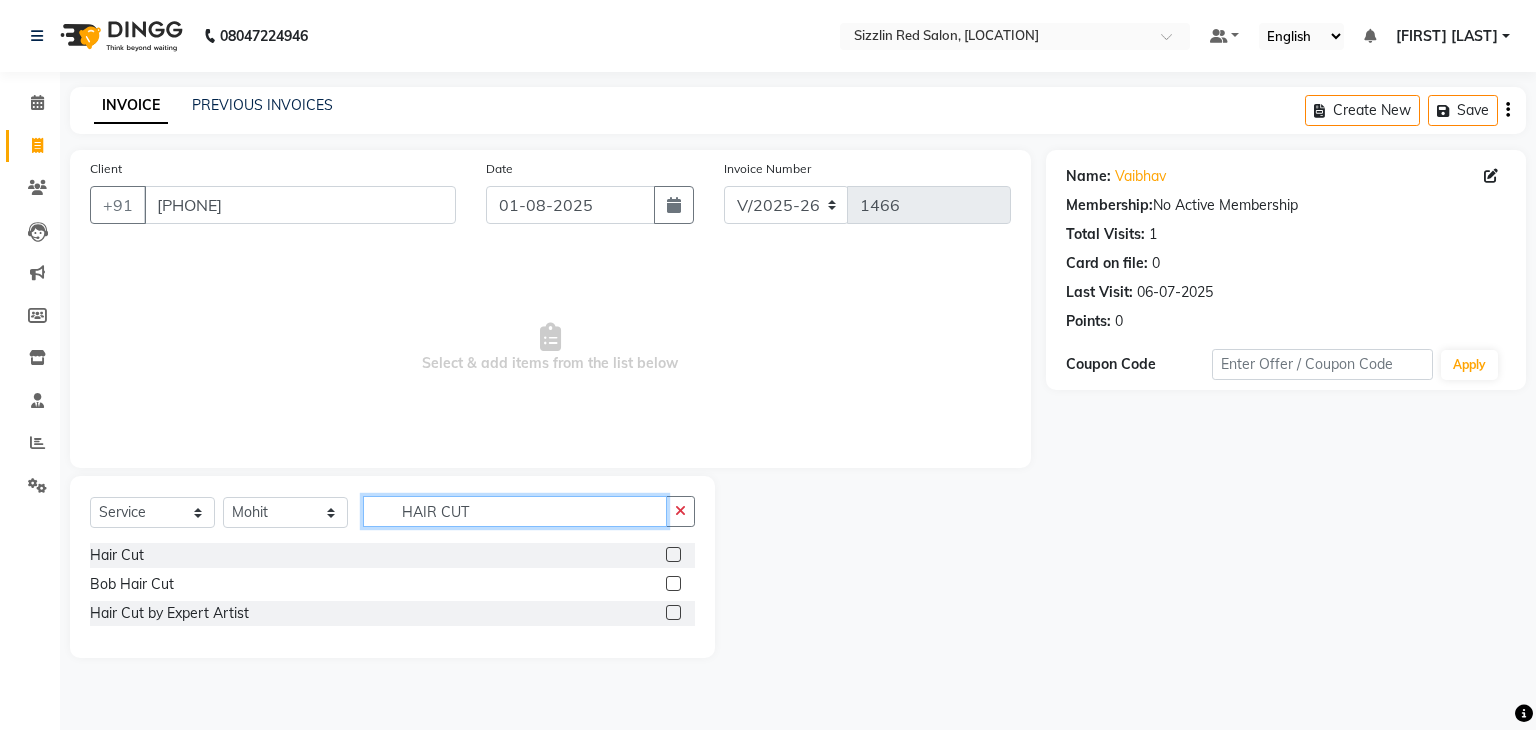 type on "HAIR CUT" 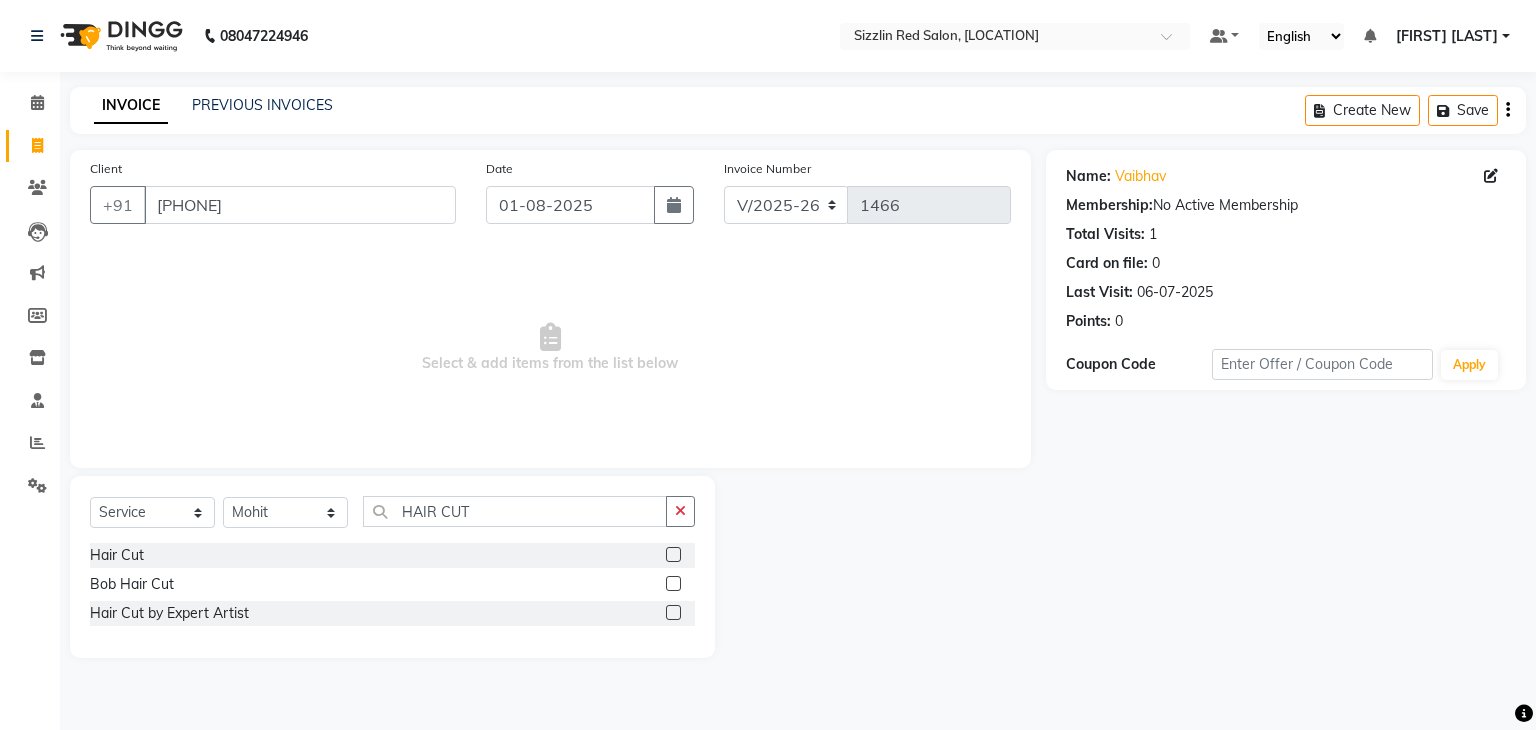 click 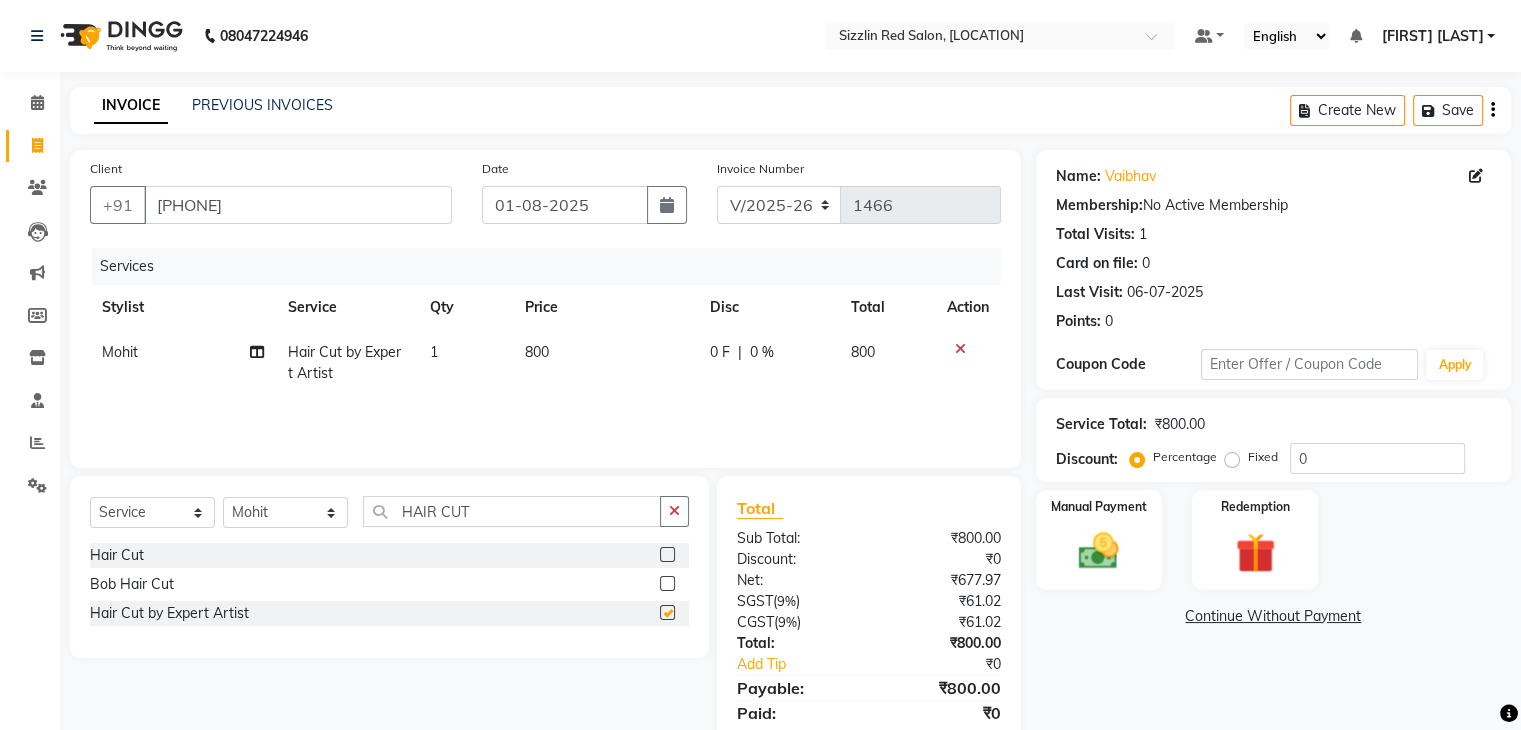 checkbox on "false" 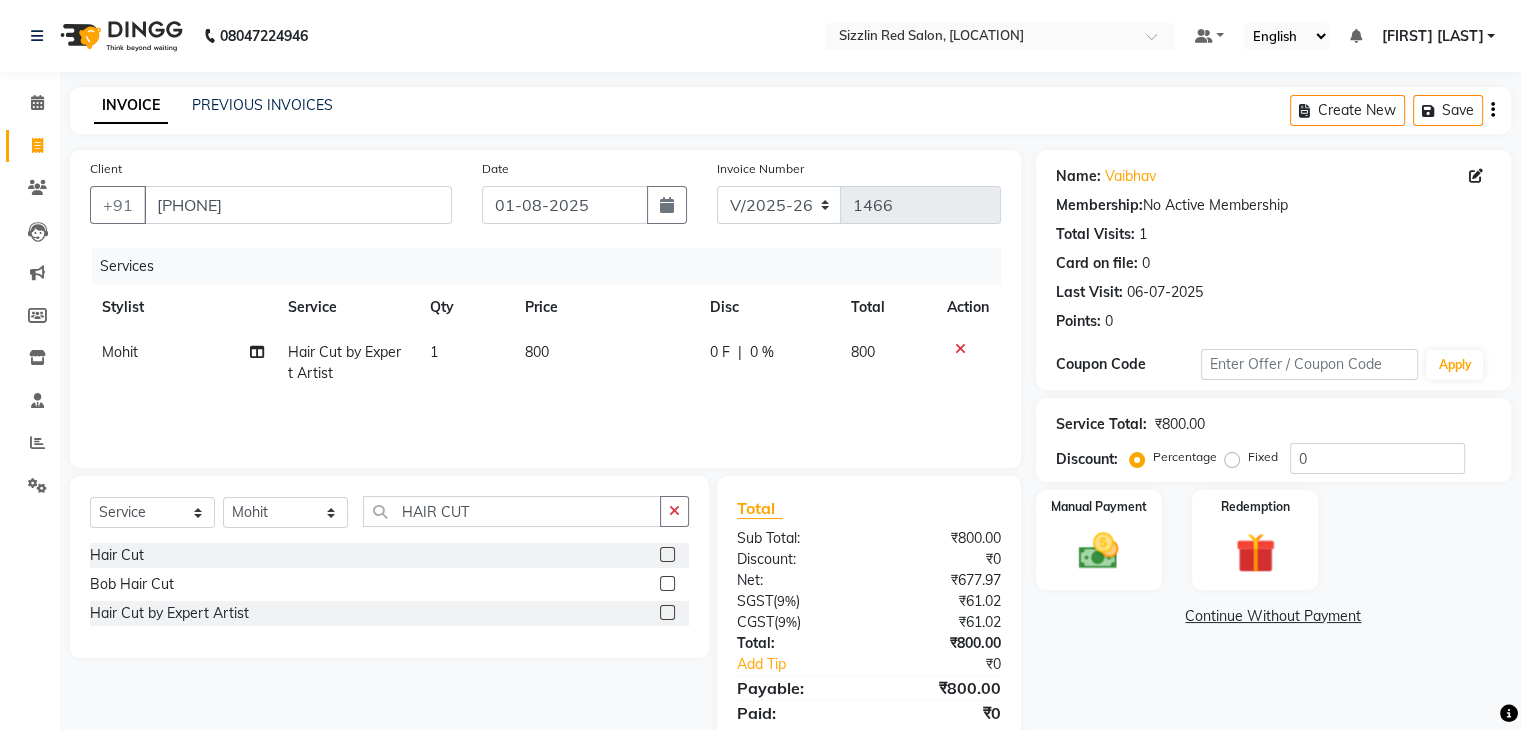 scroll, scrollTop: 71, scrollLeft: 0, axis: vertical 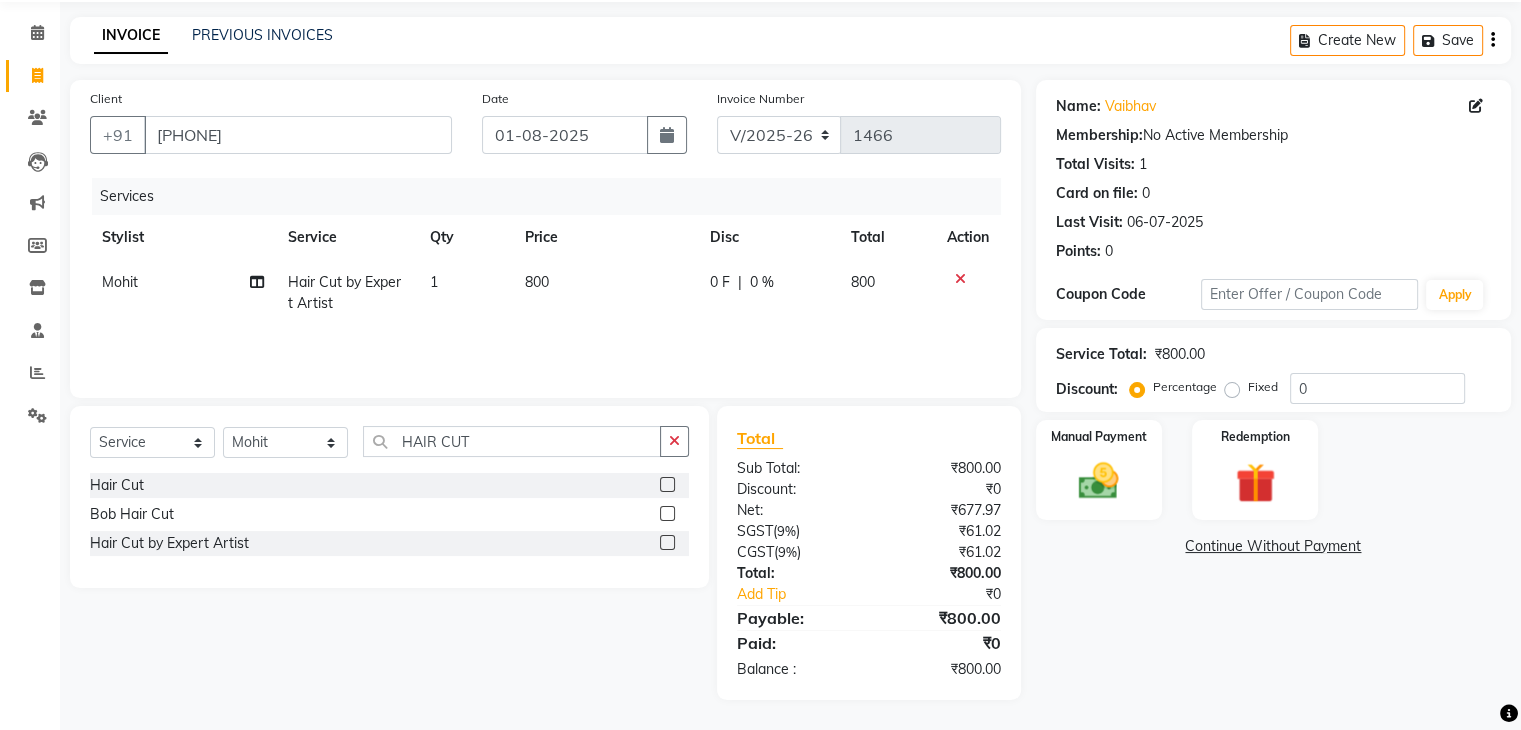 click on "Name: [FIRST]  Membership:  No Active Membership  Total Visits:  1 Card on file:  0 Last Visit:   06-07-2025 Points:   0  Coupon Code Apply Service Total:  ₹800.00  Discount:  Percentage   Fixed  0 Manual Payment Redemption  Continue Without Payment" 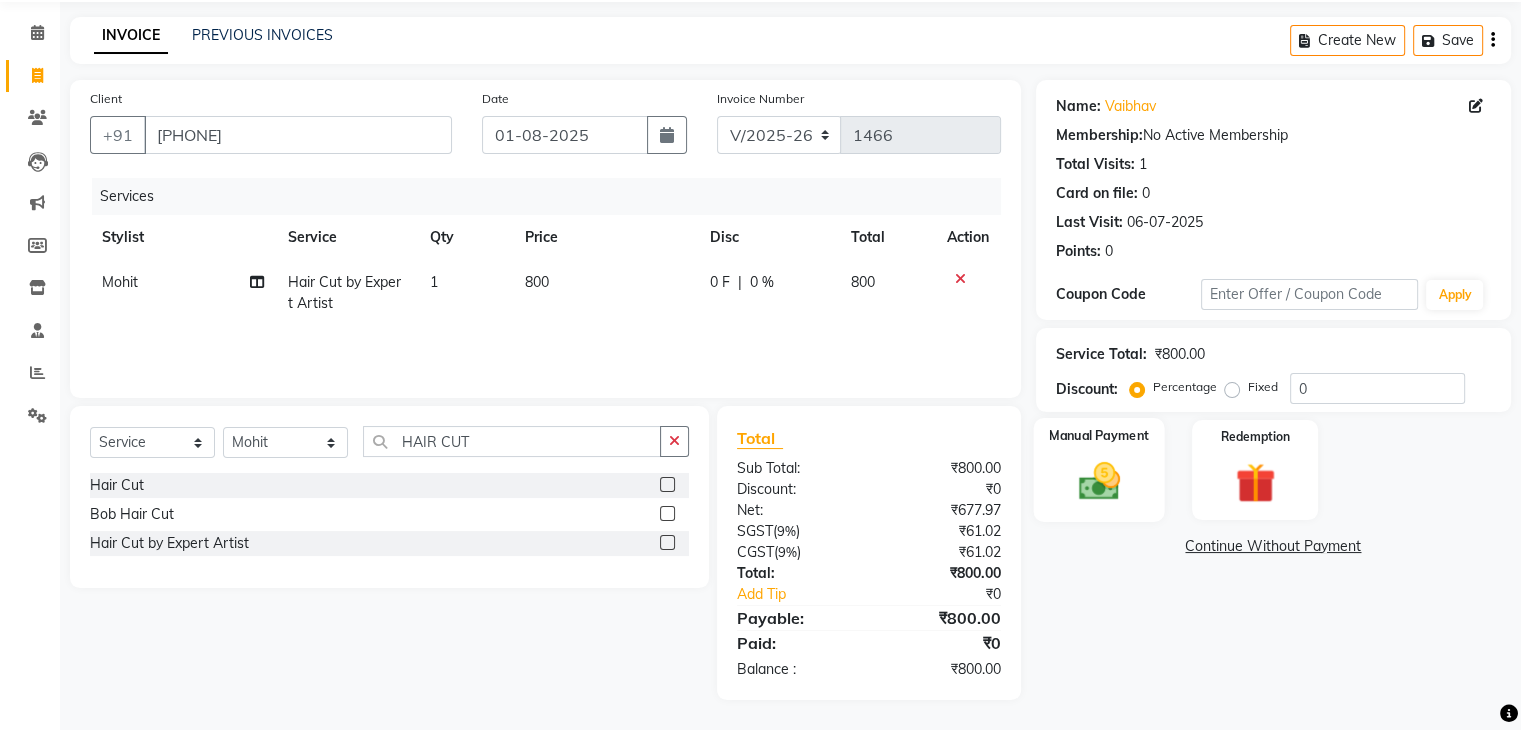 click 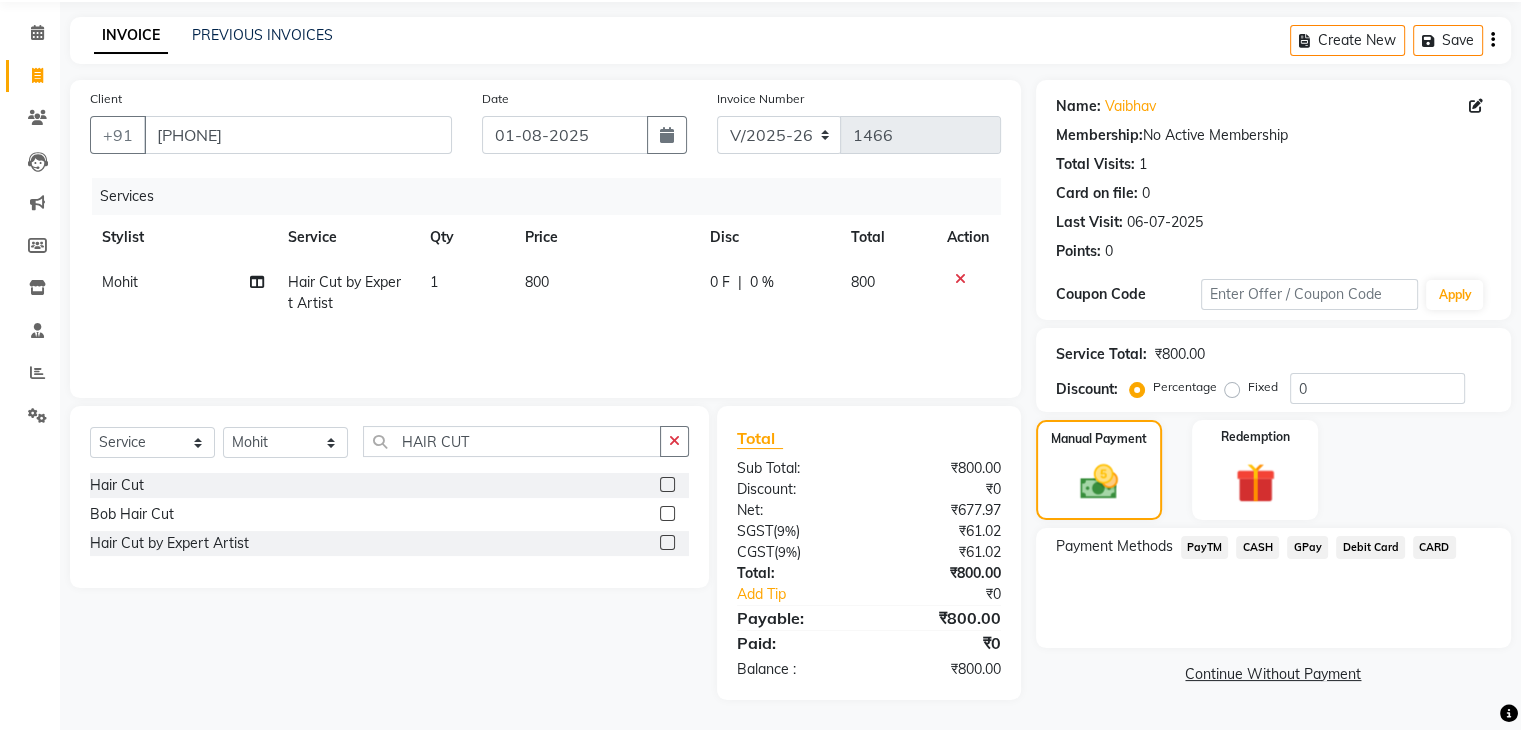 click on "PayTM" 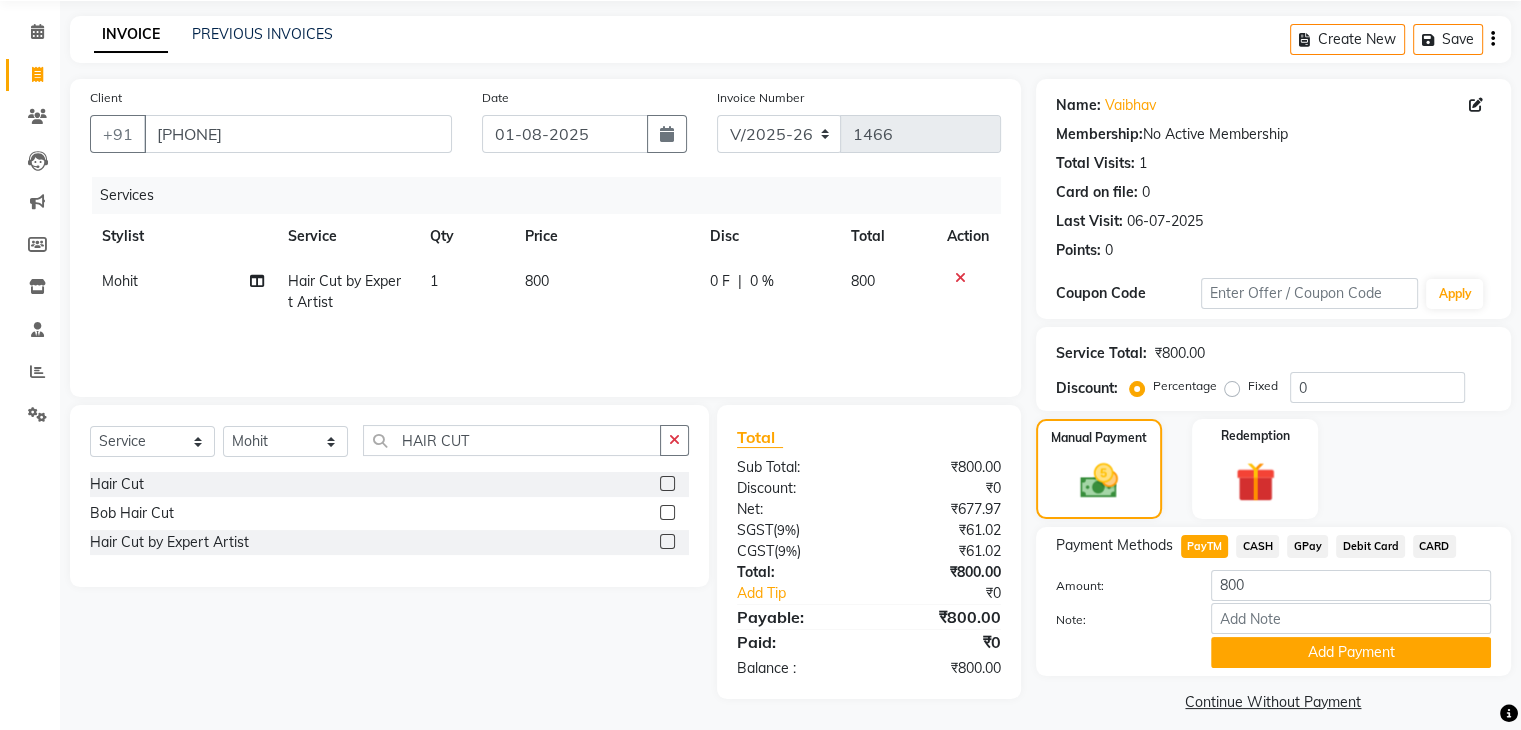 scroll, scrollTop: 89, scrollLeft: 0, axis: vertical 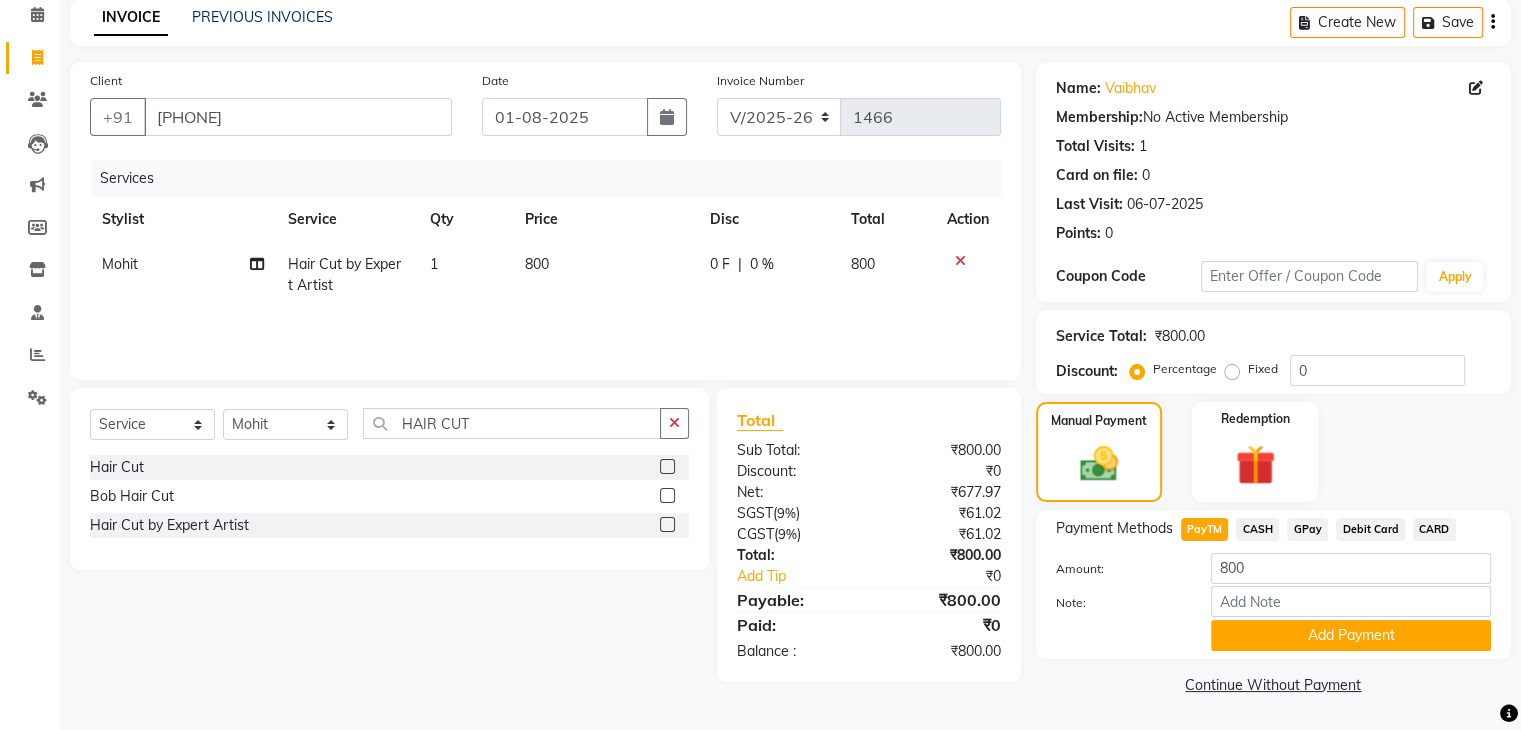 drag, startPoint x: 1300, startPoint y: 636, endPoint x: 1088, endPoint y: 564, distance: 223.89284 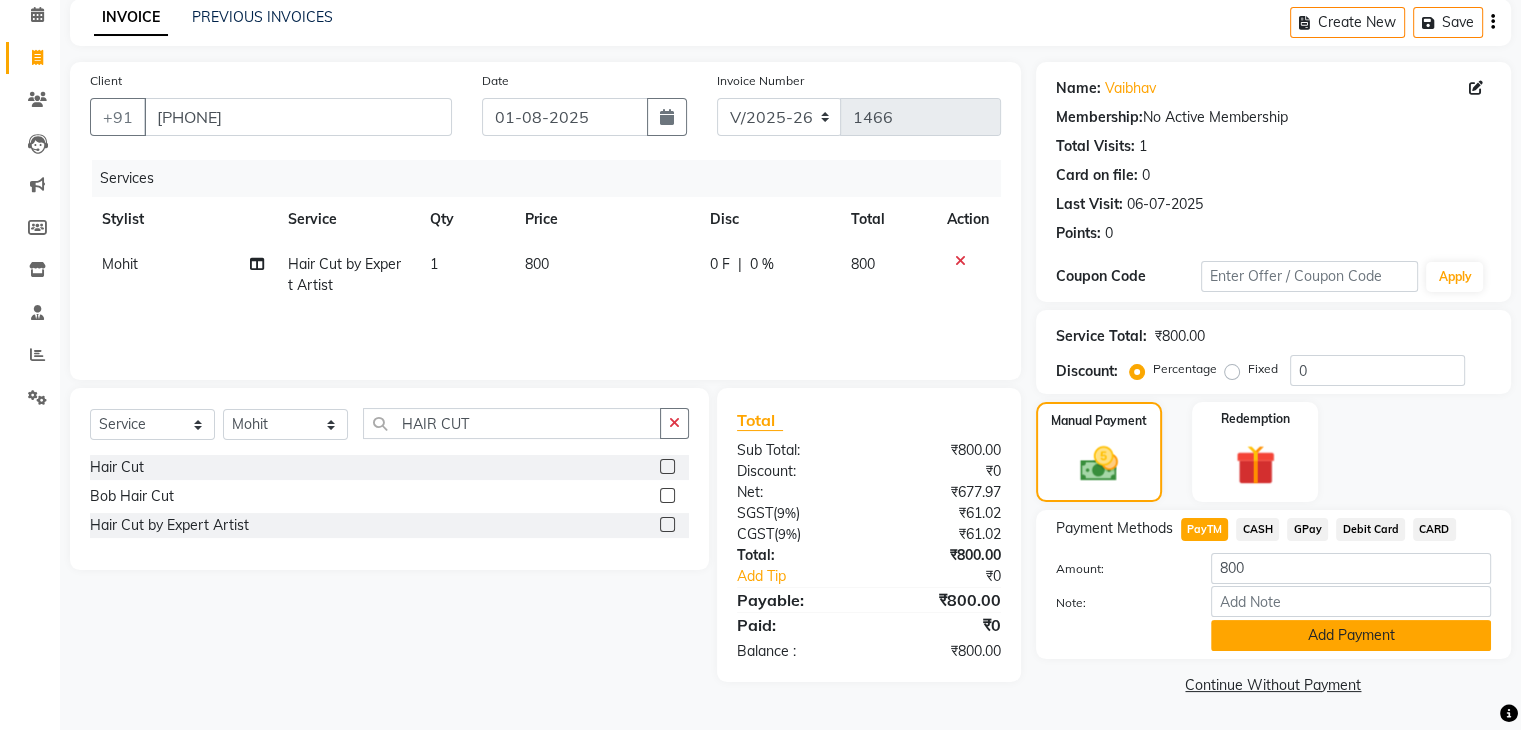 click on "Add Payment" 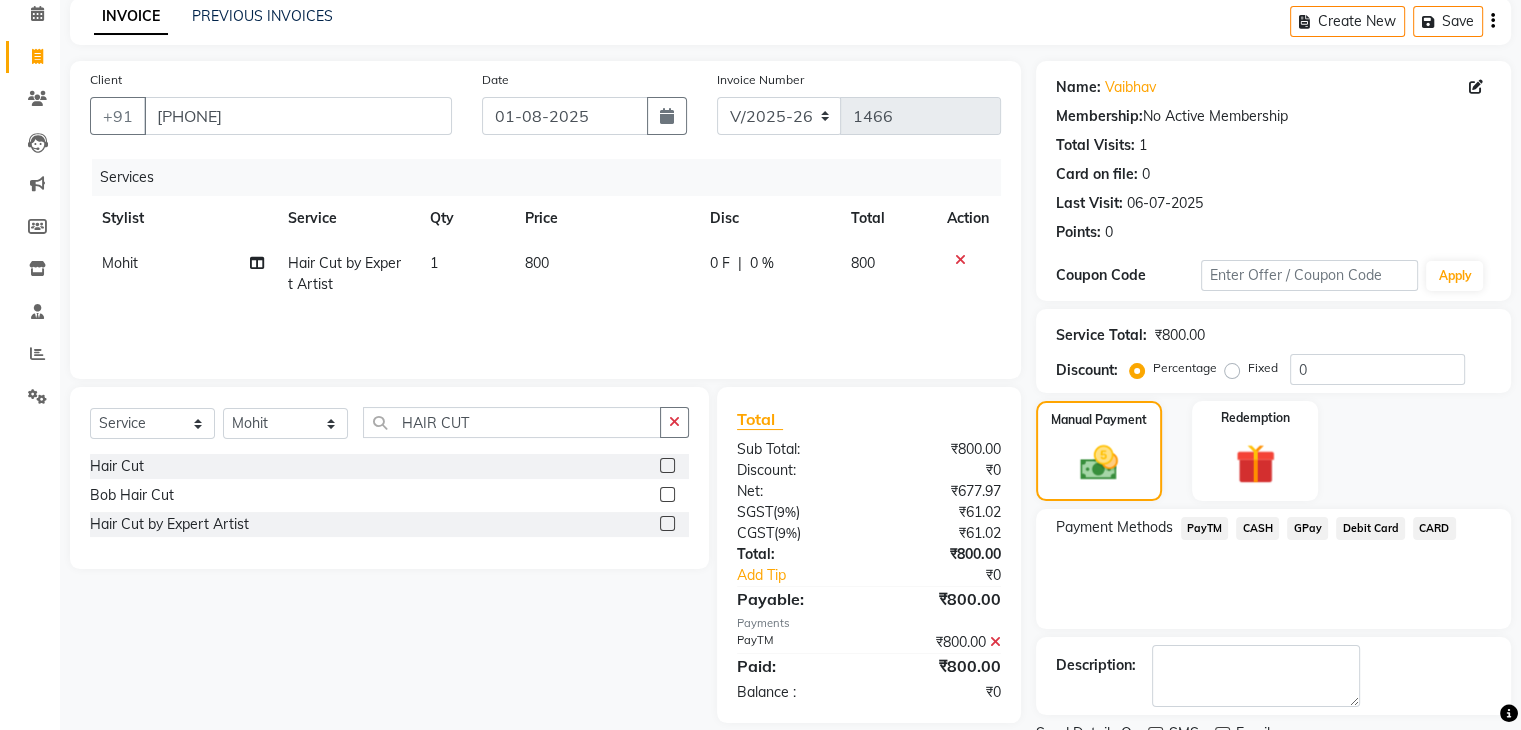 scroll, scrollTop: 171, scrollLeft: 0, axis: vertical 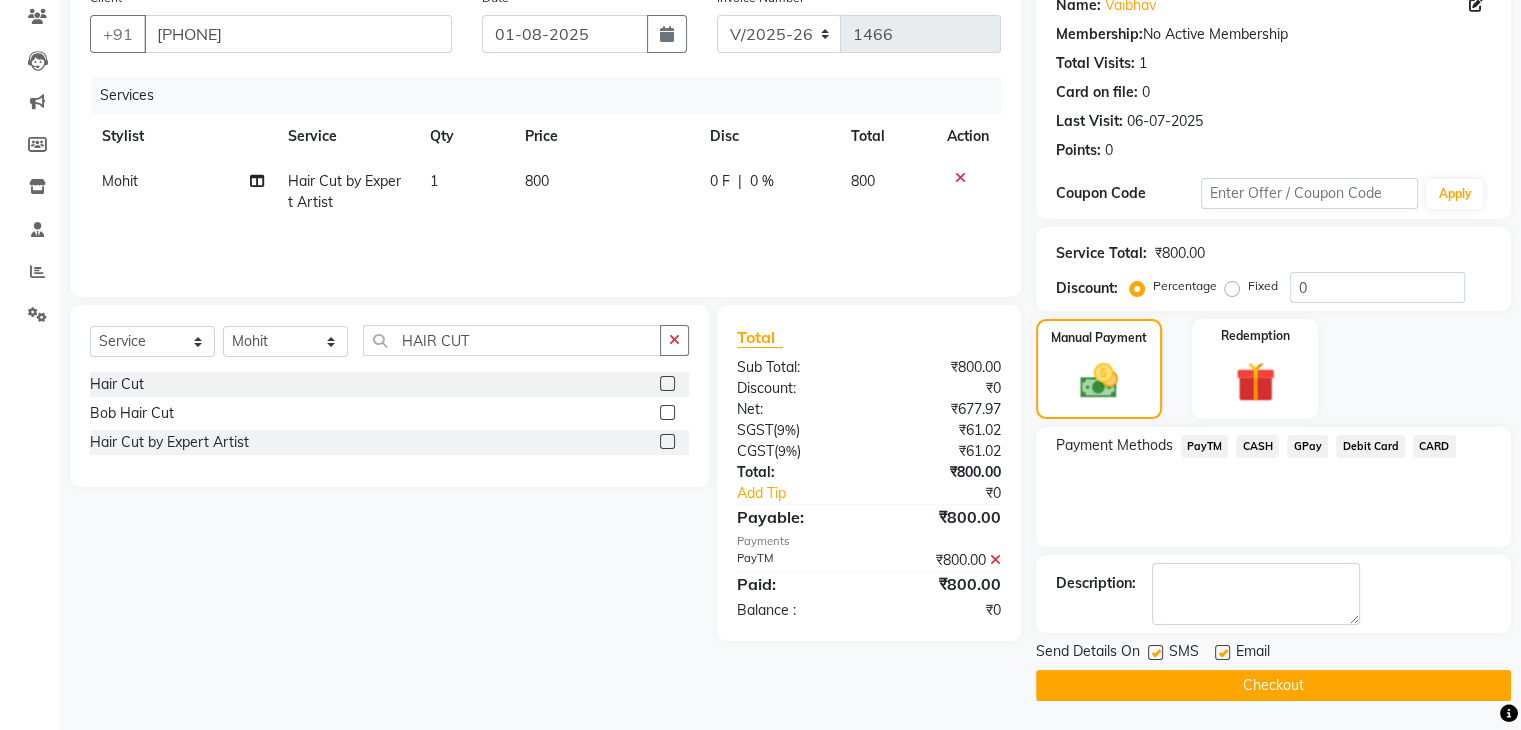 click on "Checkout" 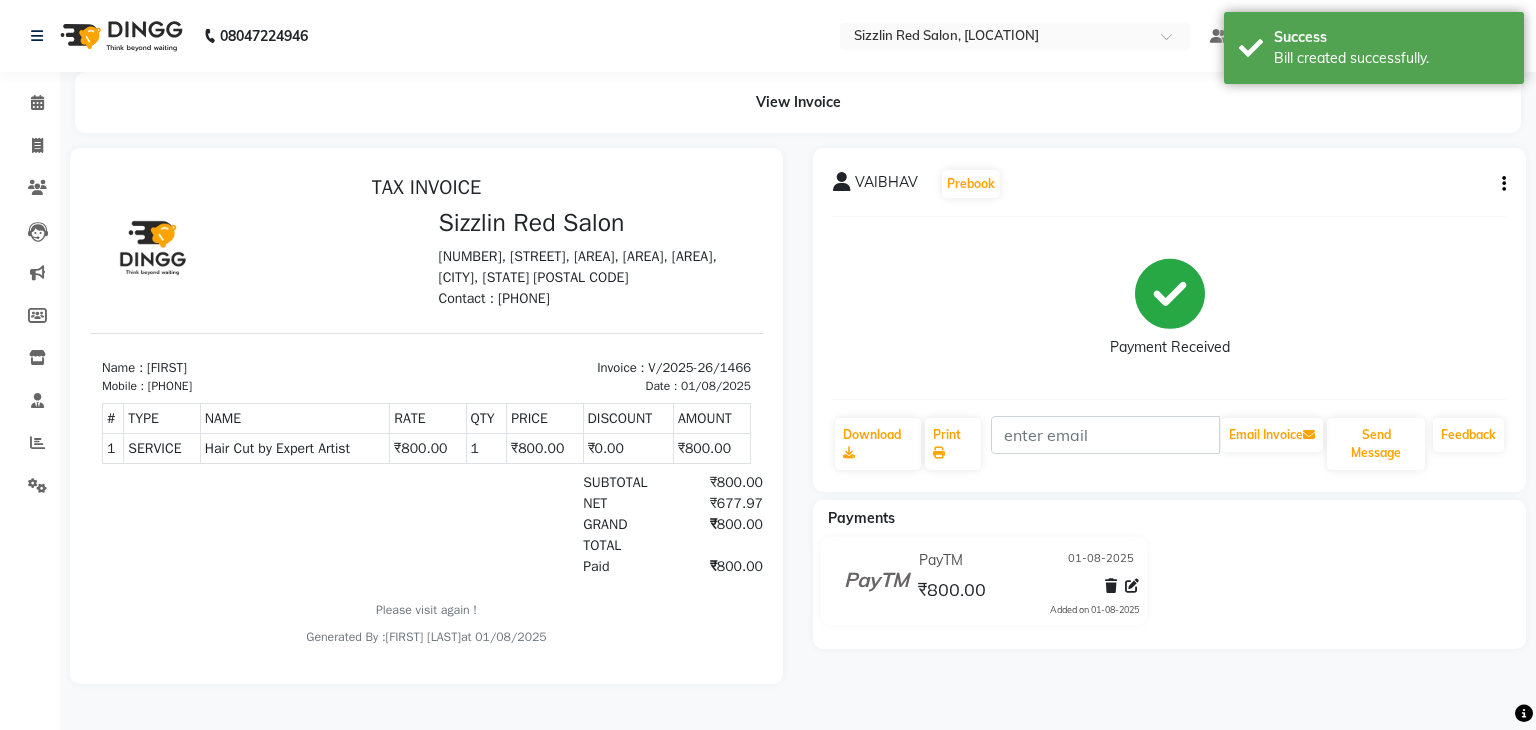 scroll, scrollTop: 0, scrollLeft: 0, axis: both 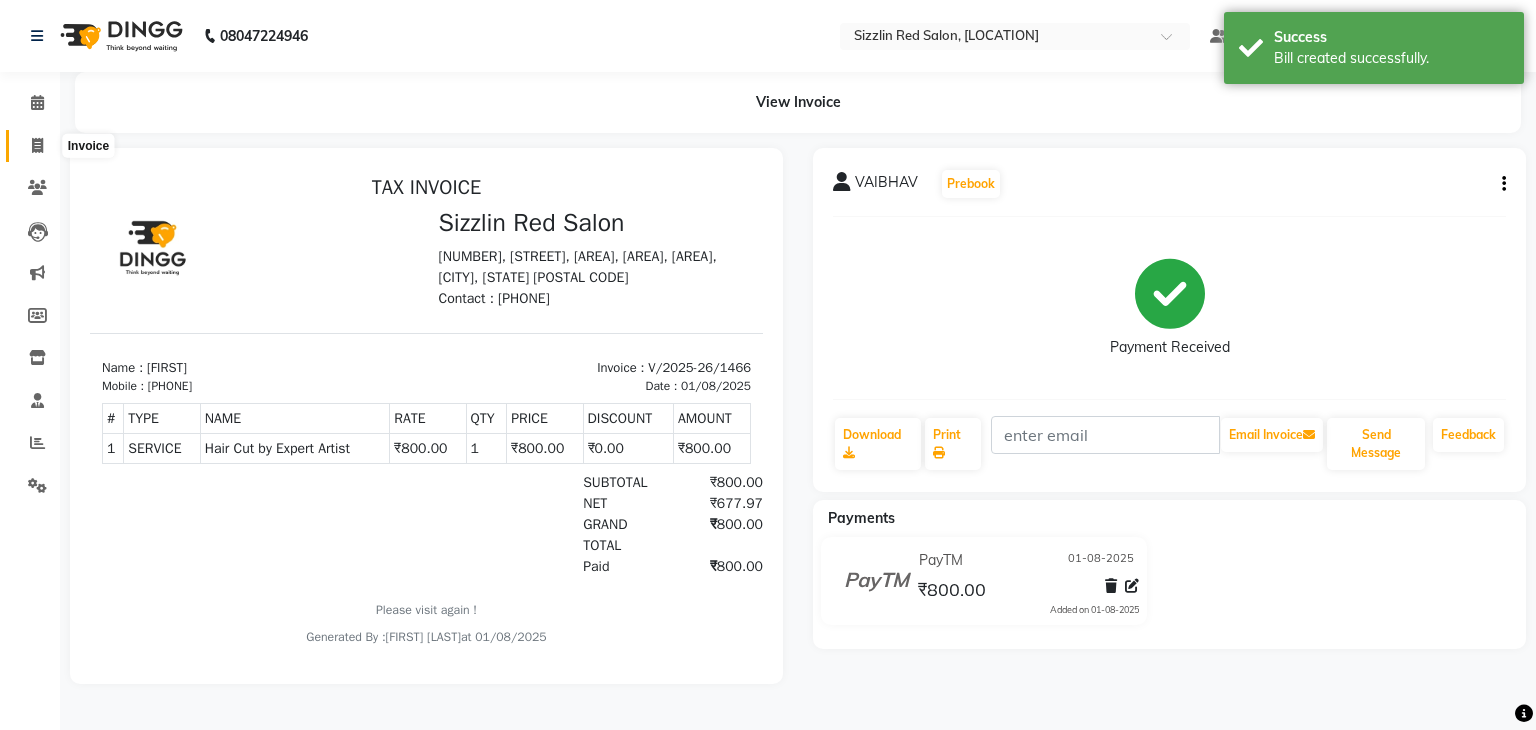 click 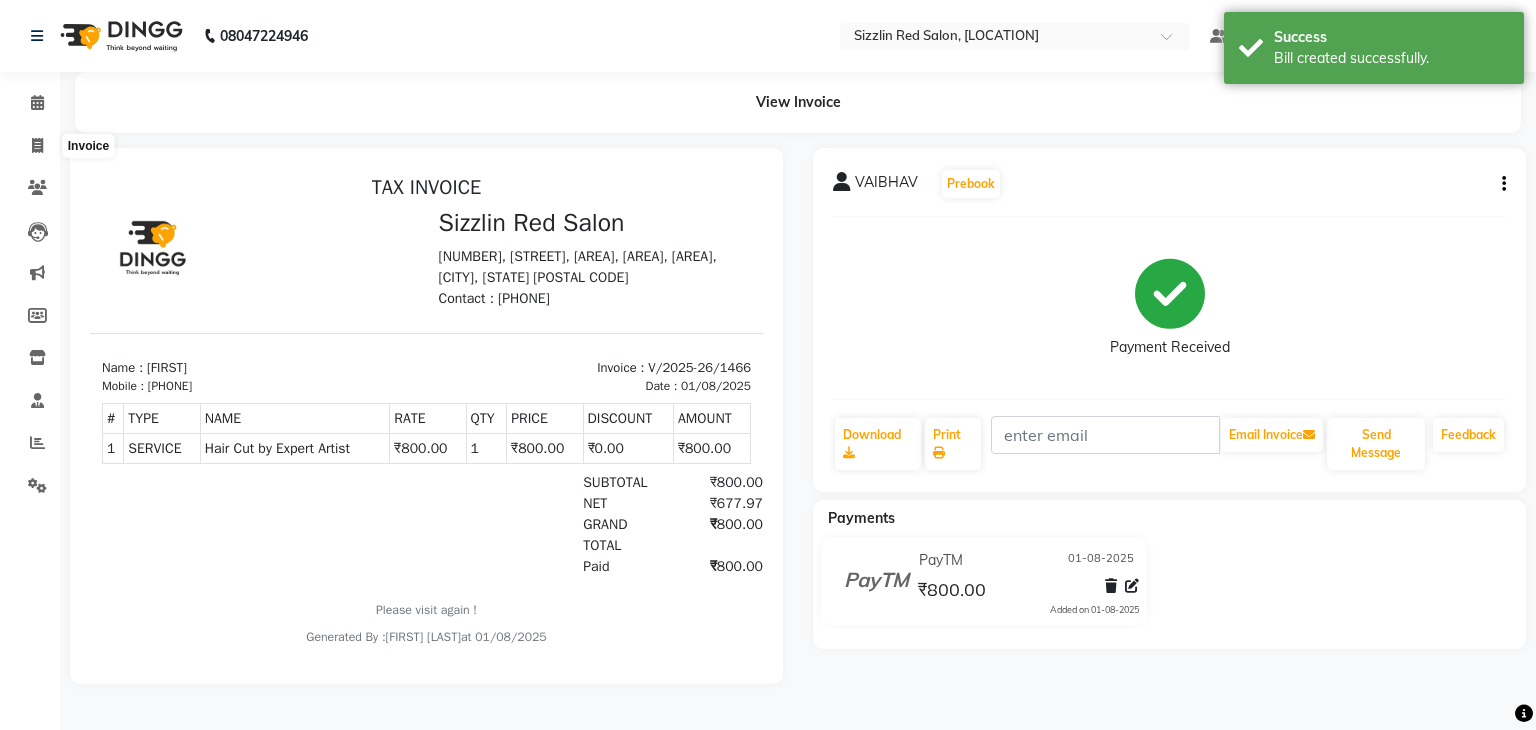 select on "service" 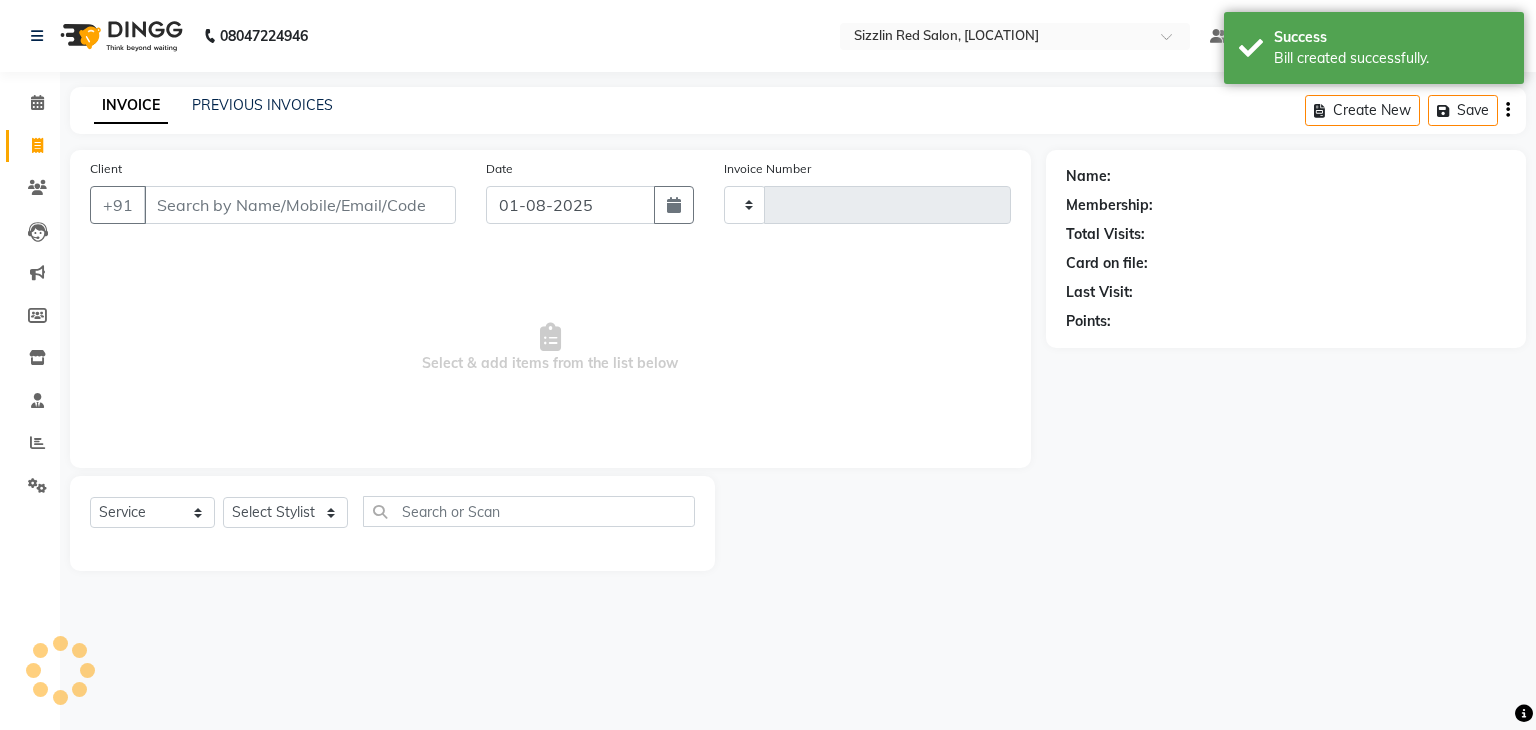 type on "1467" 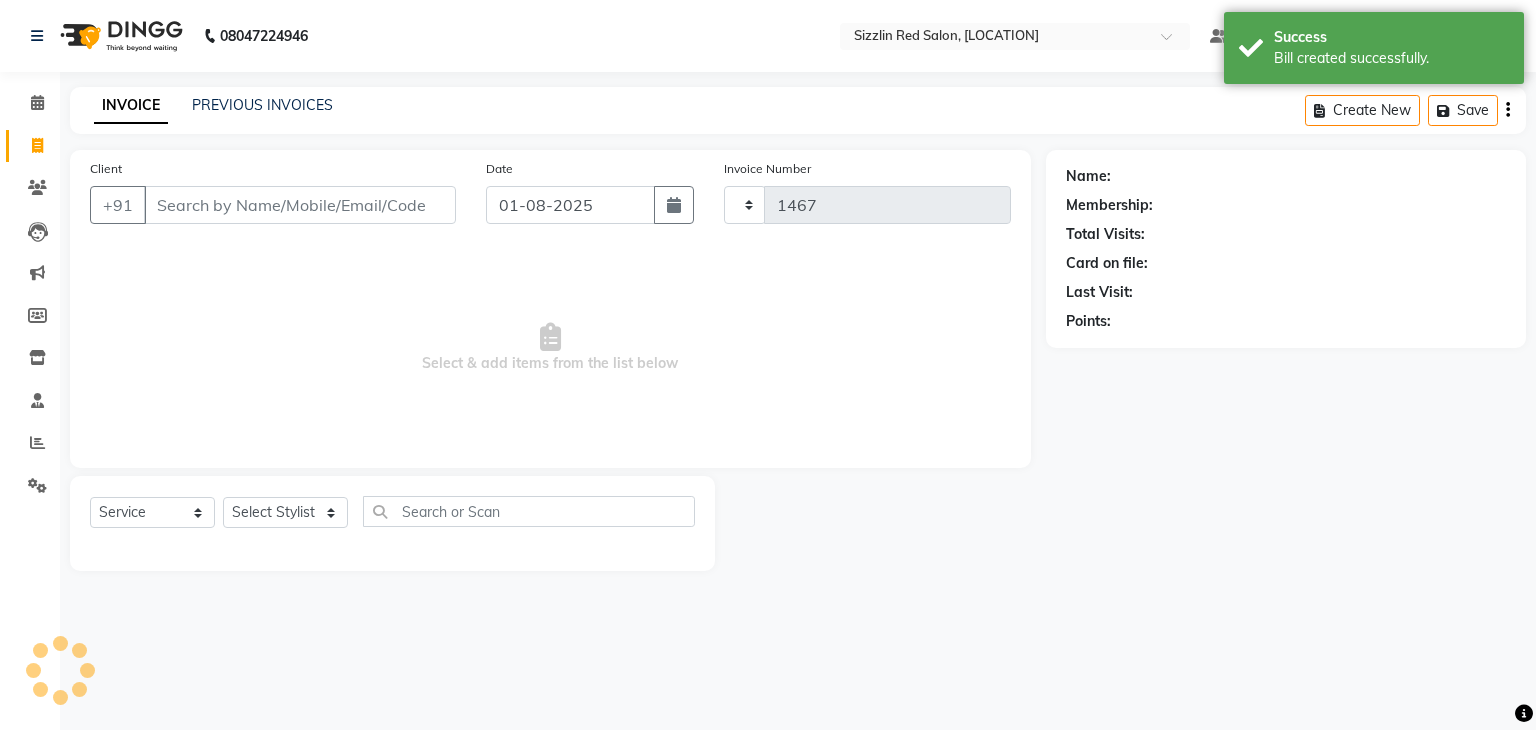 select on "7534" 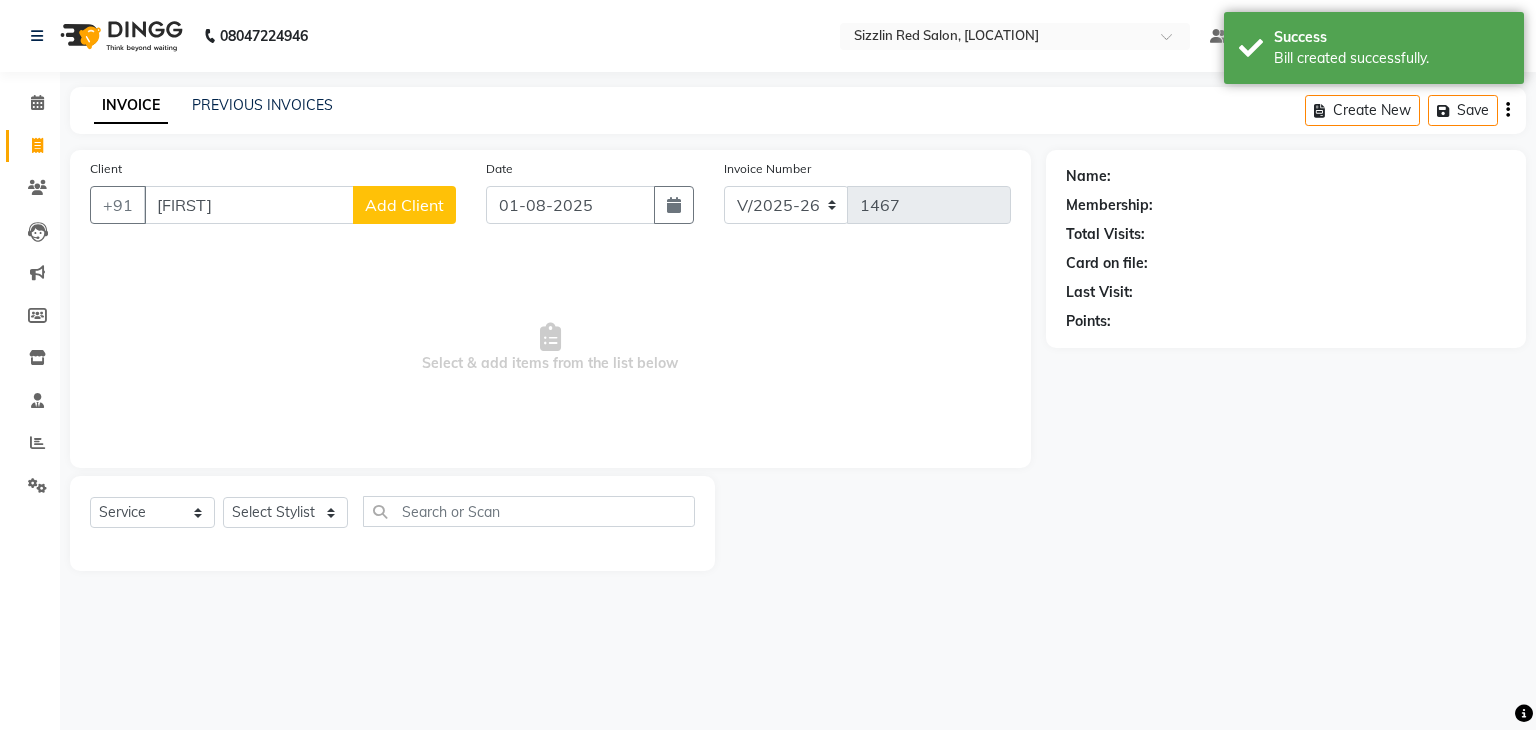 type on "[FIRST]" 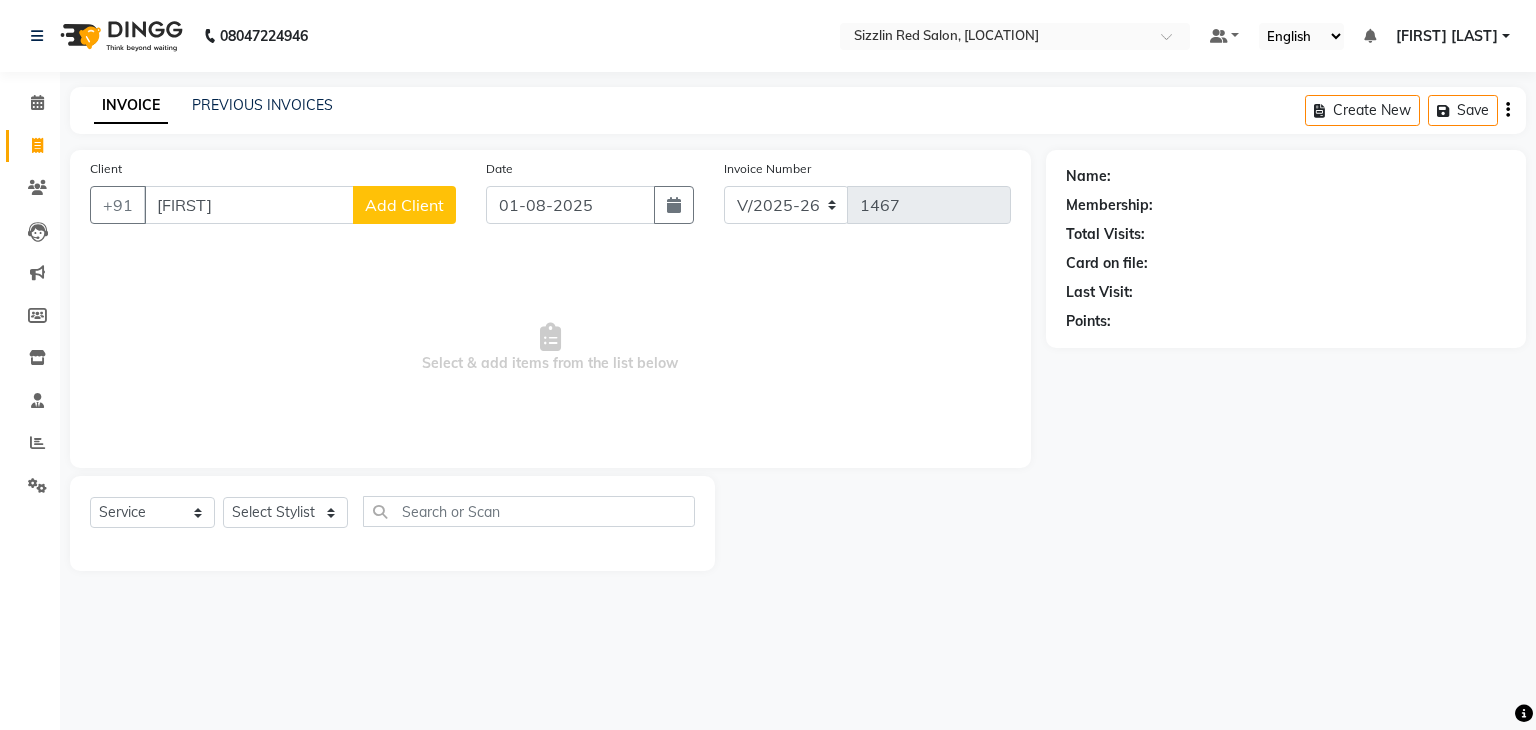 type 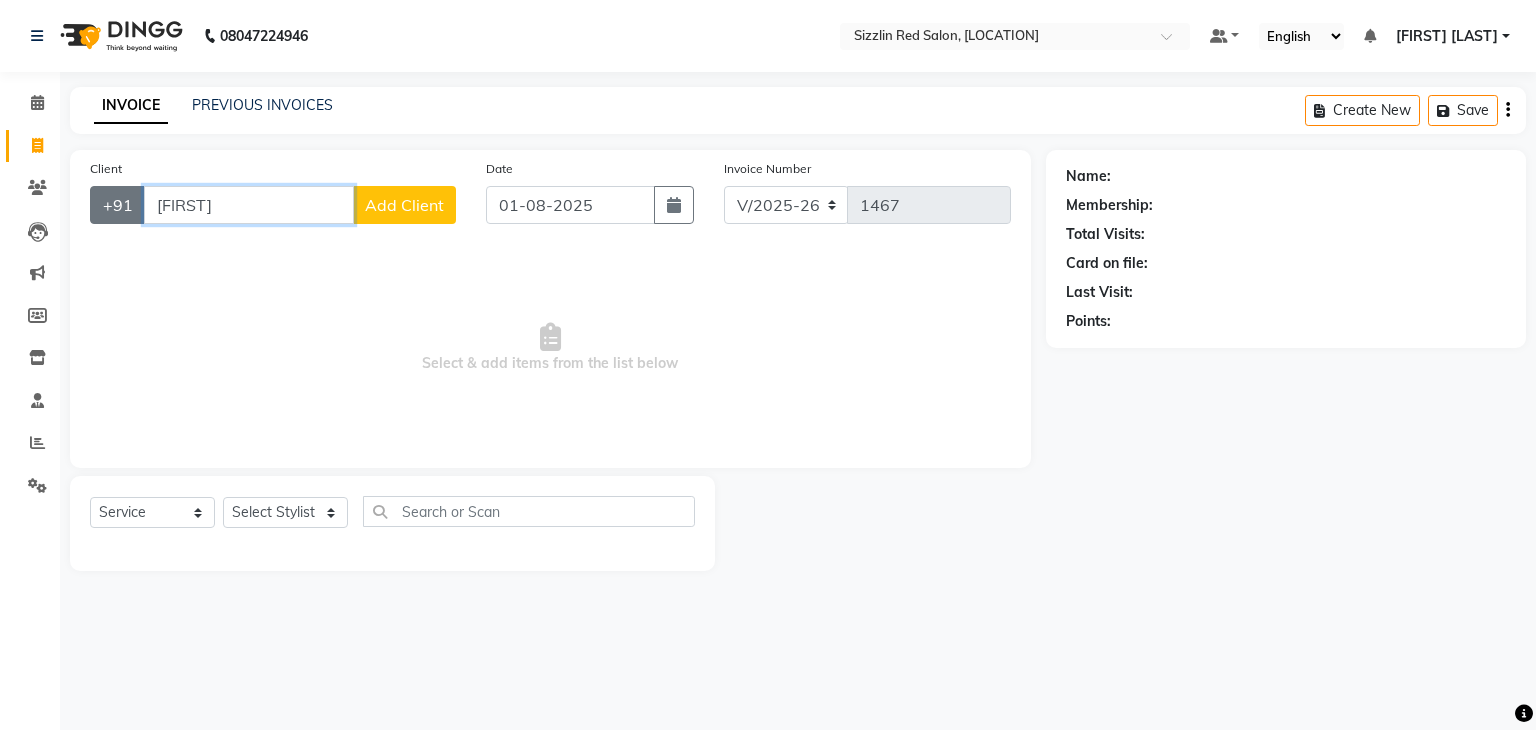 drag, startPoint x: 228, startPoint y: 206, endPoint x: 130, endPoint y: 198, distance: 98.32599 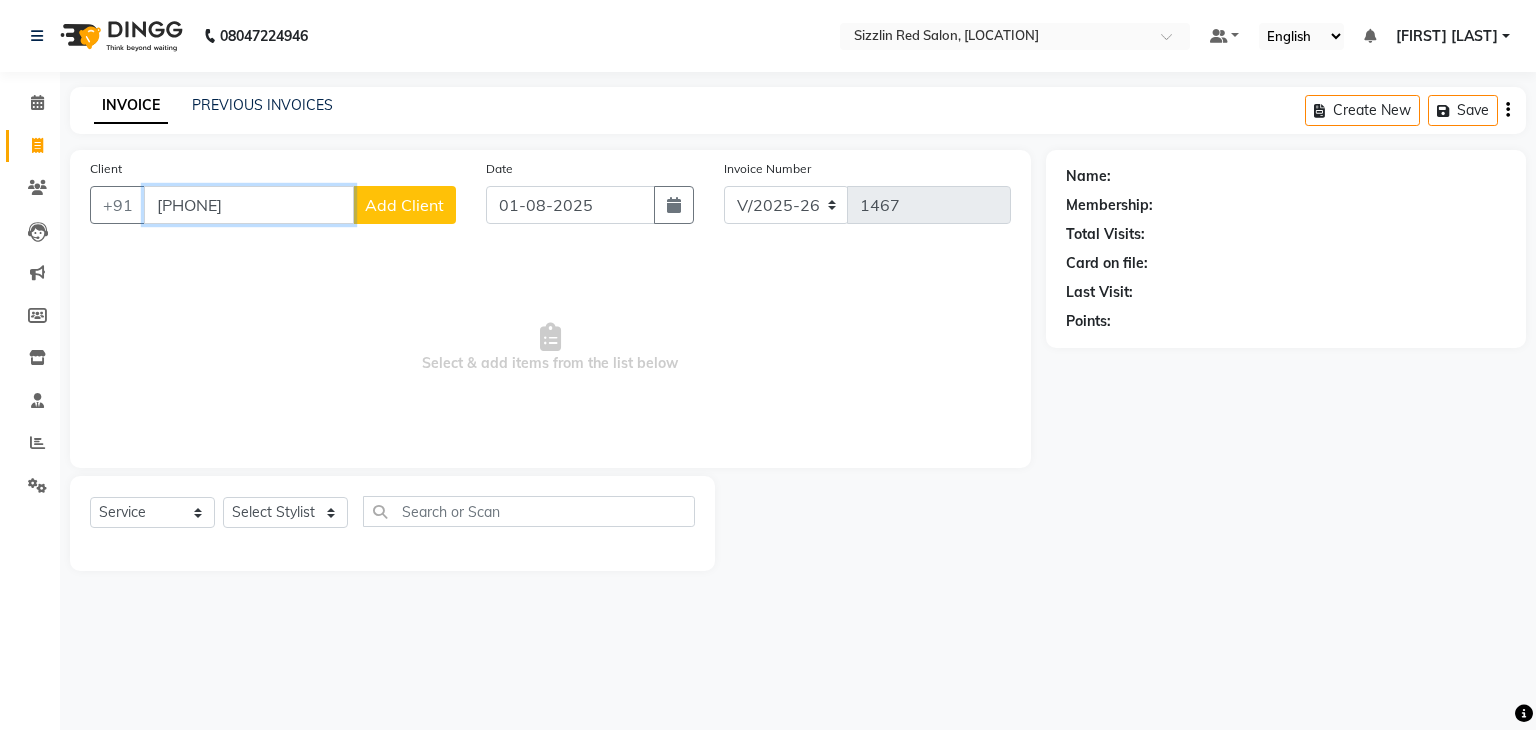 type on "[PHONE]" 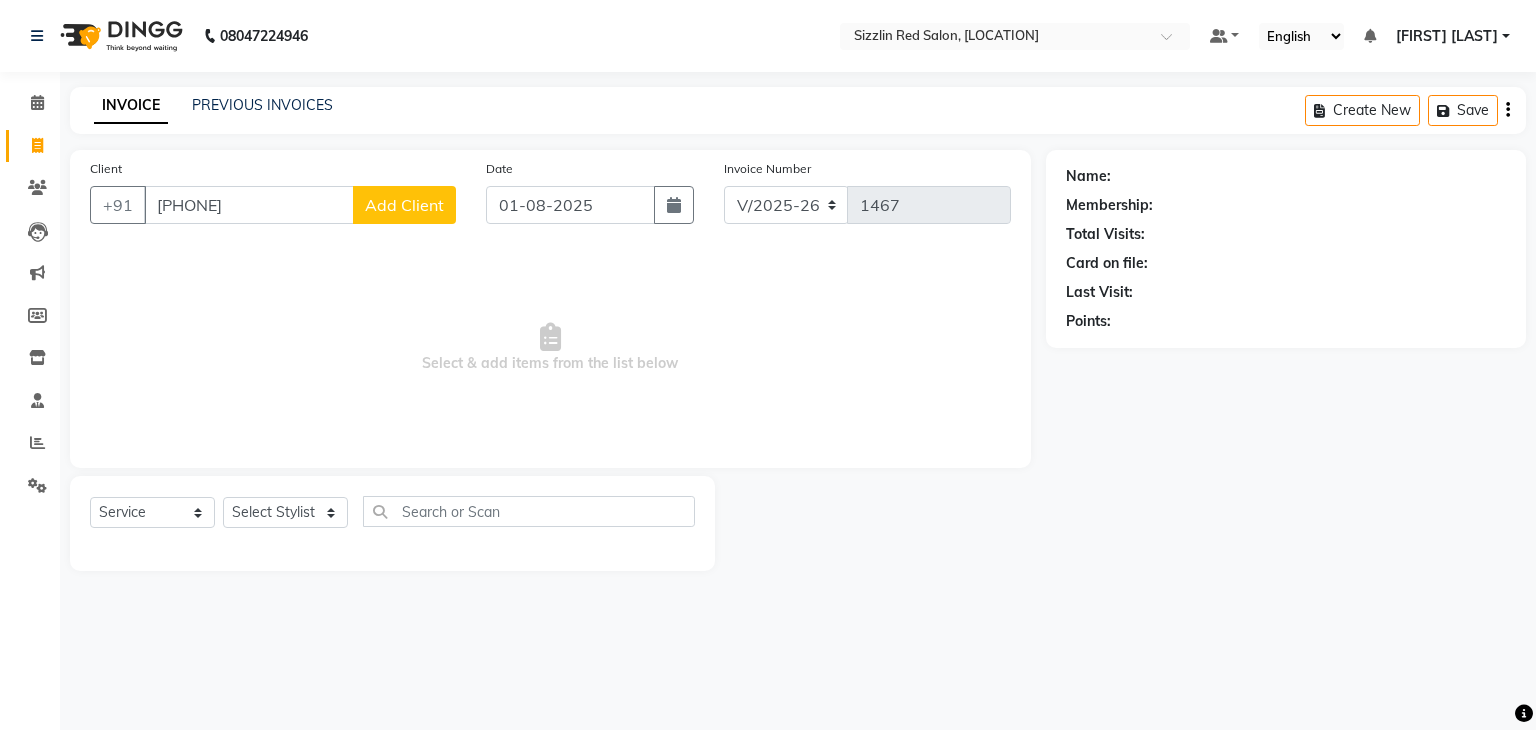 click on "Add Client" 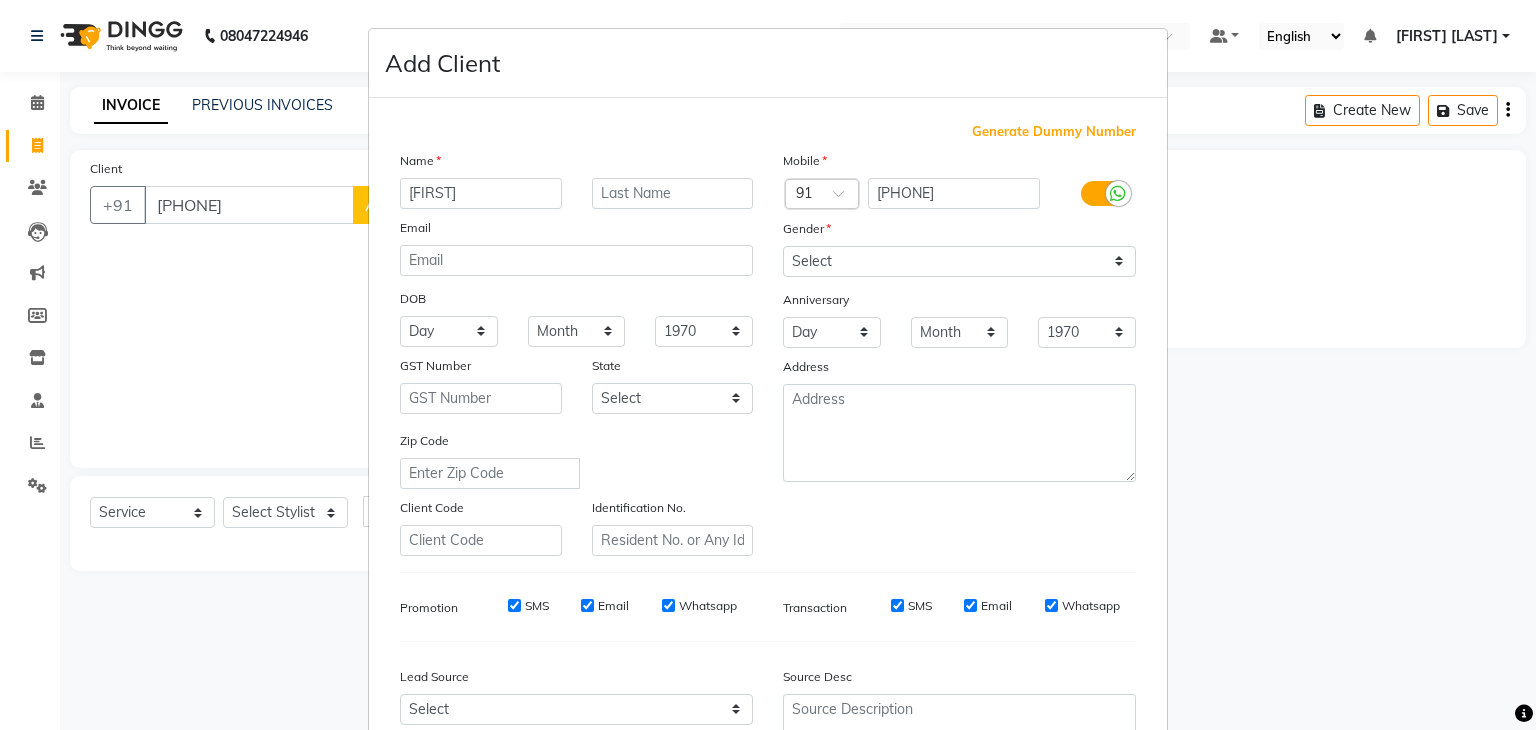 type on "[FIRST]" 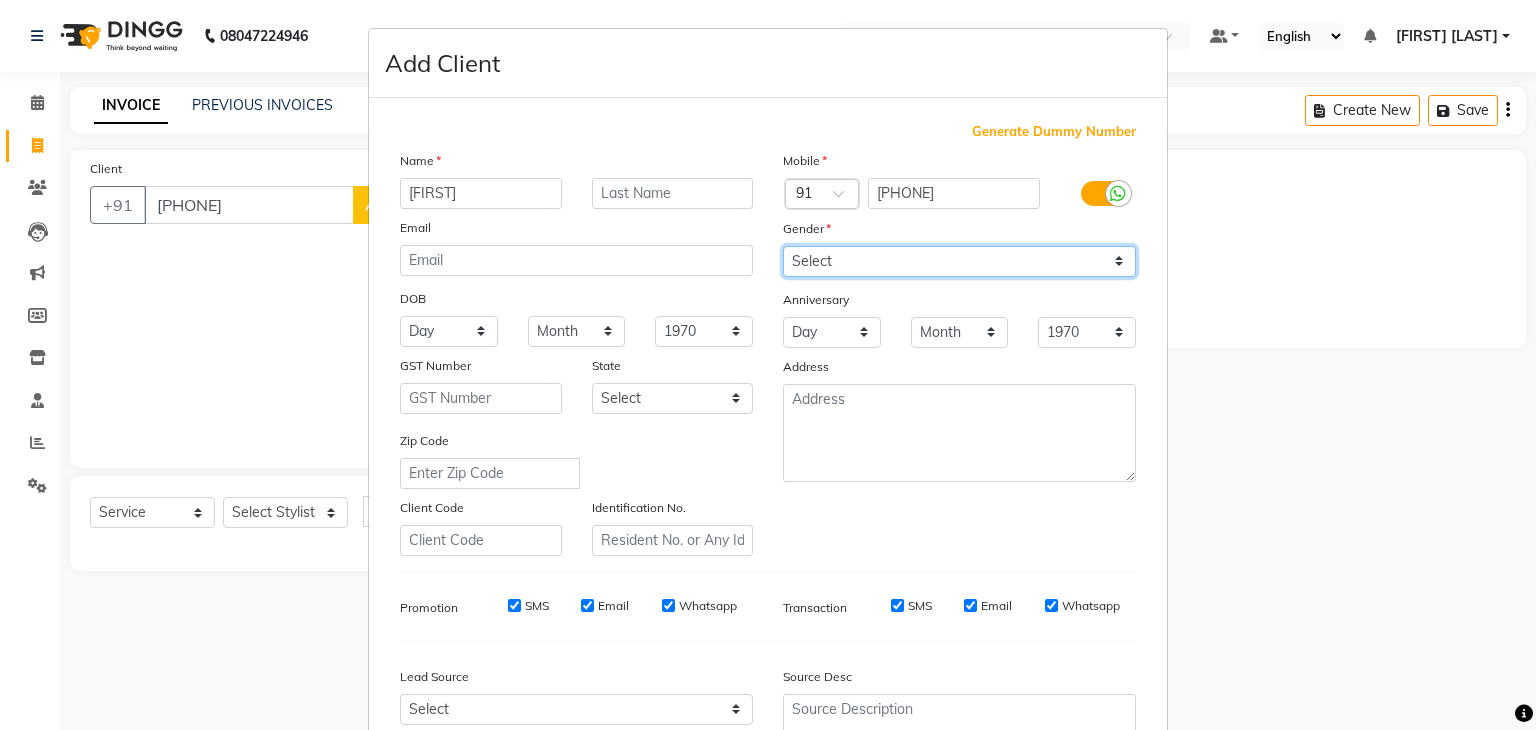 click on "Select Male Female Other Prefer Not To Say" at bounding box center [959, 261] 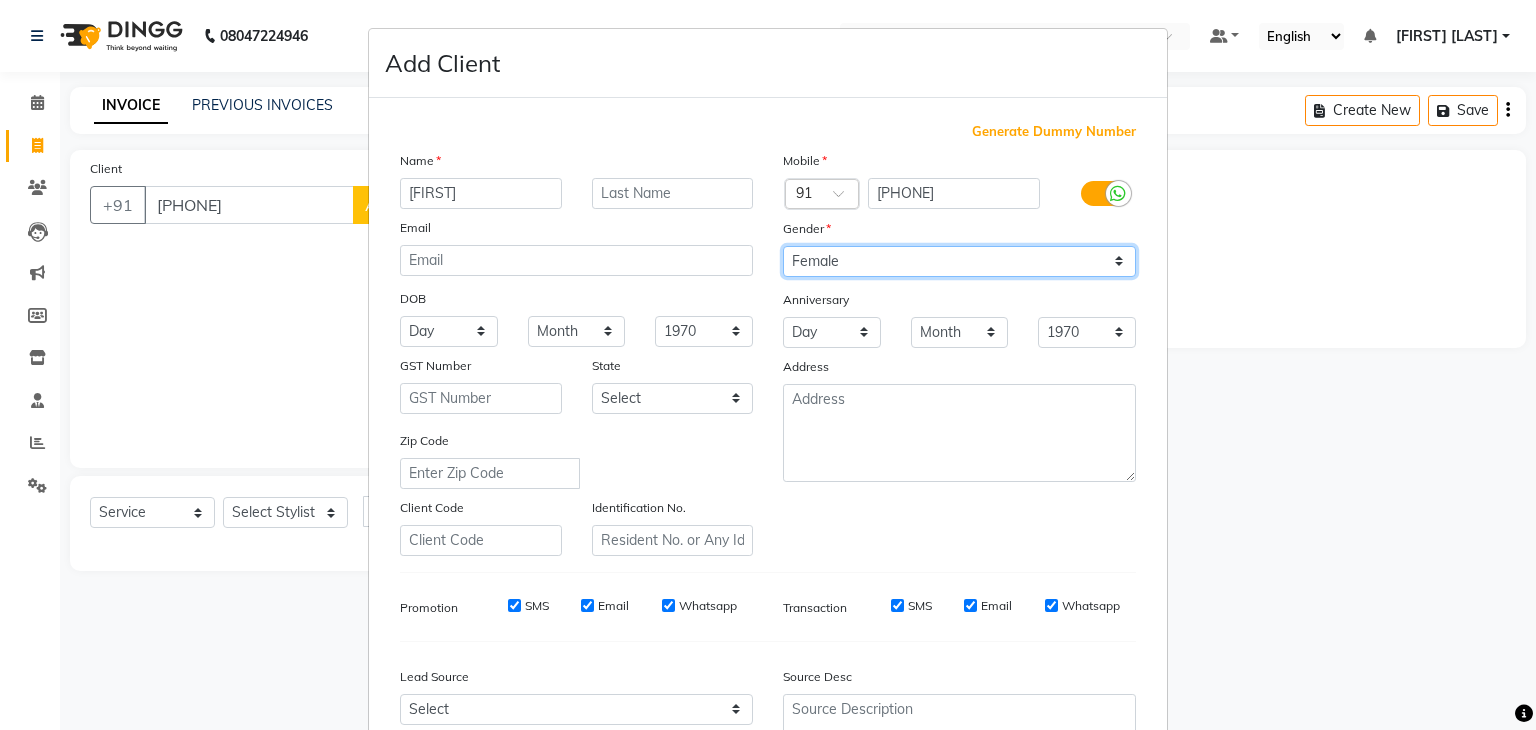 click on "Select Male Female Other Prefer Not To Say" at bounding box center (959, 261) 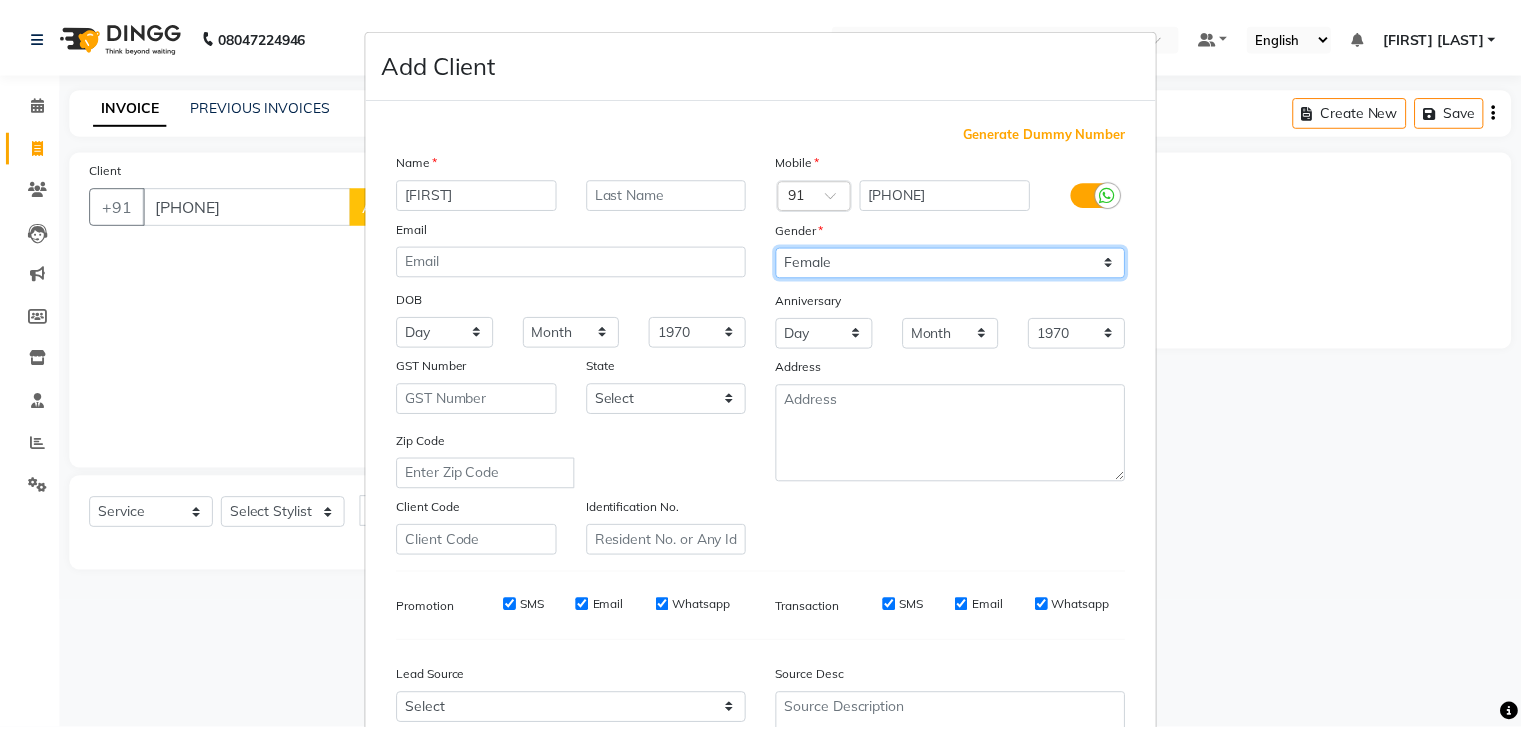 scroll, scrollTop: 203, scrollLeft: 0, axis: vertical 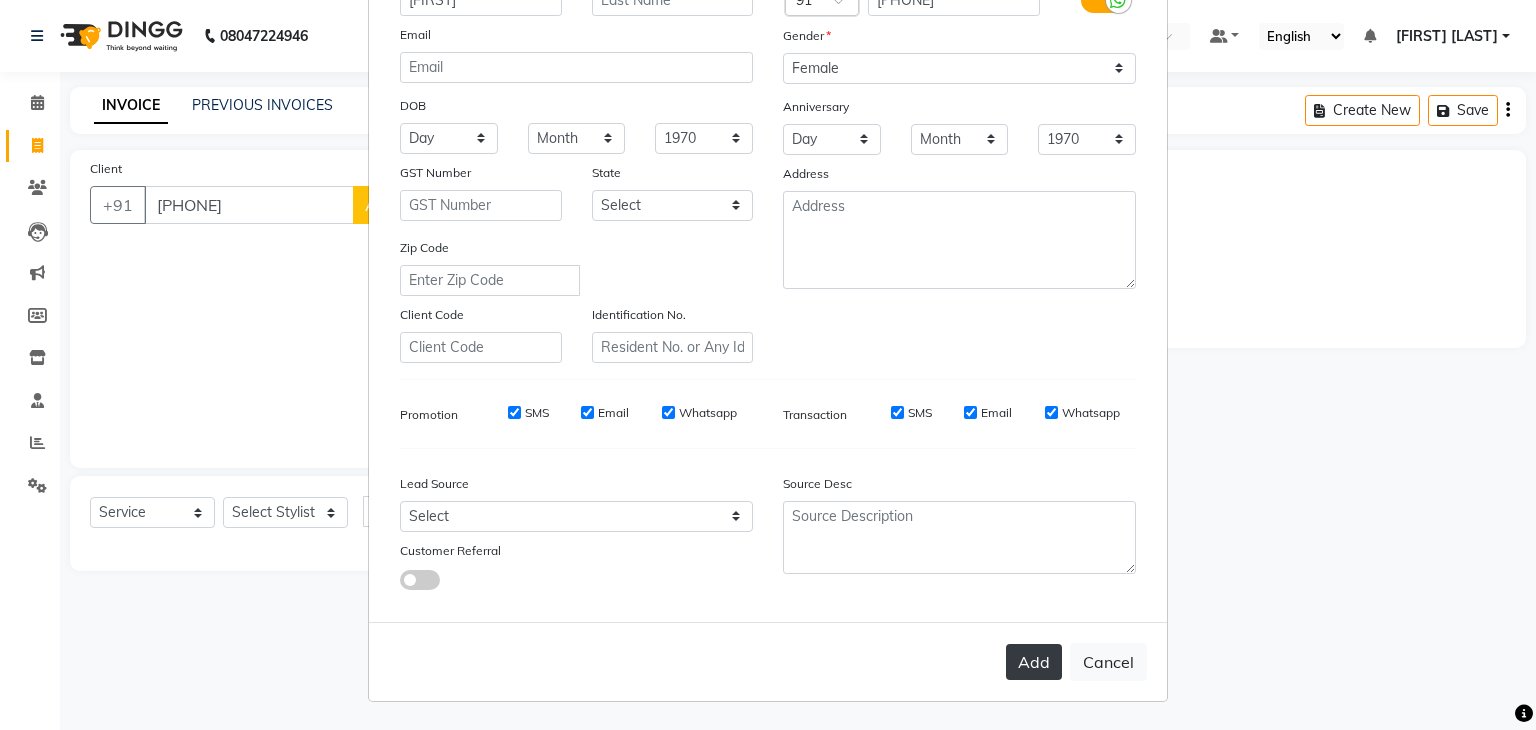 click on "Add" at bounding box center [1034, 662] 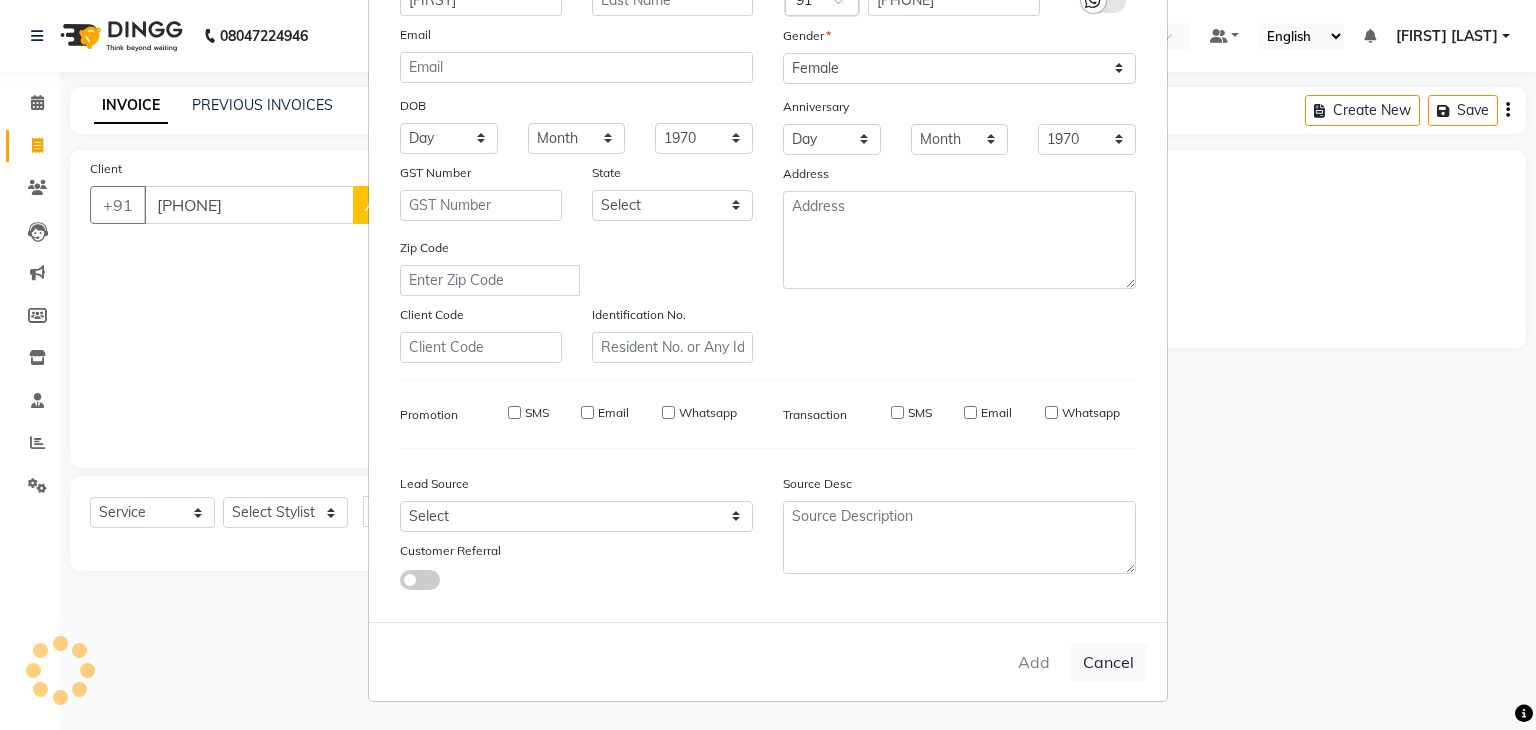 type 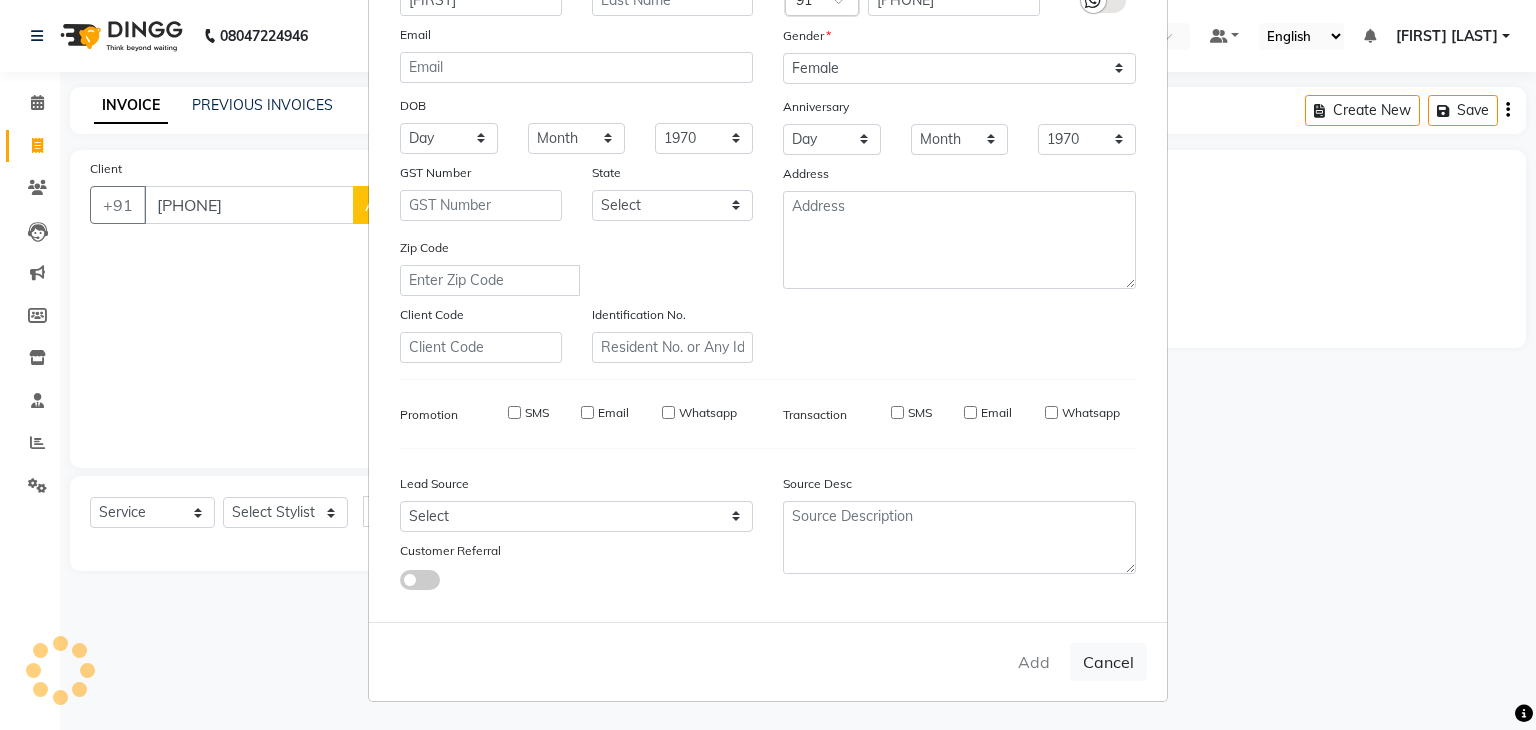 select 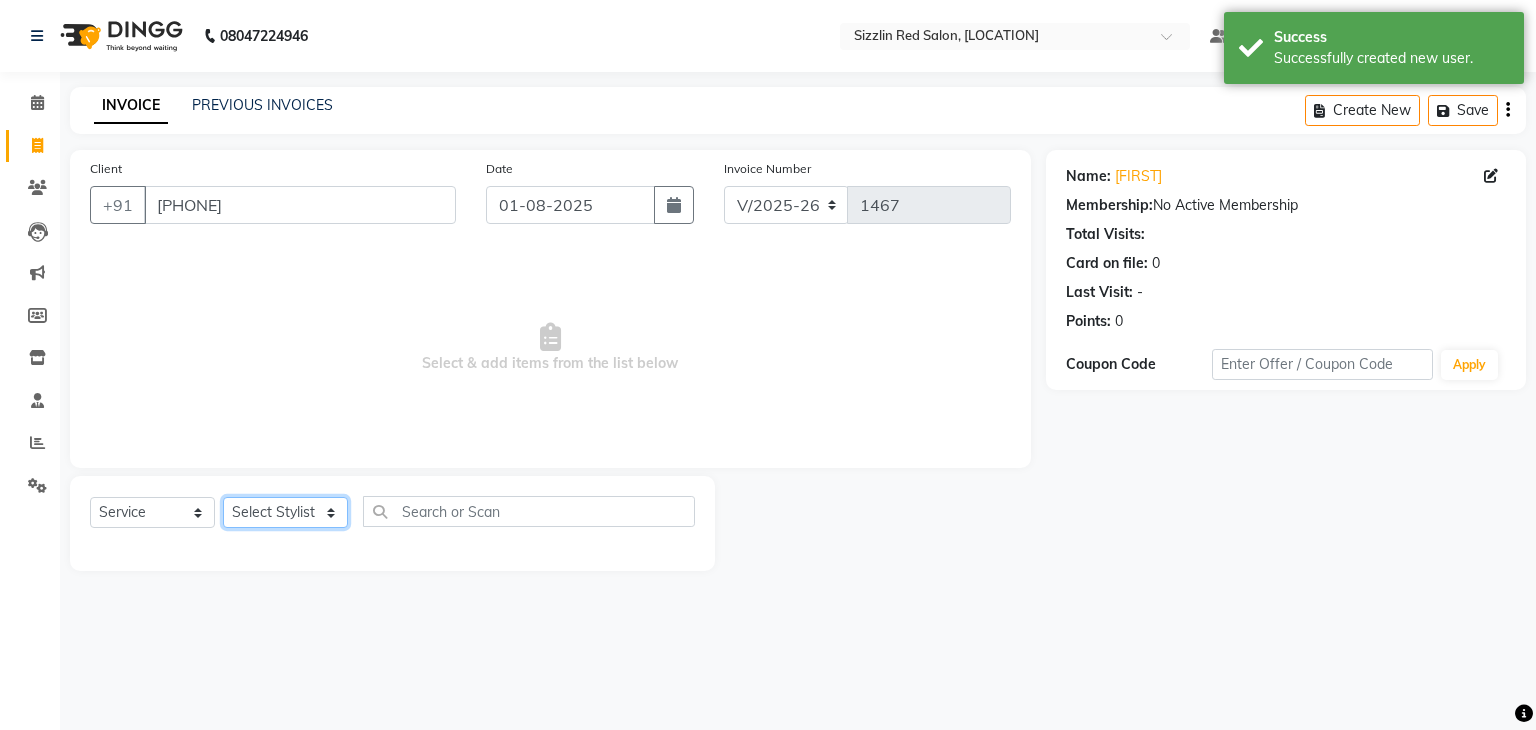 click on "Select Stylist Ajay HK 1 Ajay veer hk ALO Anjeeta Ankit BHASHA COUNTER Demetrious Lovepreet Mohit Mohit Vyas OM  Rohit SALMAN Sharda Shekhu Simran Sukh Swarang Toka Zen" 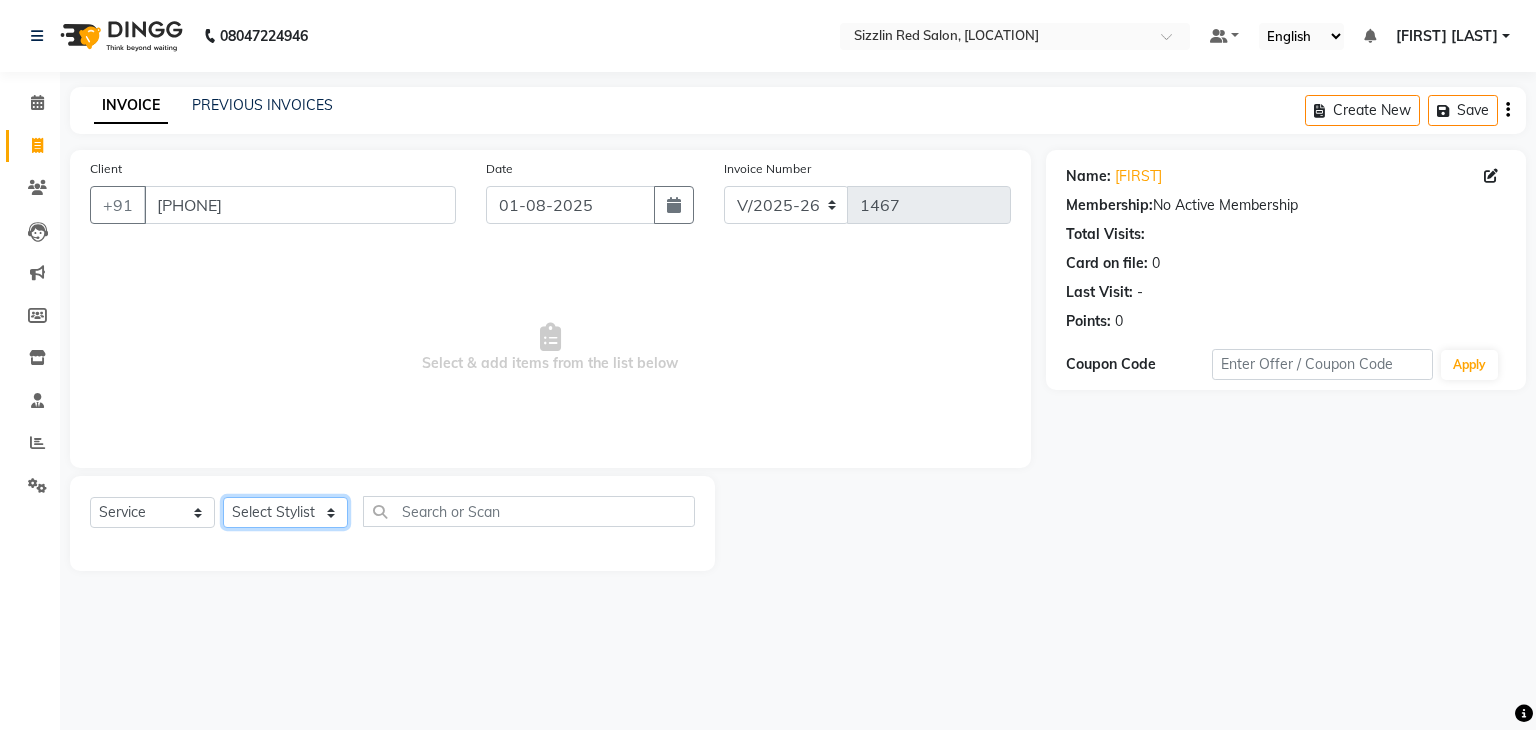 select on "[NUMBER]" 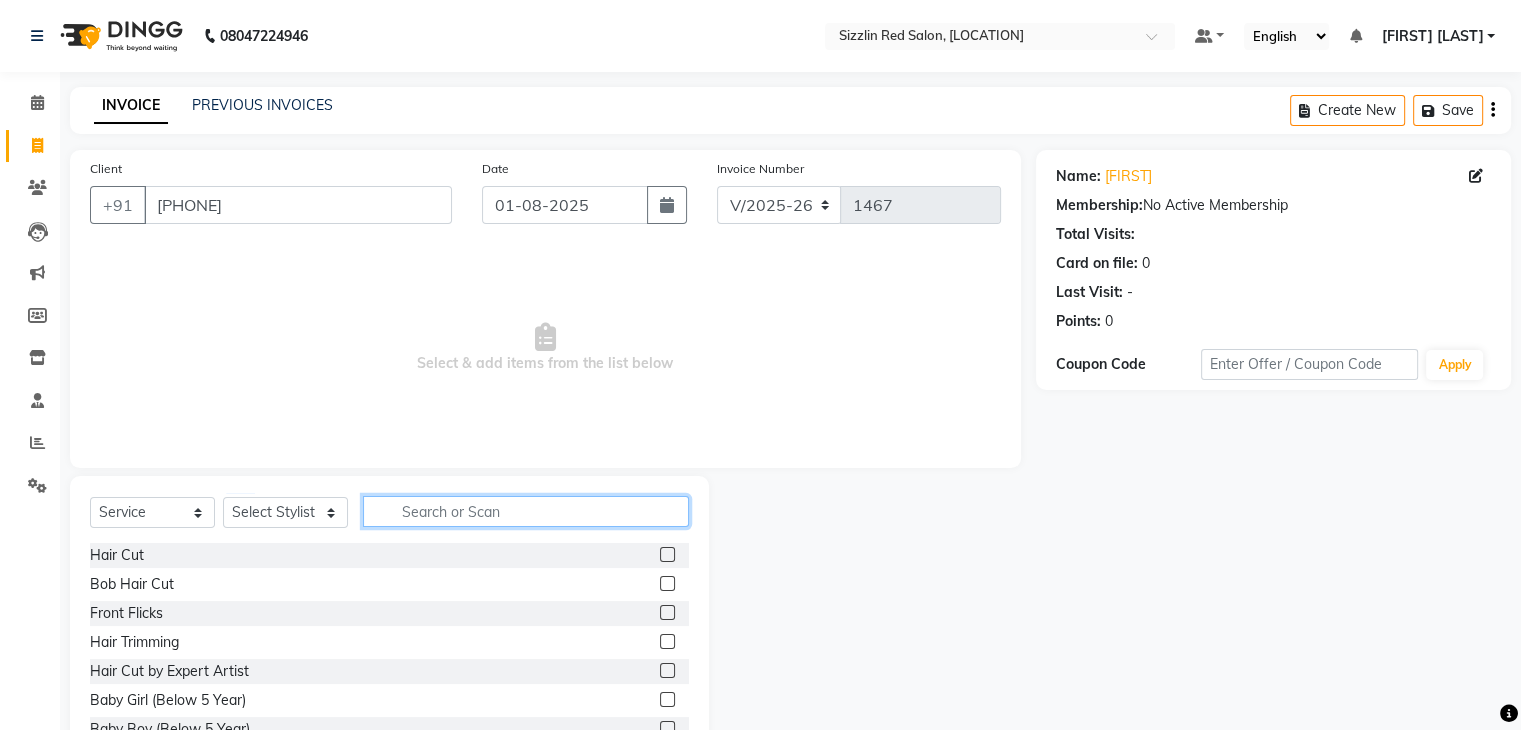 click 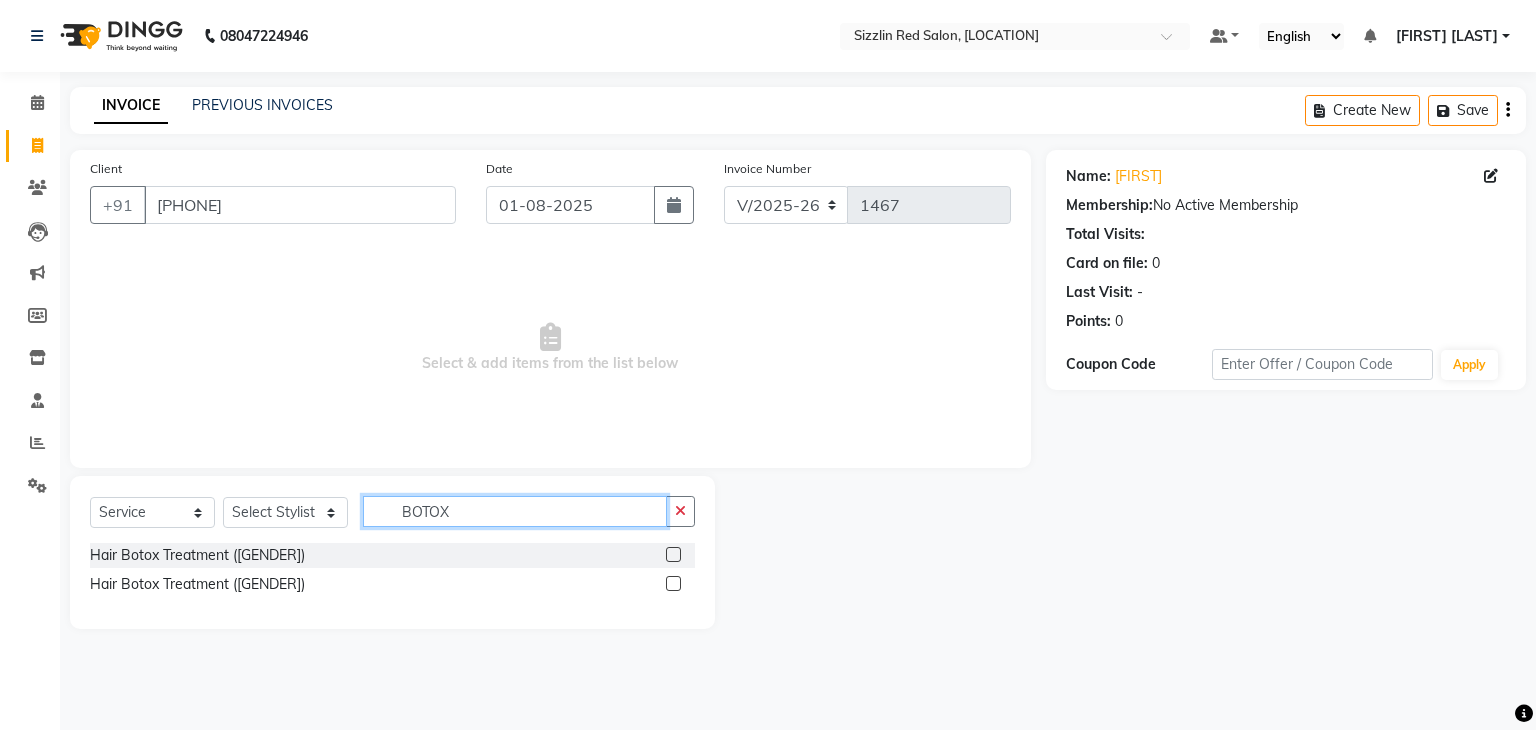 type on "BOTOX" 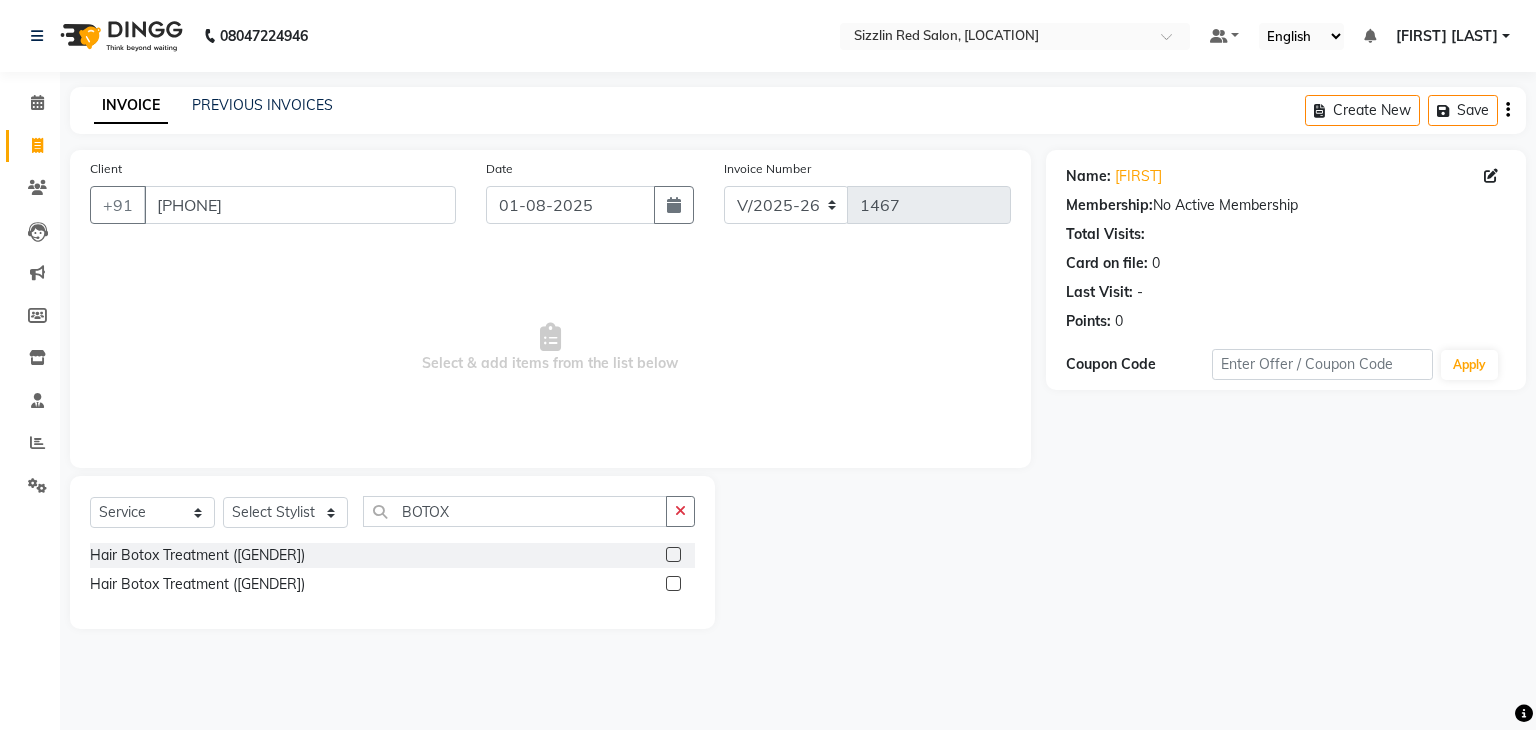 click 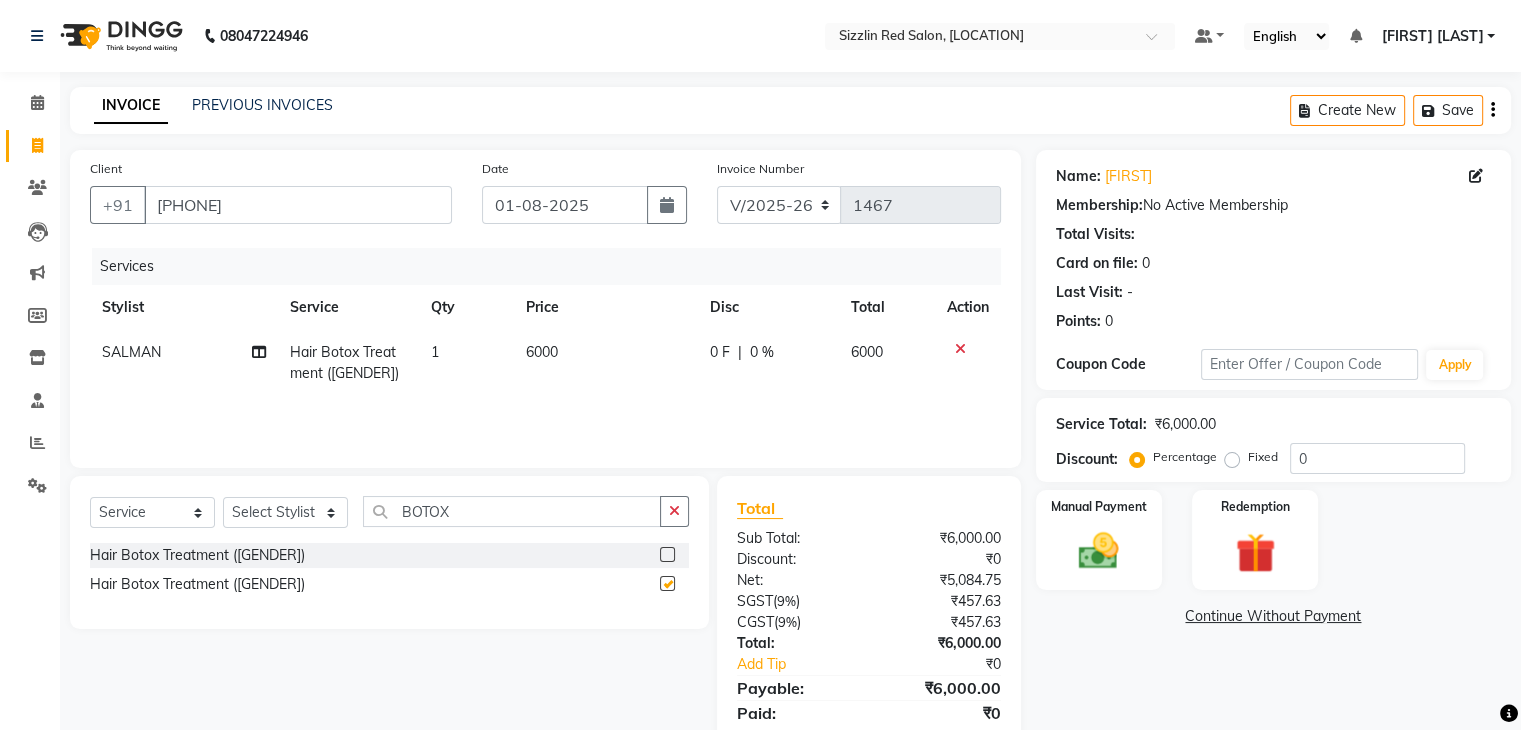 checkbox on "false" 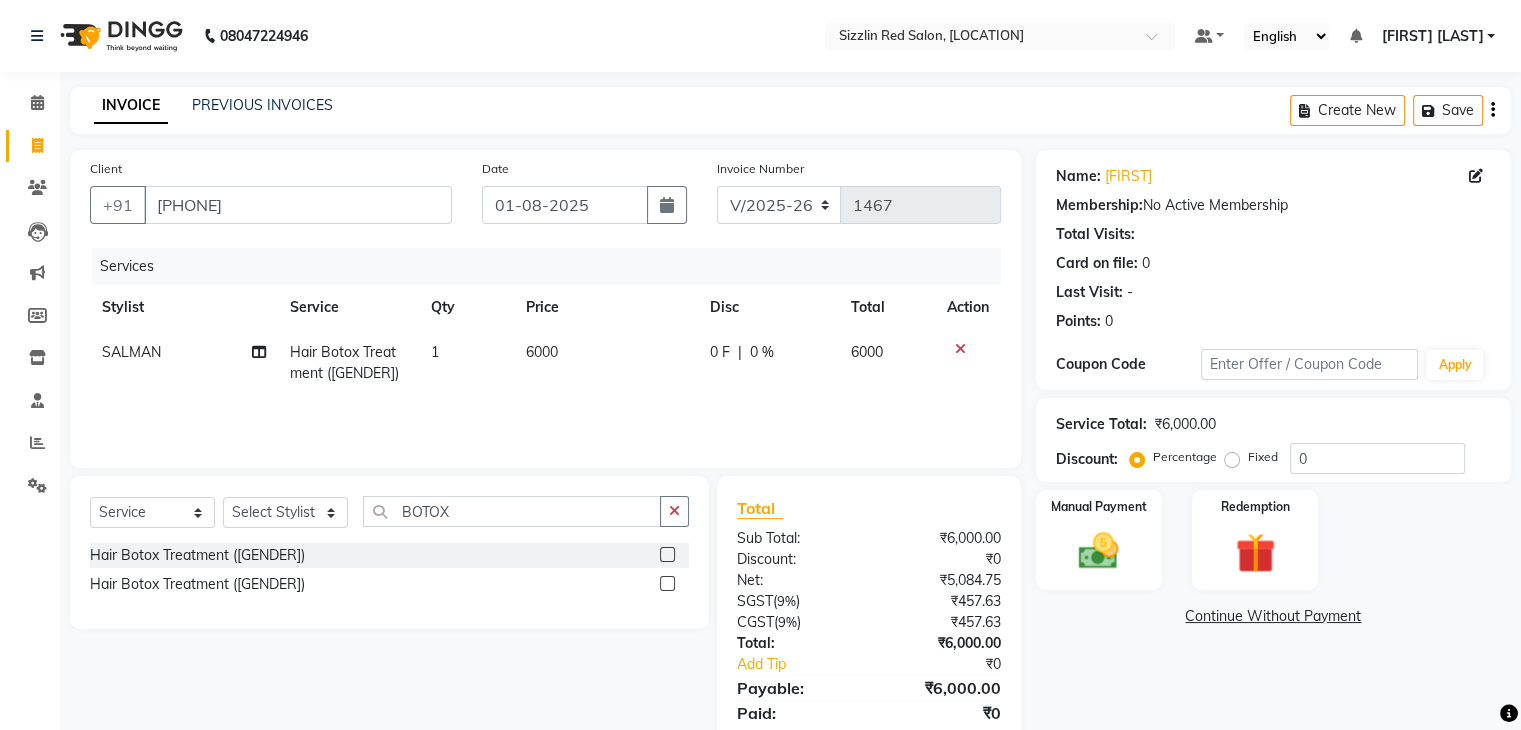 click on "6000" 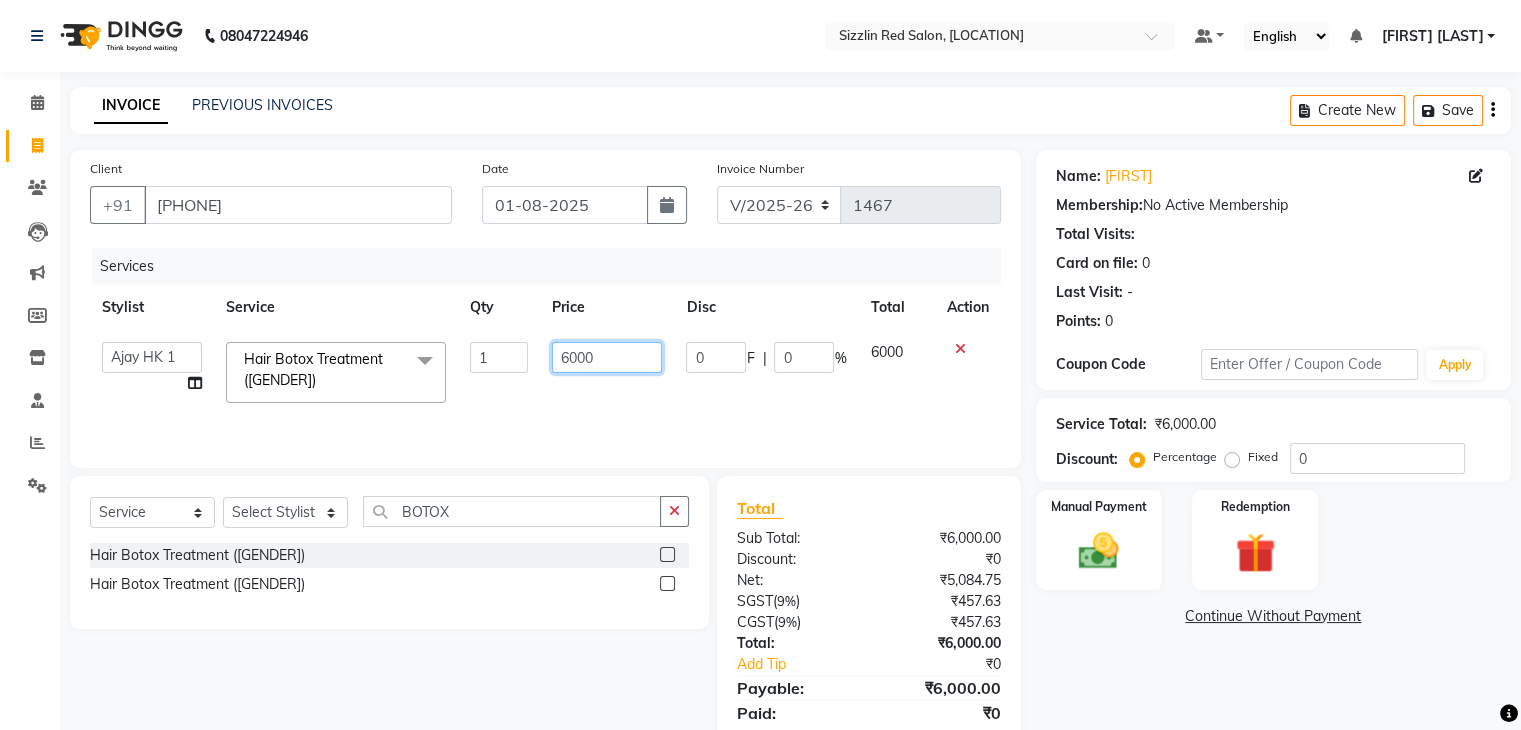 click on "6000" 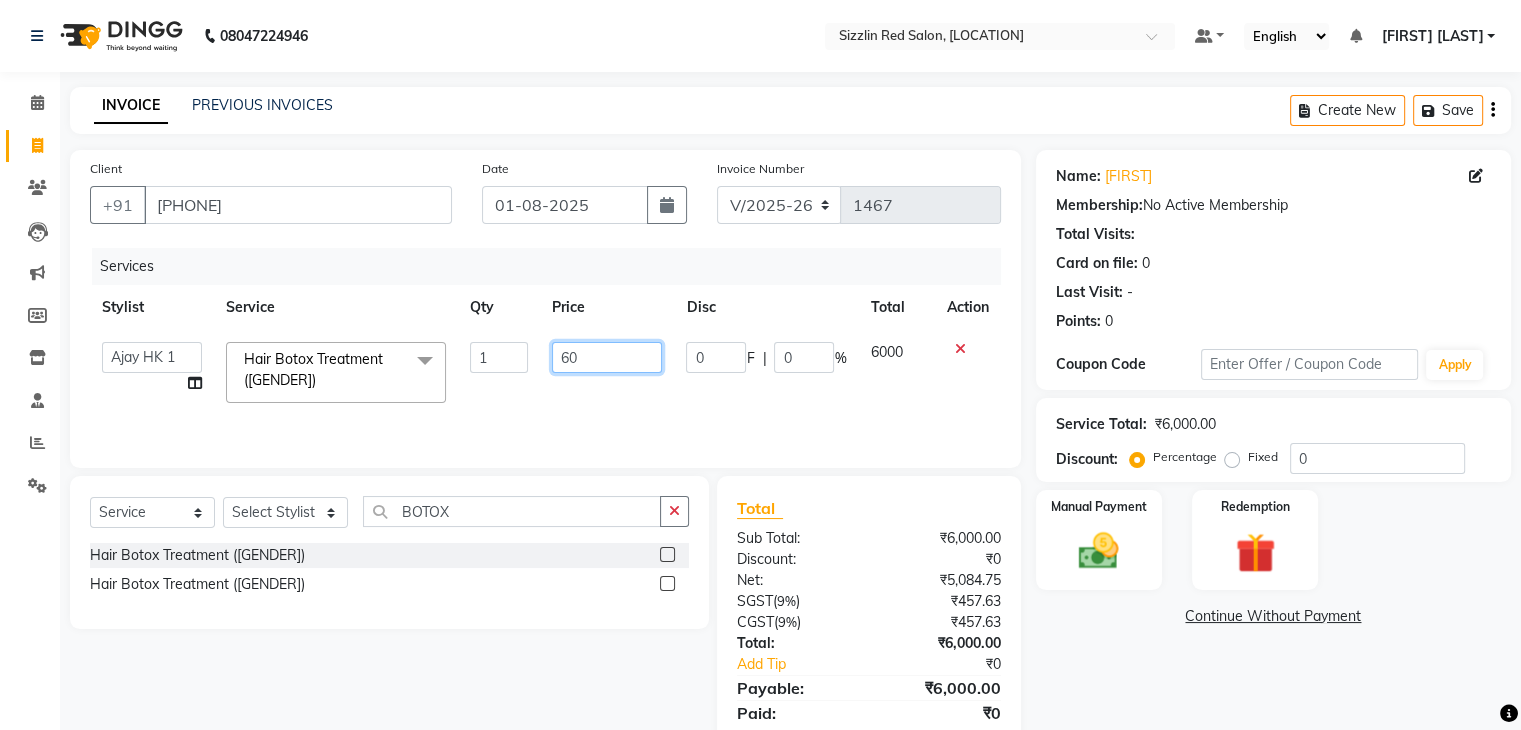 type on "6" 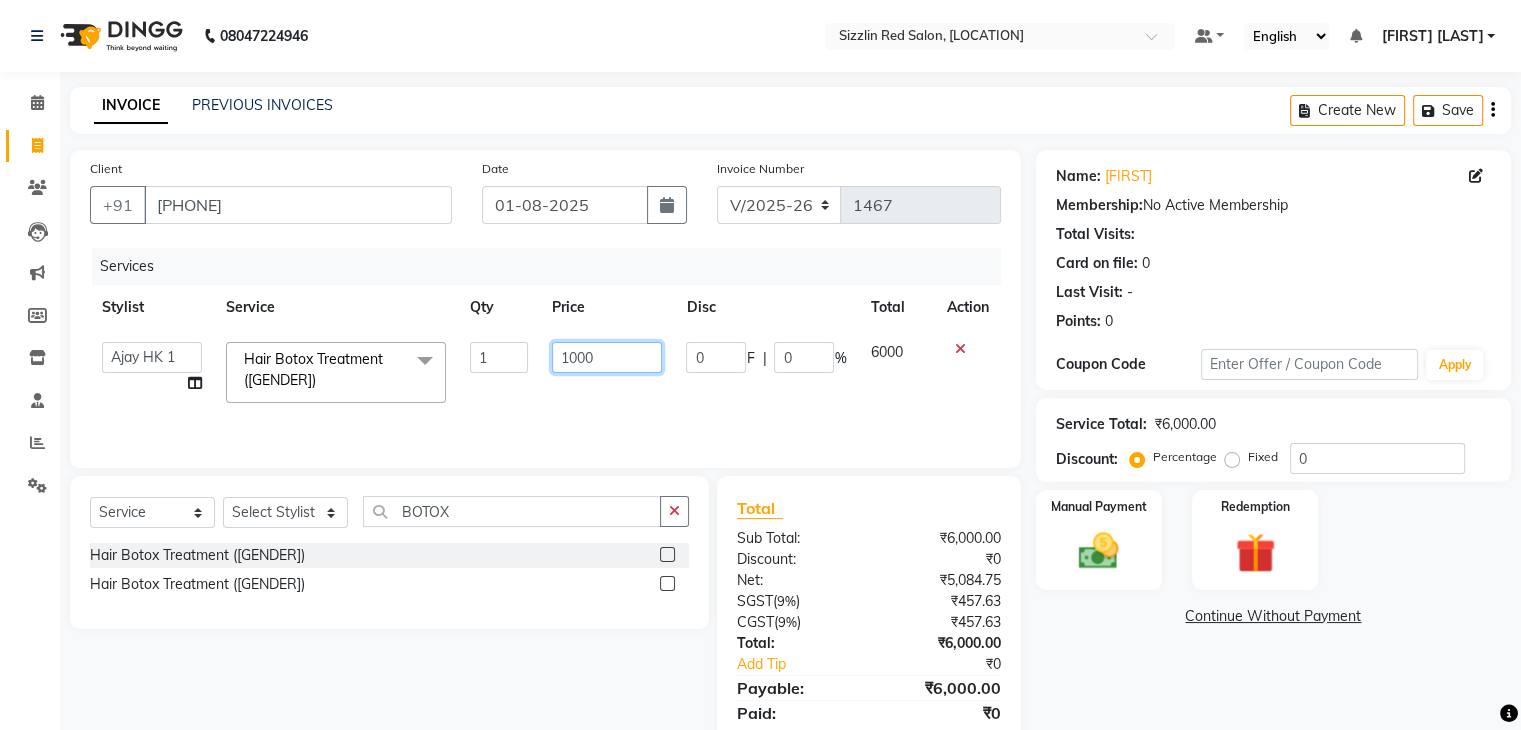 type on "10000" 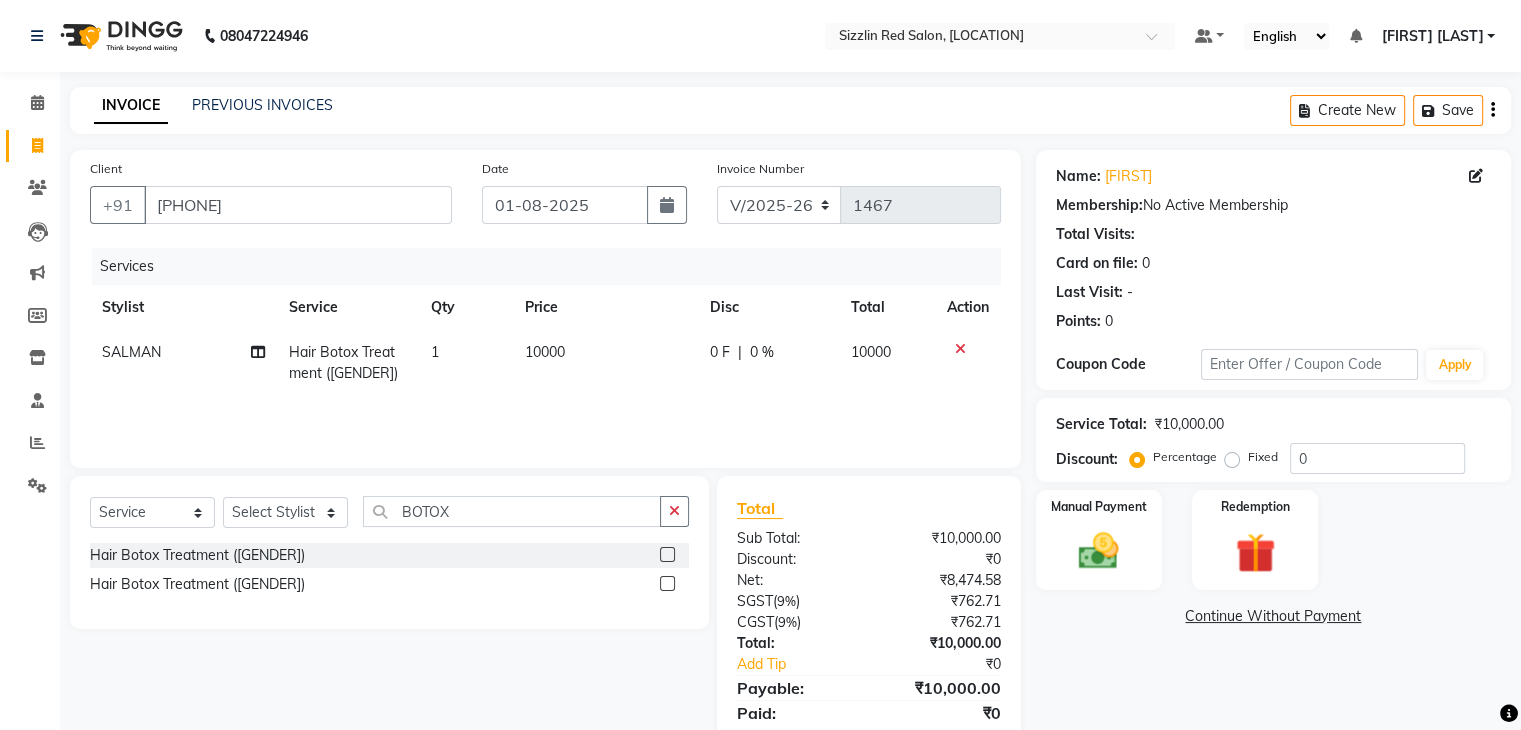 click on "Services Stylist Service Qty Price Disc Total Action SALMAN Hair Botox Treatment ([GENDER]) 1 10000 0 F | 0 % 10000" 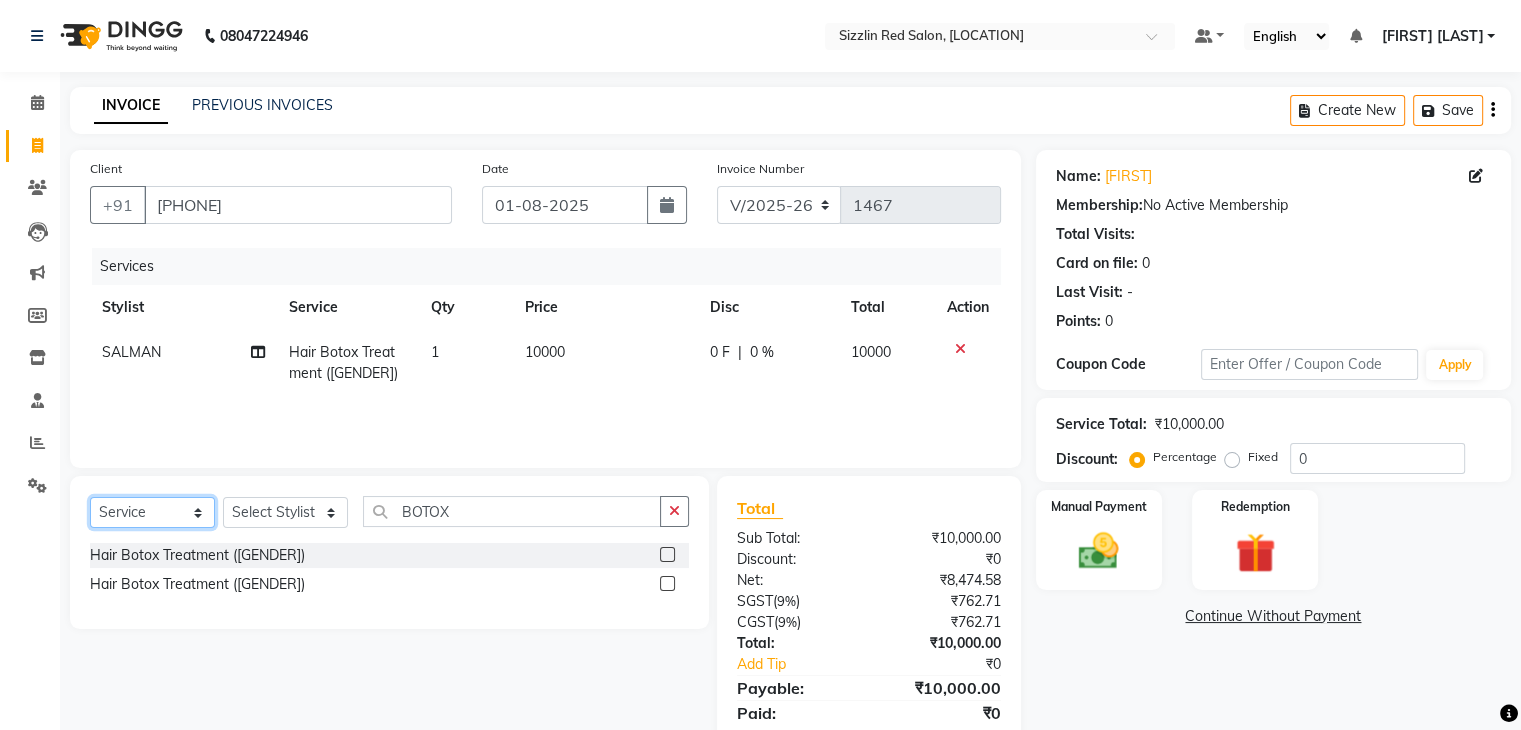 click on "Select  Service  Product  Membership  Package Voucher Prepaid Gift Card" 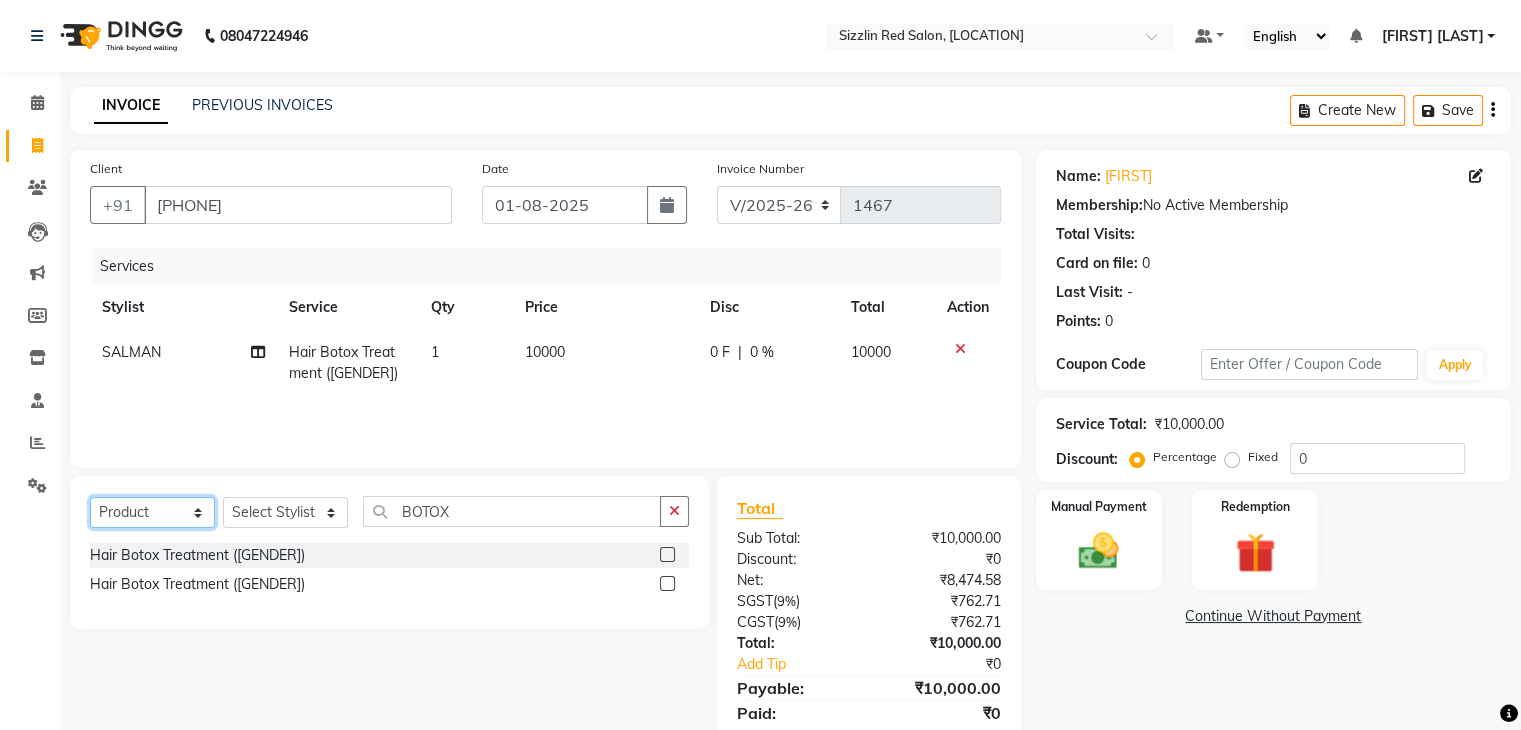 click on "Select  Service  Product  Membership  Package Voucher Prepaid Gift Card" 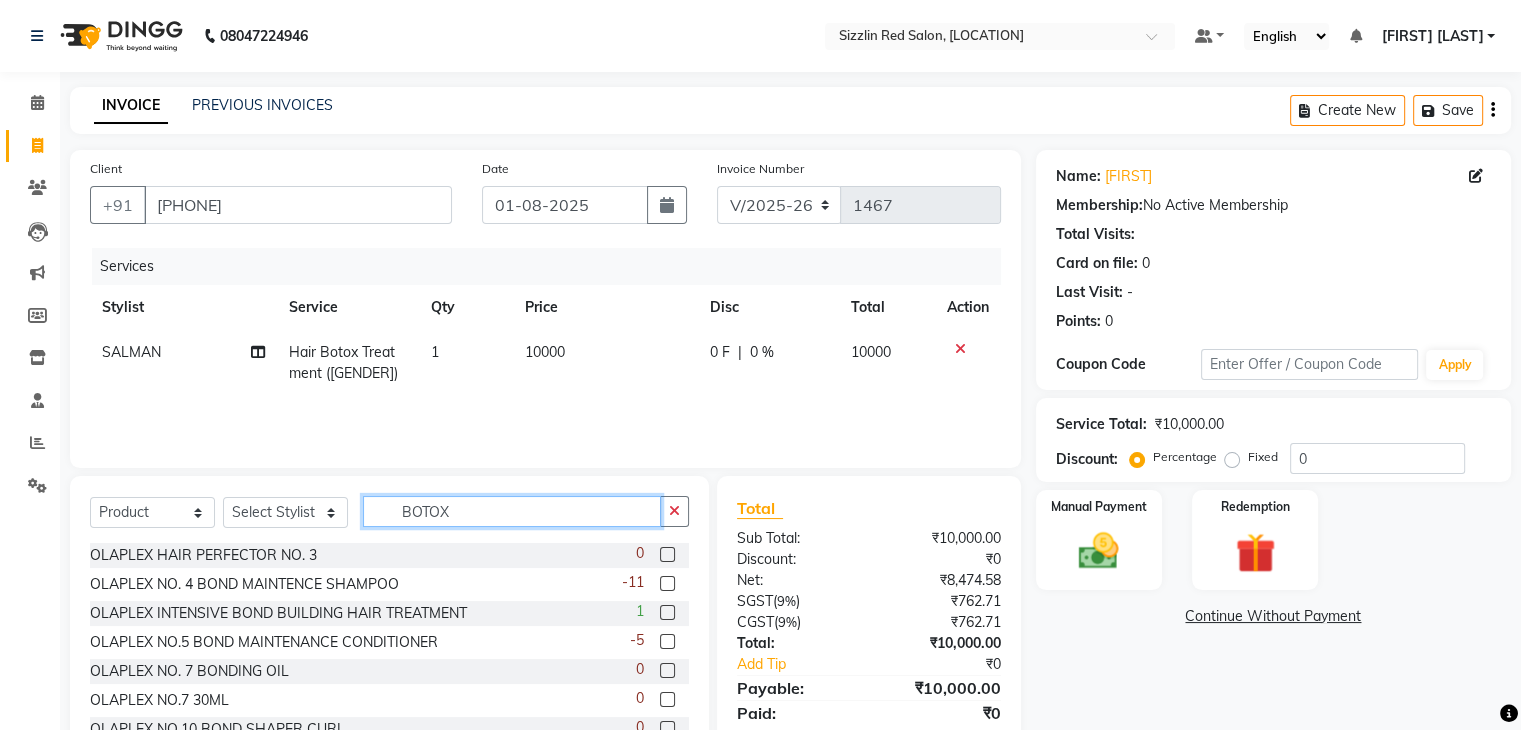drag, startPoint x: 476, startPoint y: 507, endPoint x: 385, endPoint y: 513, distance: 91.197586 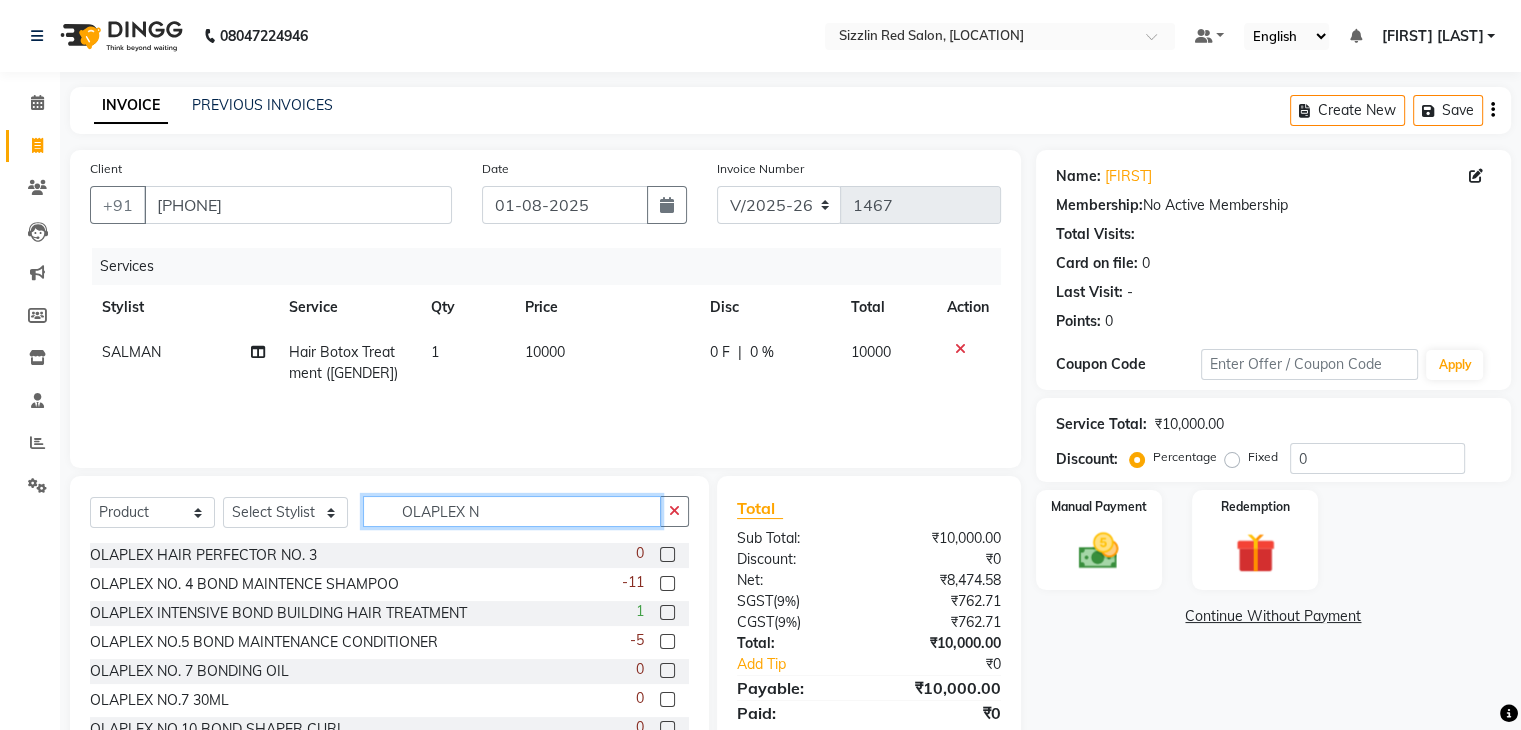 type on "OLAPLEX N" 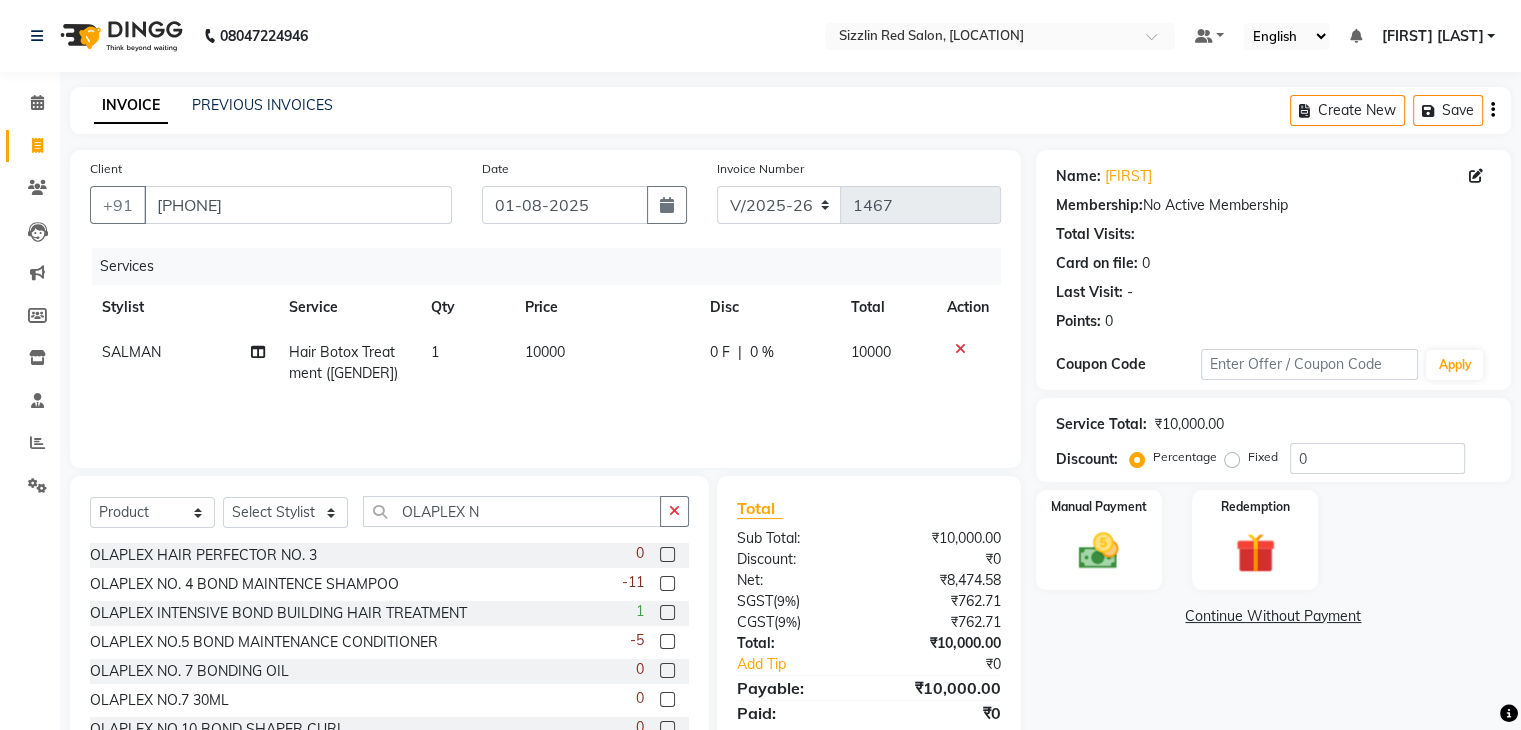 click 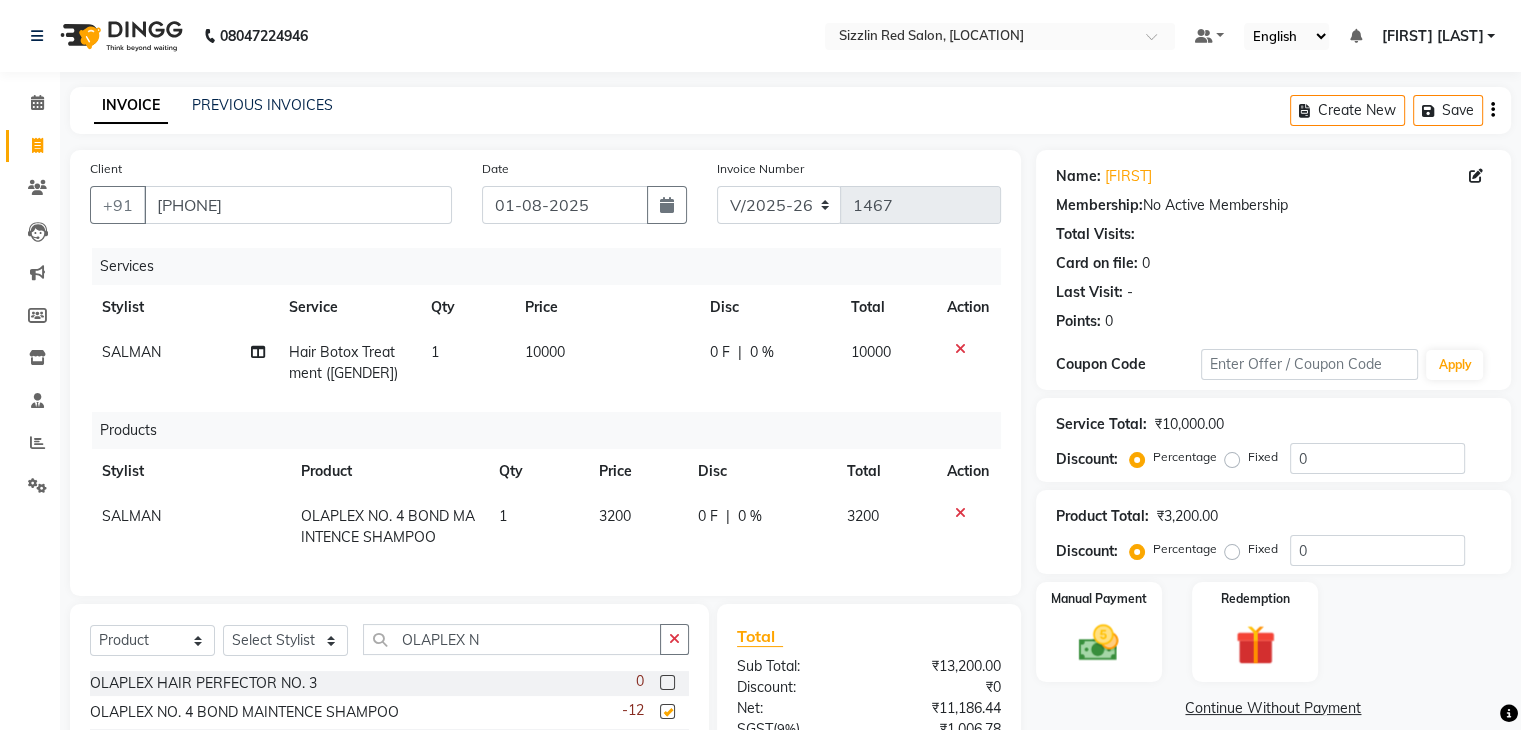 checkbox on "false" 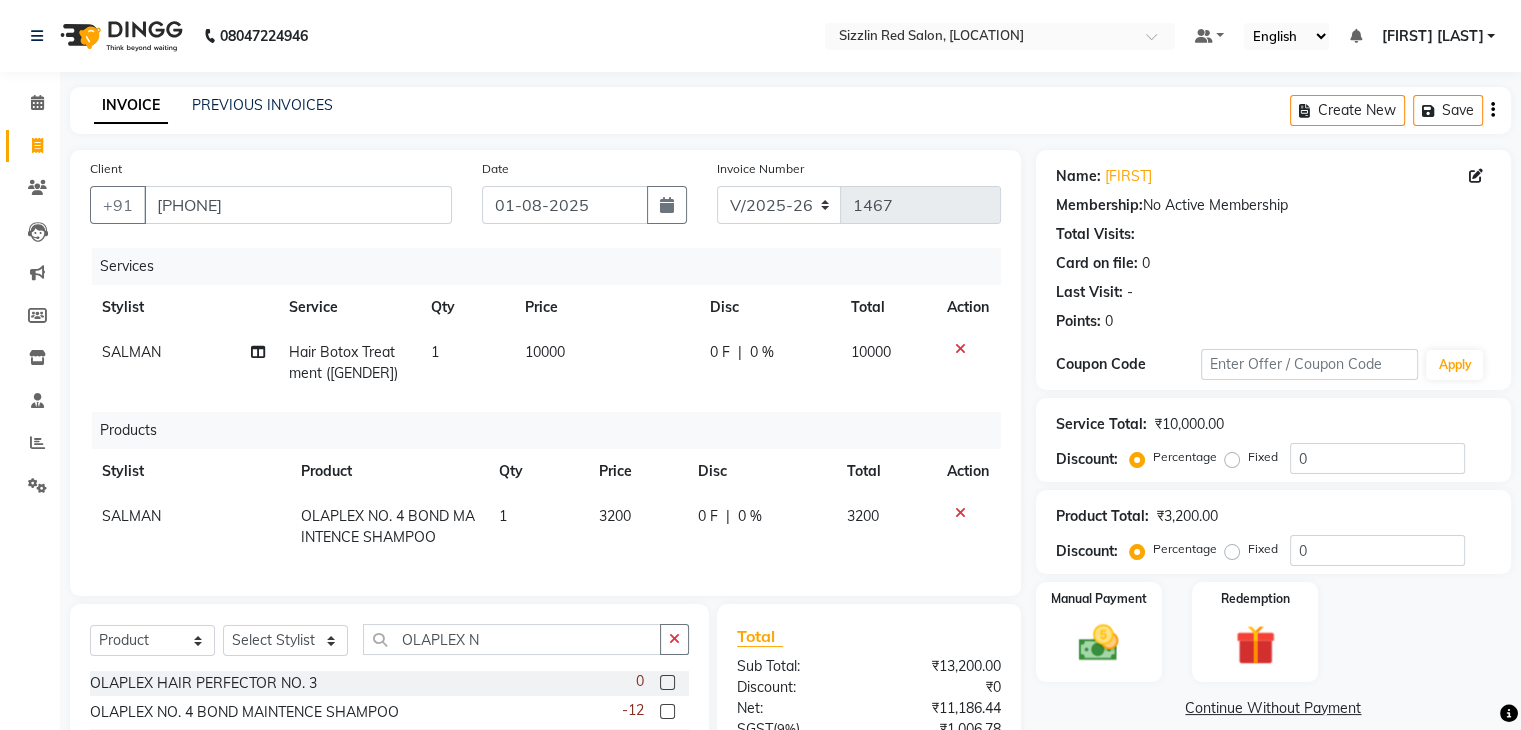 scroll, scrollTop: 146, scrollLeft: 0, axis: vertical 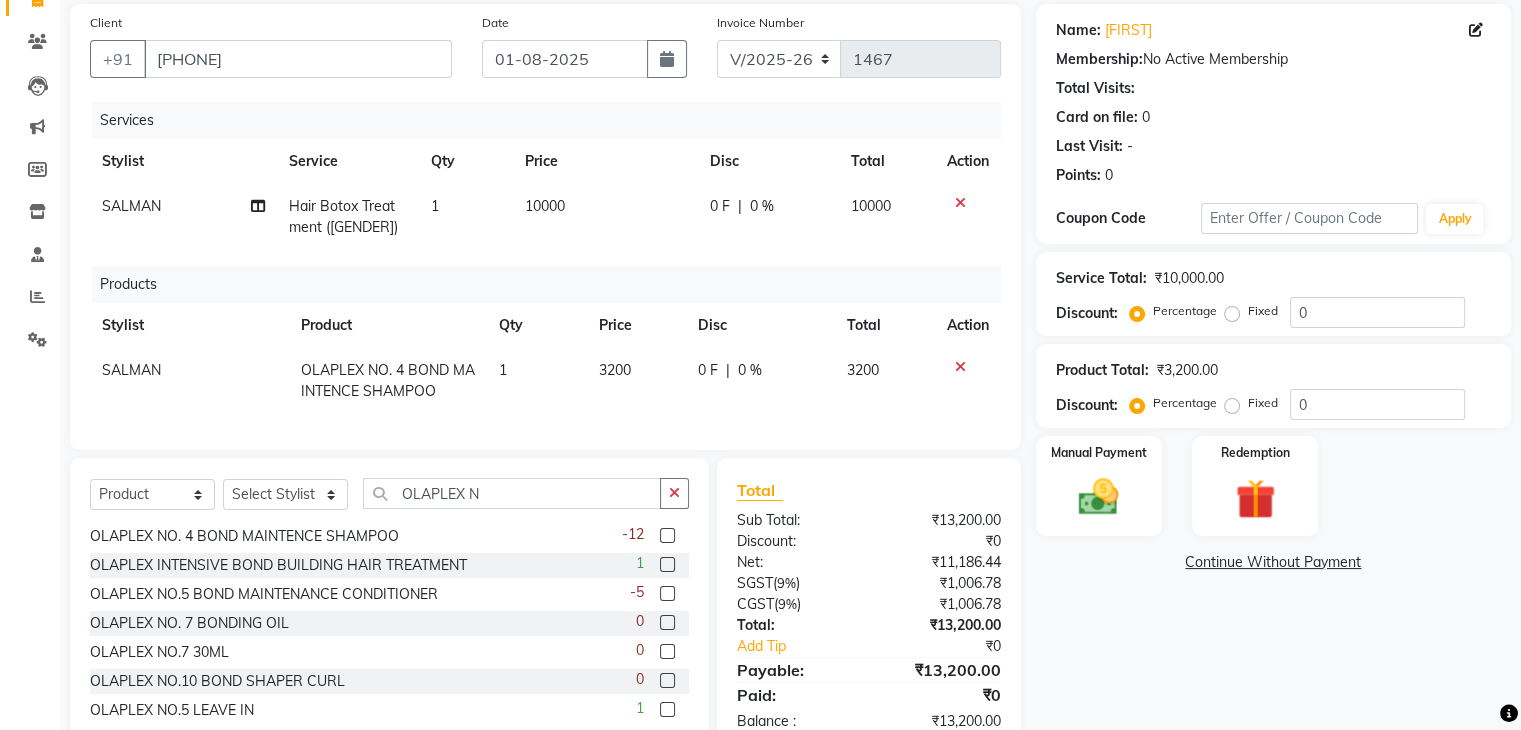 click 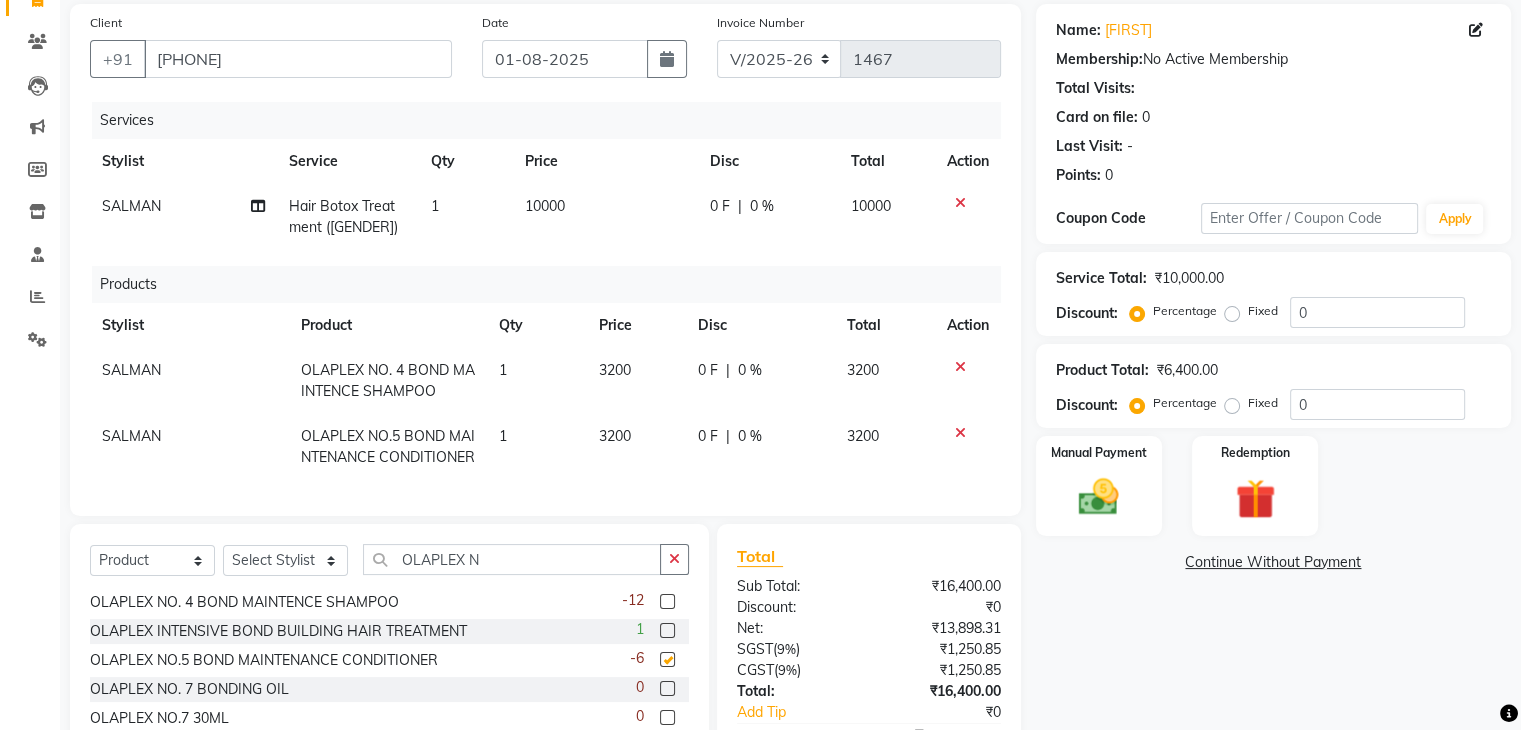checkbox on "false" 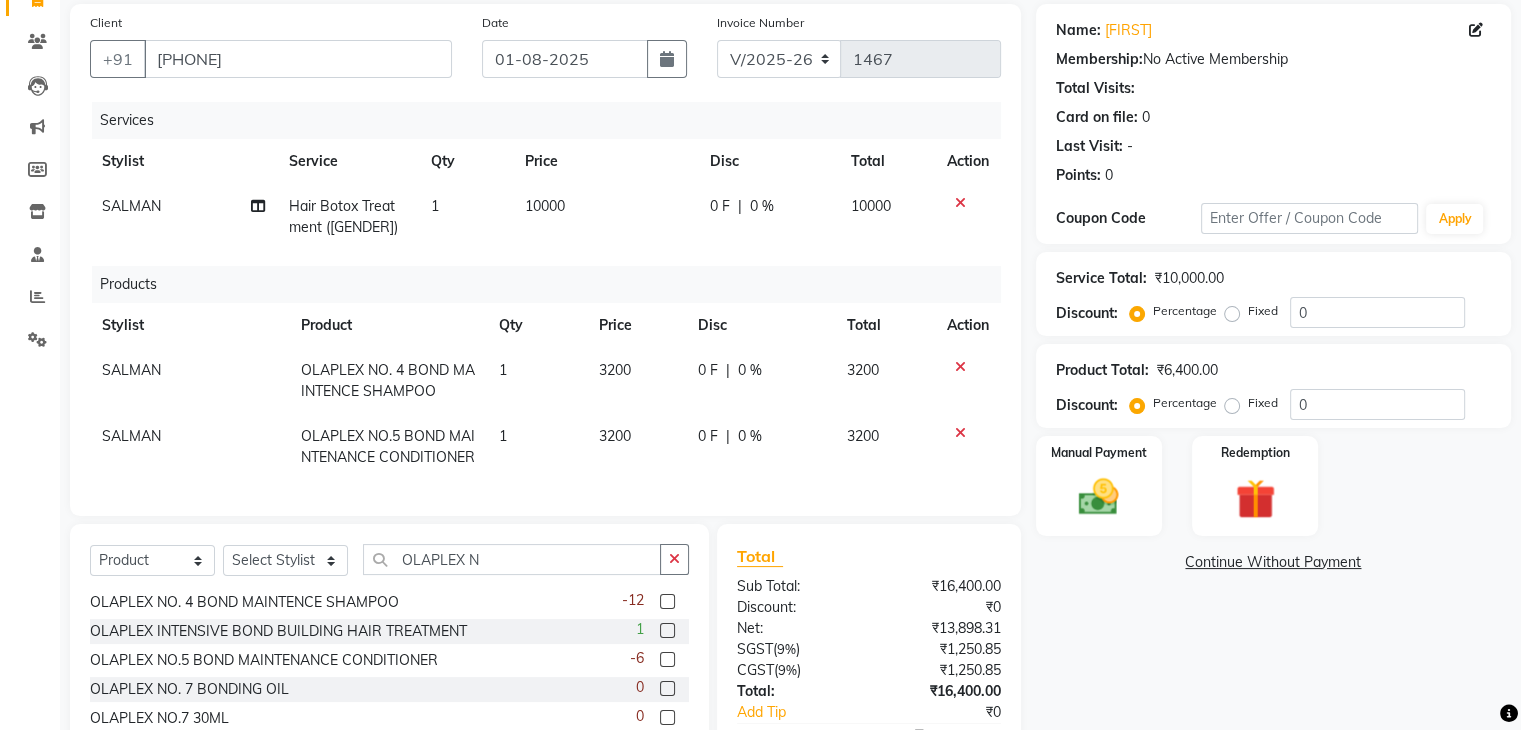 scroll, scrollTop: 187, scrollLeft: 0, axis: vertical 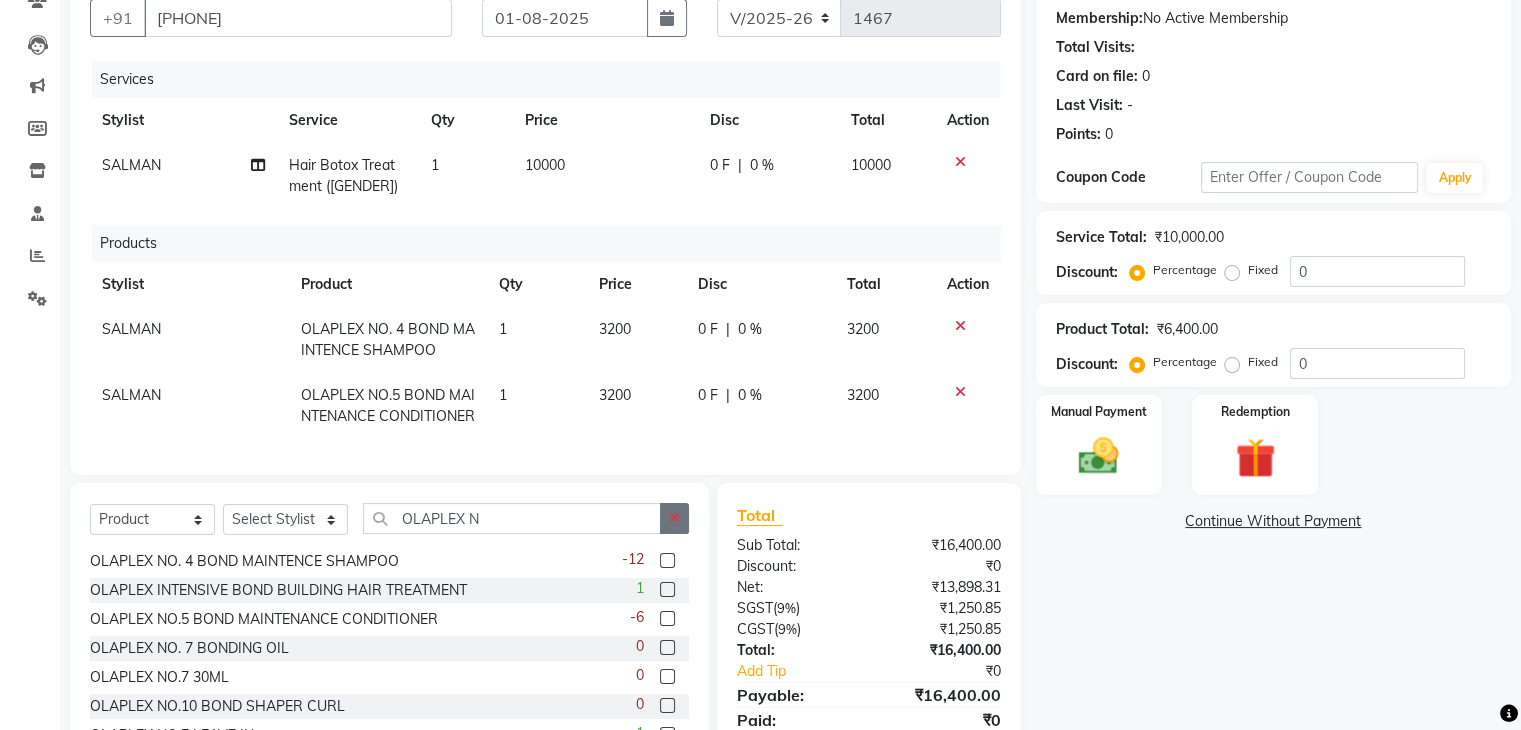 click 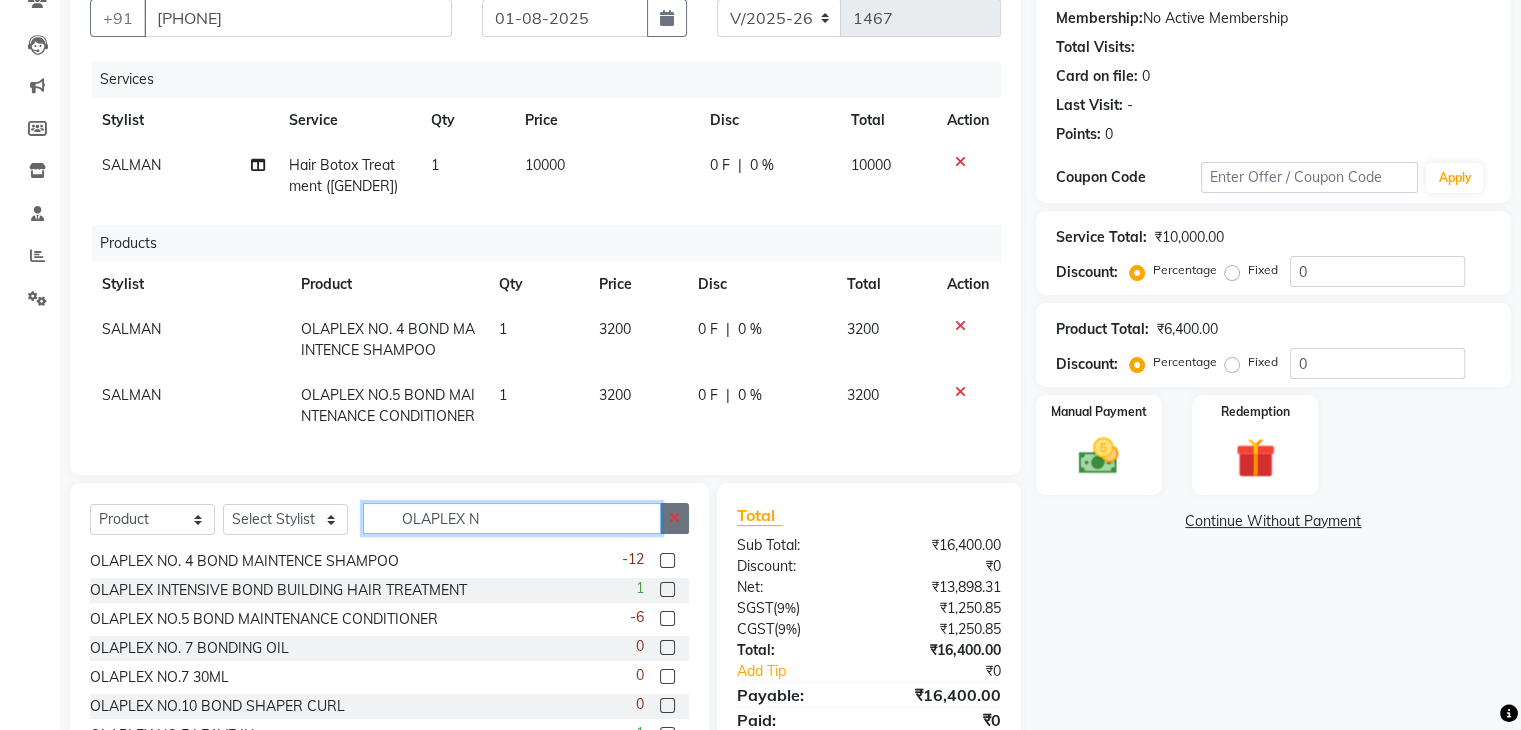 type 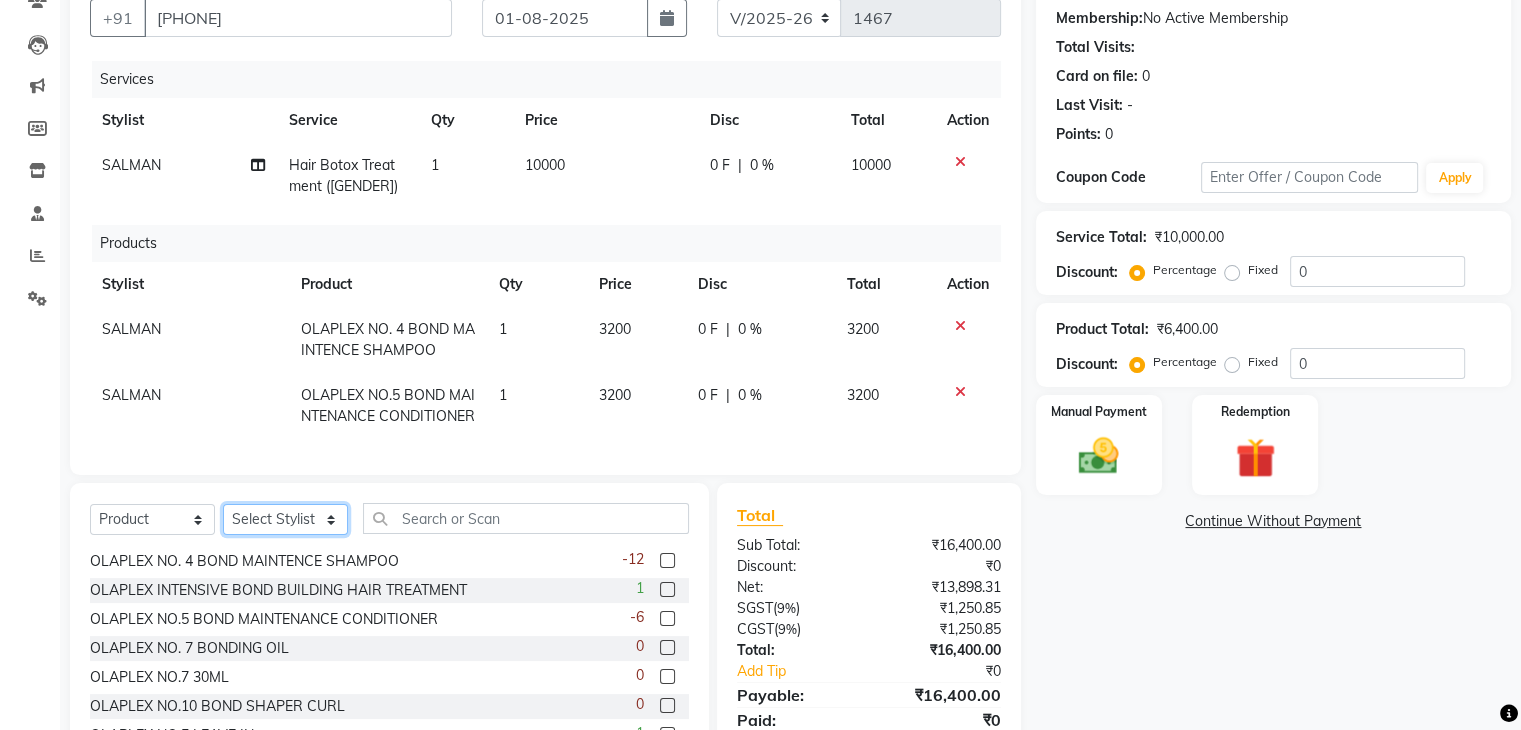 click on "Select Stylist Ajay HK 1 Ajay veer hk ALO Anjeeta Ankit BHASHA COUNTER Demetrious Lovepreet Mohit Mohit Vyas OM  Rohit SALMAN Sharda Shekhu Simran Sukh Swarang Toka Zen" 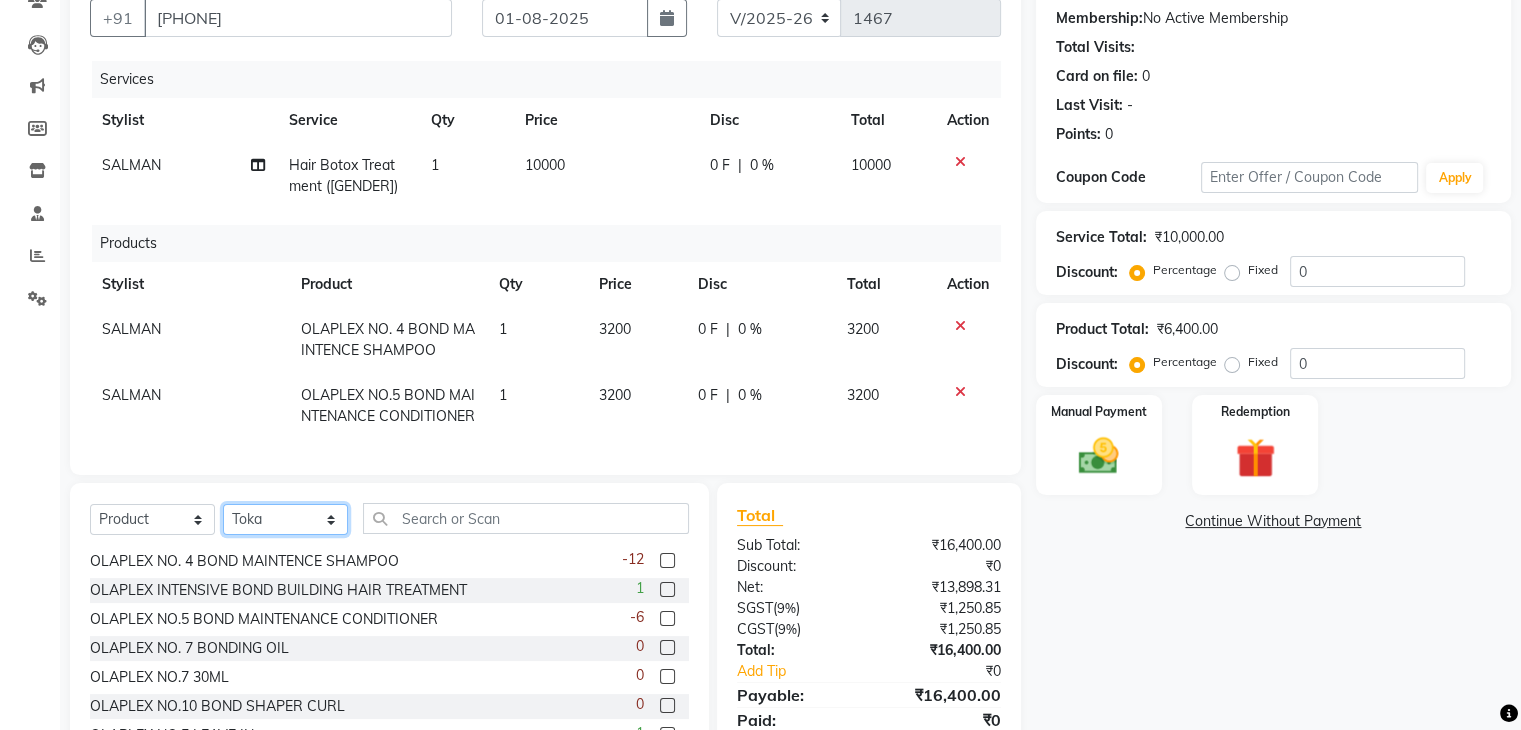 click on "Select Stylist Ajay HK 1 Ajay veer hk ALO Anjeeta Ankit BHASHA COUNTER Demetrious Lovepreet Mohit Mohit Vyas OM  Rohit SALMAN Sharda Shekhu Simran Sukh Swarang Toka Zen" 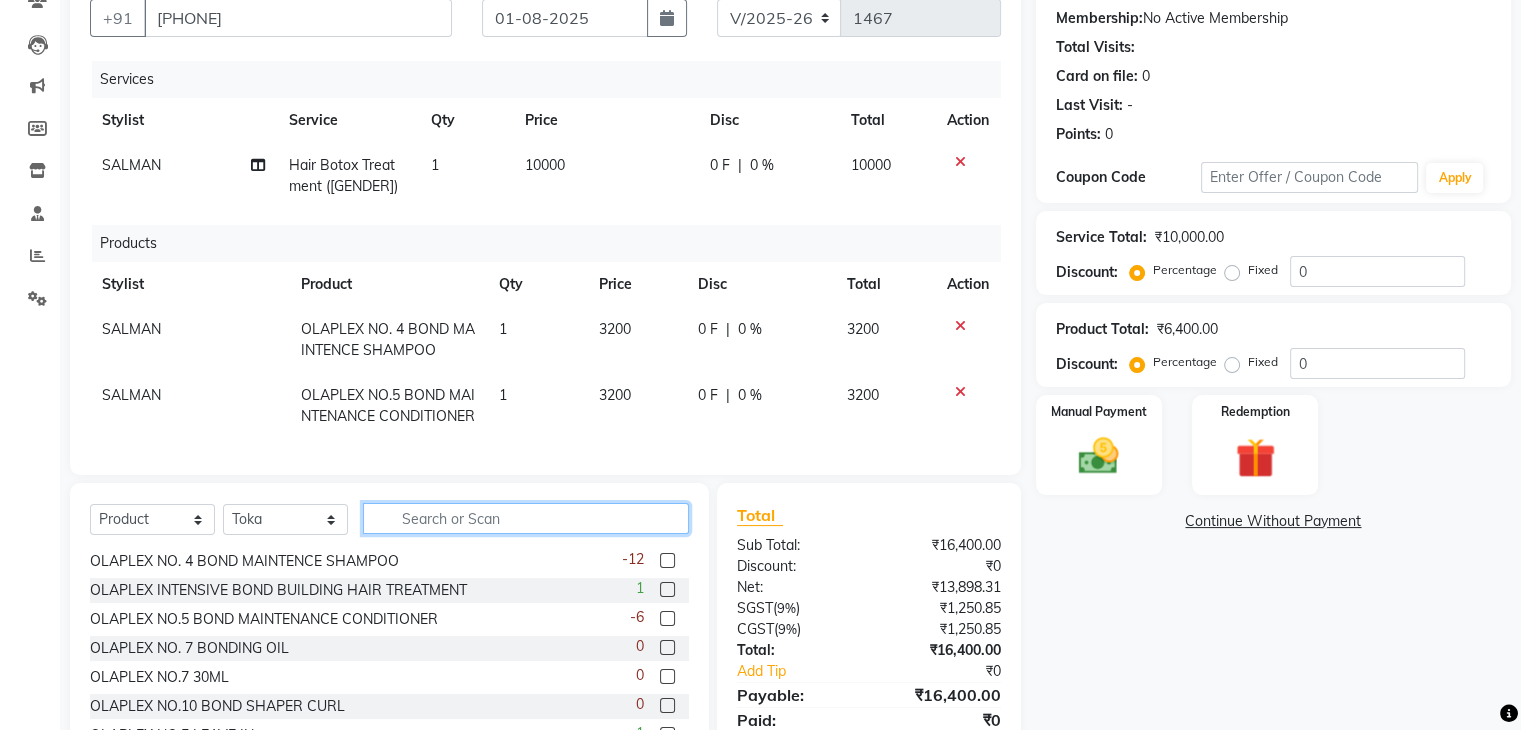 click 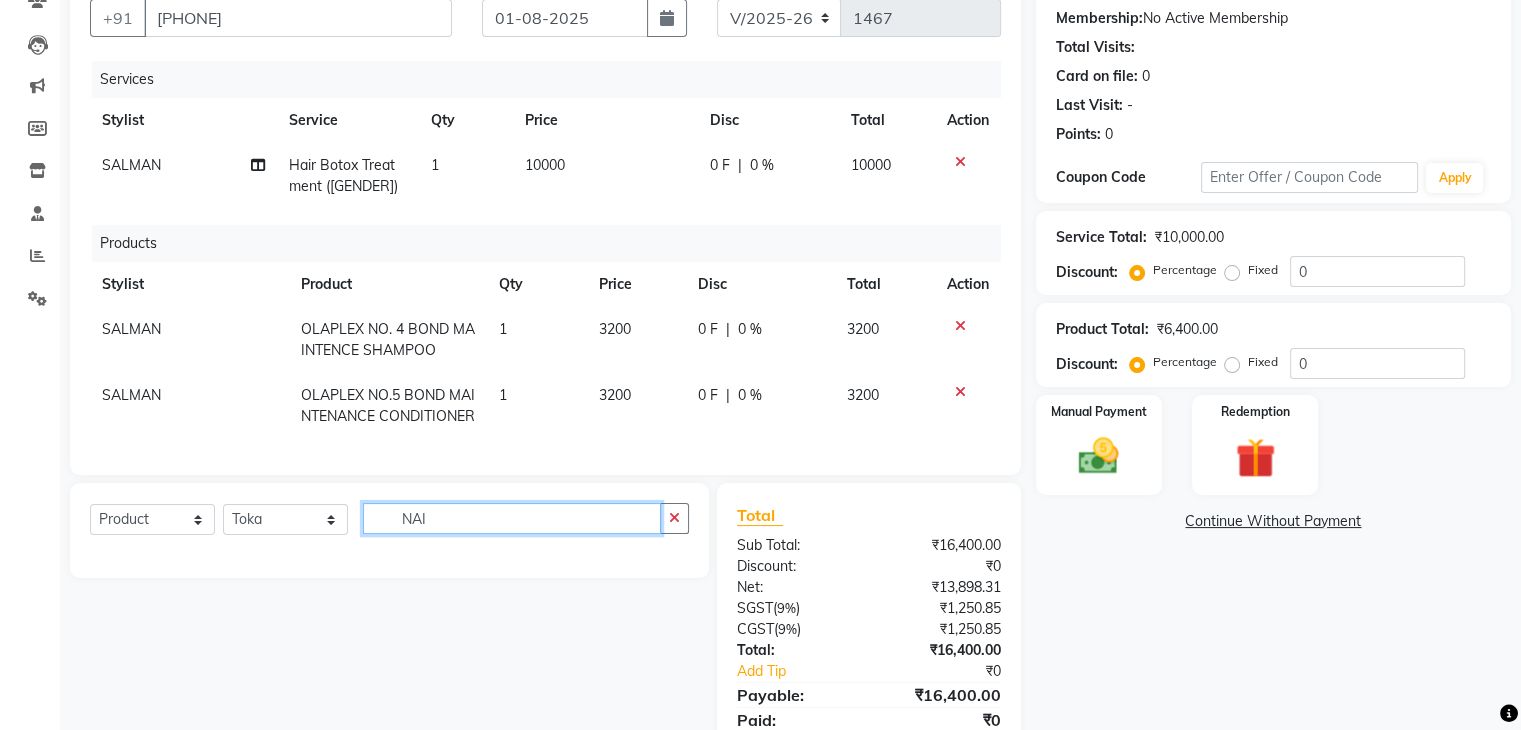 scroll, scrollTop: 0, scrollLeft: 0, axis: both 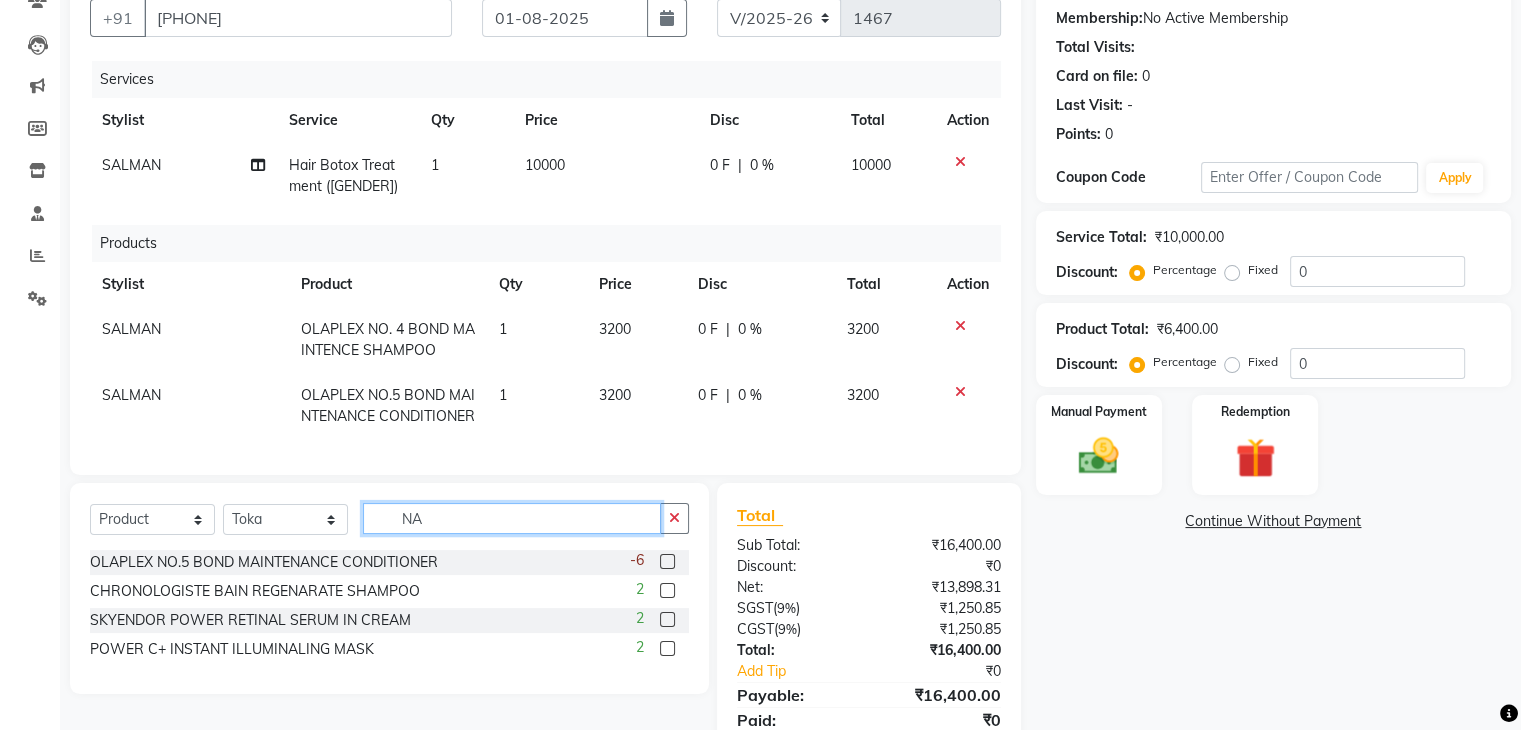 type on "N" 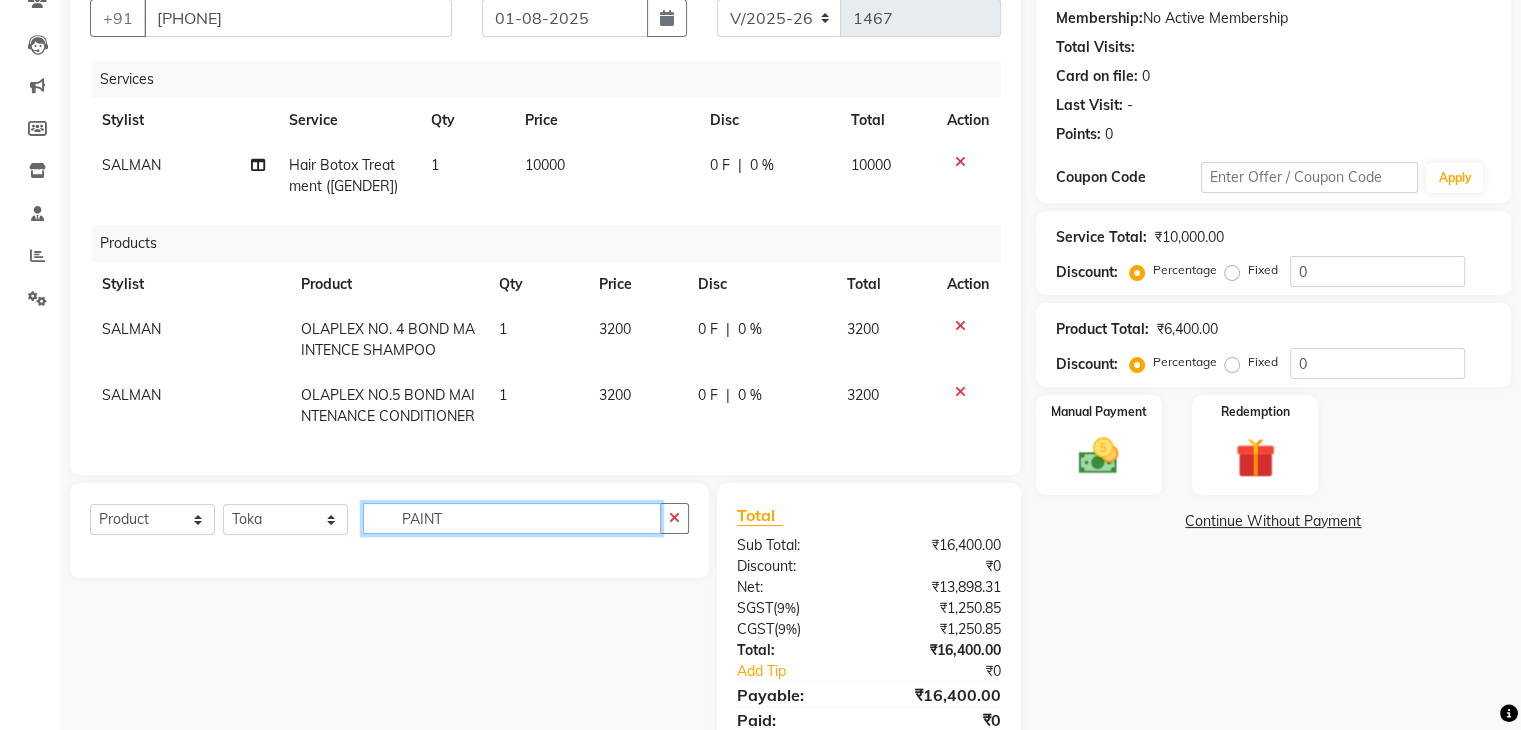 type on "PAINT" 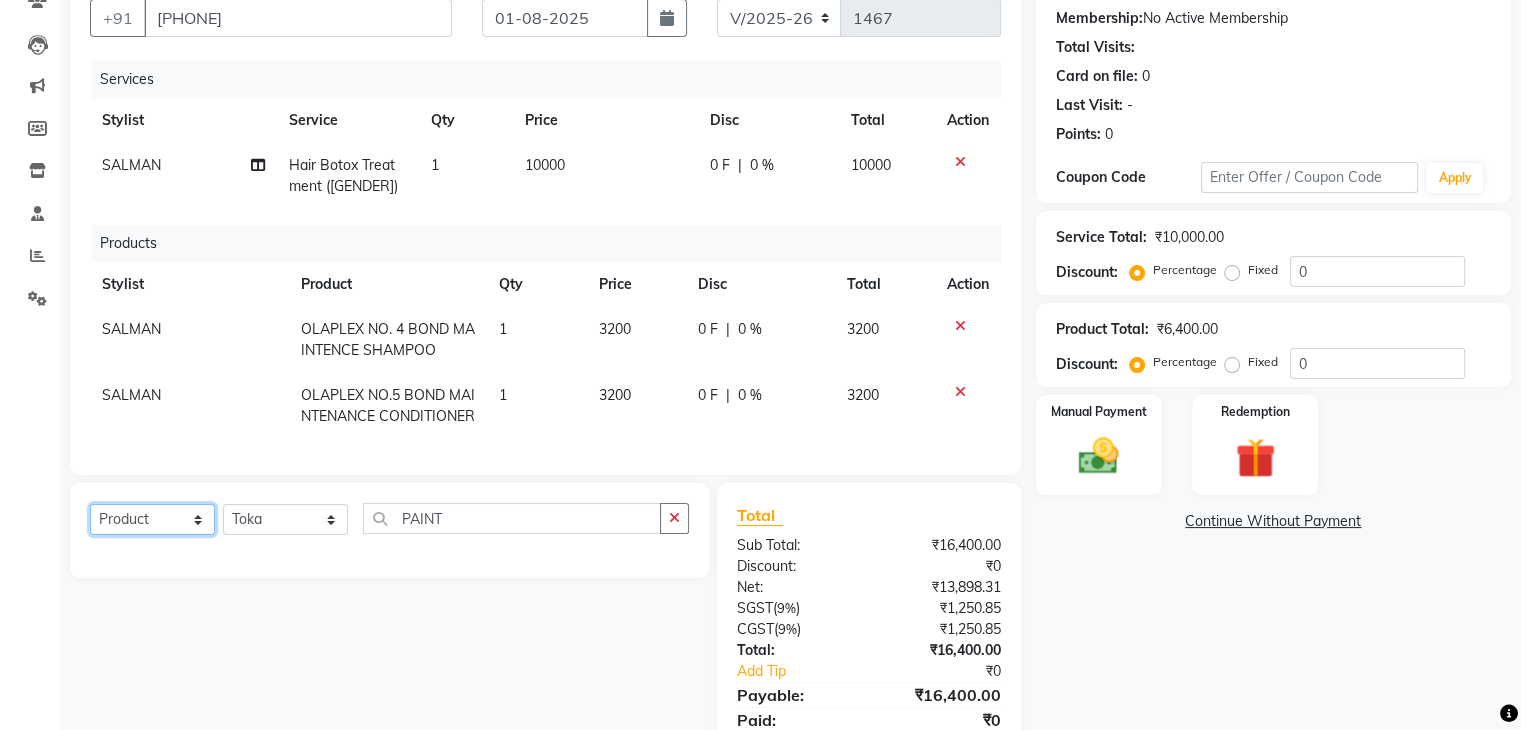 click on "Select  Service  Product  Membership  Package Voucher Prepaid Gift Card" 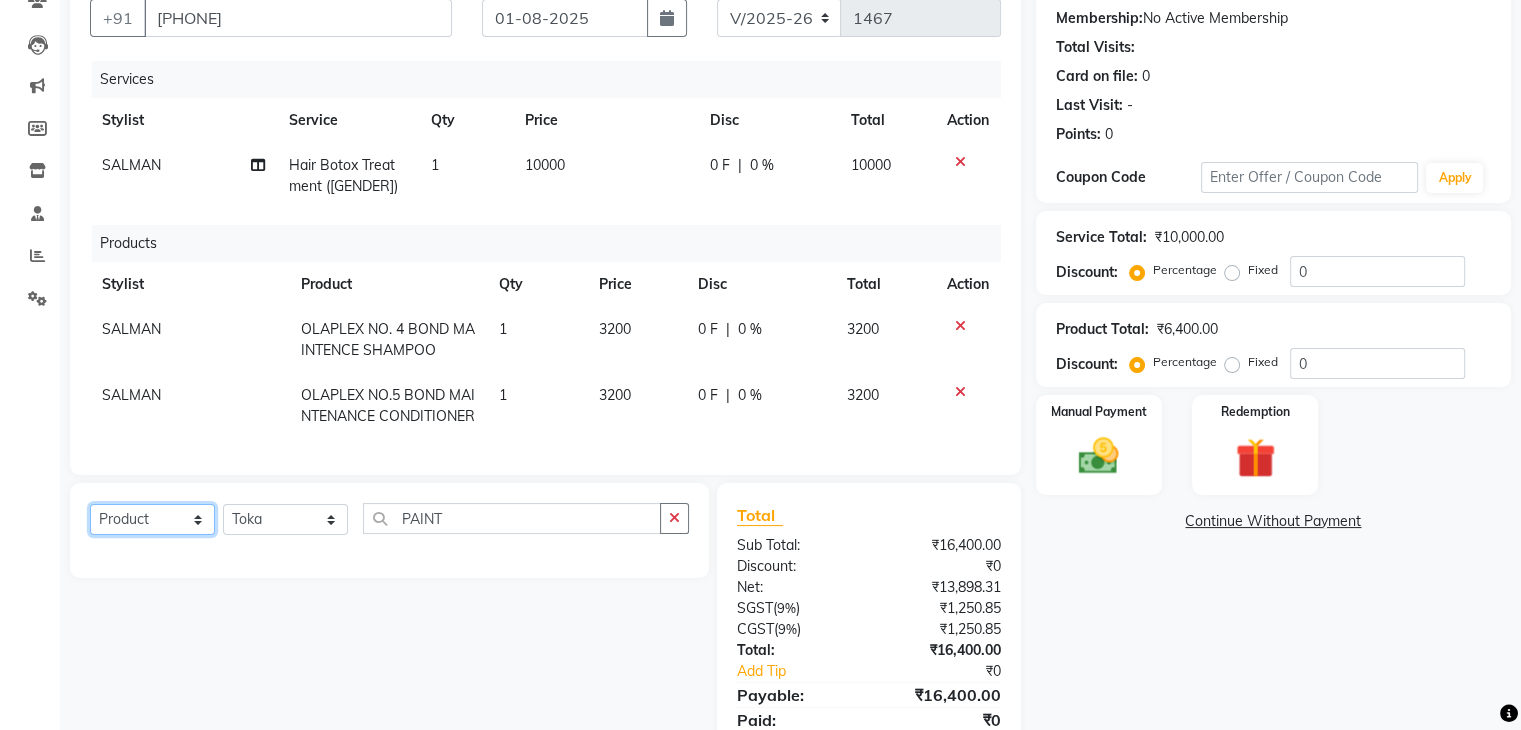 select on "service" 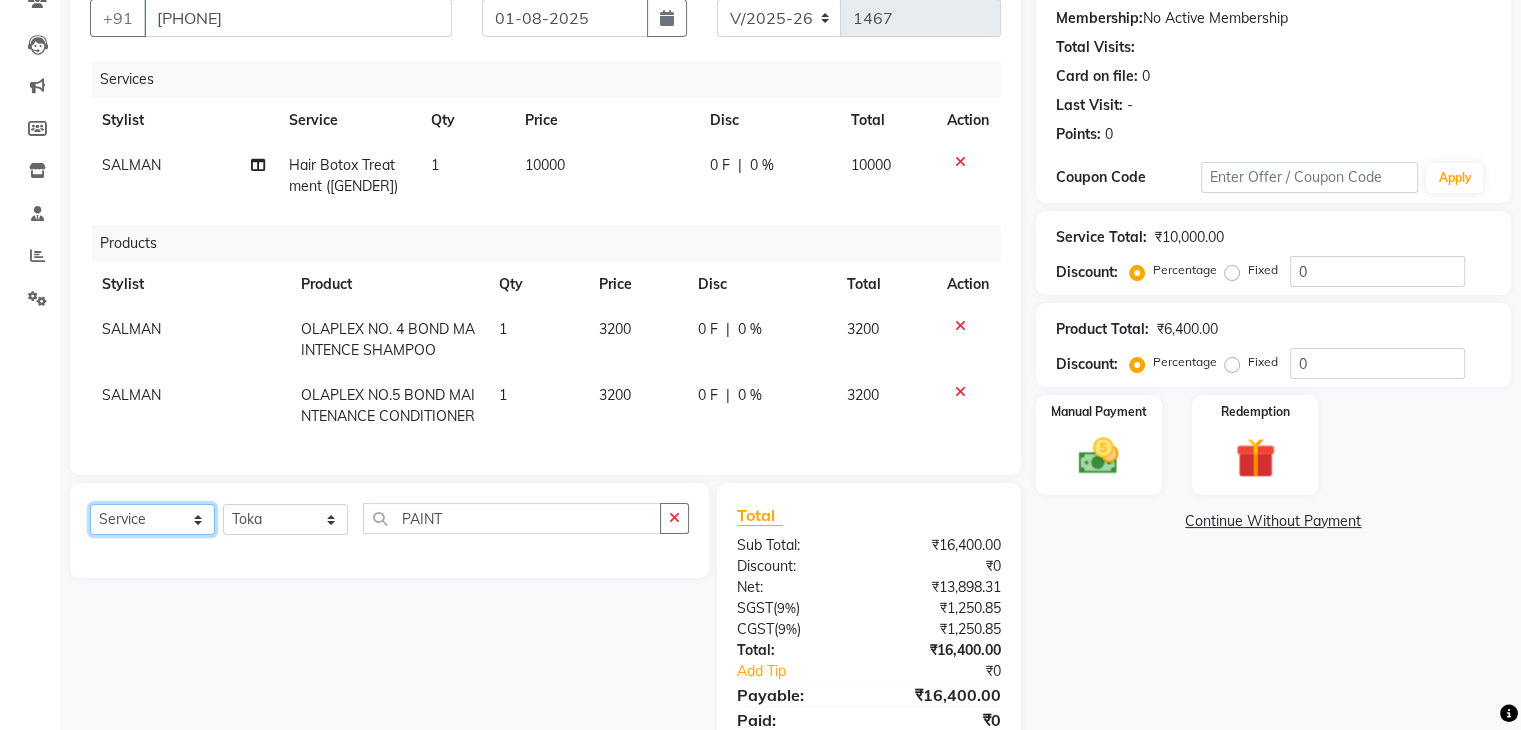 click on "Select  Service  Product  Membership  Package Voucher Prepaid Gift Card" 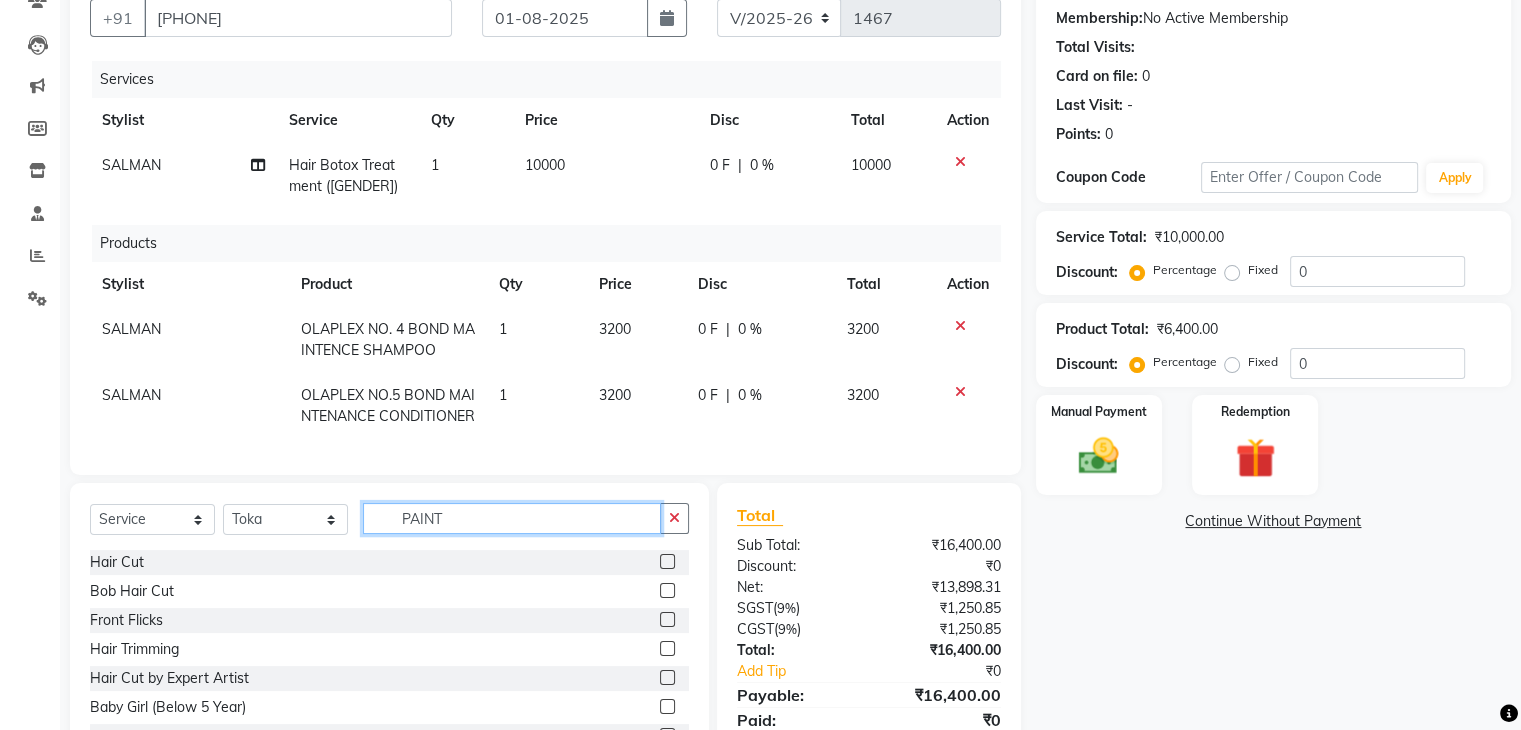 drag, startPoint x: 451, startPoint y: 557, endPoint x: 369, endPoint y: 562, distance: 82.1523 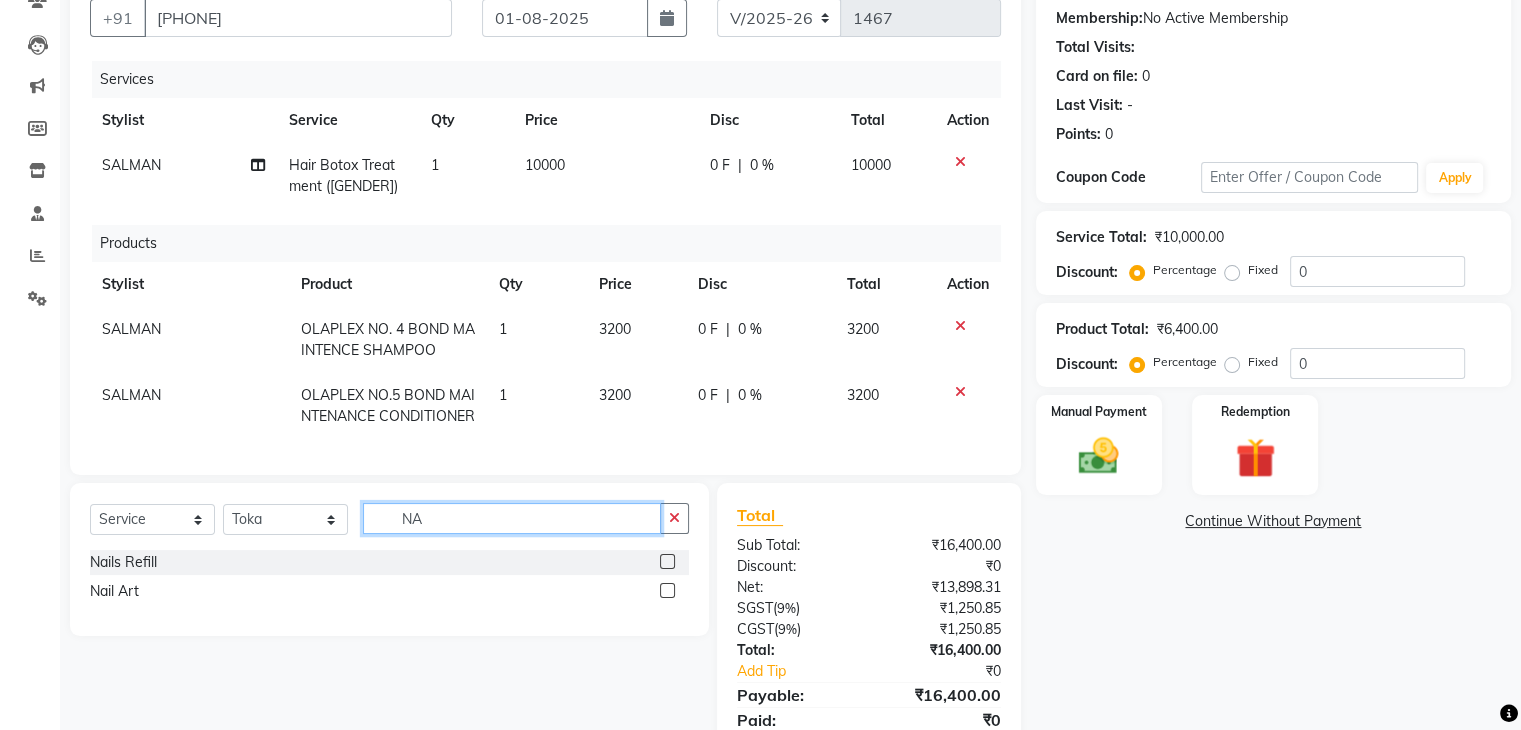type on "N" 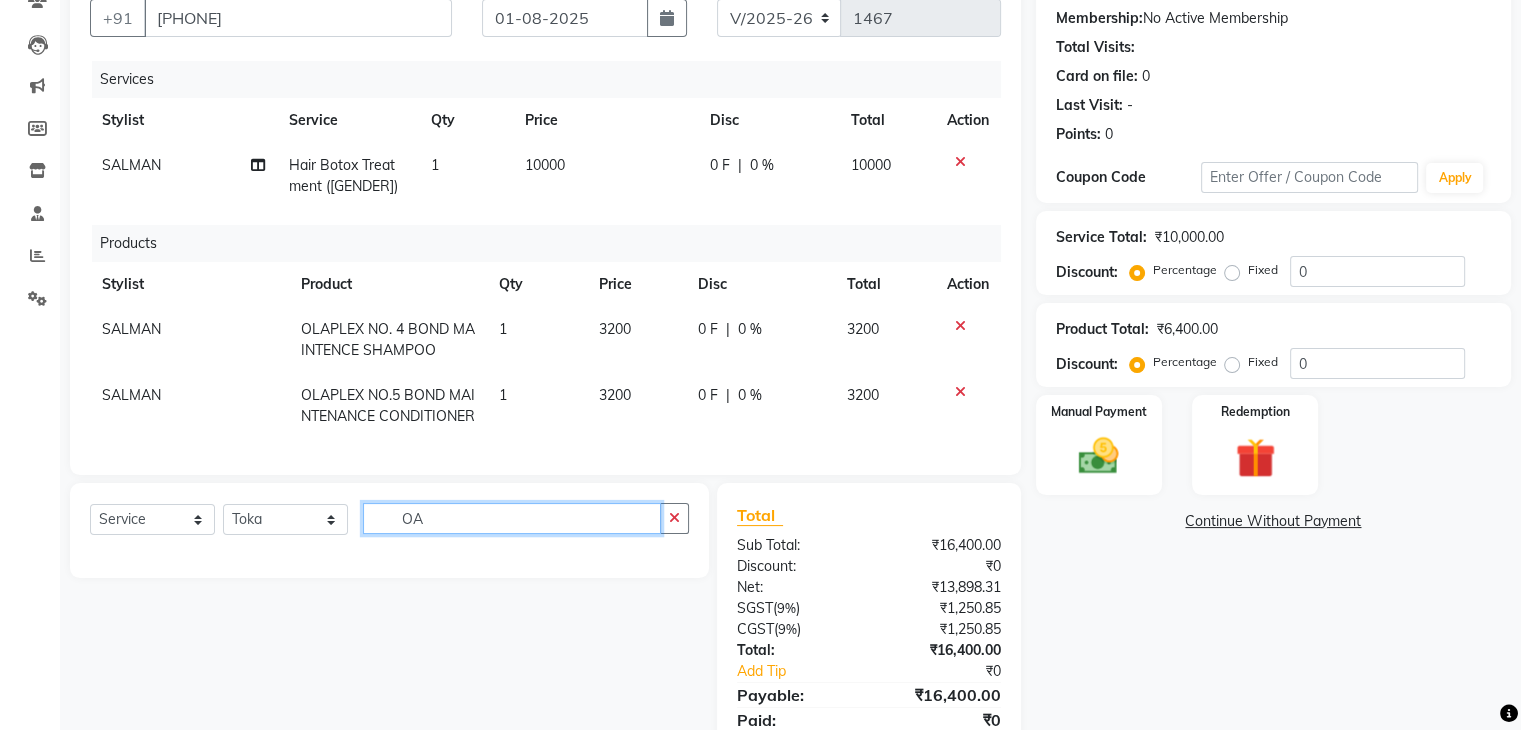 type on "O" 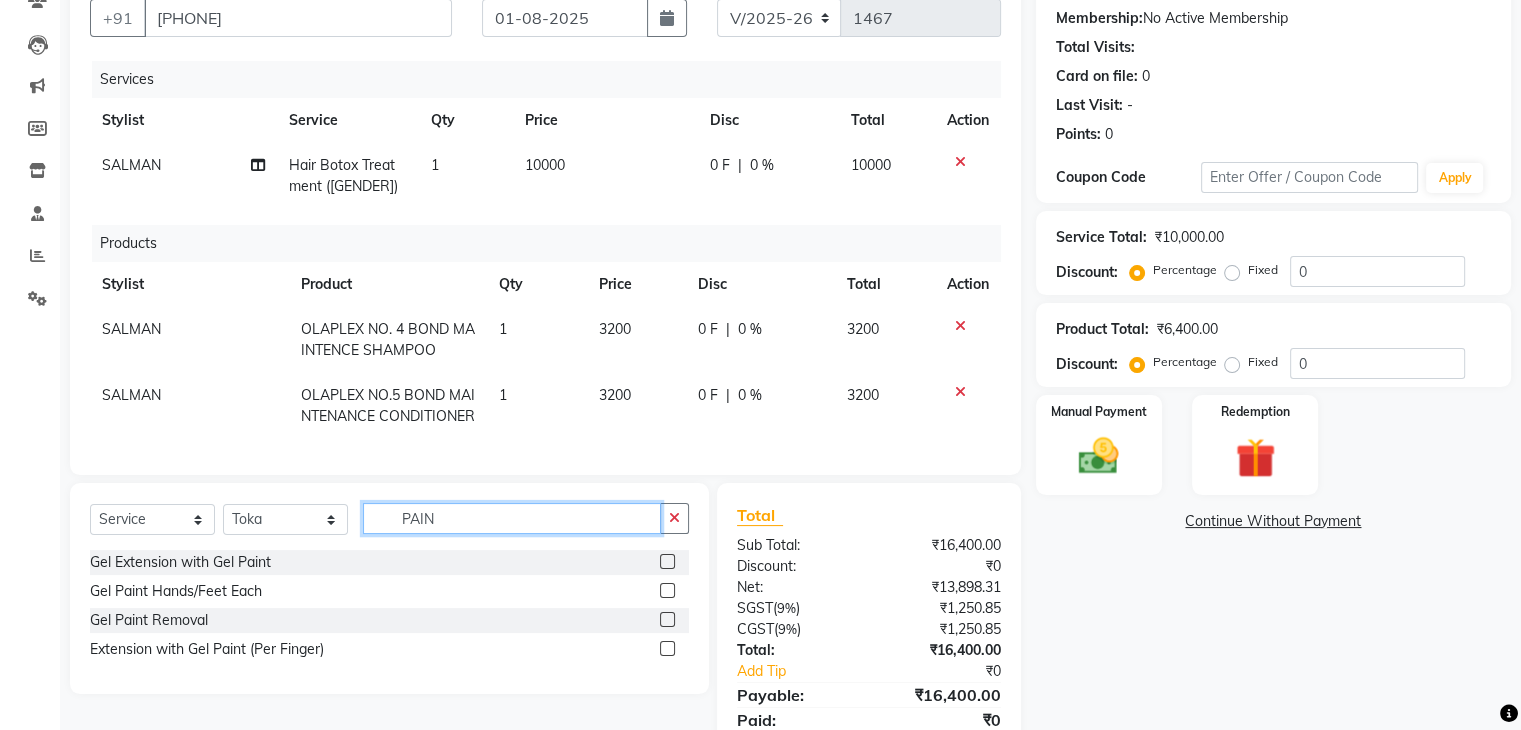 type on "PAINT" 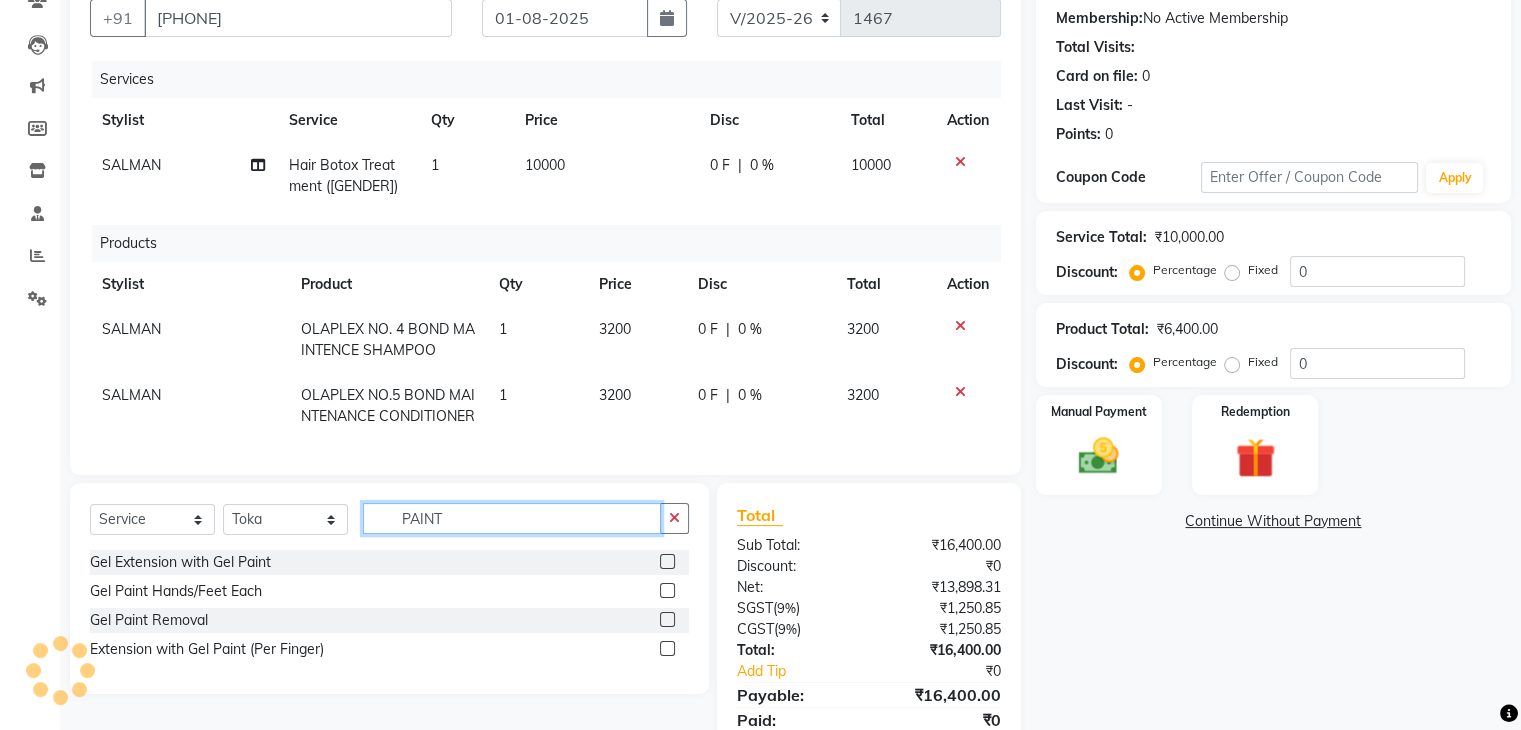 scroll, scrollTop: 252, scrollLeft: 0, axis: vertical 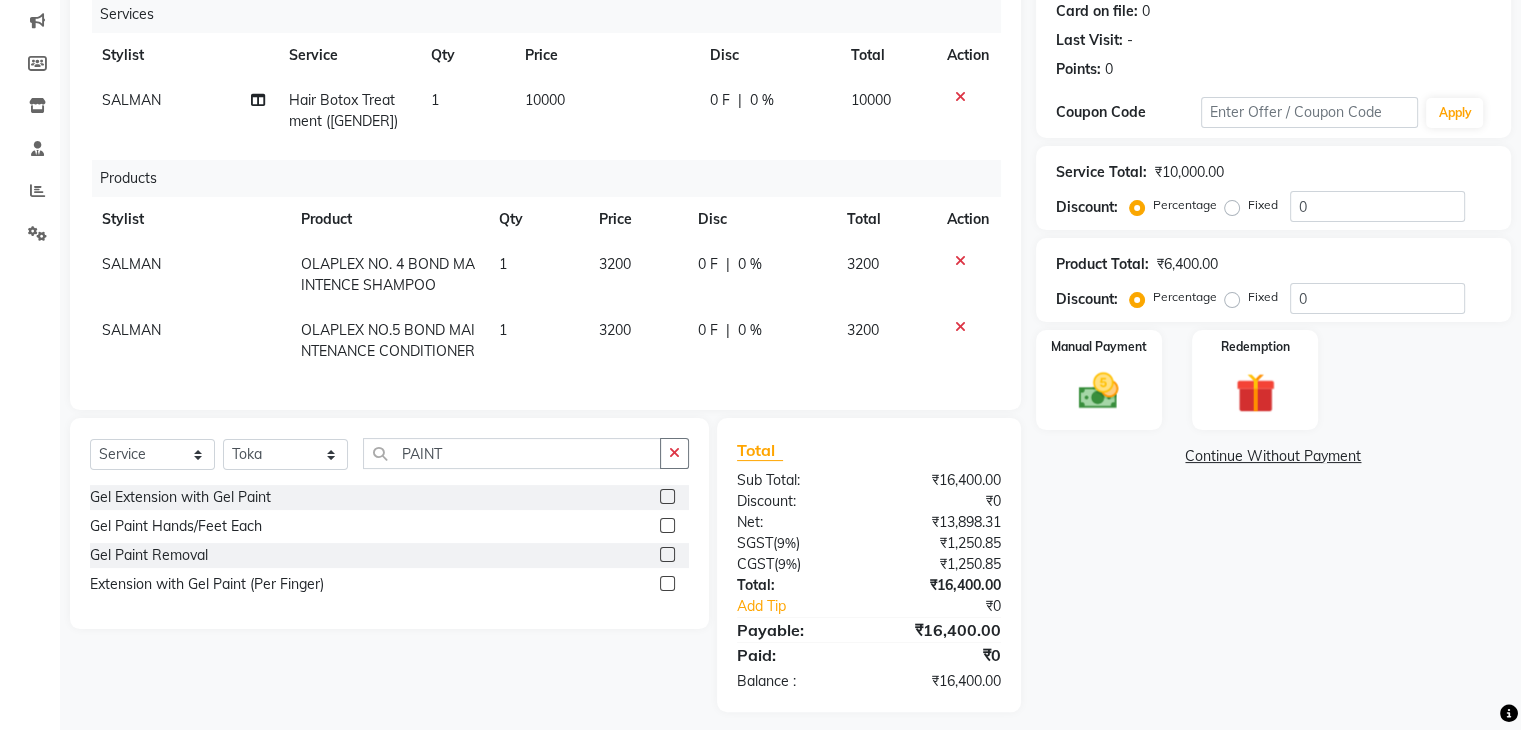 click 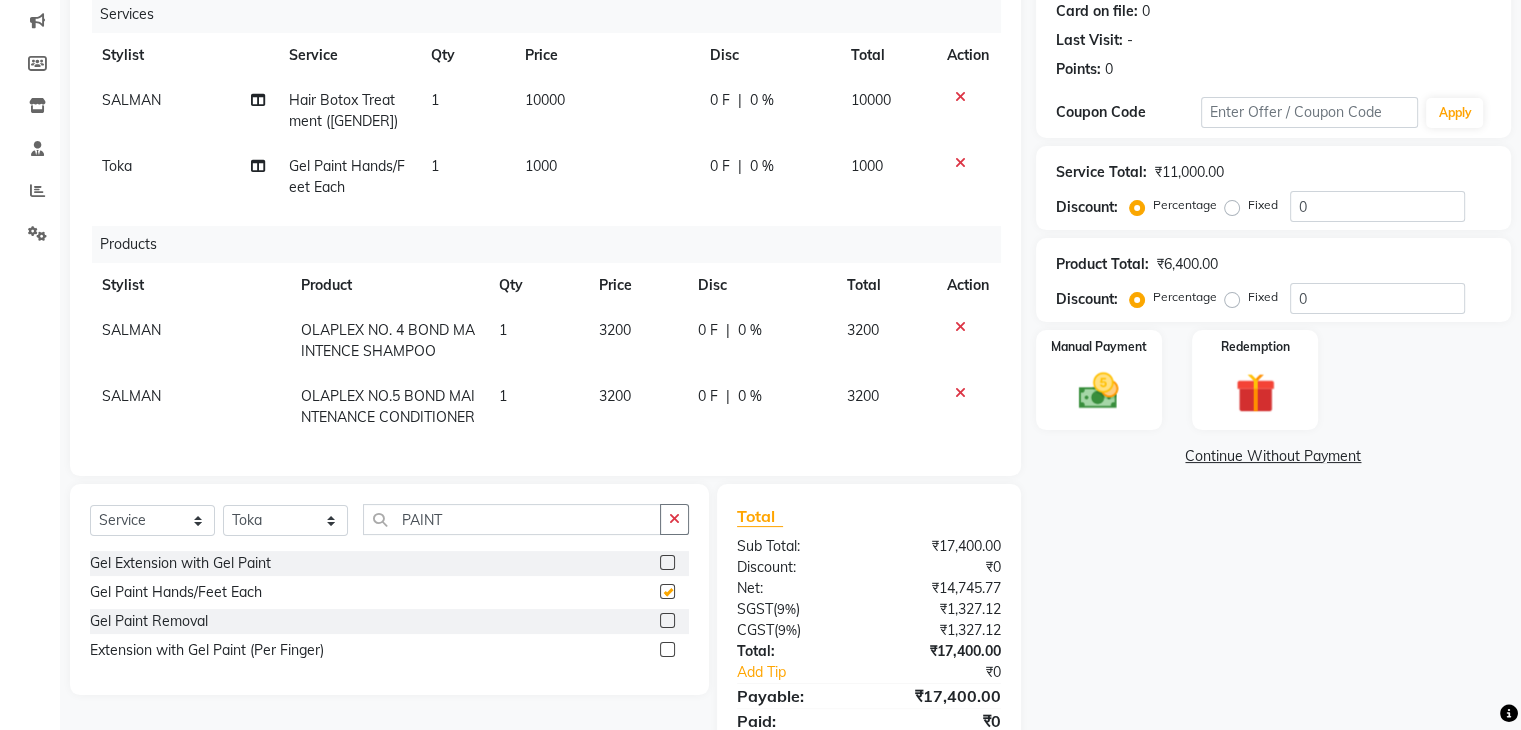 checkbox on "false" 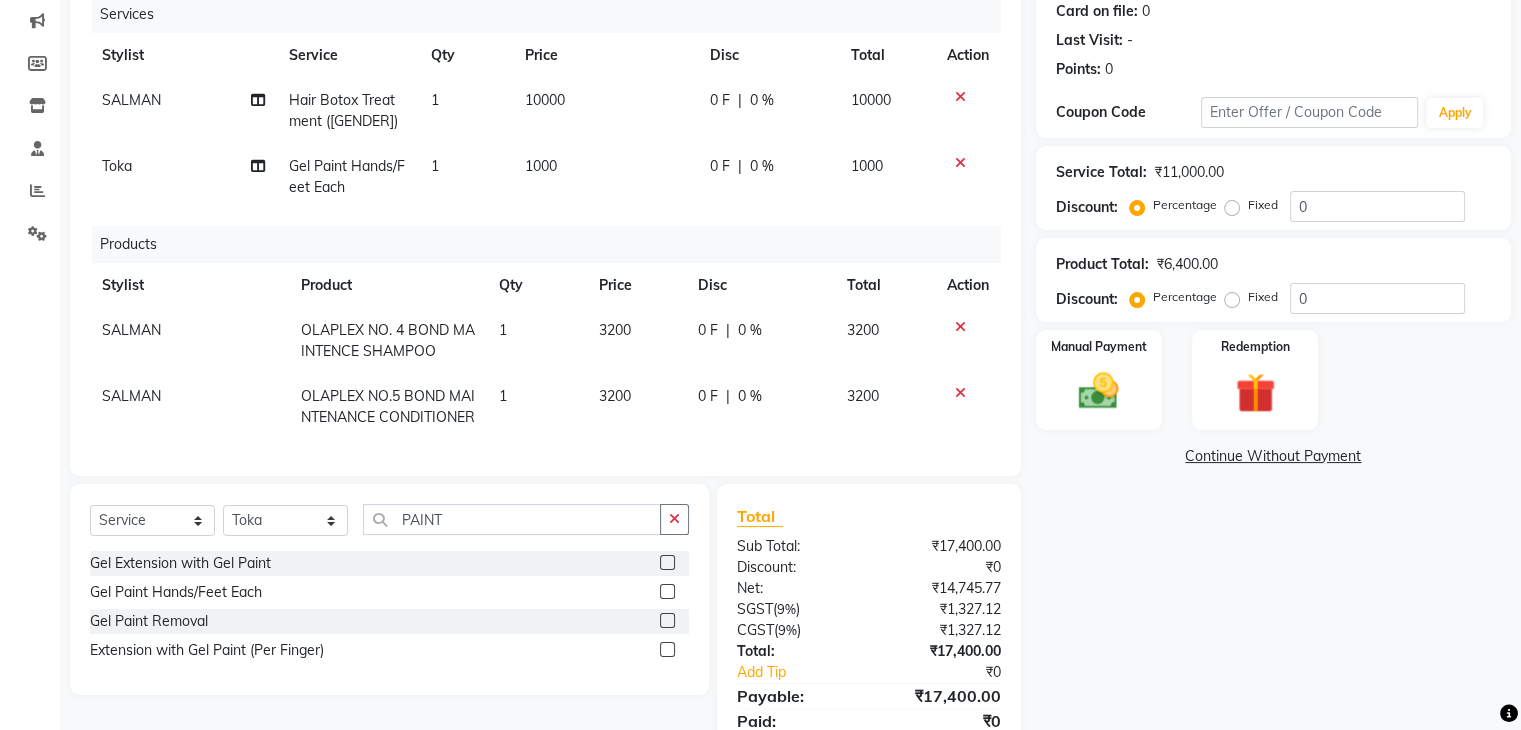 scroll, scrollTop: 168, scrollLeft: 0, axis: vertical 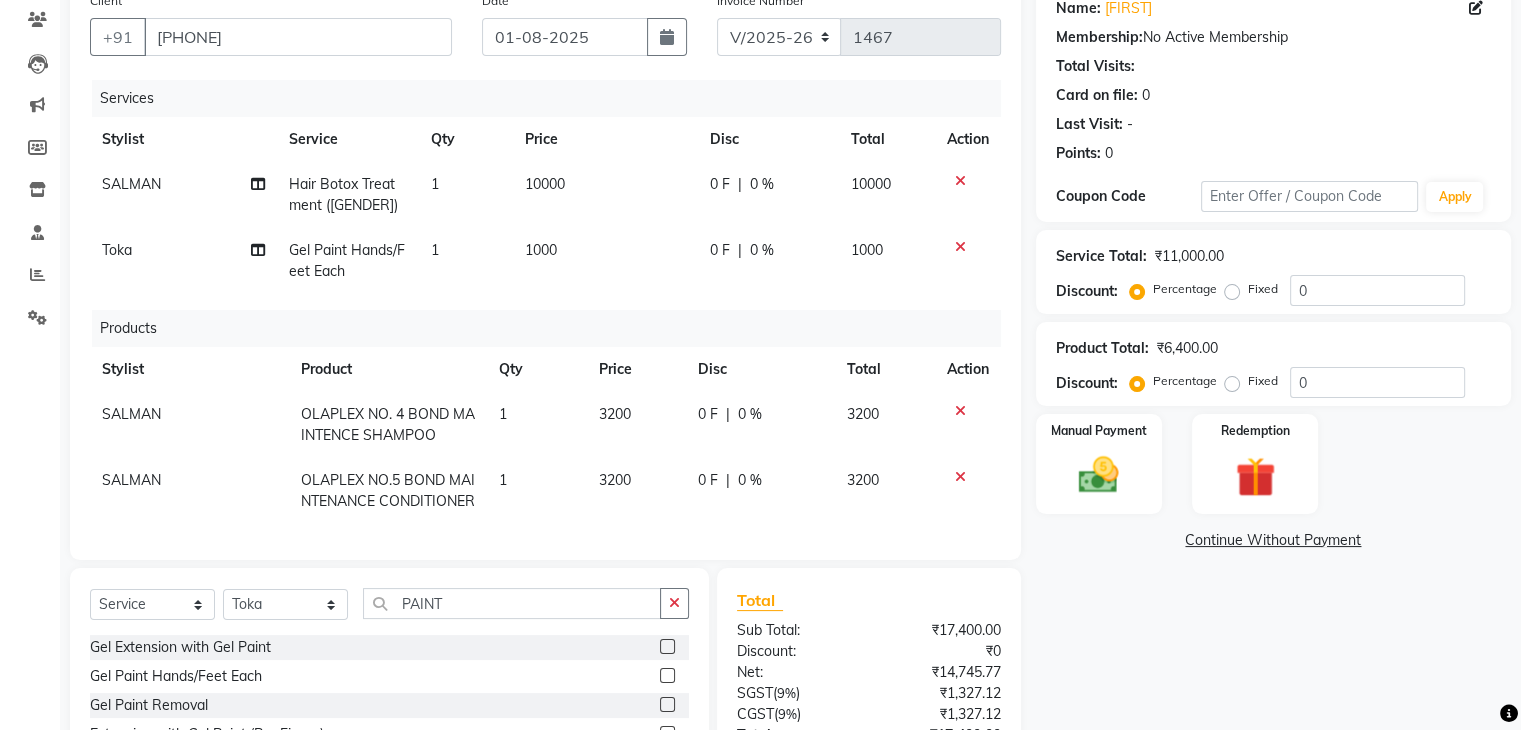 click on "1000" 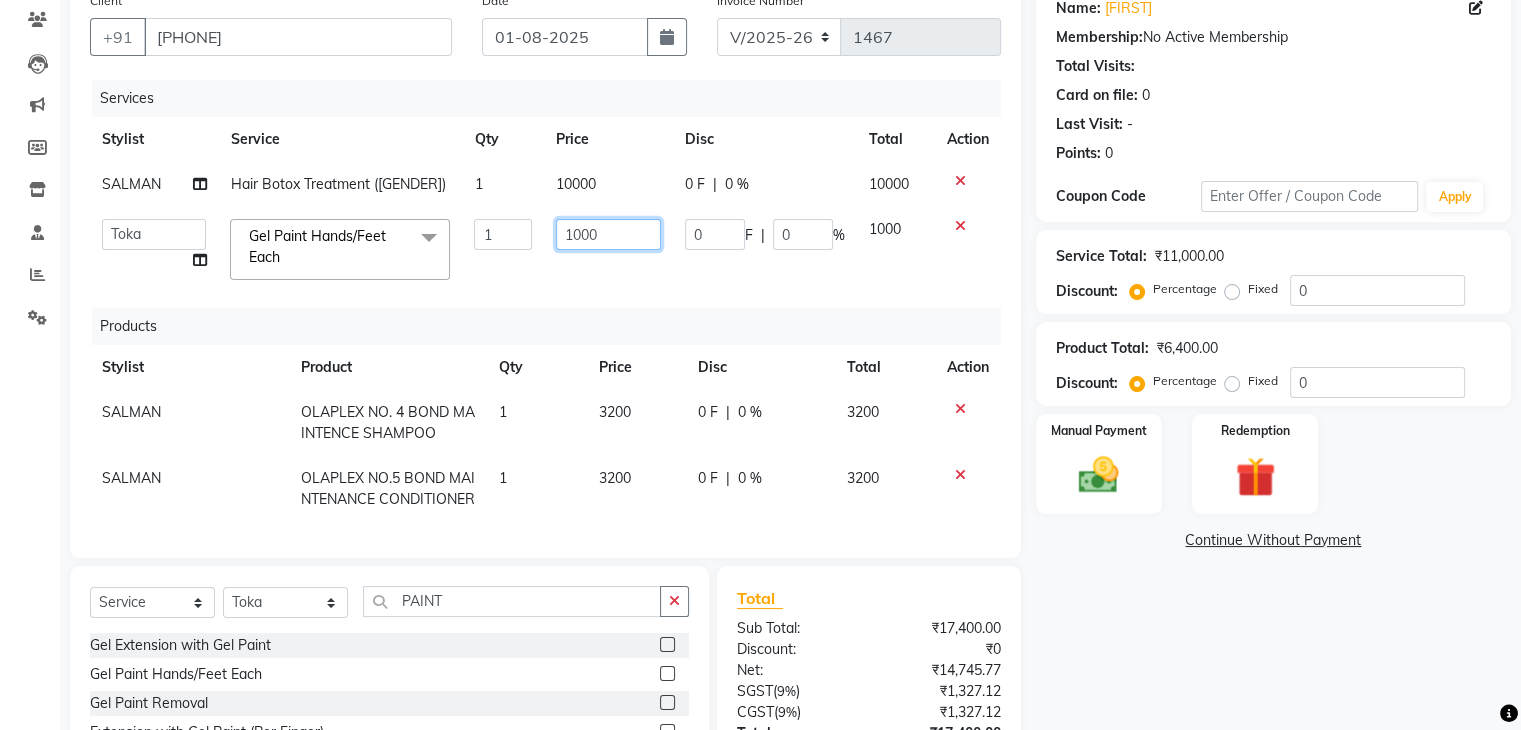 click on "1000" 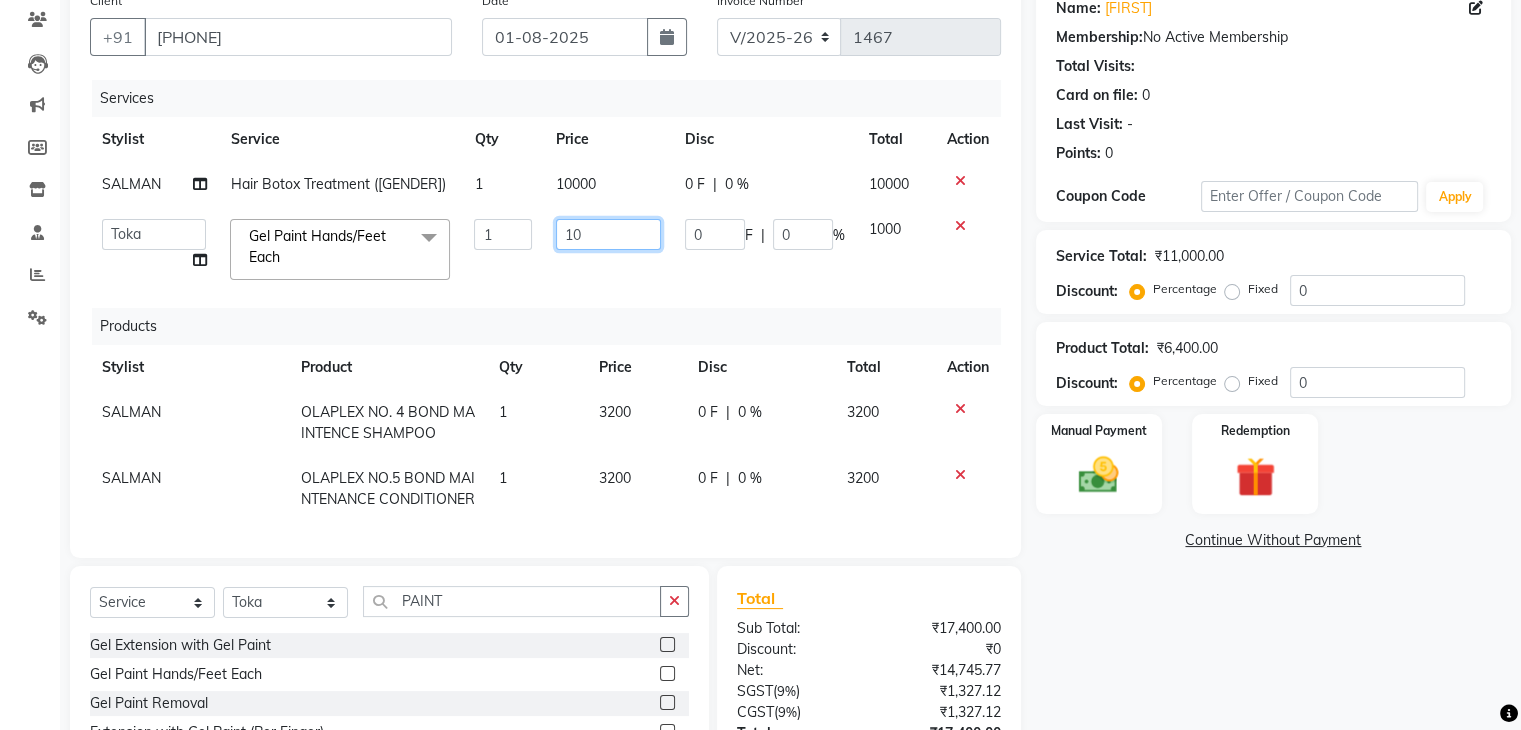 type on "1" 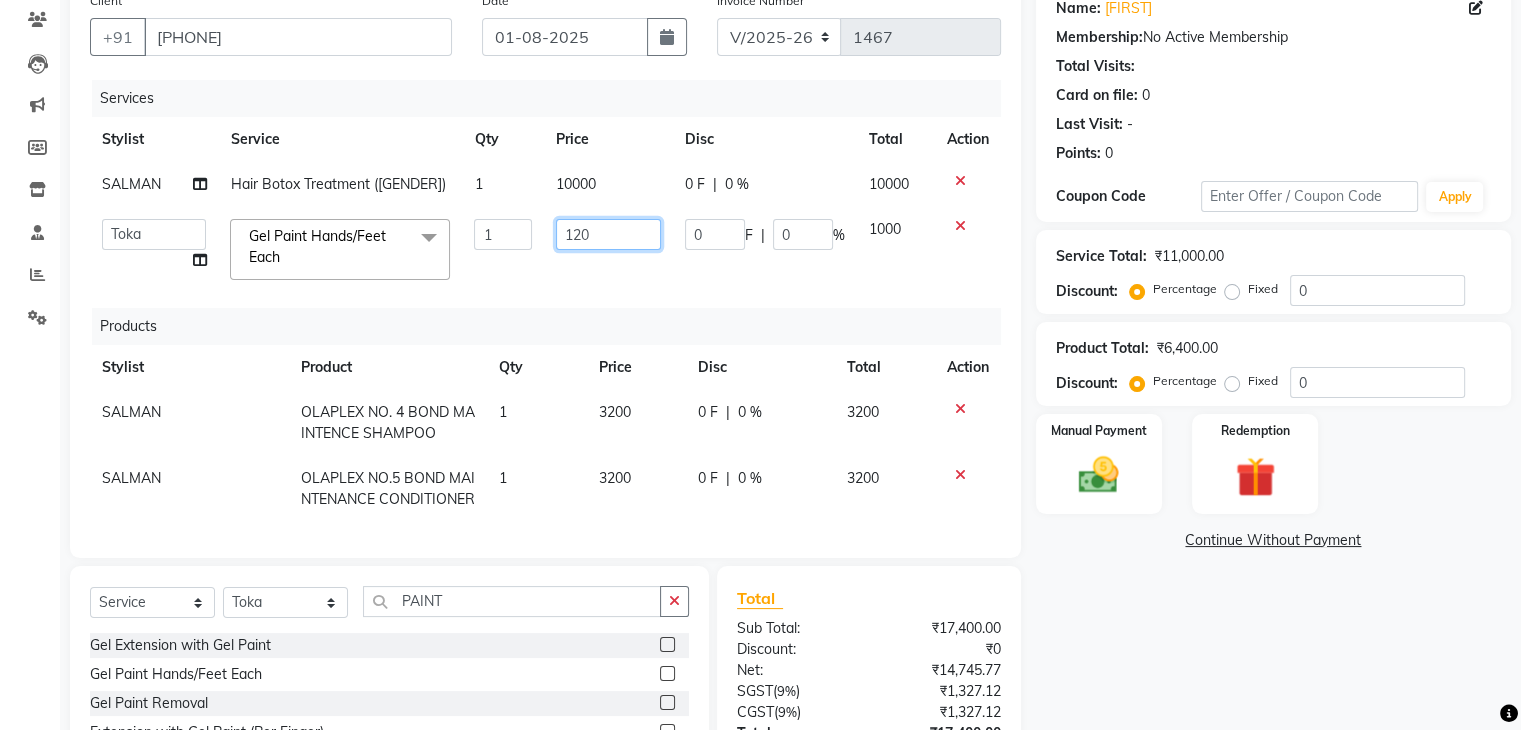 type on "1200" 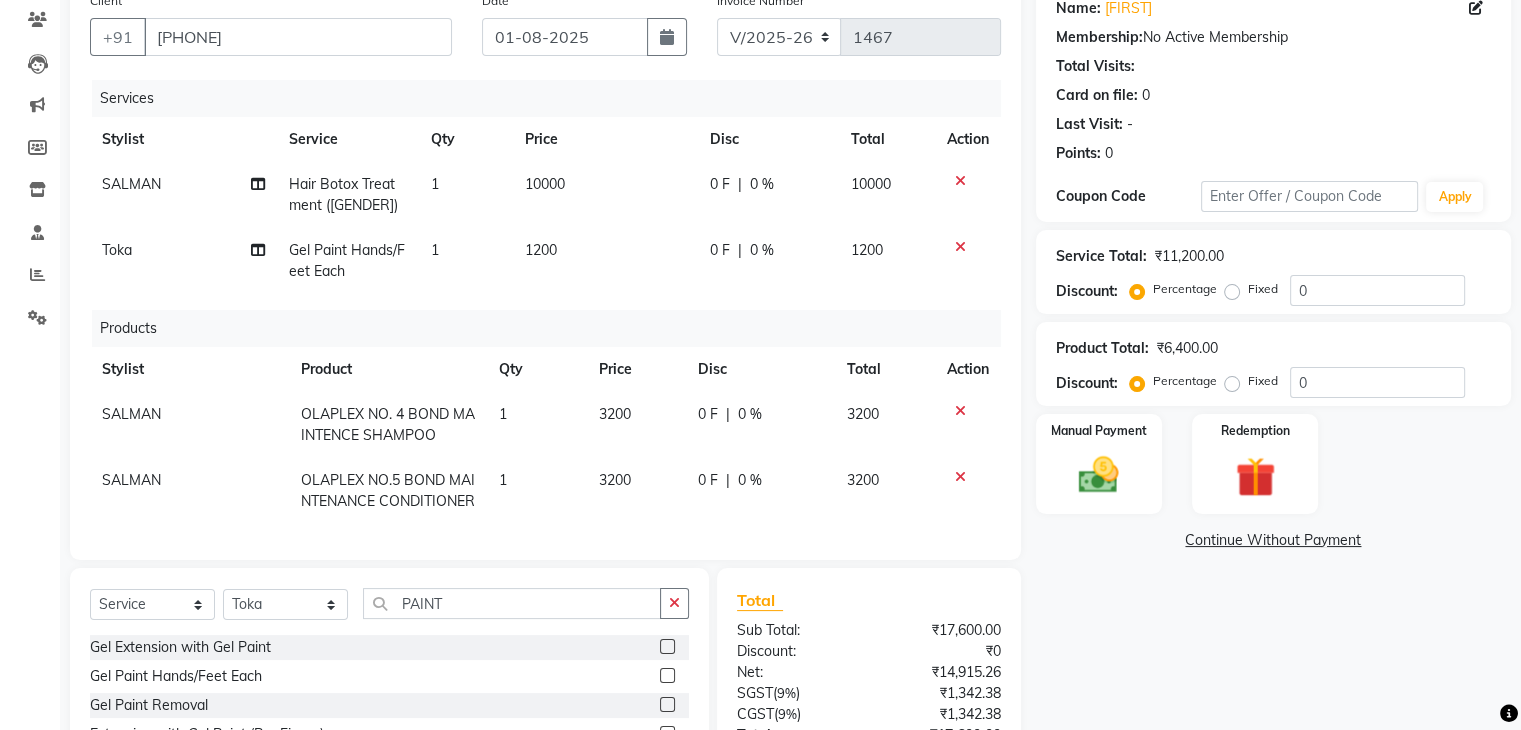click on "1200" 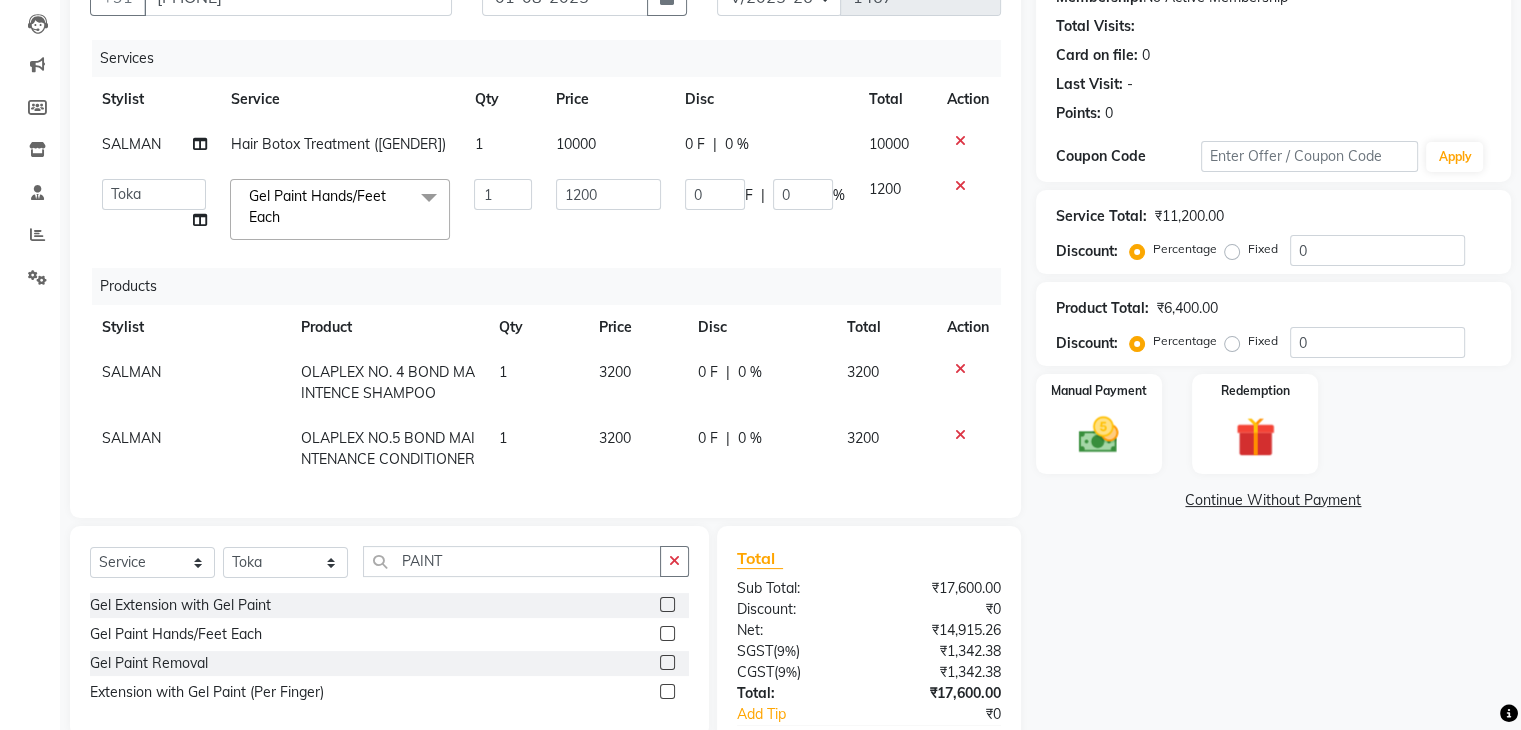 scroll, scrollTop: 364, scrollLeft: 0, axis: vertical 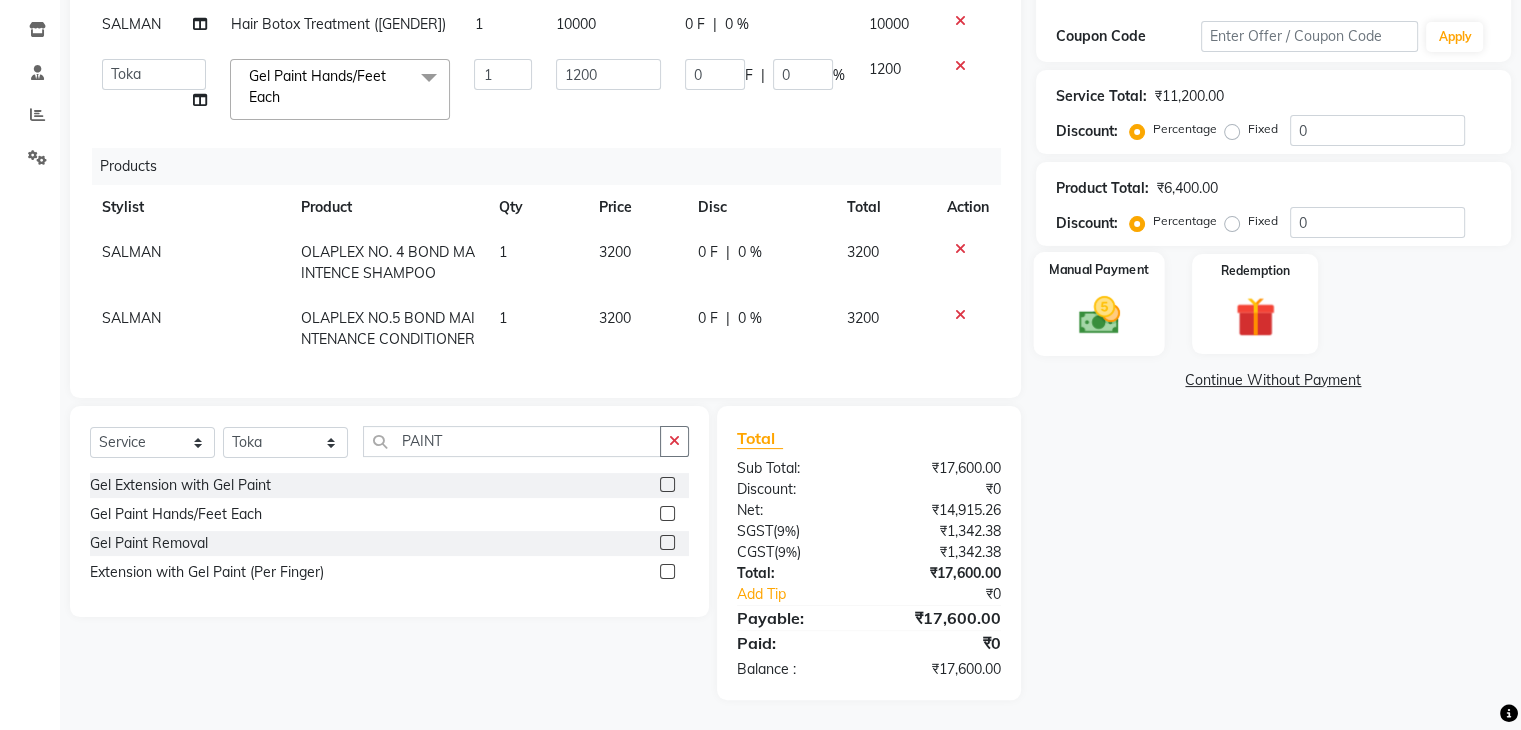 click on "Manual Payment" 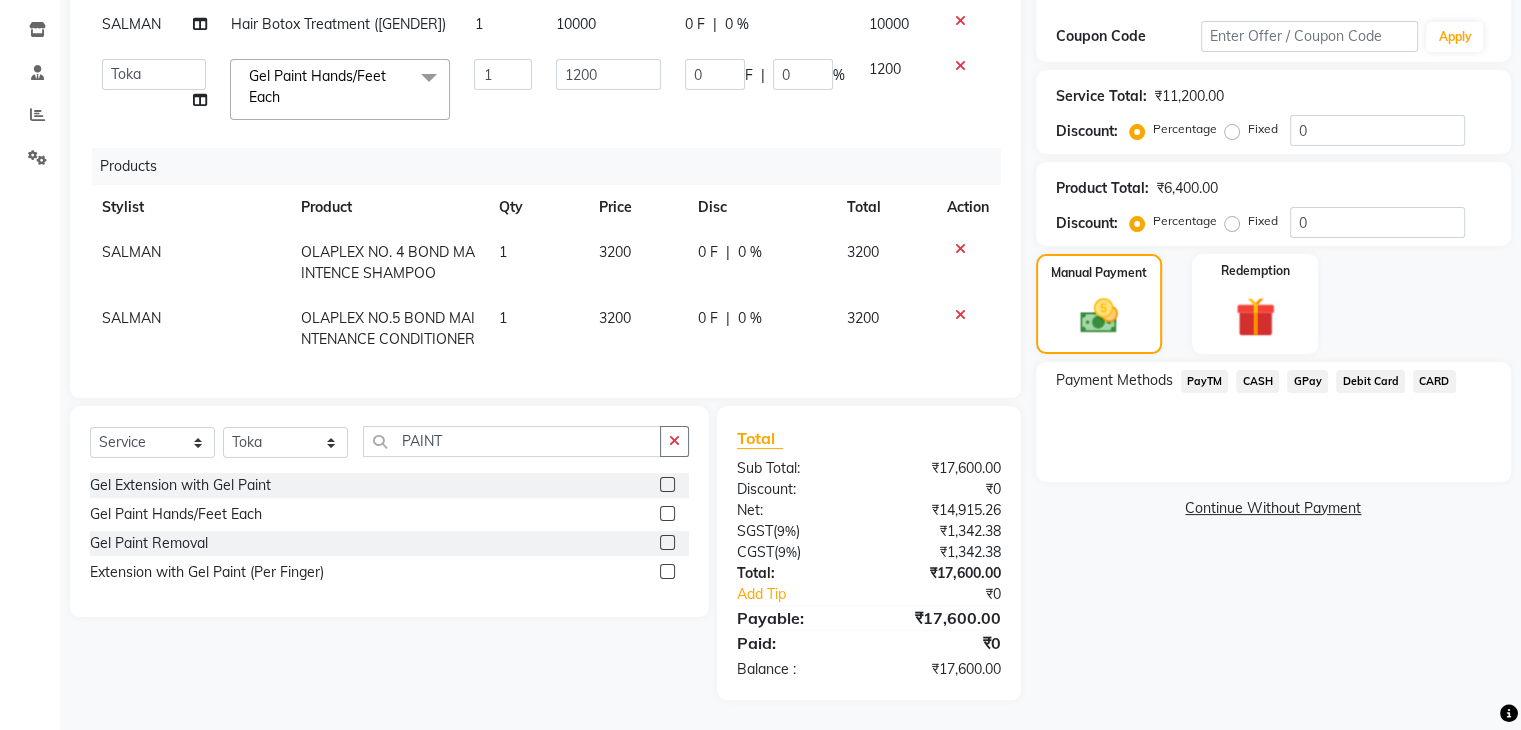 click on "PayTM" 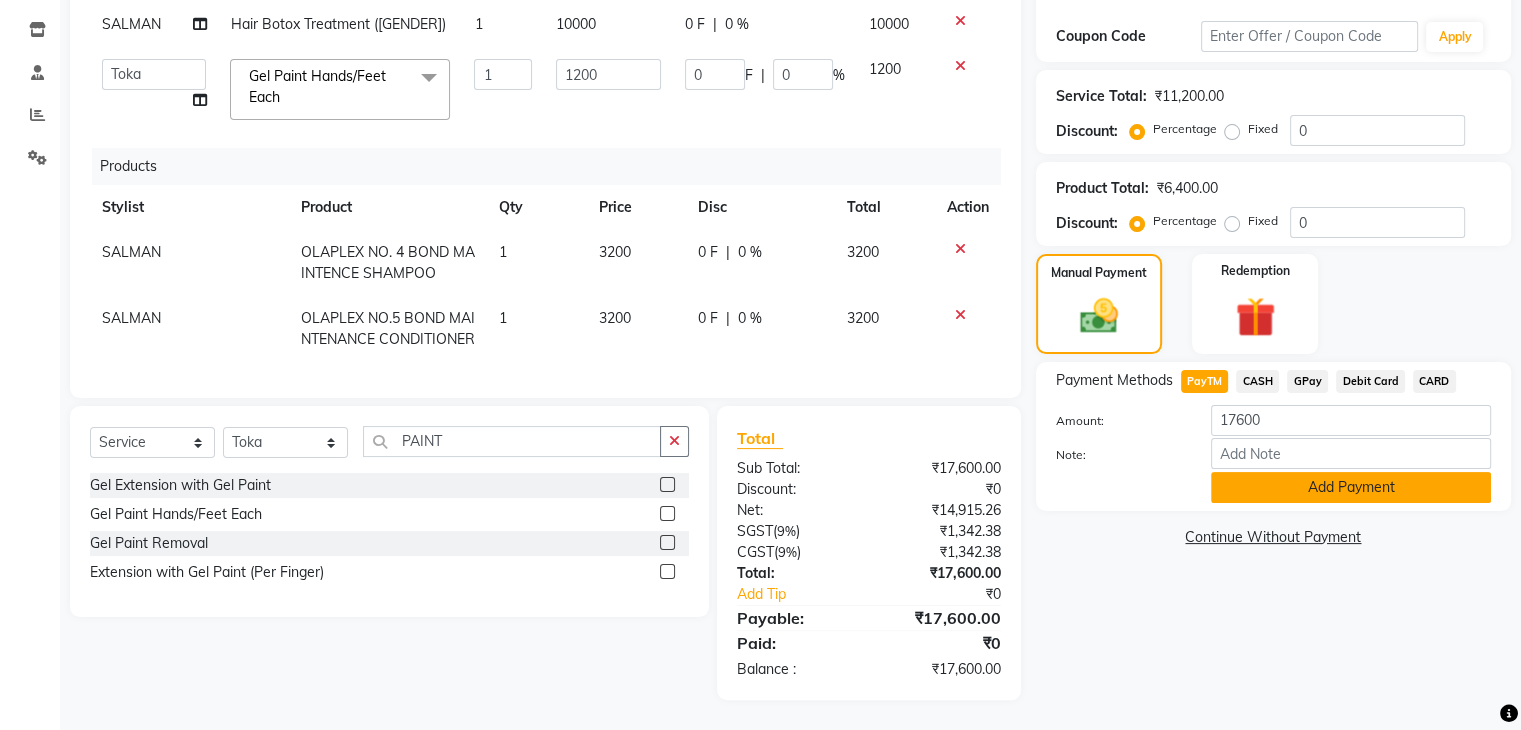 click on "Add Payment" 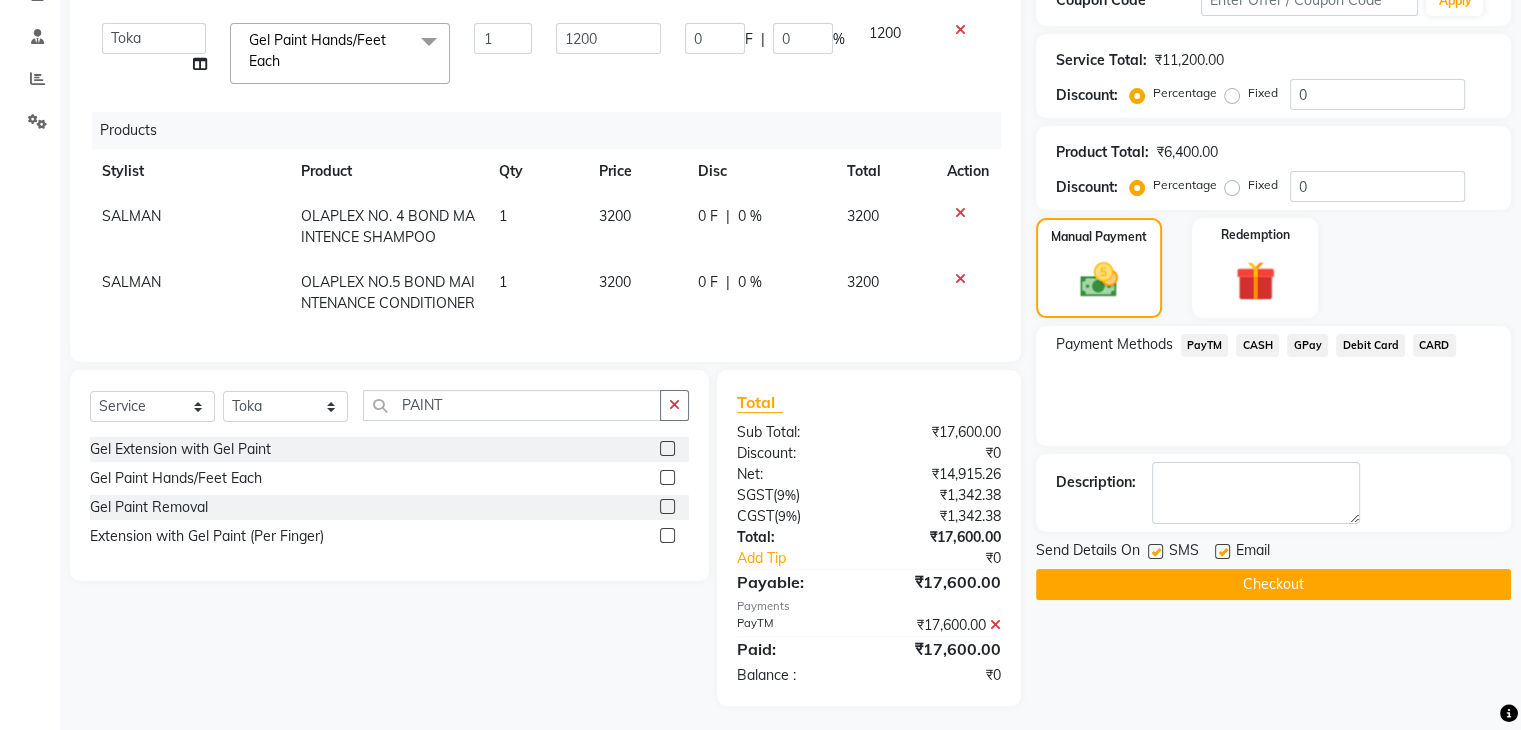scroll, scrollTop: 406, scrollLeft: 0, axis: vertical 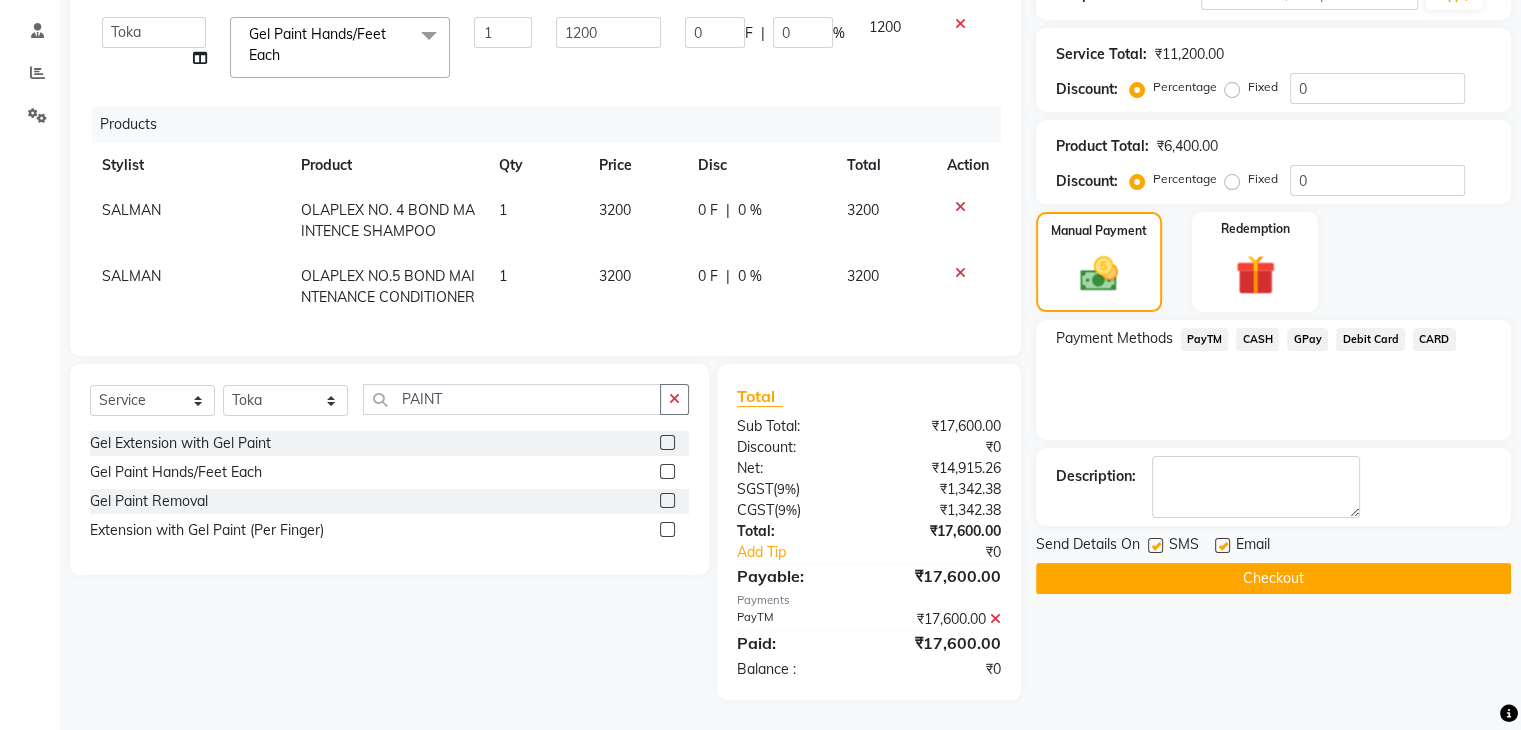 click on "Checkout" 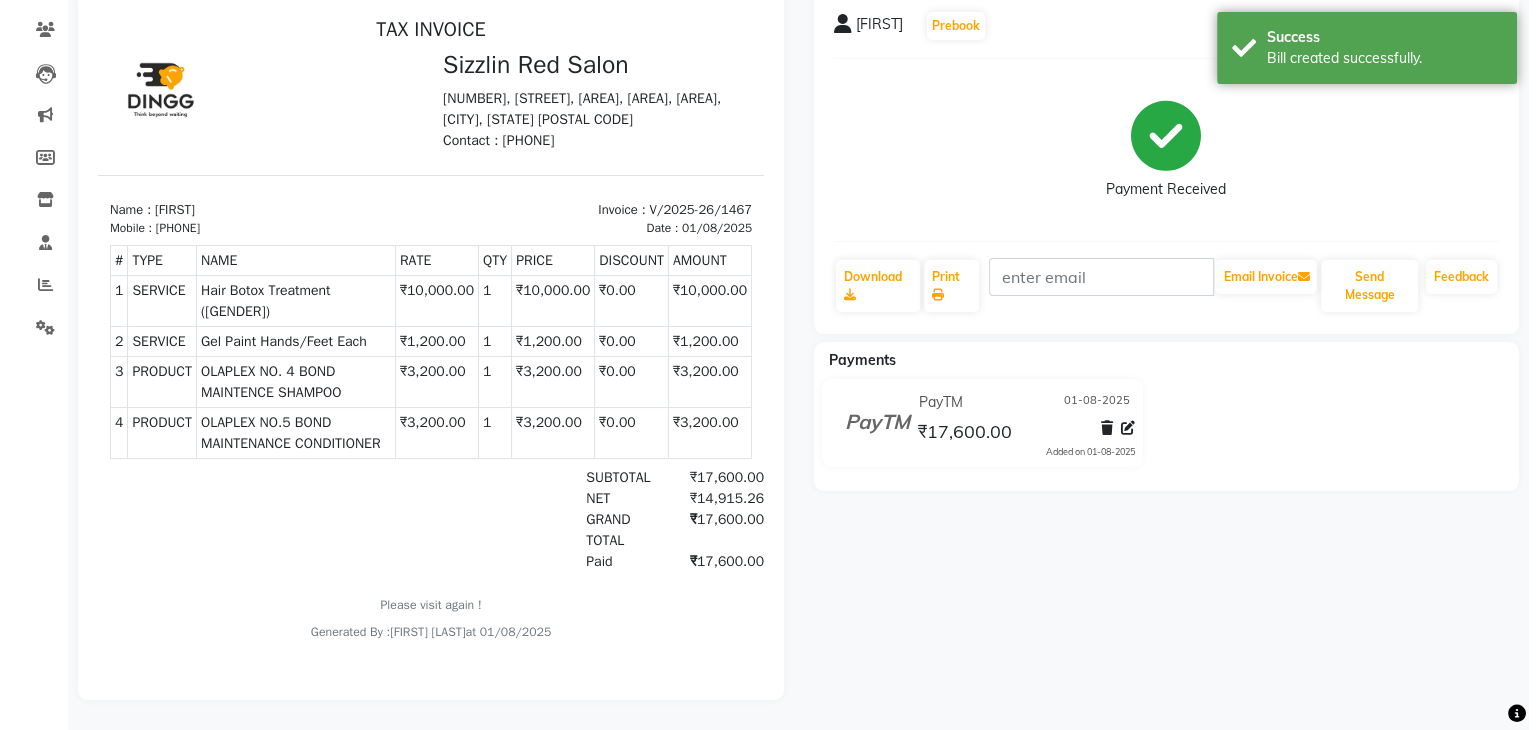 scroll, scrollTop: 0, scrollLeft: 0, axis: both 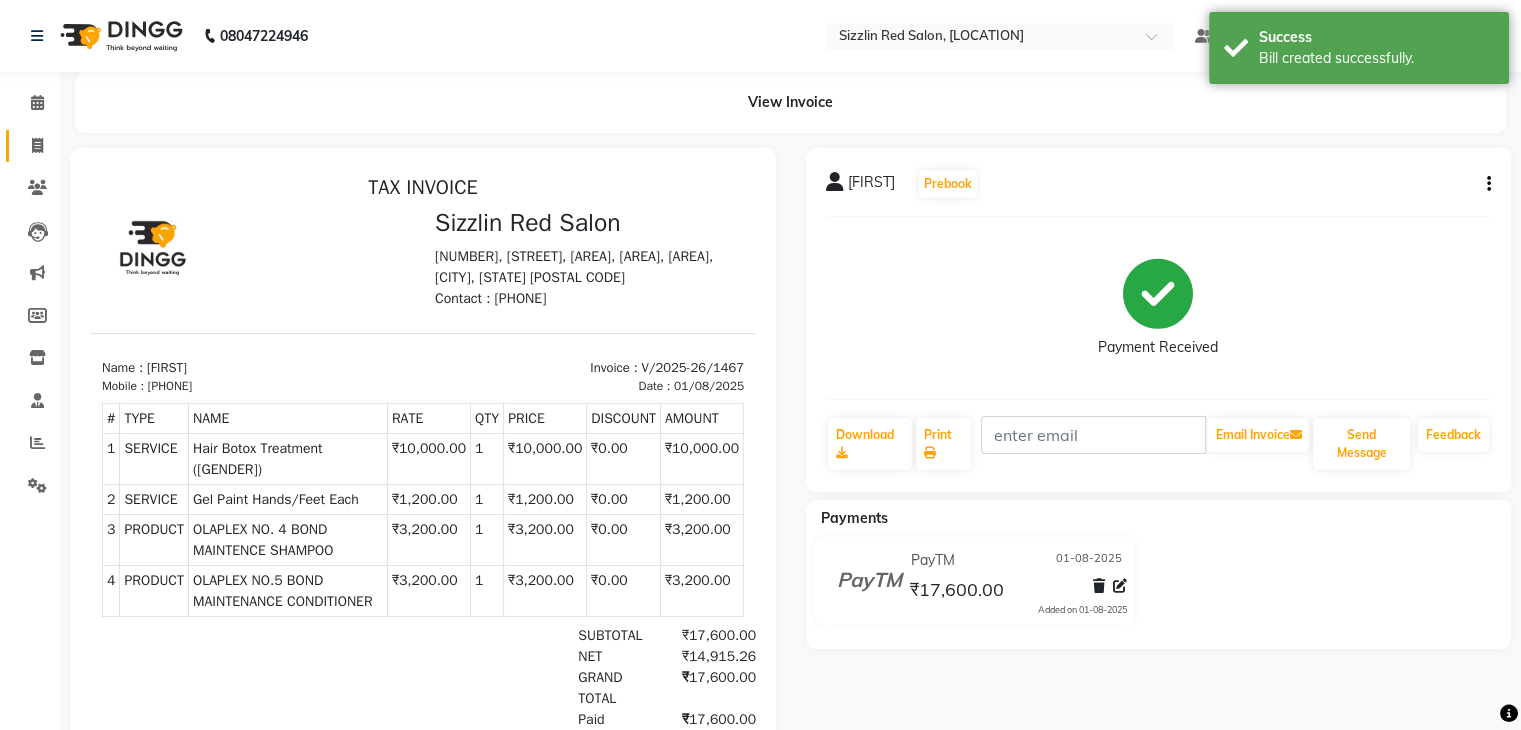click on "Invoice" 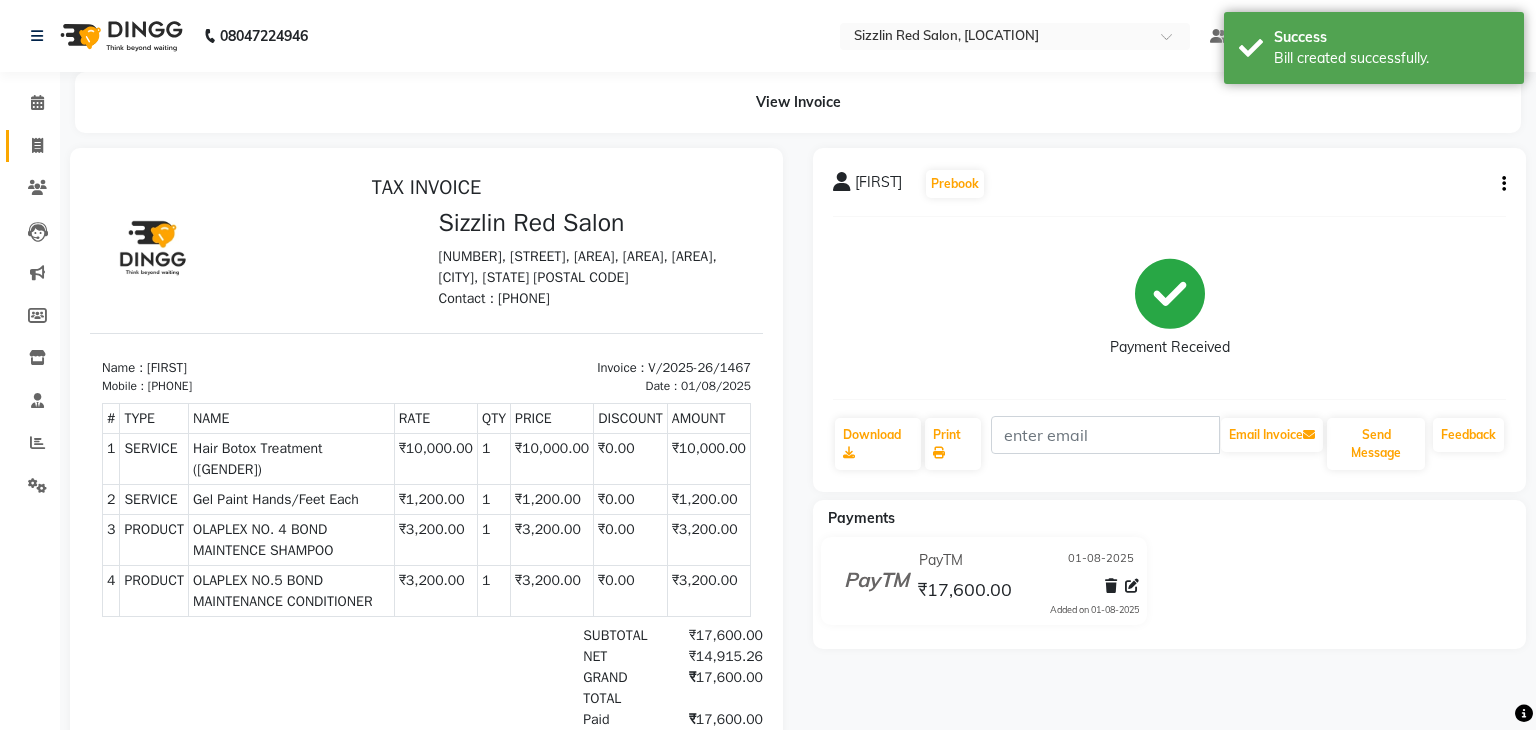 select on "7534" 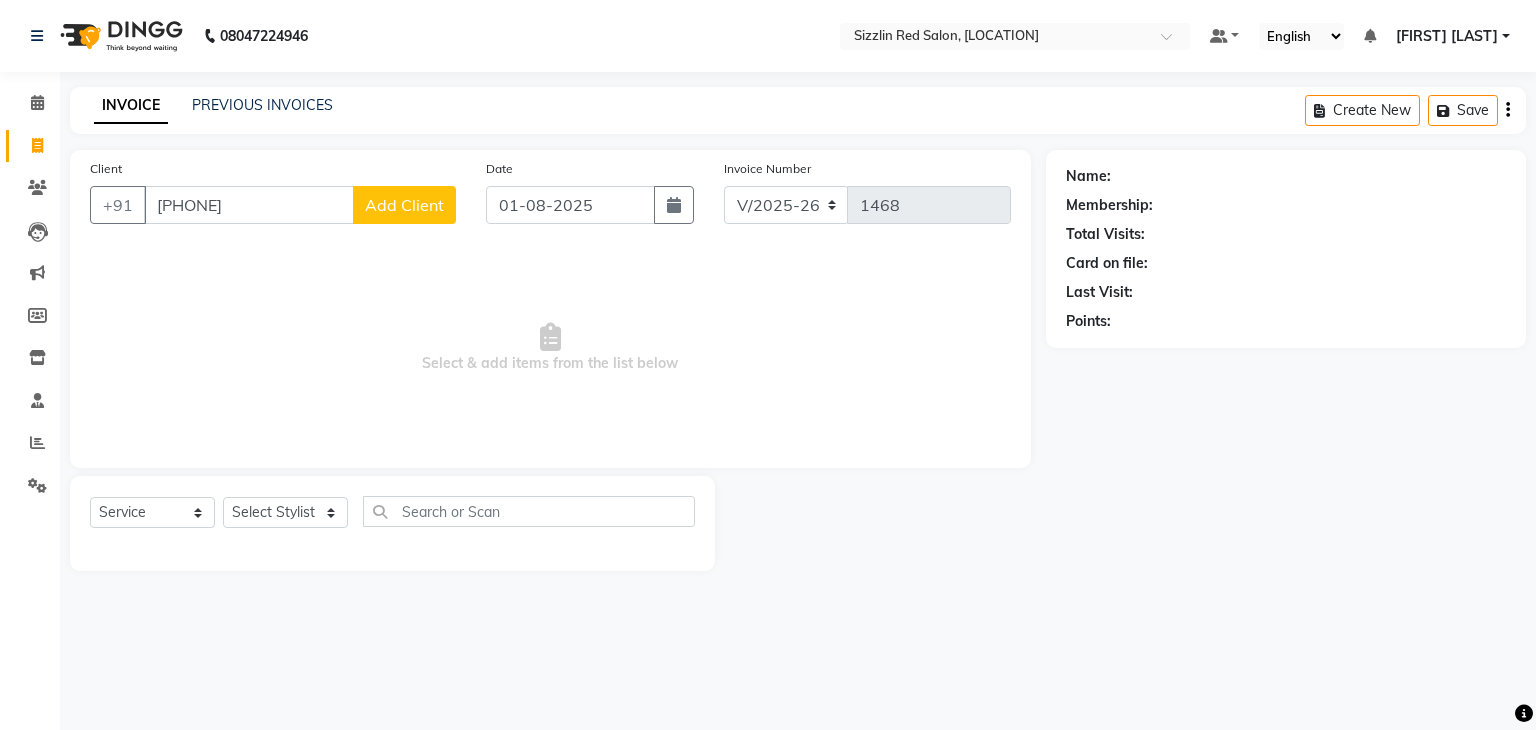 type on "[PHONE]" 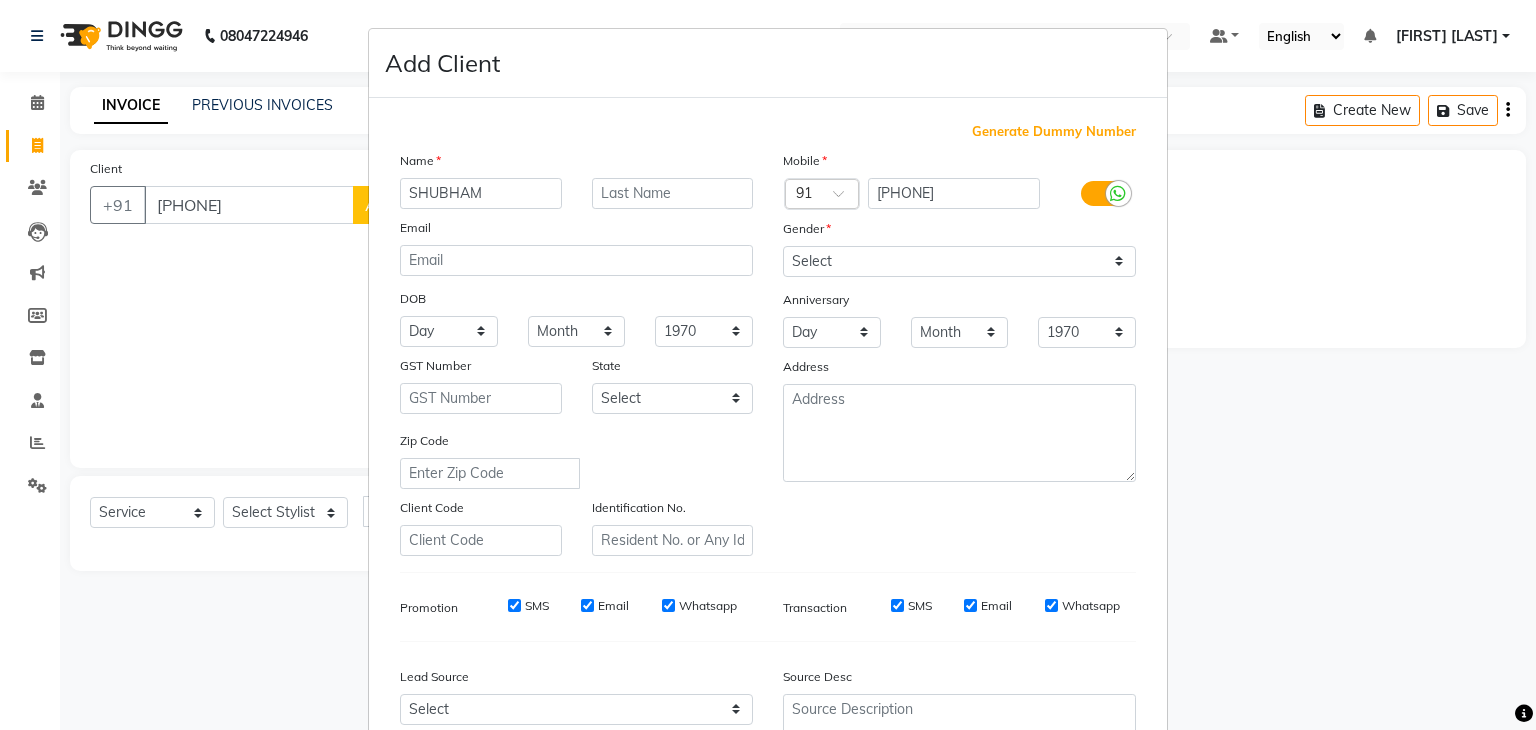 type on "SHUBHAM" 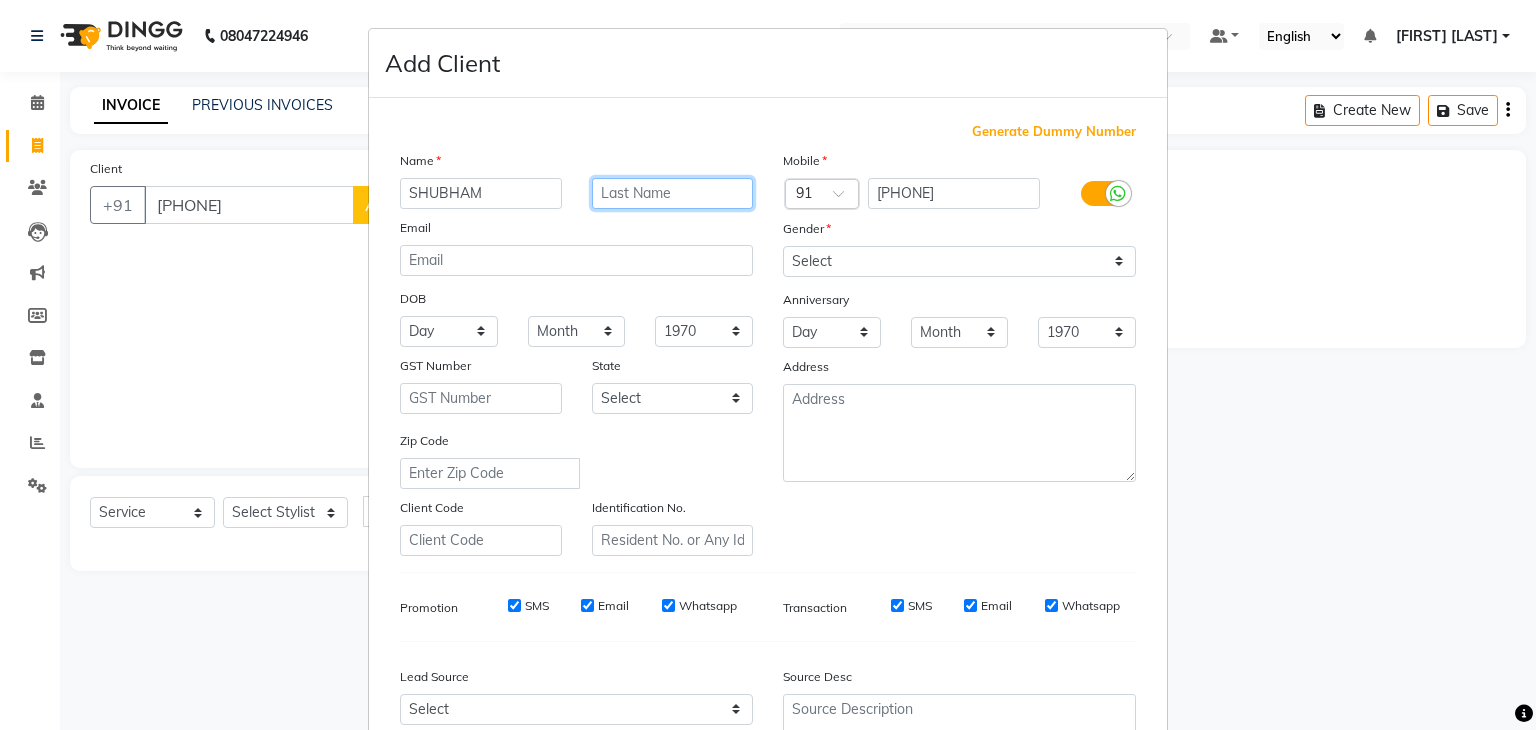 click at bounding box center [673, 193] 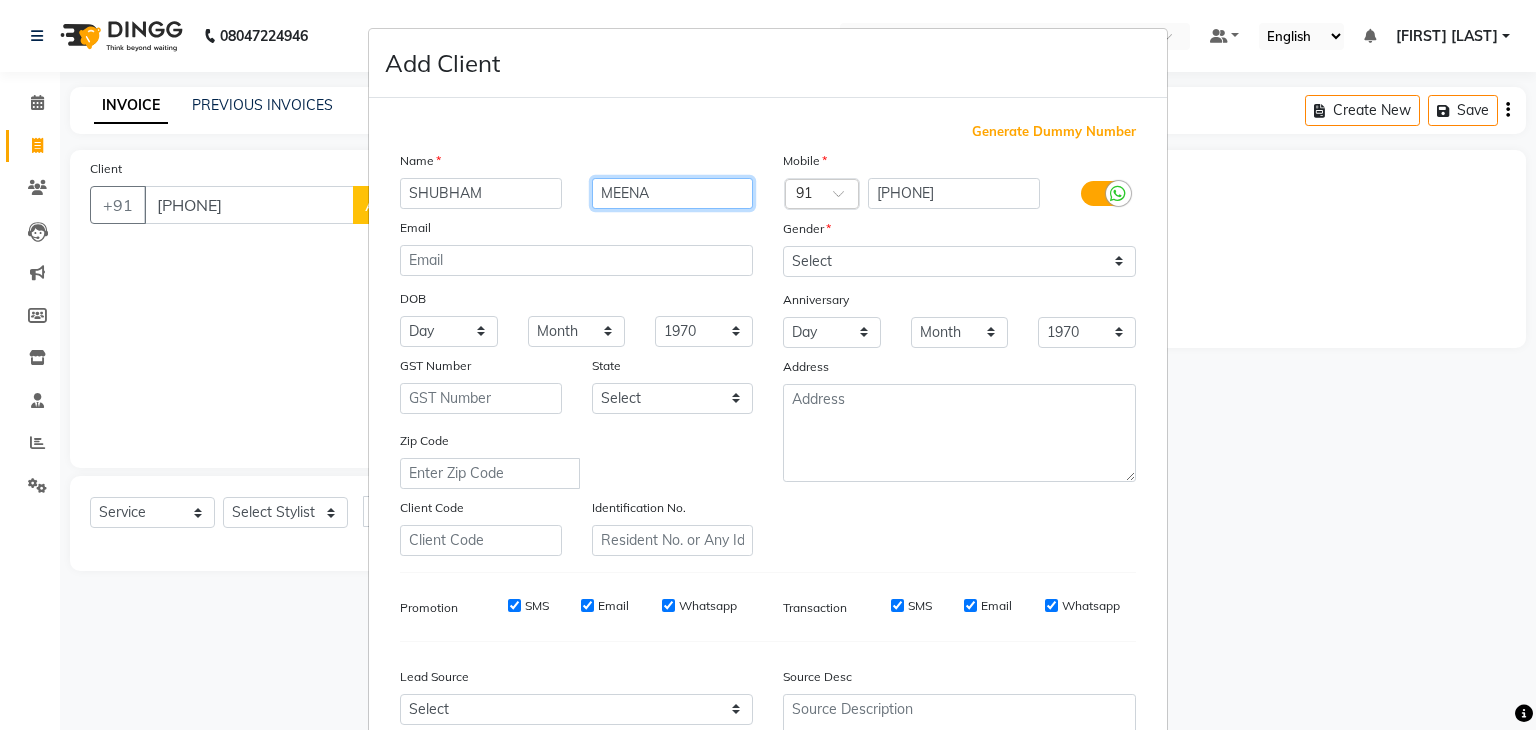 type on "MEENA" 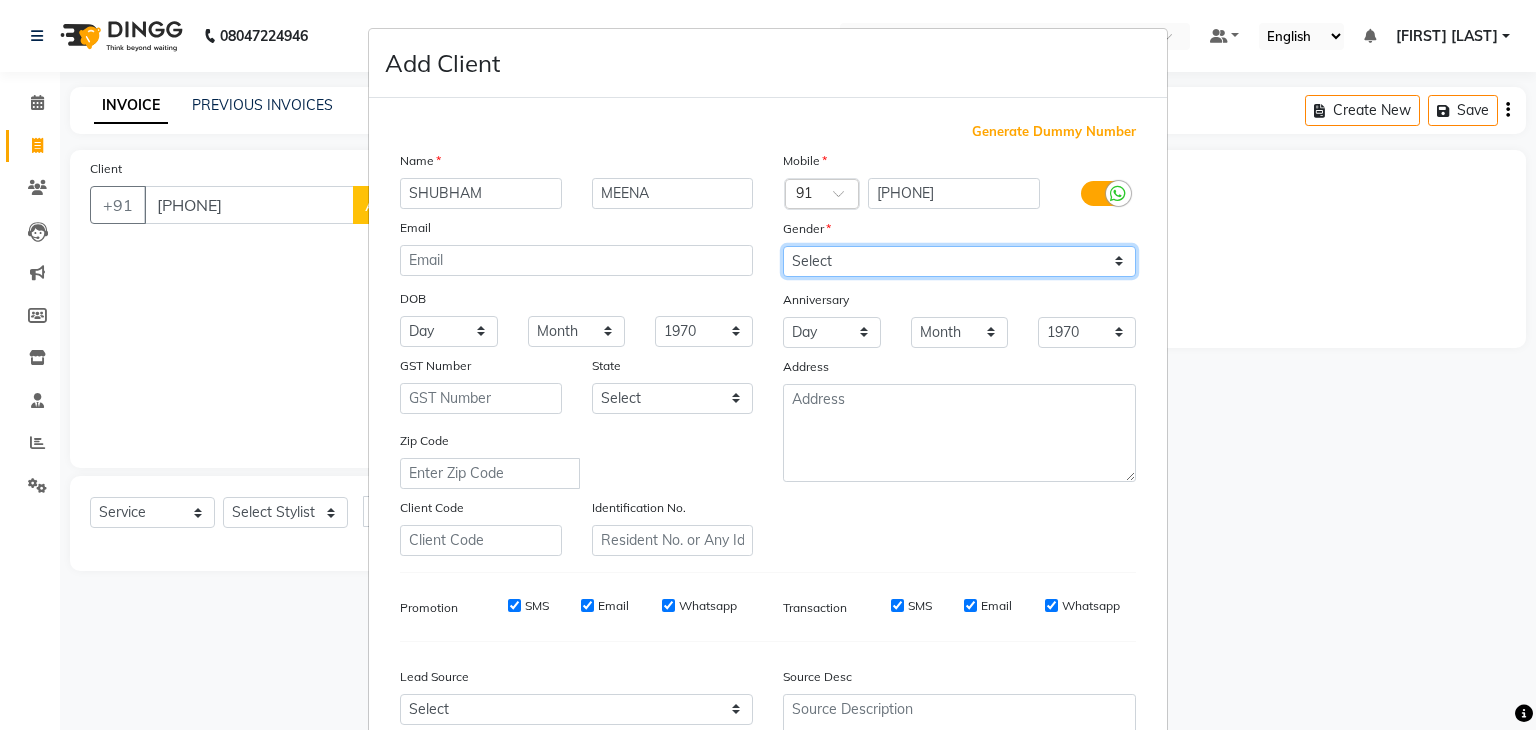 click on "Select Male Female Other Prefer Not To Say" at bounding box center [959, 261] 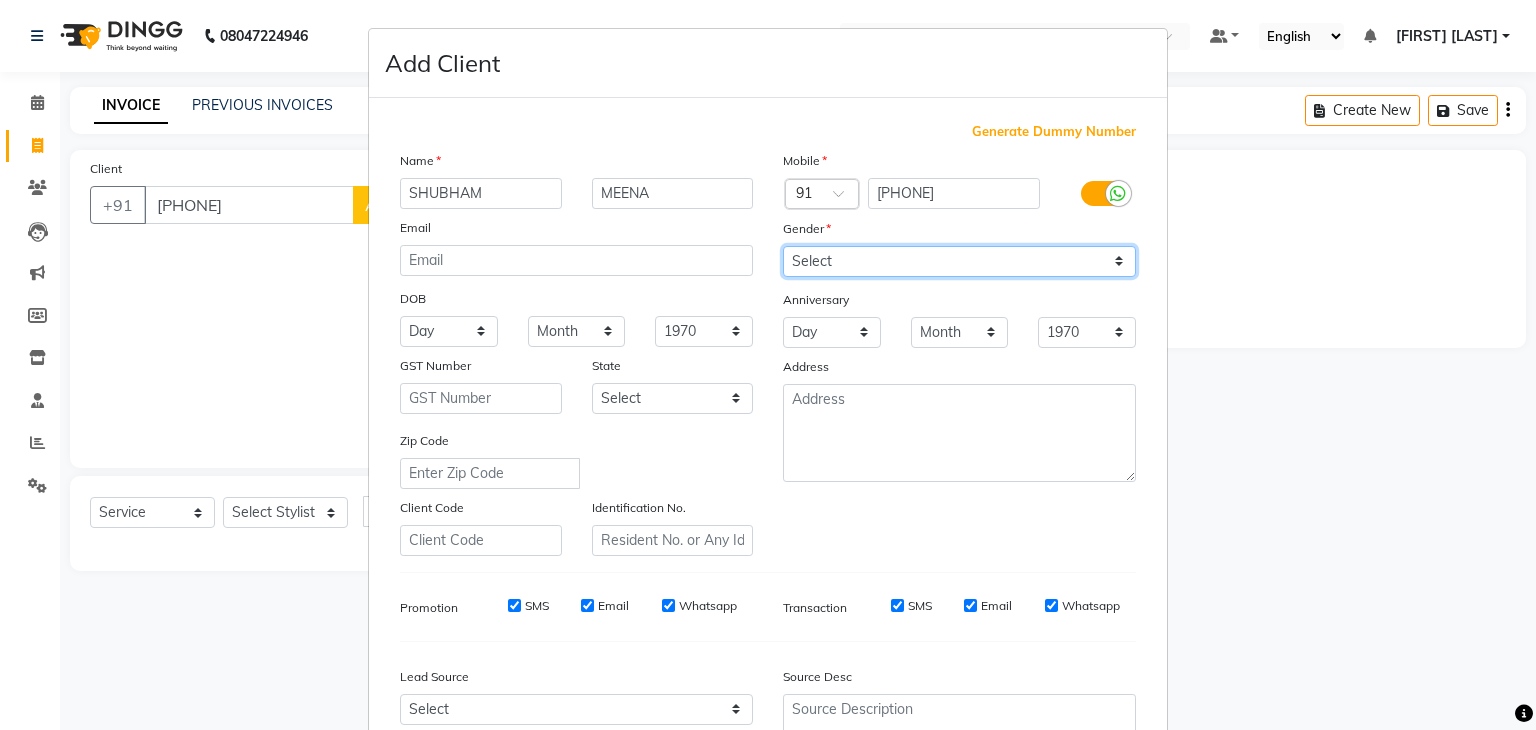 select on "male" 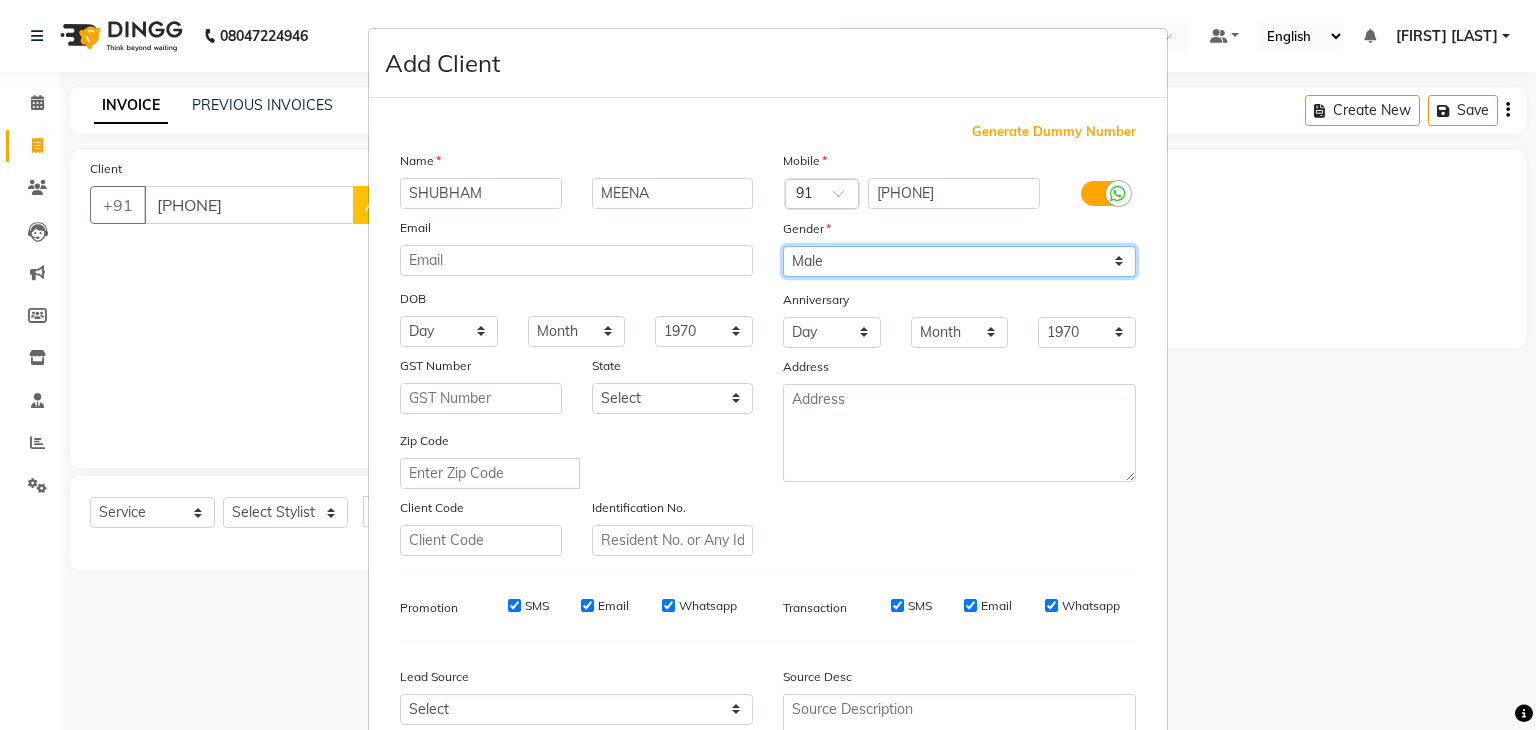 click on "Select Male Female Other Prefer Not To Say" at bounding box center (959, 261) 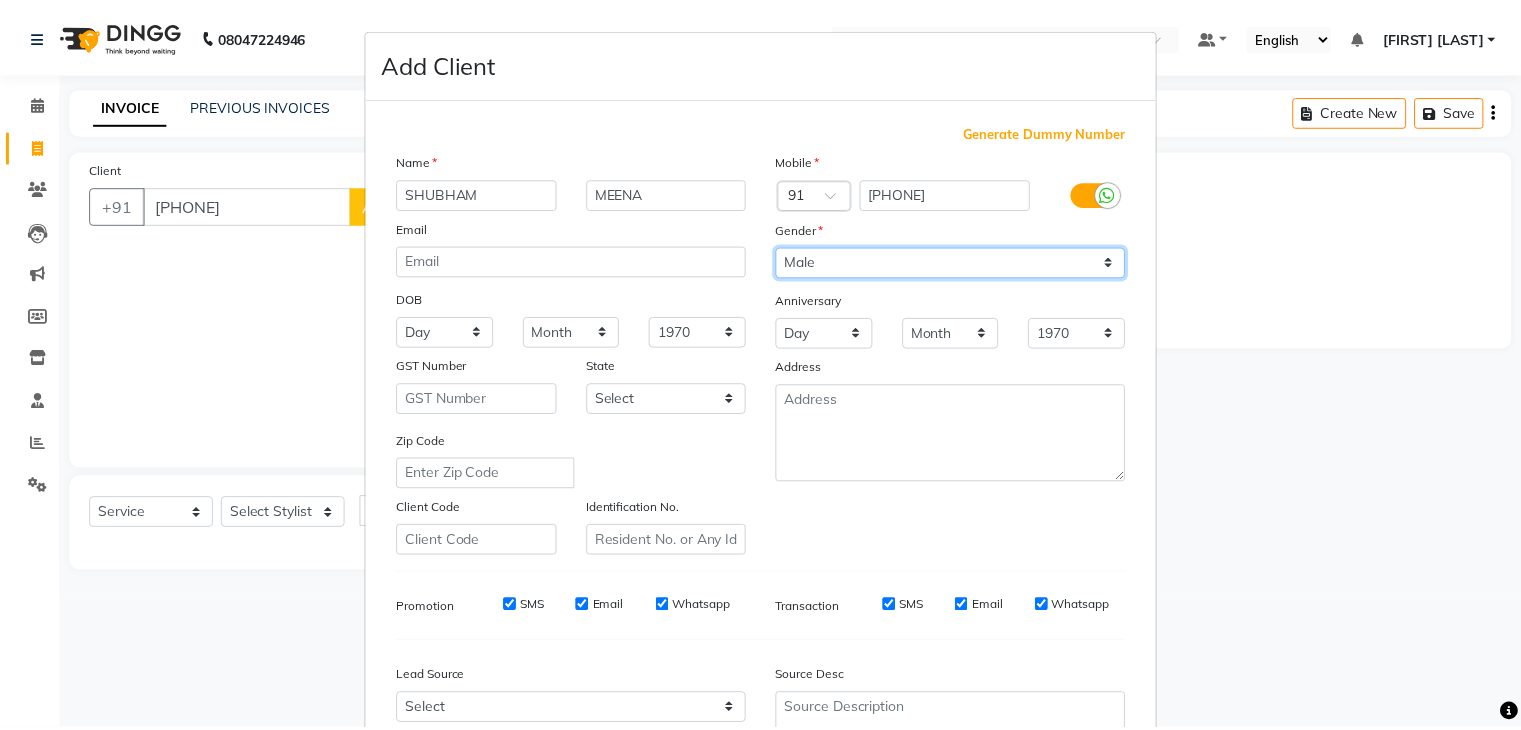 scroll, scrollTop: 203, scrollLeft: 0, axis: vertical 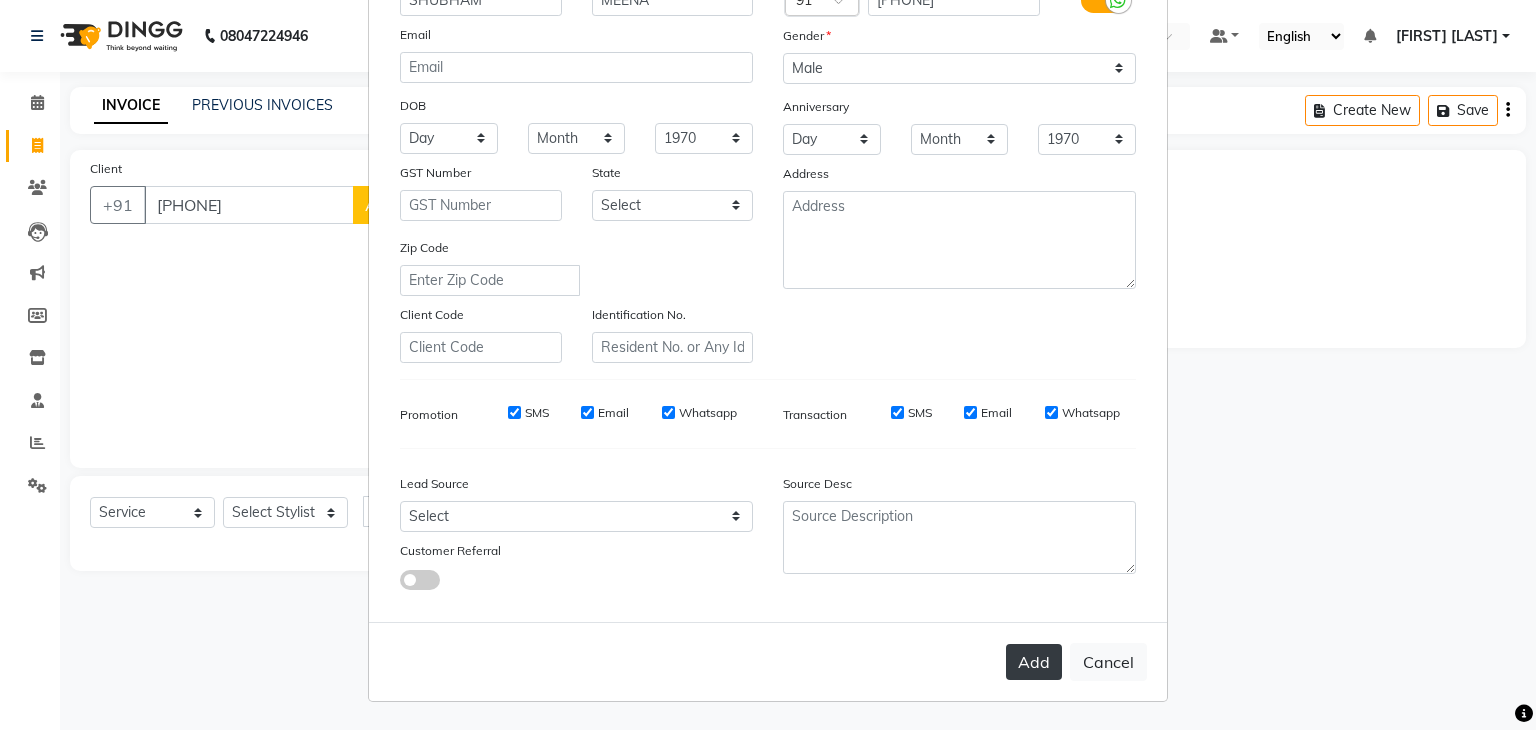click on "Add" at bounding box center (1034, 662) 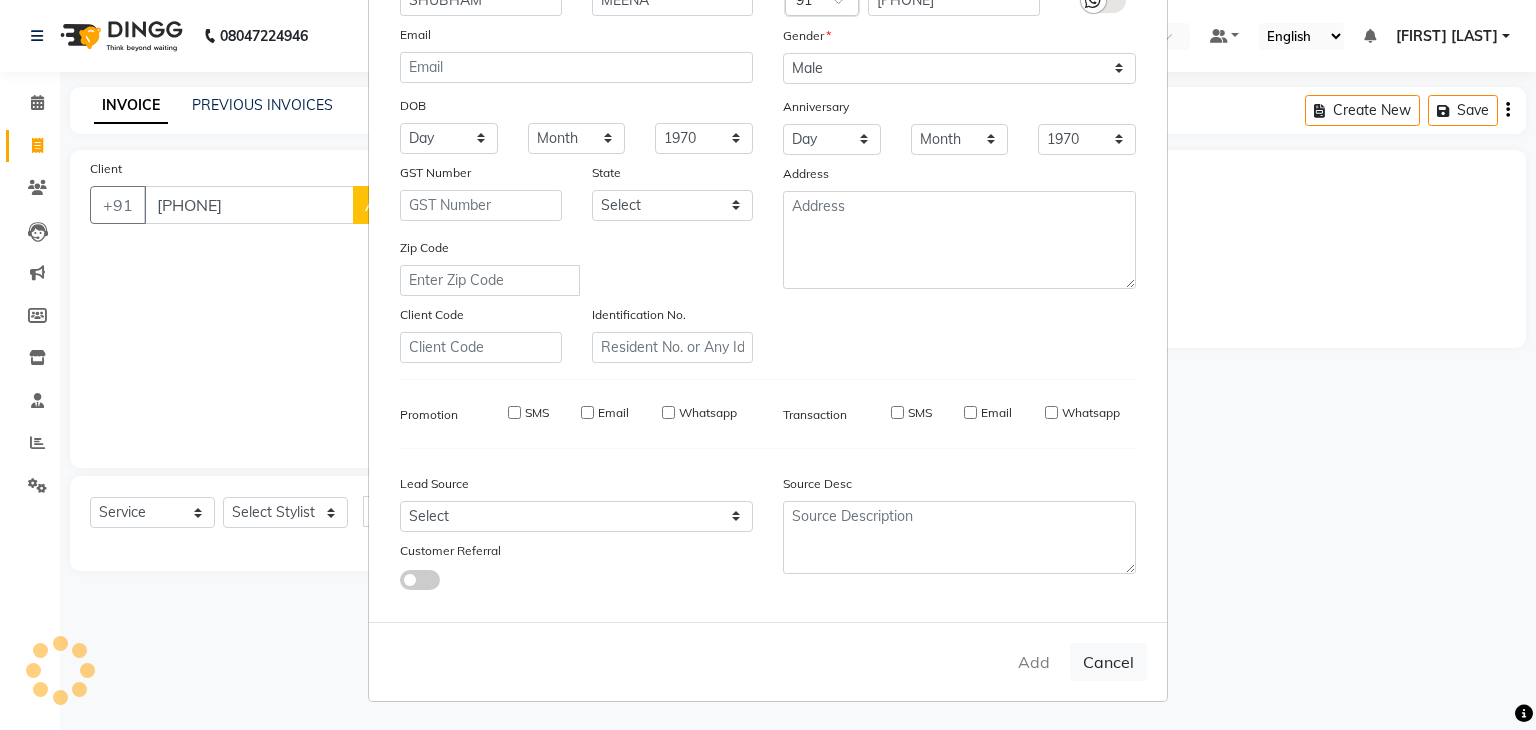 type 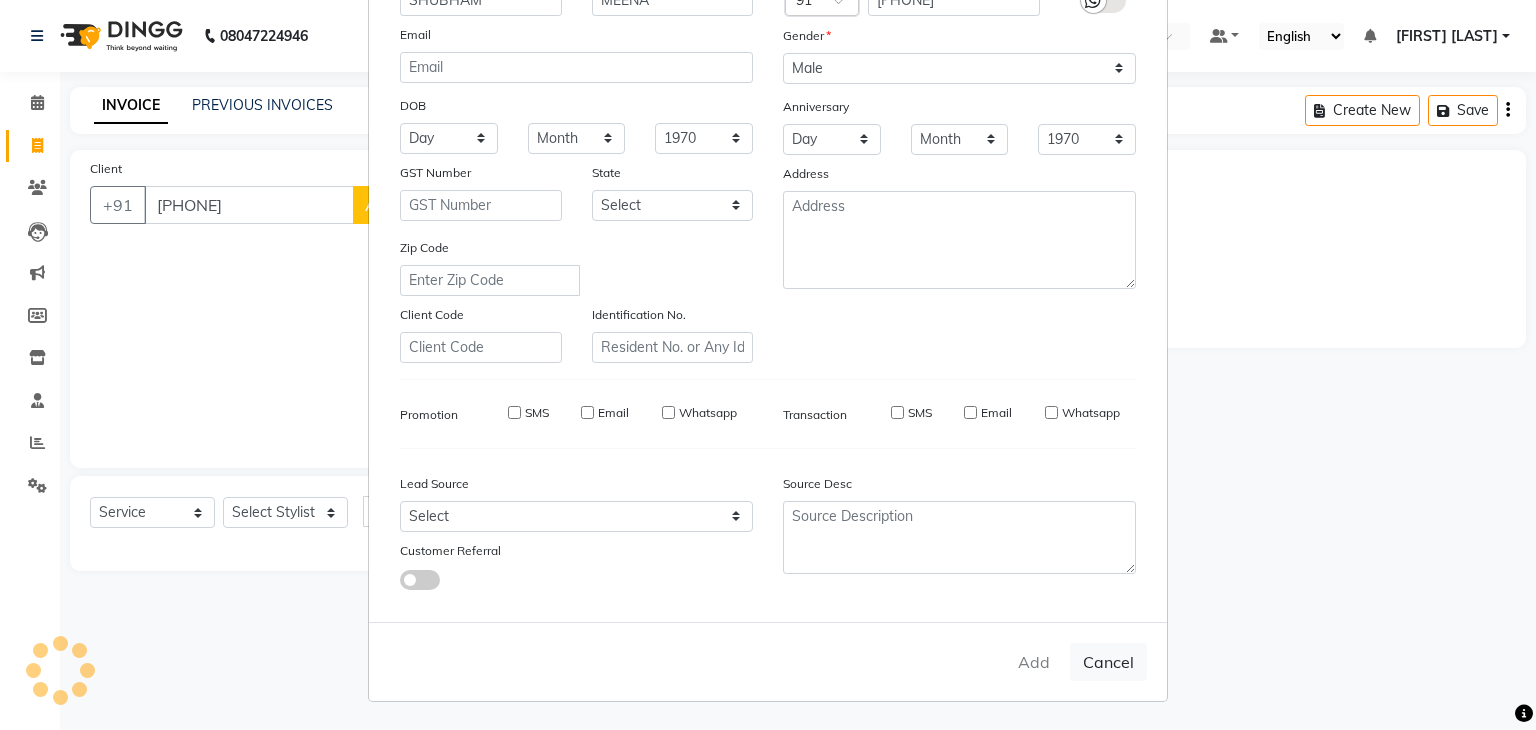 type 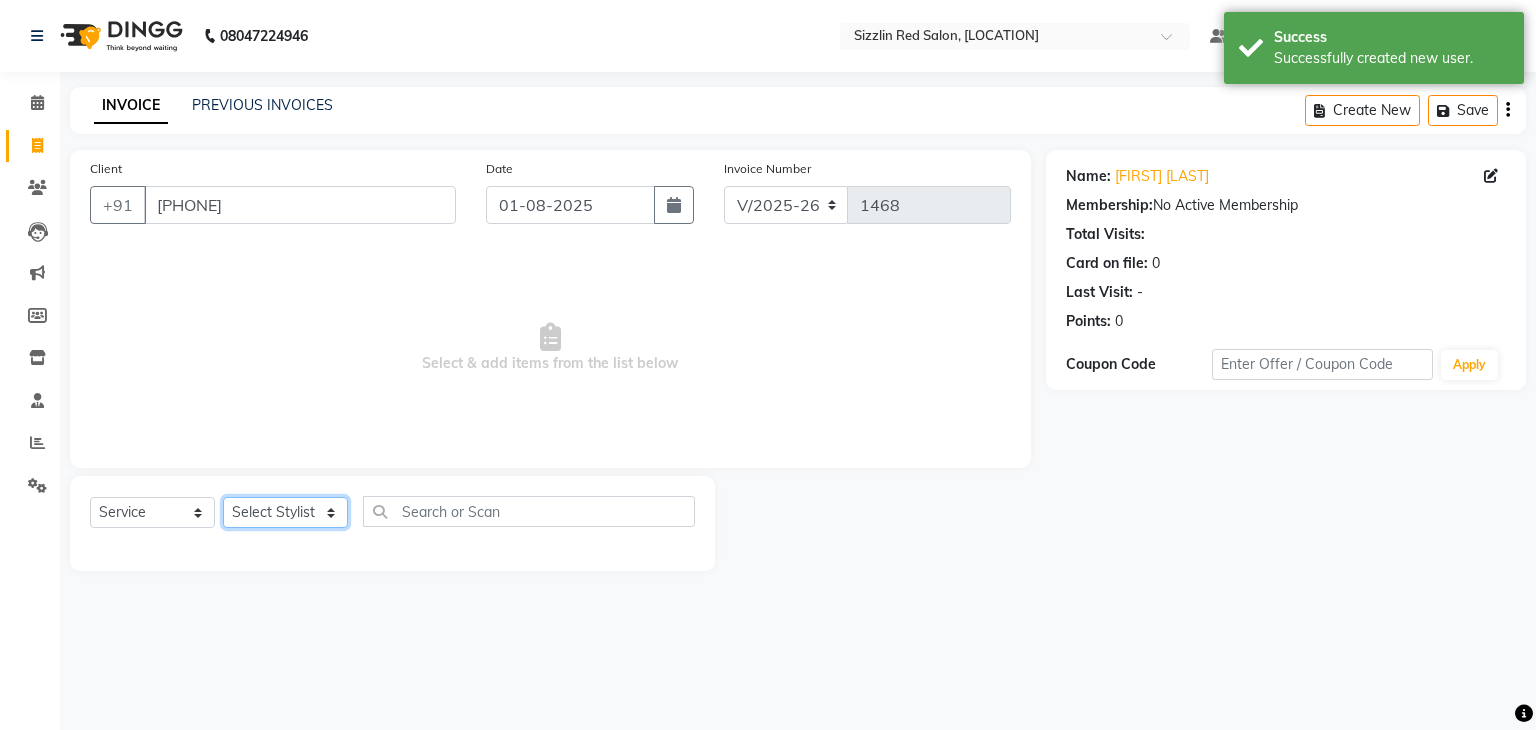 click on "Select Stylist Ajay HK 1 Ajay veer hk ALO Anjeeta Ankit BHASHA COUNTER Demetrious Lovepreet Mohit Mohit Vyas OM  Rohit SALMAN Sharda Shekhu Simran Sukh Swarang Toka Zen" 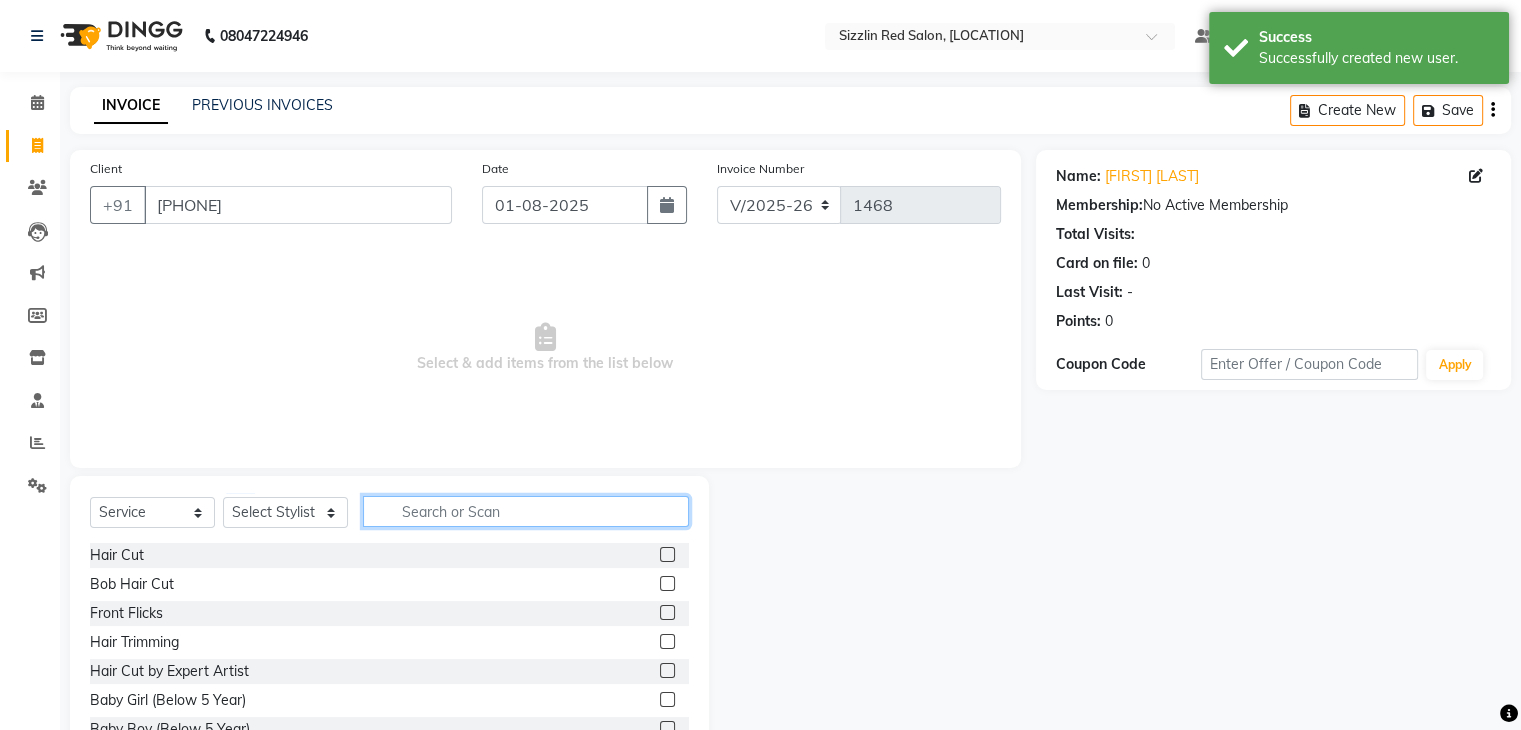 click 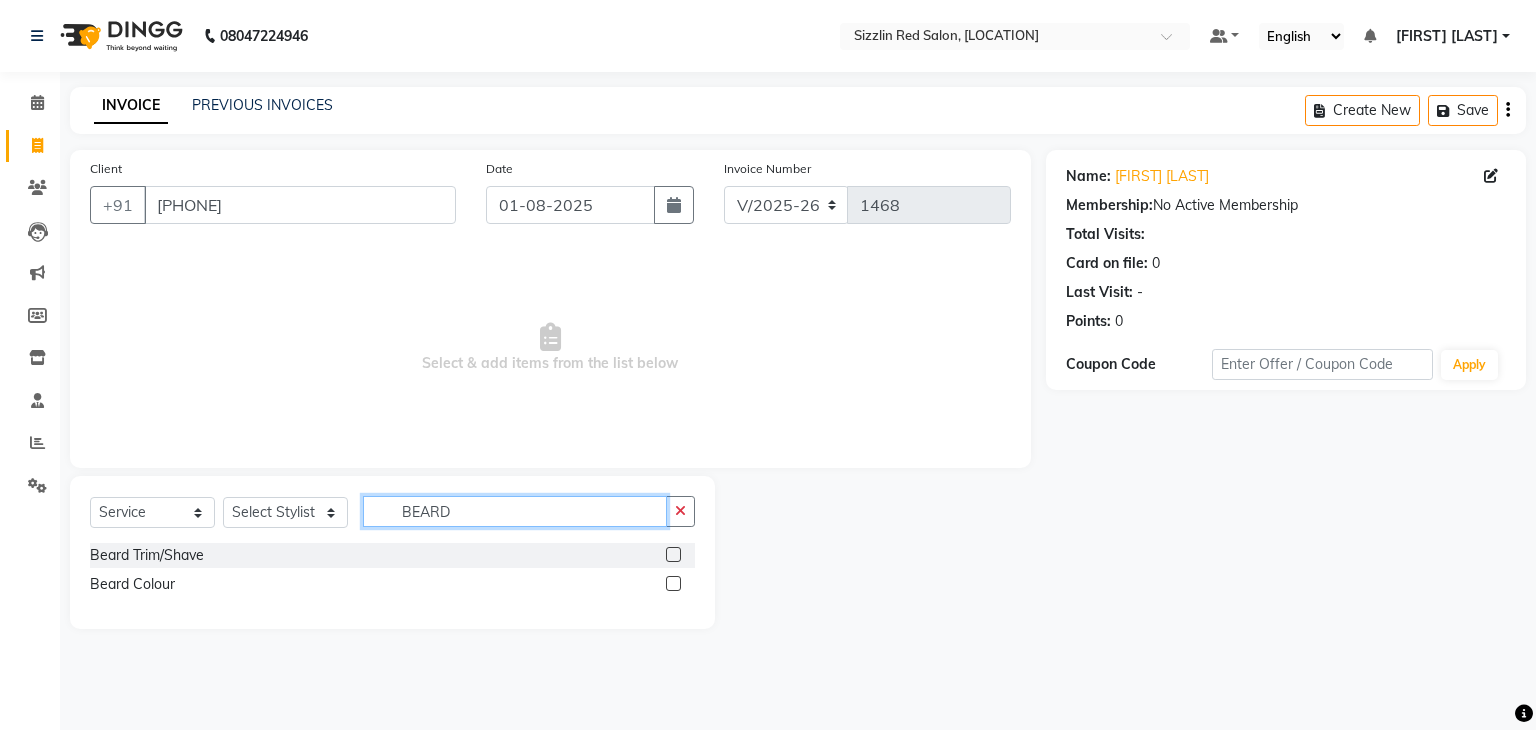 type on "BEARD" 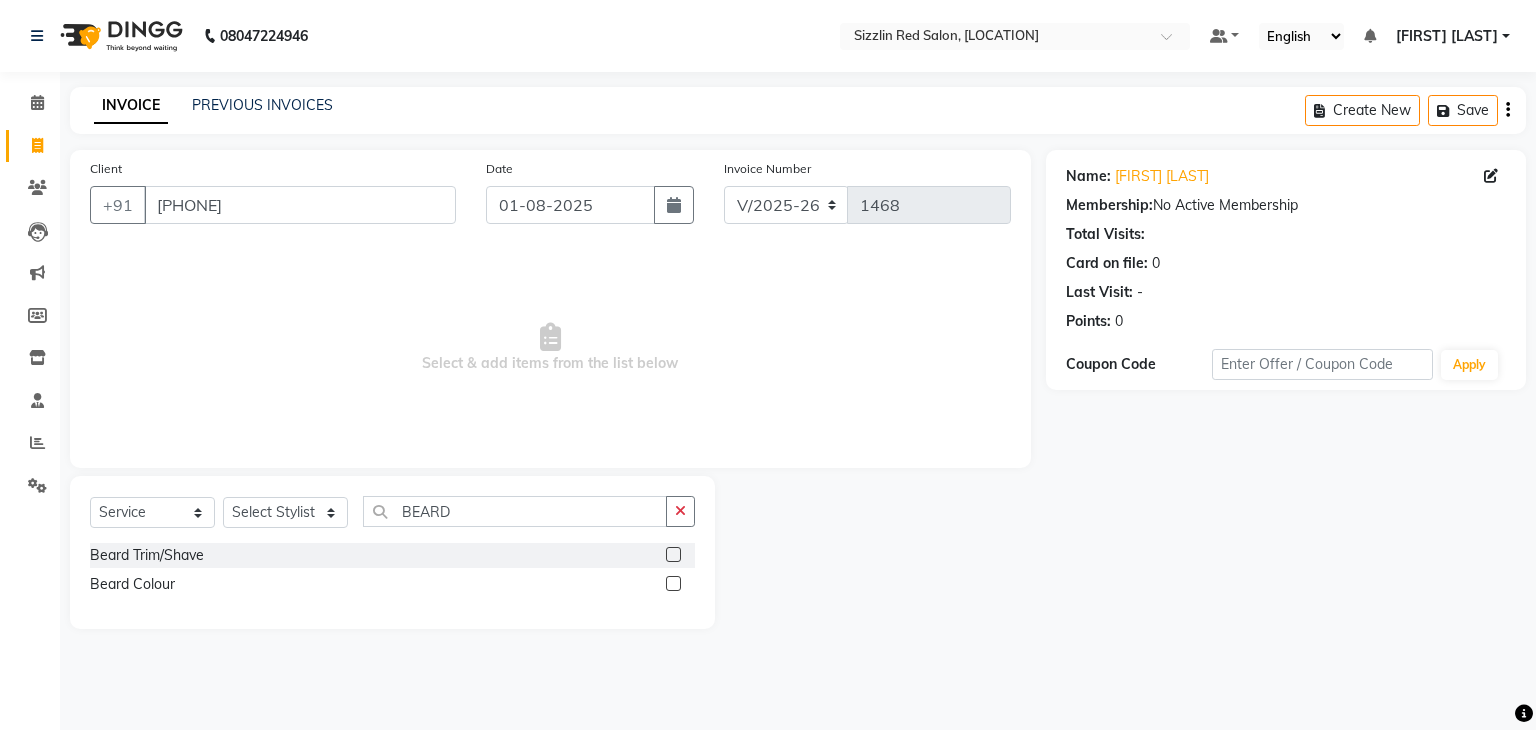 click 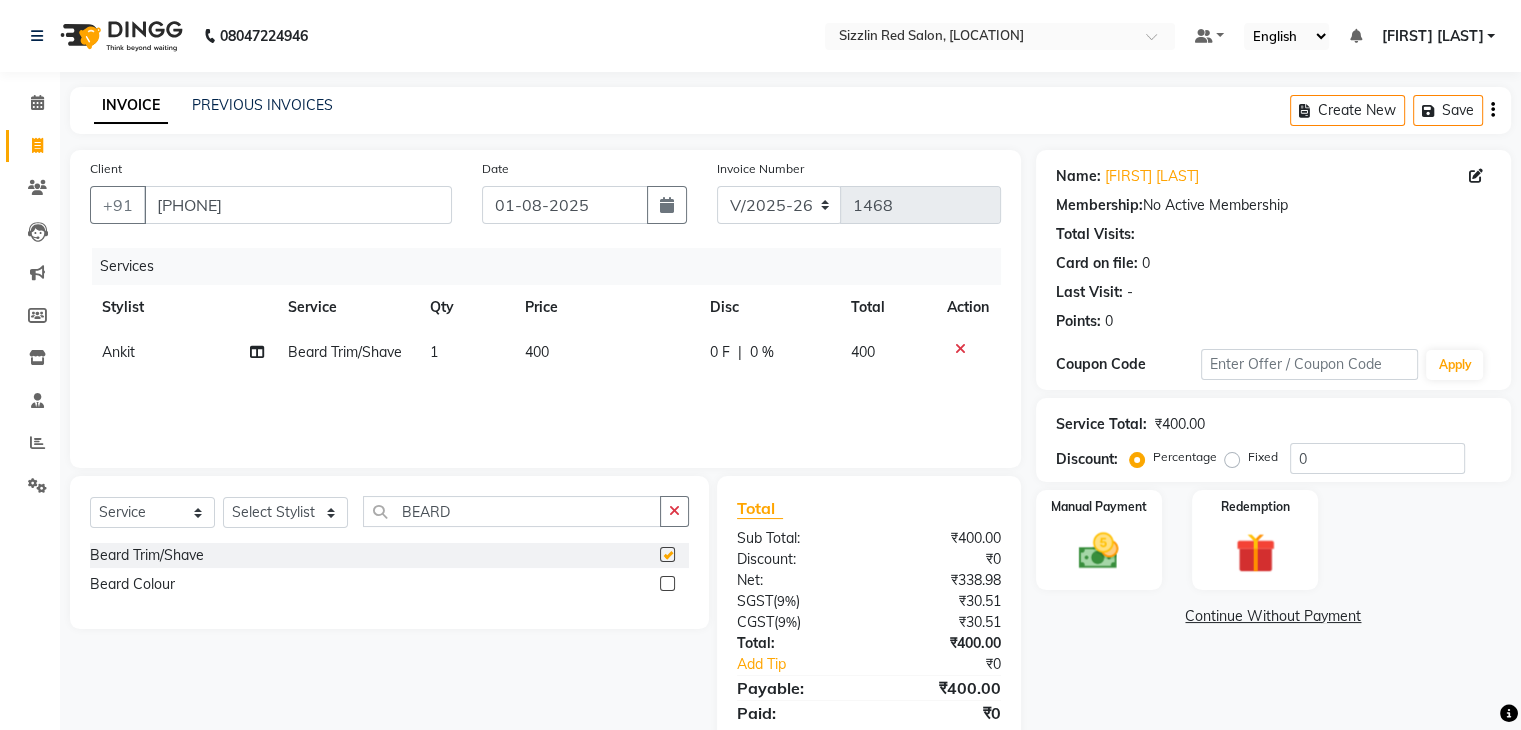 checkbox on "false" 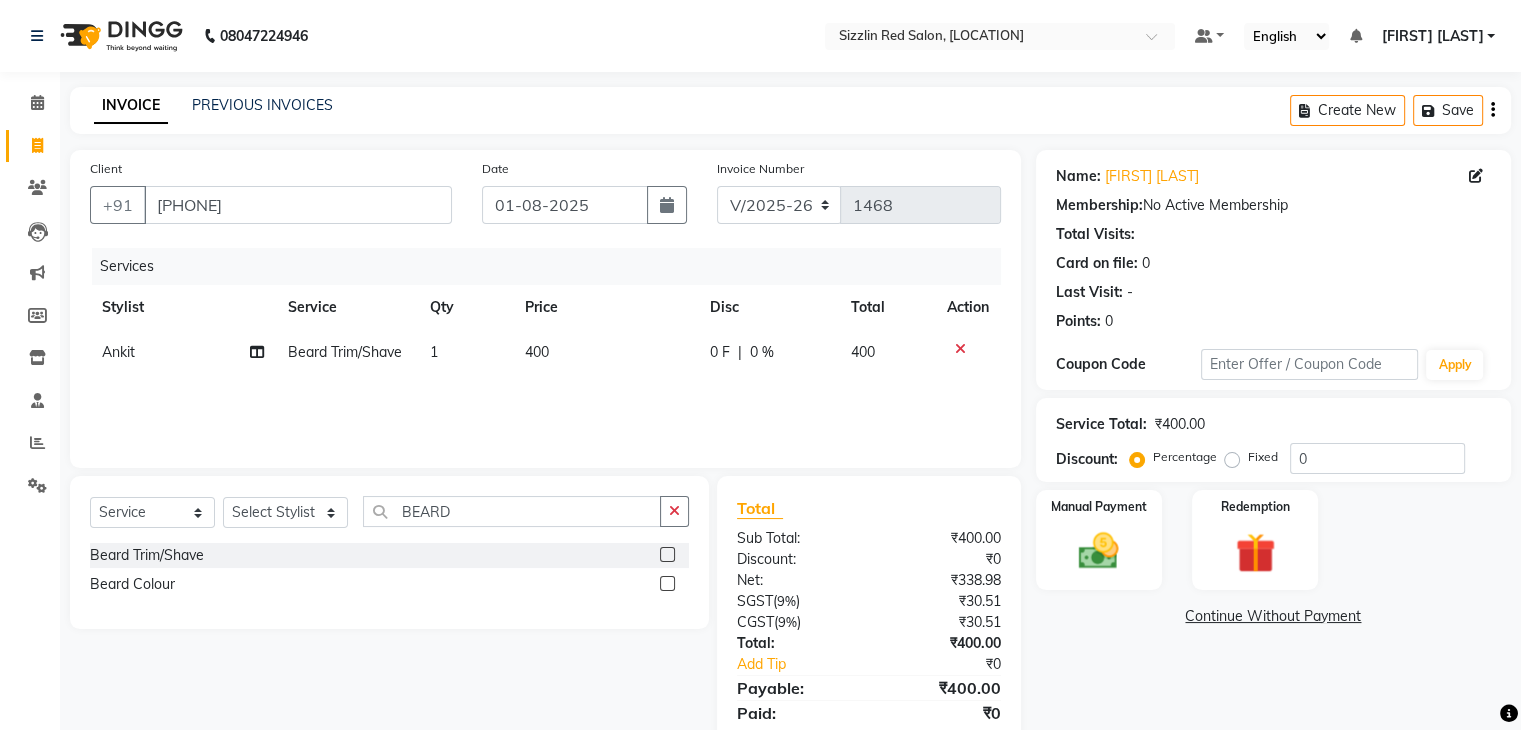 scroll, scrollTop: 71, scrollLeft: 0, axis: vertical 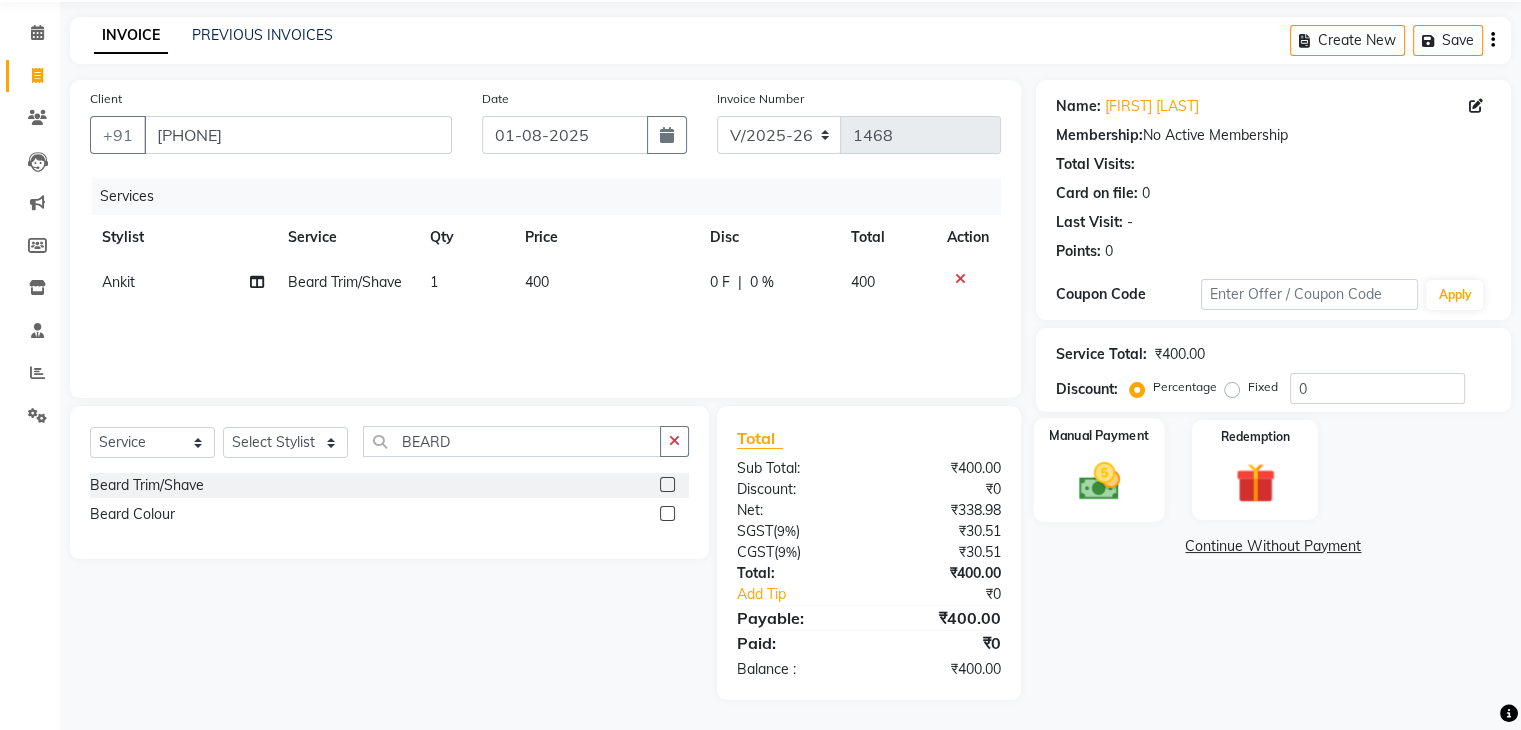 click 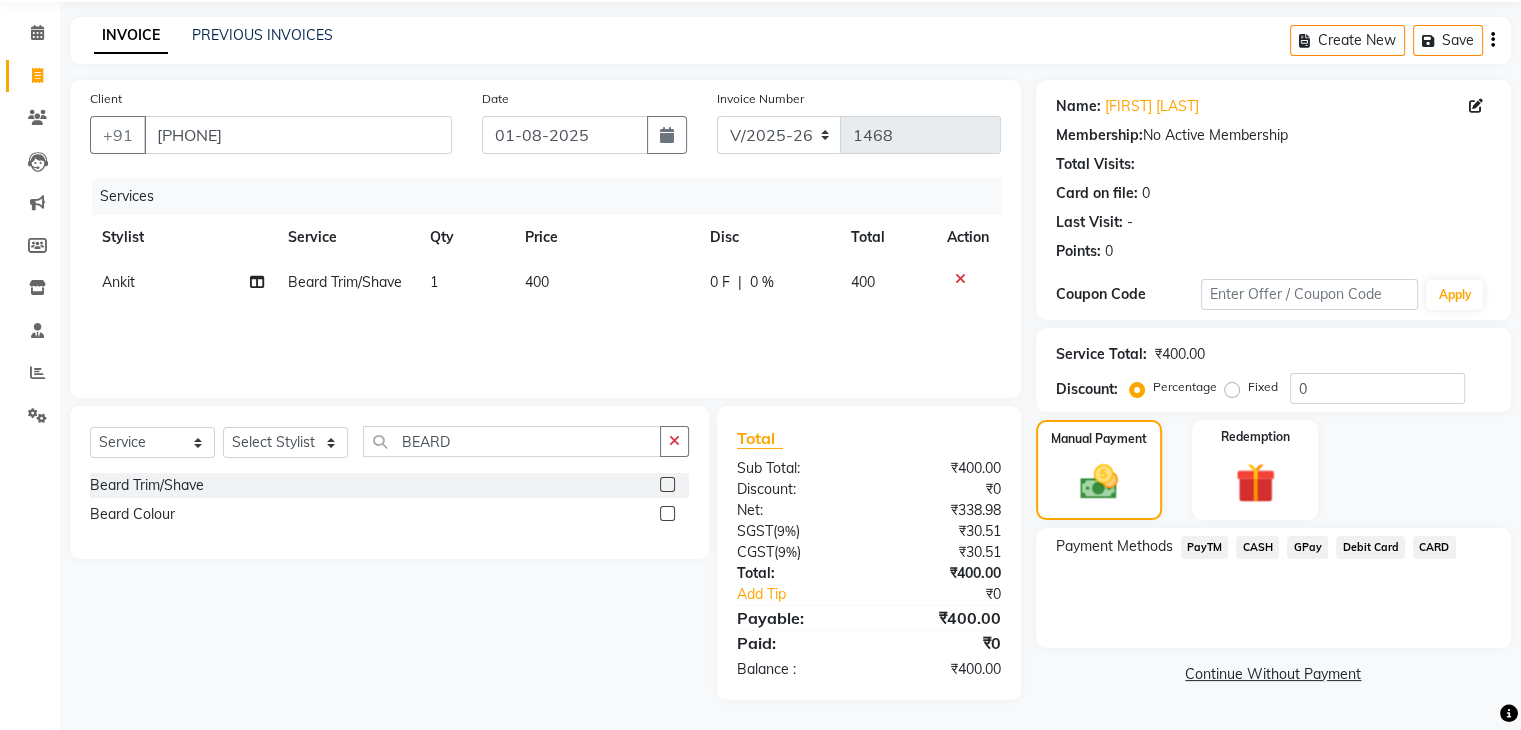 click on "CASH" 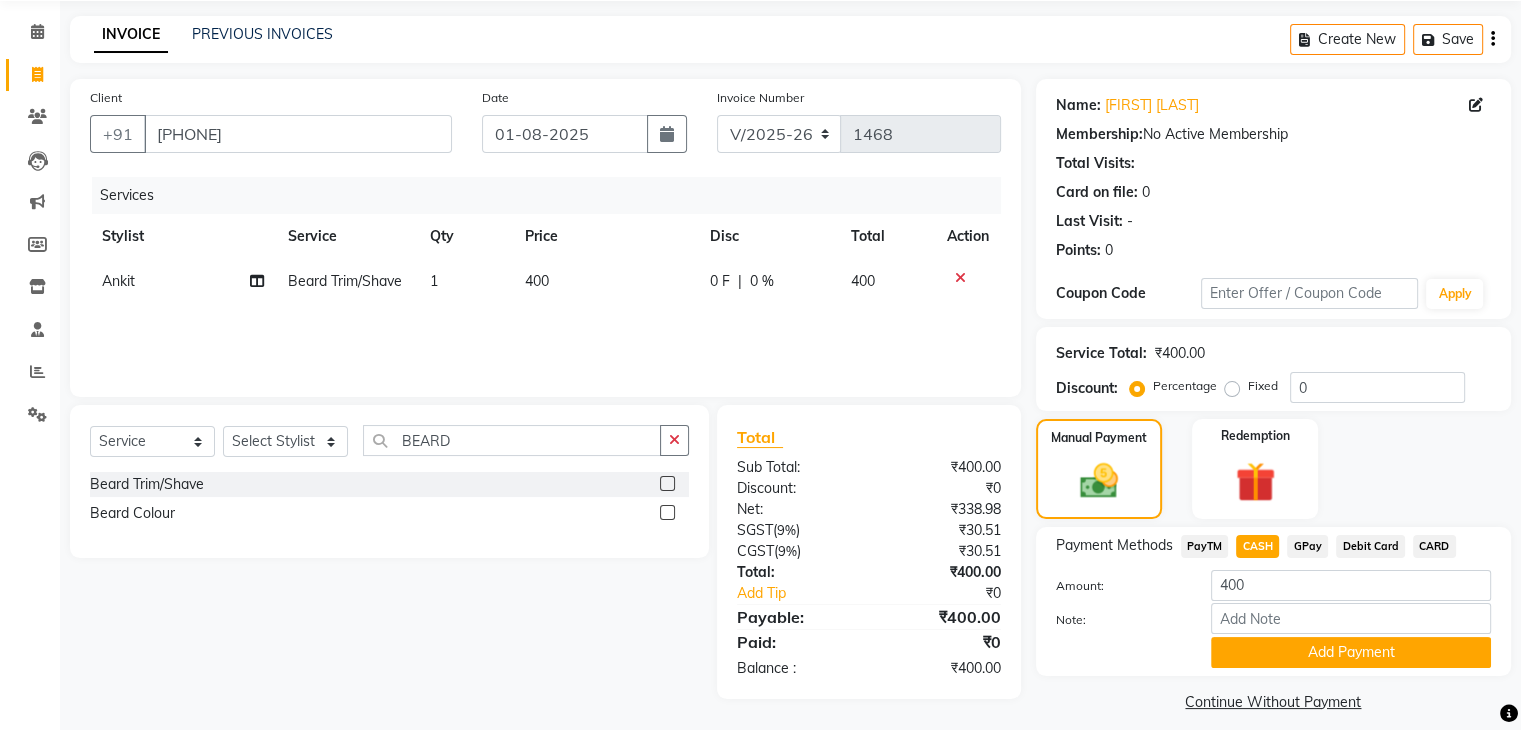 scroll, scrollTop: 89, scrollLeft: 0, axis: vertical 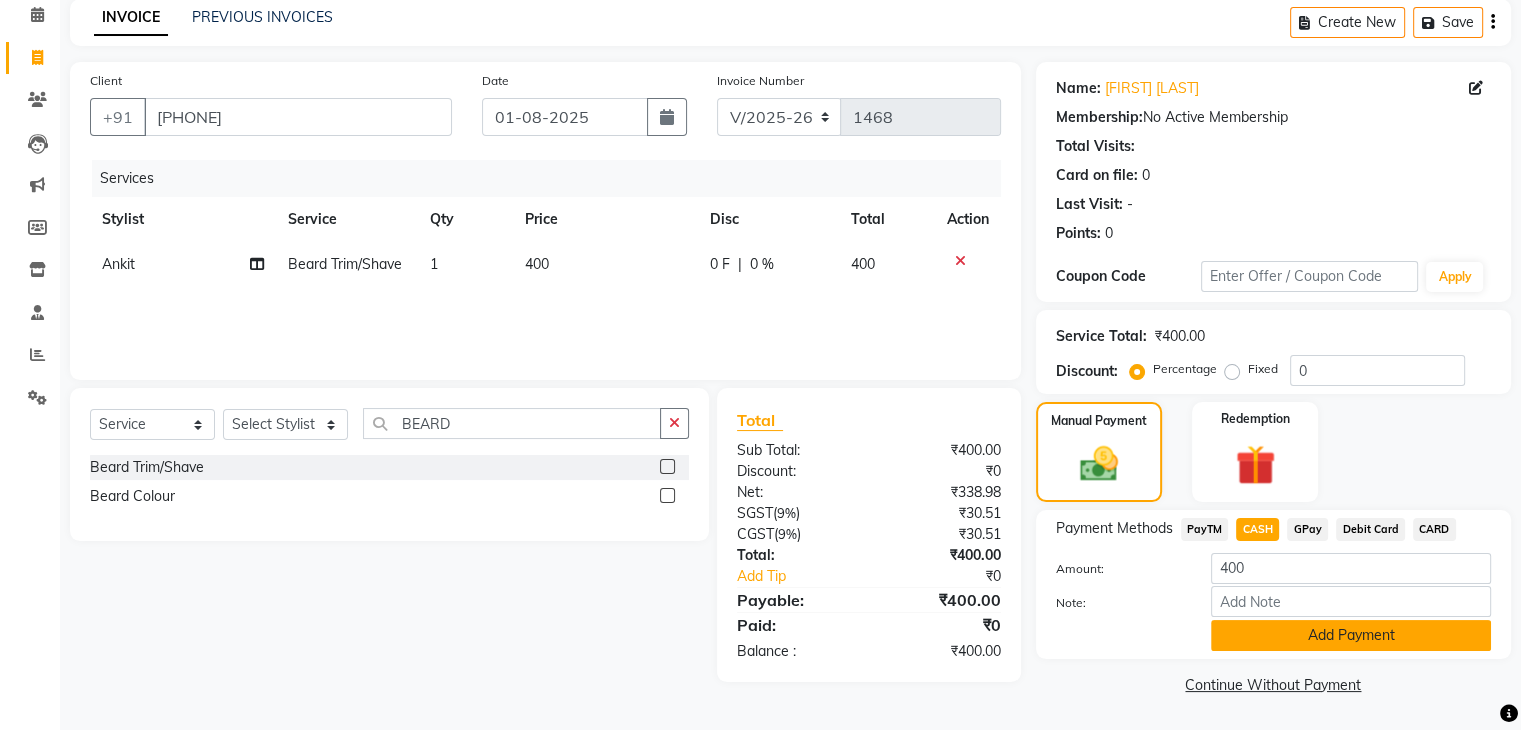 click on "Add Payment" 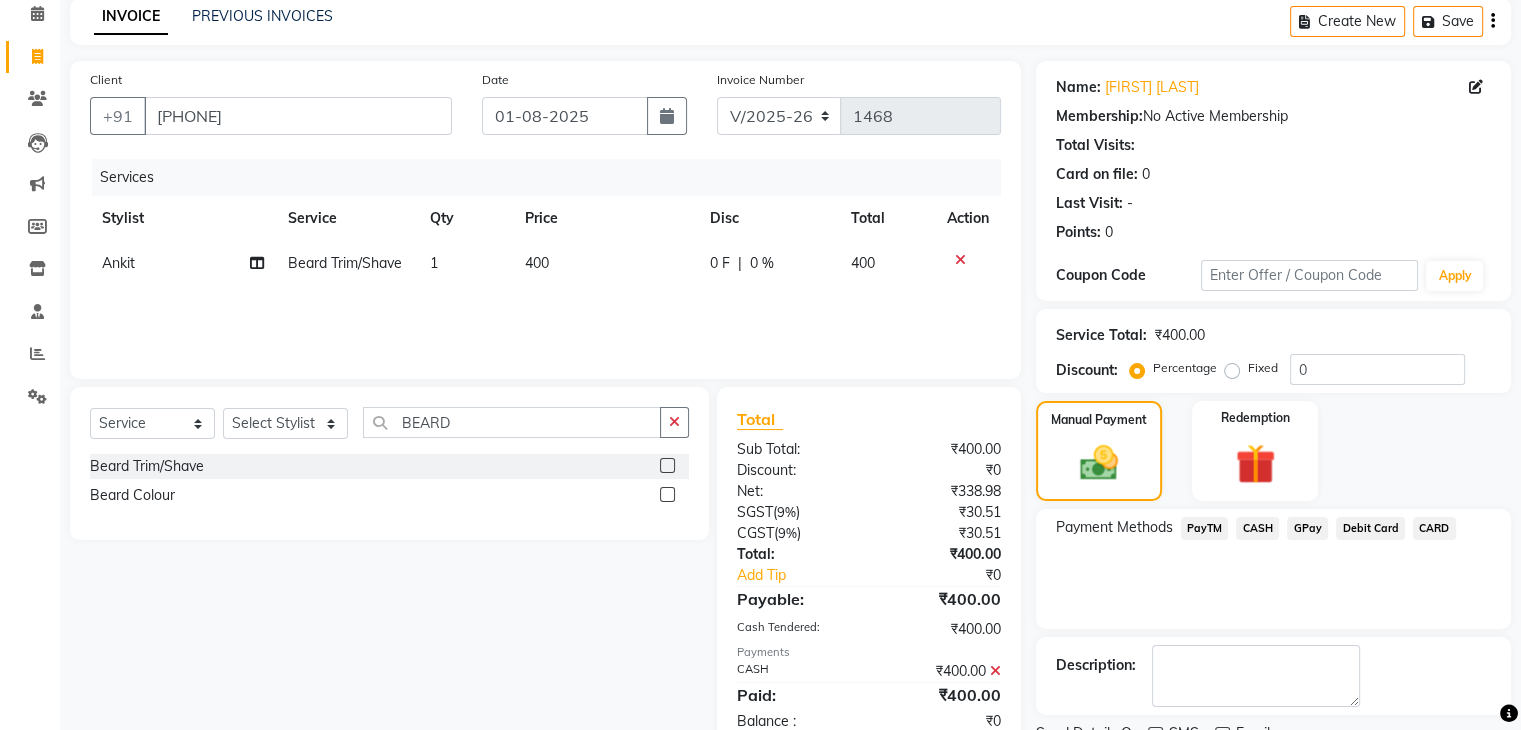 scroll, scrollTop: 171, scrollLeft: 0, axis: vertical 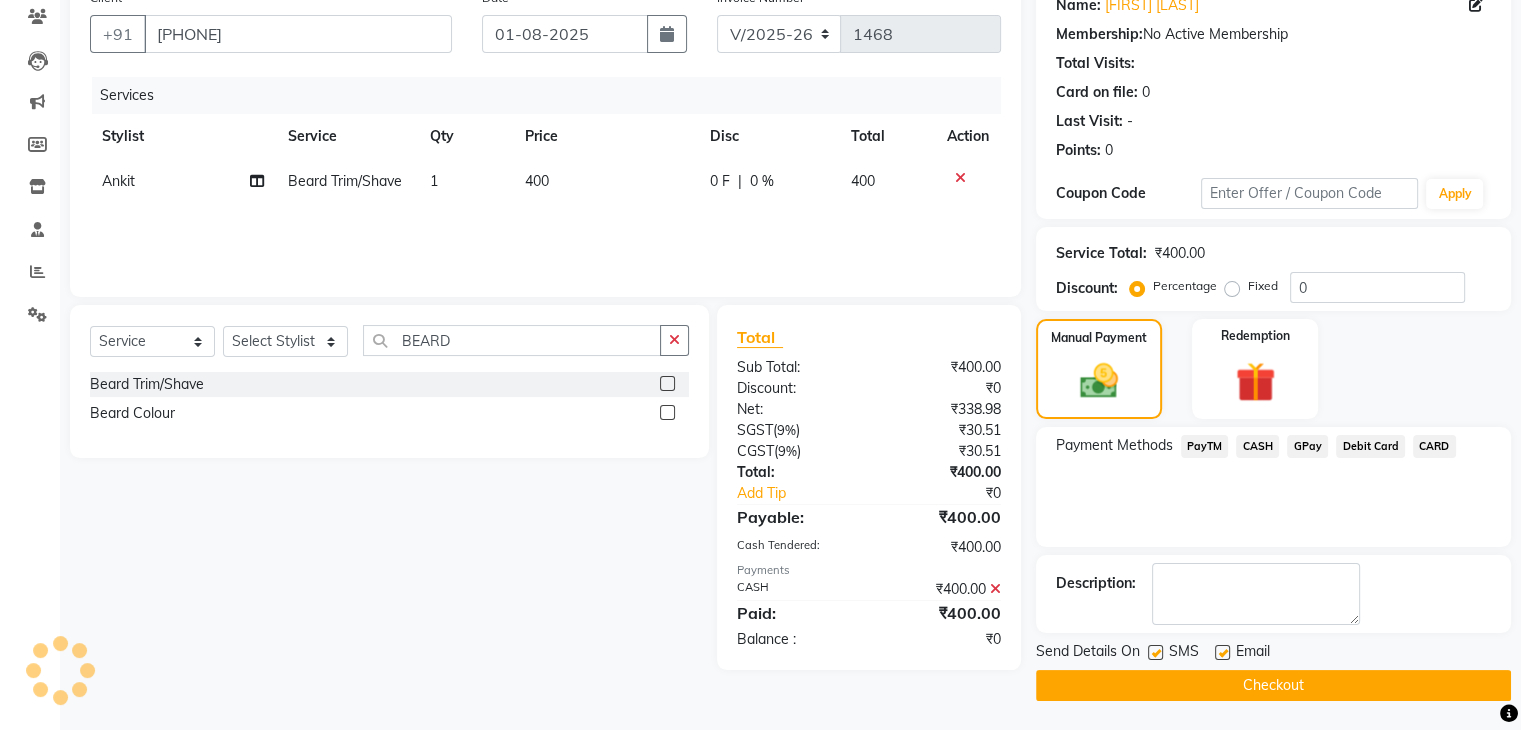 click on "Checkout" 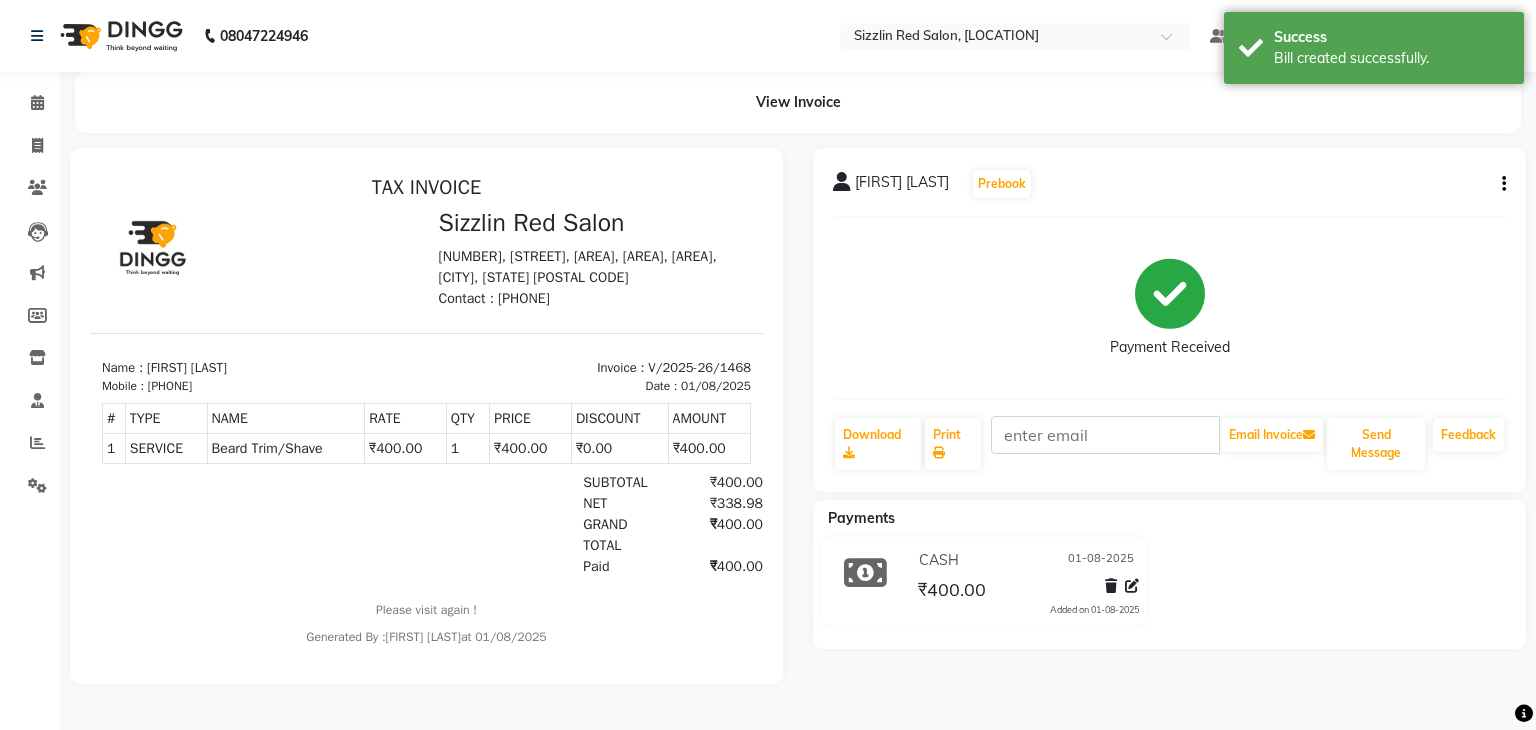 scroll, scrollTop: 0, scrollLeft: 0, axis: both 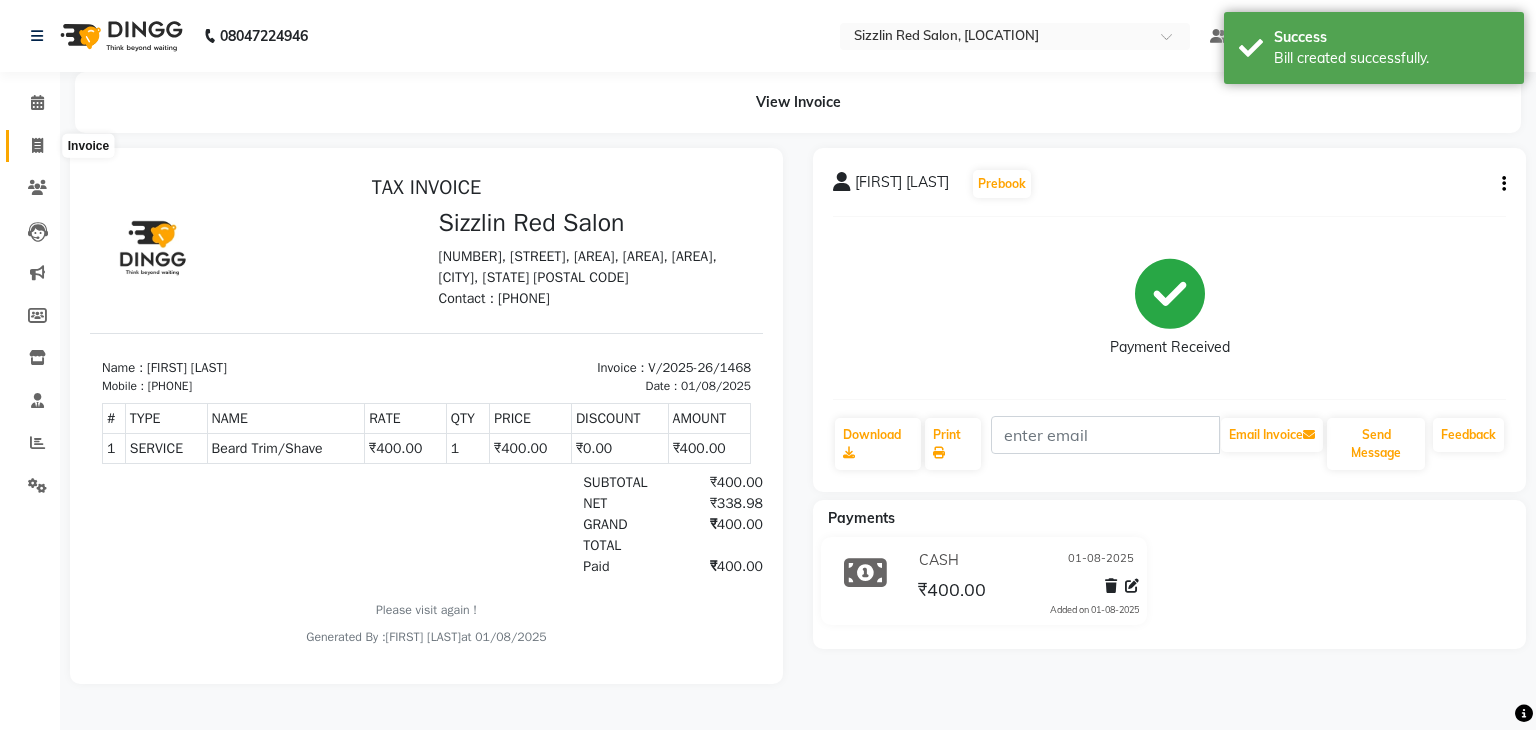 click 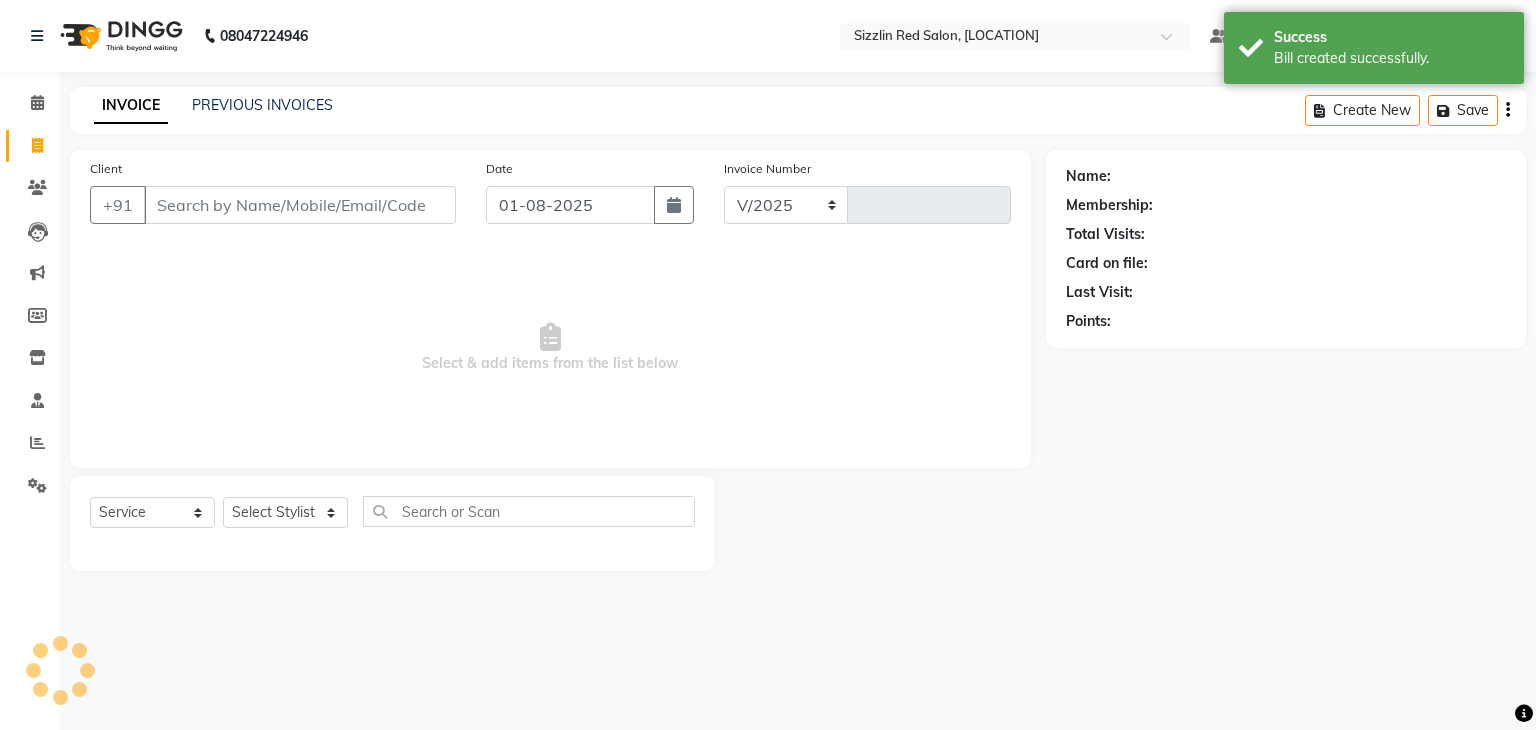 select on "7534" 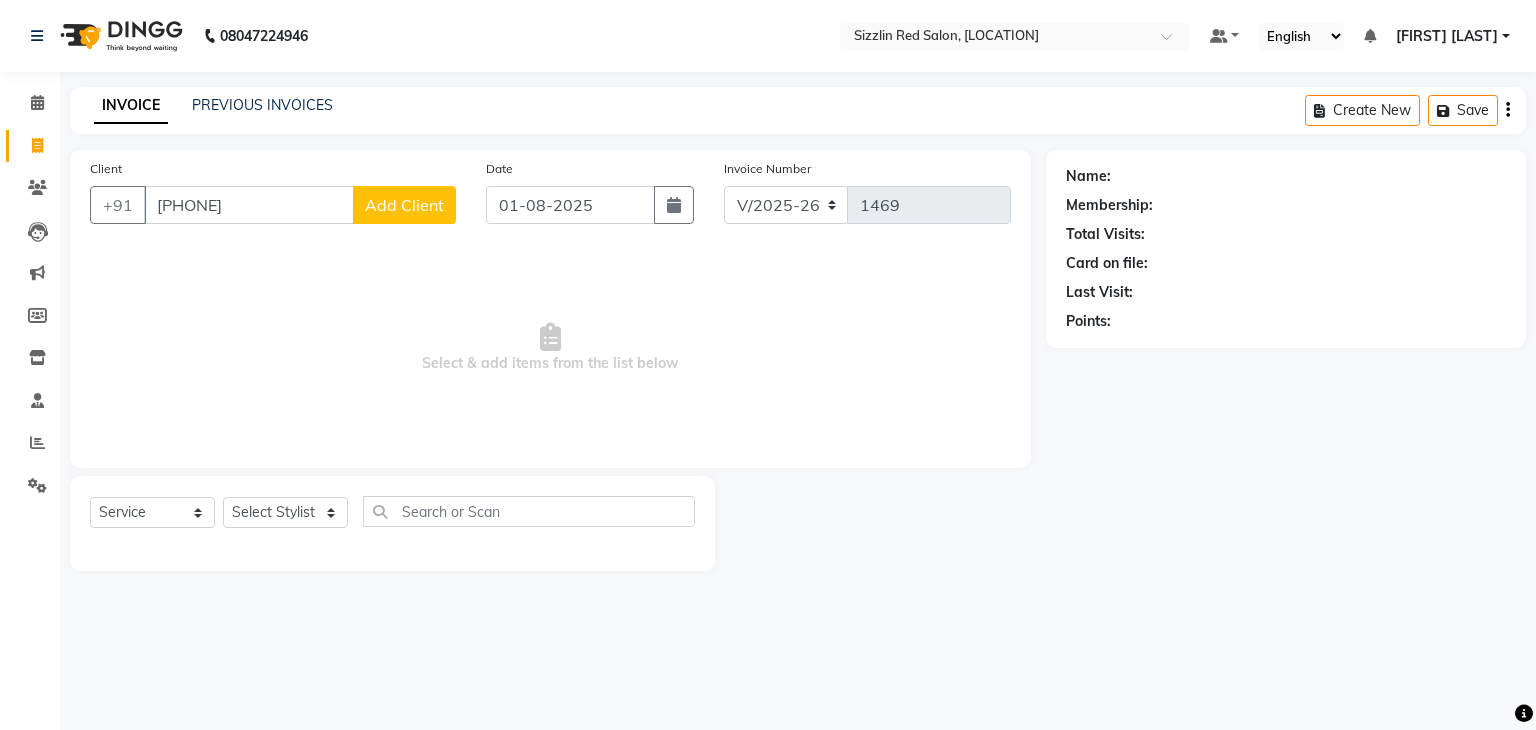 type on "[PHONE]" 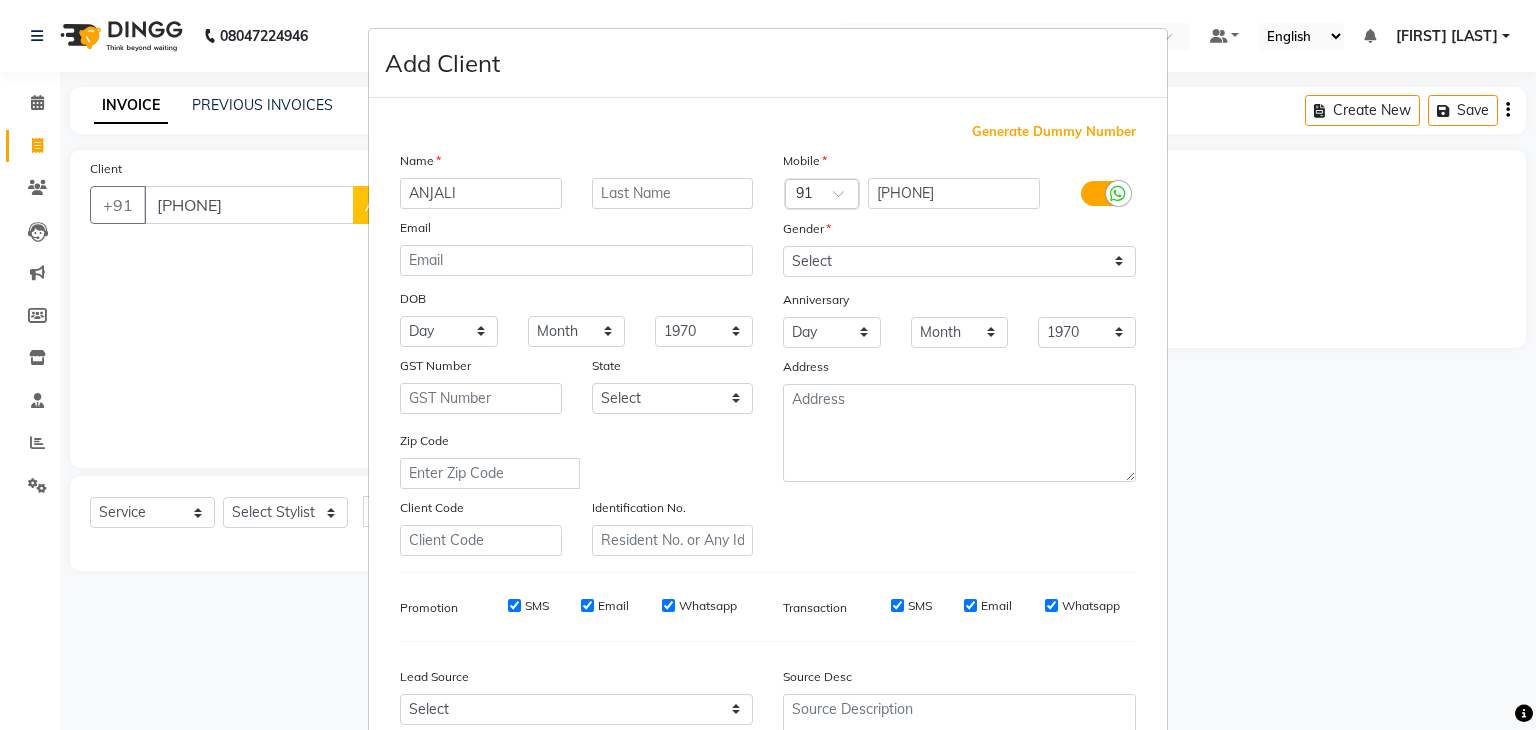 type on "ANJALI" 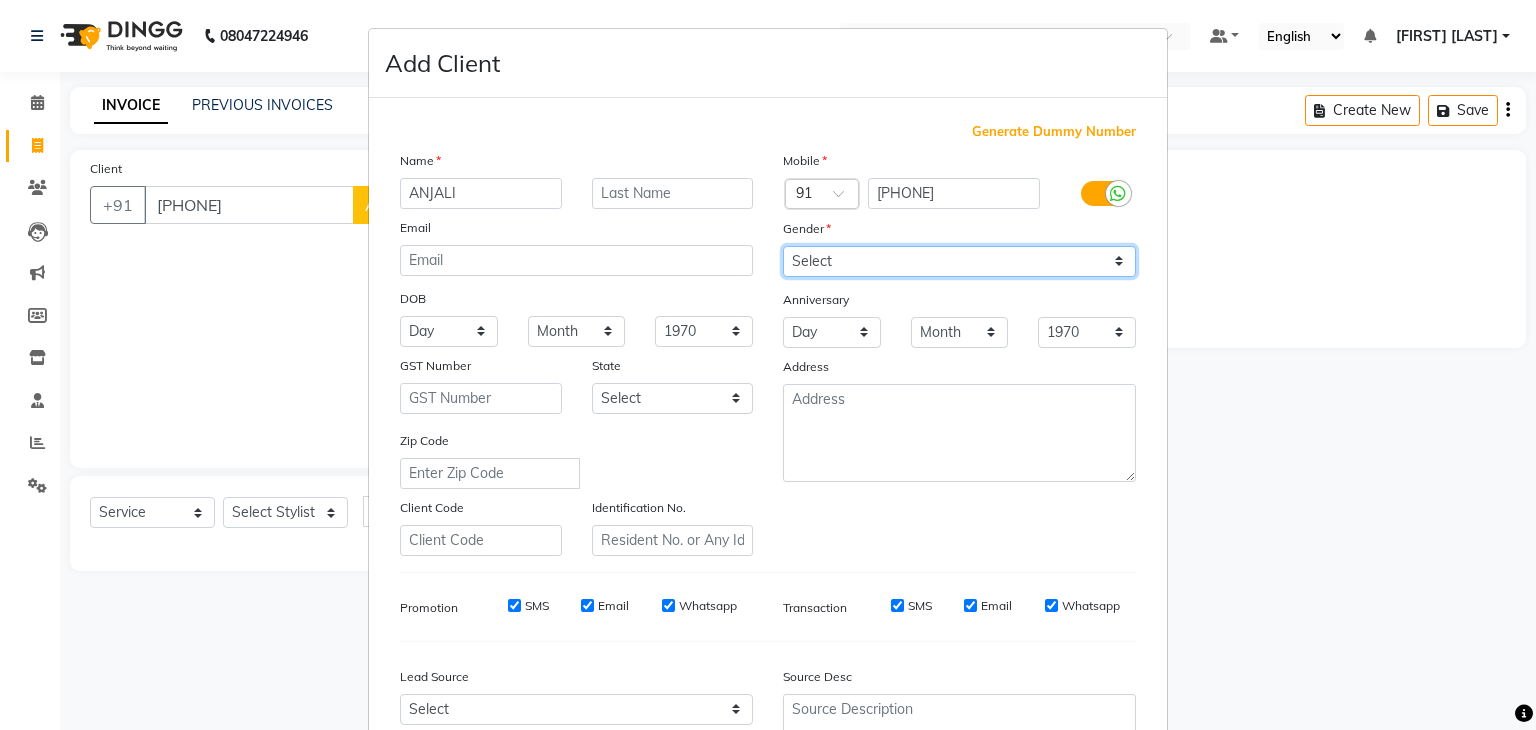 click on "Select Male Female Other Prefer Not To Say" at bounding box center (959, 261) 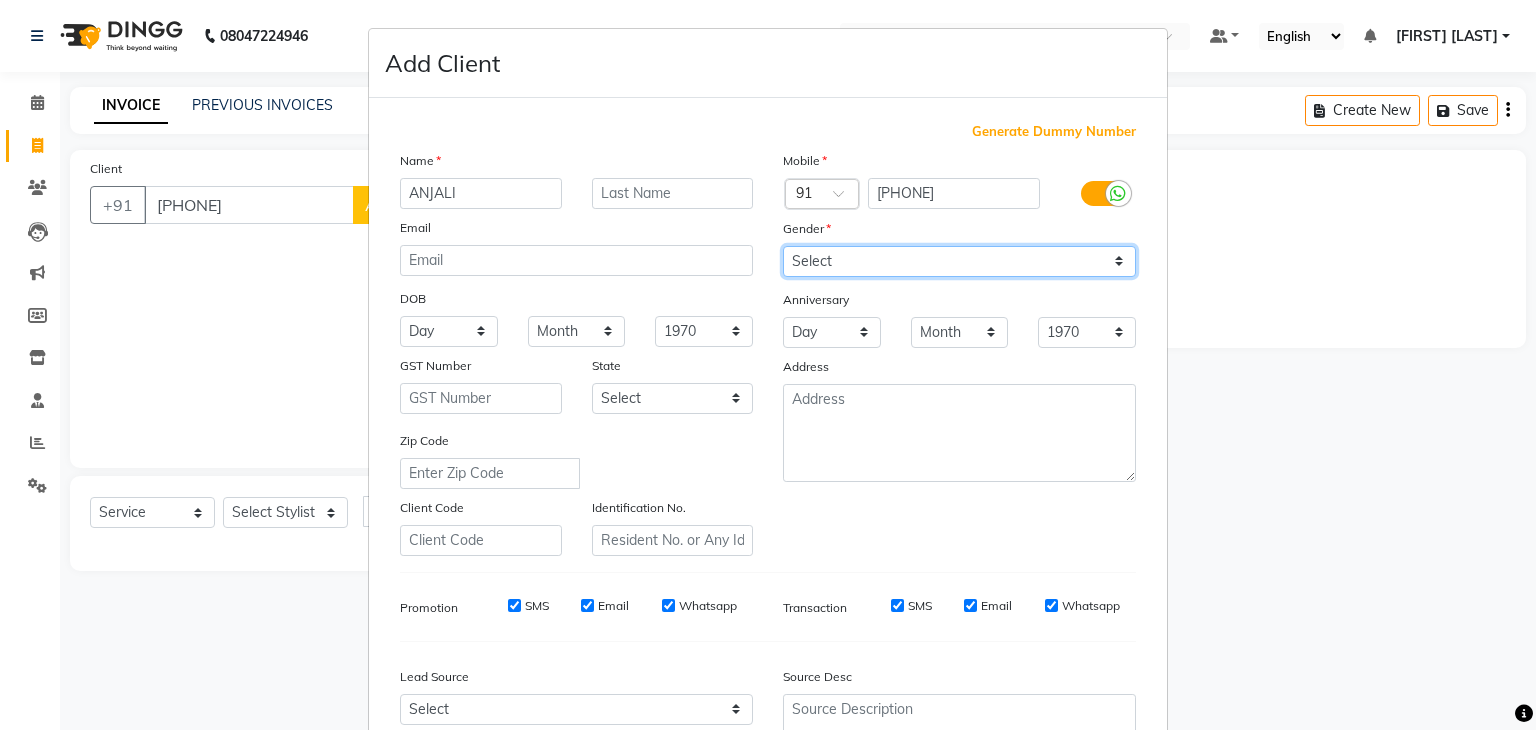 select on "female" 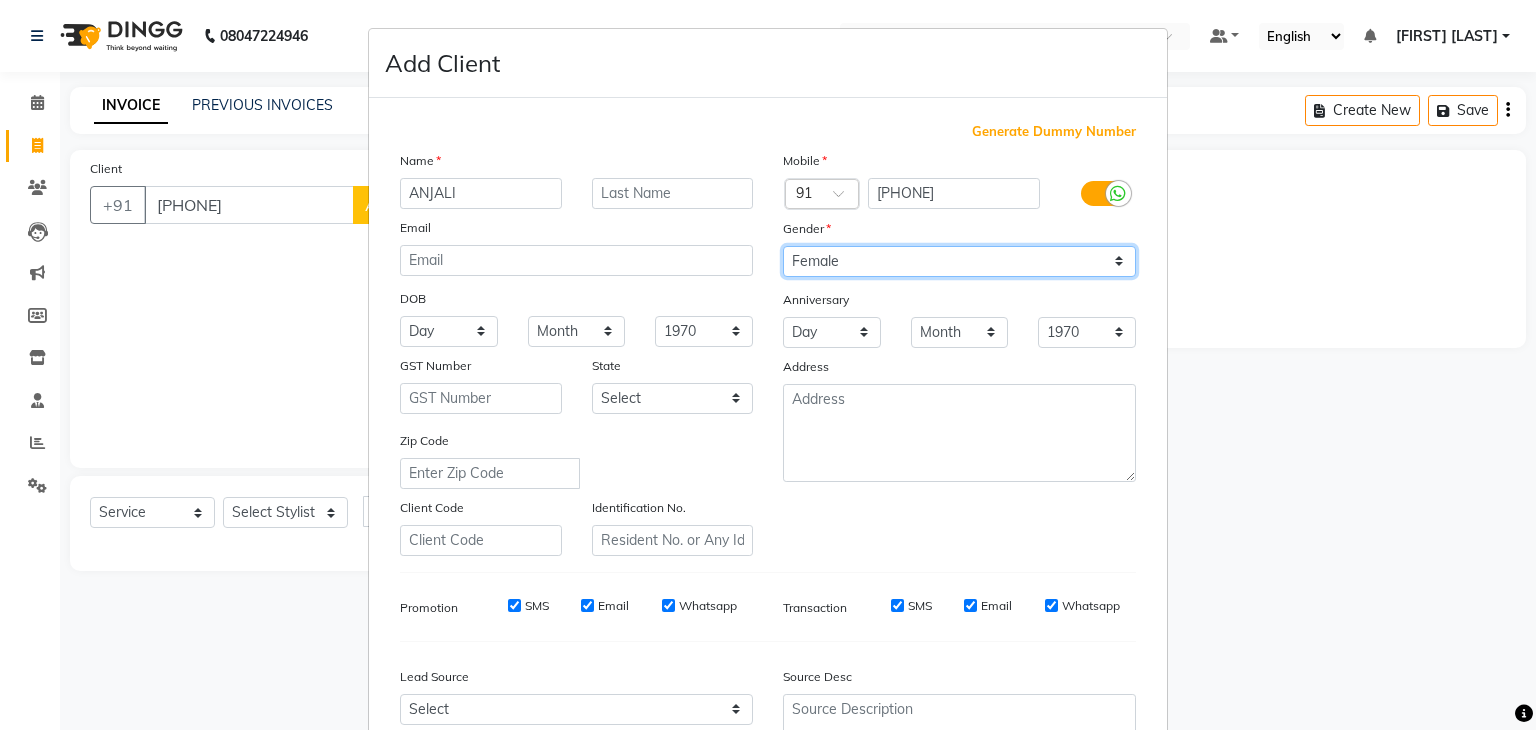 click on "Select Male Female Other Prefer Not To Say" at bounding box center (959, 261) 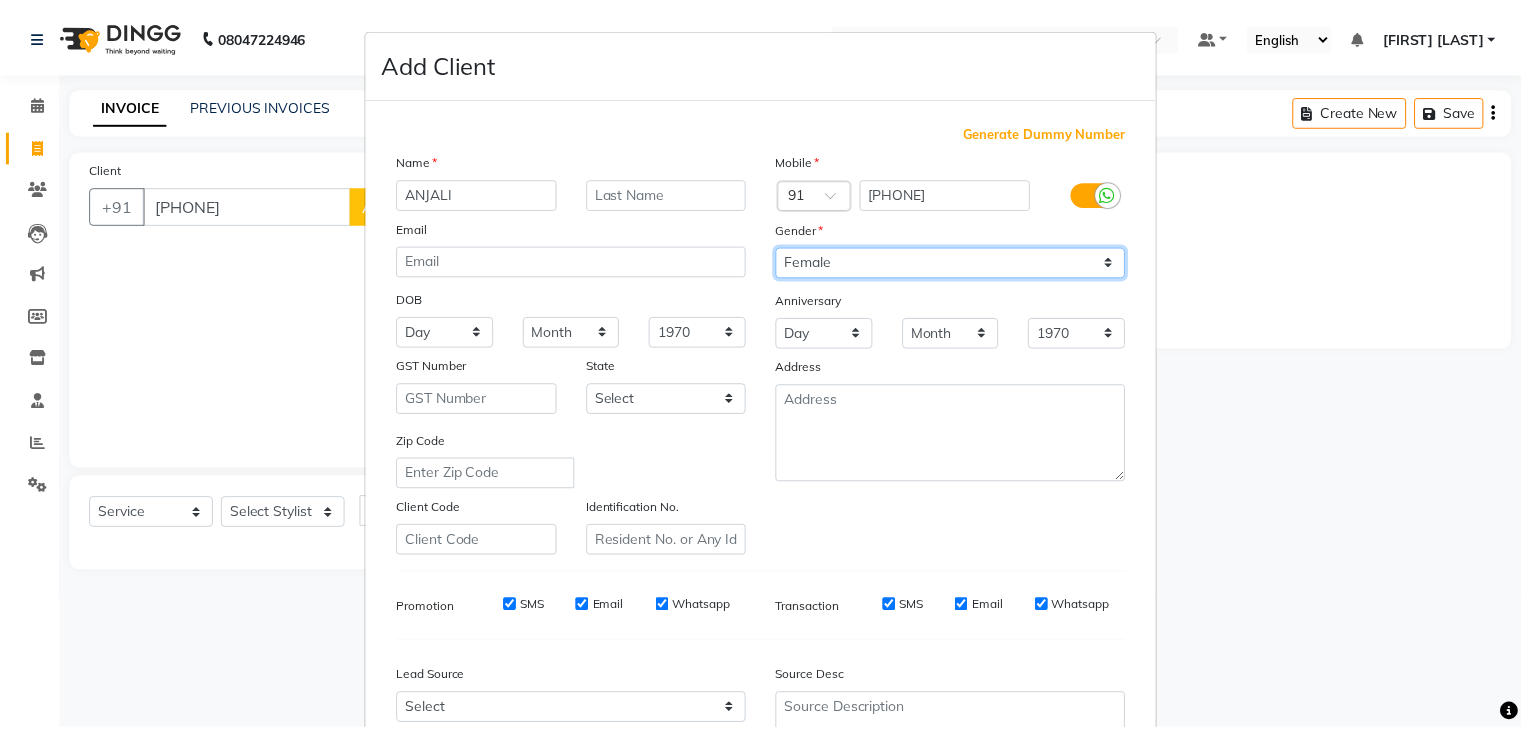scroll, scrollTop: 203, scrollLeft: 0, axis: vertical 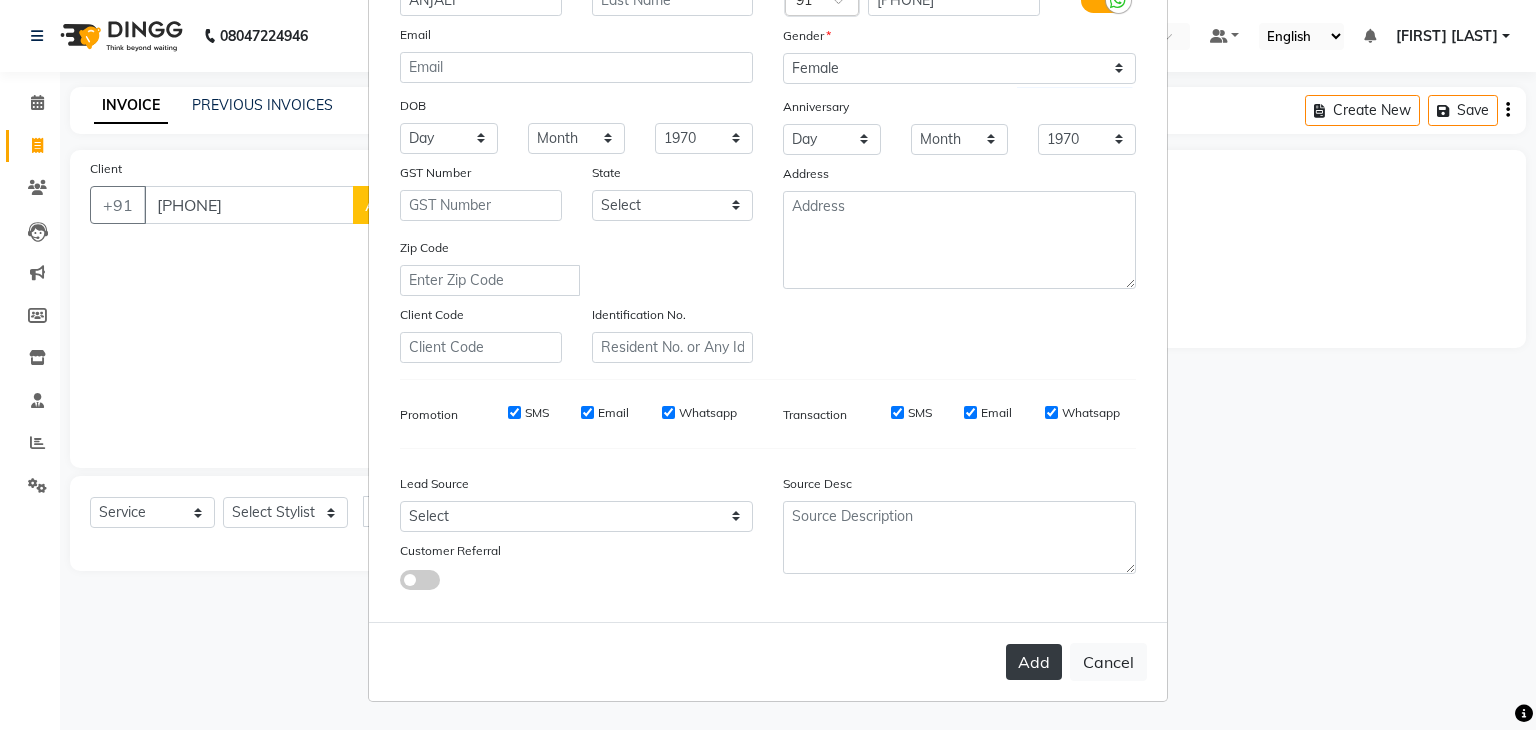 click on "Add" at bounding box center [1034, 662] 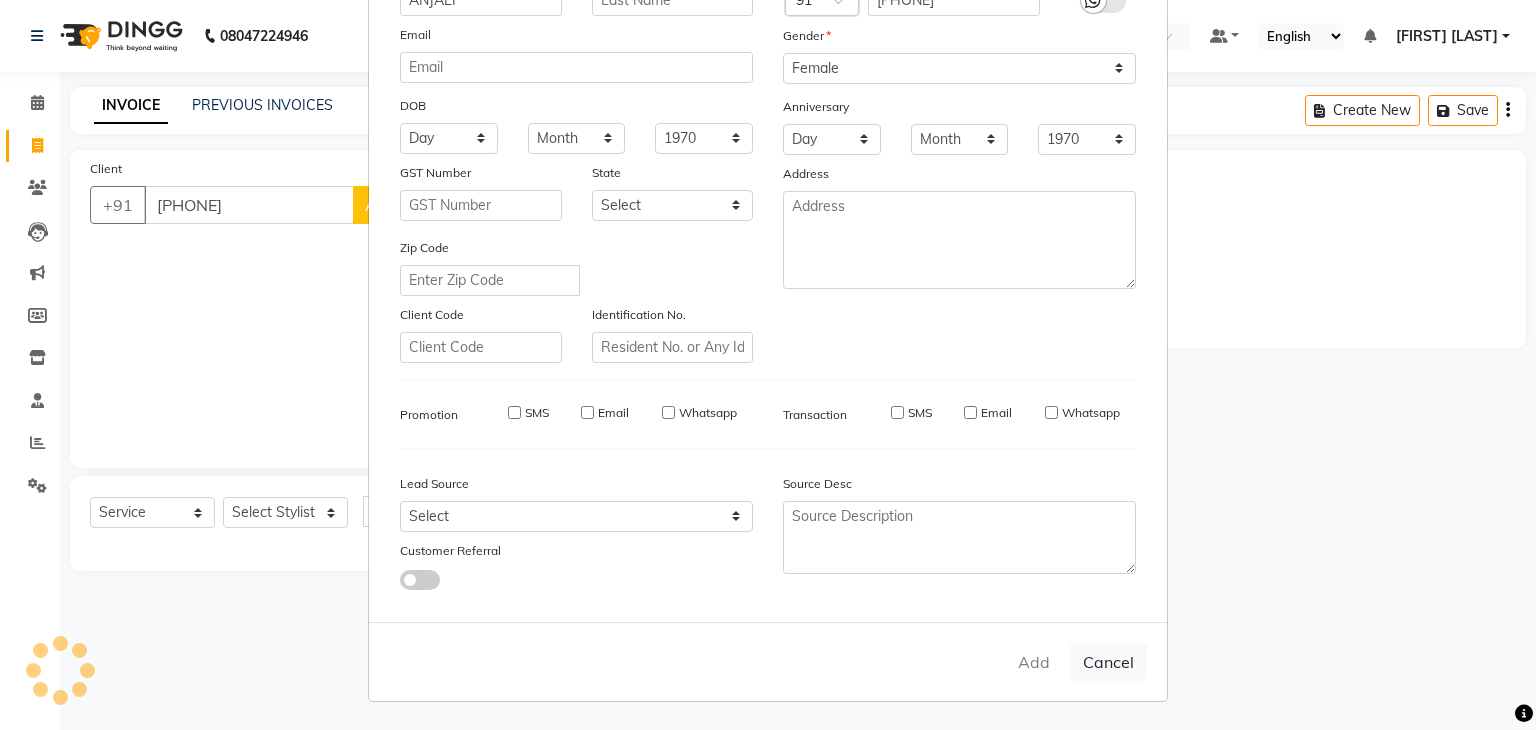 type 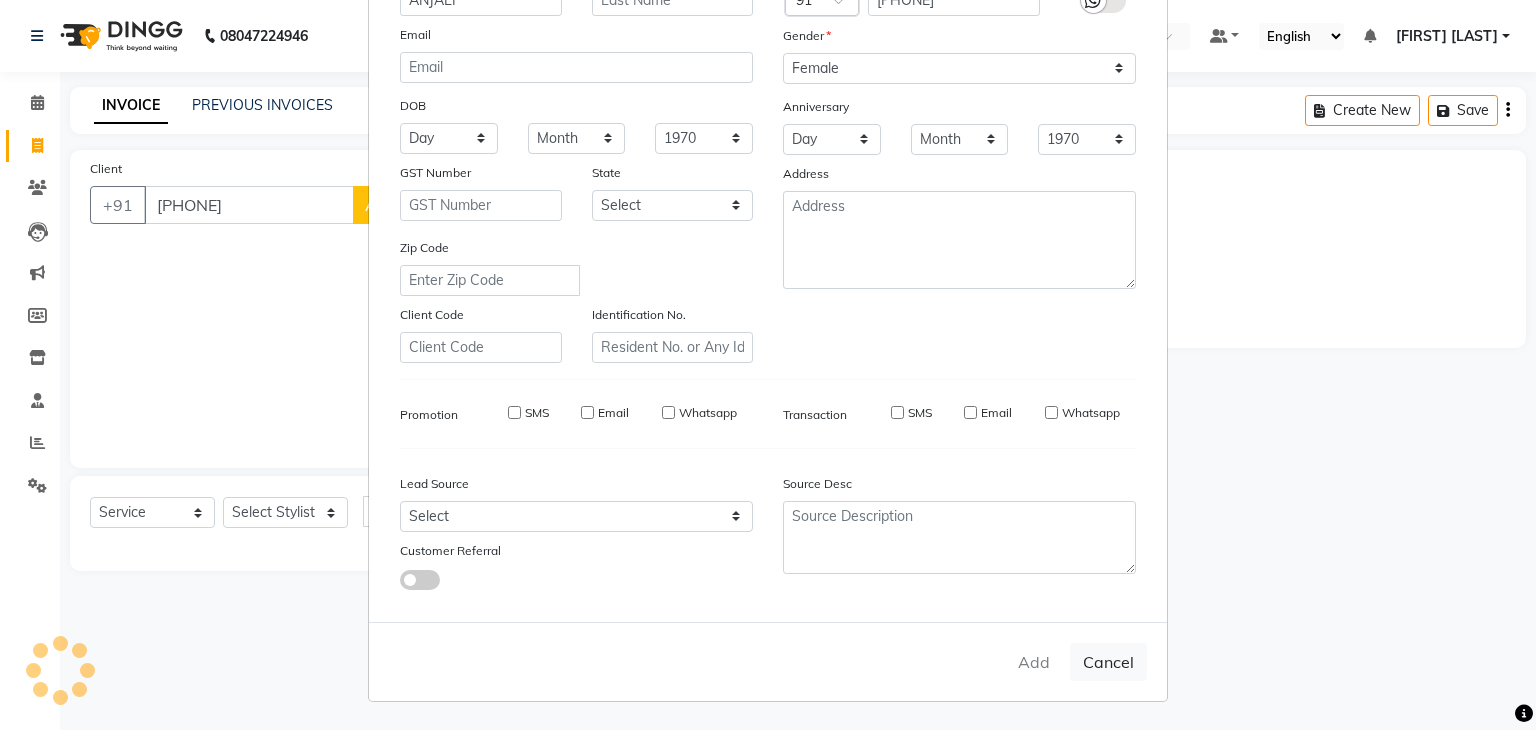 select 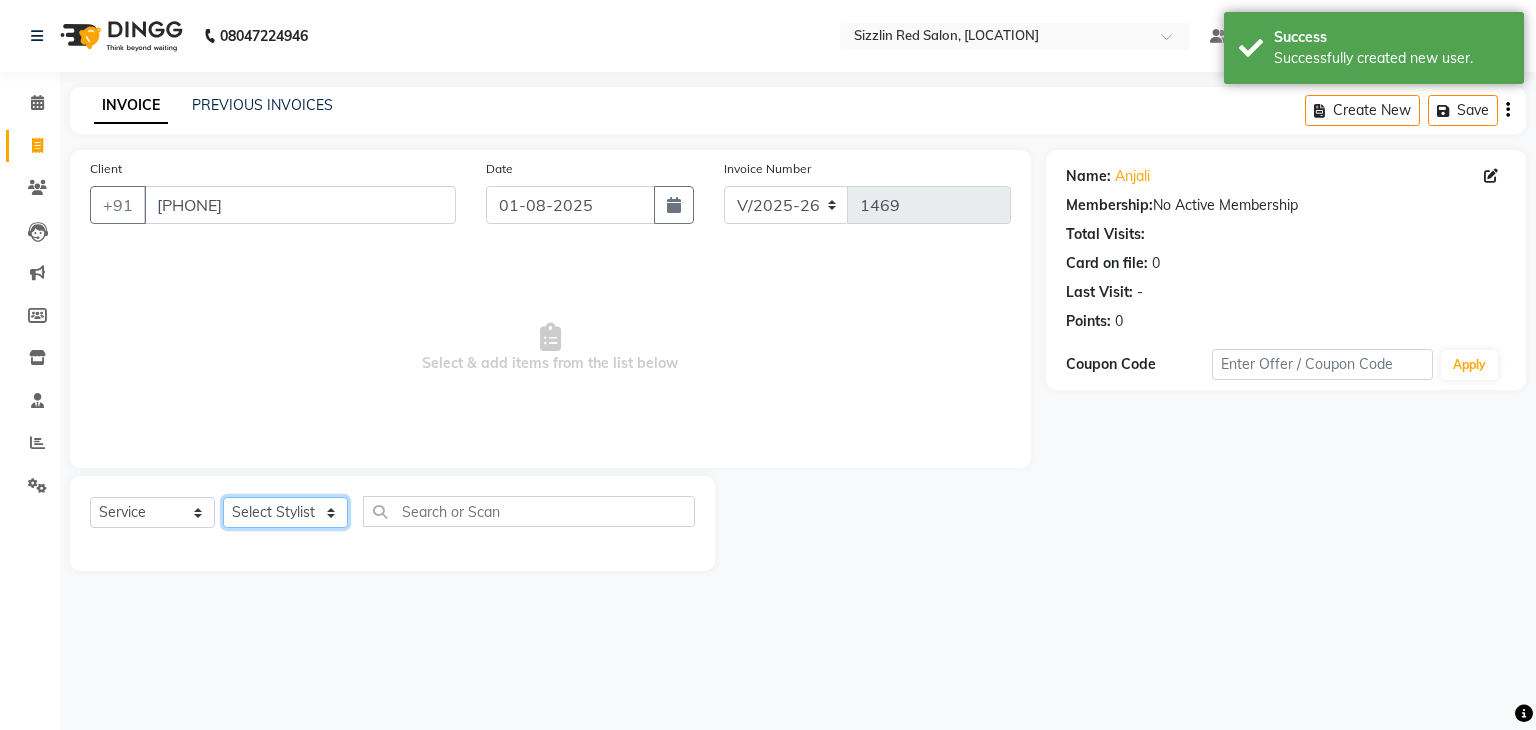 click on "Select Stylist Ajay HK 1 Ajay veer hk ALO Anjeeta Ankit BHASHA COUNTER Demetrious Lovepreet Mohit Mohit Vyas OM  Rohit SALMAN Sharda Shekhu Simran Sukh Swarang Toka Zen" 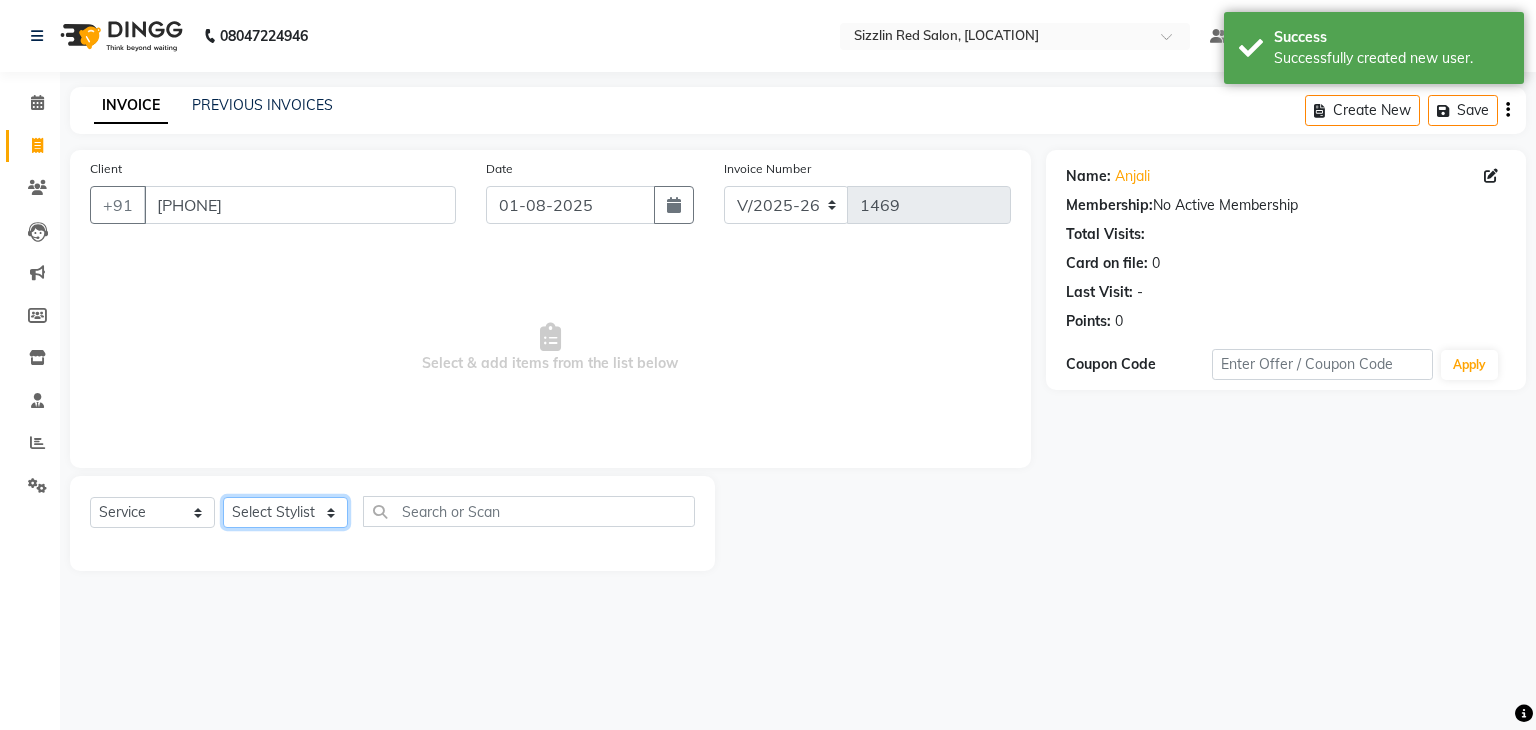 select on "70243" 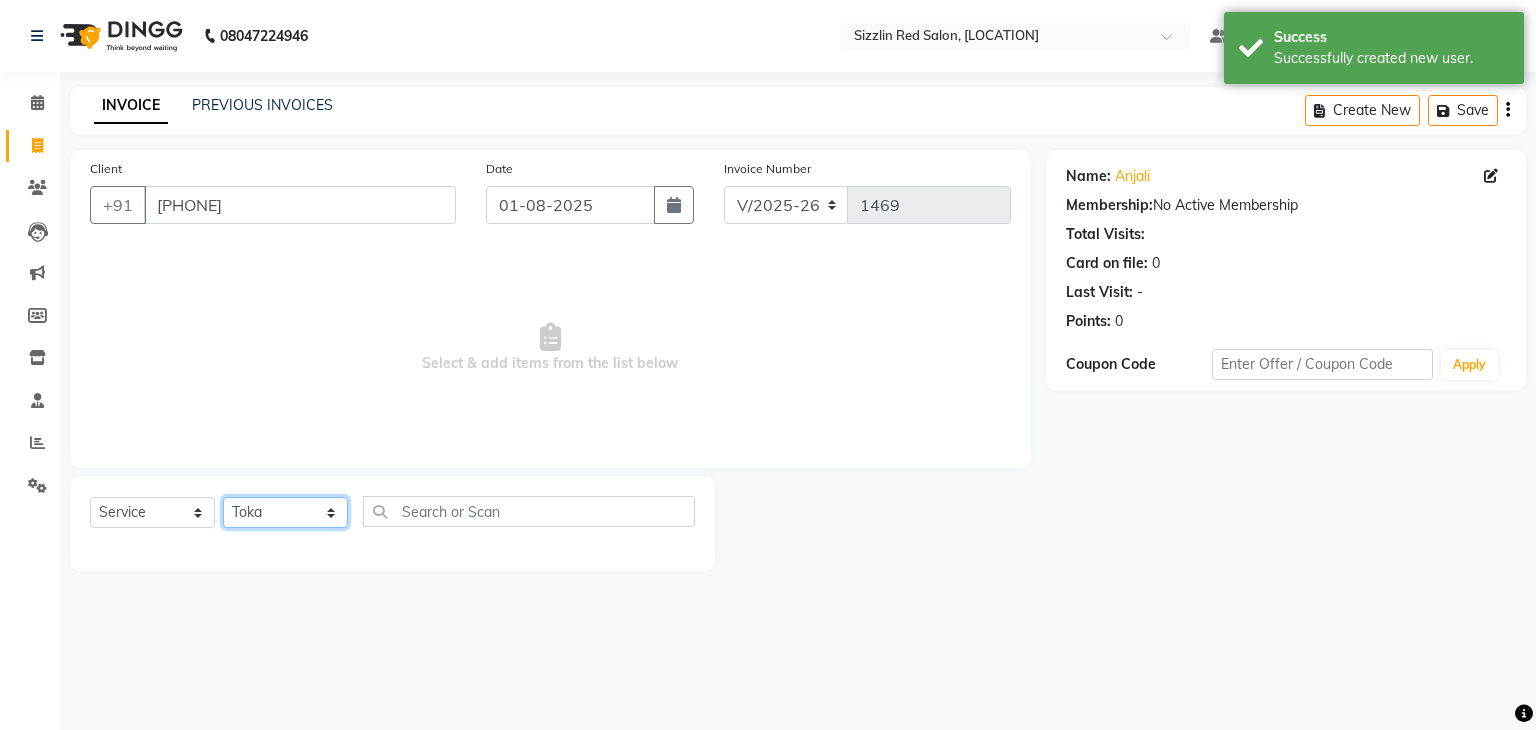 click on "Select Stylist Ajay HK 1 Ajay veer hk ALO Anjeeta Ankit BHASHA COUNTER Demetrious Lovepreet Mohit Mohit Vyas OM  Rohit SALMAN Sharda Shekhu Simran Sukh Swarang Toka Zen" 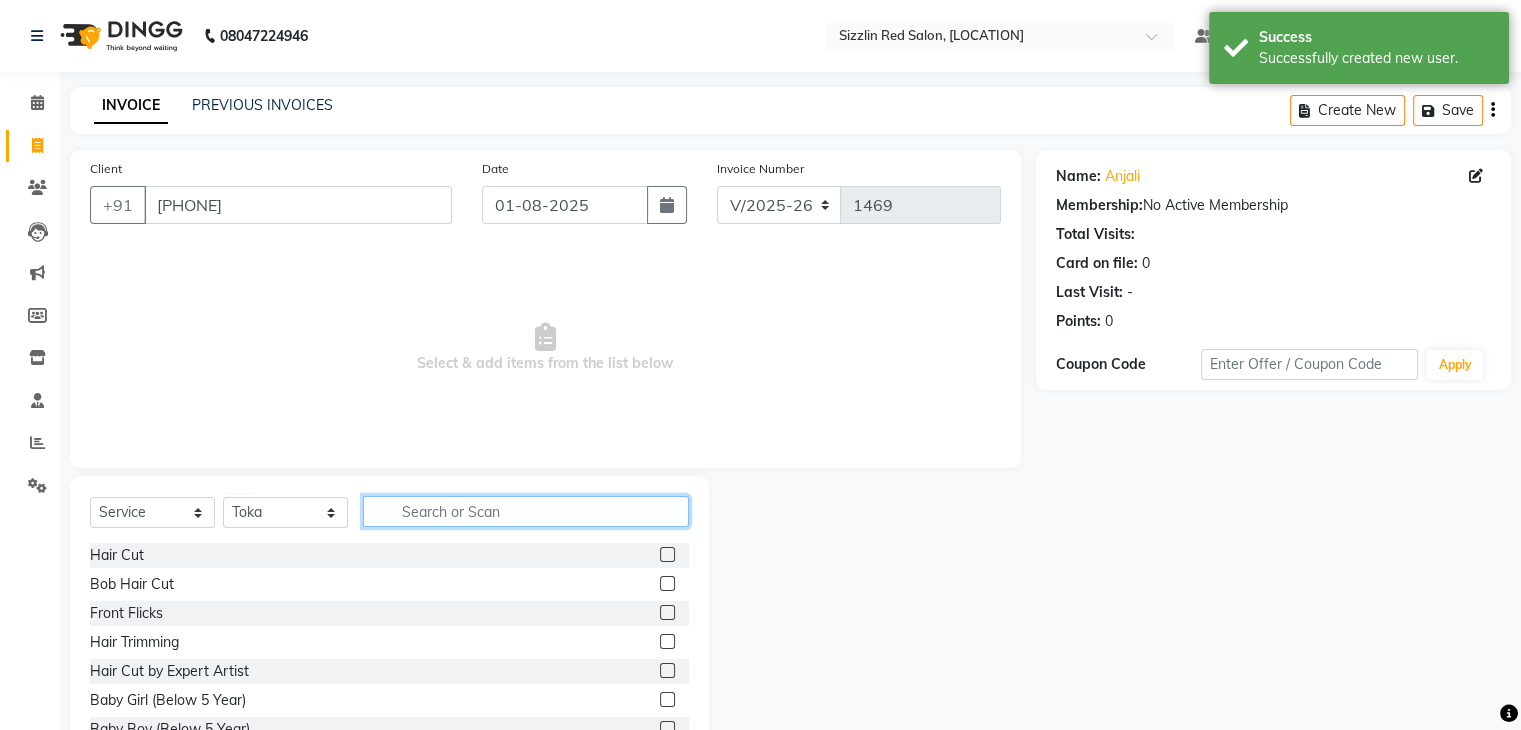 click 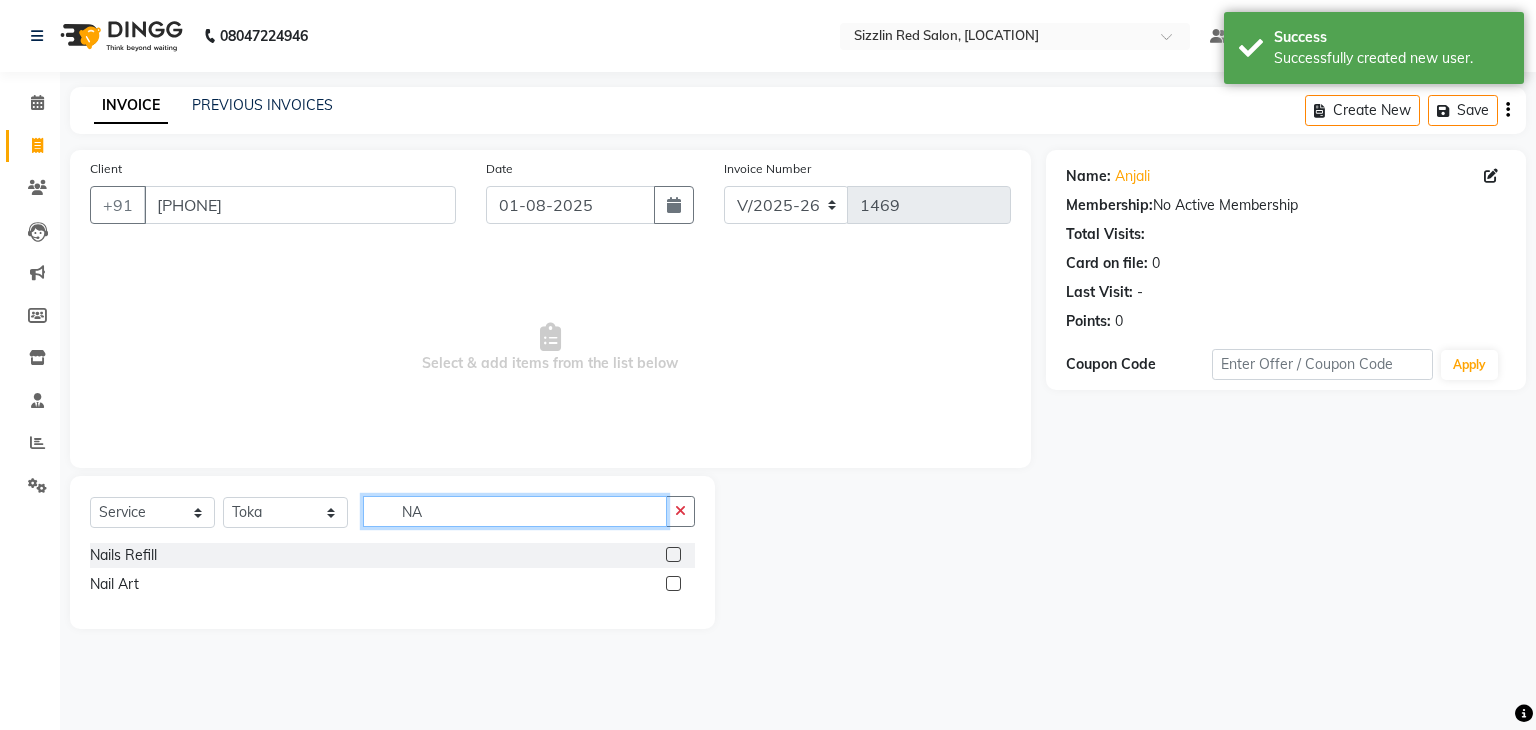 type on "N" 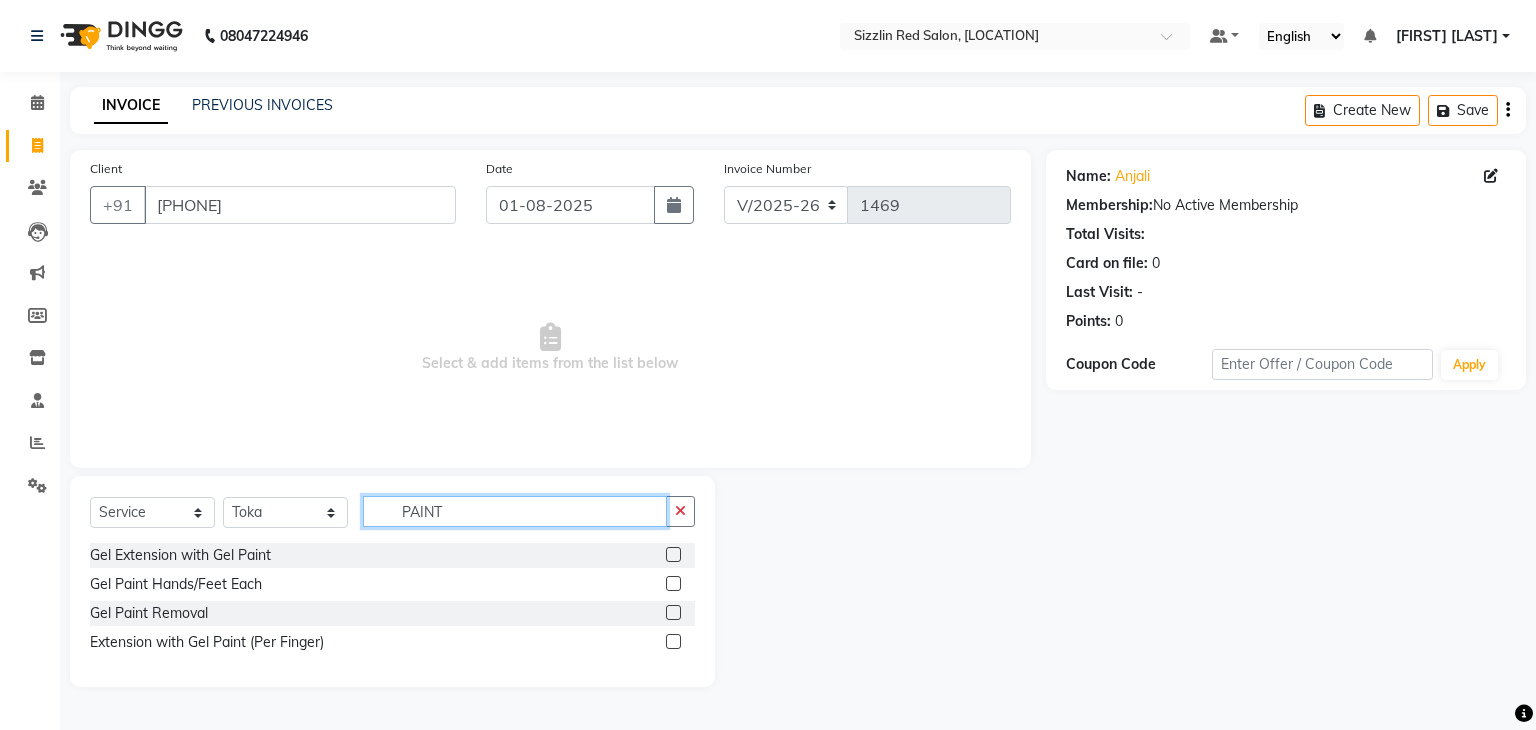 type on "PAINT" 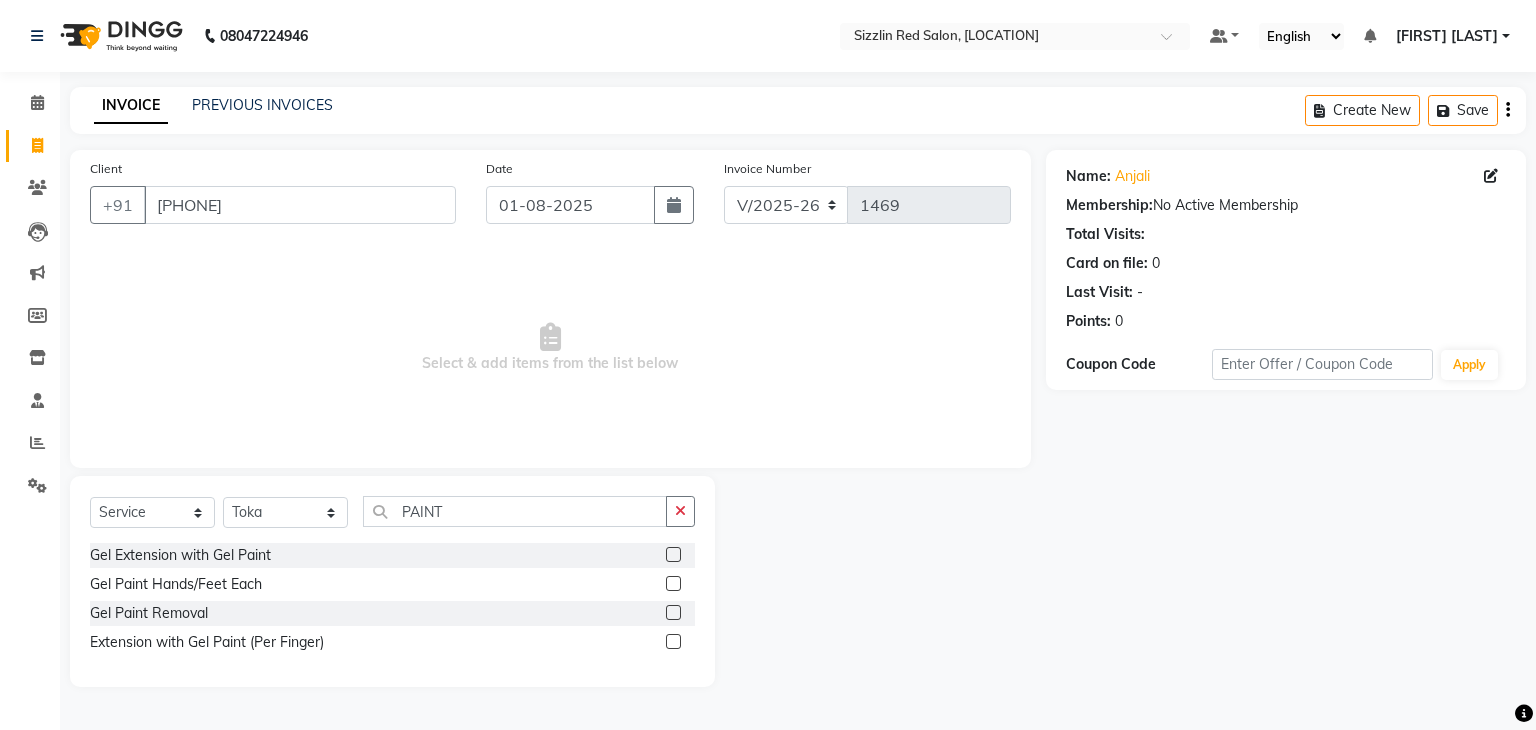 click 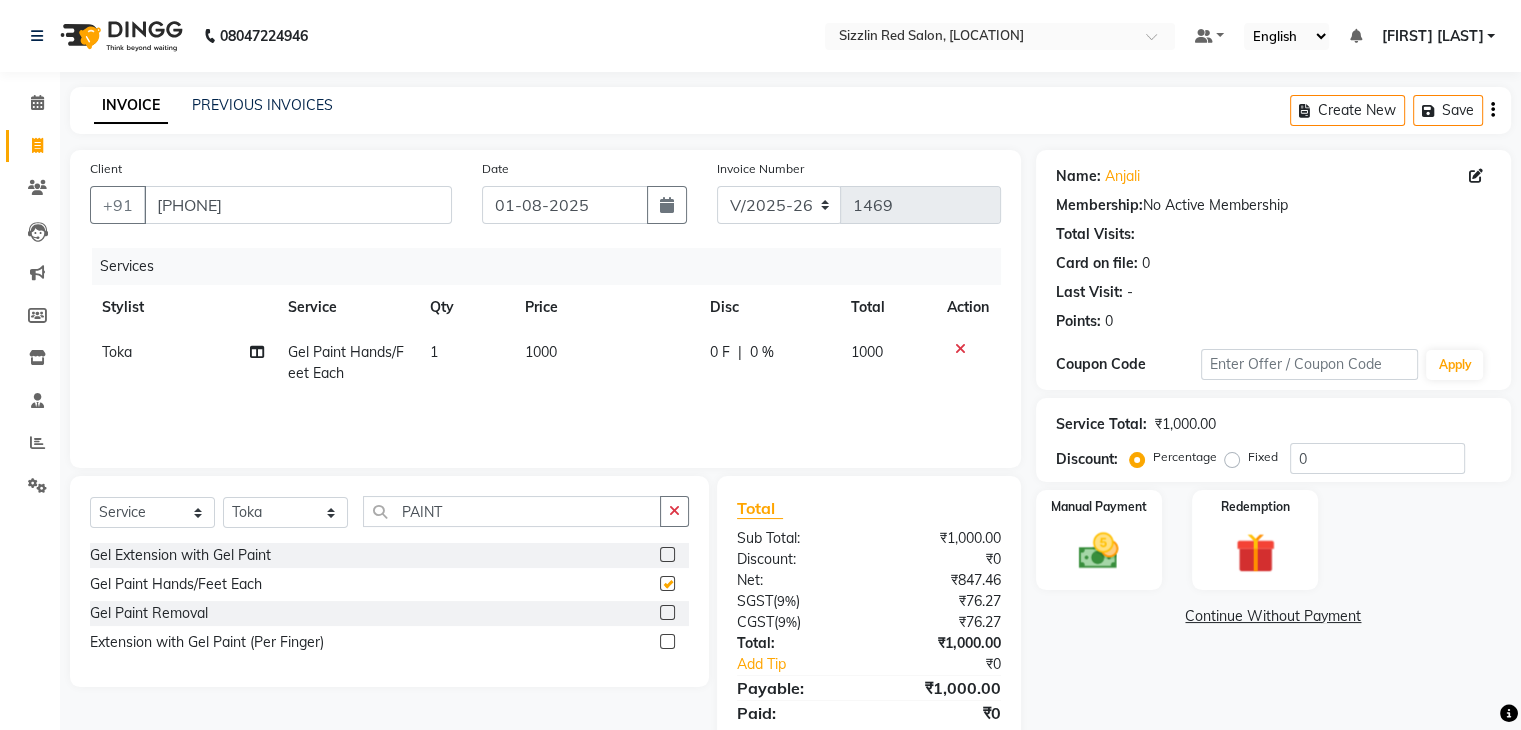 checkbox on "false" 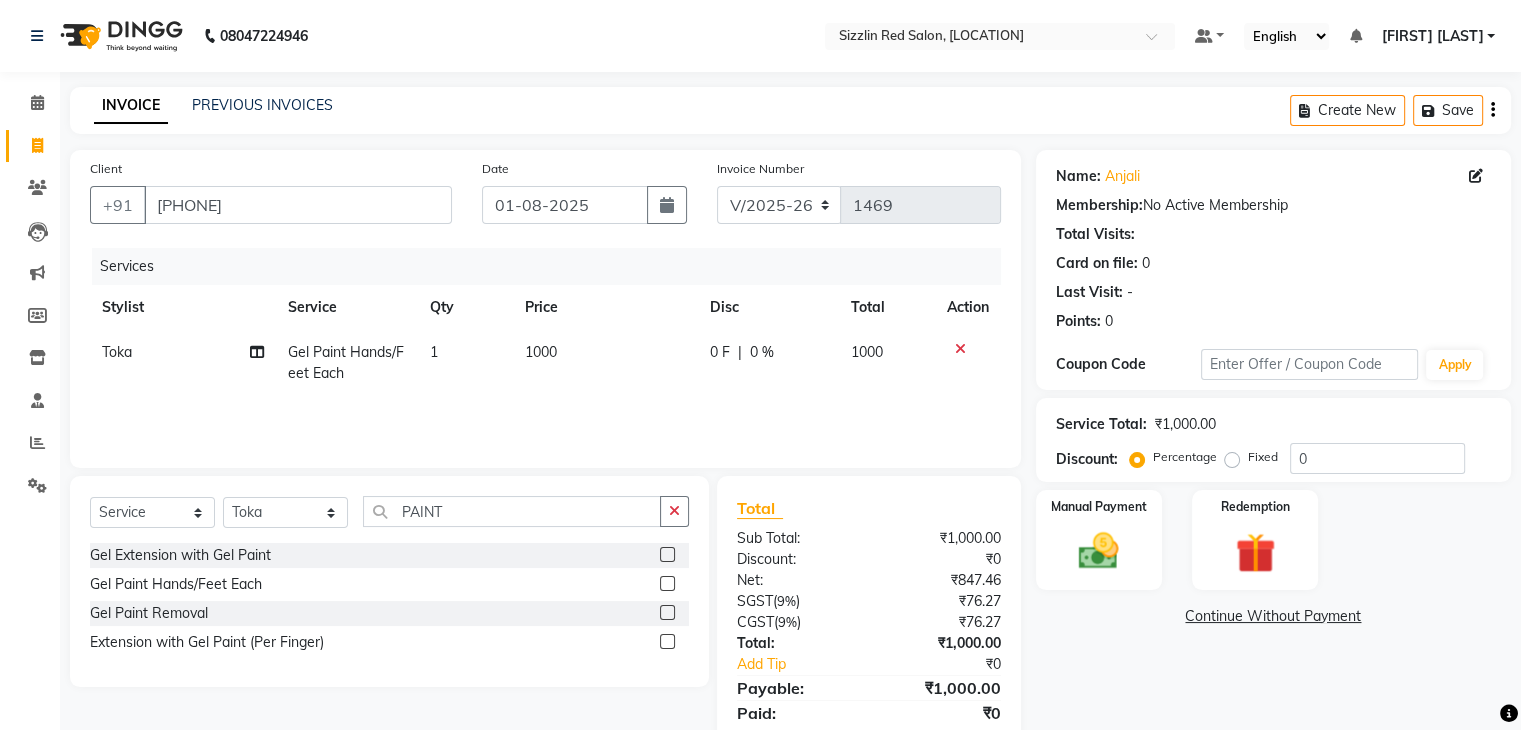 scroll, scrollTop: 71, scrollLeft: 0, axis: vertical 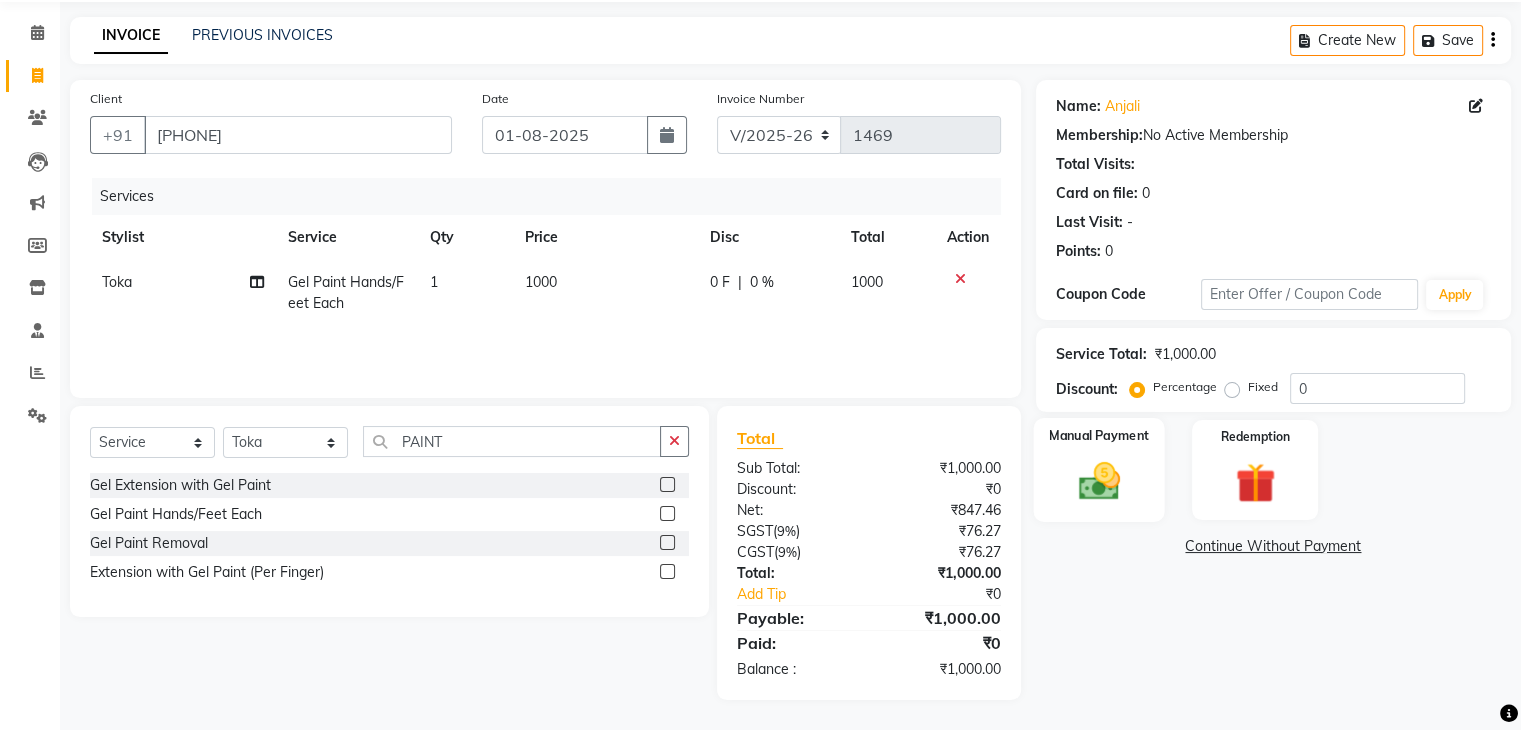click on "Manual Payment" 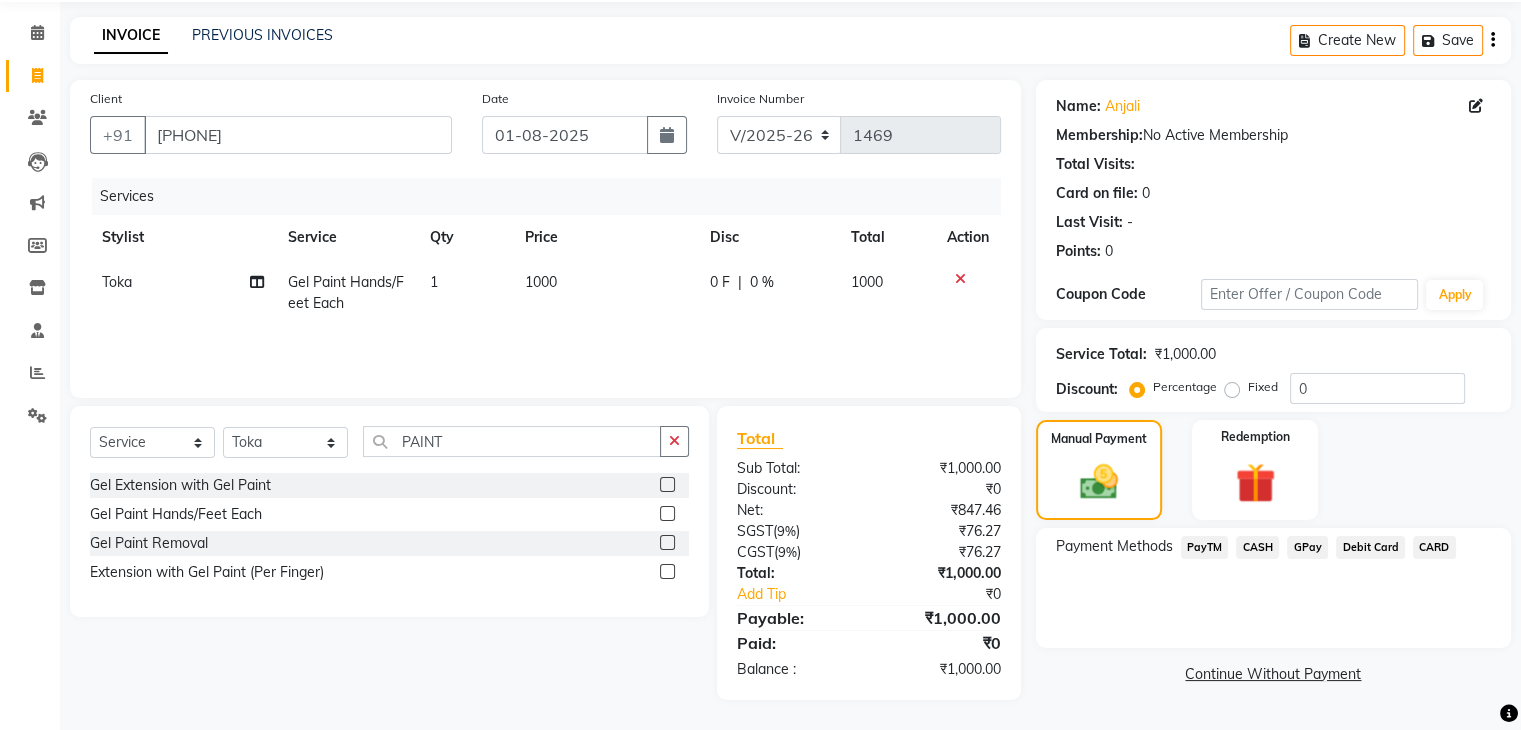 click on "PayTM" 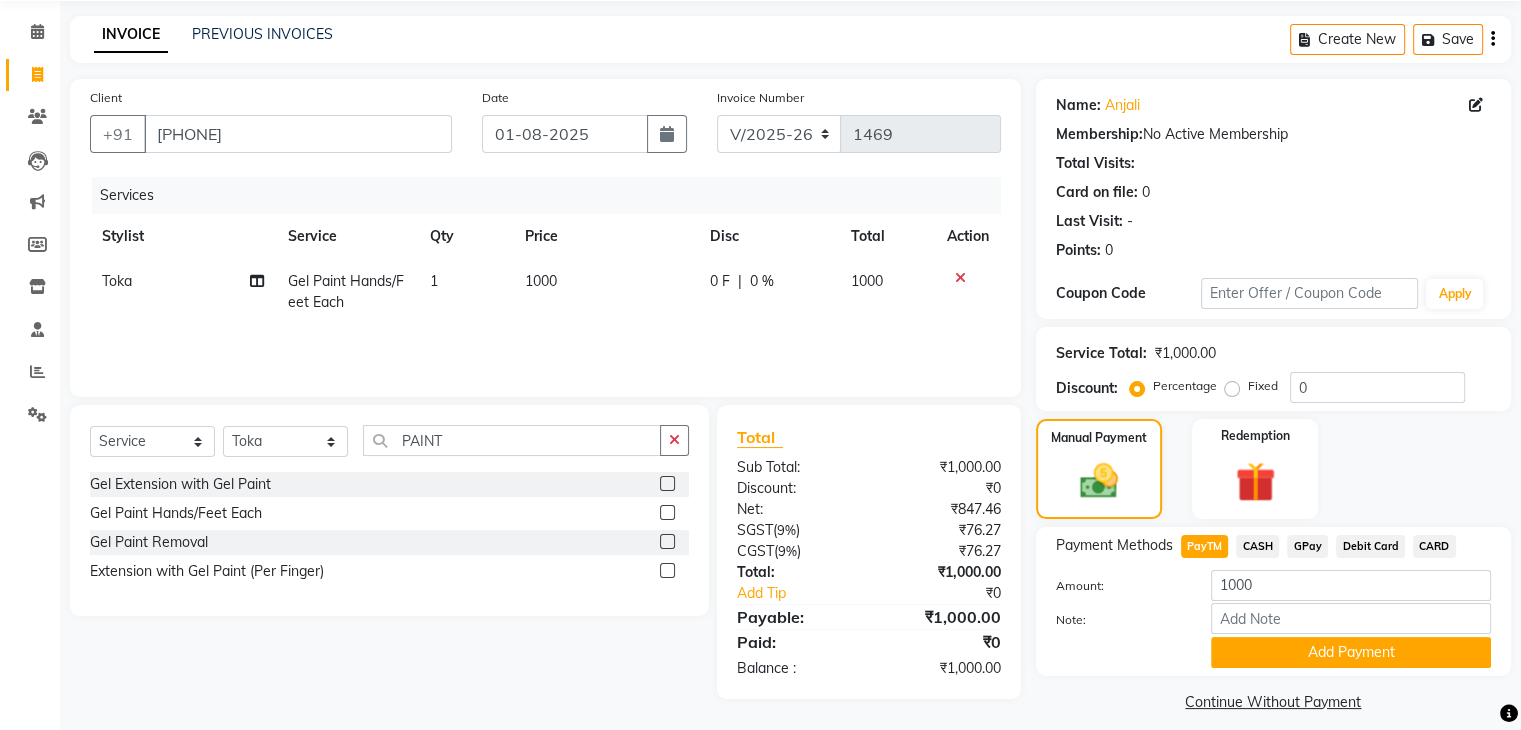 click on "CASH" 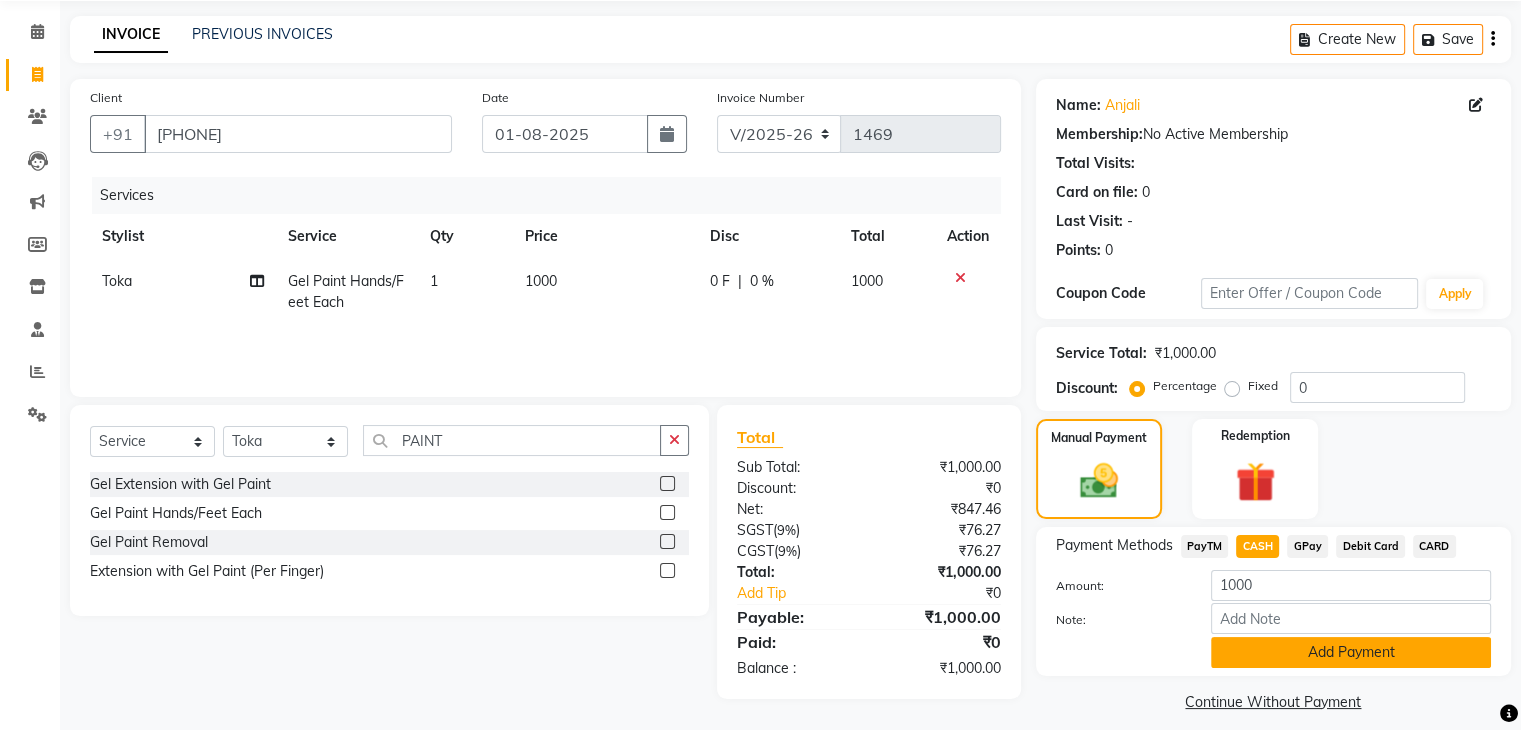 click on "Add Payment" 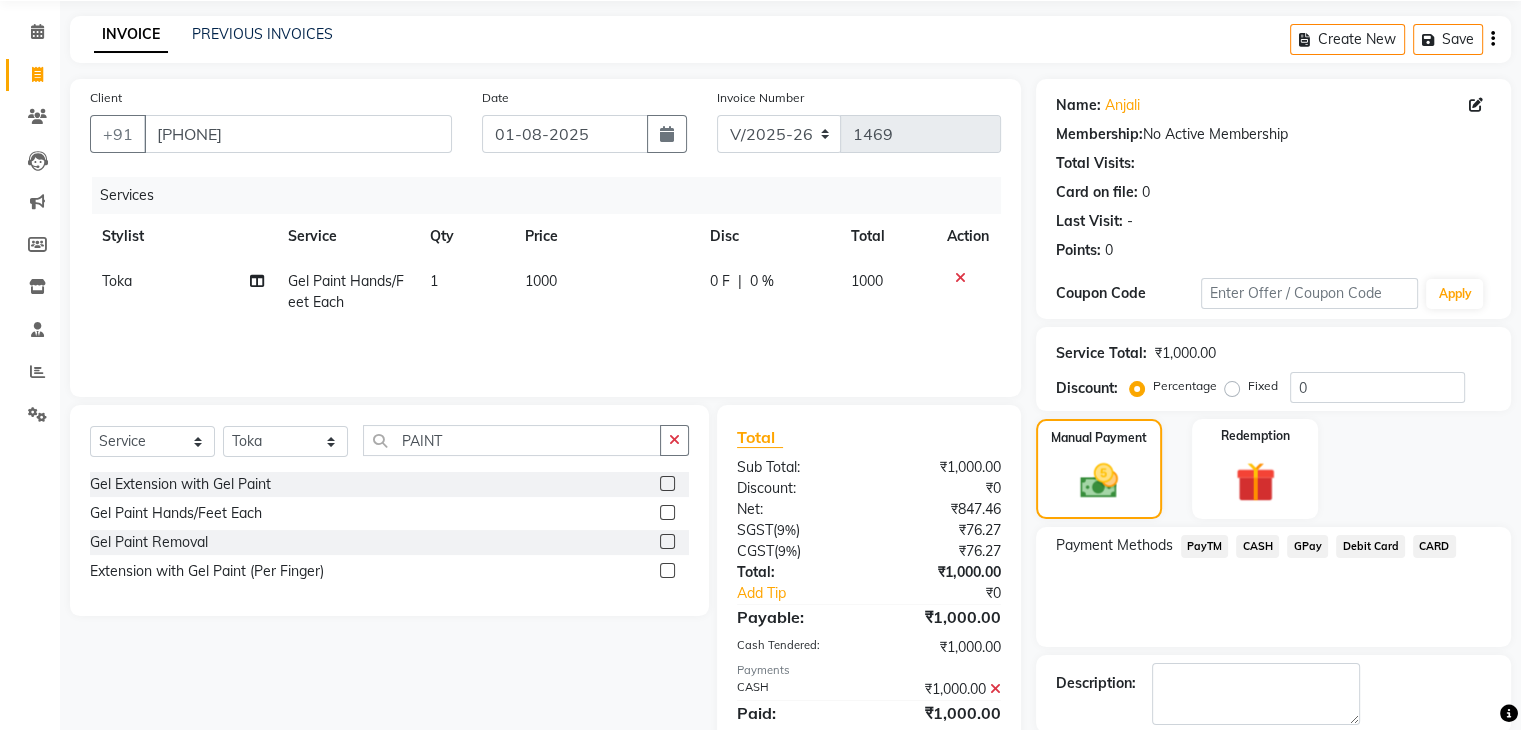 scroll, scrollTop: 171, scrollLeft: 0, axis: vertical 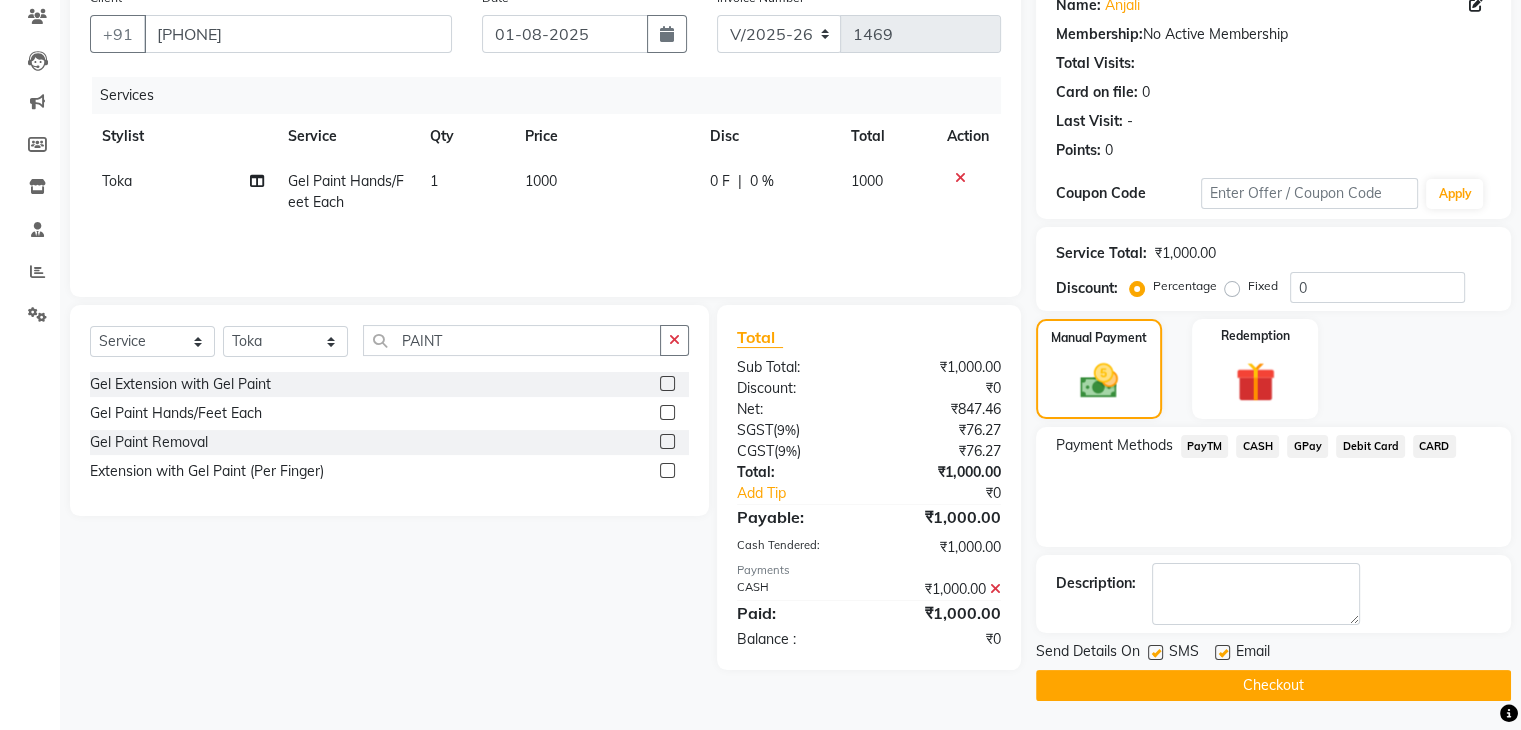 click on "Checkout" 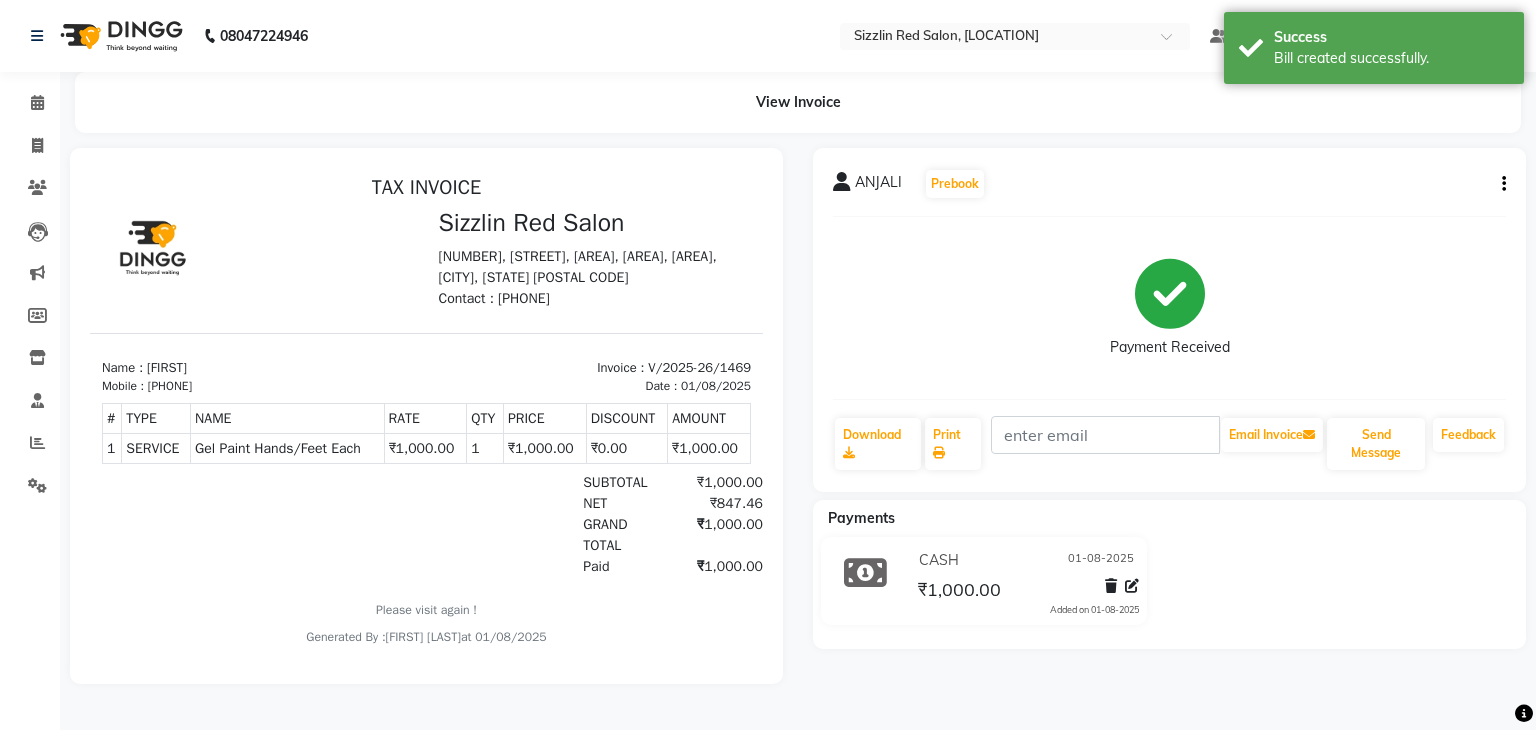 scroll, scrollTop: 0, scrollLeft: 0, axis: both 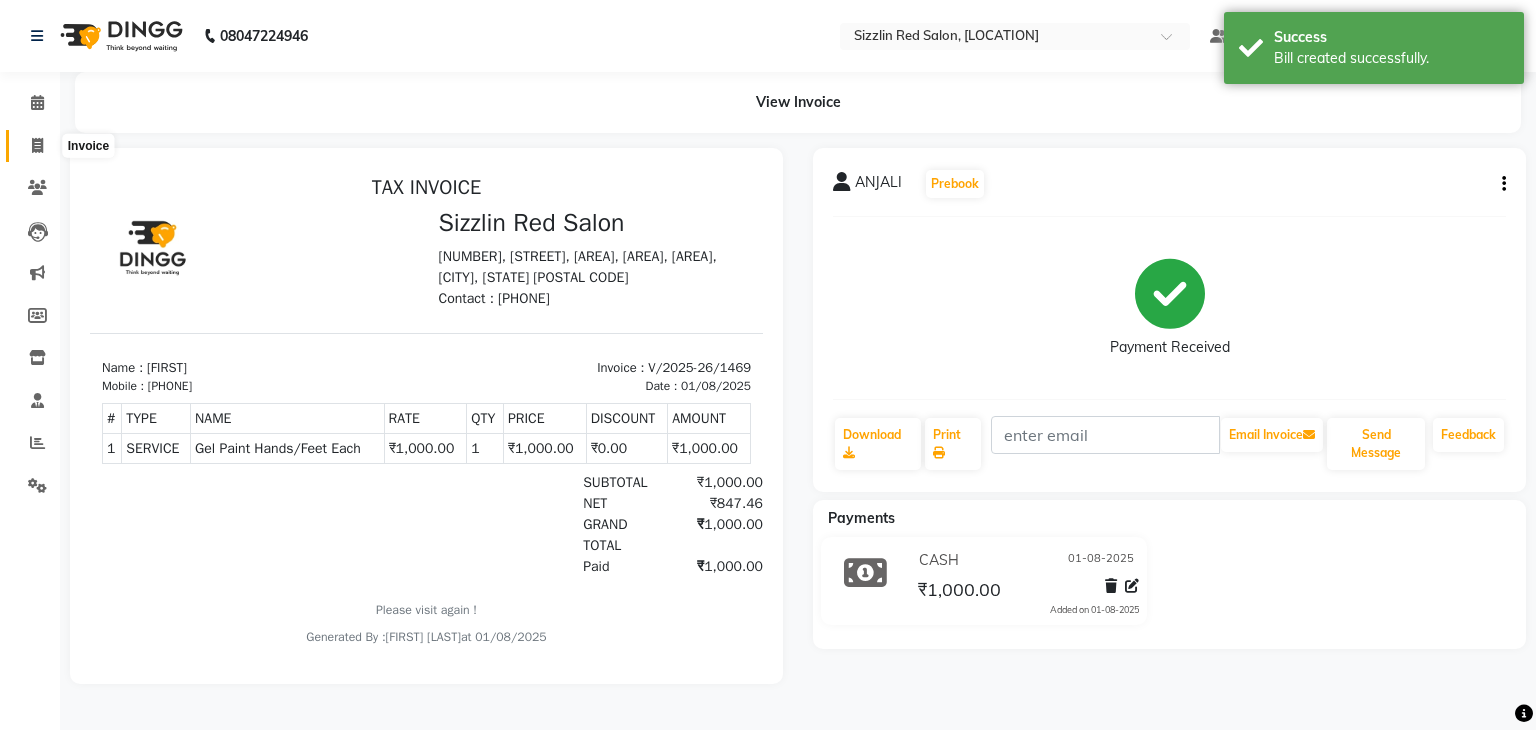 click 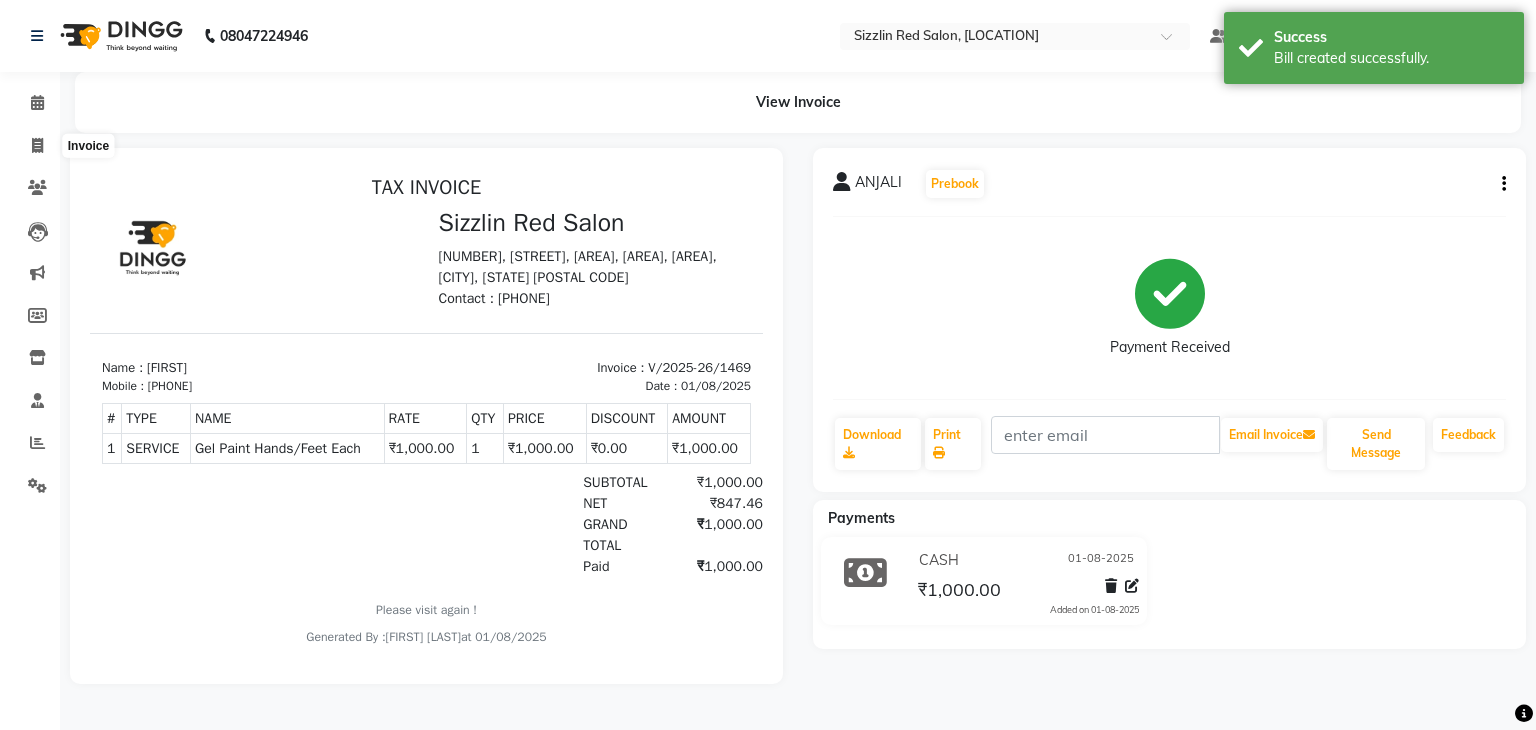 select on "service" 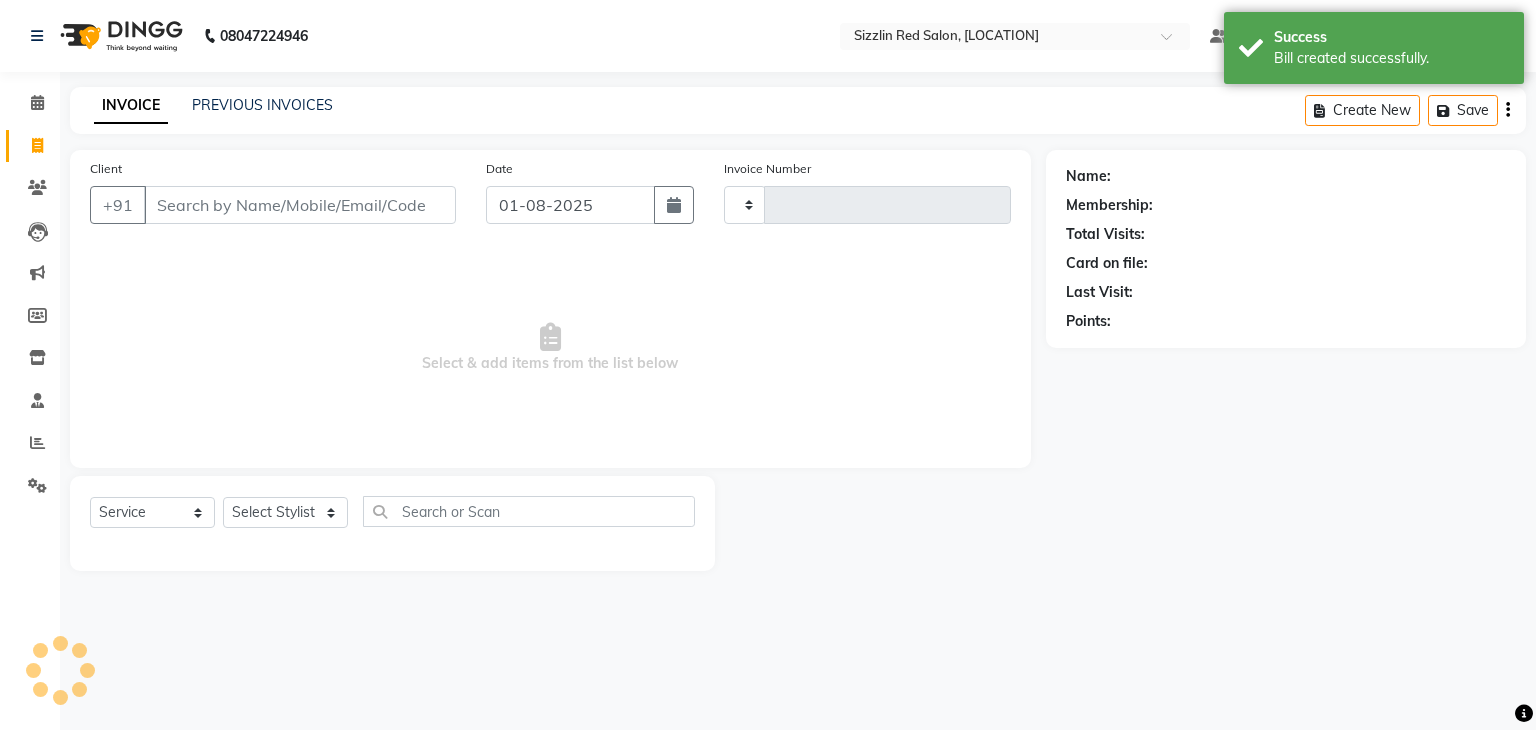 type on "1470" 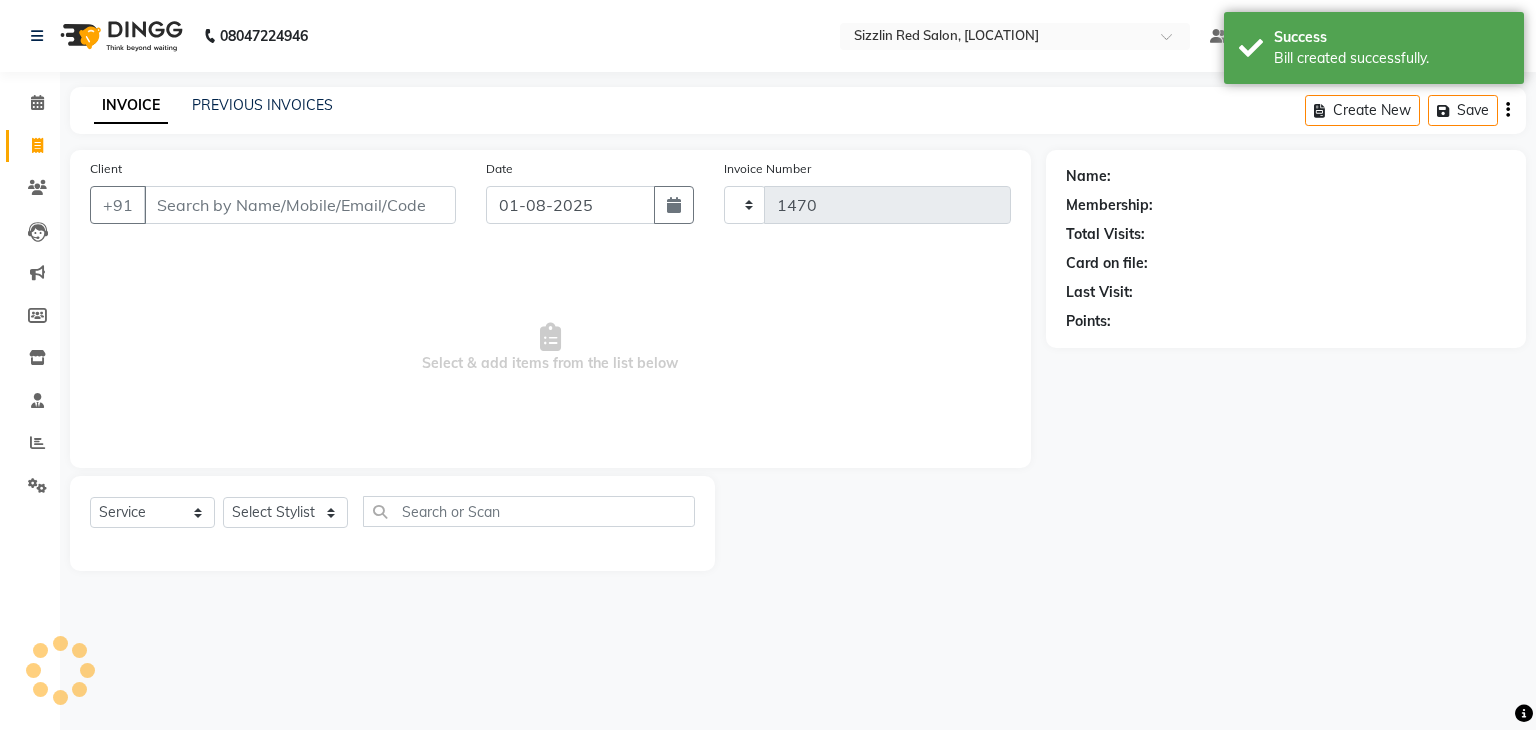 select on "7534" 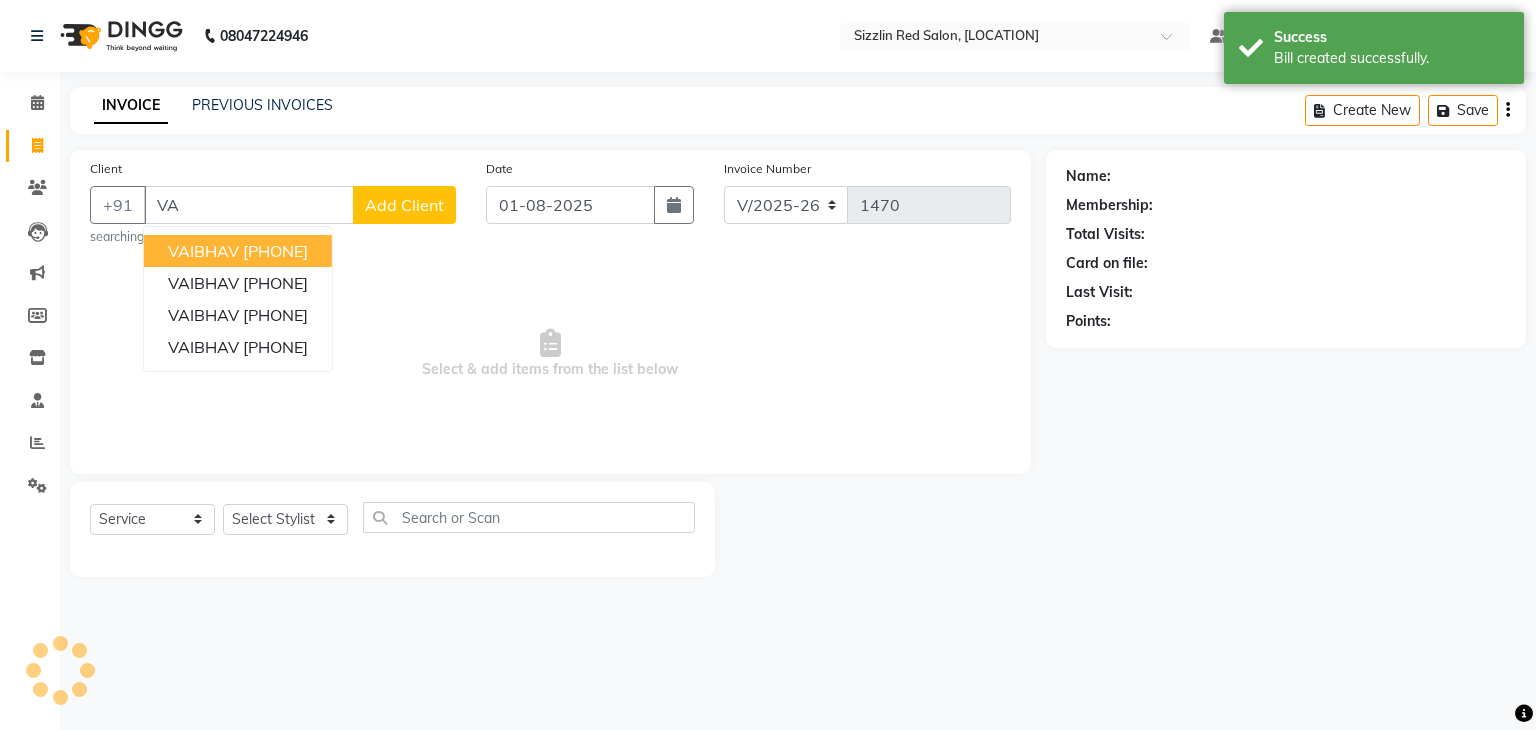 type on "V" 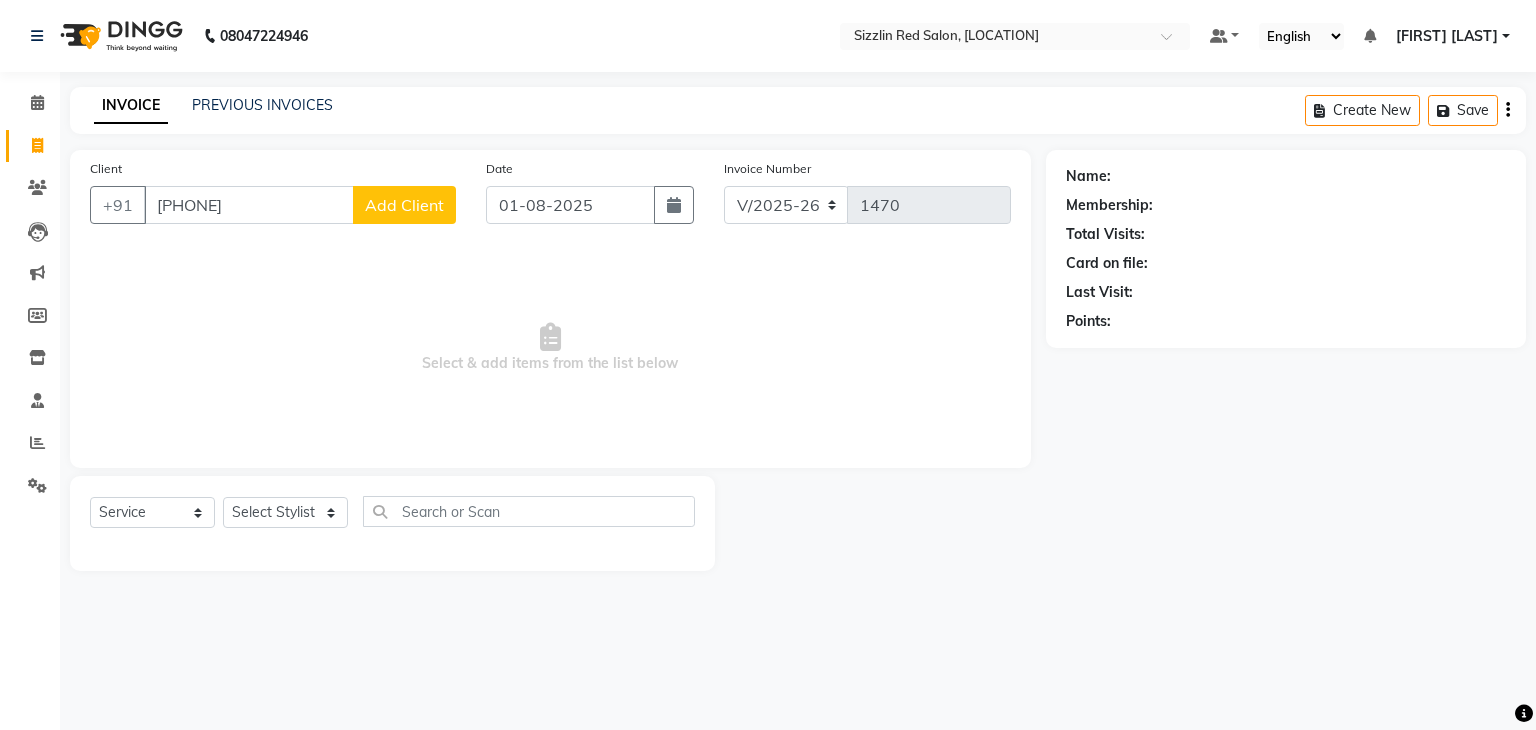 type on "[PHONE]" 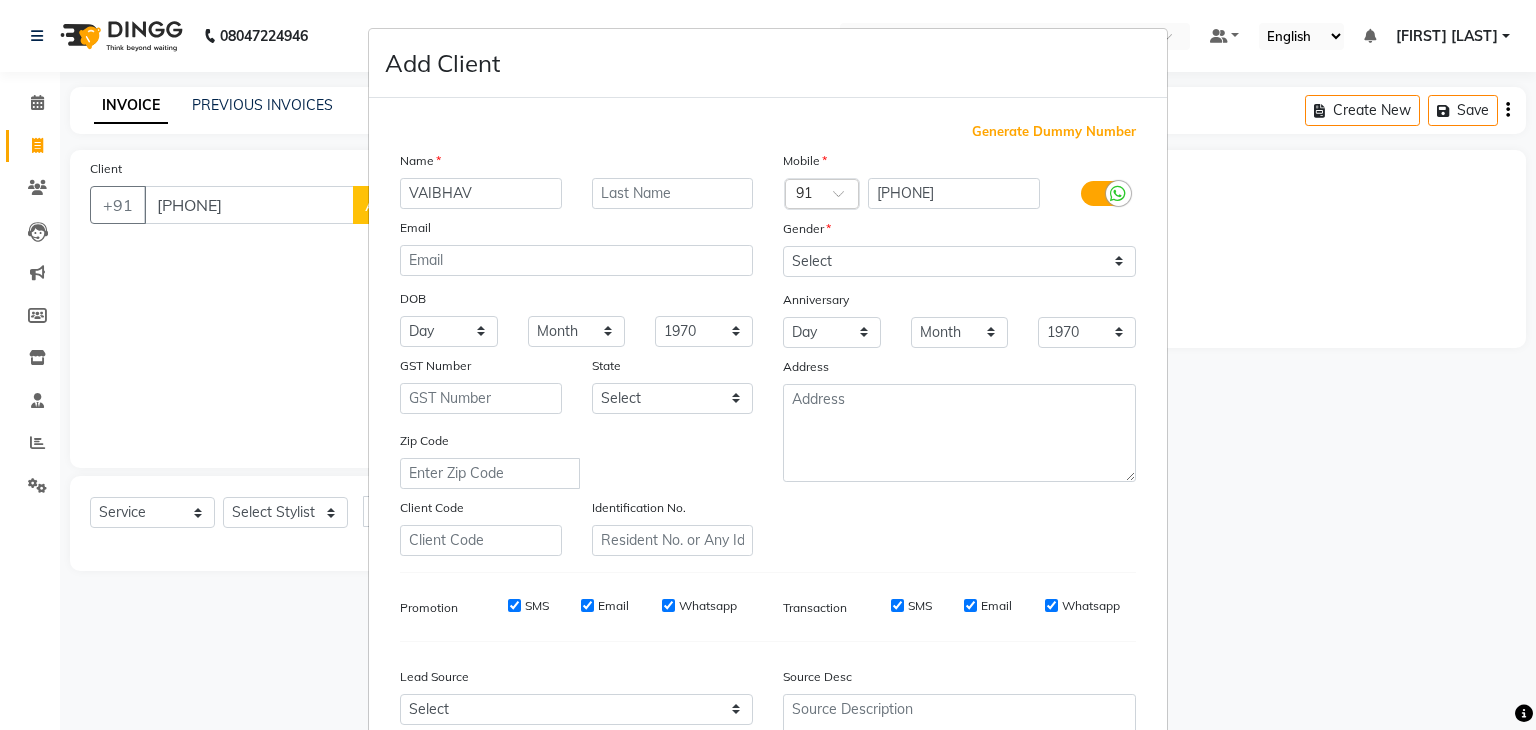 type on "VAIBHAV" 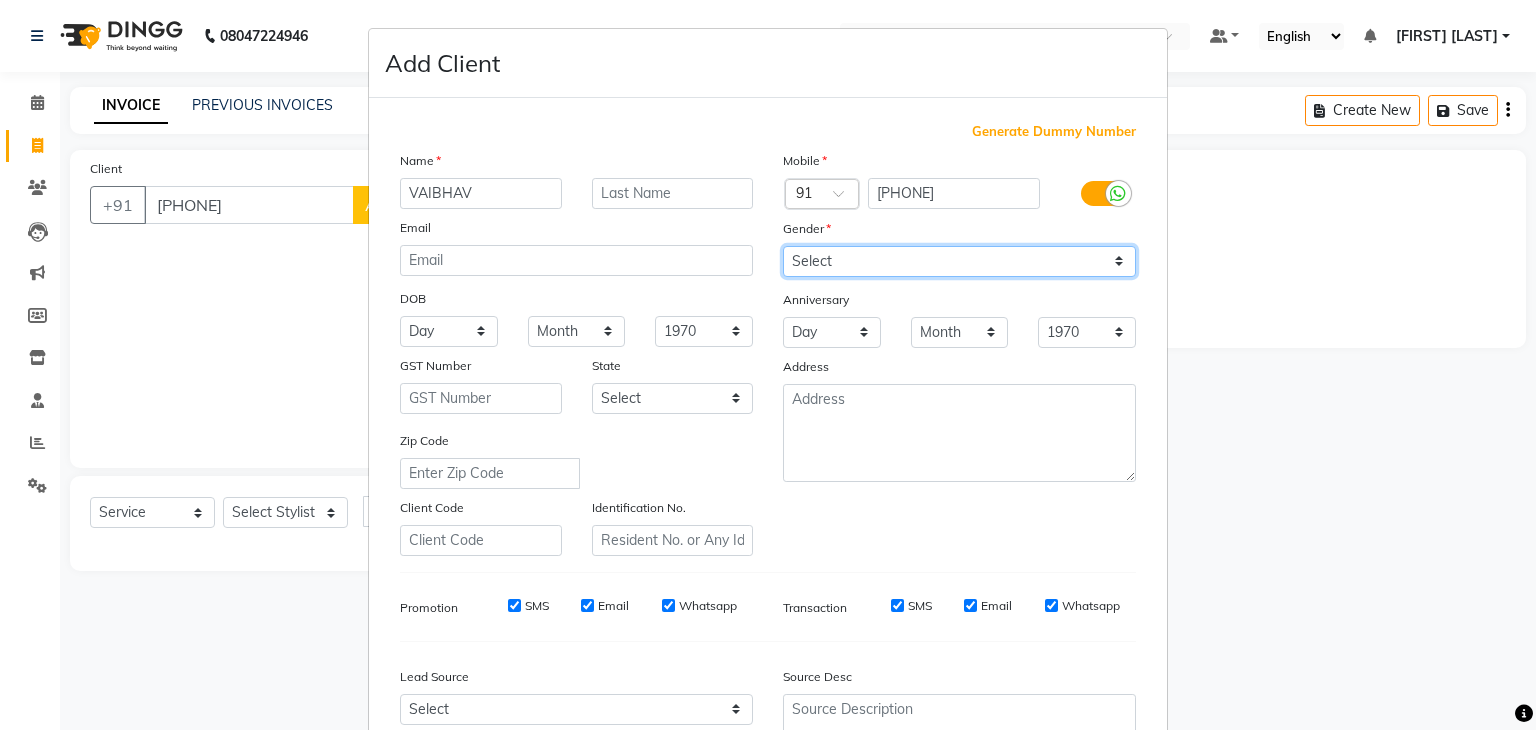 click on "Select Male Female Other Prefer Not To Say" at bounding box center [959, 261] 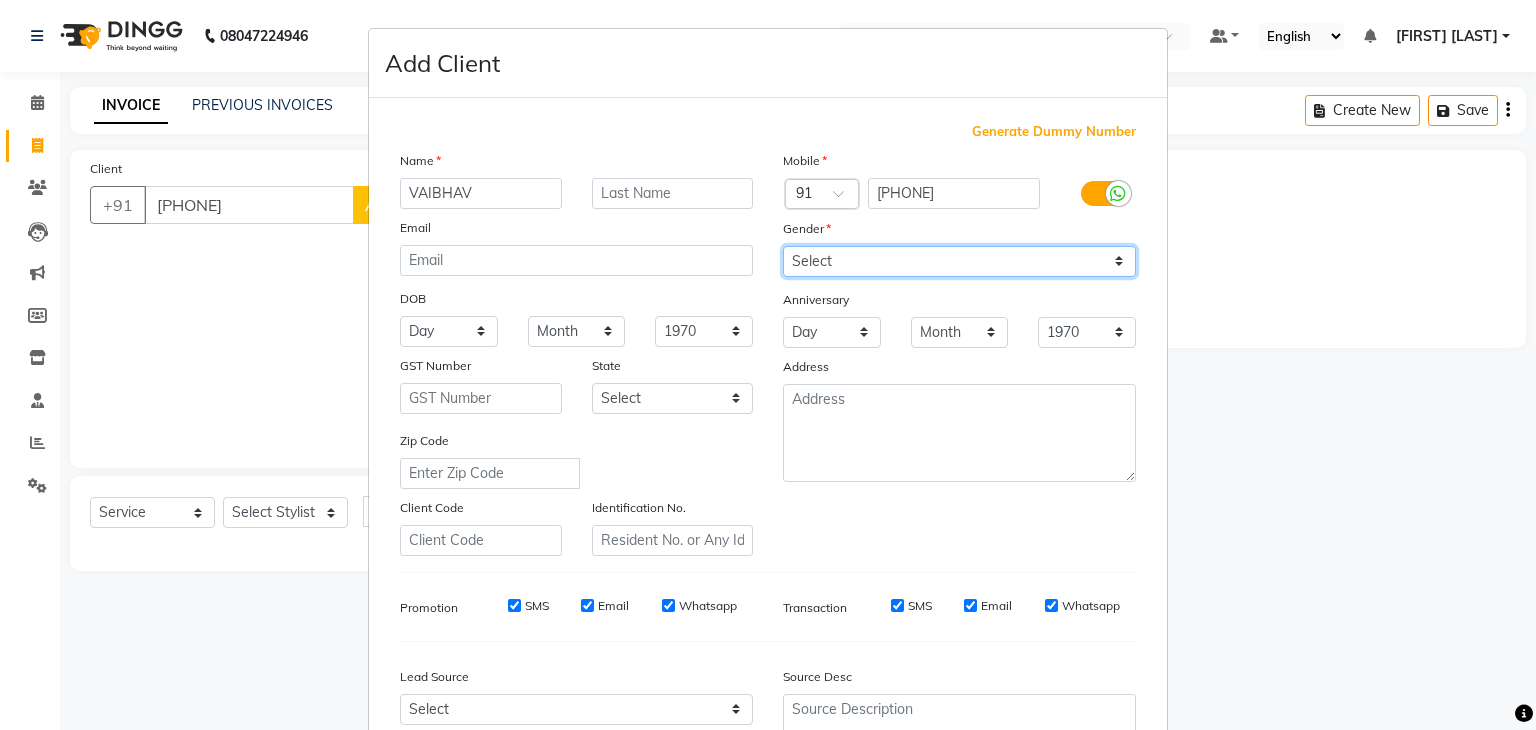 select on "male" 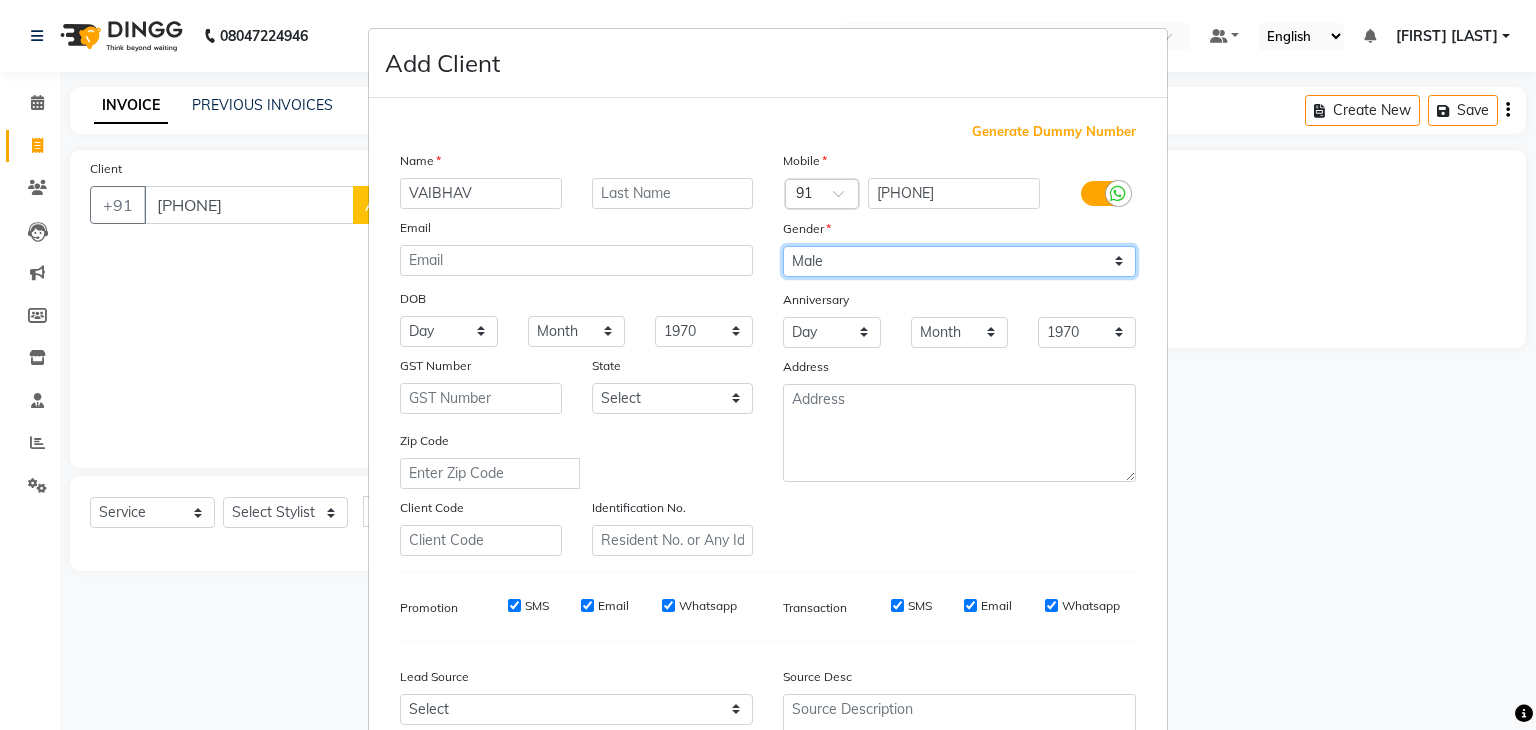 click on "Select Male Female Other Prefer Not To Say" at bounding box center [959, 261] 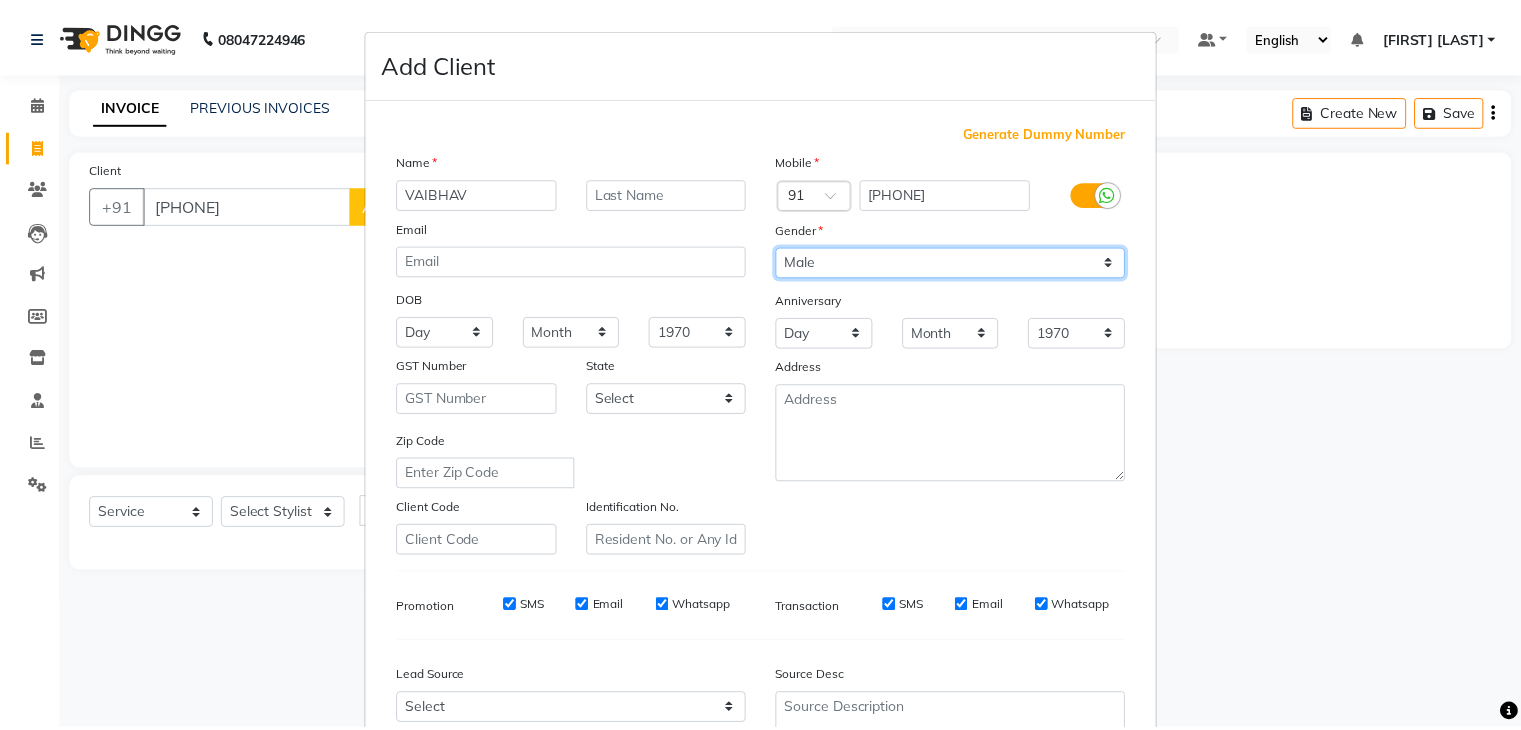 scroll, scrollTop: 203, scrollLeft: 0, axis: vertical 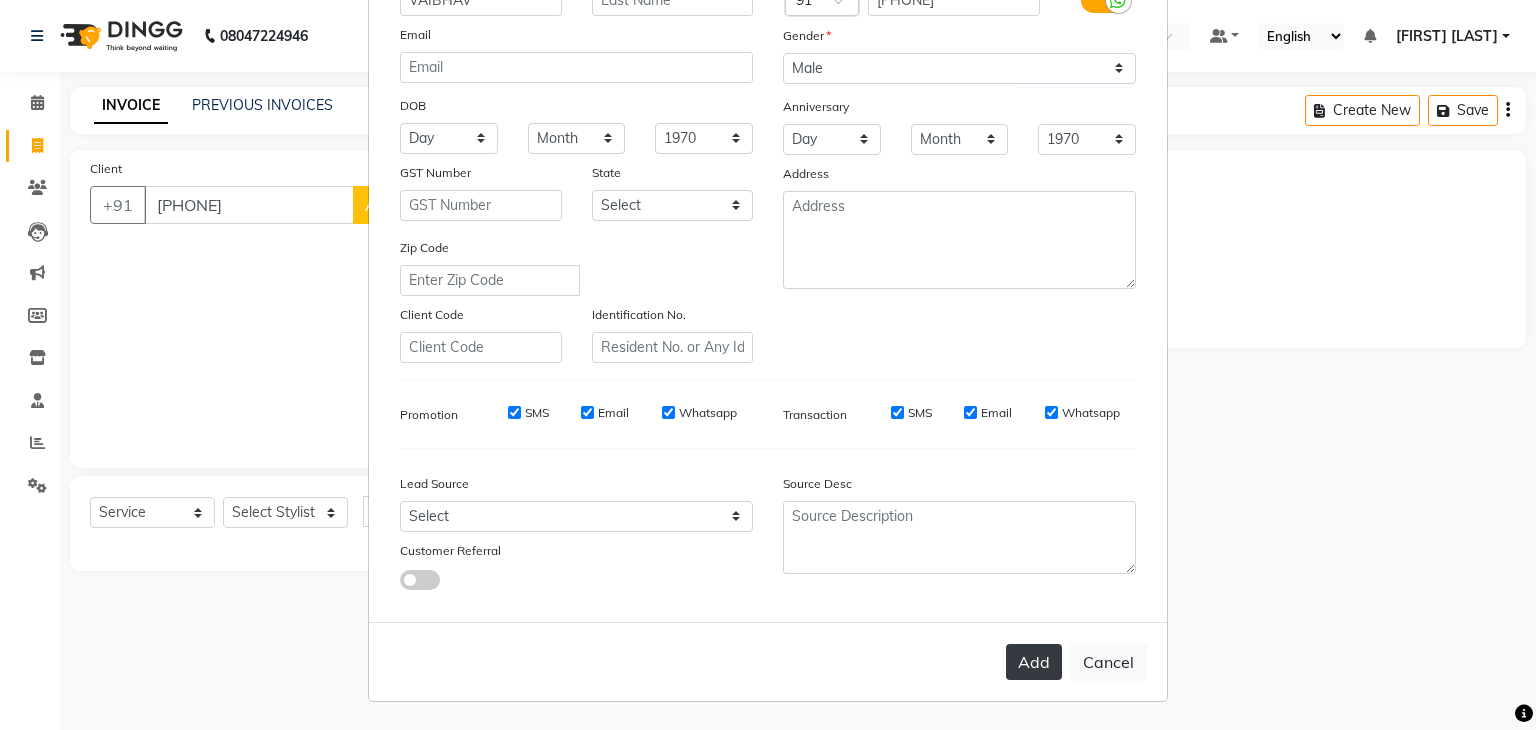 click on "Add" at bounding box center [1034, 662] 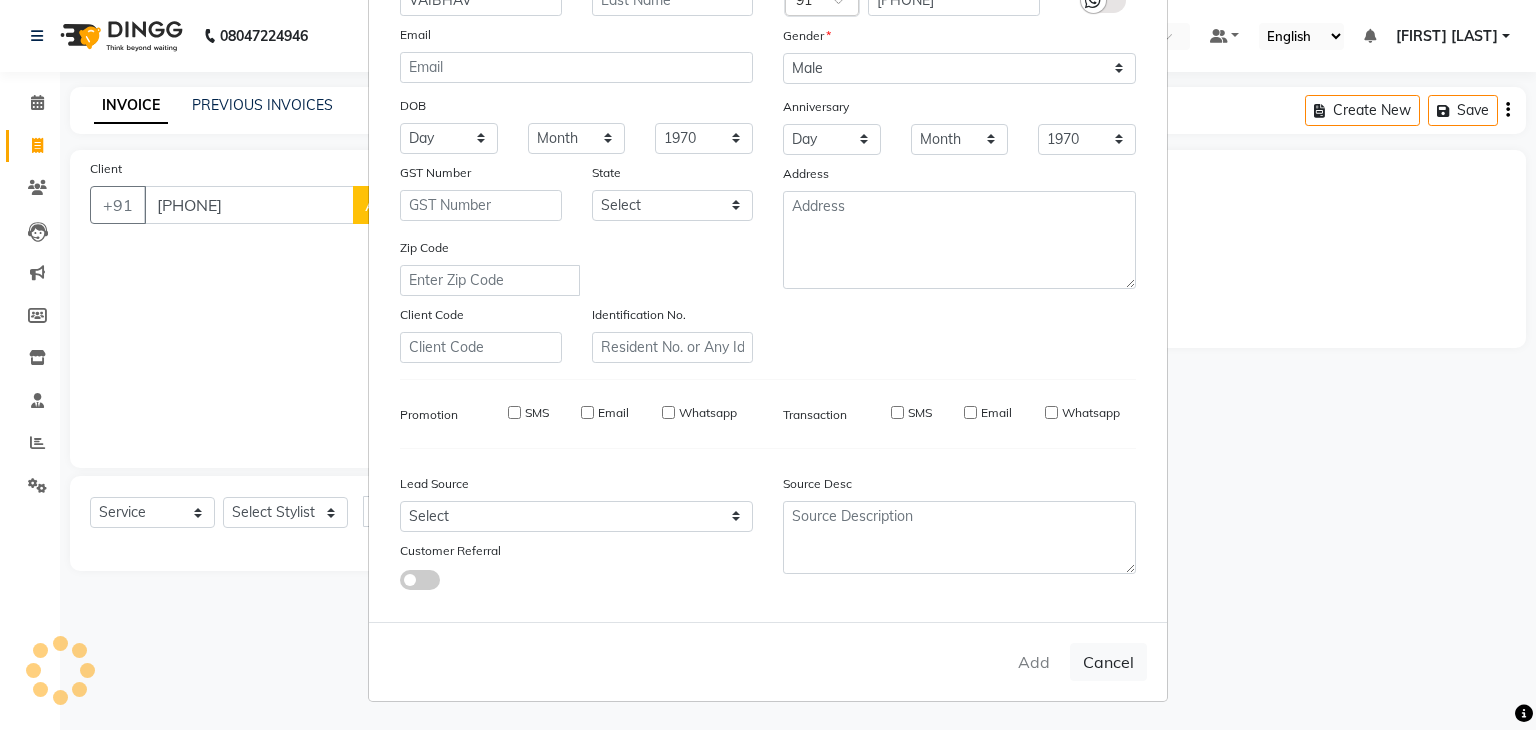 type 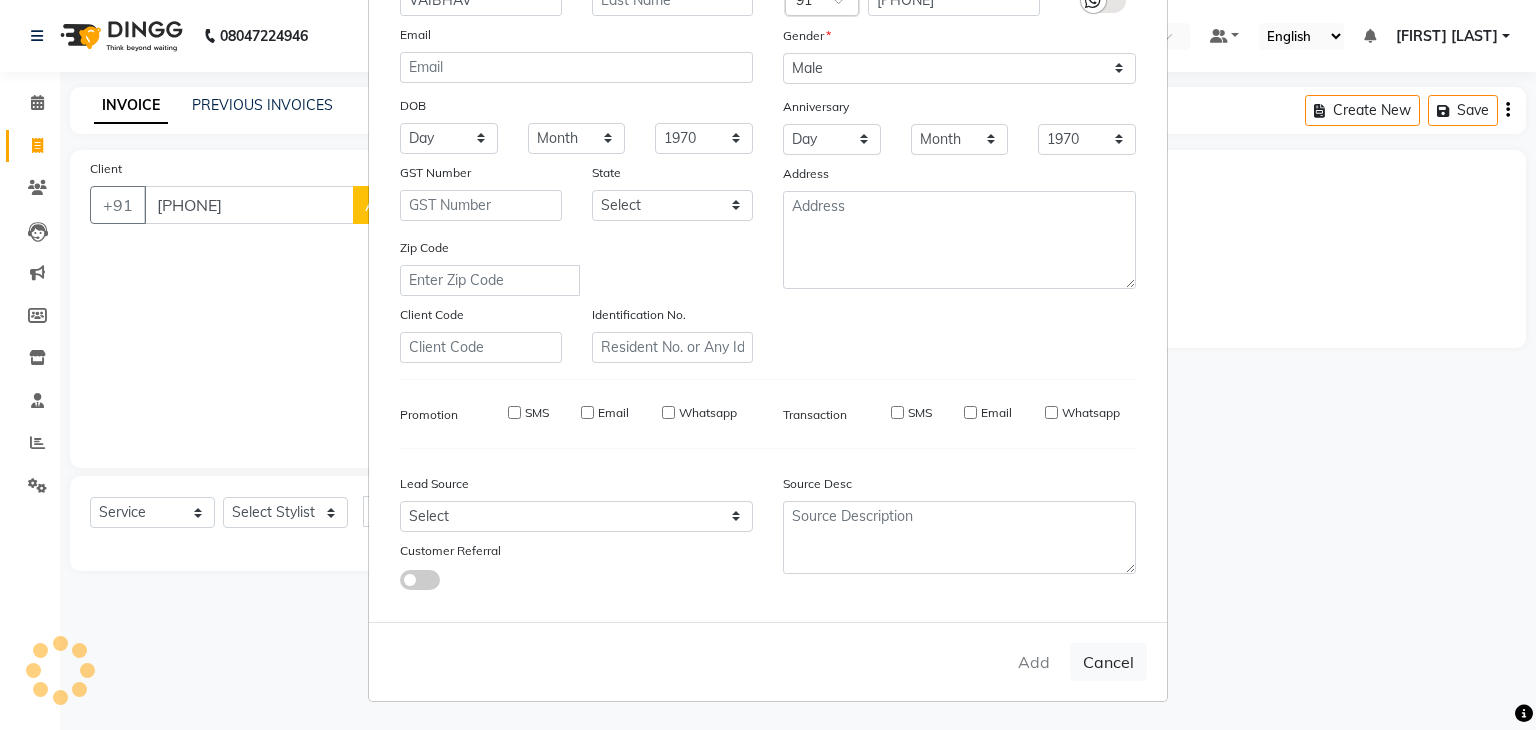 select 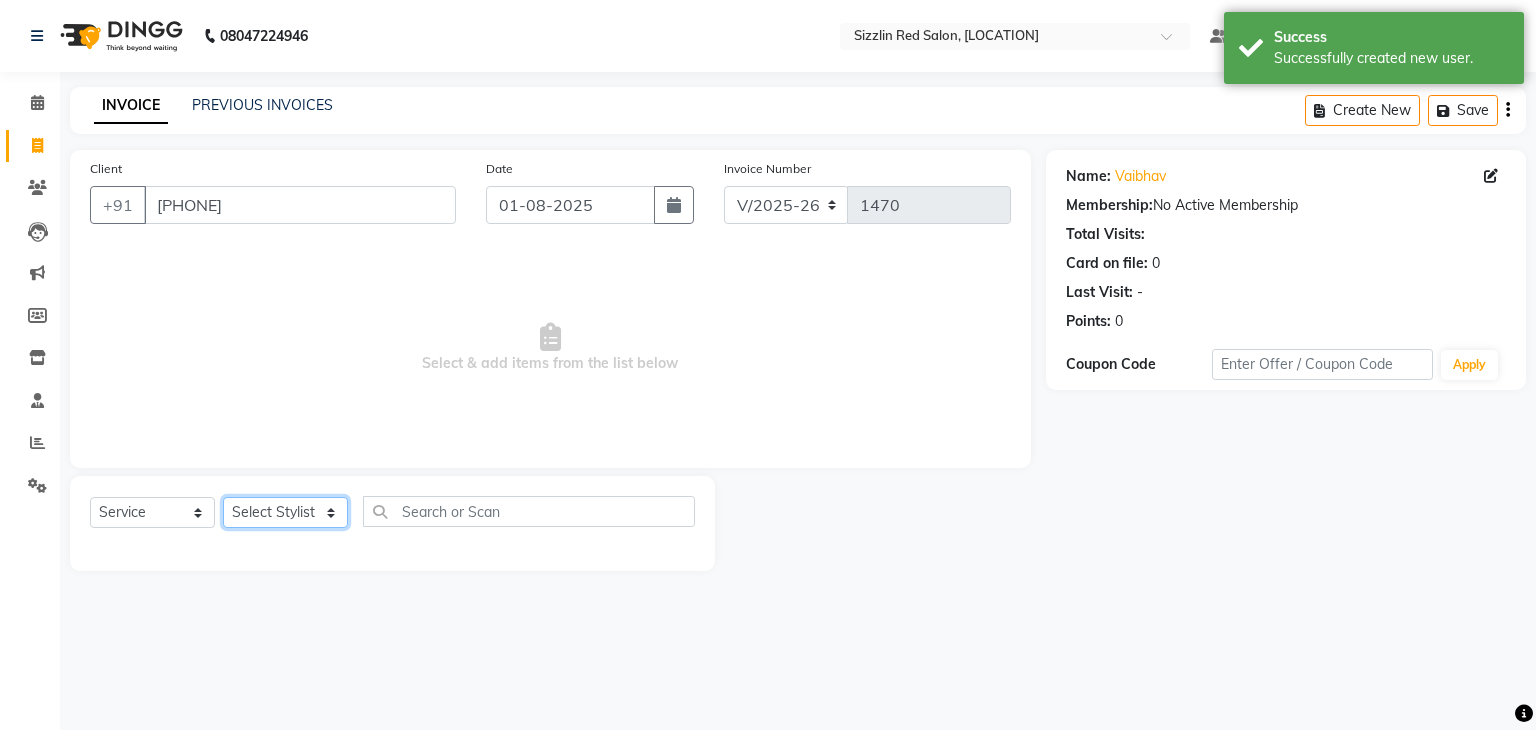 click on "Select Stylist Ajay HK 1 Ajay veer hk ALO Anjeeta Ankit BHASHA COUNTER Demetrious Lovepreet Mohit Mohit Vyas OM  Rohit SALMAN Sharda Shekhu Simran Sukh Swarang Toka Zen" 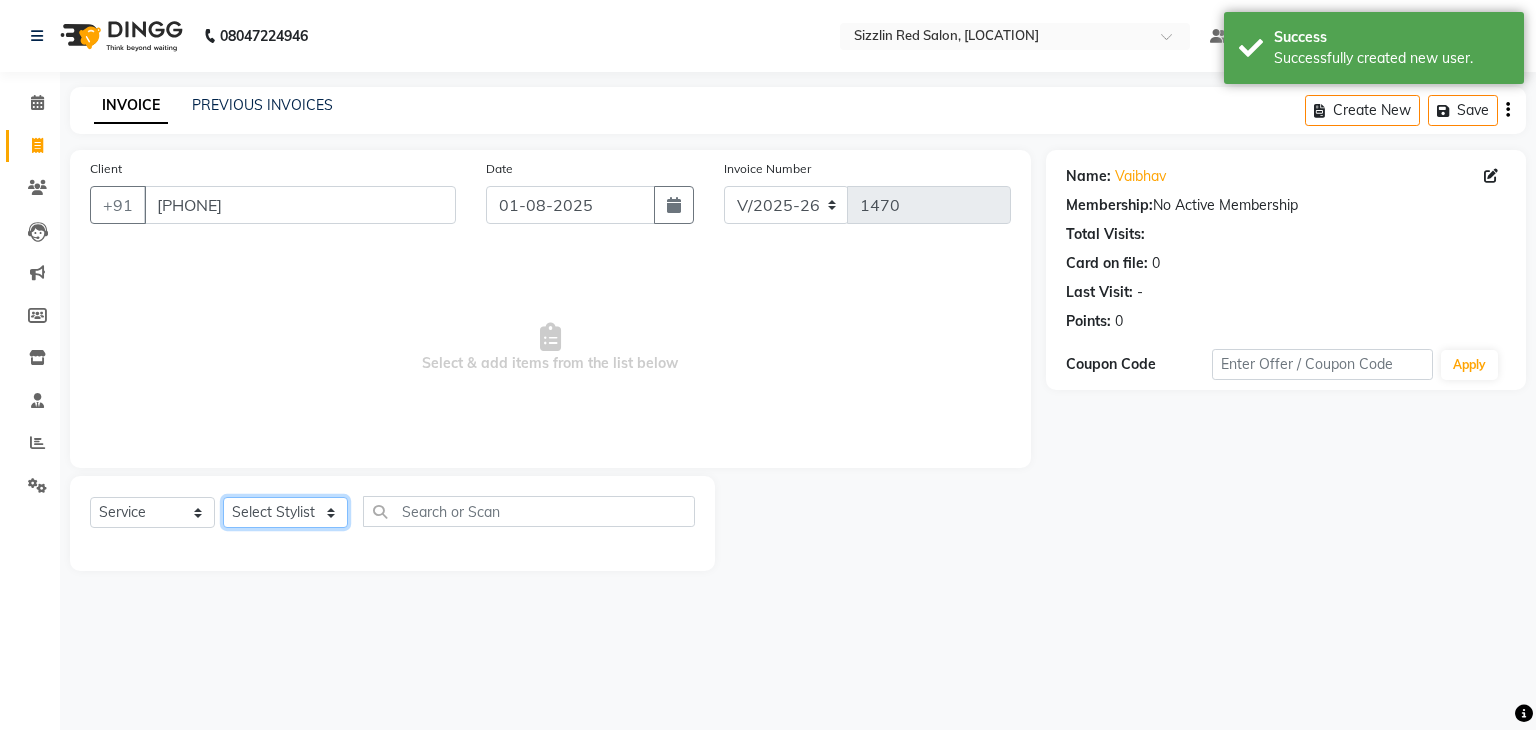 select on "[NUMBER]" 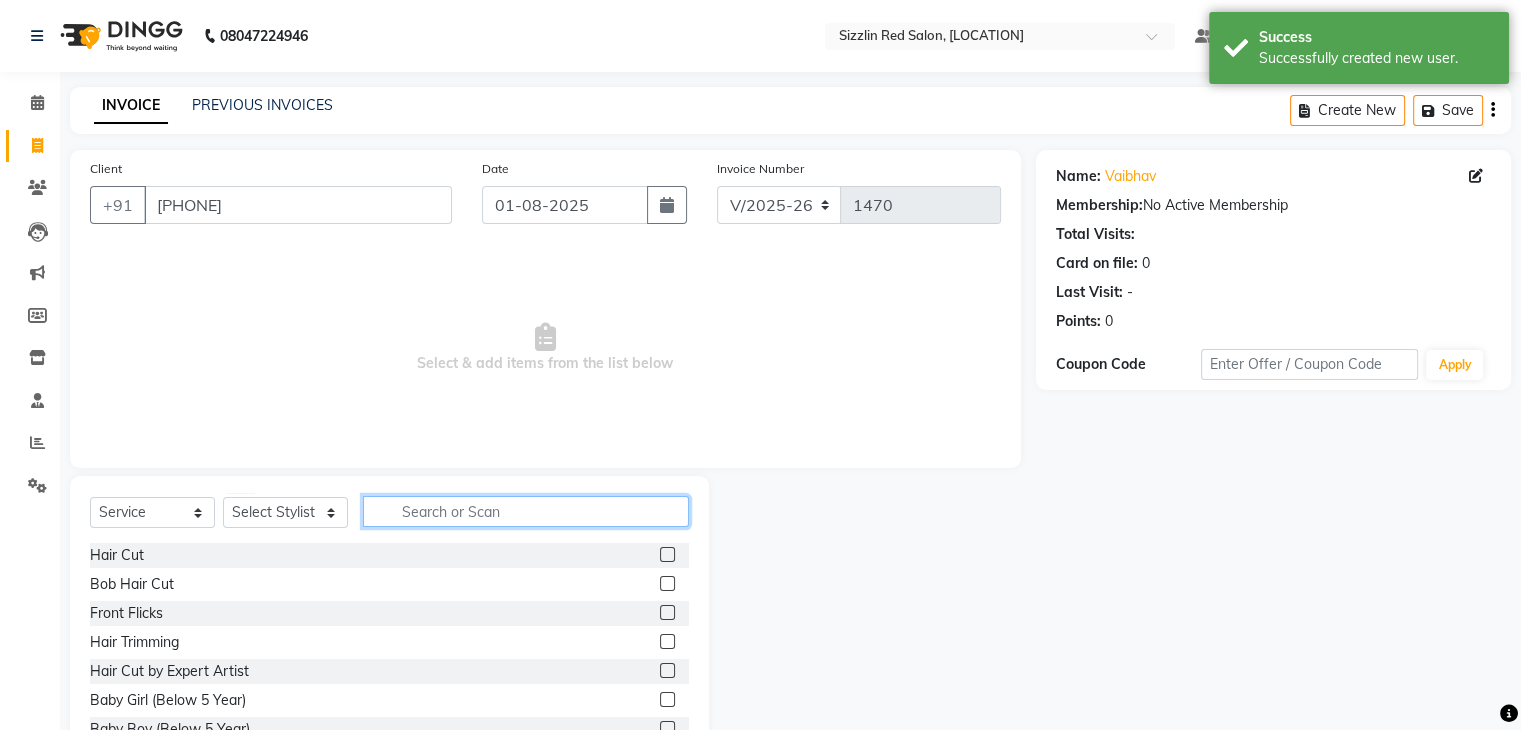 click 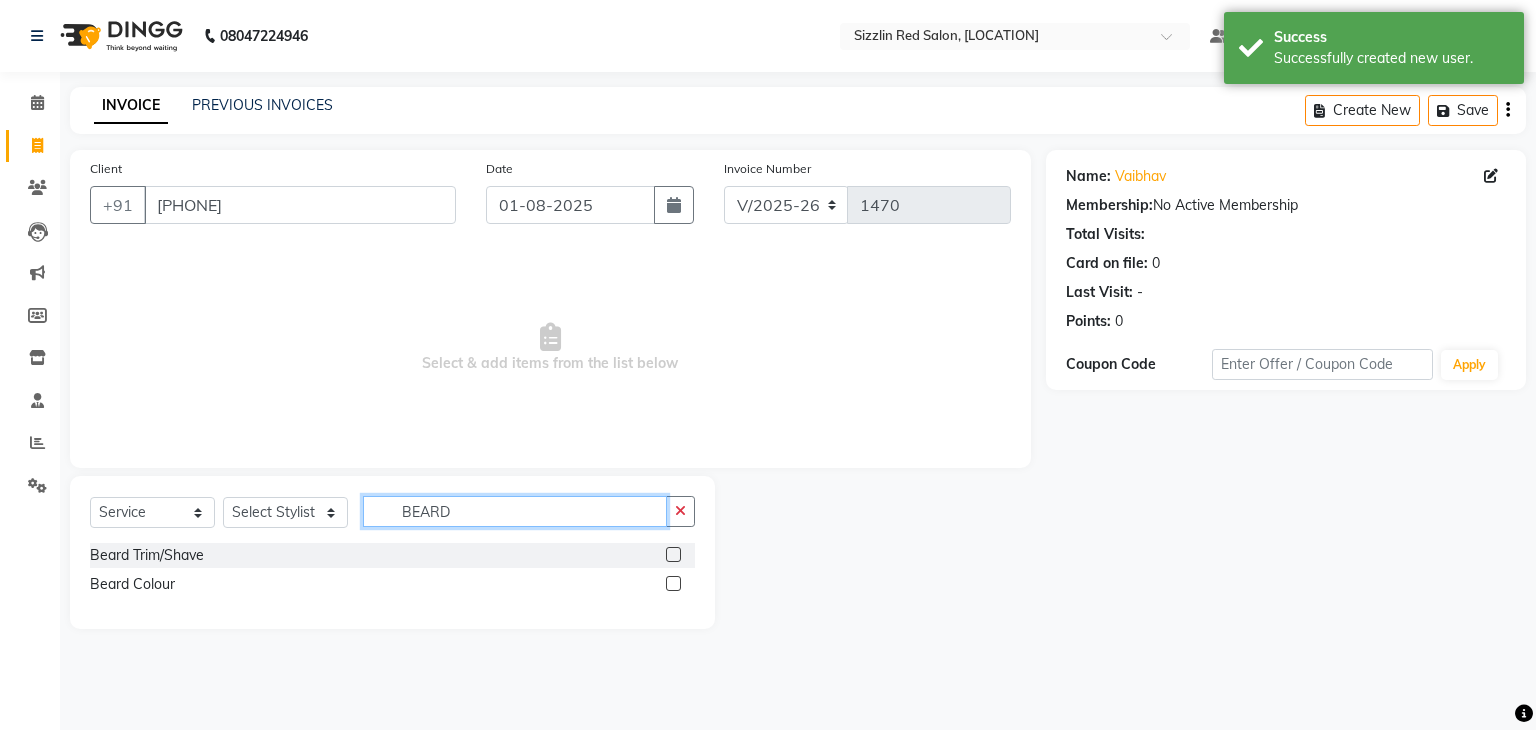 type on "BEARD" 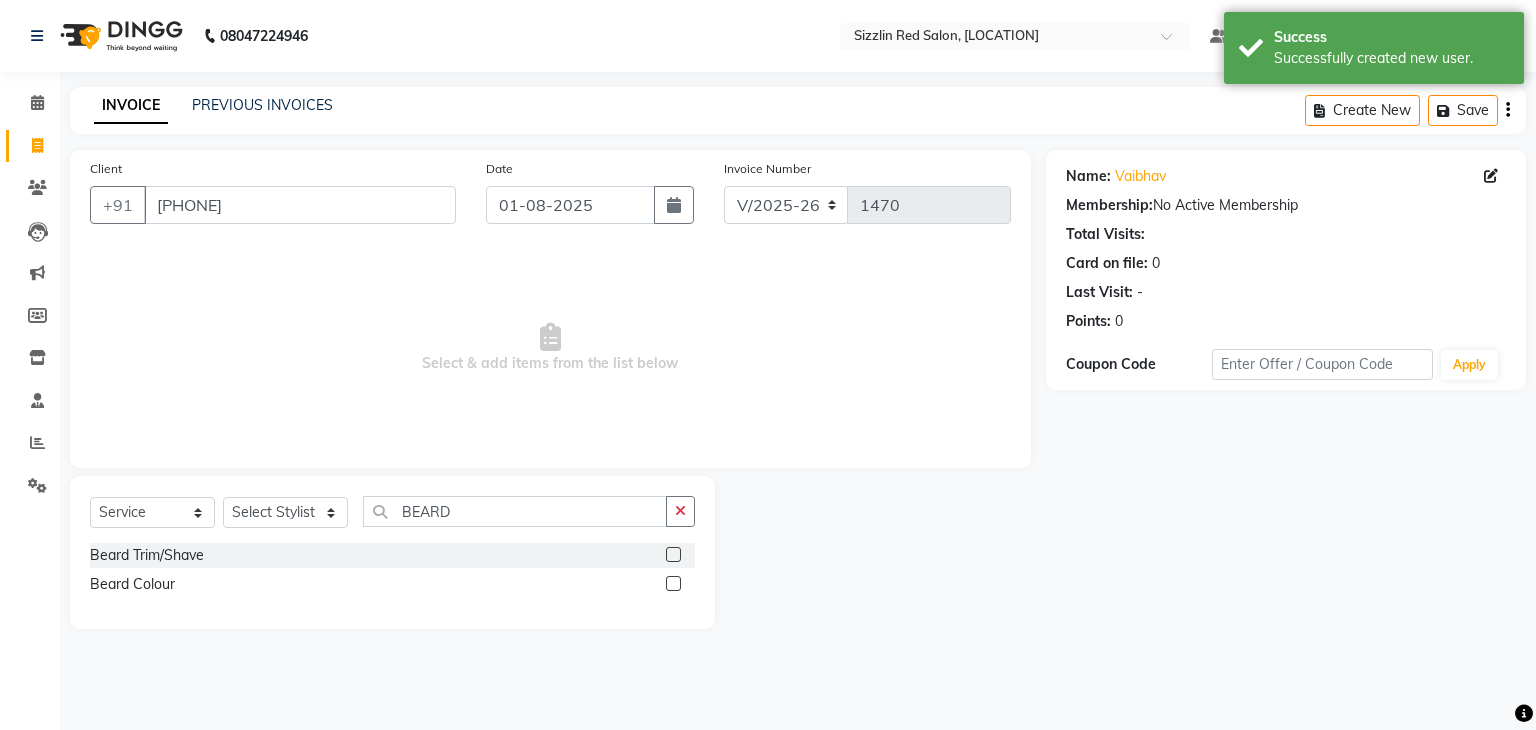 click 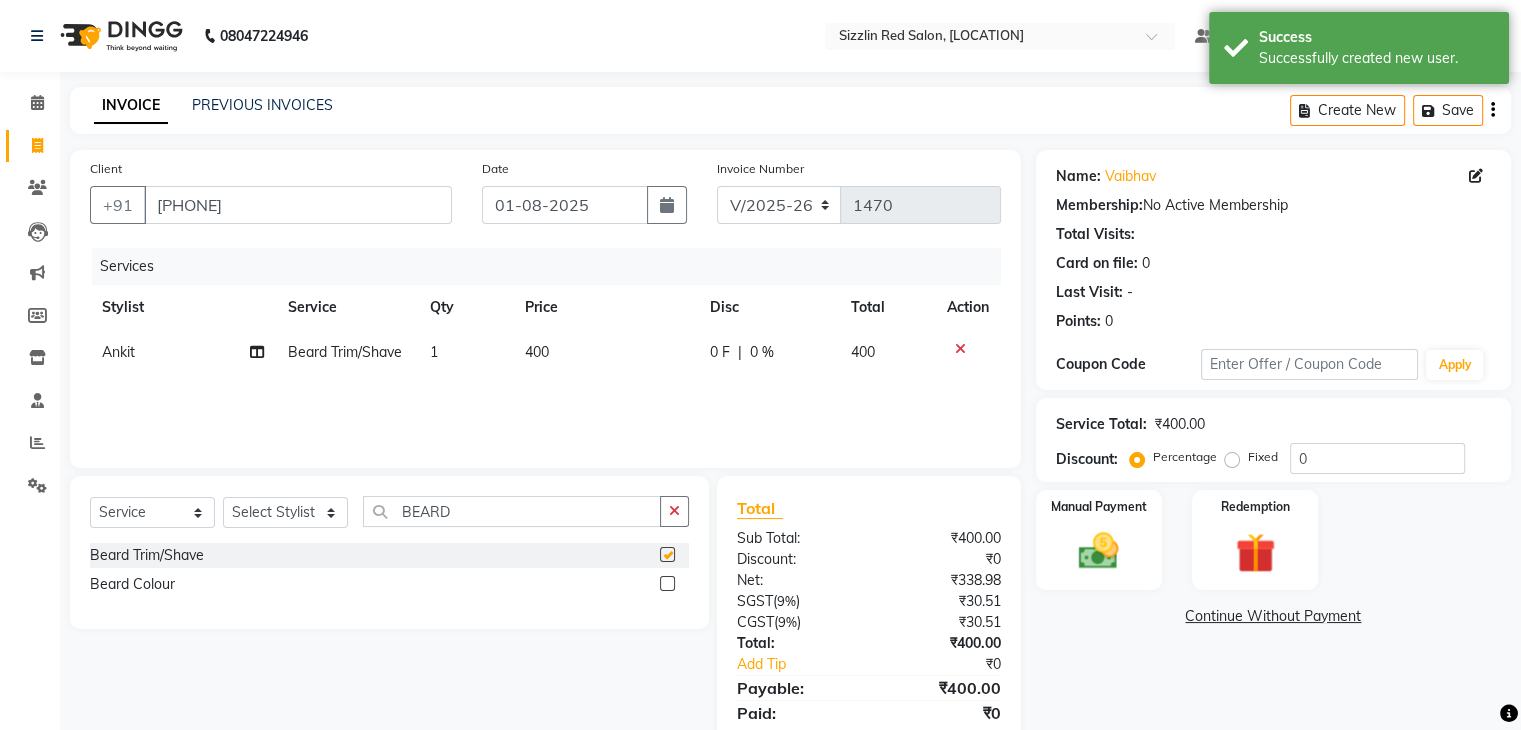 checkbox on "false" 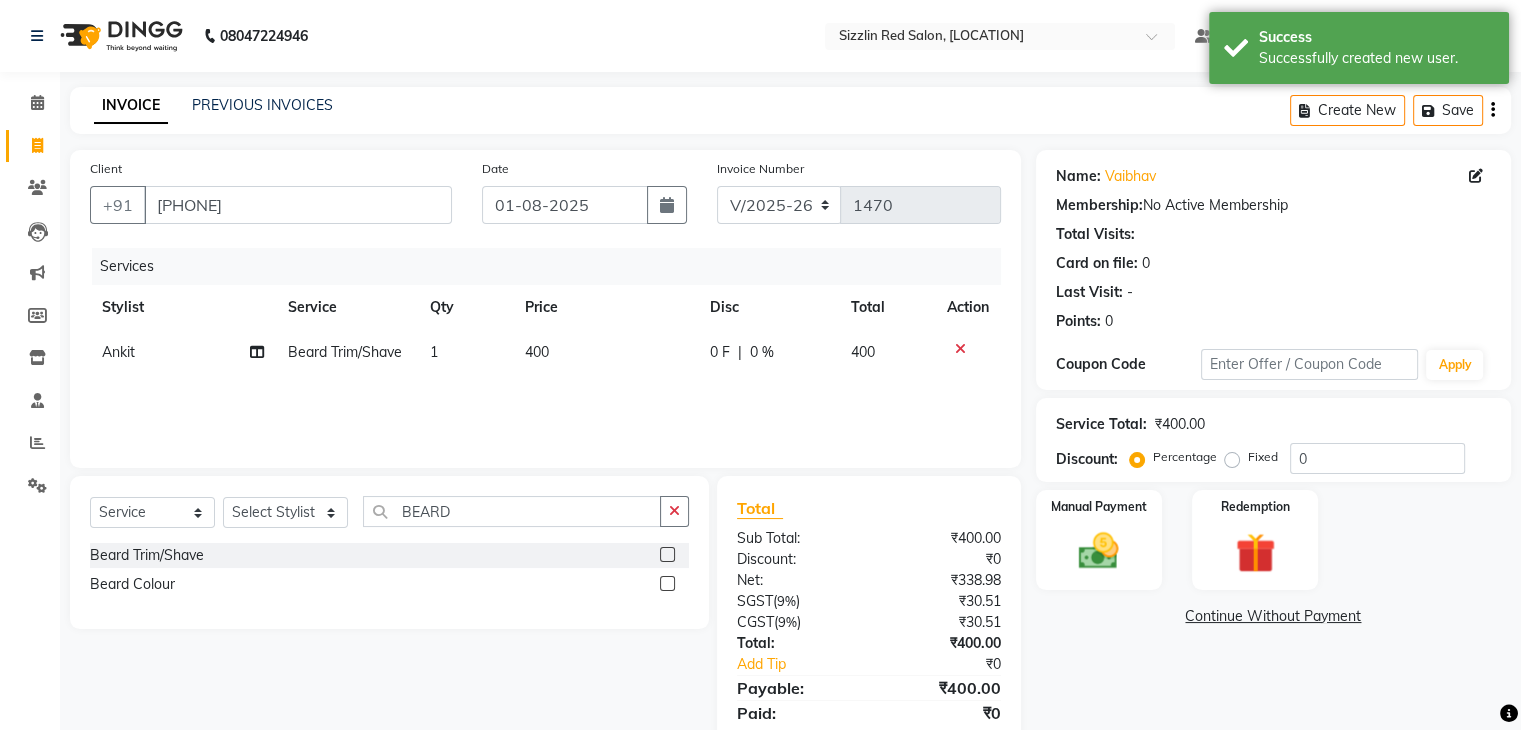 scroll, scrollTop: 71, scrollLeft: 0, axis: vertical 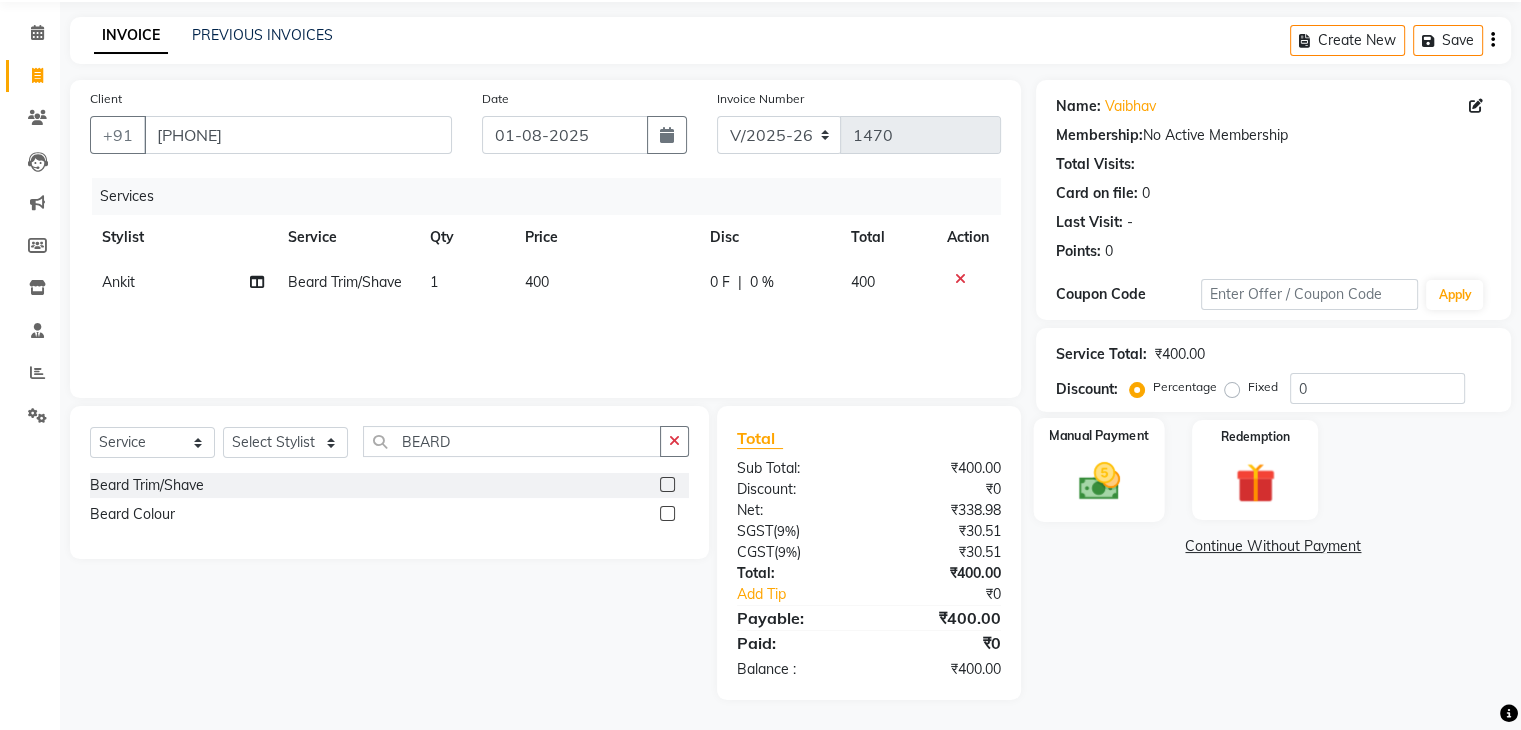 click 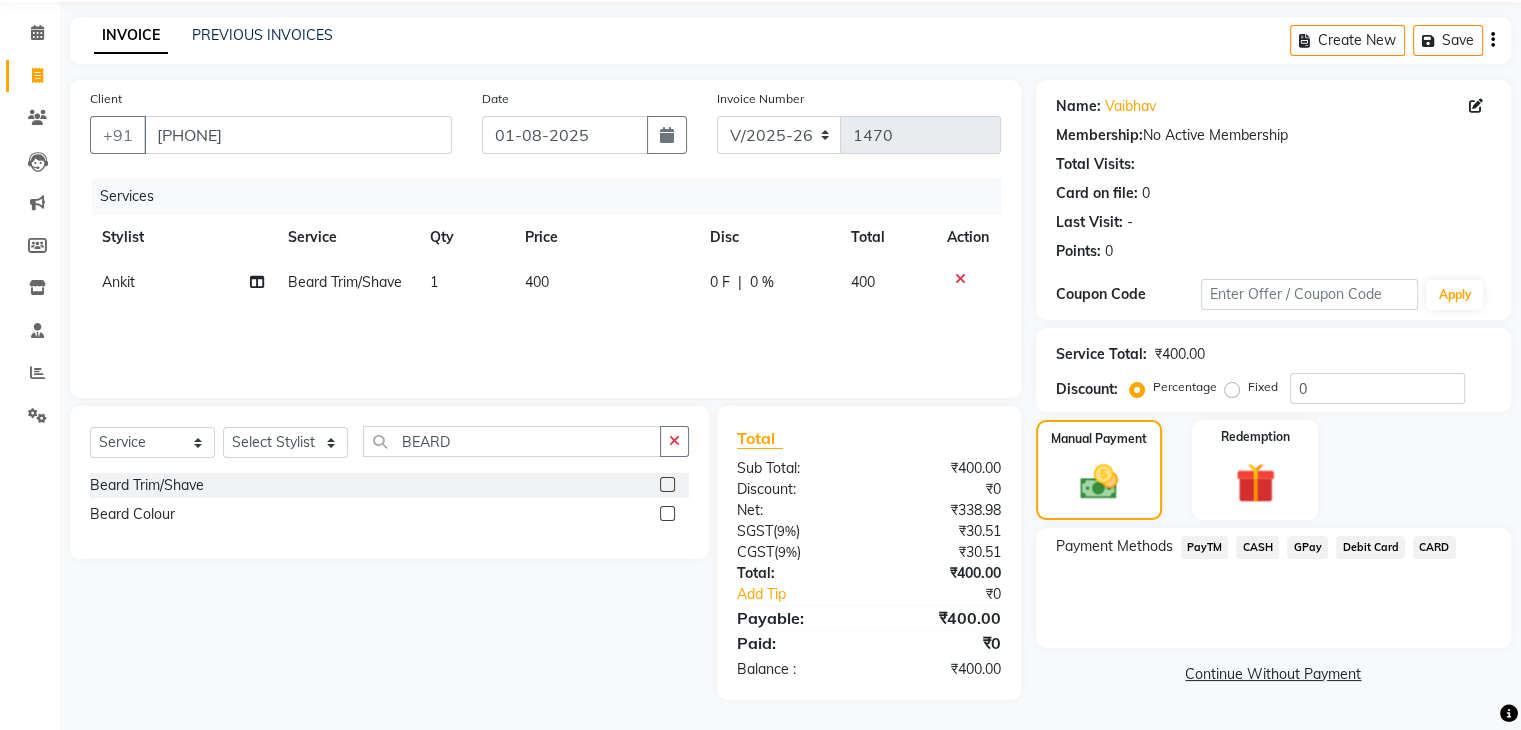 click on "PayTM" 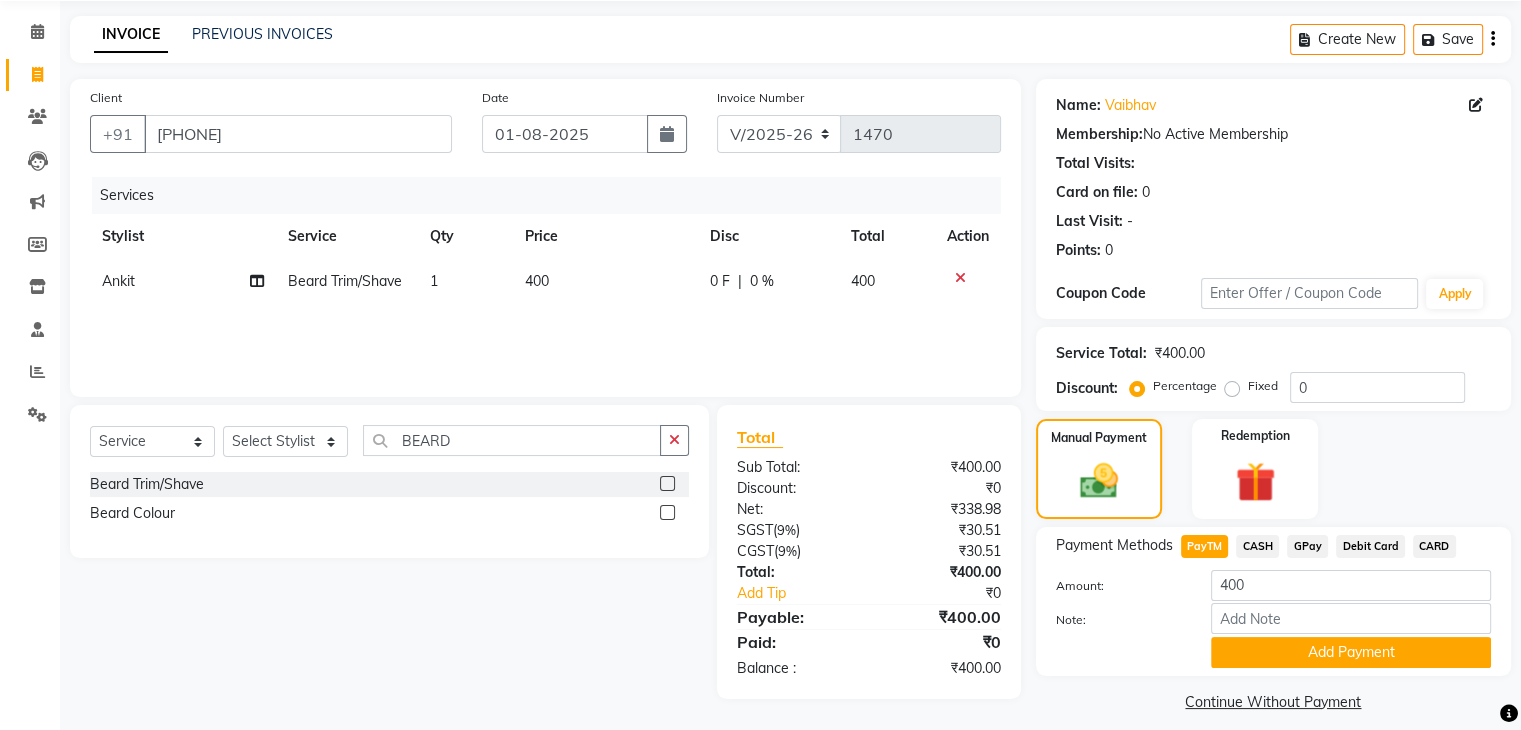 scroll, scrollTop: 89, scrollLeft: 0, axis: vertical 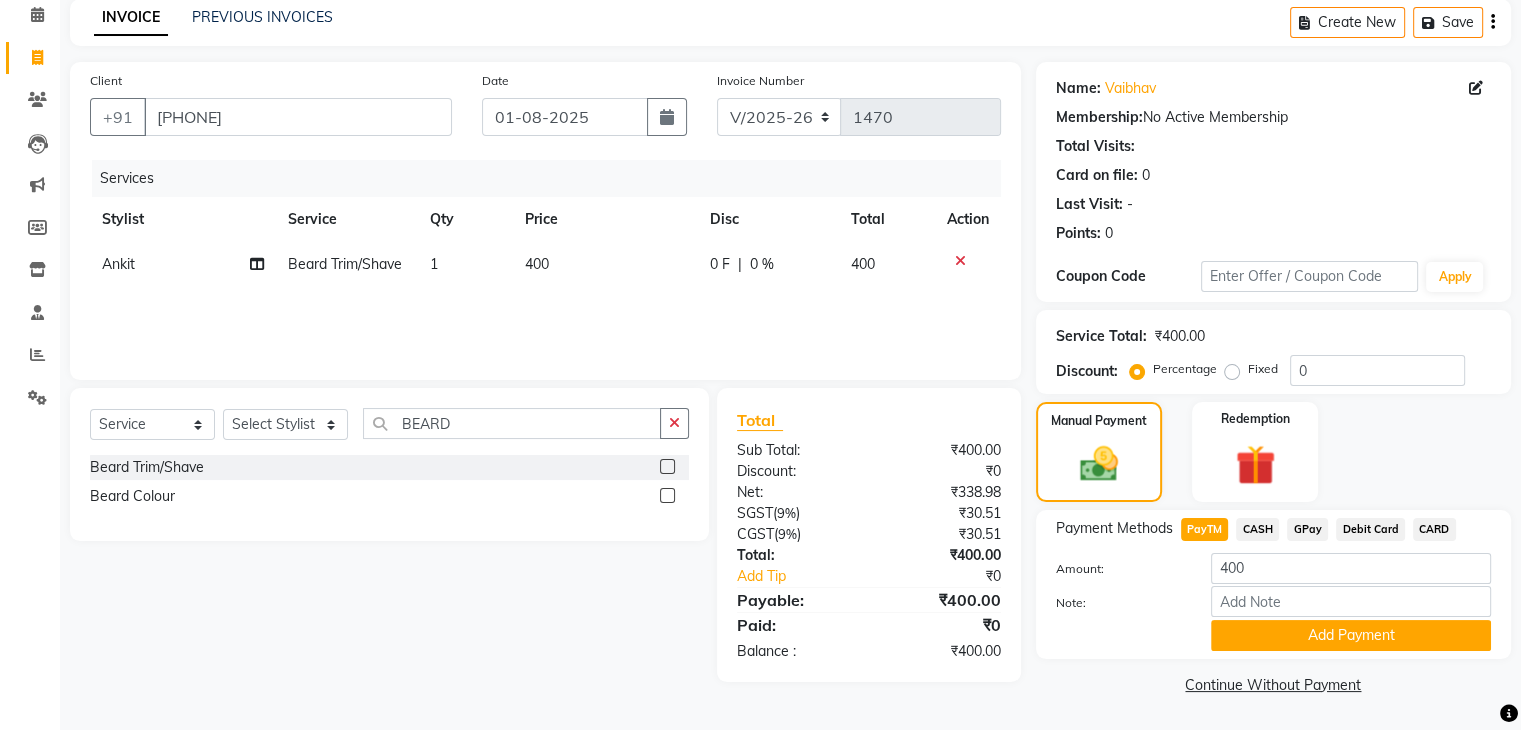 click on "Add Payment" 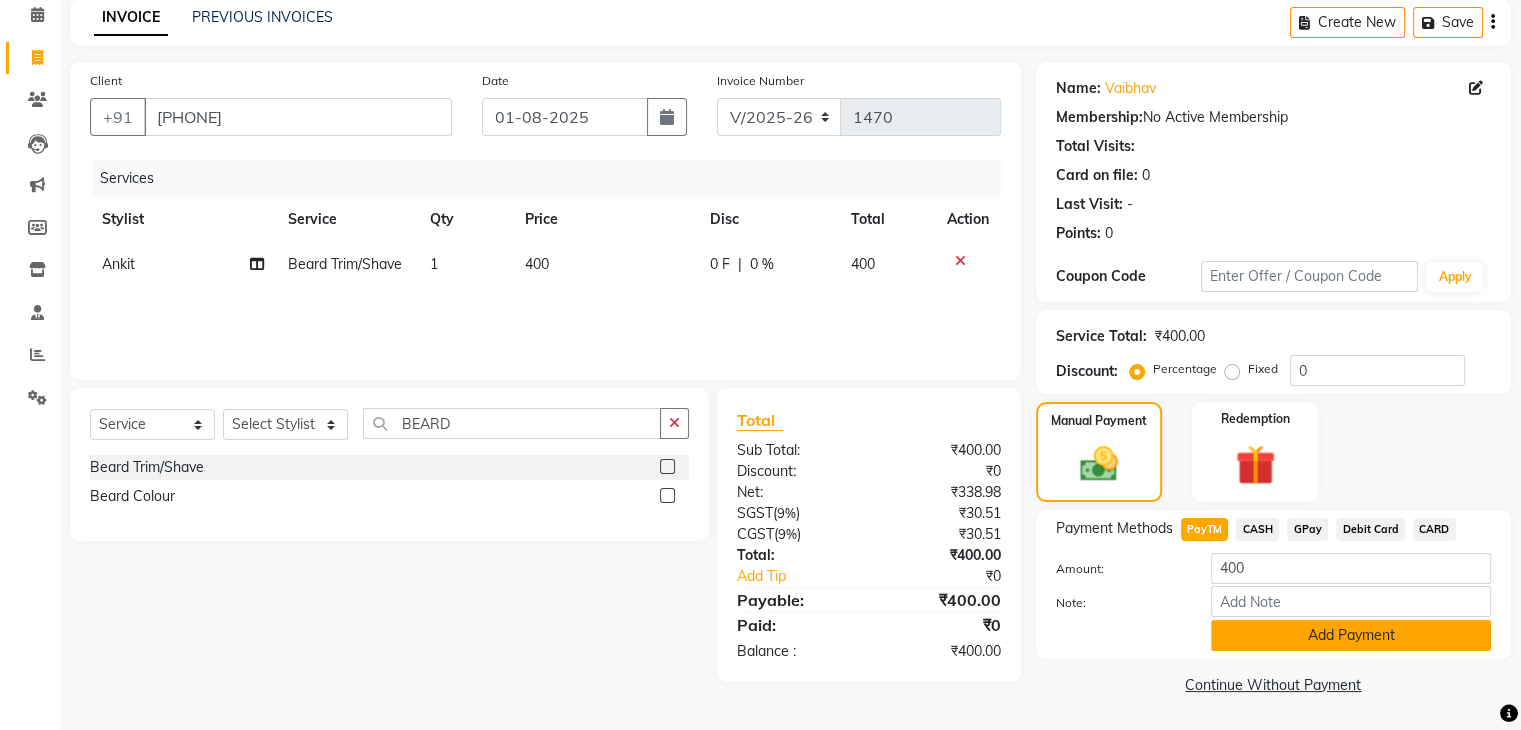 click on "Add Payment" 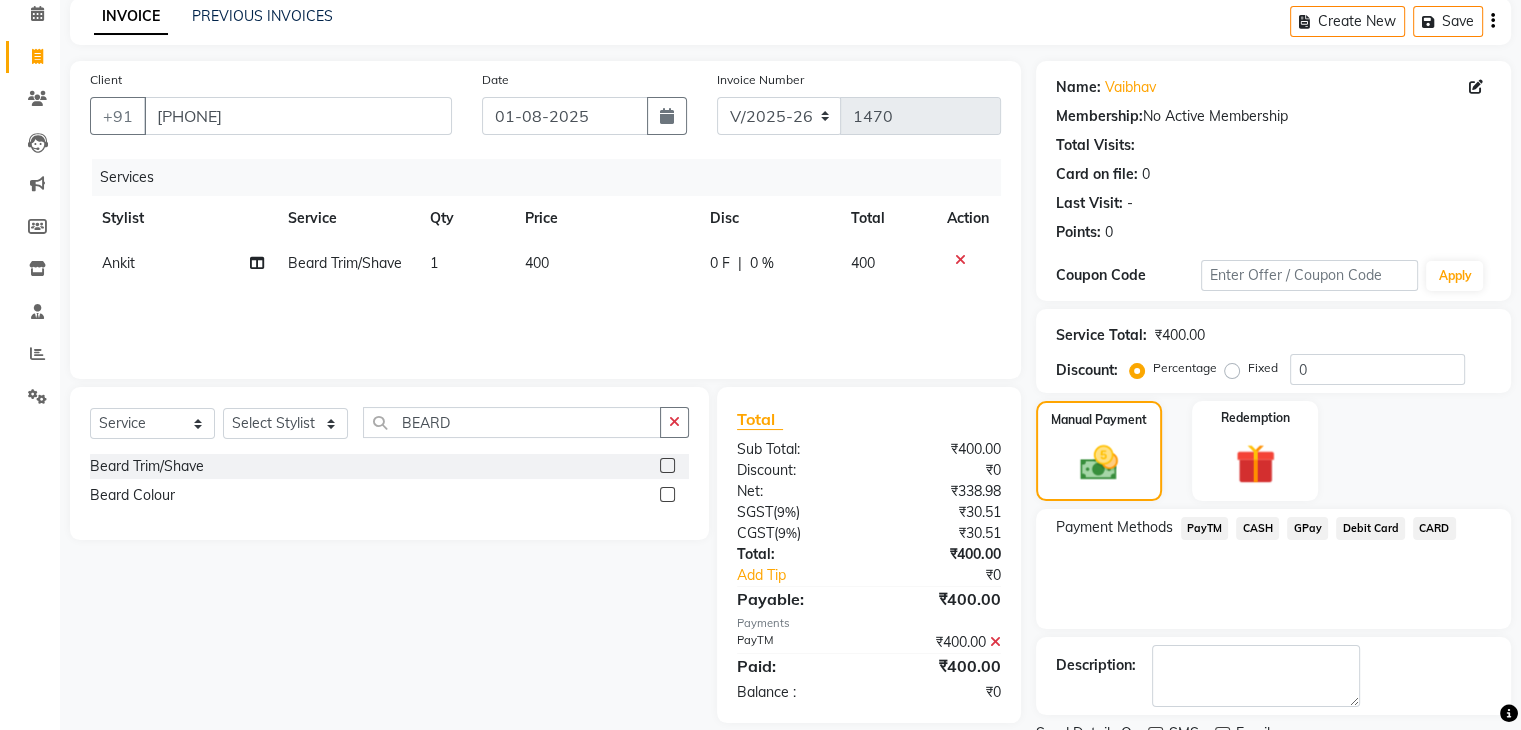 scroll, scrollTop: 171, scrollLeft: 0, axis: vertical 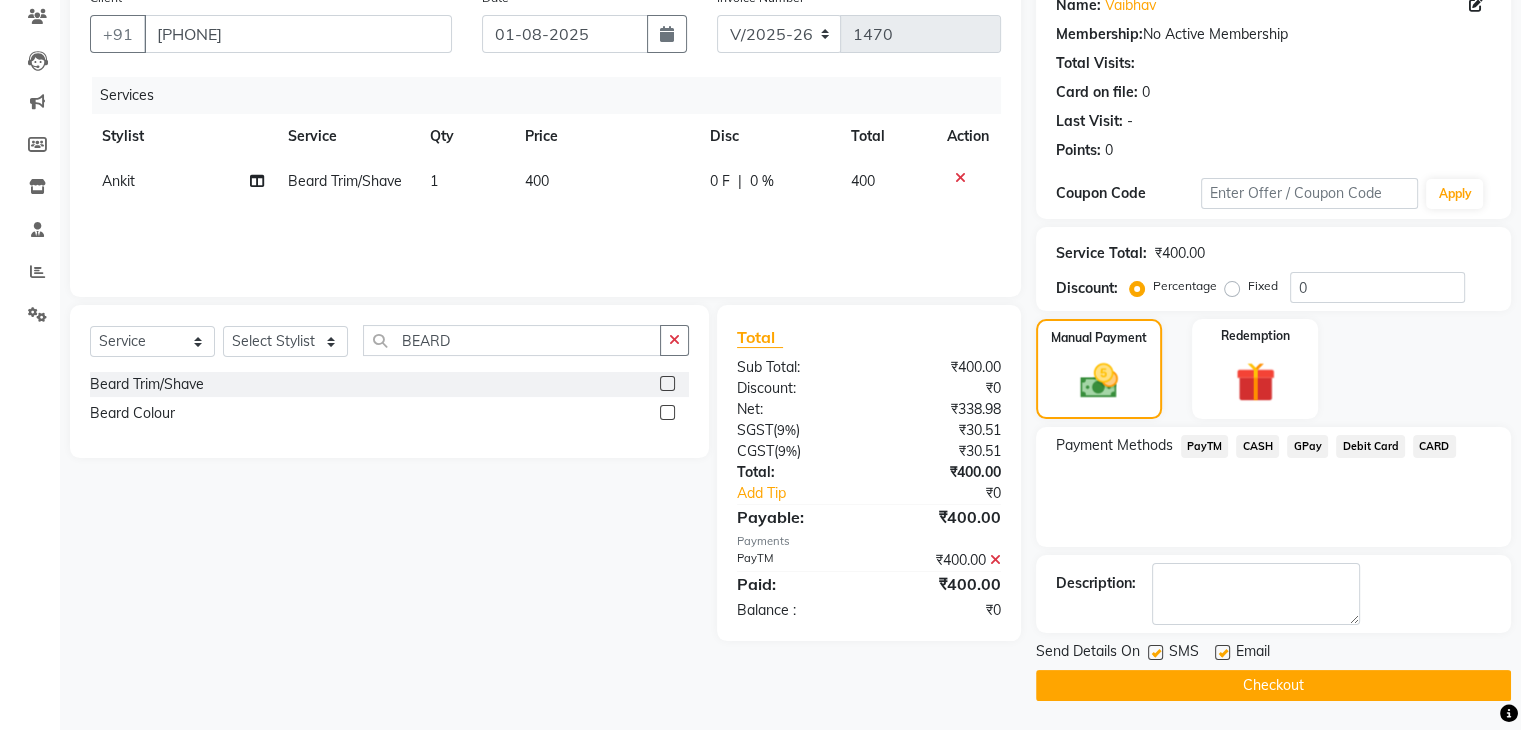 click on "Checkout" 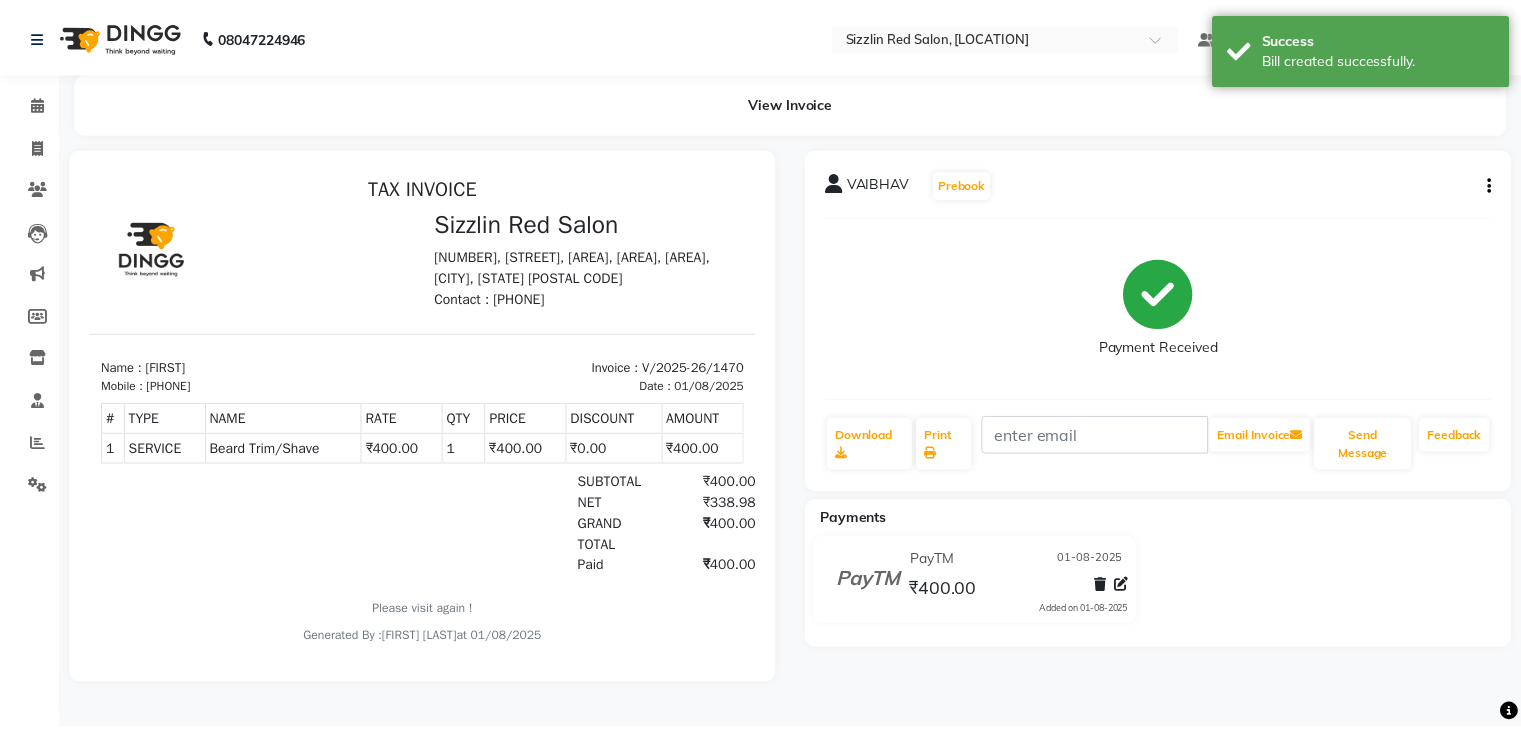 scroll, scrollTop: 0, scrollLeft: 0, axis: both 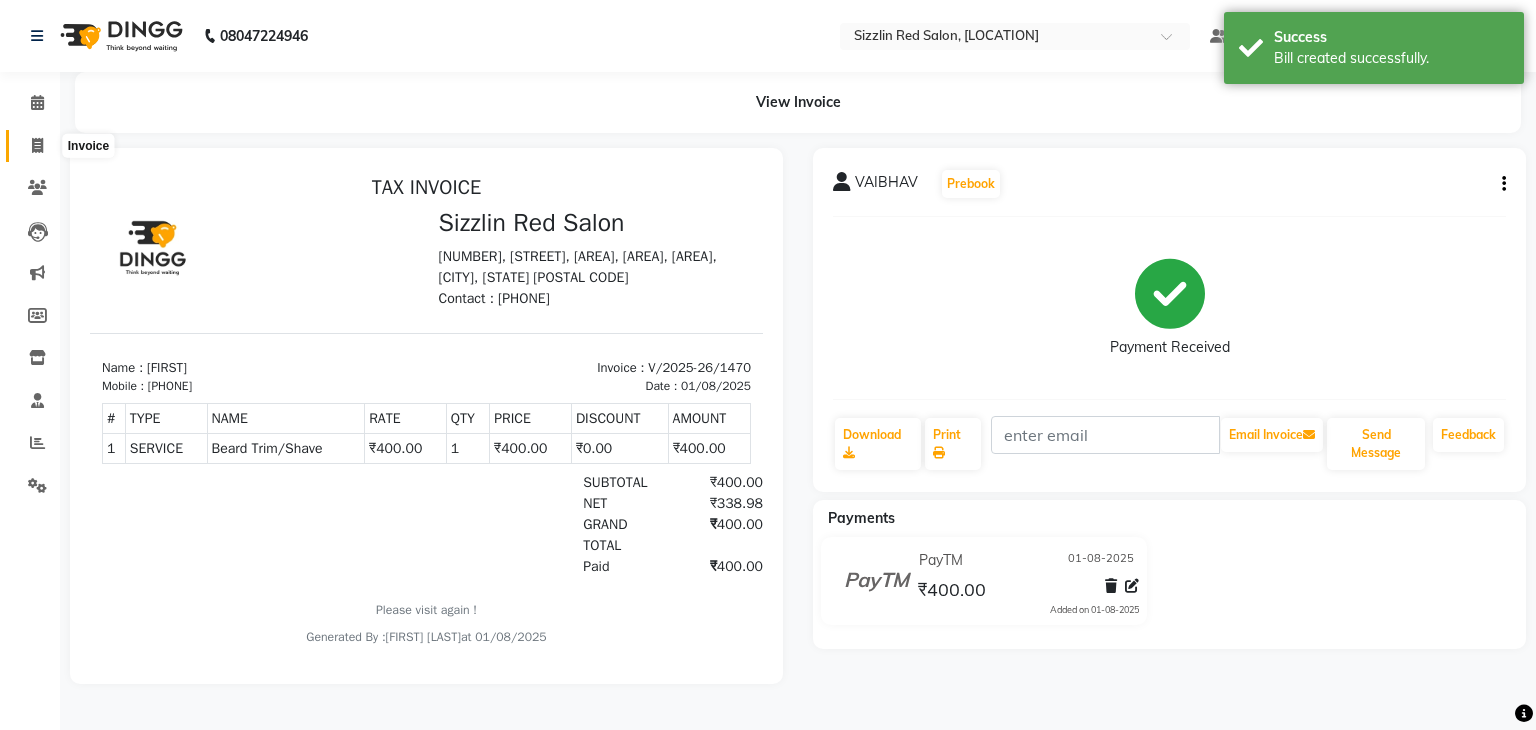click 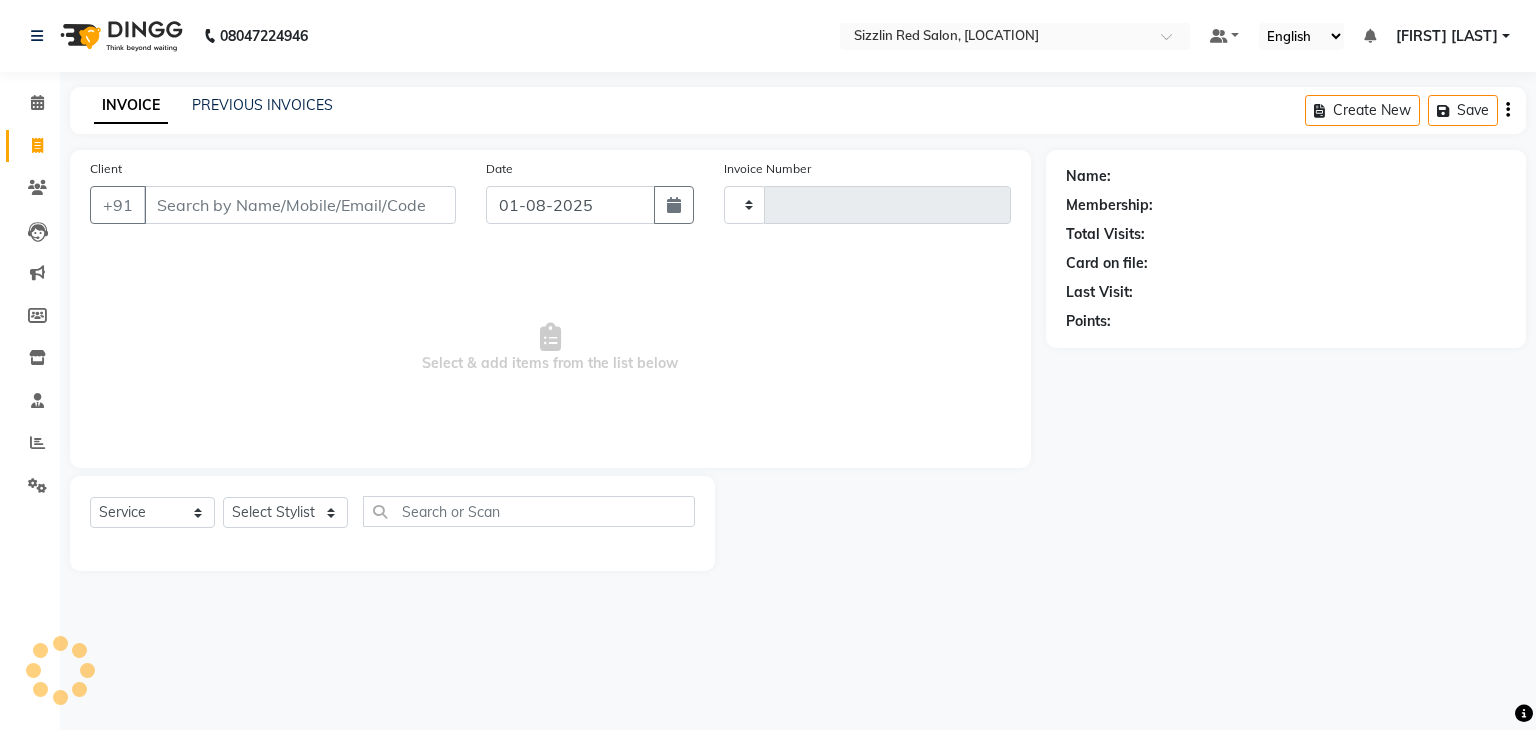 type on "1471" 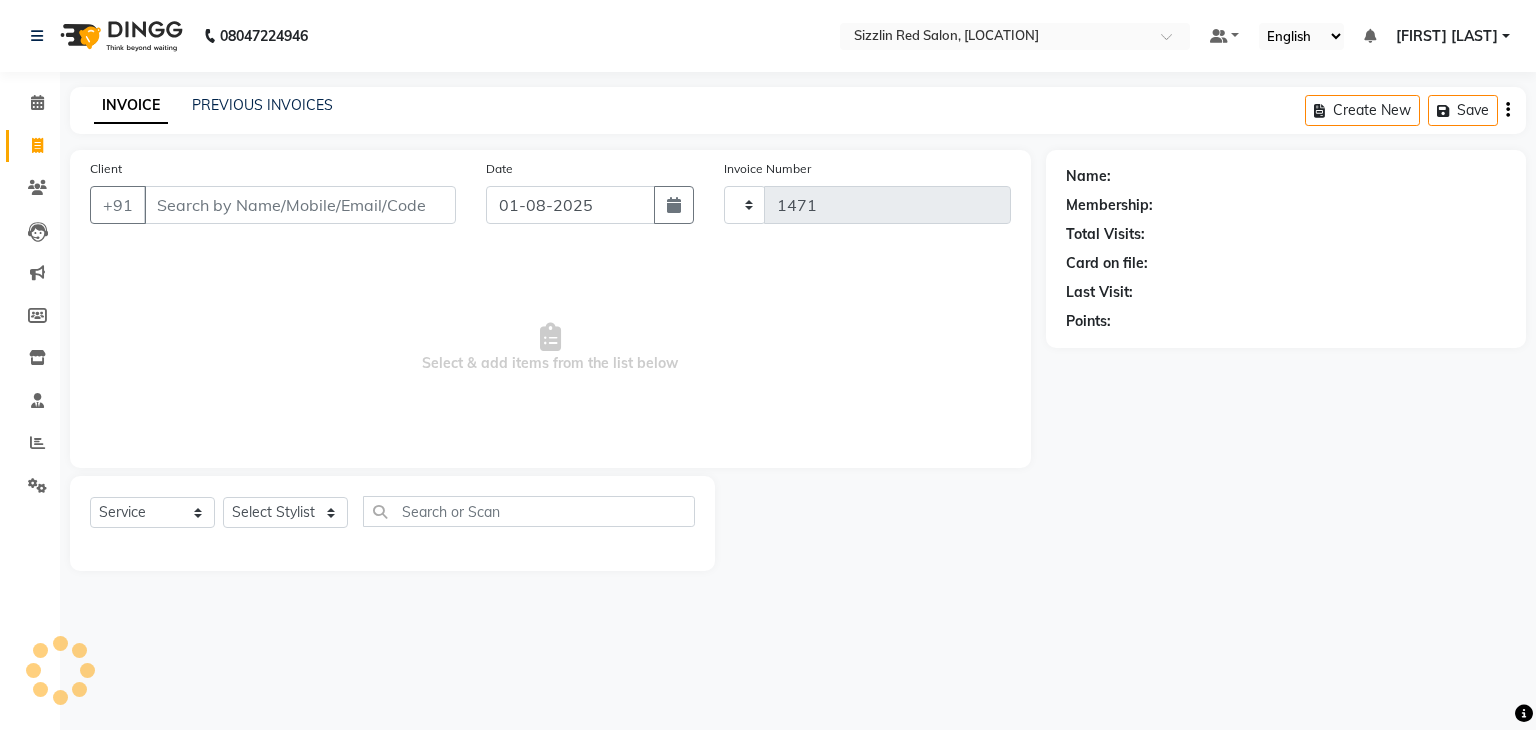 select on "7534" 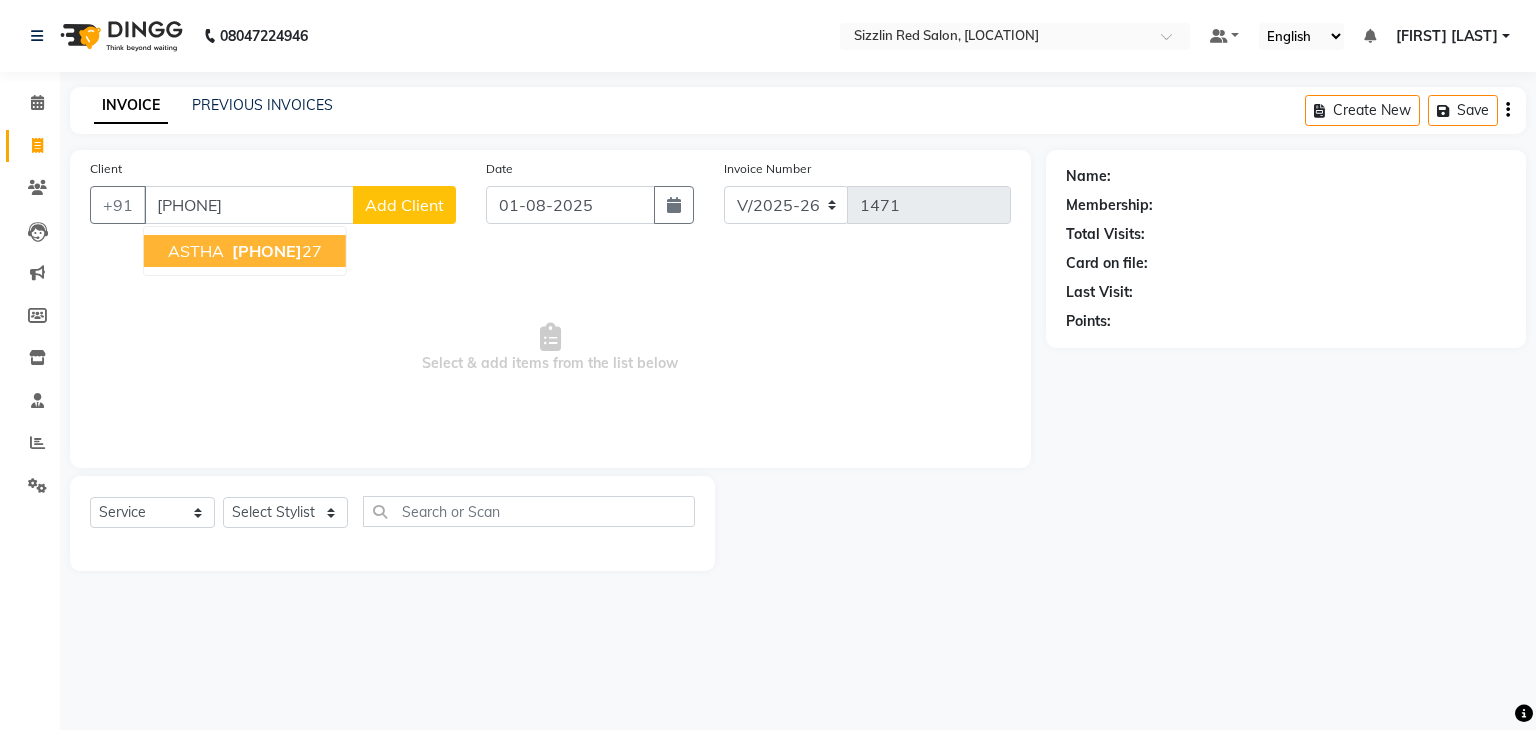 click on "[NUMBER]" at bounding box center (275, 251) 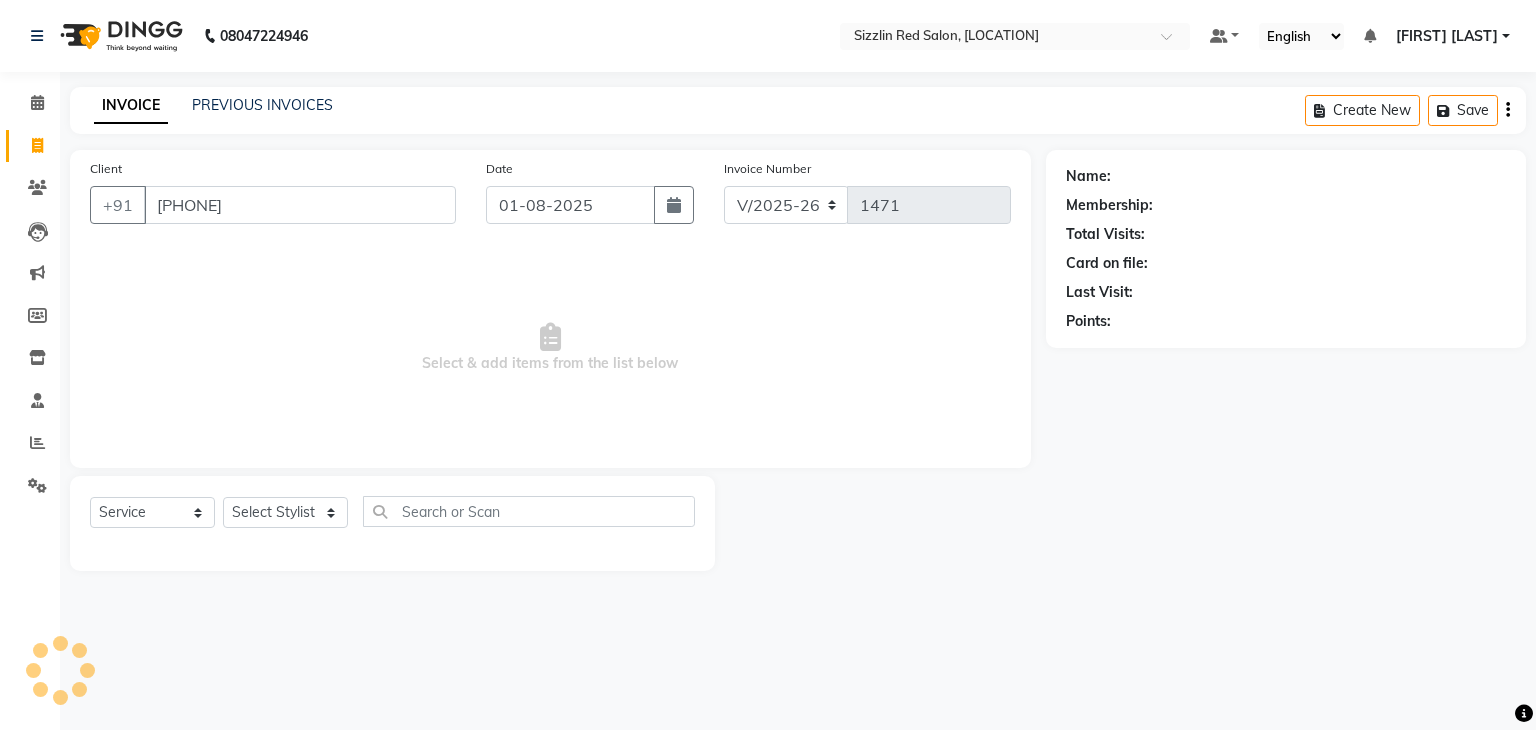 type on "[PHONE]" 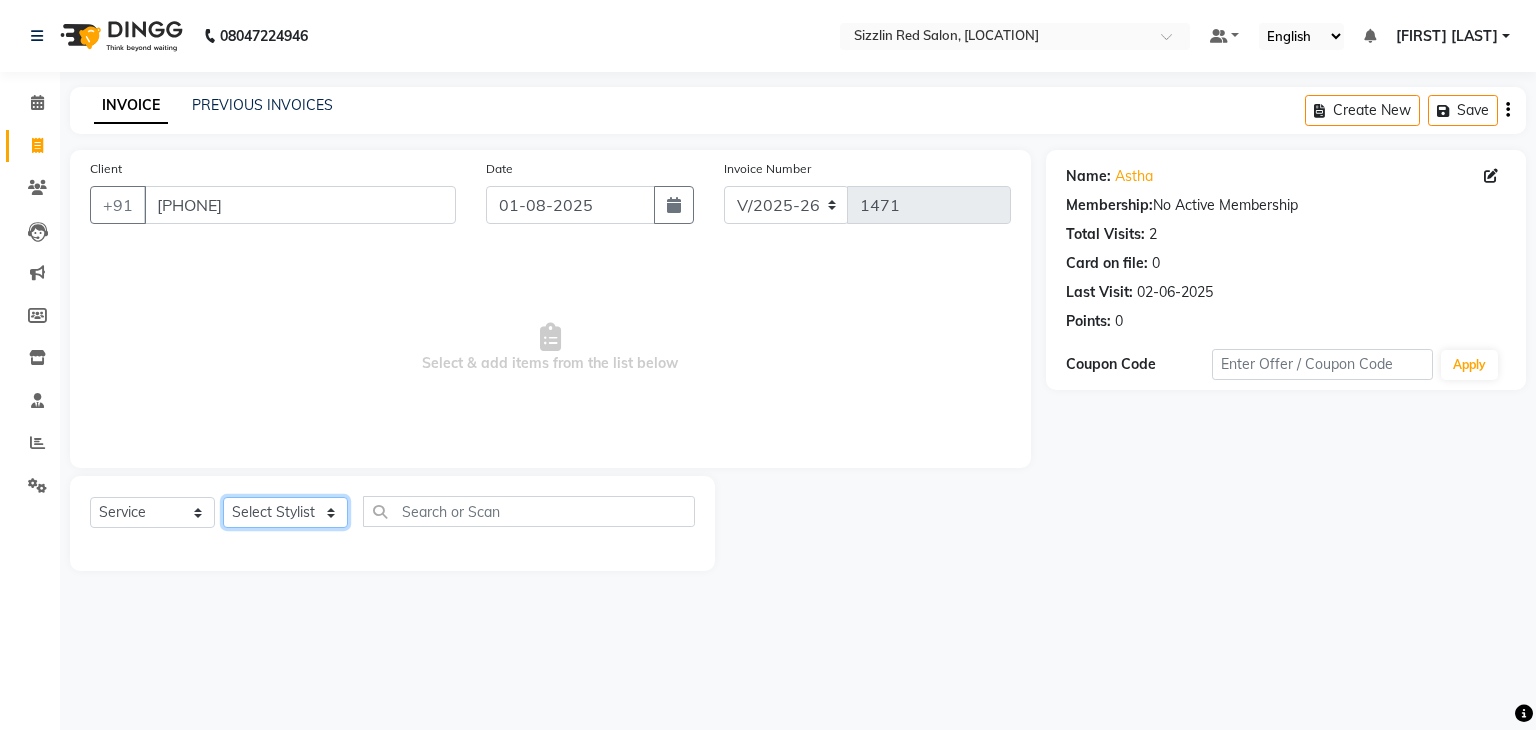 click on "Select Stylist Ajay HK 1 Ajay veer hk ALO Anjeeta Ankit BHASHA COUNTER Demetrious Lovepreet Mohit Mohit Vyas OM  Rohit SALMAN Sharda Shekhu Simran Sukh Swarang Toka Zen" 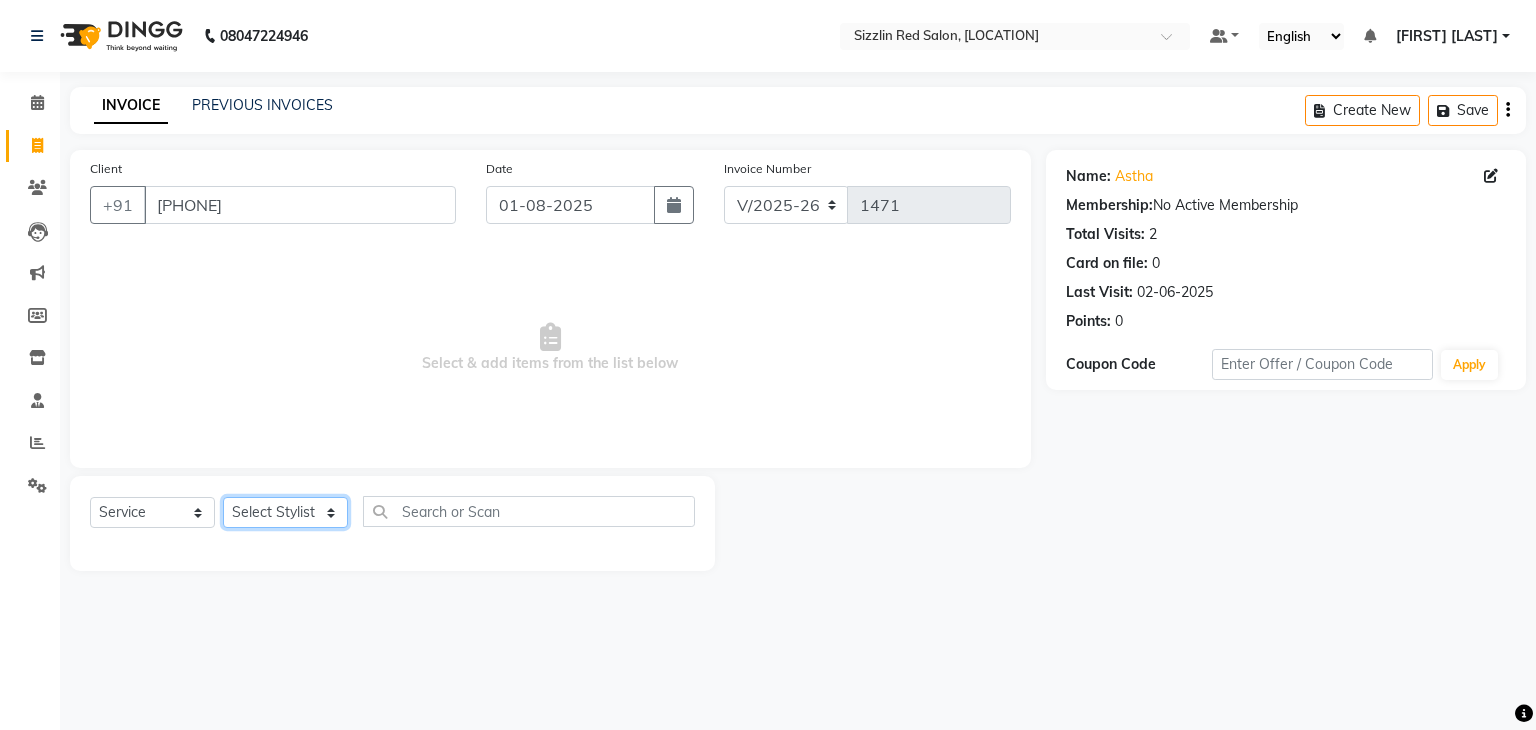 select on "[NUMBER]" 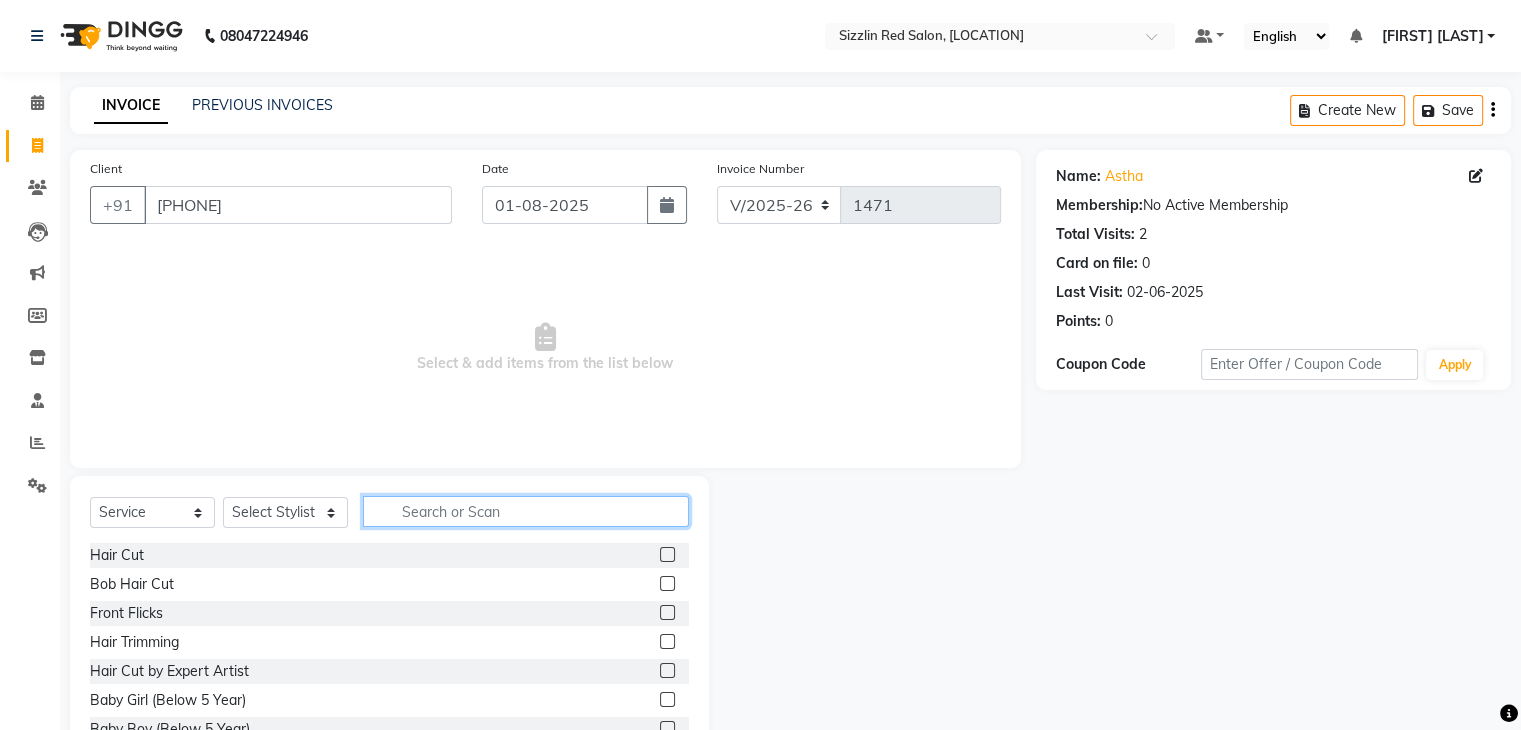click 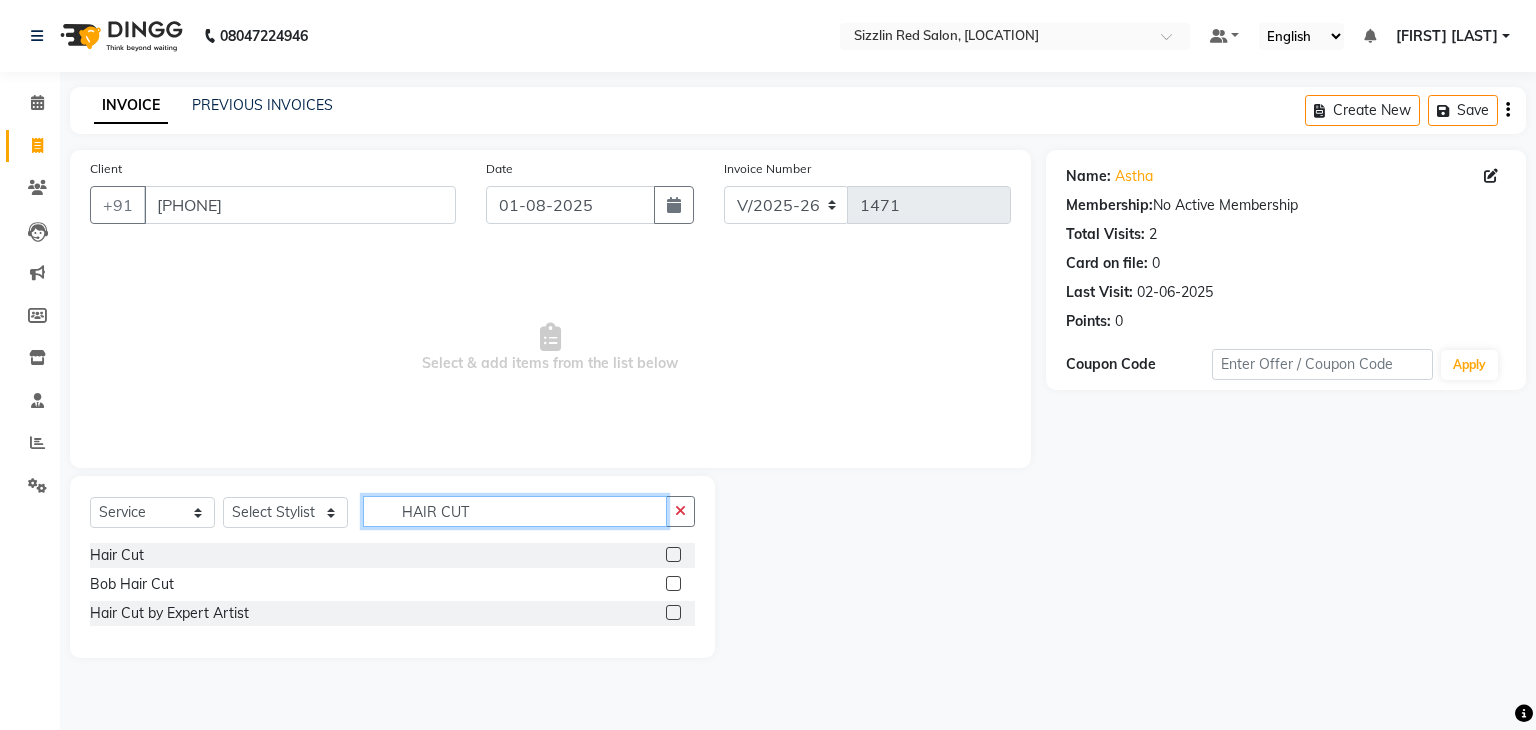 type on "HAIR CUT" 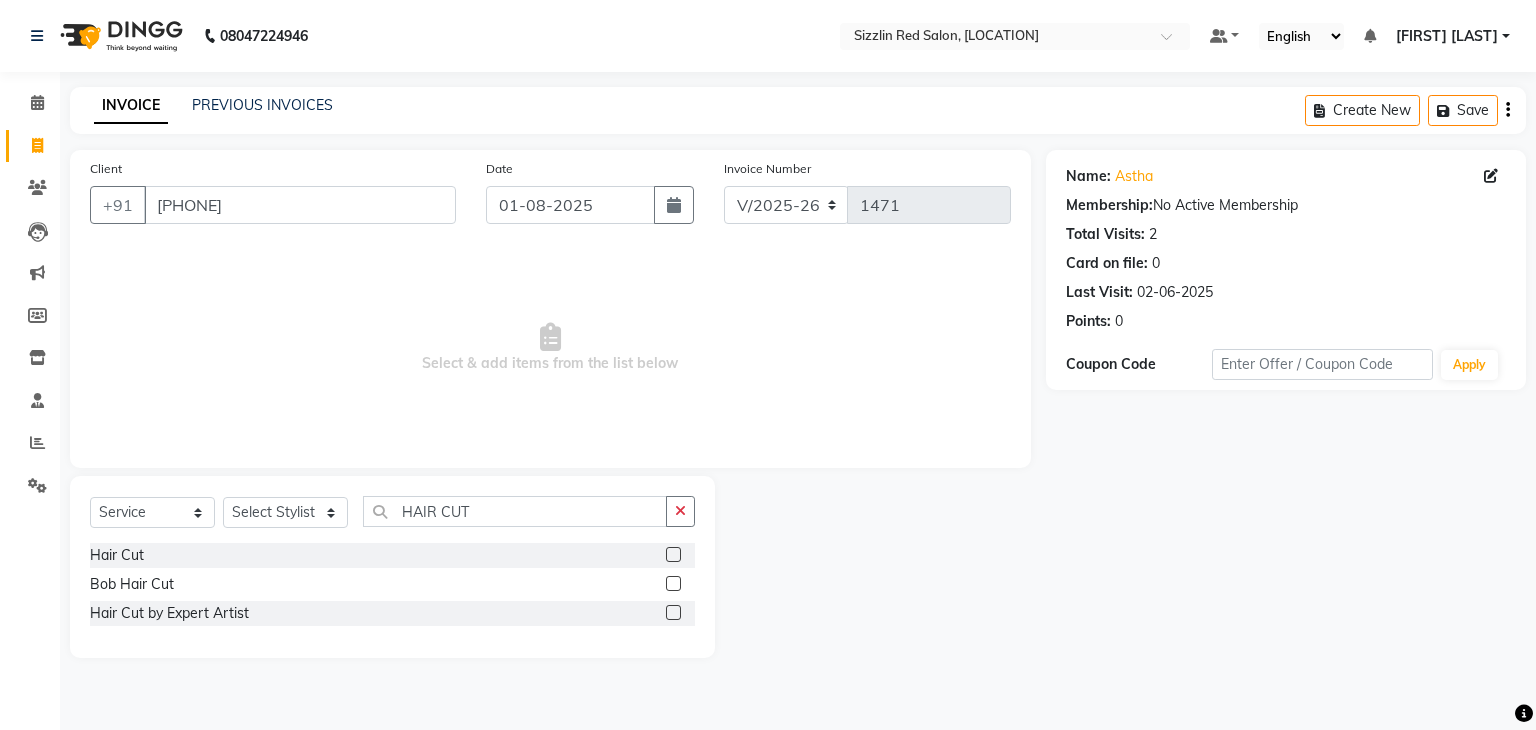 click 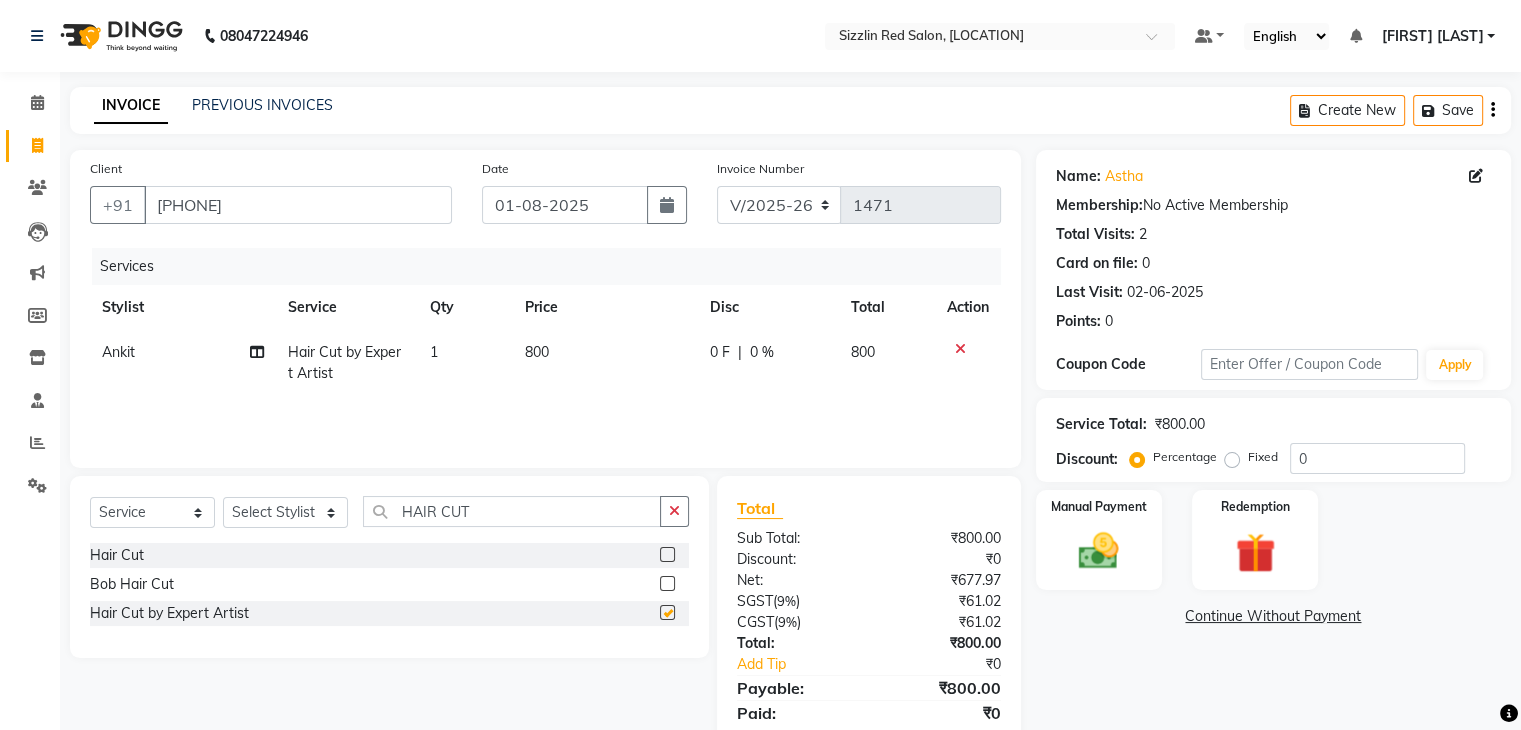 checkbox on "false" 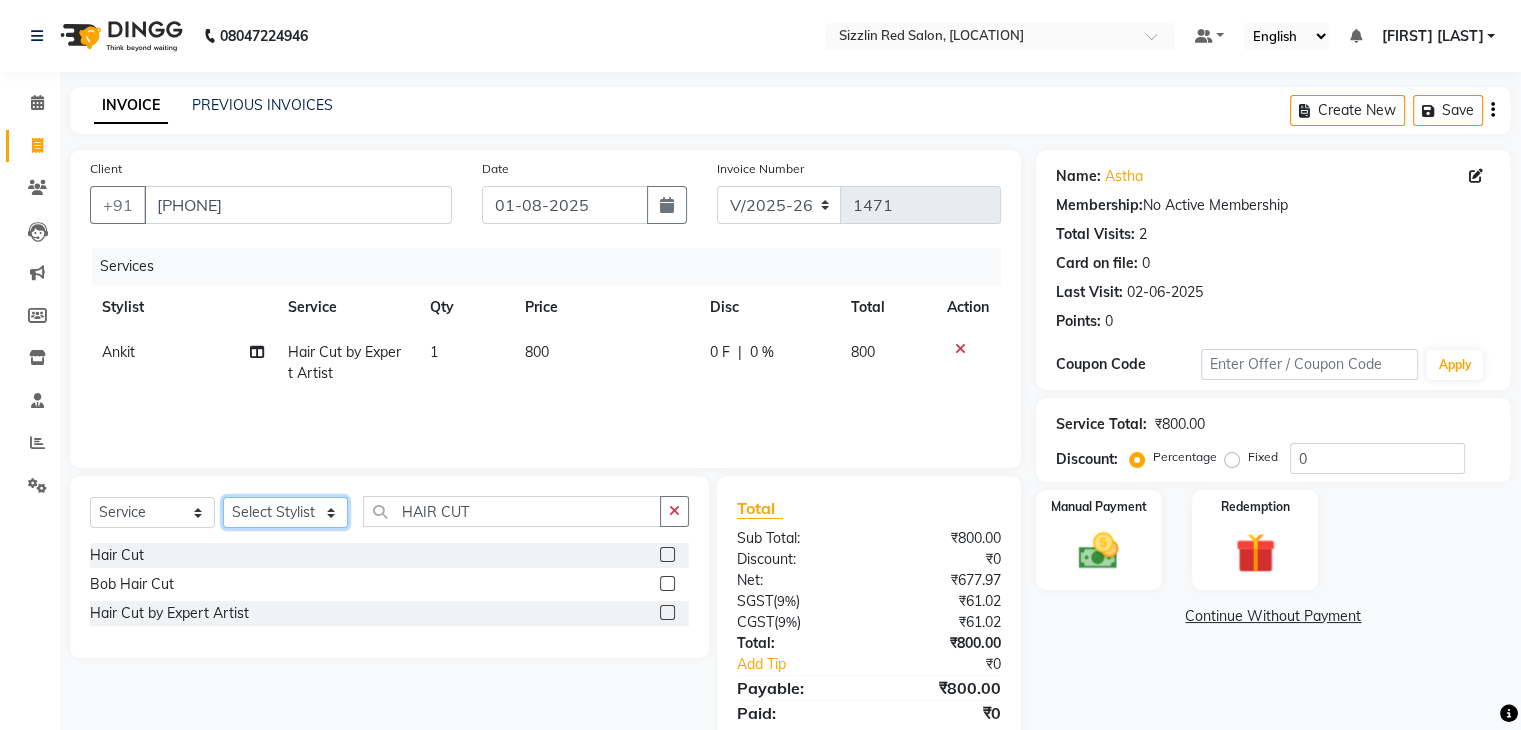 click on "Select Stylist Ajay HK 1 Ajay veer hk ALO Anjeeta Ankit BHASHA COUNTER Demetrious Lovepreet Mohit Mohit Vyas OM  Rohit SALMAN Sharda Shekhu Simran Sukh Swarang Toka Zen" 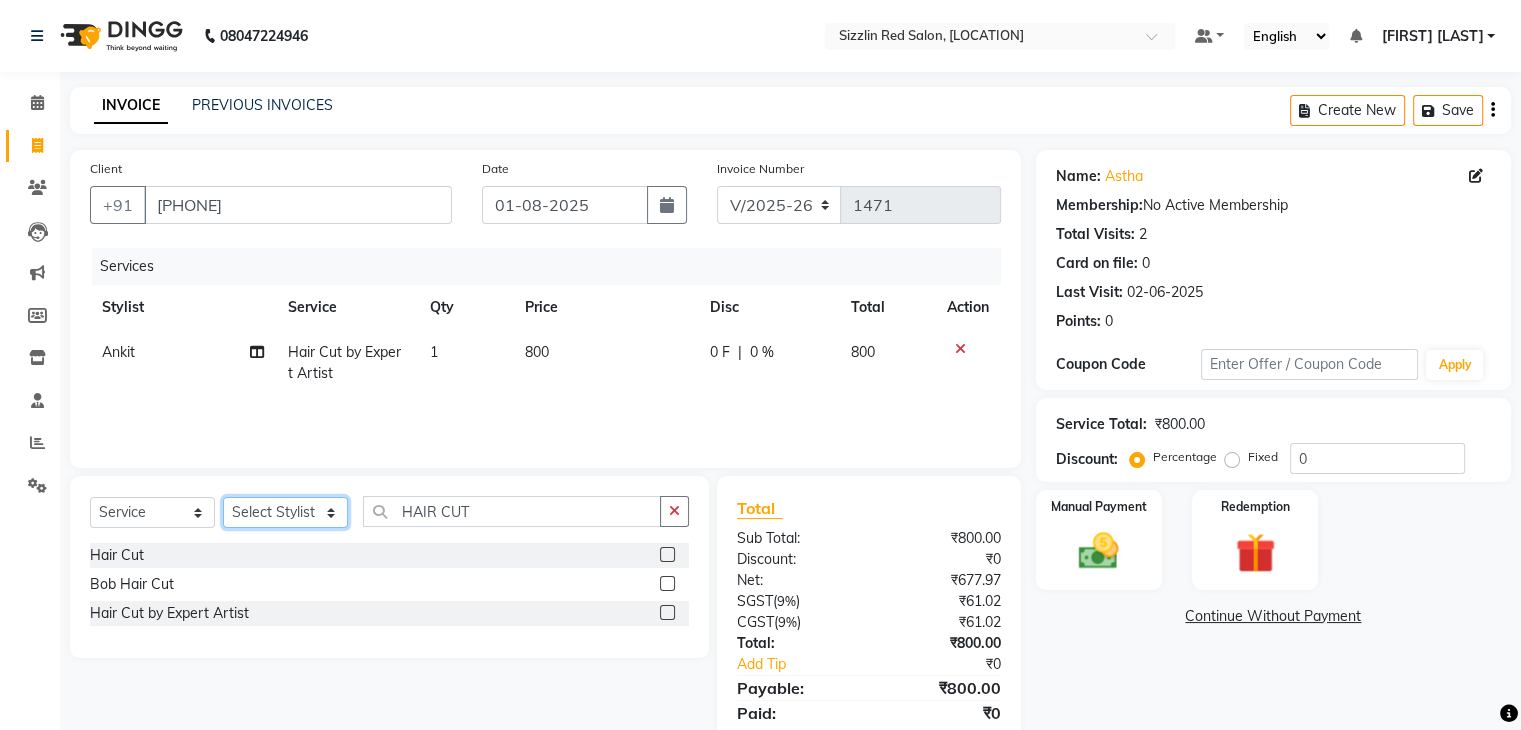 select on "70238" 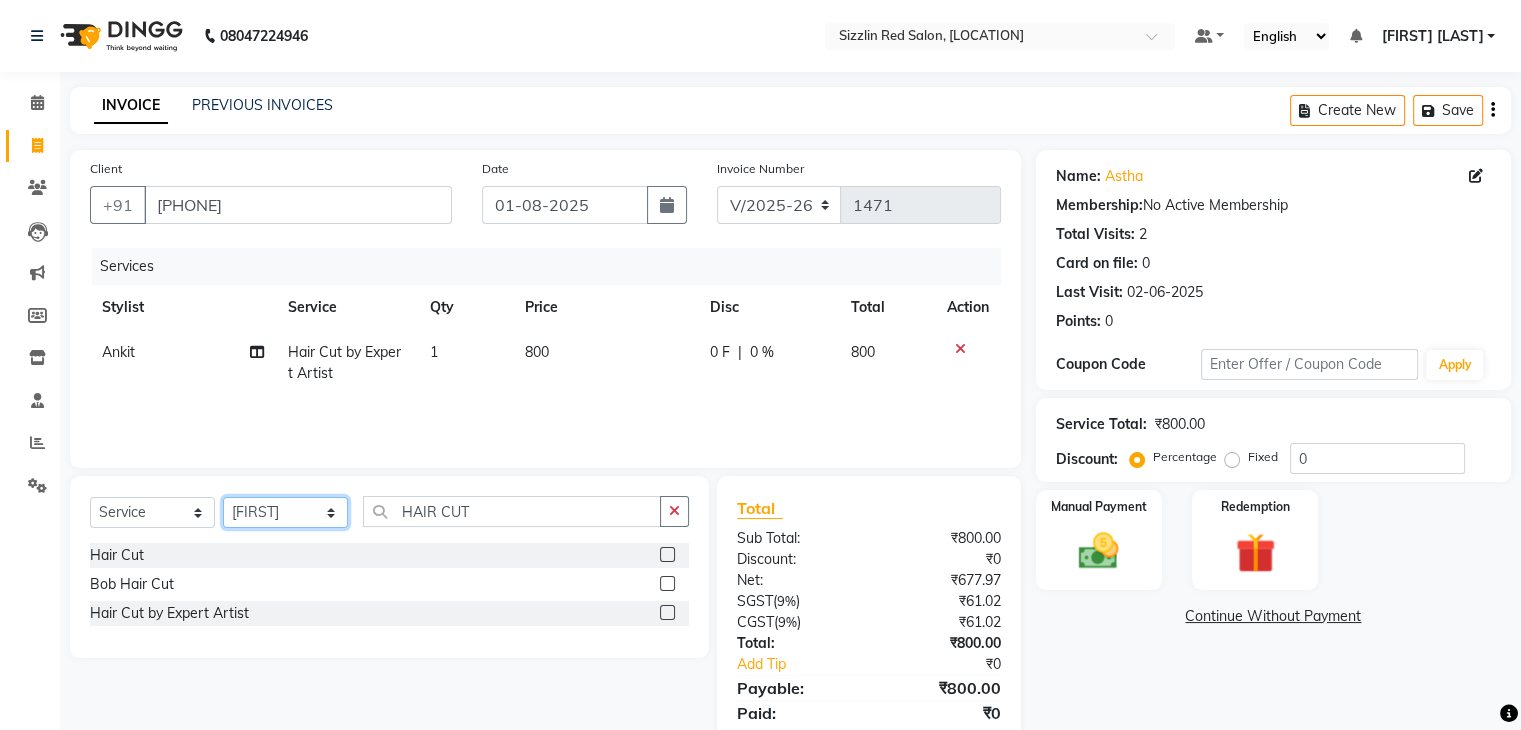 click on "Select Stylist Ajay HK 1 Ajay veer hk ALO Anjeeta Ankit BHASHA COUNTER Demetrious Lovepreet Mohit Mohit Vyas OM  Rohit SALMAN Sharda Shekhu Simran Sukh Swarang Toka Zen" 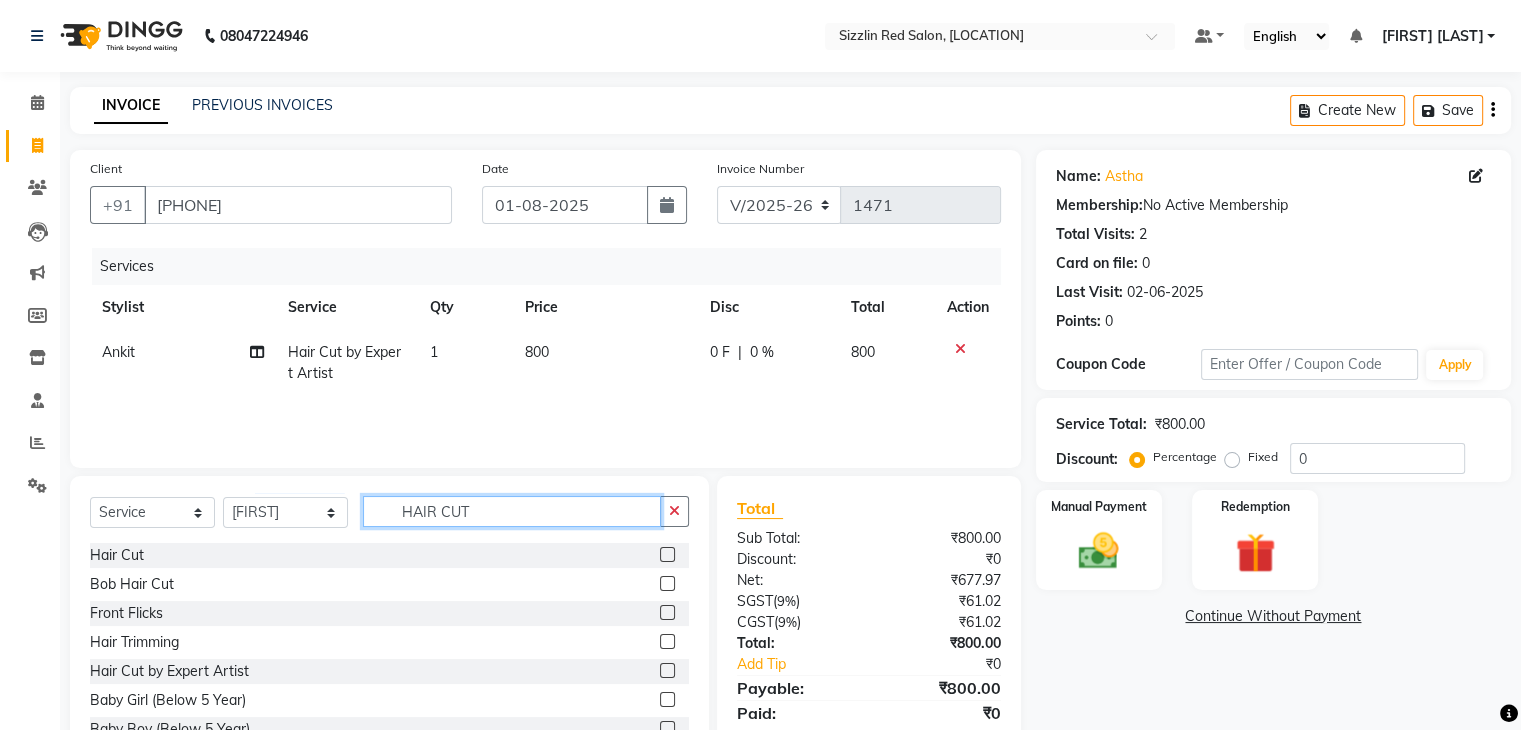 drag, startPoint x: 492, startPoint y: 511, endPoint x: 384, endPoint y: 505, distance: 108.16654 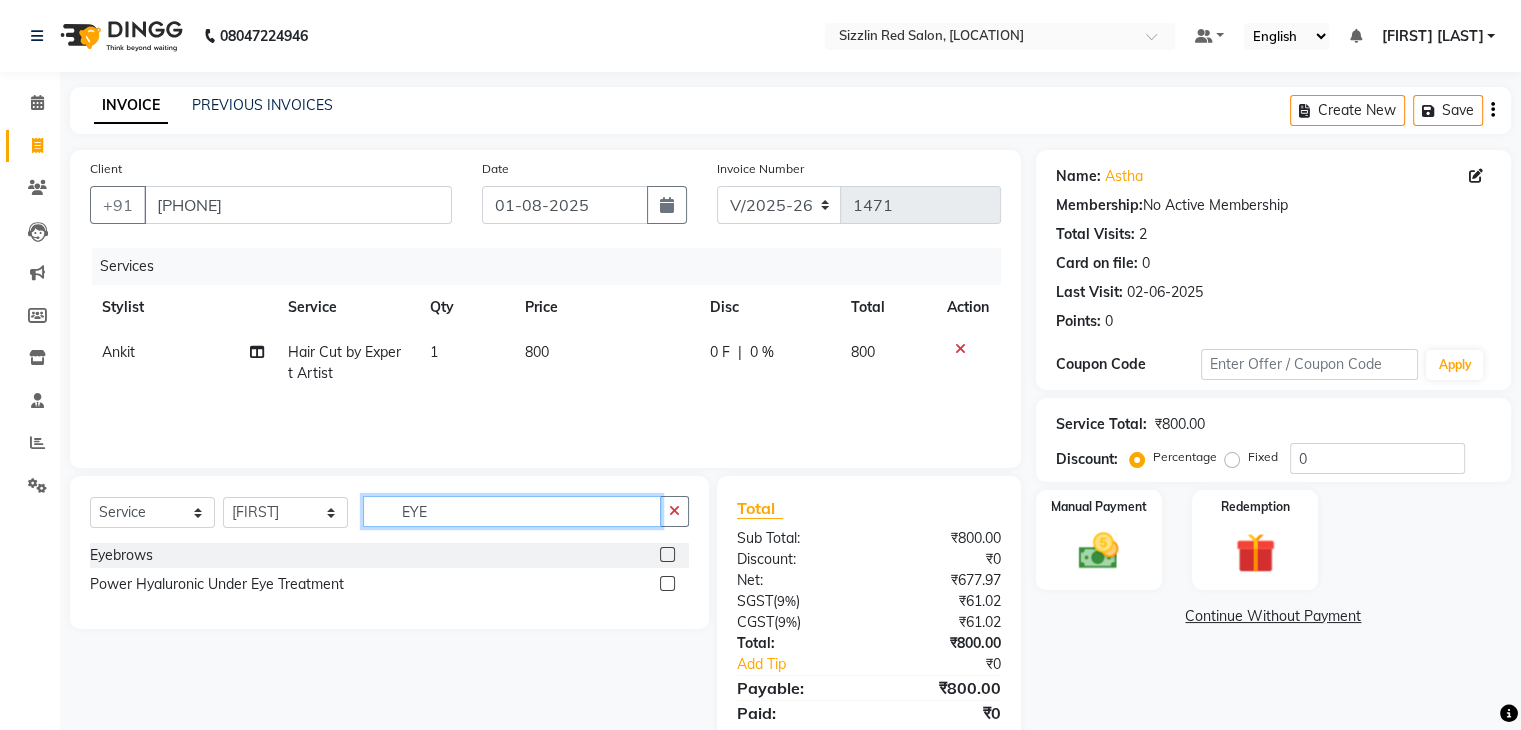 type on "EYE" 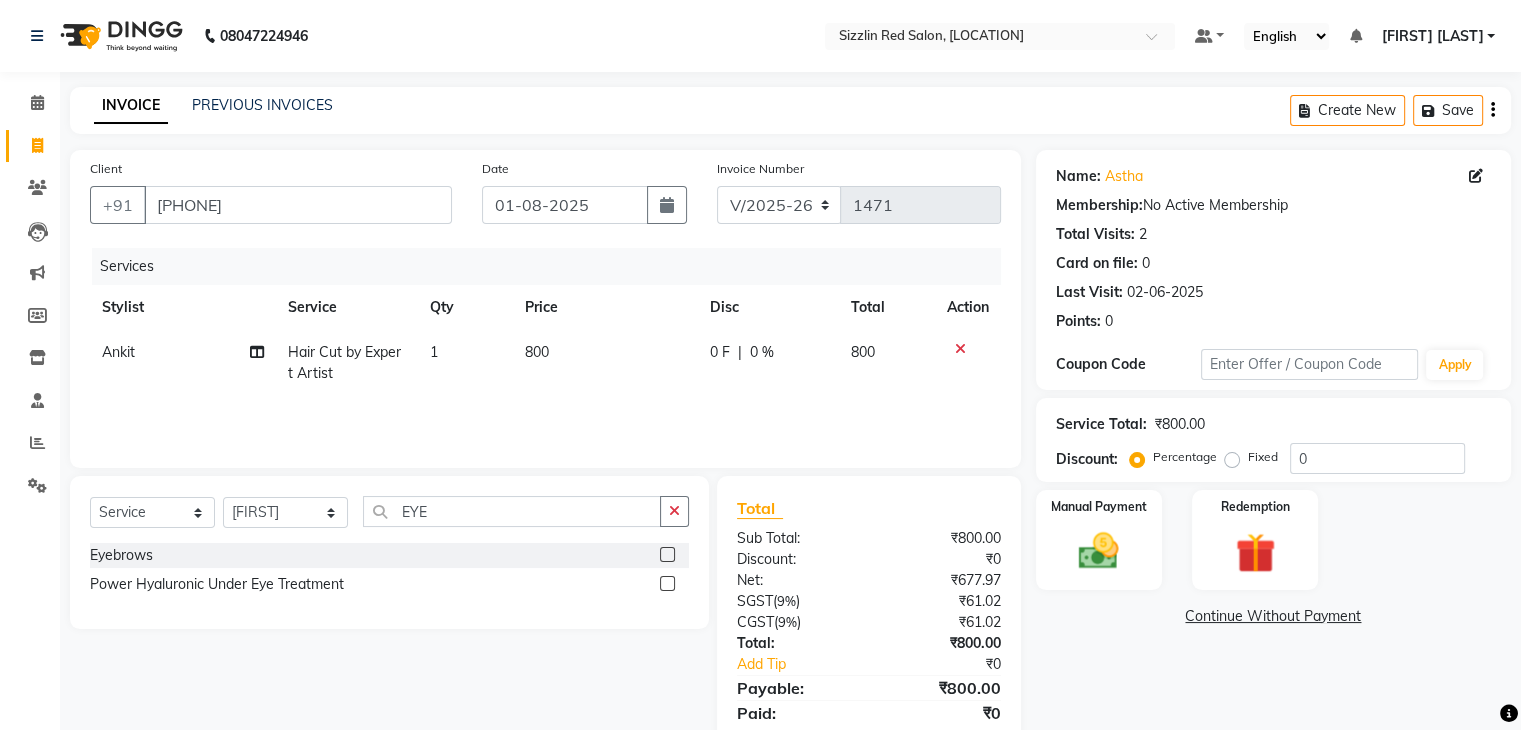 click 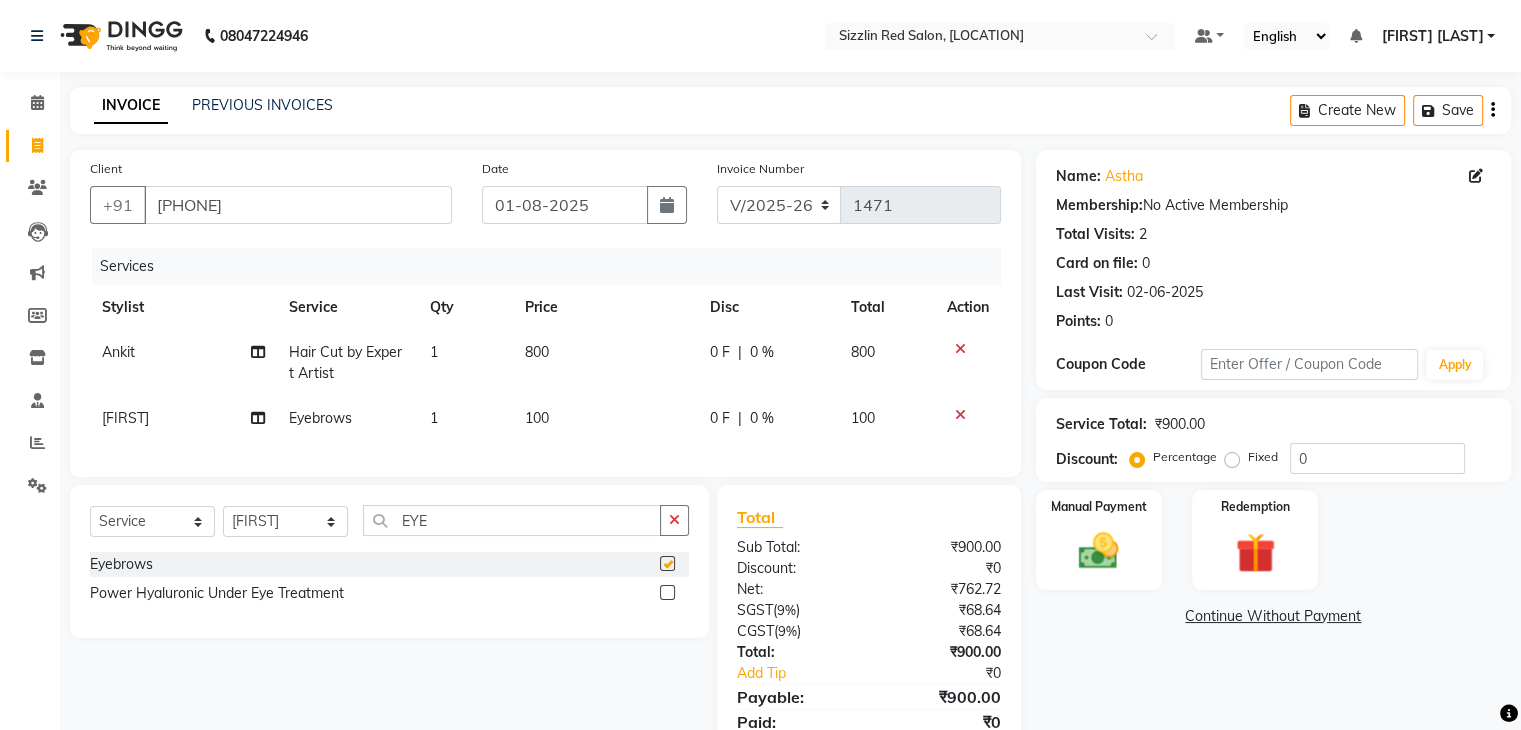 checkbox on "false" 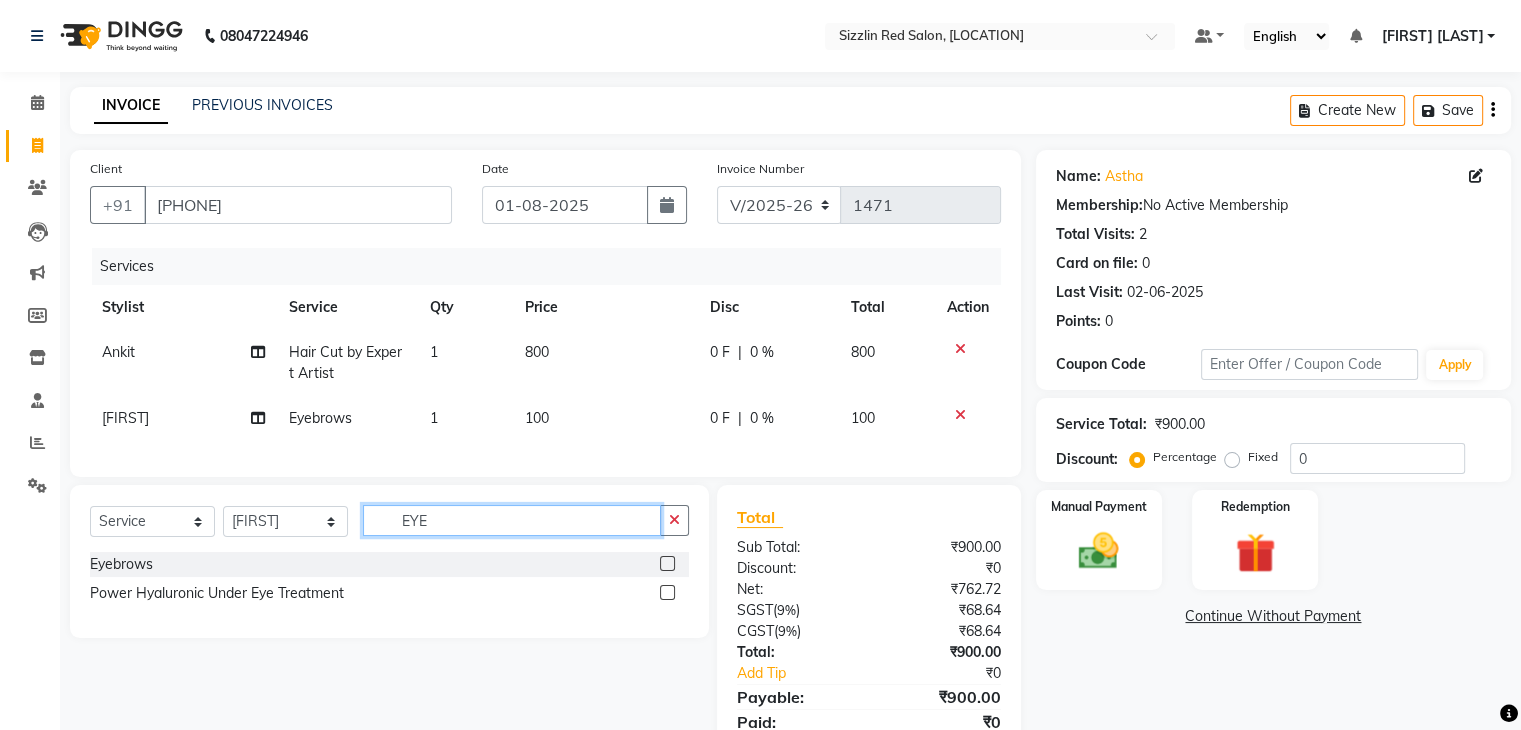 drag, startPoint x: 446, startPoint y: 541, endPoint x: 379, endPoint y: 543, distance: 67.02985 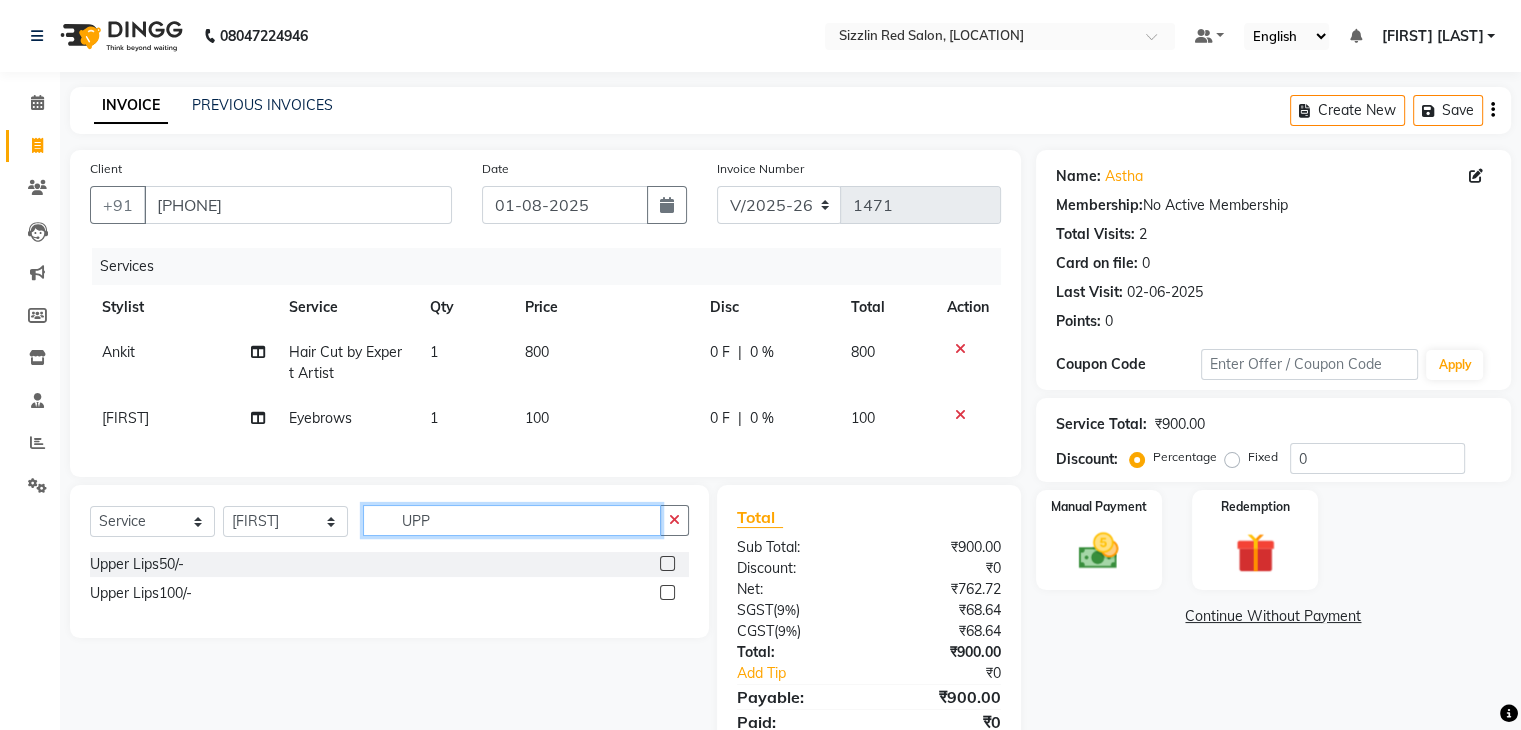 type on "UPP" 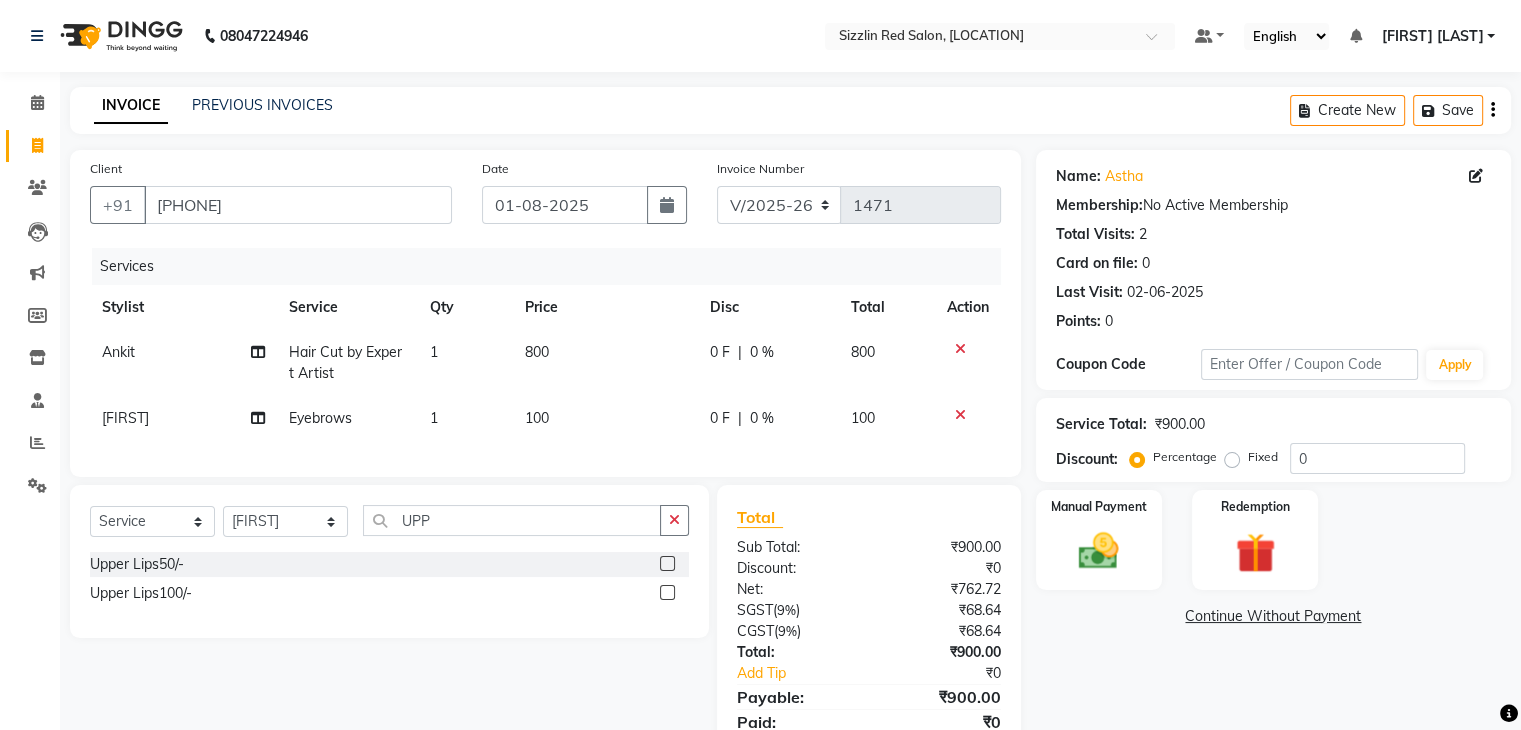 click 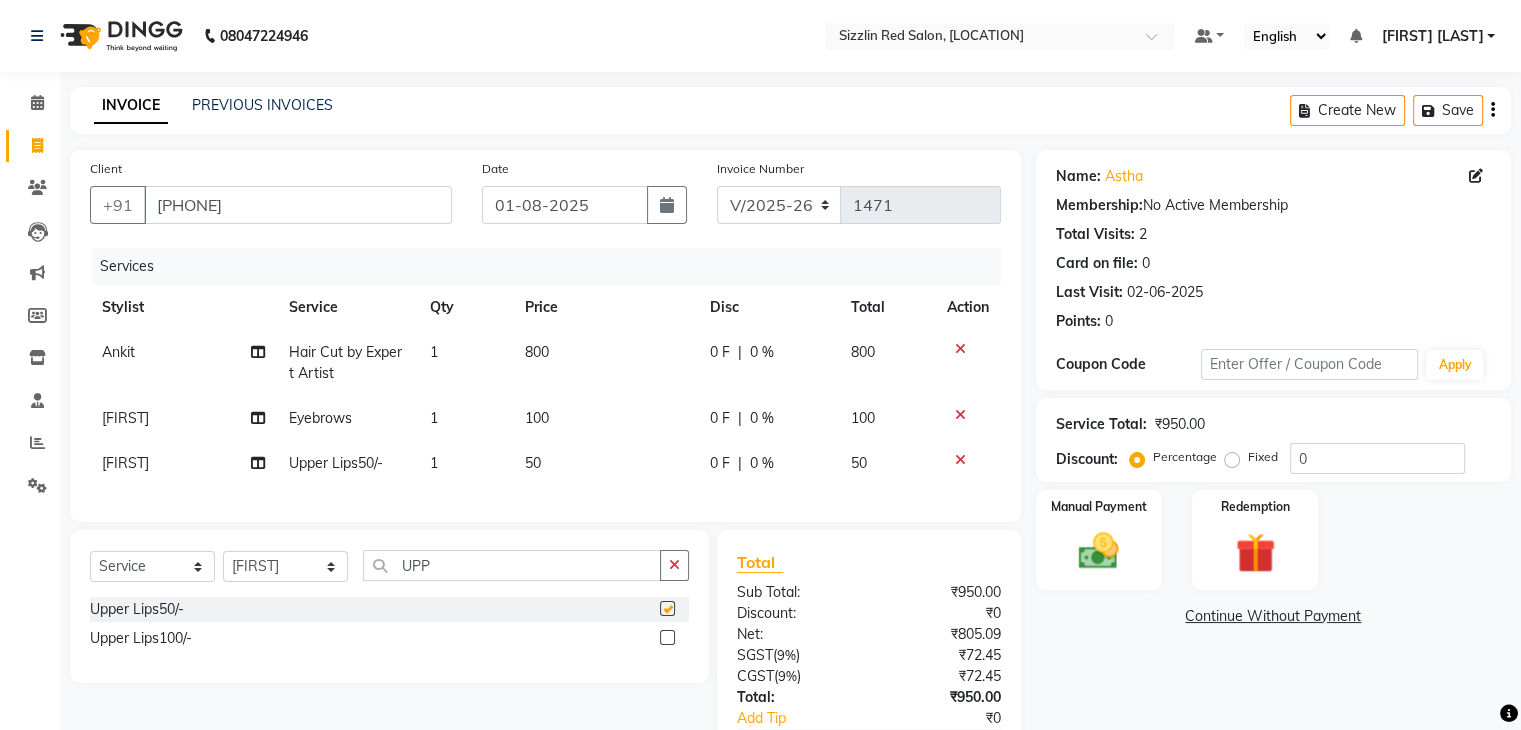 checkbox on "false" 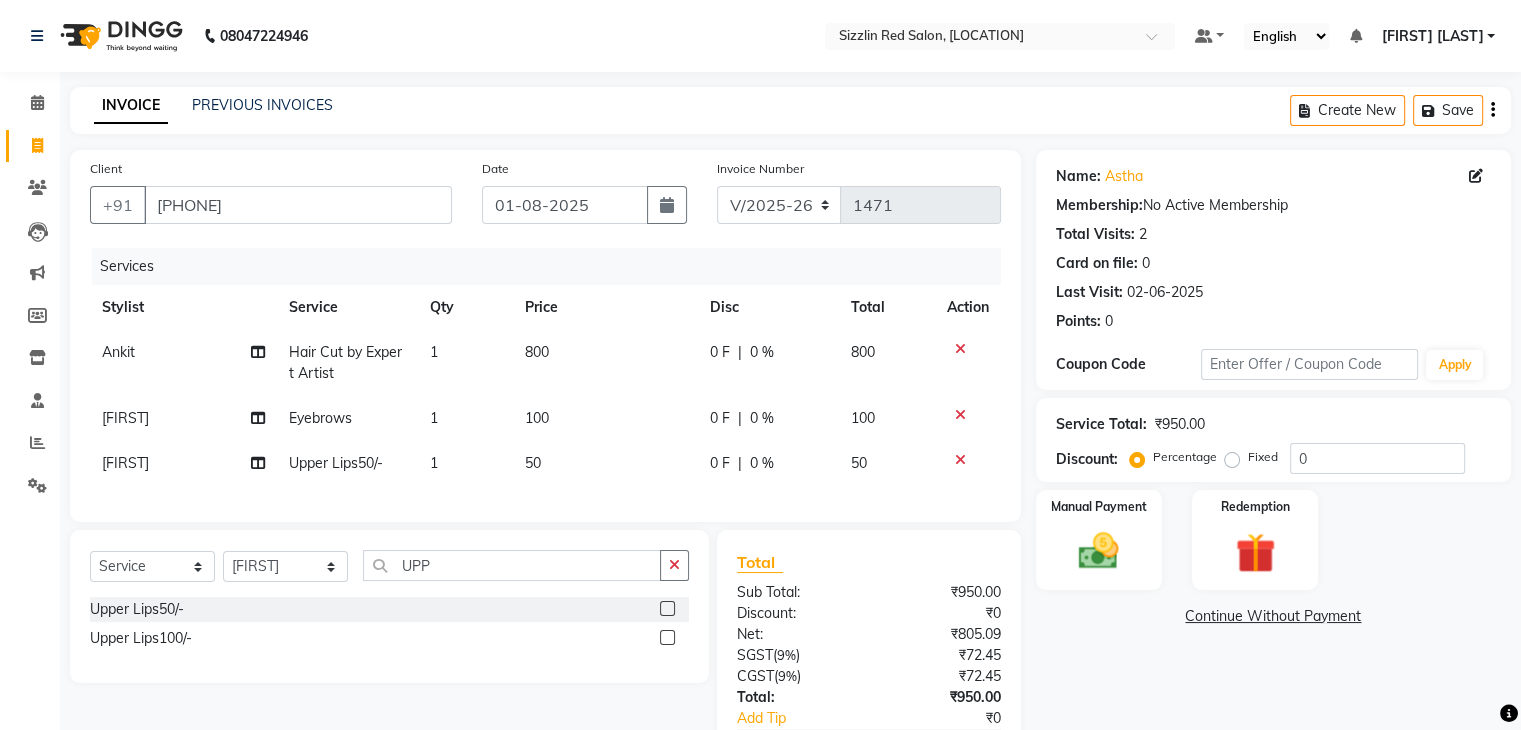 scroll, scrollTop: 140, scrollLeft: 0, axis: vertical 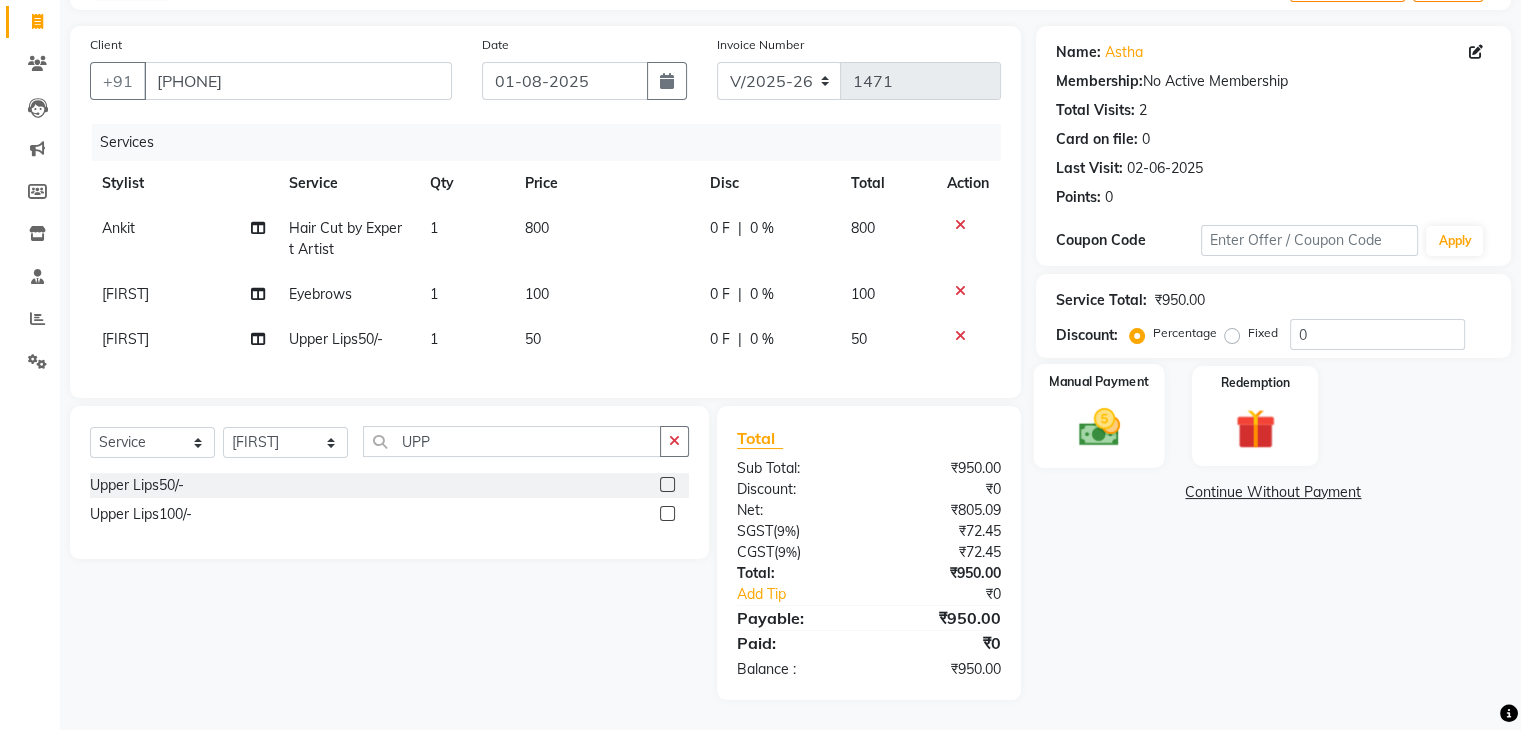 click 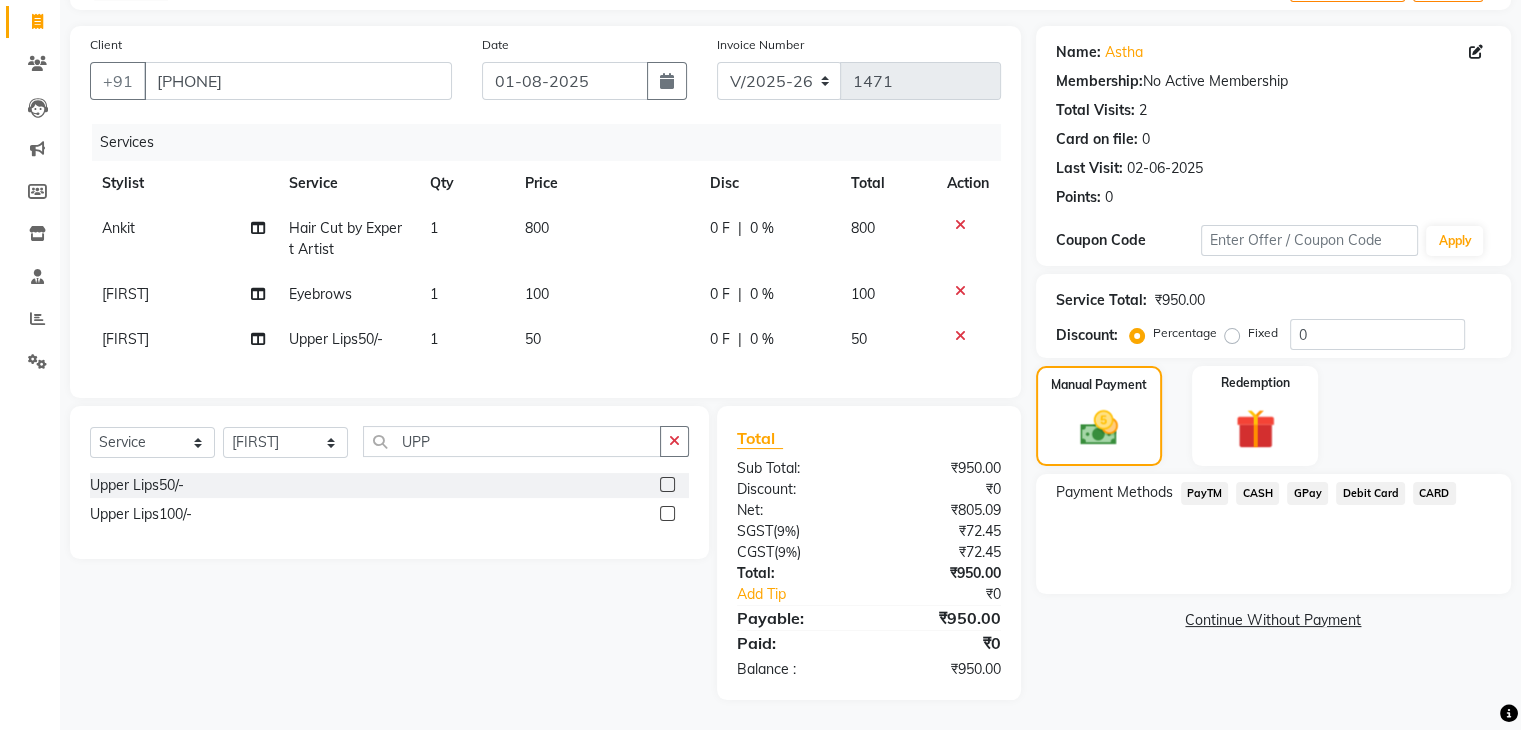 click on "CASH" 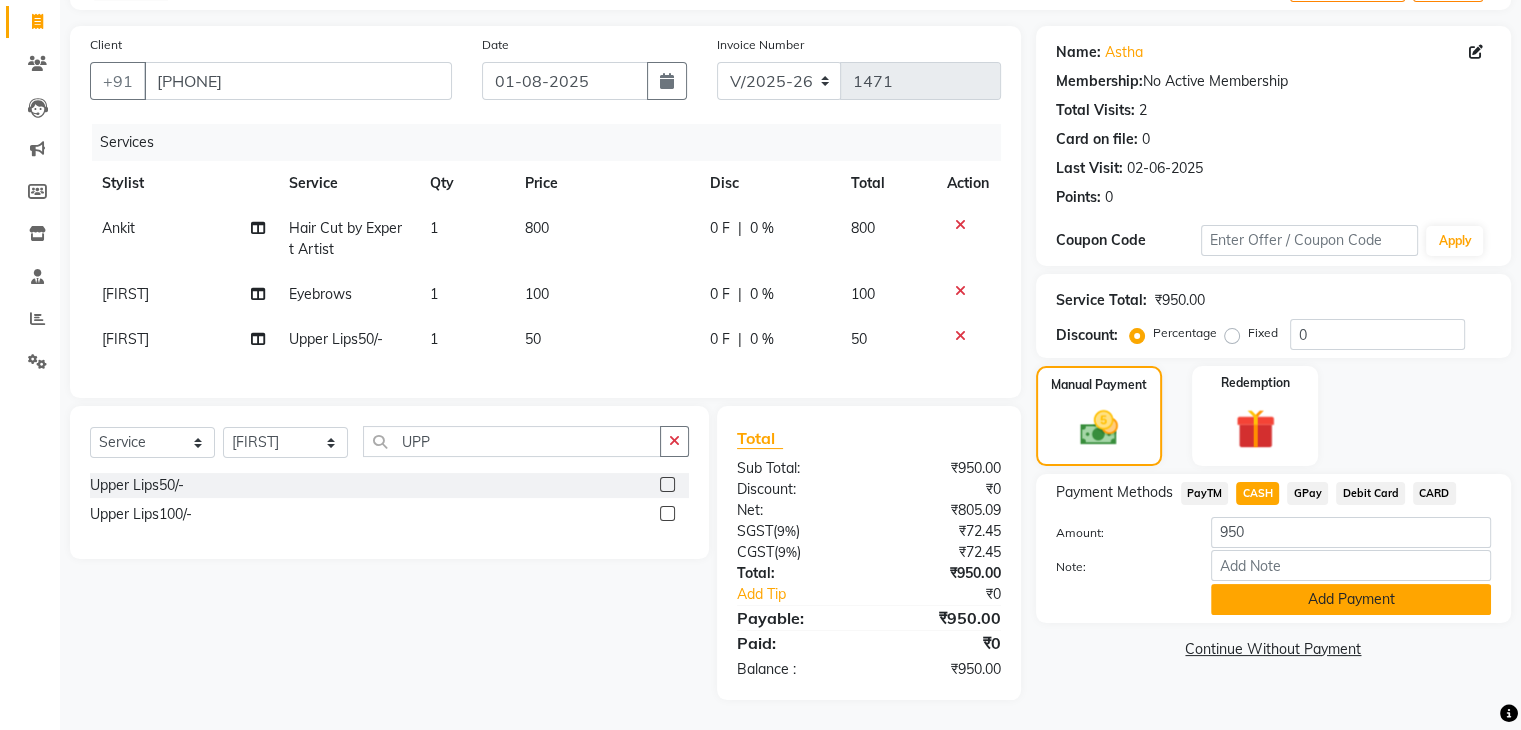 click on "Add Payment" 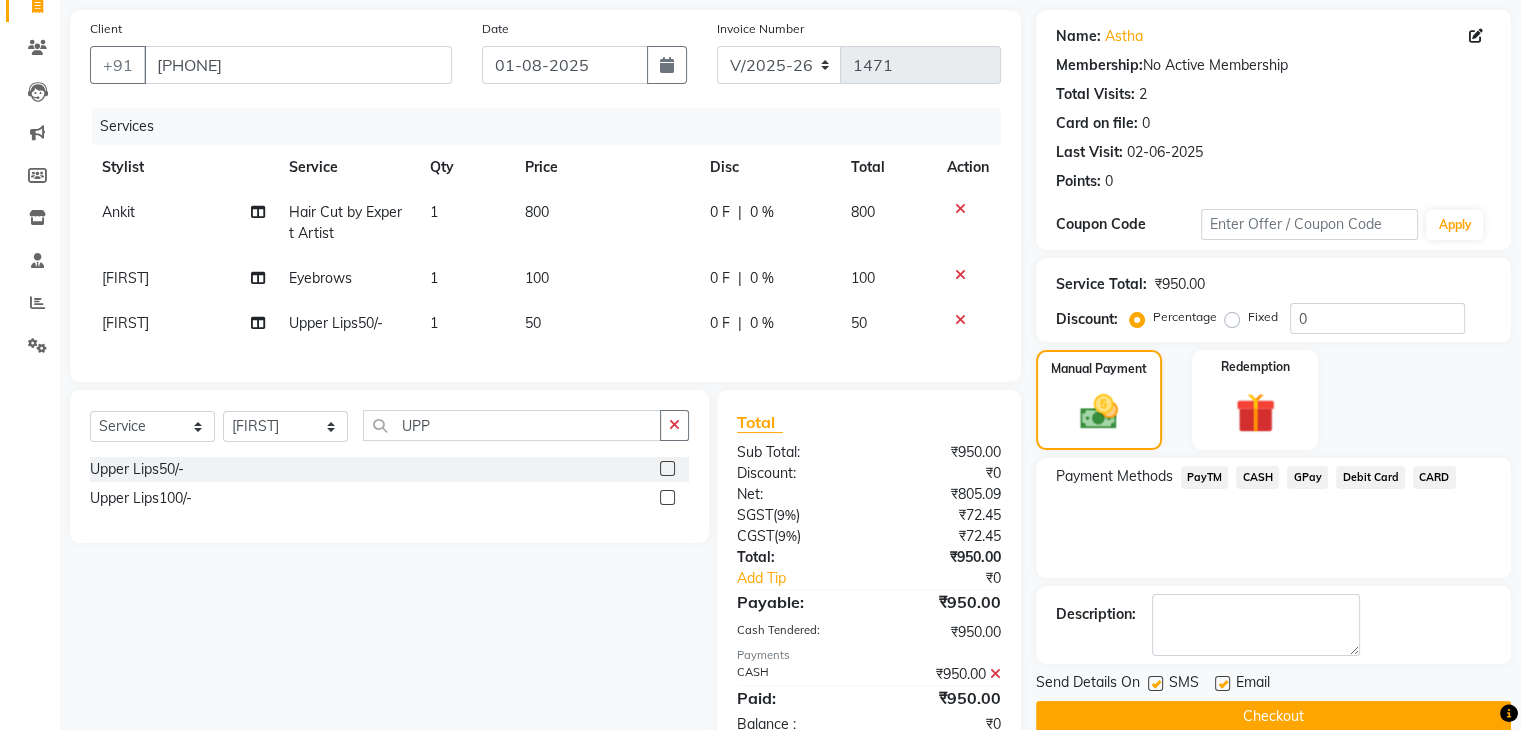 scroll, scrollTop: 211, scrollLeft: 0, axis: vertical 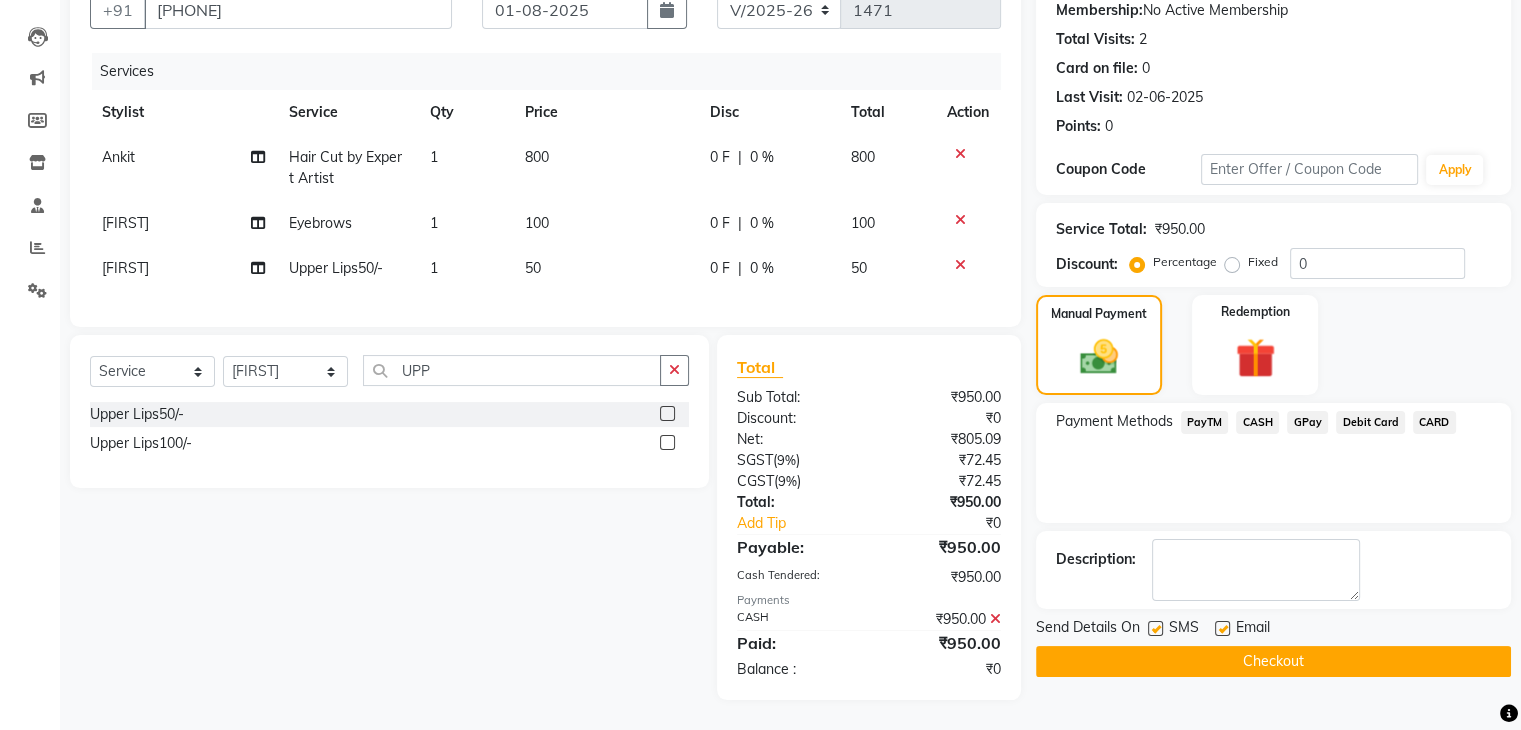 click on "Checkout" 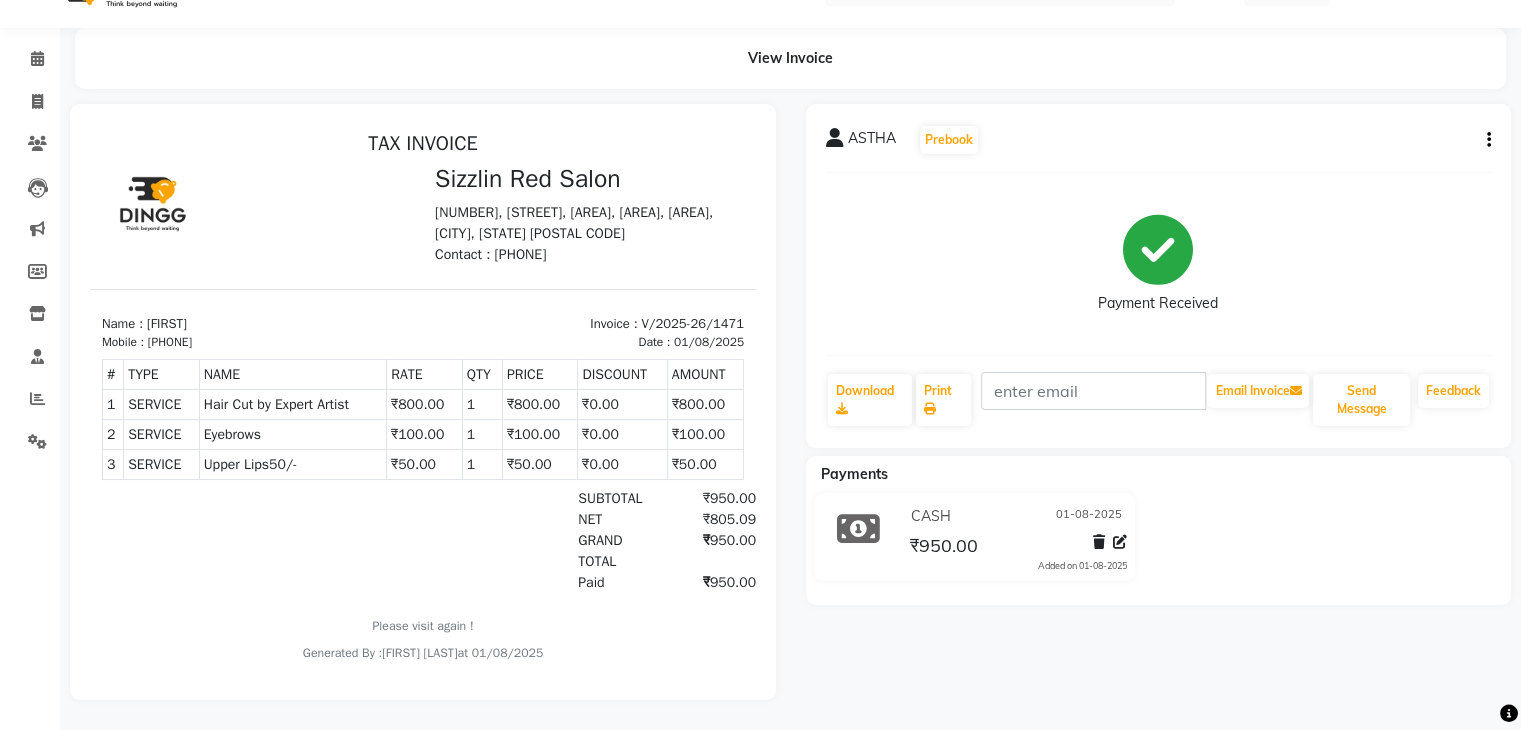 scroll, scrollTop: 15, scrollLeft: 0, axis: vertical 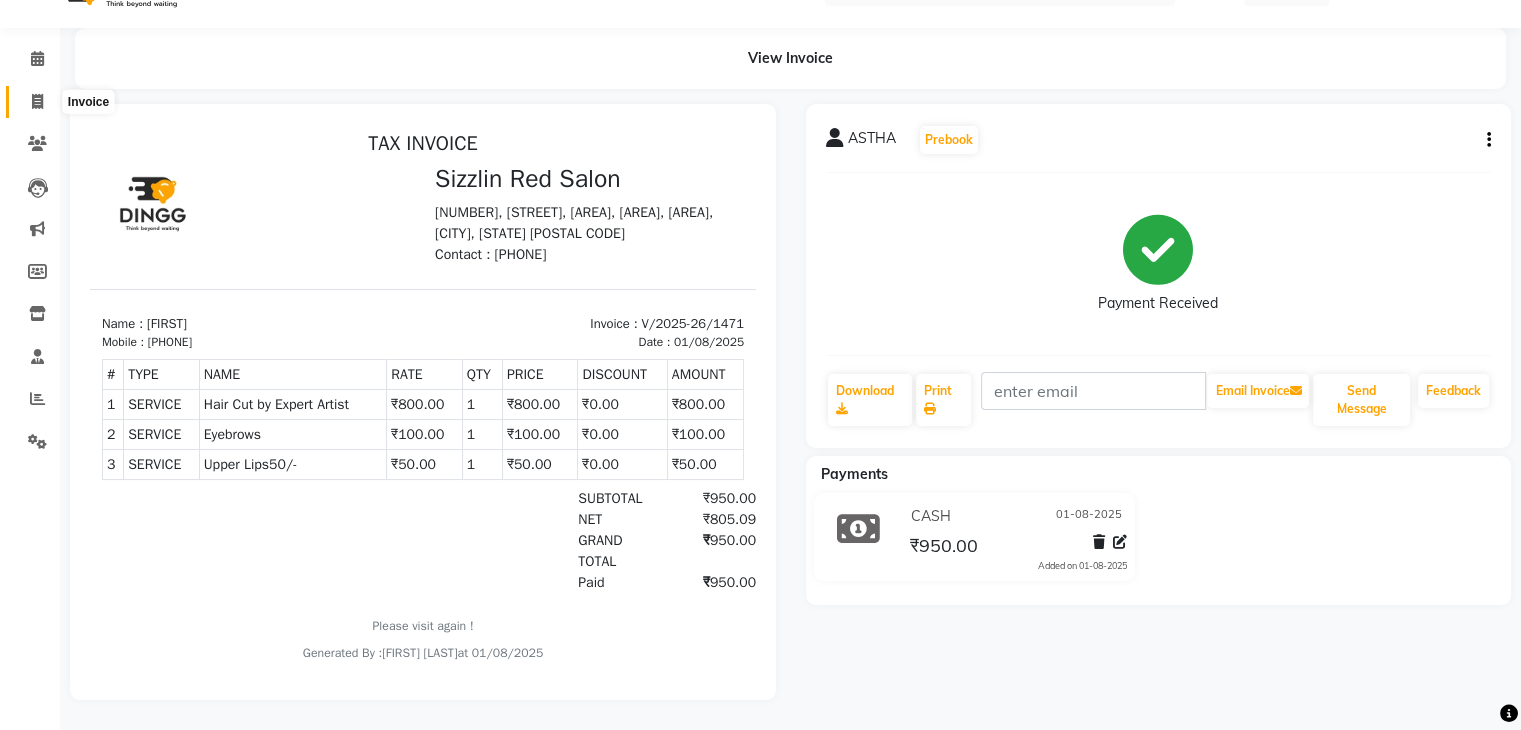 click 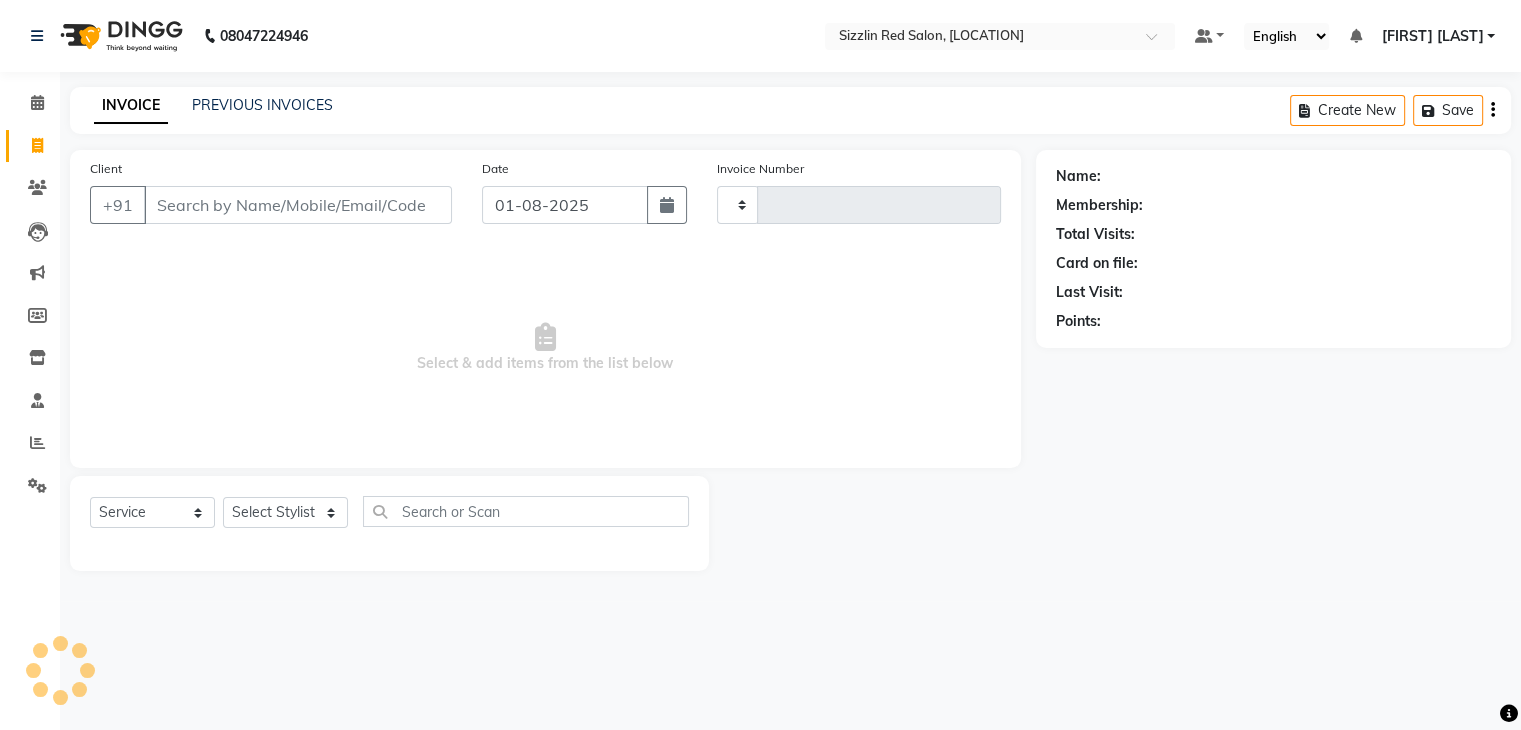 scroll, scrollTop: 0, scrollLeft: 0, axis: both 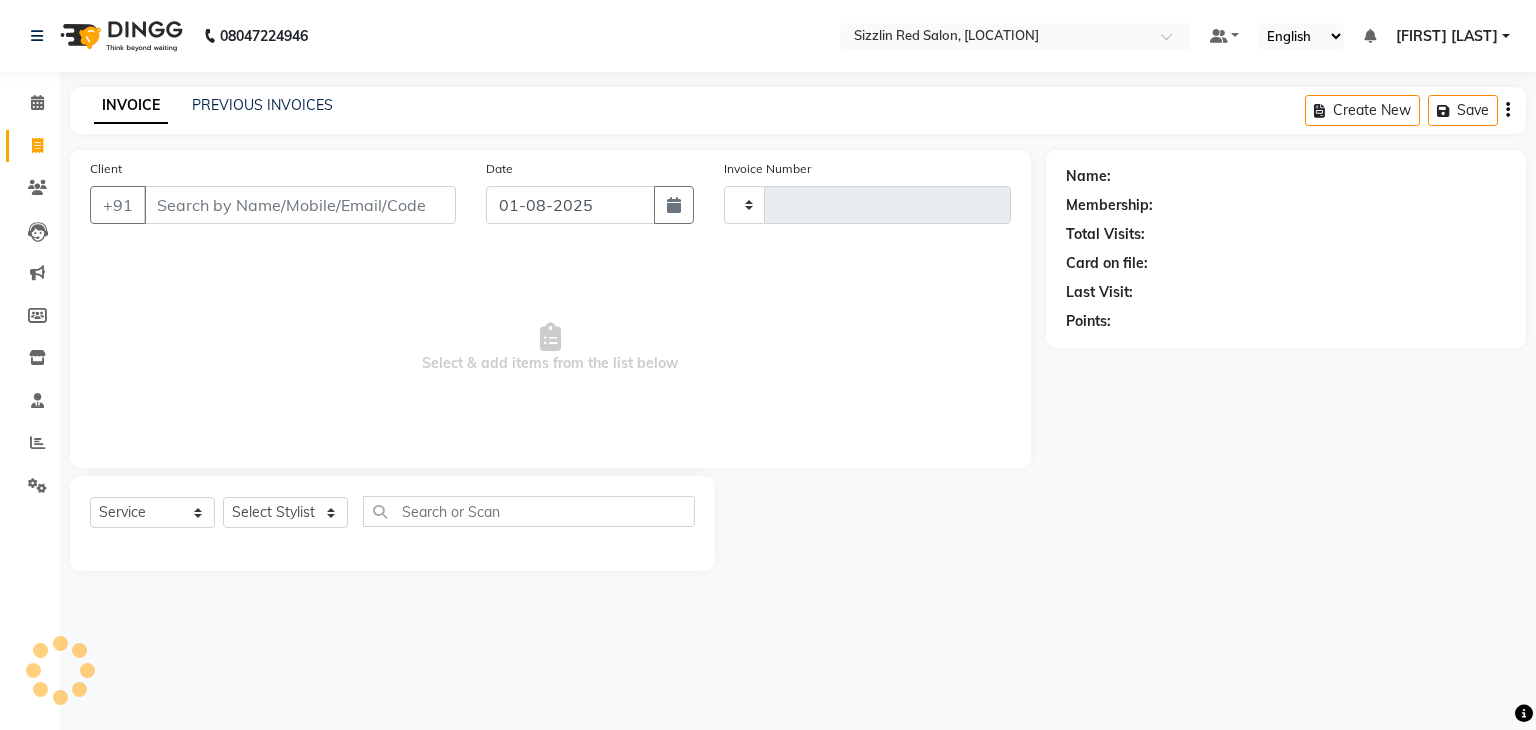 type on "1472" 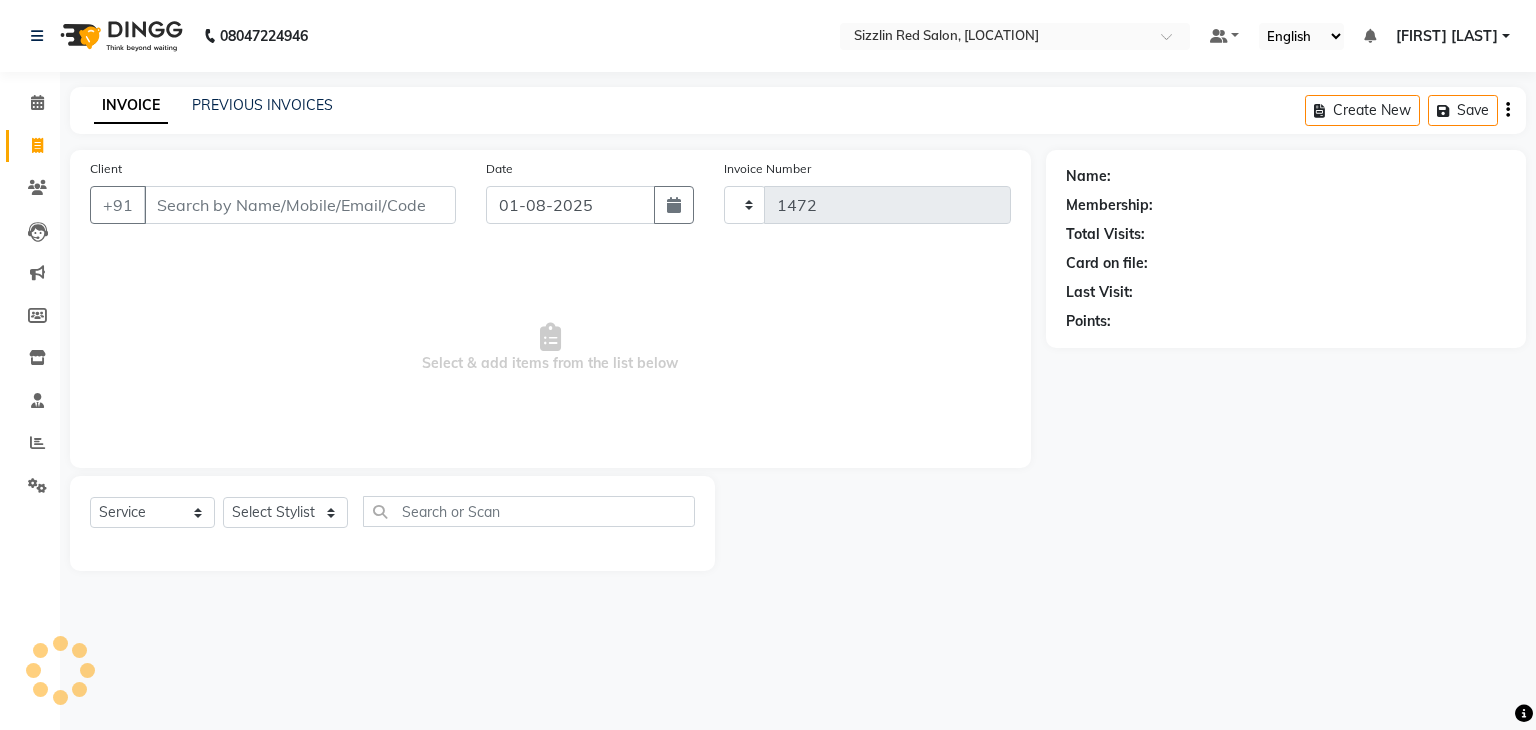 select on "7534" 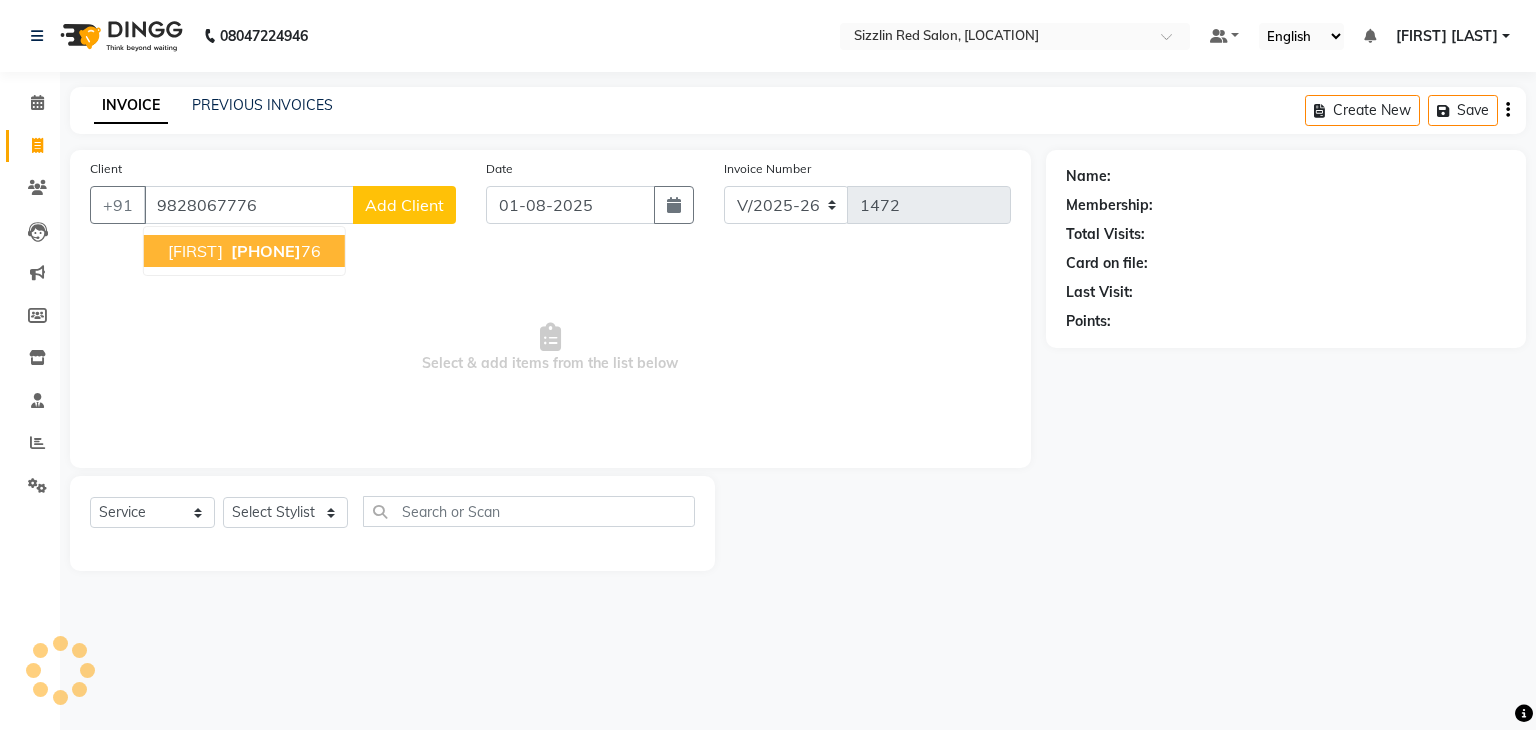 type on "9828067776" 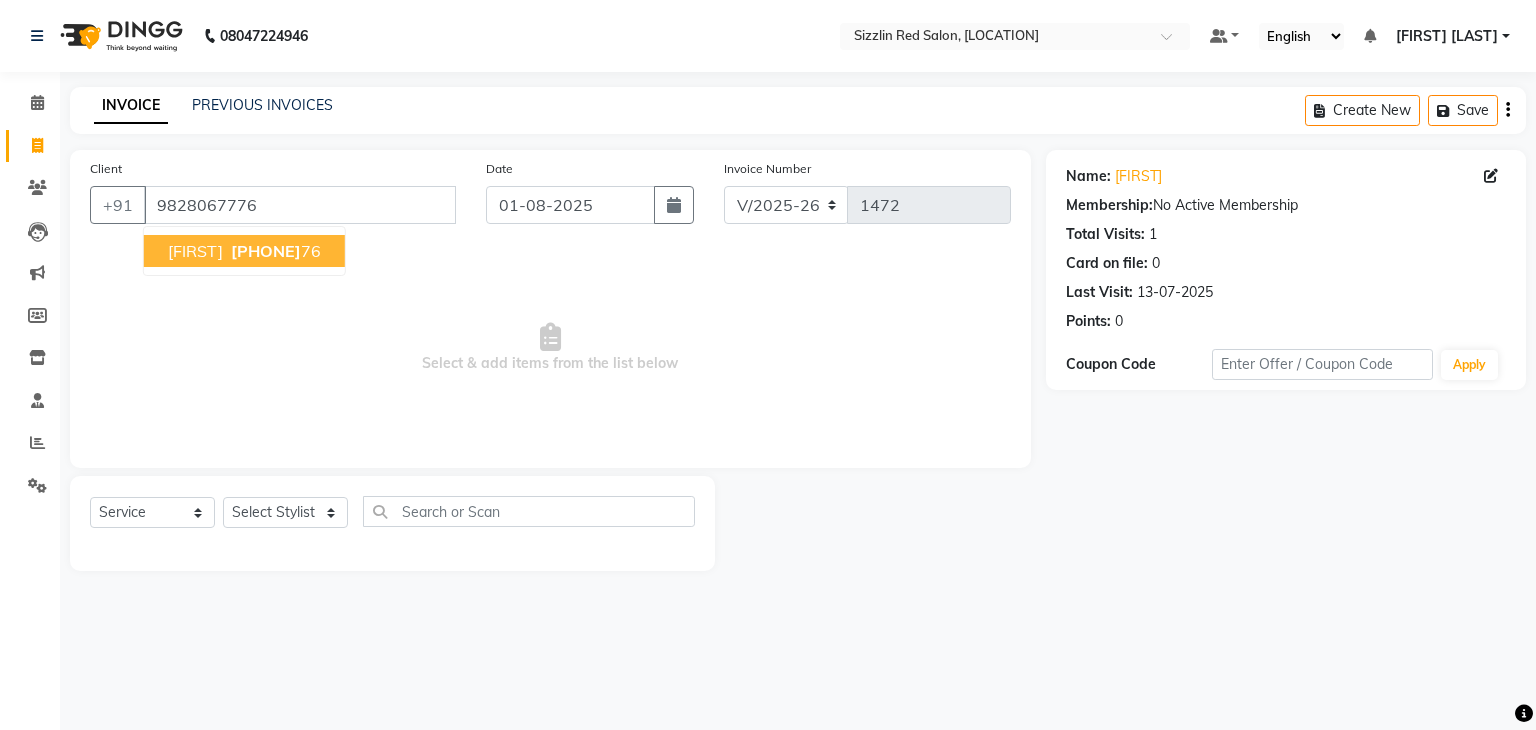 click on "[PHONE]" at bounding box center (266, 251) 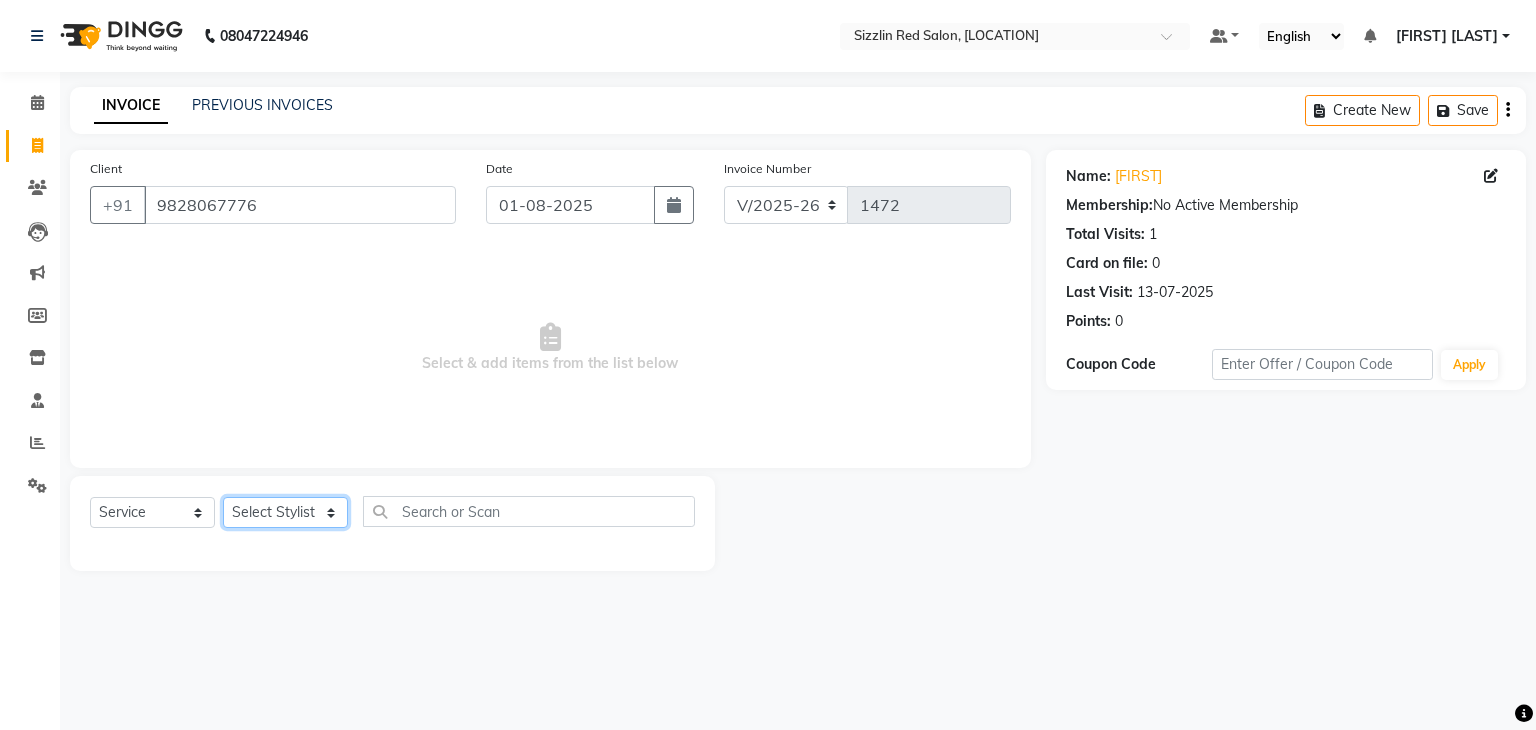 click on "Select Stylist Ajay HK 1 Ajay veer hk ALO Anjeeta Ankit BHASHA COUNTER Demetrious Lovepreet Mohit Mohit Vyas OM  Rohit SALMAN Sharda Shekhu Simran Sukh Swarang Toka Zen" 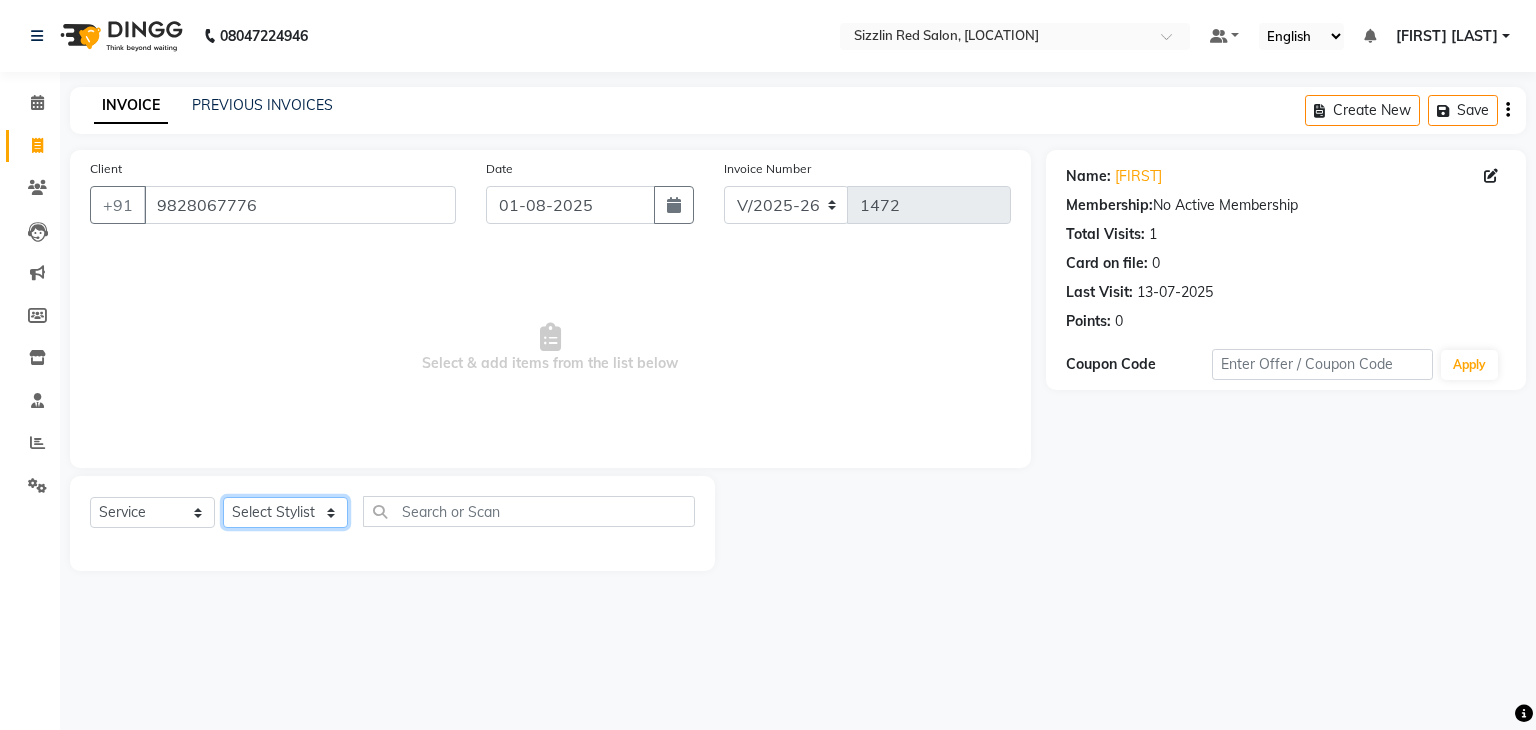 select on "70231" 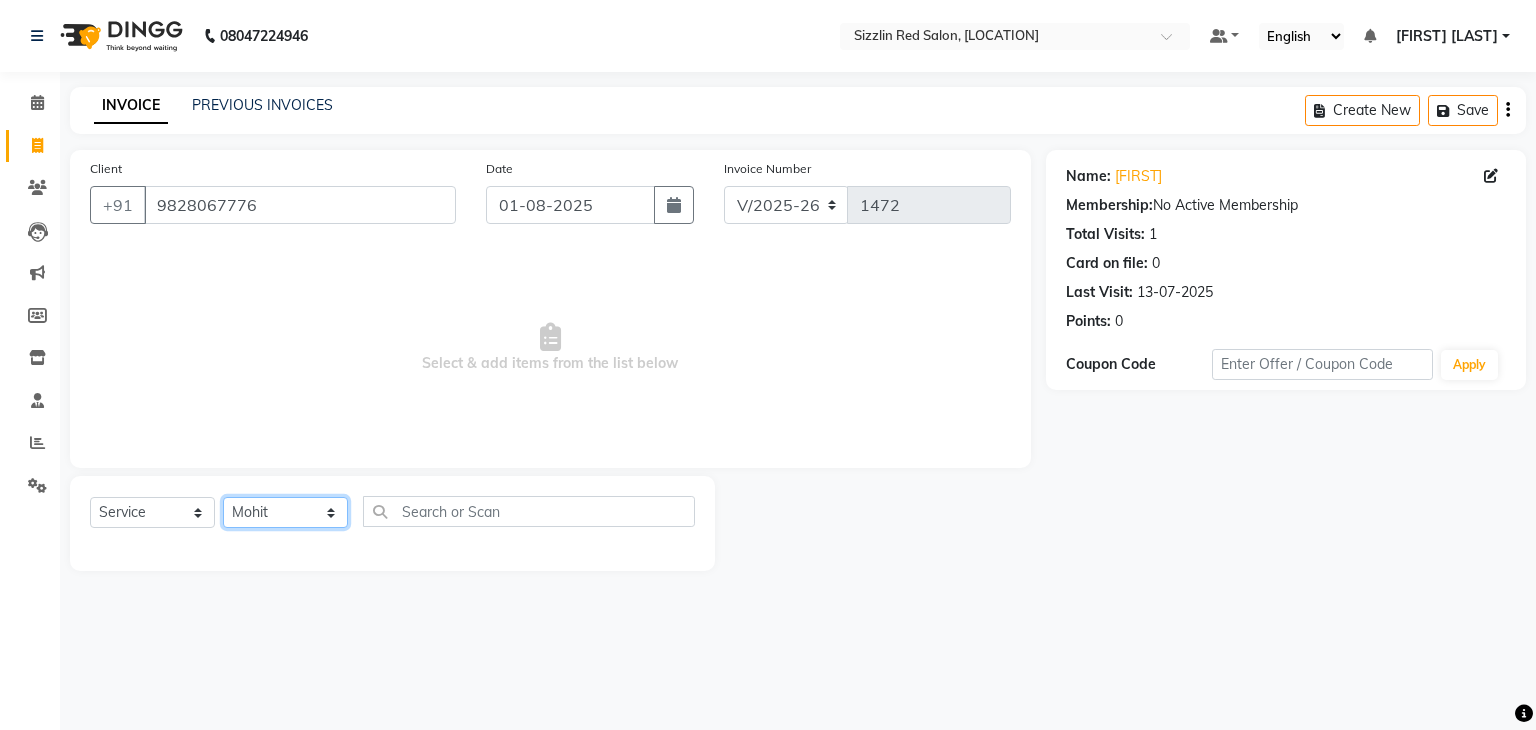click on "Select Stylist Ajay HK 1 Ajay veer hk ALO Anjeeta Ankit BHASHA COUNTER Demetrious Lovepreet Mohit Mohit Vyas OM  Rohit SALMAN Sharda Shekhu Simran Sukh Swarang Toka Zen" 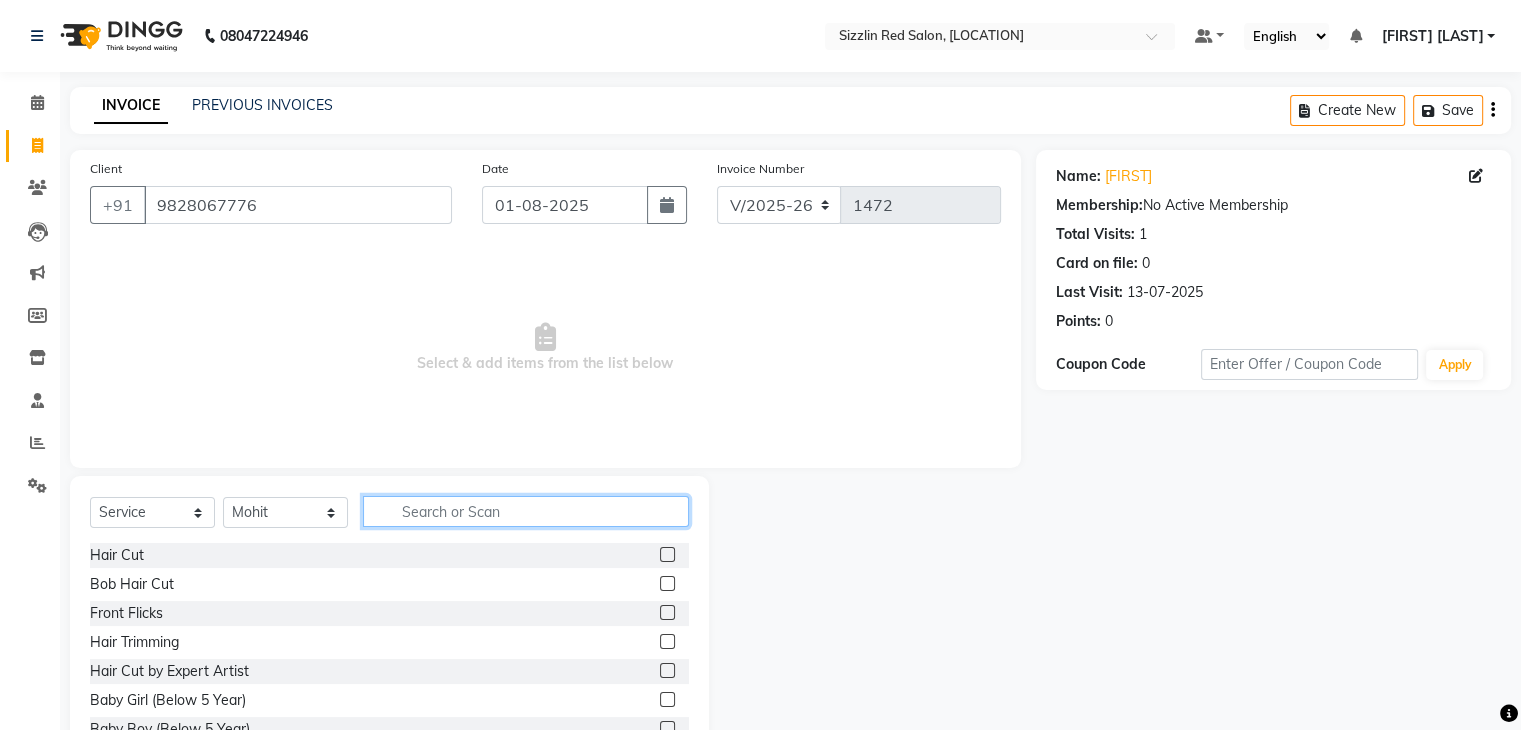 click 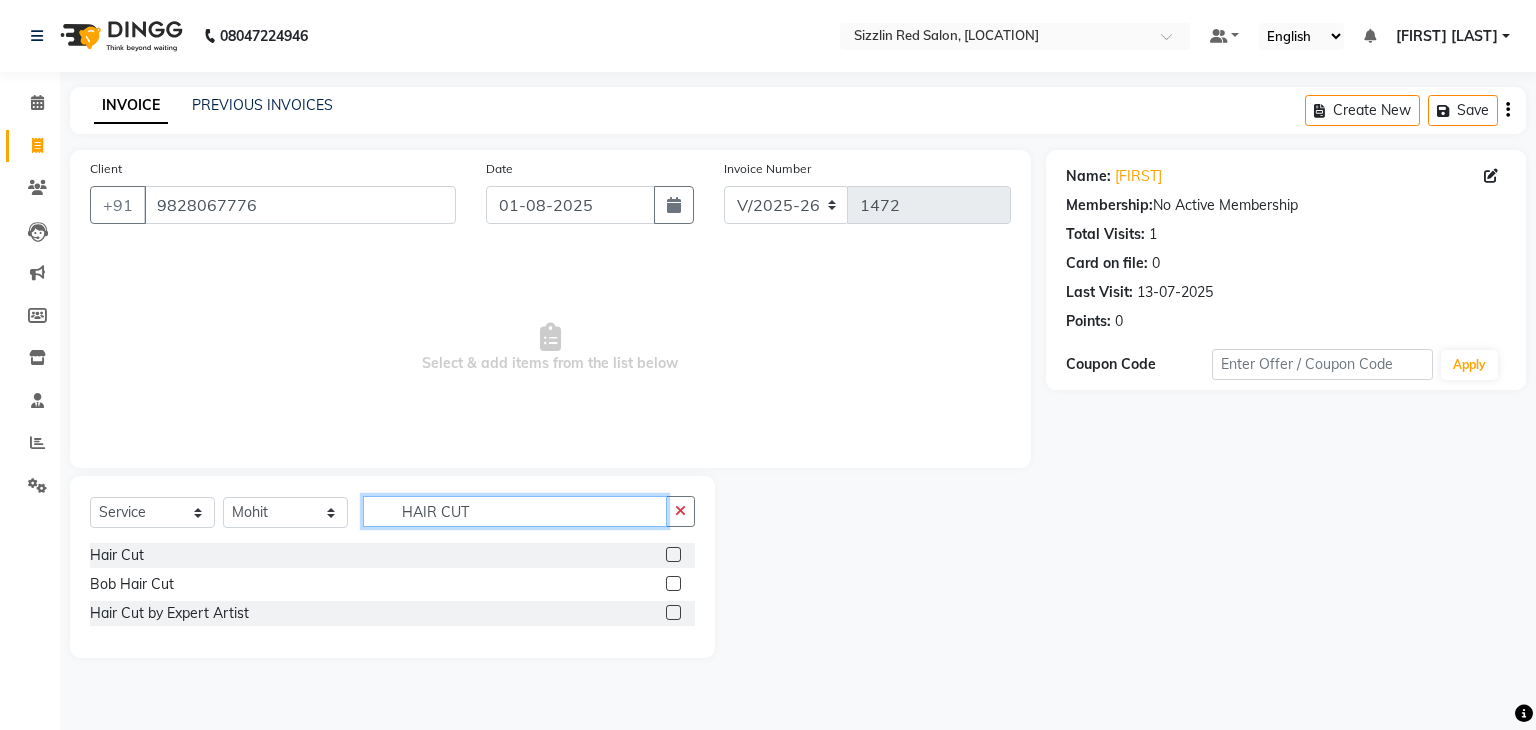 type on "HAIR CUT" 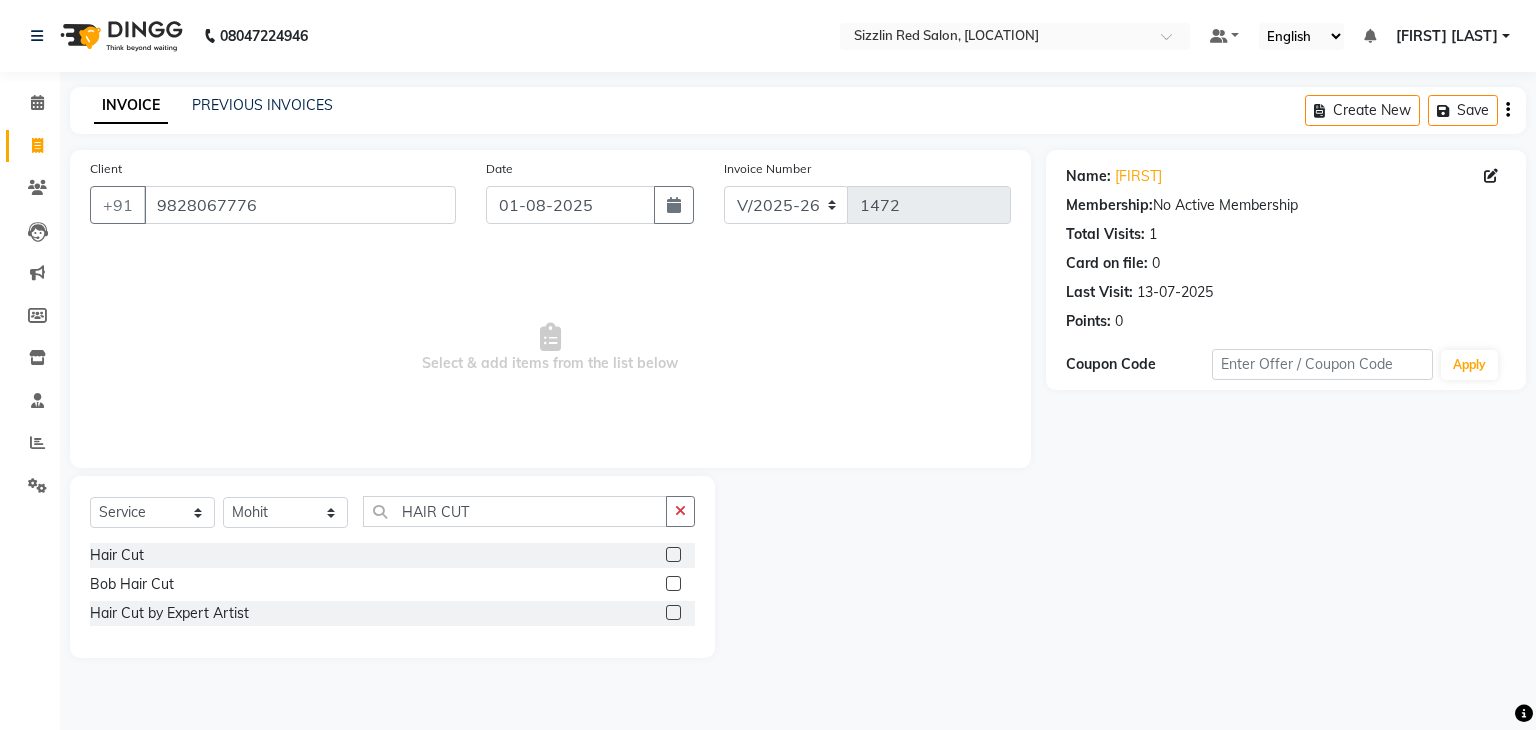 click 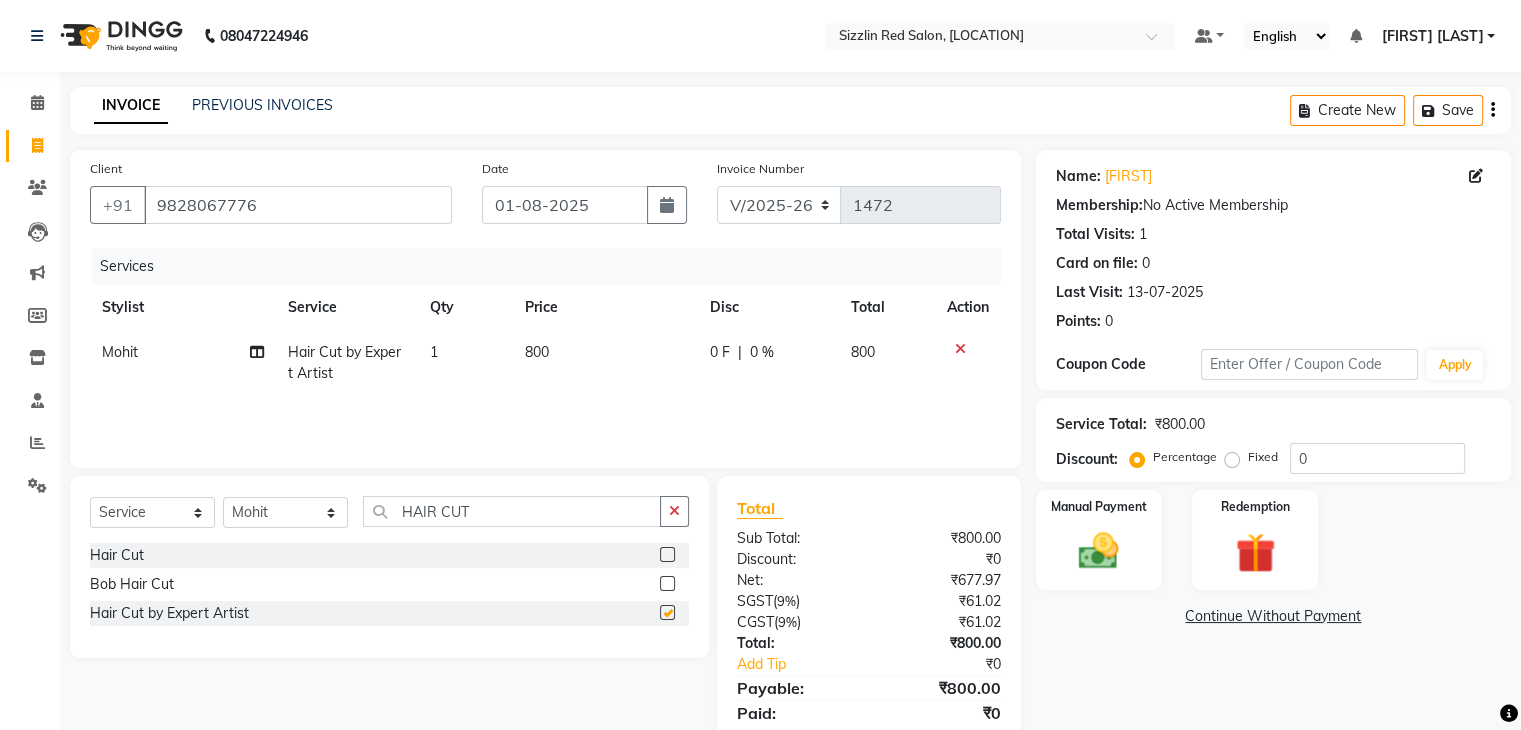 checkbox on "false" 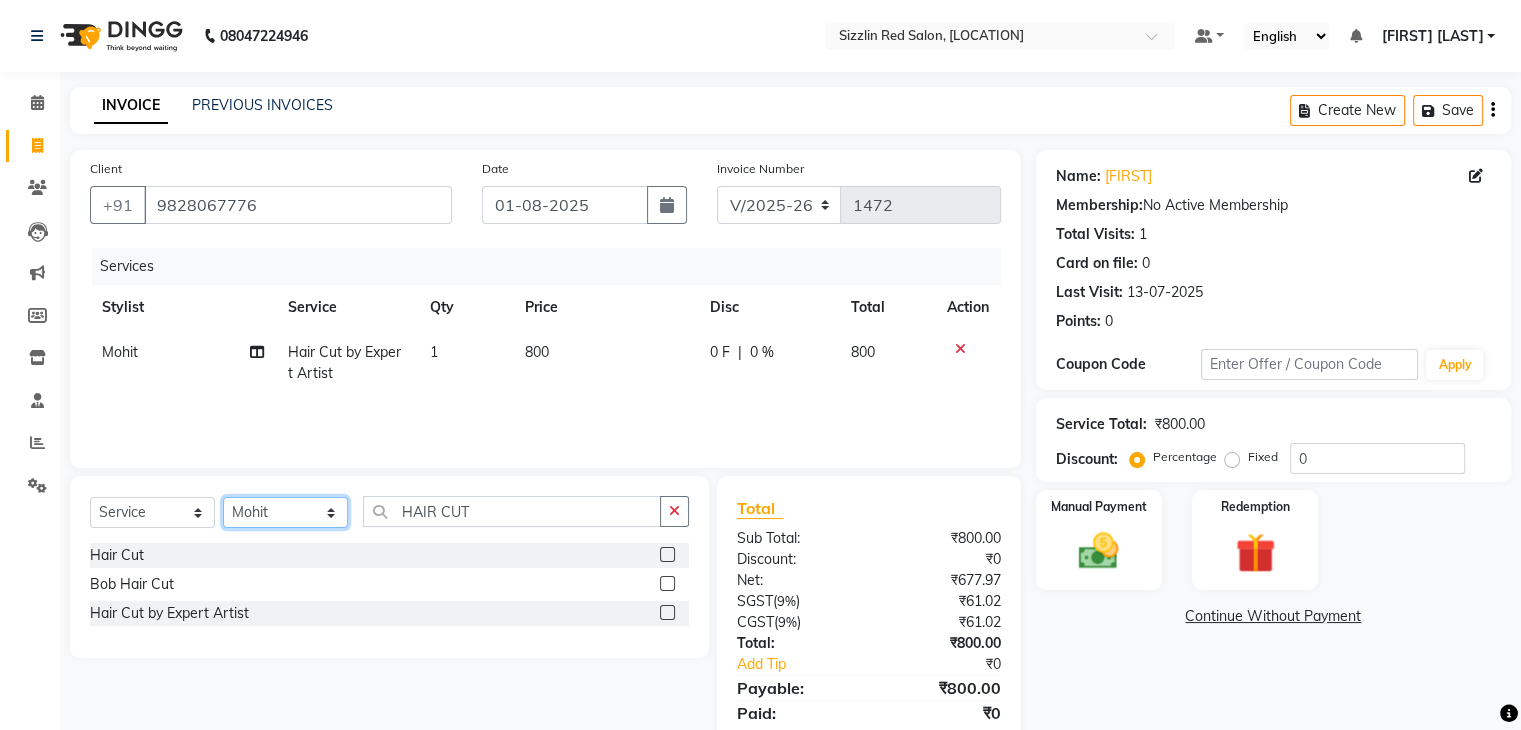 click on "Select Stylist Ajay HK 1 Ajay veer hk ALO Anjeeta Ankit BHASHA COUNTER Demetrious Lovepreet Mohit Mohit Vyas OM  Rohit SALMAN Sharda Shekhu Simran Sukh Swarang Toka Zen" 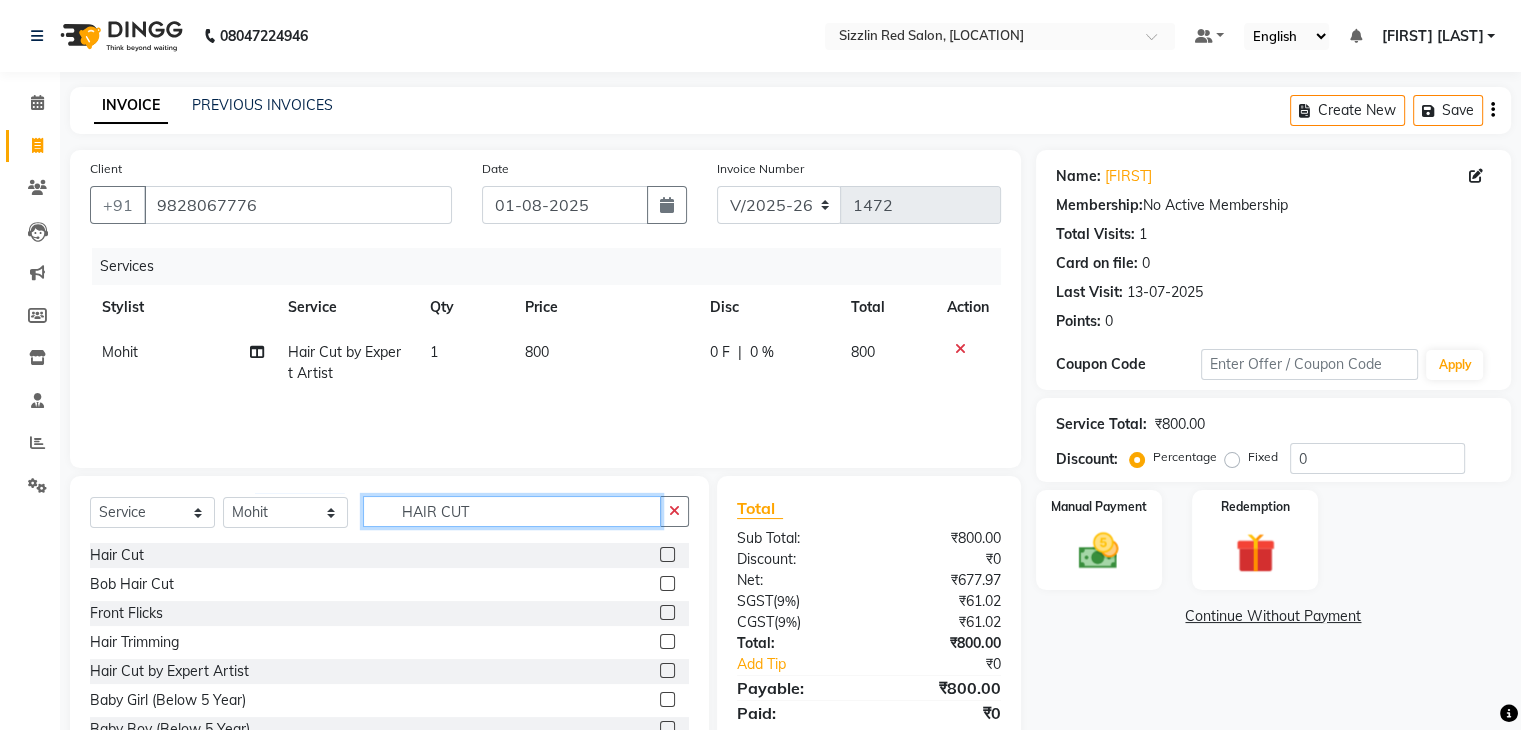 drag, startPoint x: 508, startPoint y: 508, endPoint x: 374, endPoint y: 510, distance: 134.01492 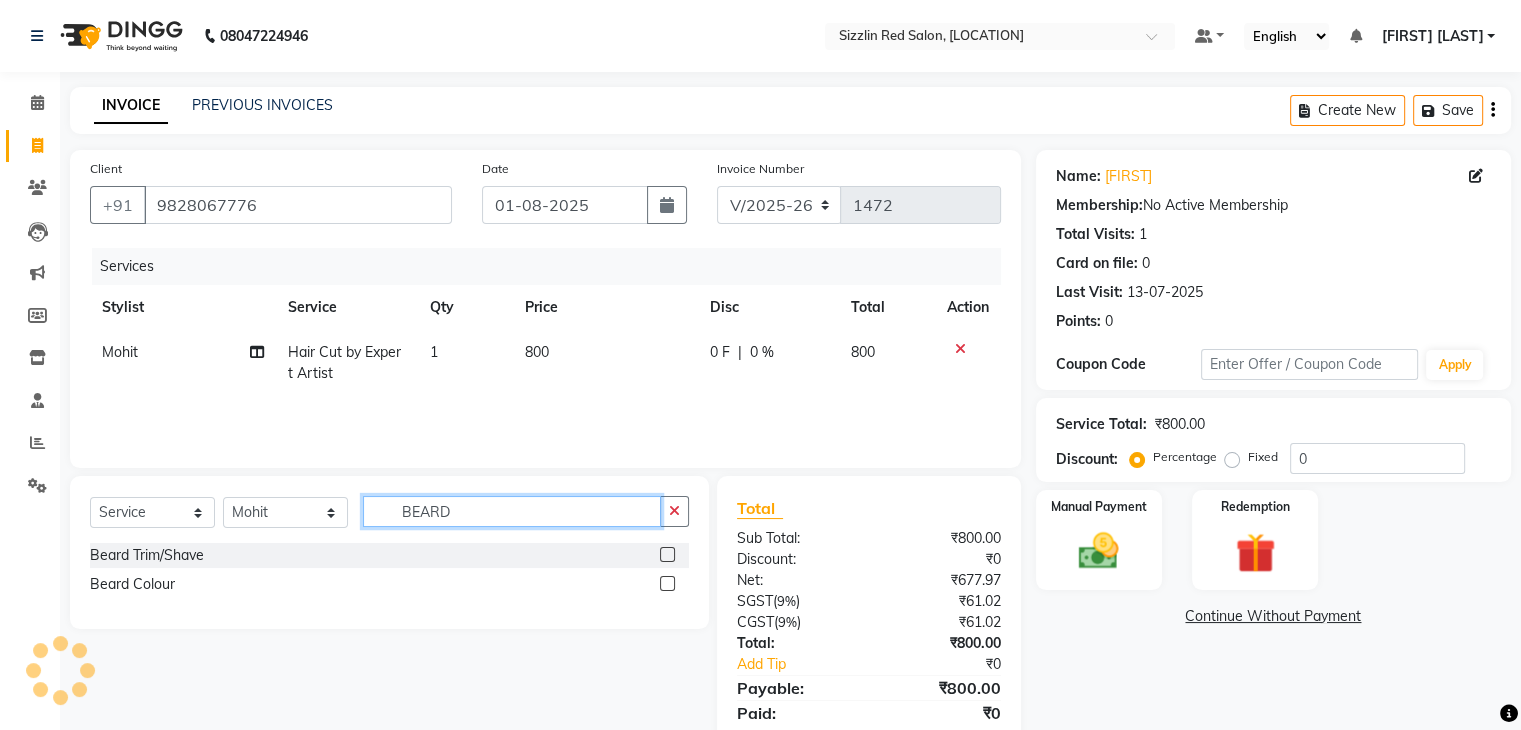 type on "BEARD" 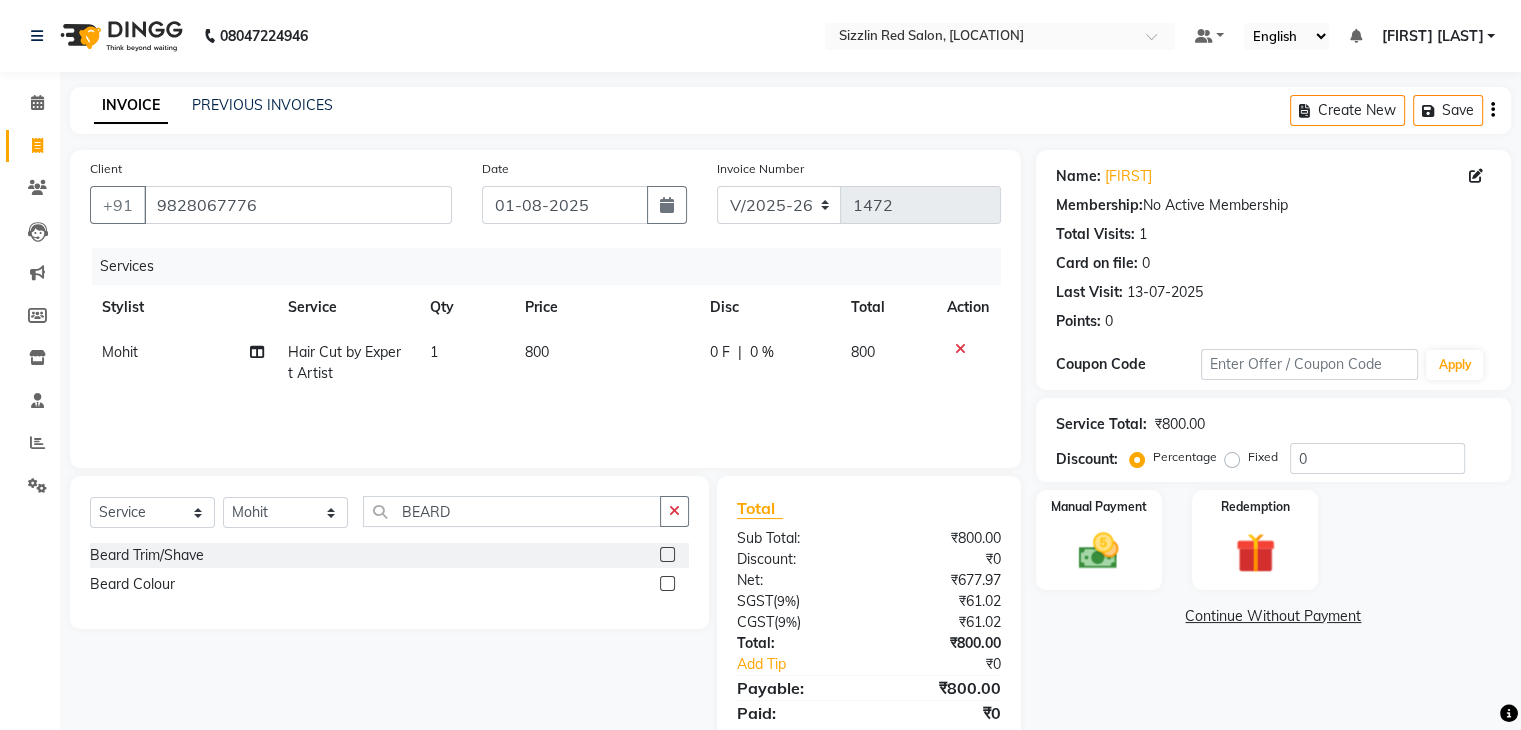 click 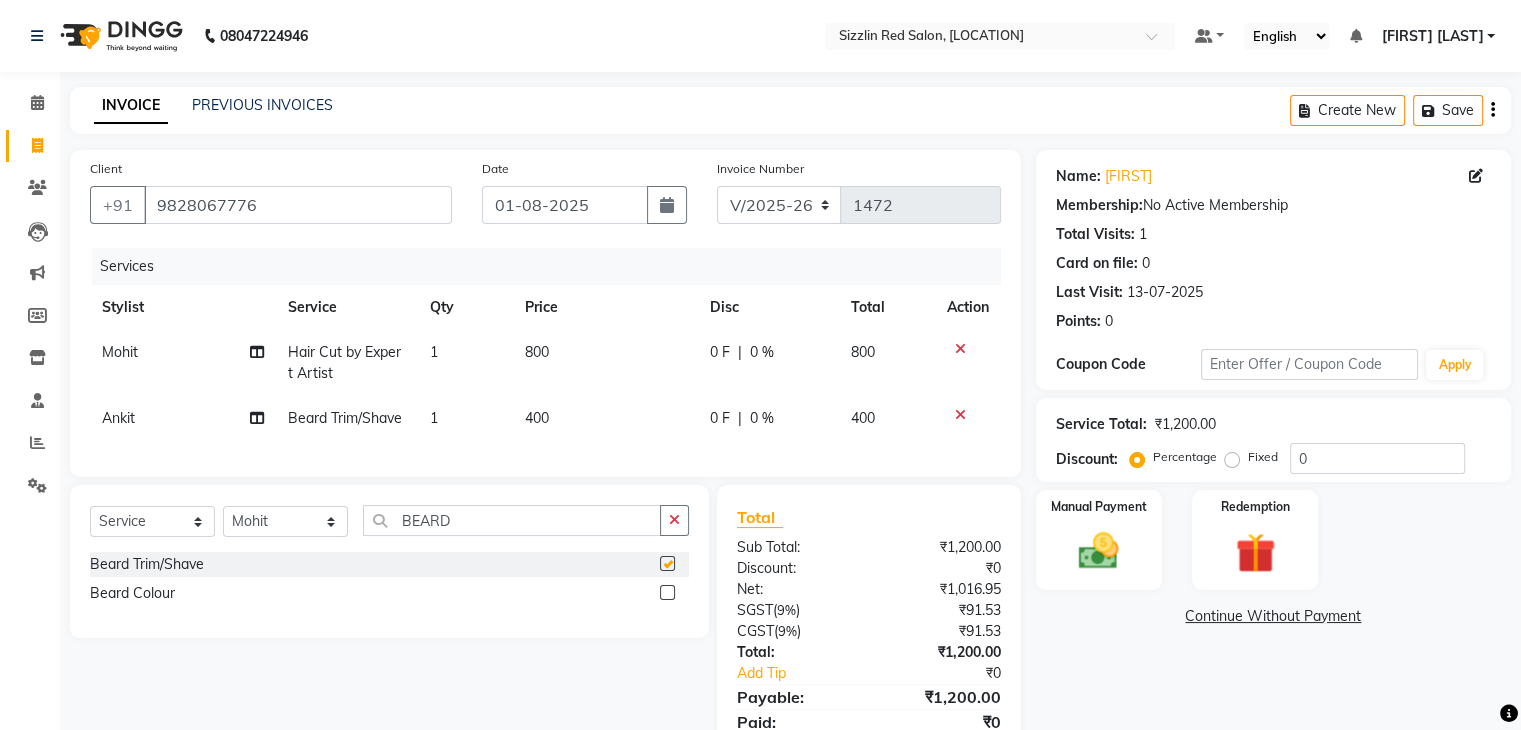 checkbox on "false" 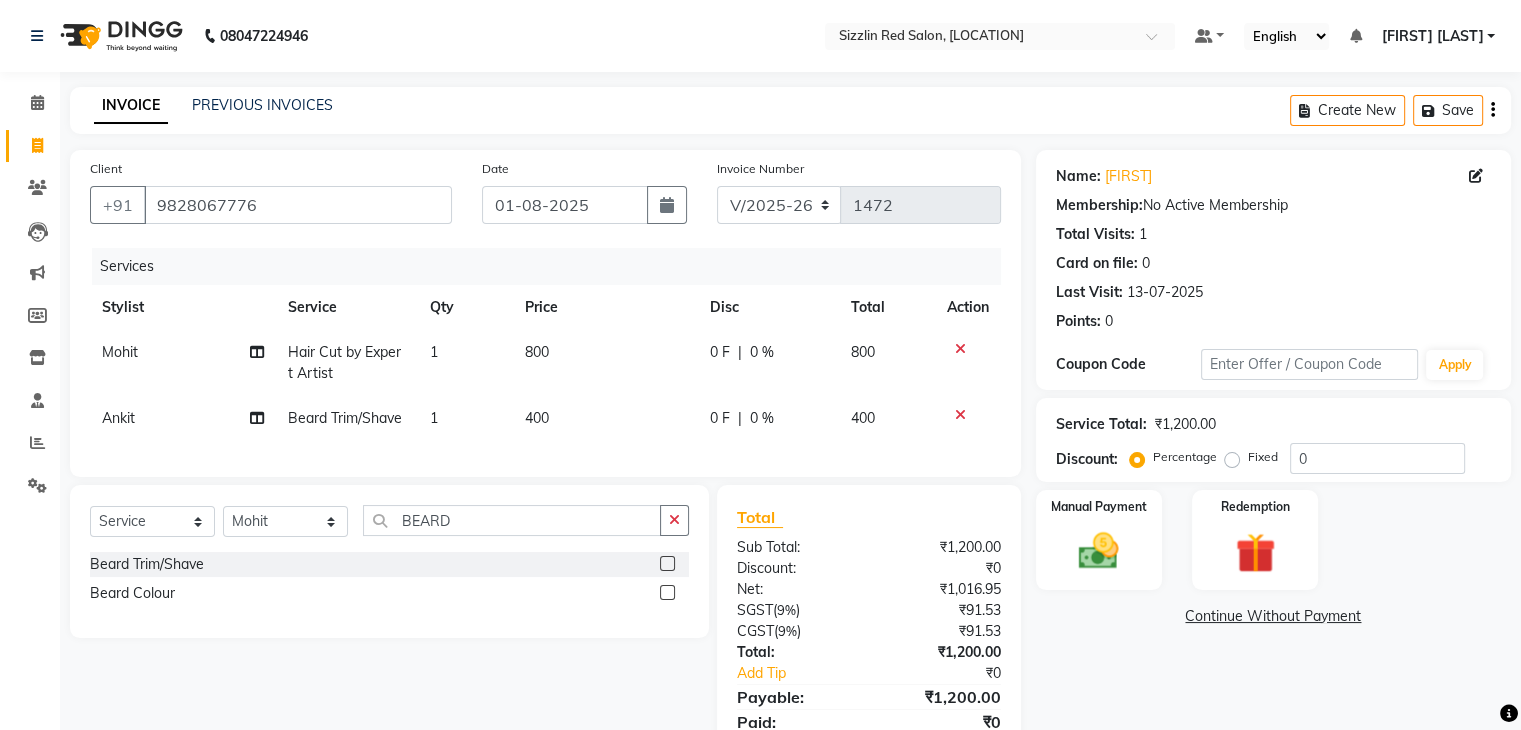 scroll, scrollTop: 95, scrollLeft: 0, axis: vertical 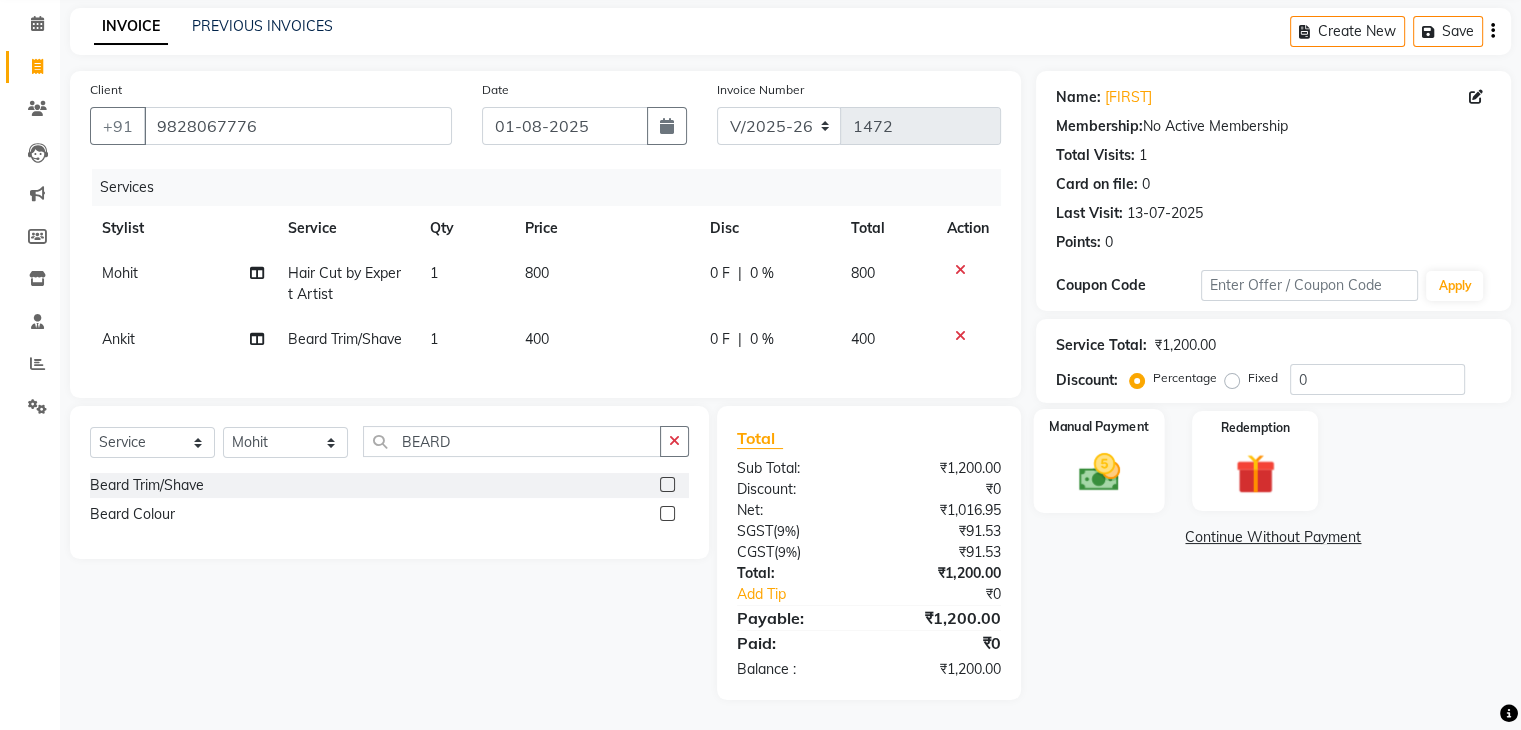 click 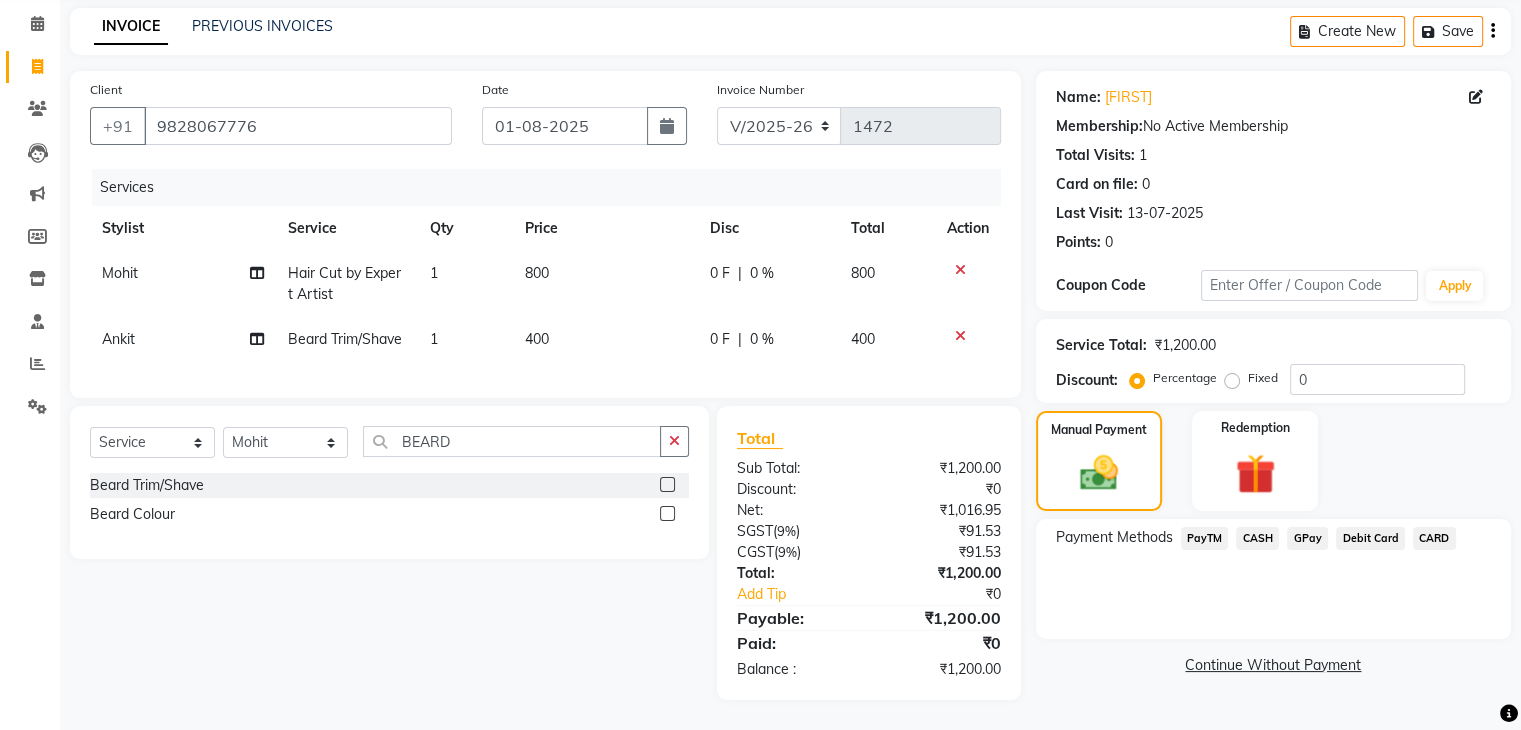 click on "CASH" 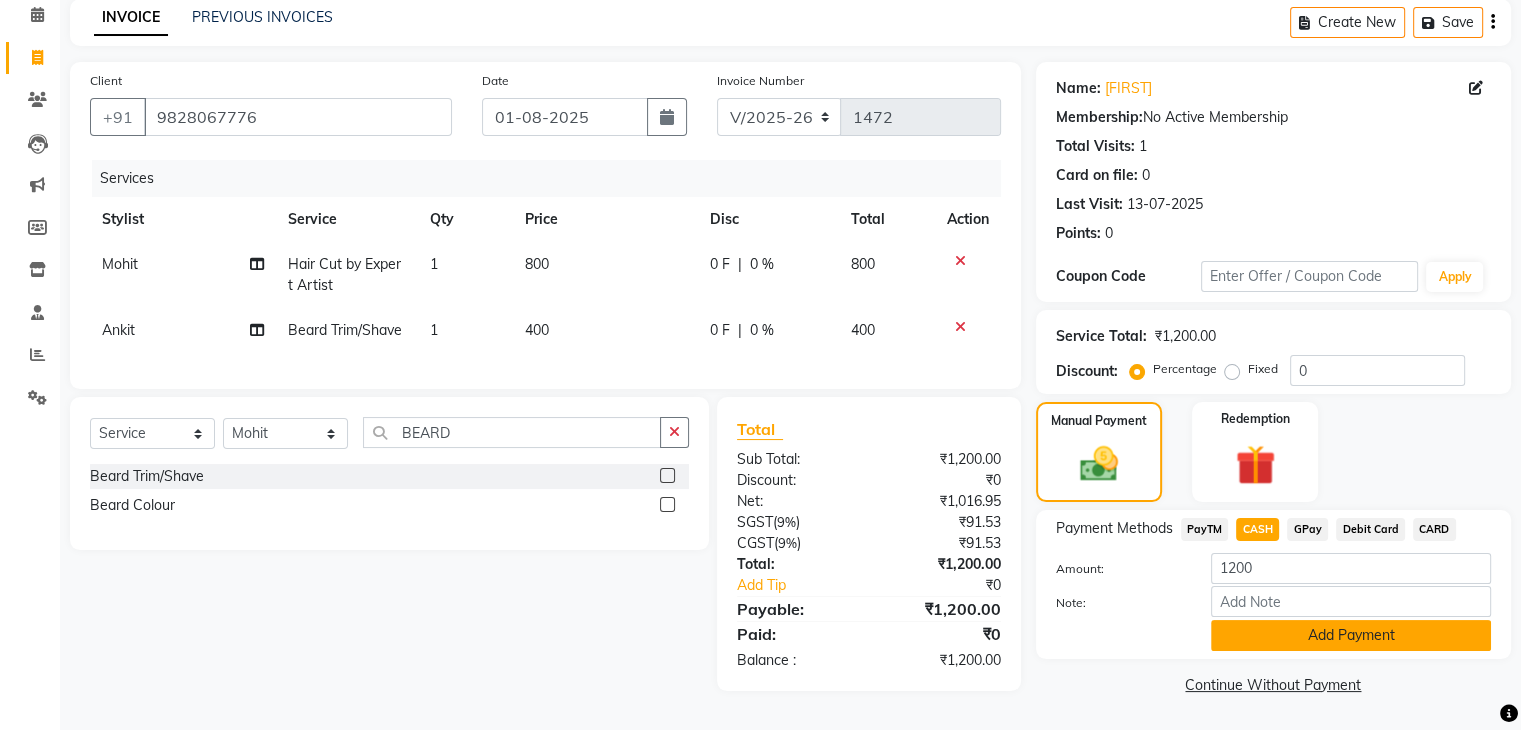 click on "Add Payment" 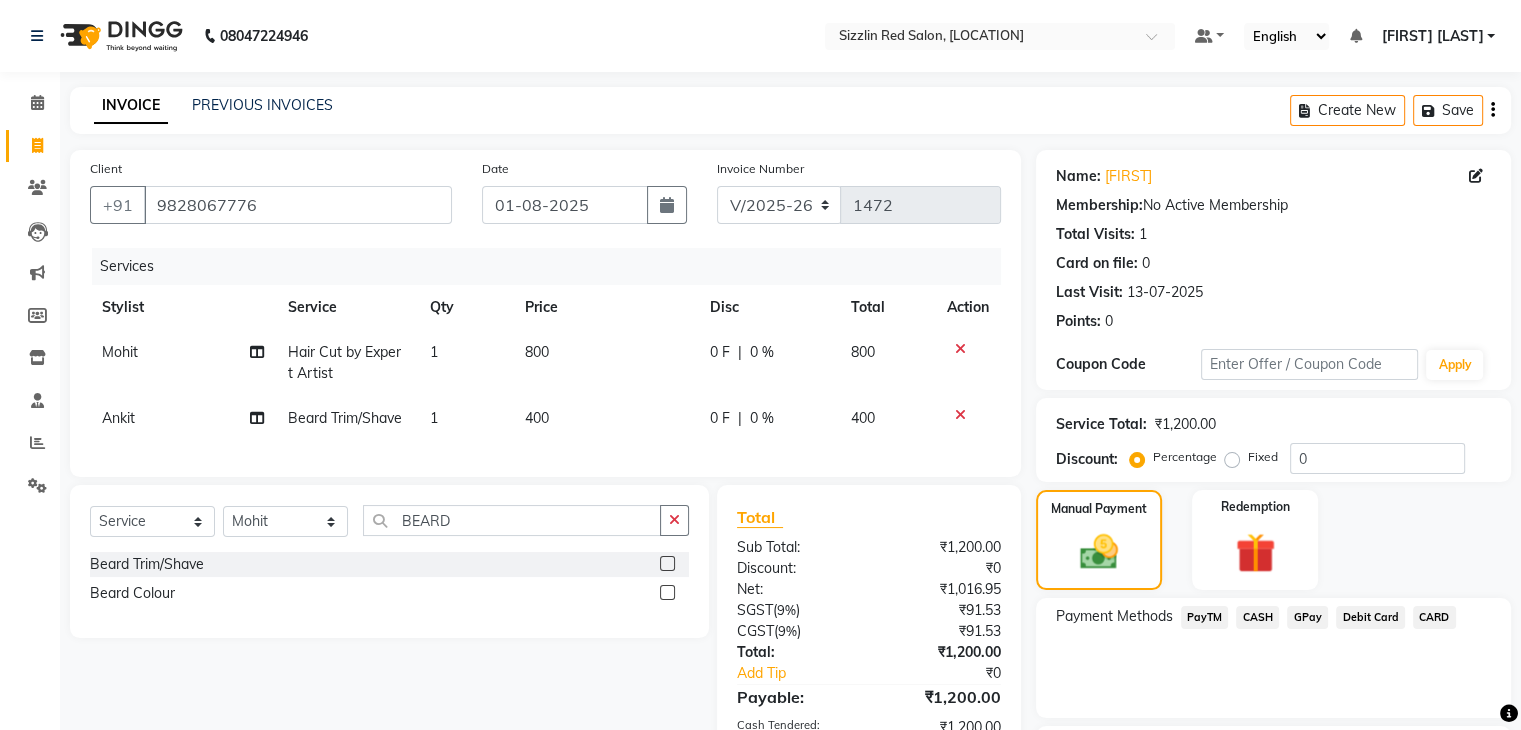 scroll, scrollTop: 171, scrollLeft: 0, axis: vertical 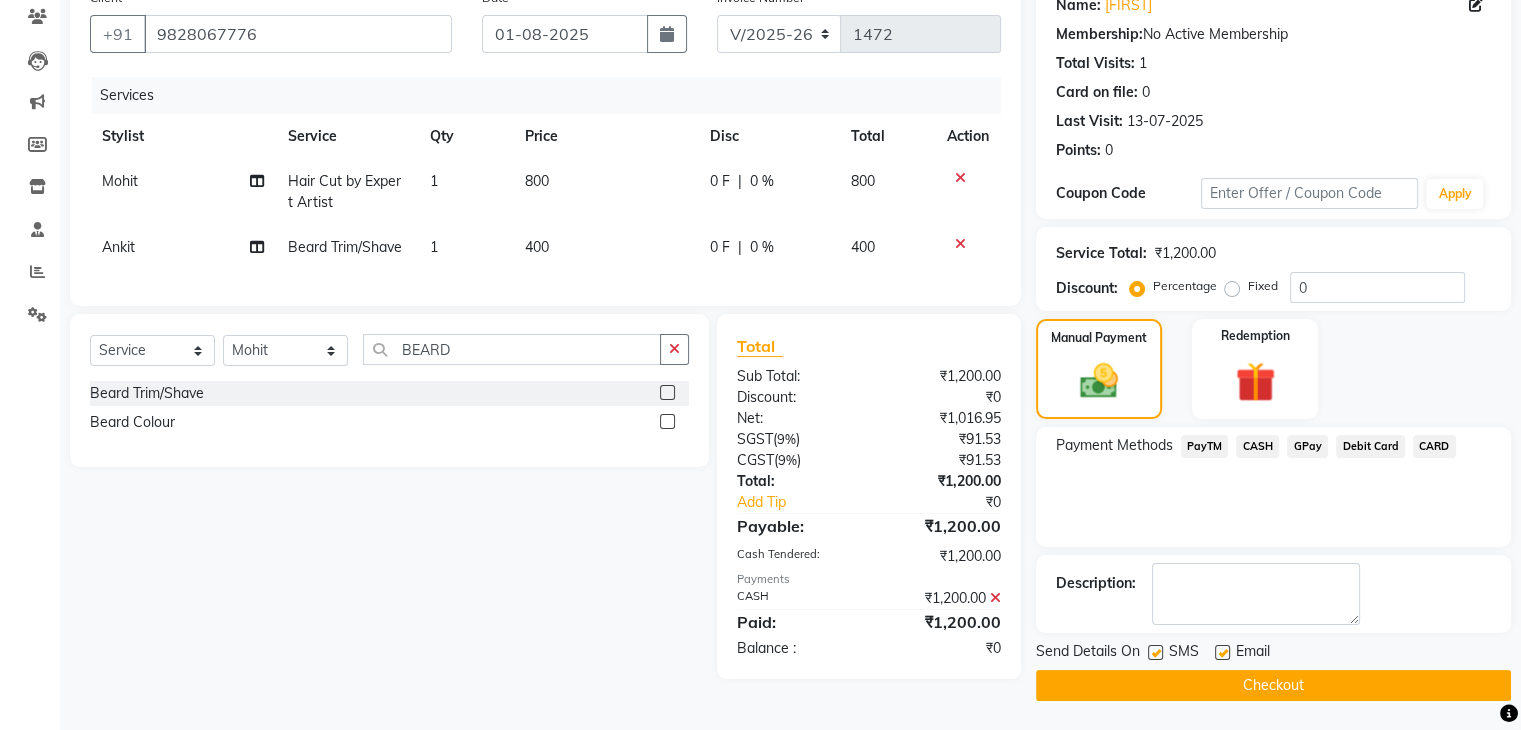 click on "Checkout" 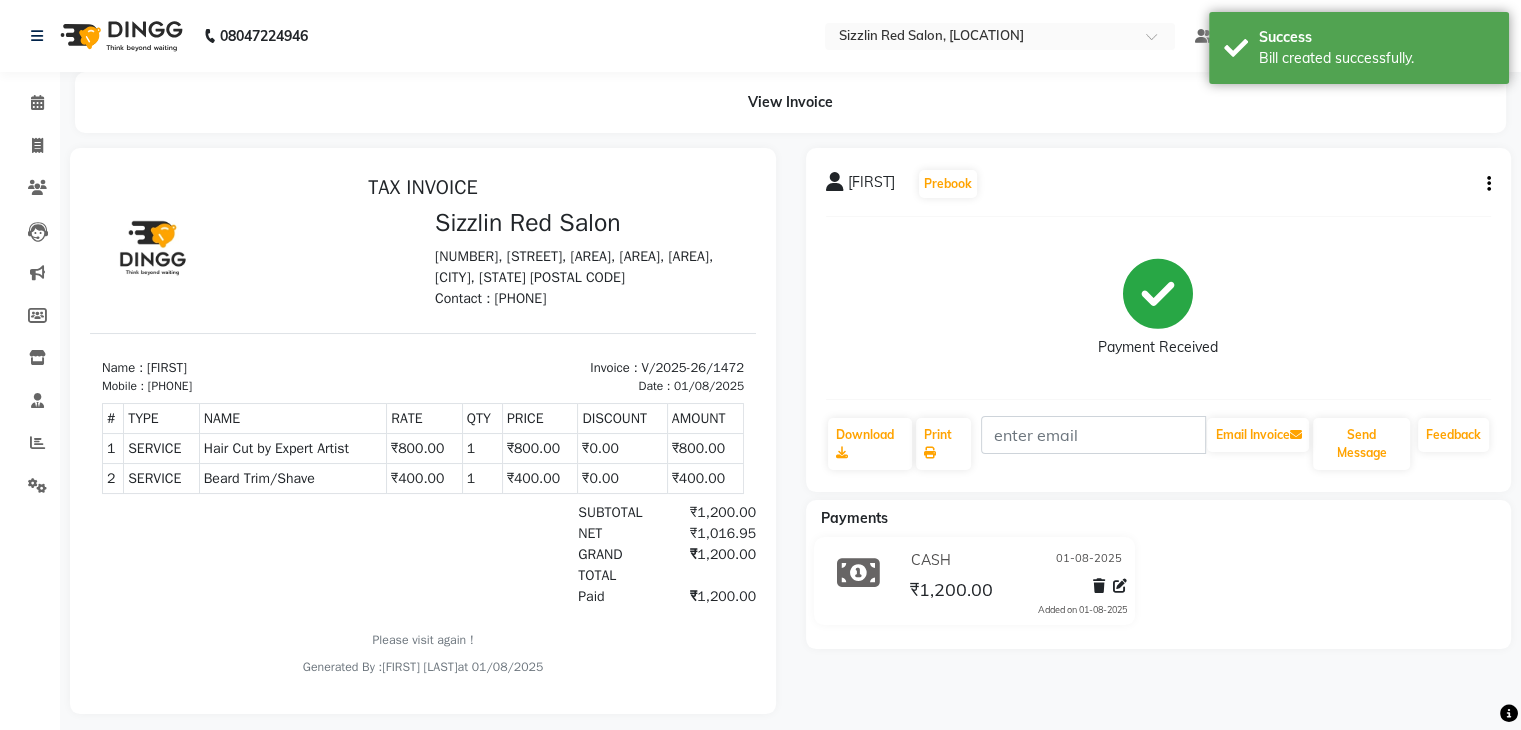 scroll, scrollTop: 0, scrollLeft: 0, axis: both 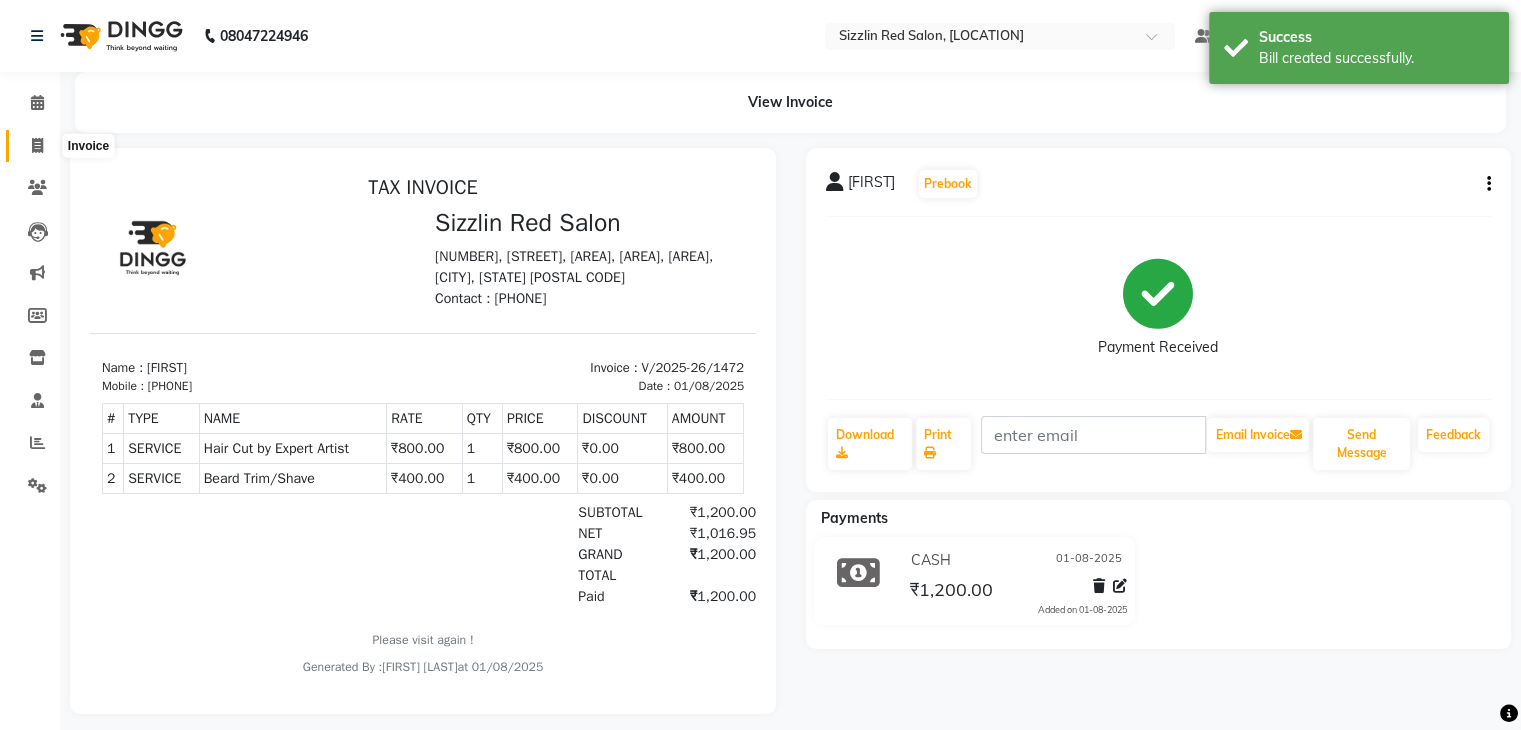 click 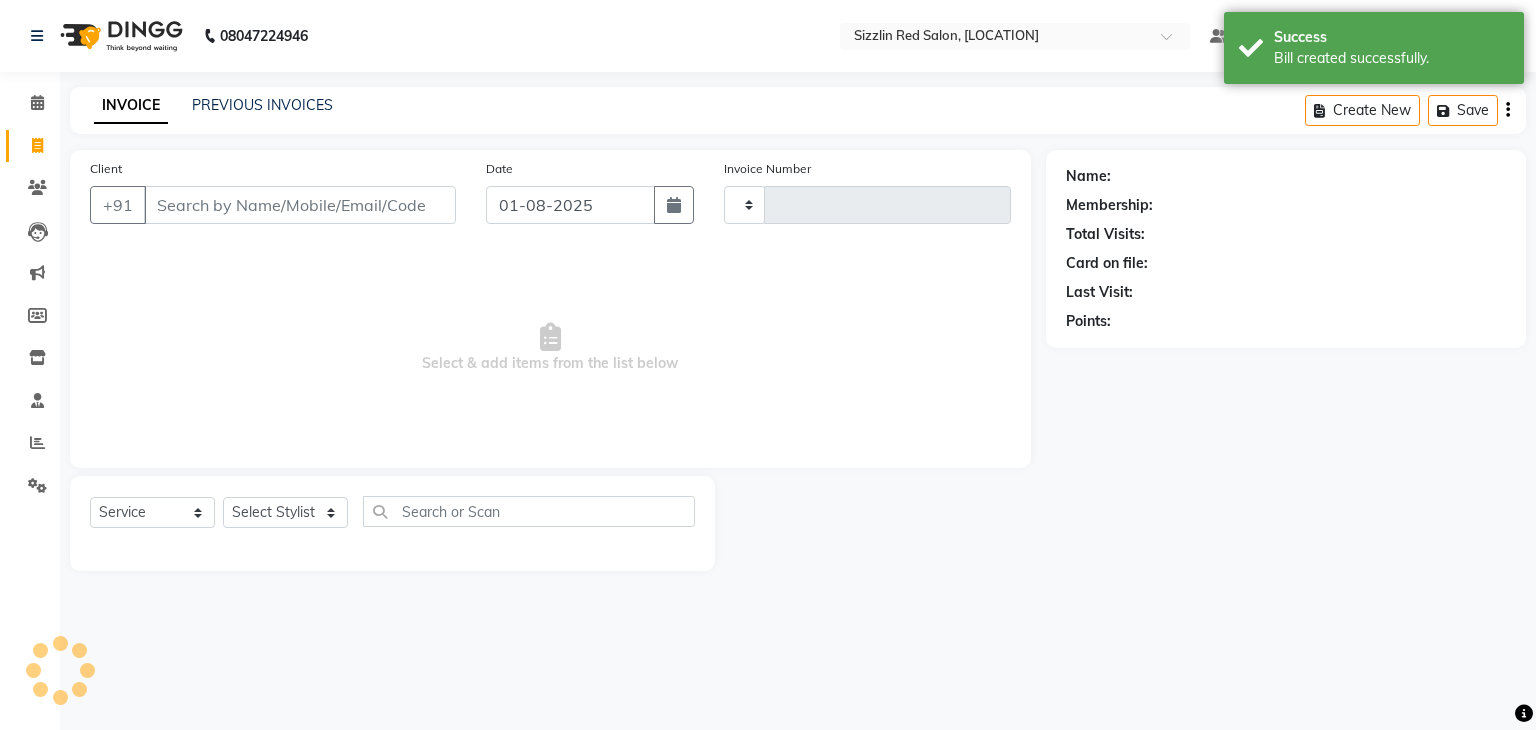 type on "1473" 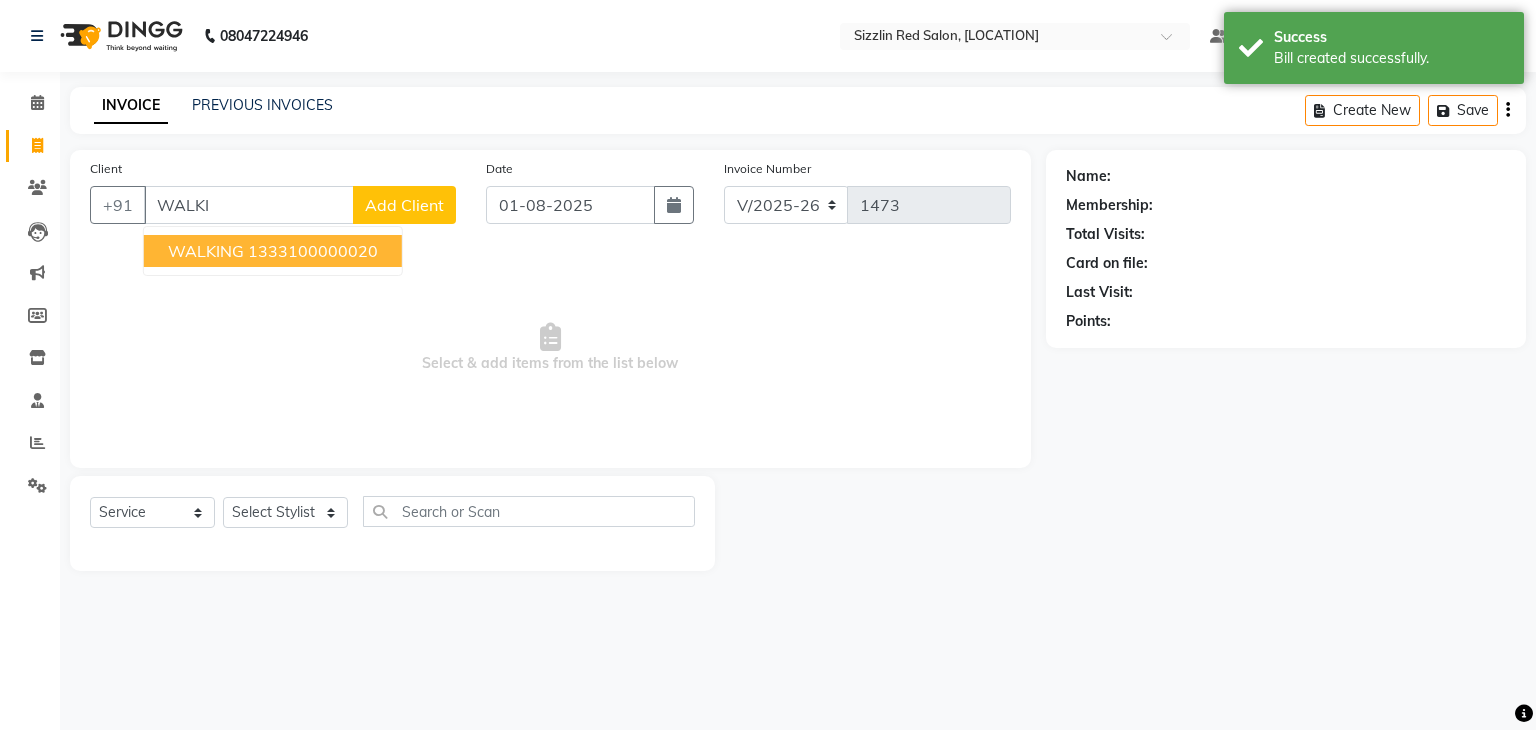 click on "1333100000020" at bounding box center [313, 251] 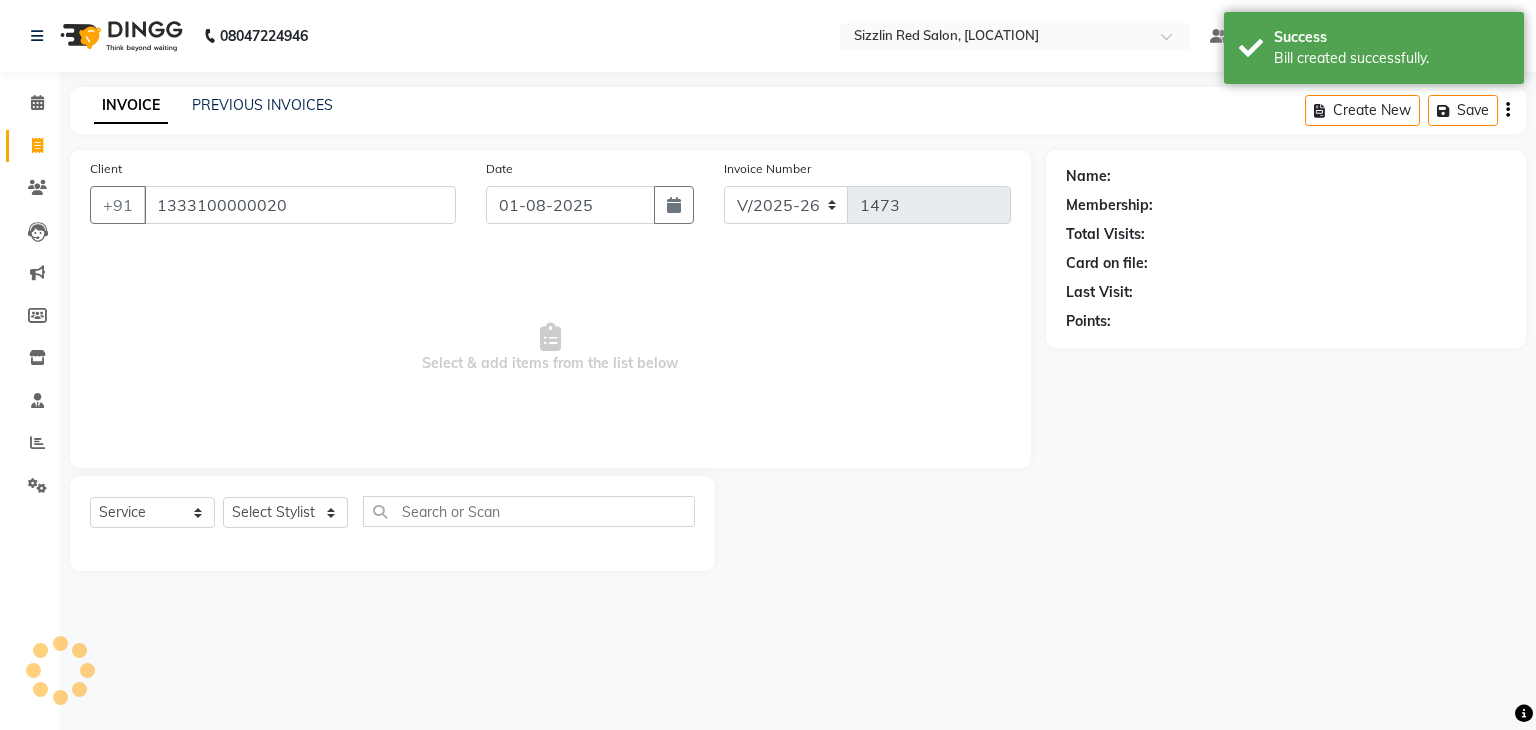 type on "1333100000020" 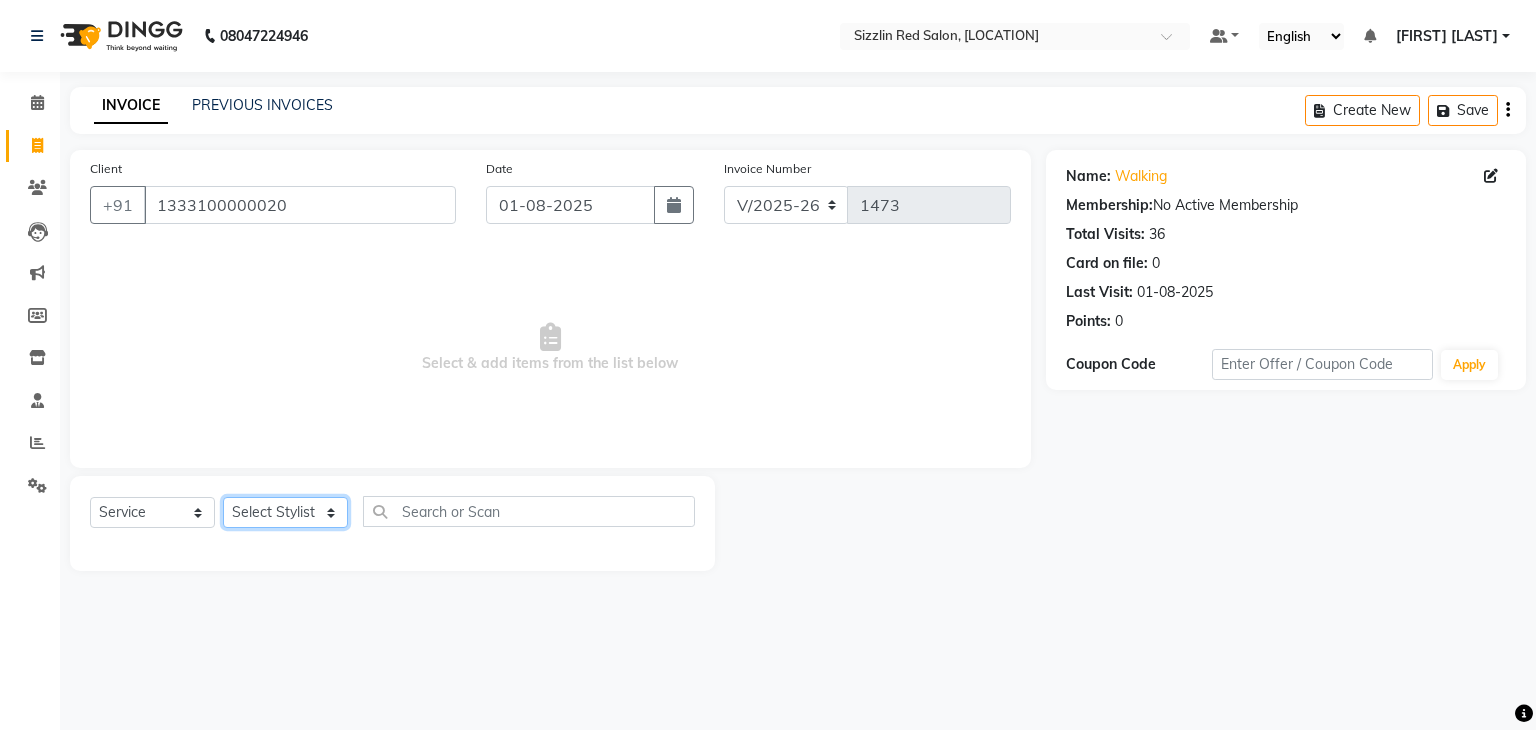 click on "Select Stylist Ajay HK 1 Ajay veer hk ALO Anjeeta Ankit BHASHA COUNTER Demetrious Lovepreet Mohit Mohit Vyas OM  Rohit SALMAN Sharda Shekhu Simran Sukh Swarang Toka Zen" 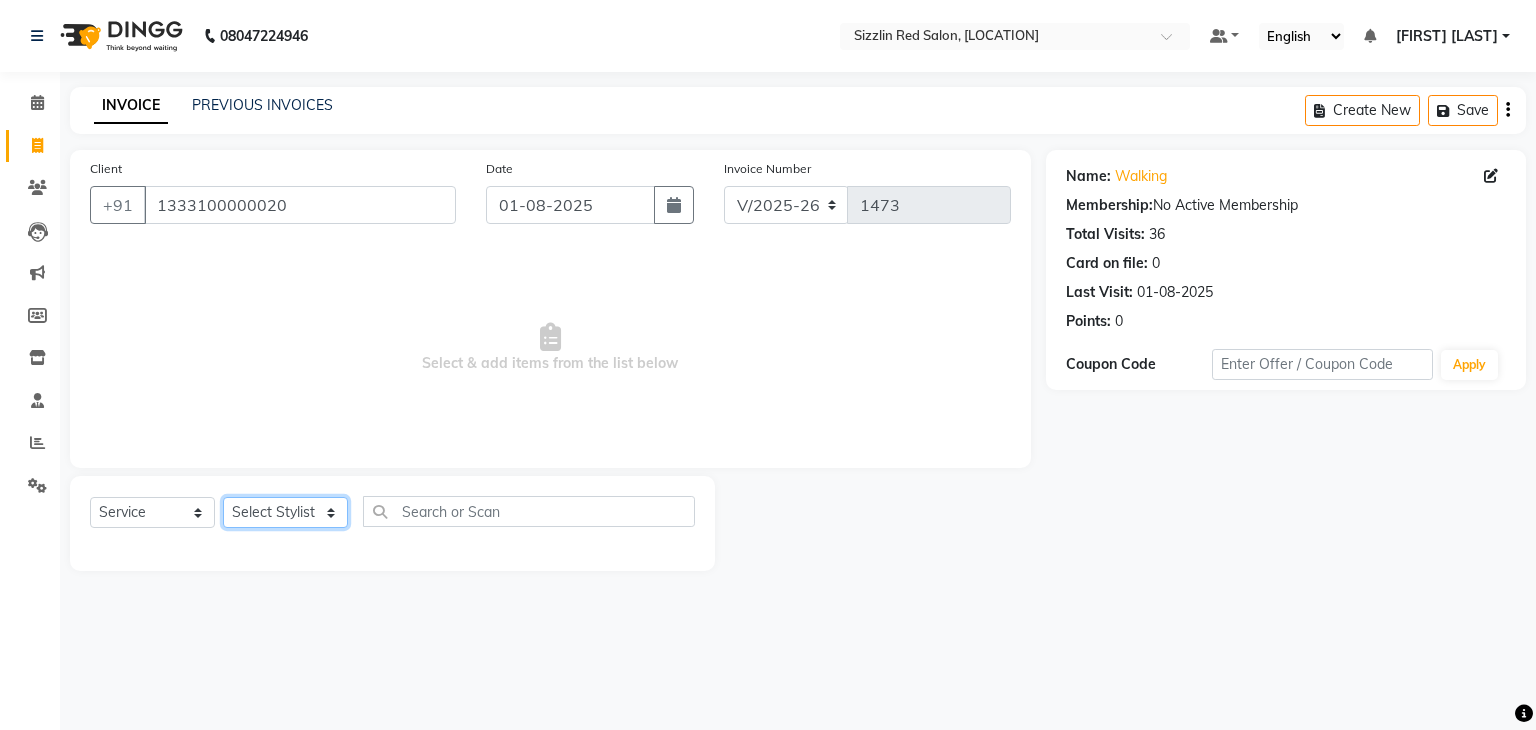select on "[NUMBER]" 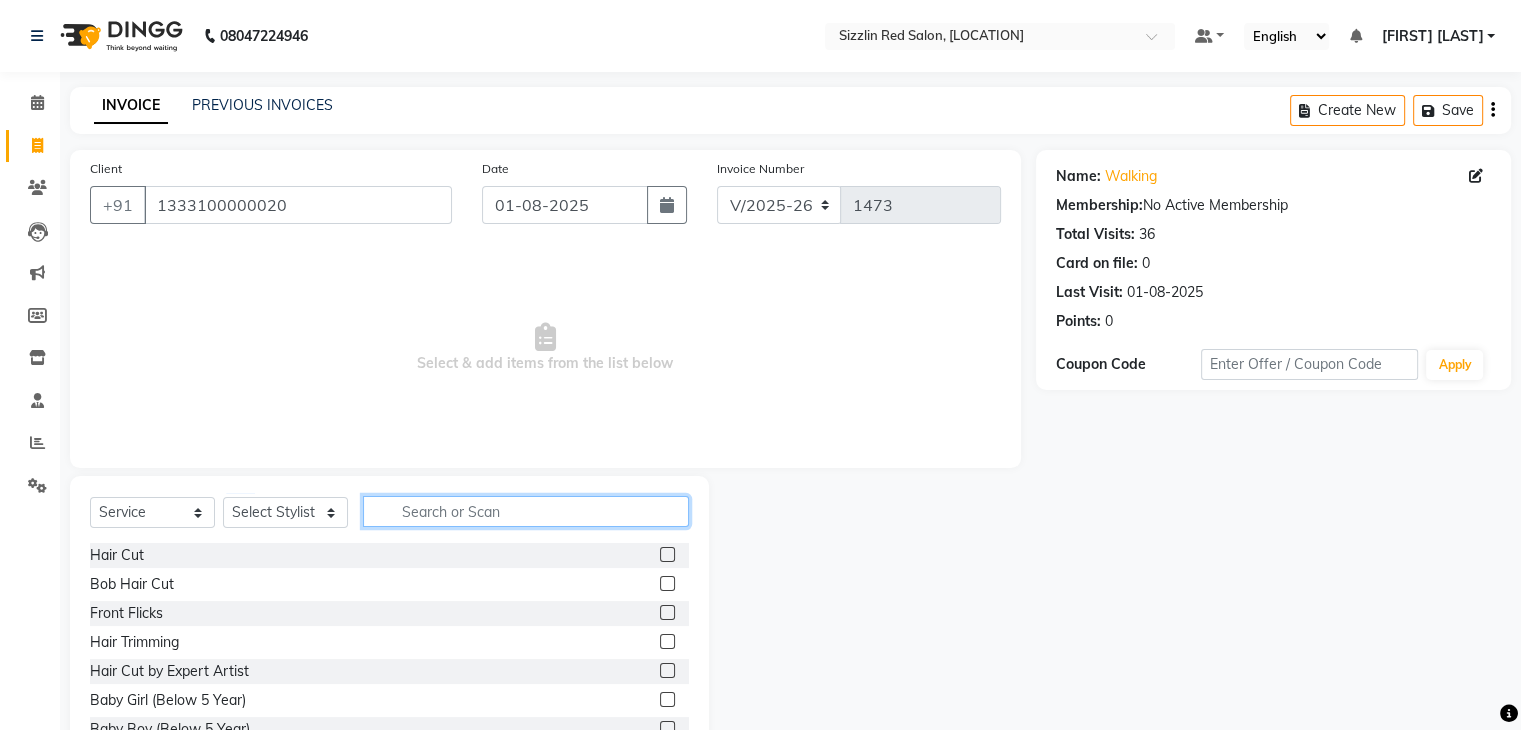 click 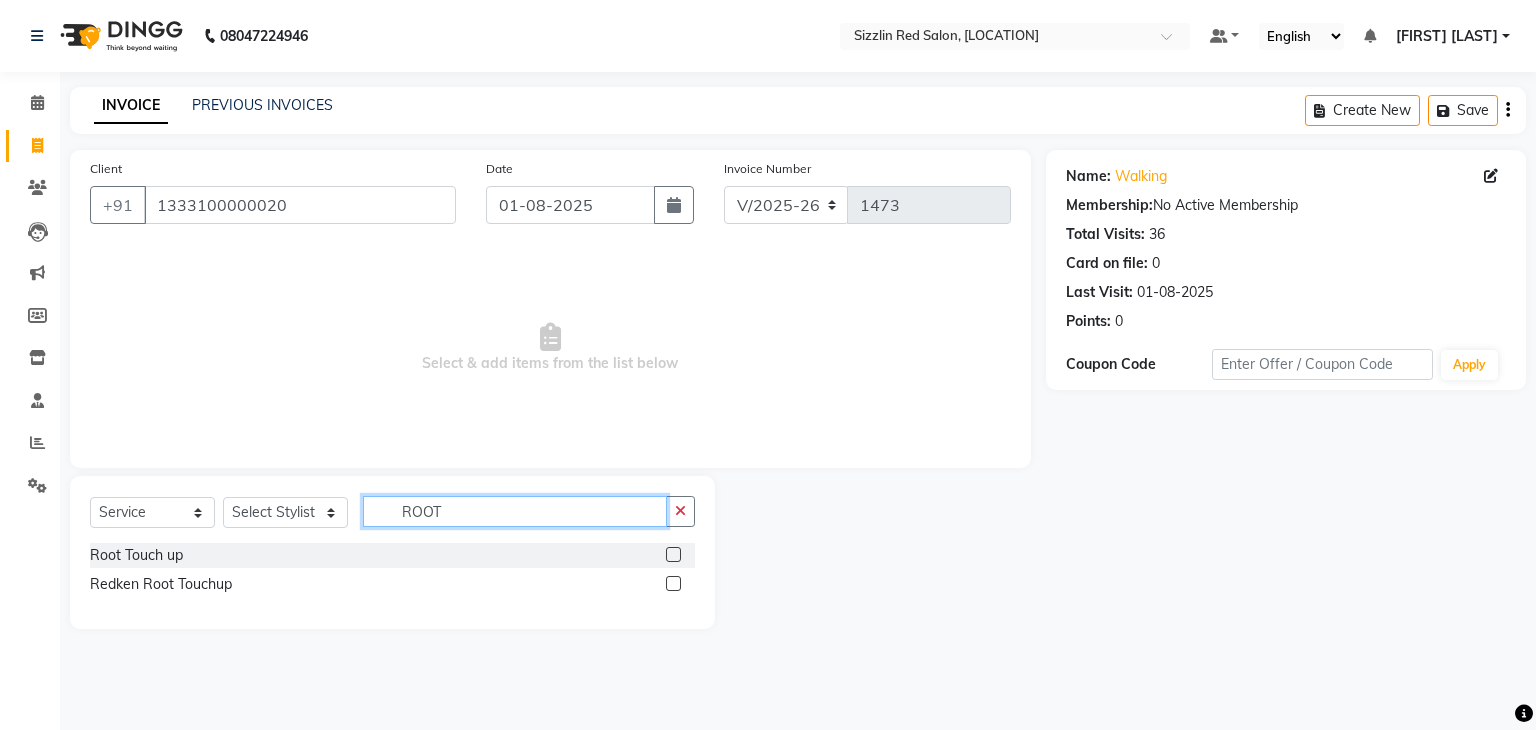 type on "ROOT" 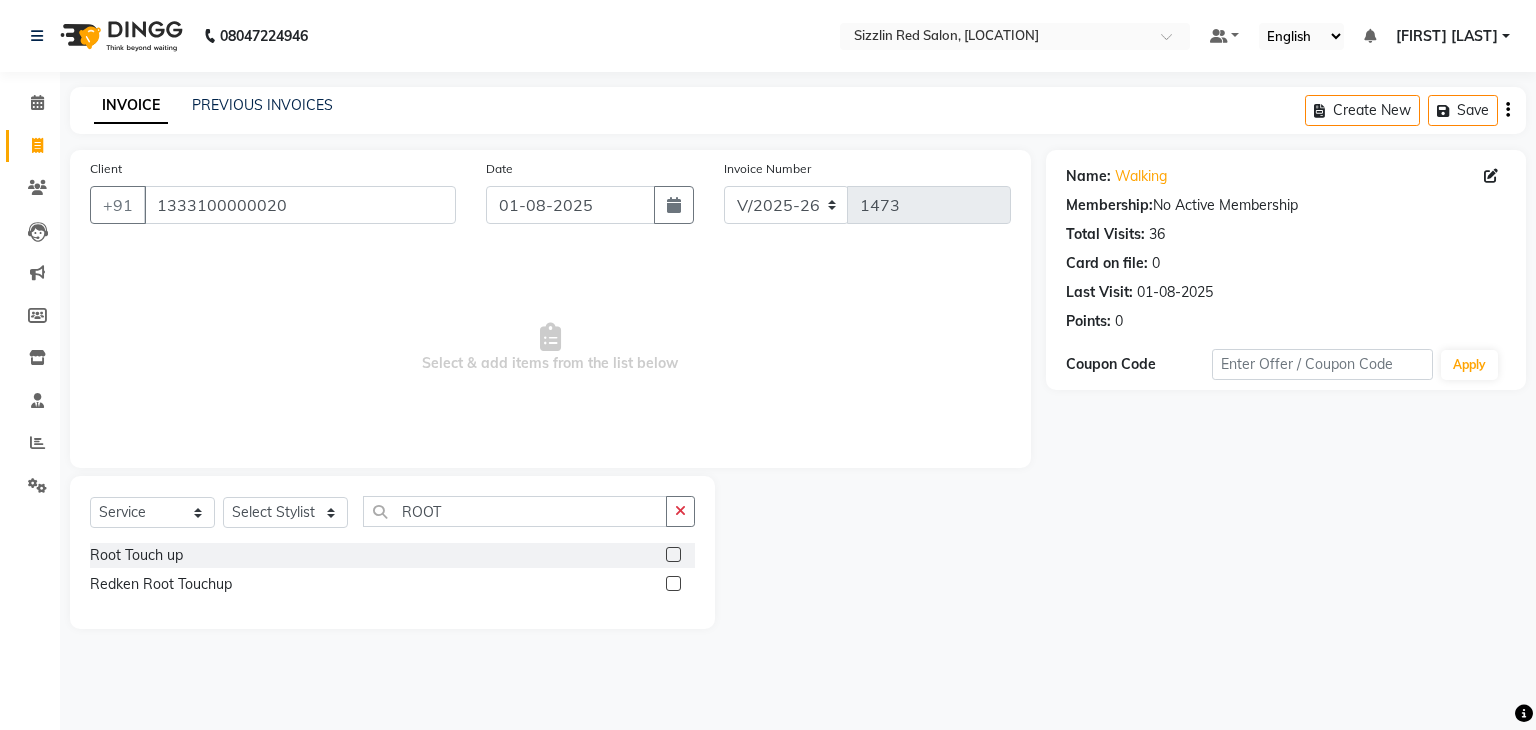 click 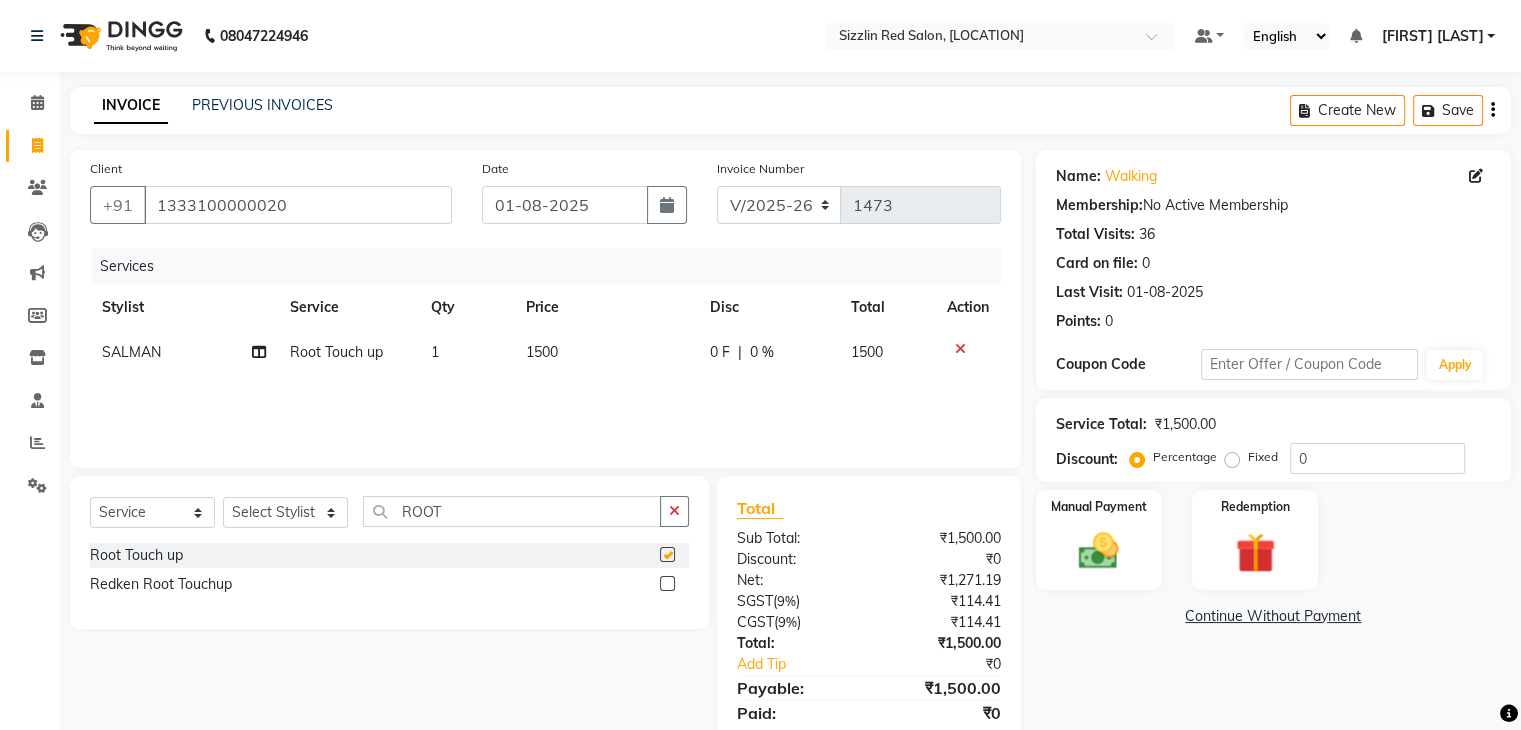 checkbox on "false" 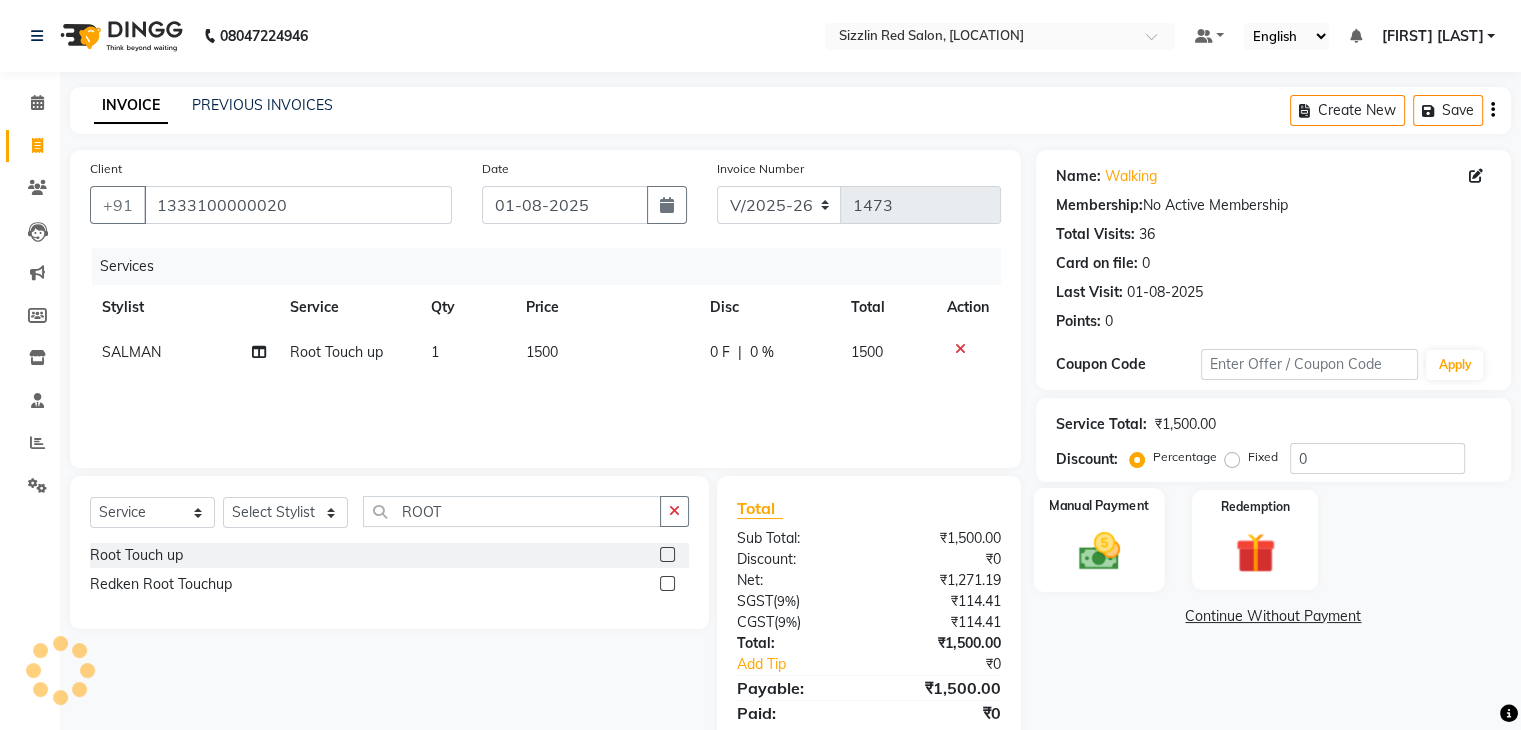 click 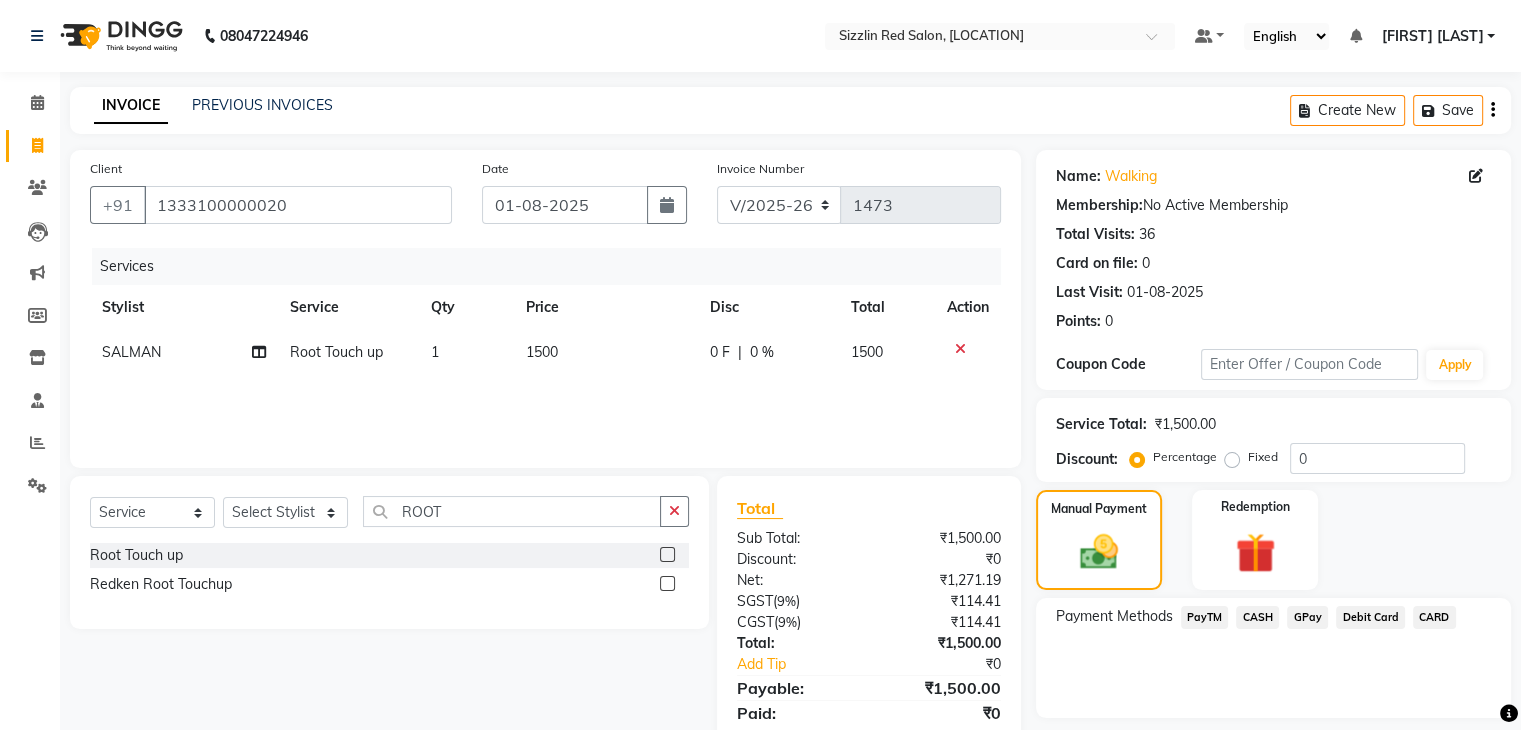 scroll, scrollTop: 71, scrollLeft: 0, axis: vertical 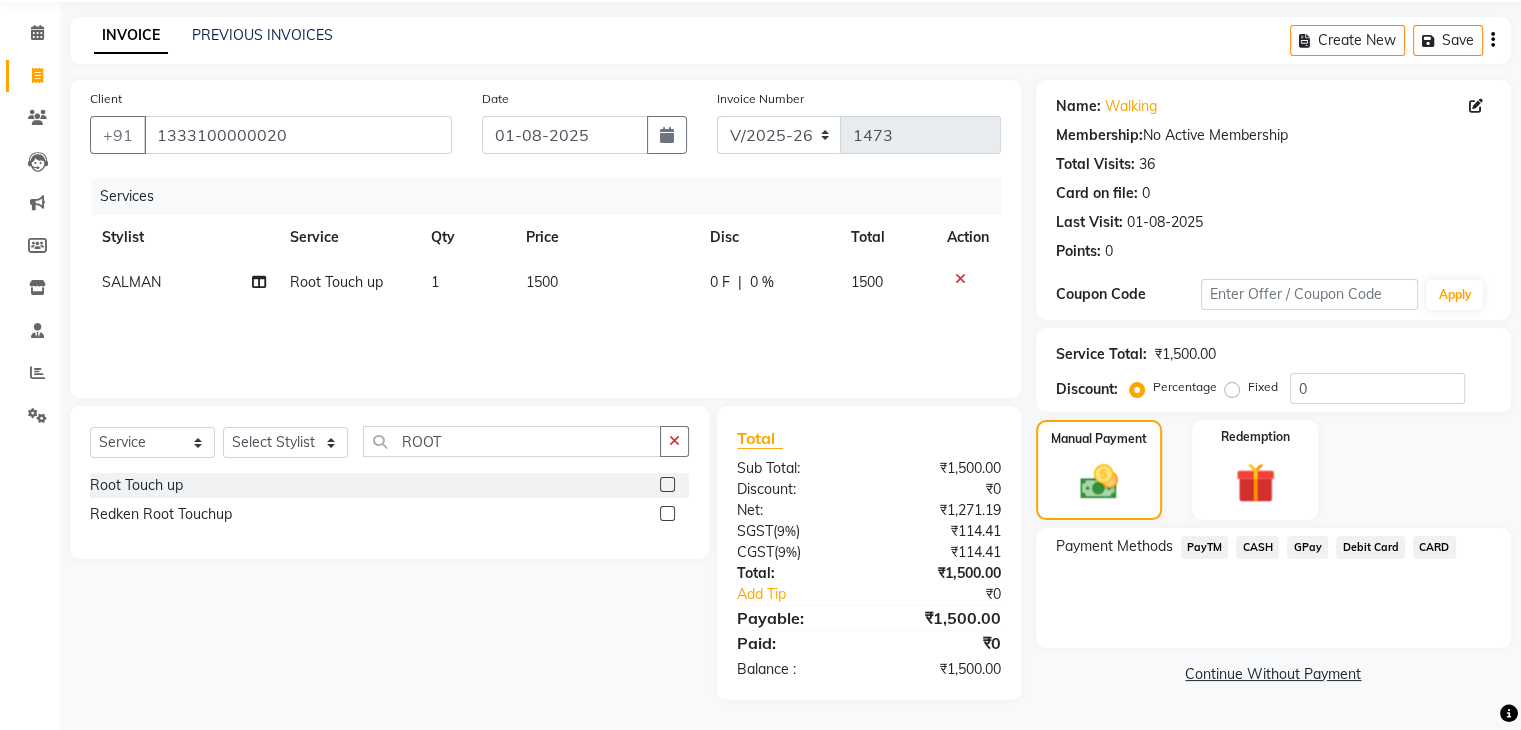 click on "CASH" 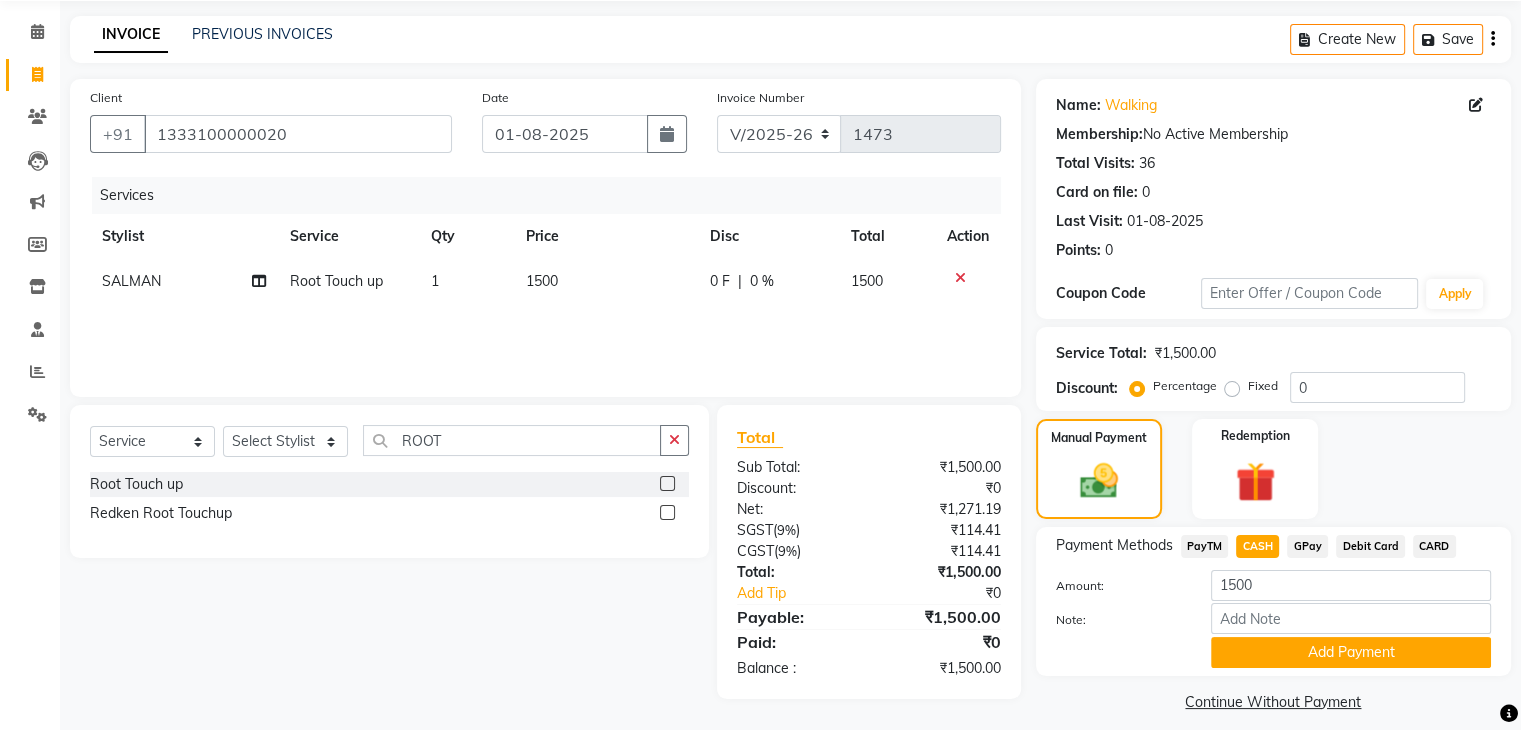 scroll, scrollTop: 89, scrollLeft: 0, axis: vertical 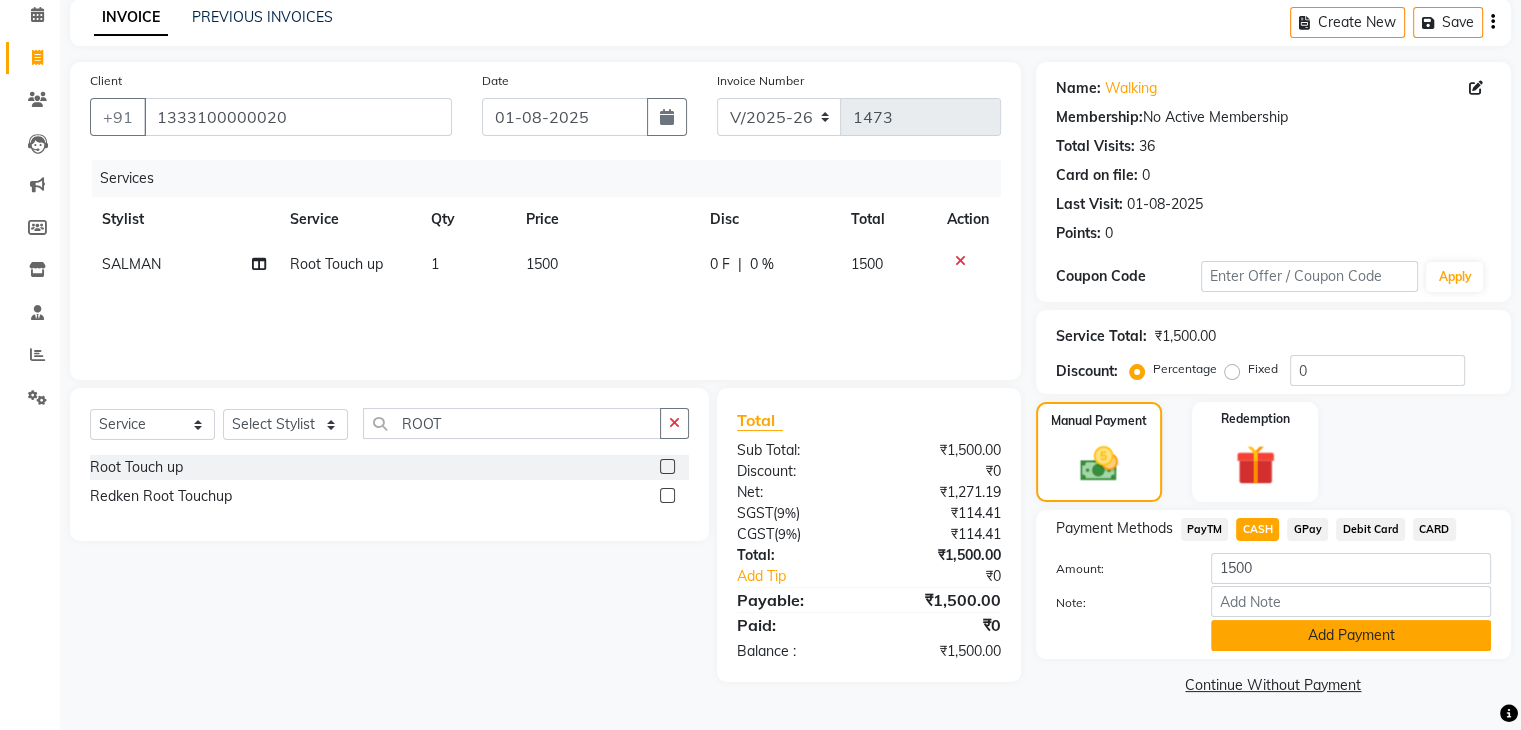 click on "Add Payment" 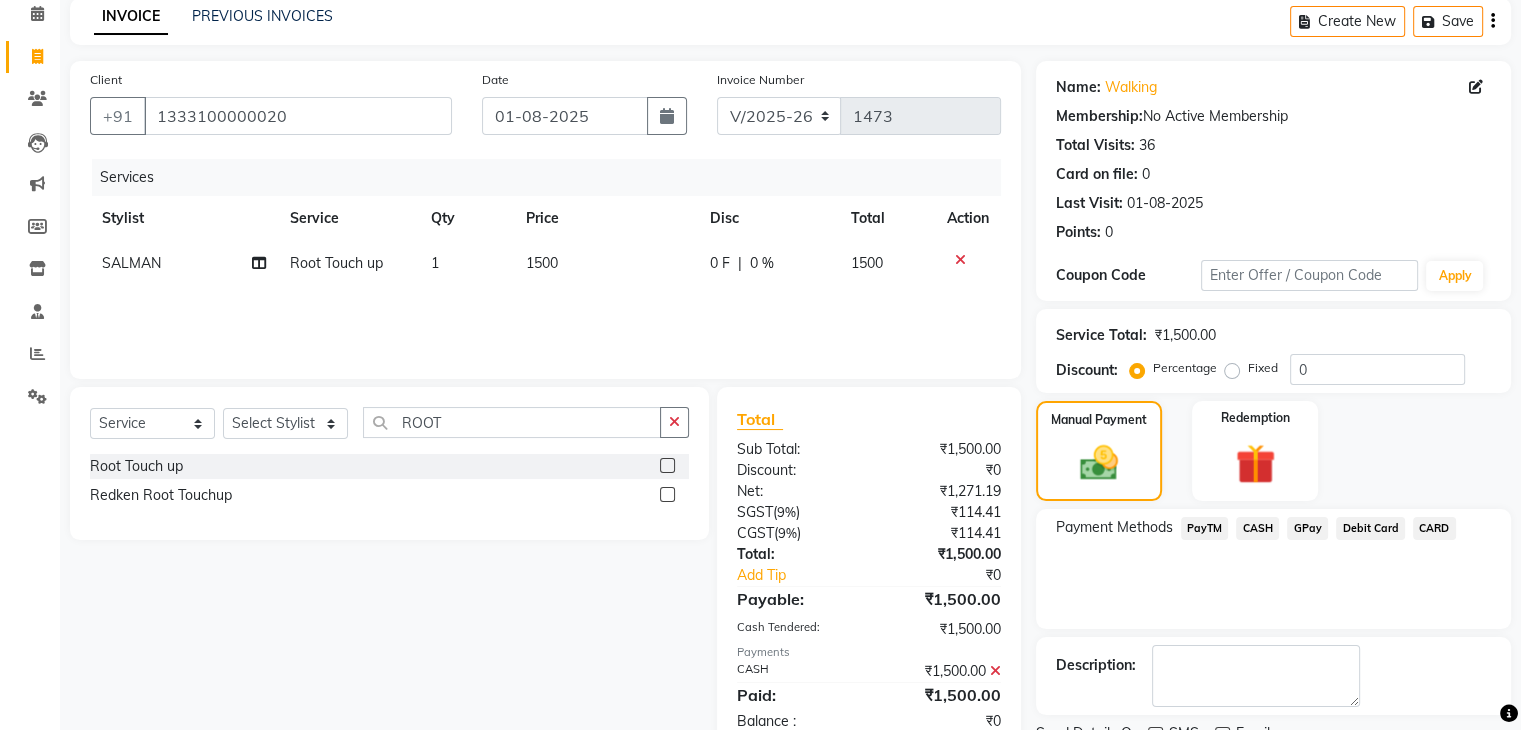 scroll, scrollTop: 171, scrollLeft: 0, axis: vertical 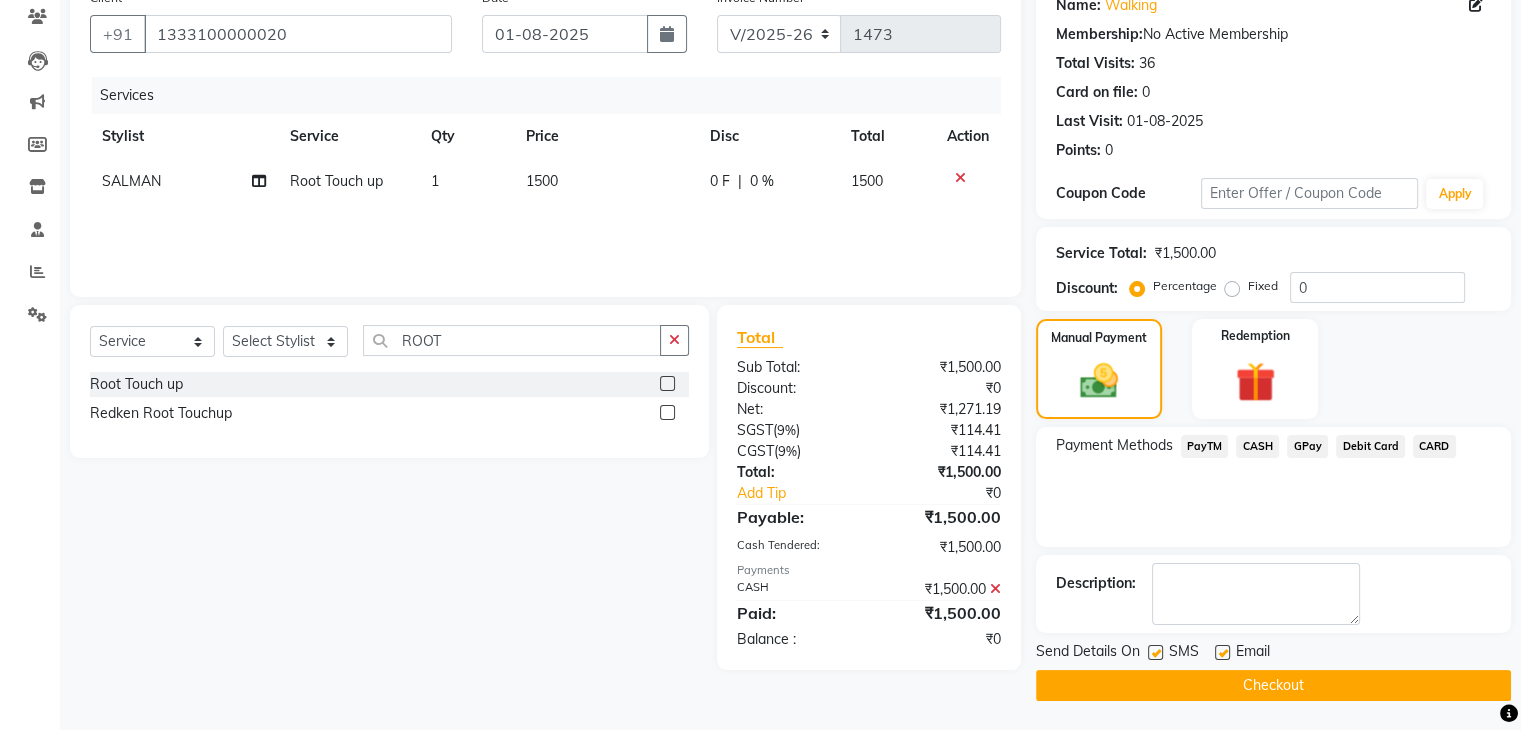 click on "Checkout" 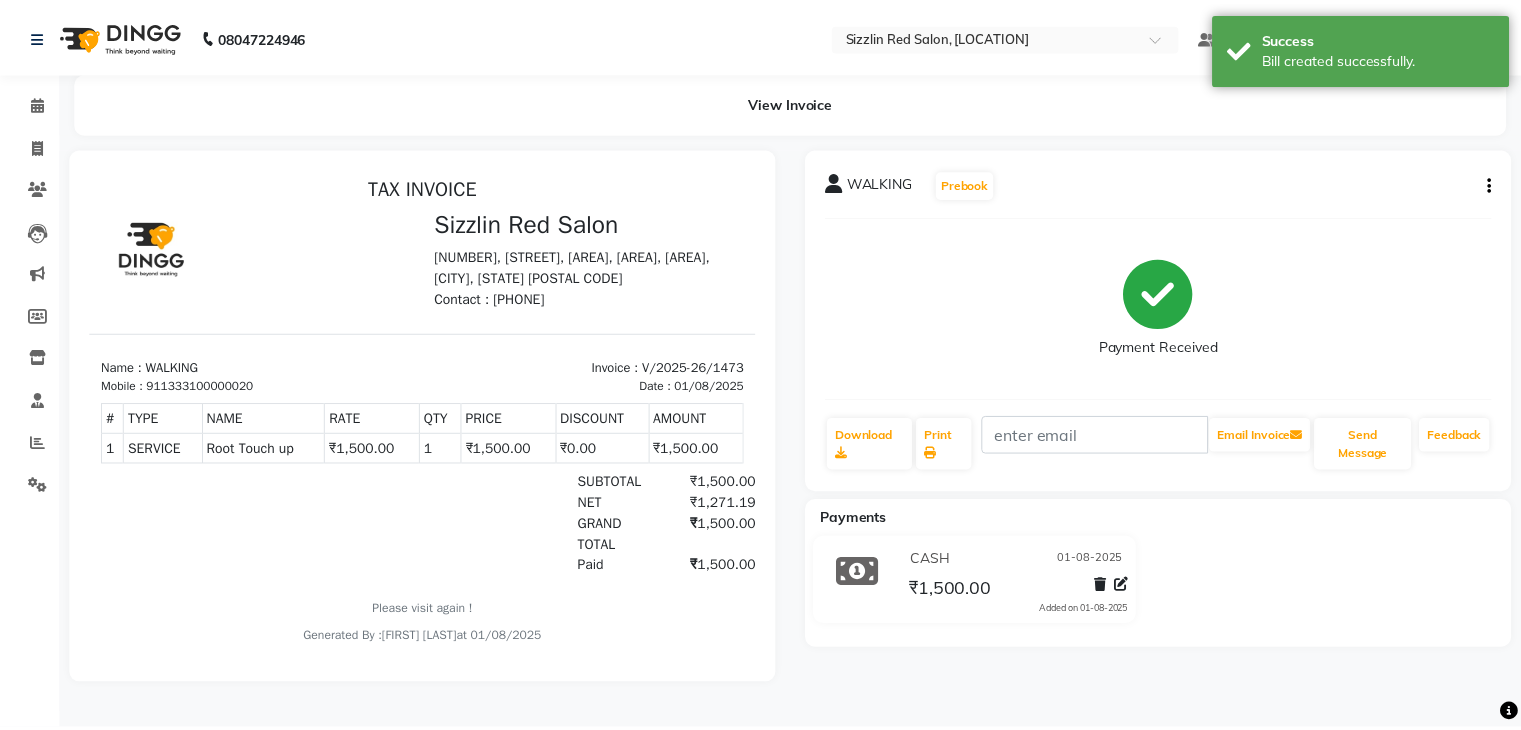 scroll, scrollTop: 0, scrollLeft: 0, axis: both 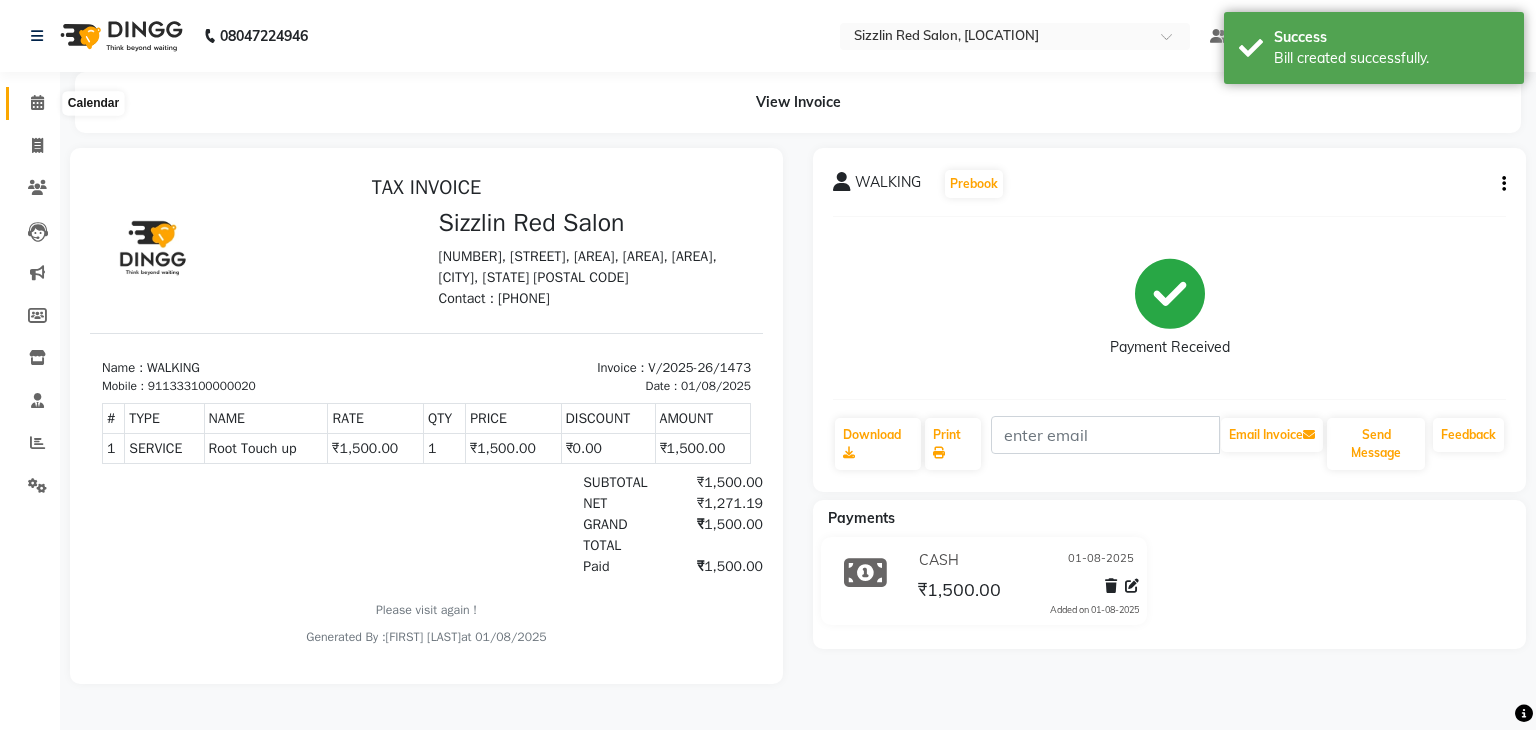 click 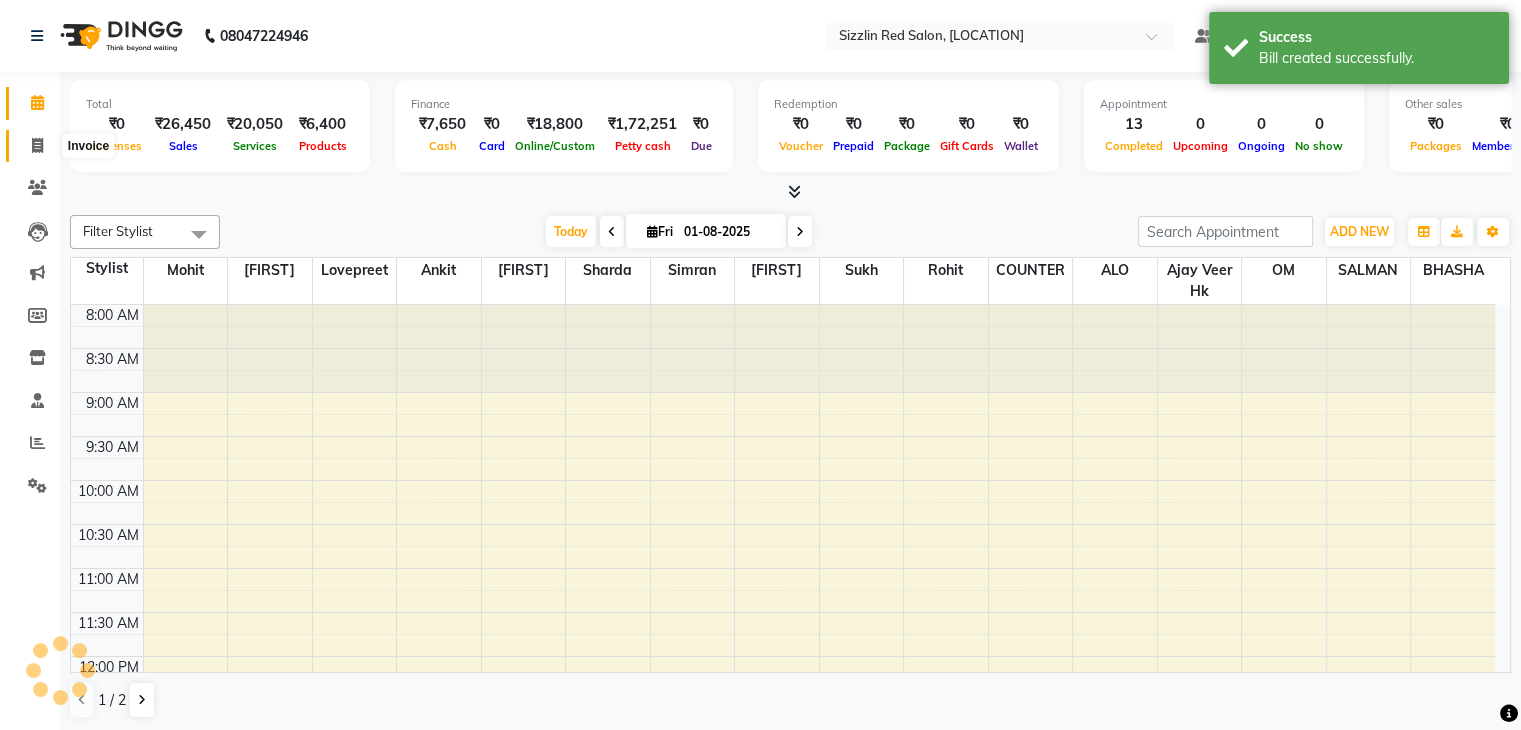 scroll, scrollTop: 726, scrollLeft: 0, axis: vertical 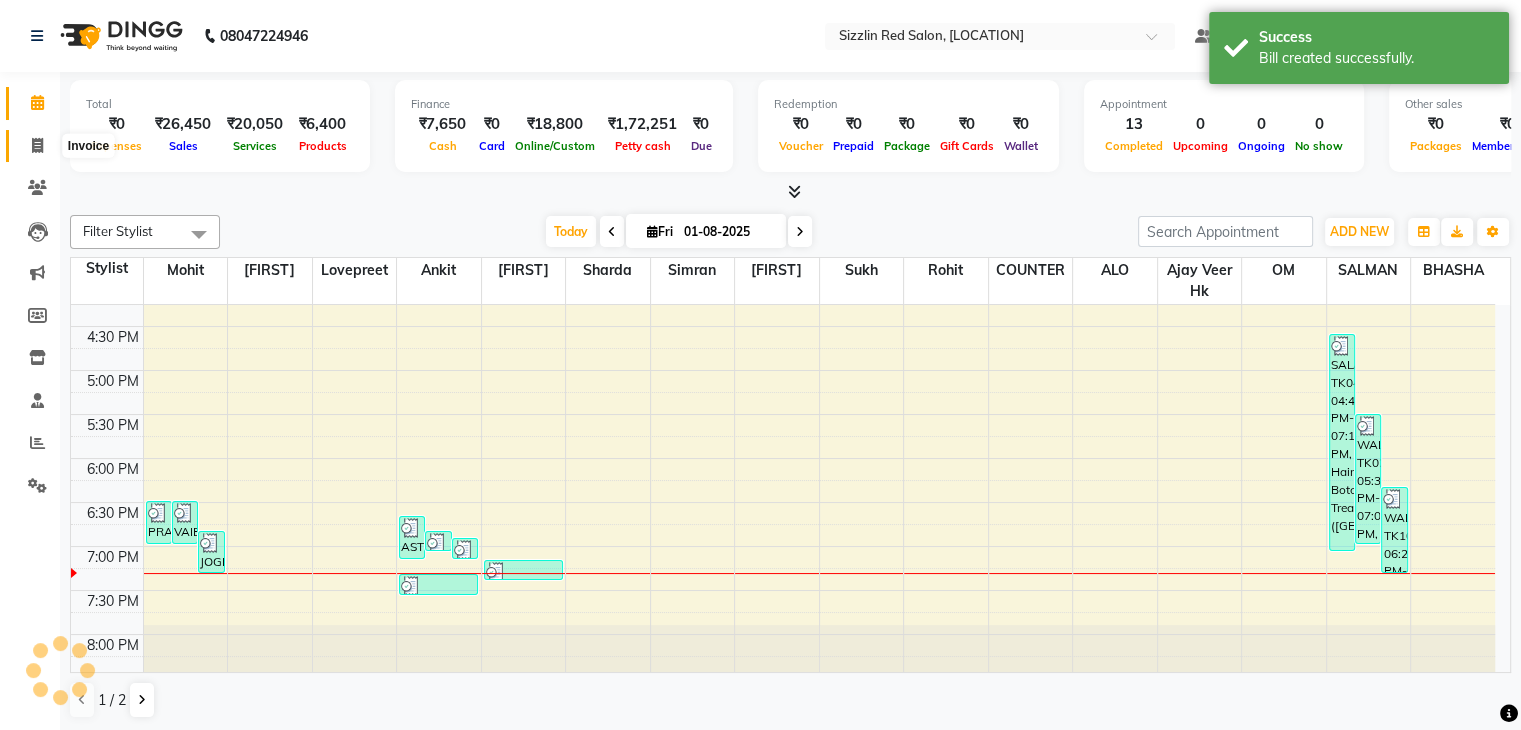 click 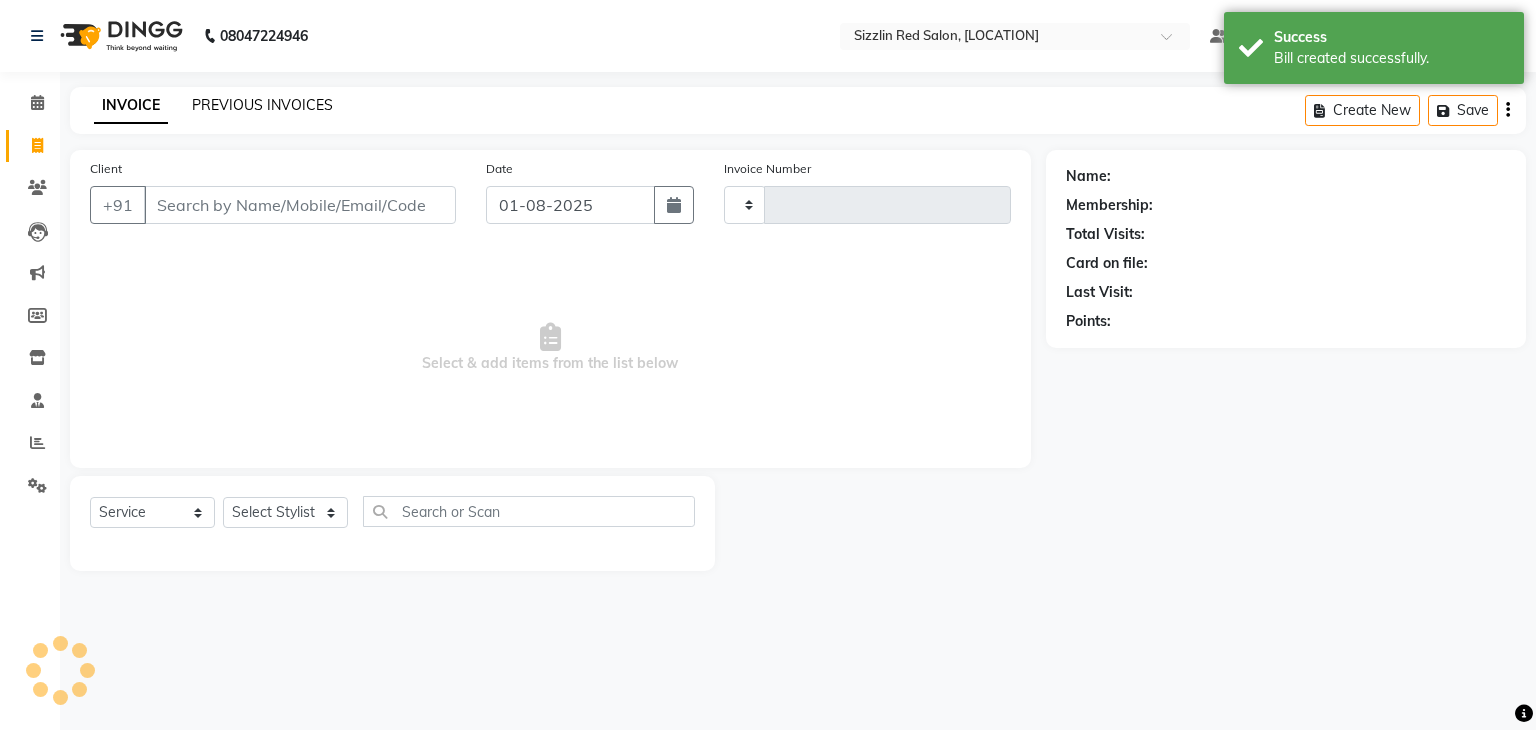 click on "PREVIOUS INVOICES" 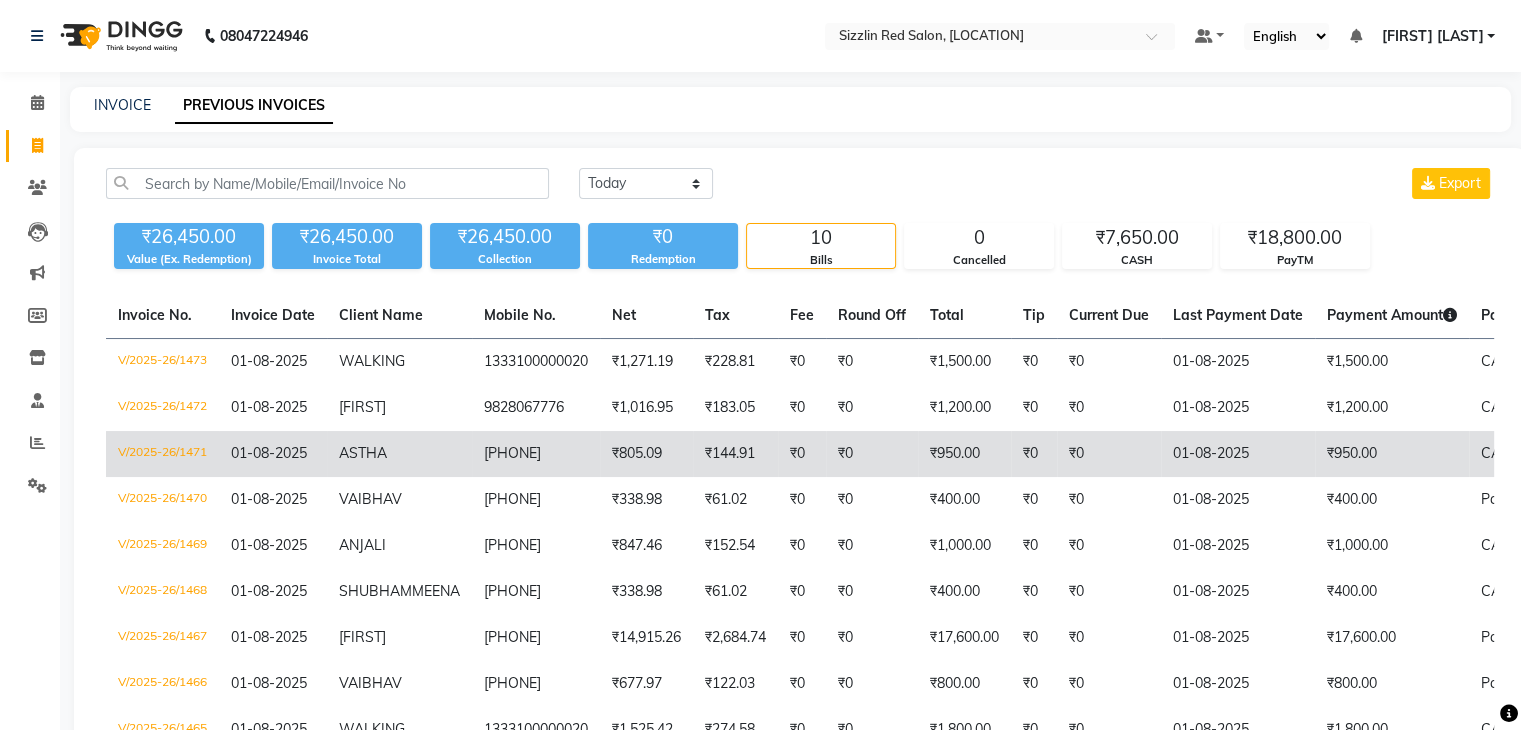 scroll, scrollTop: 215, scrollLeft: 0, axis: vertical 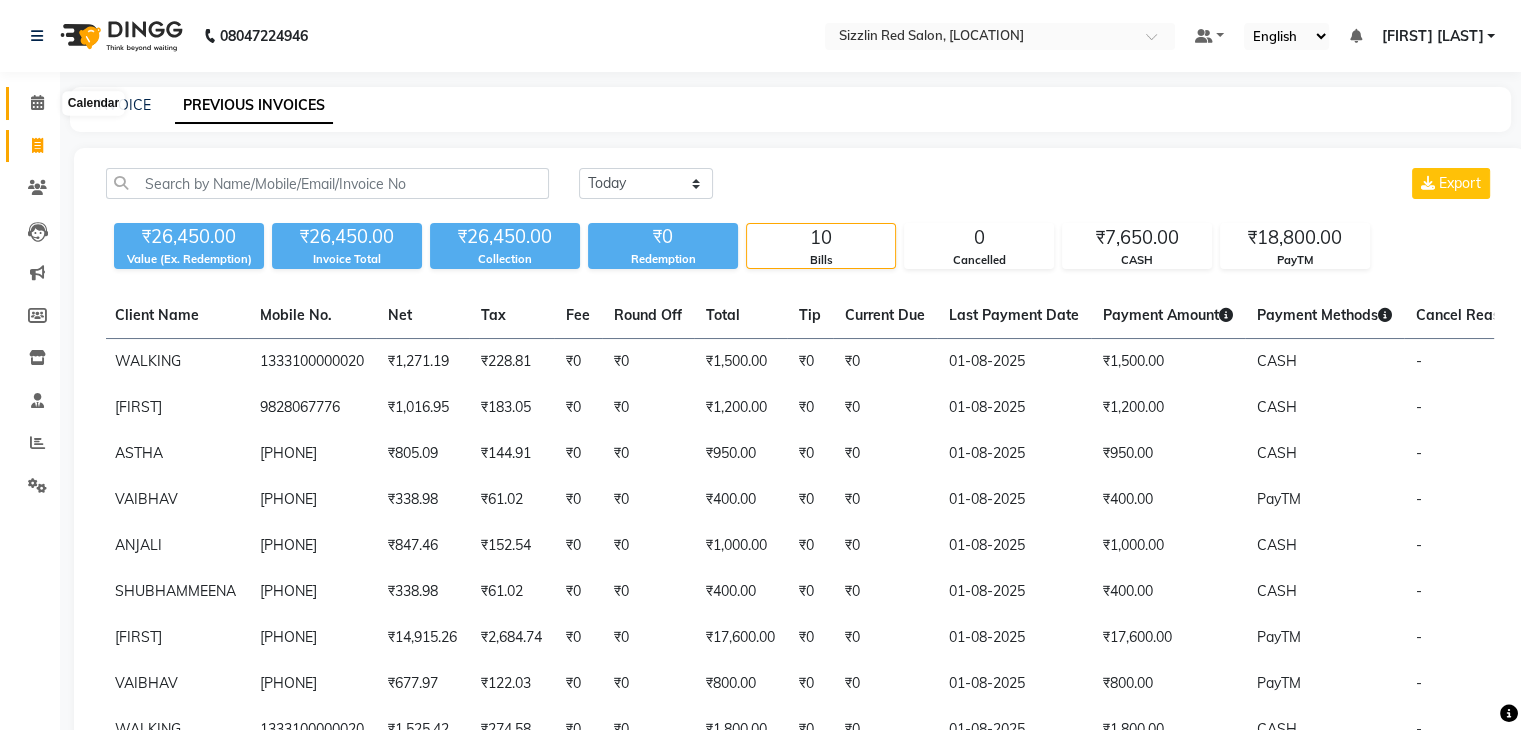 click 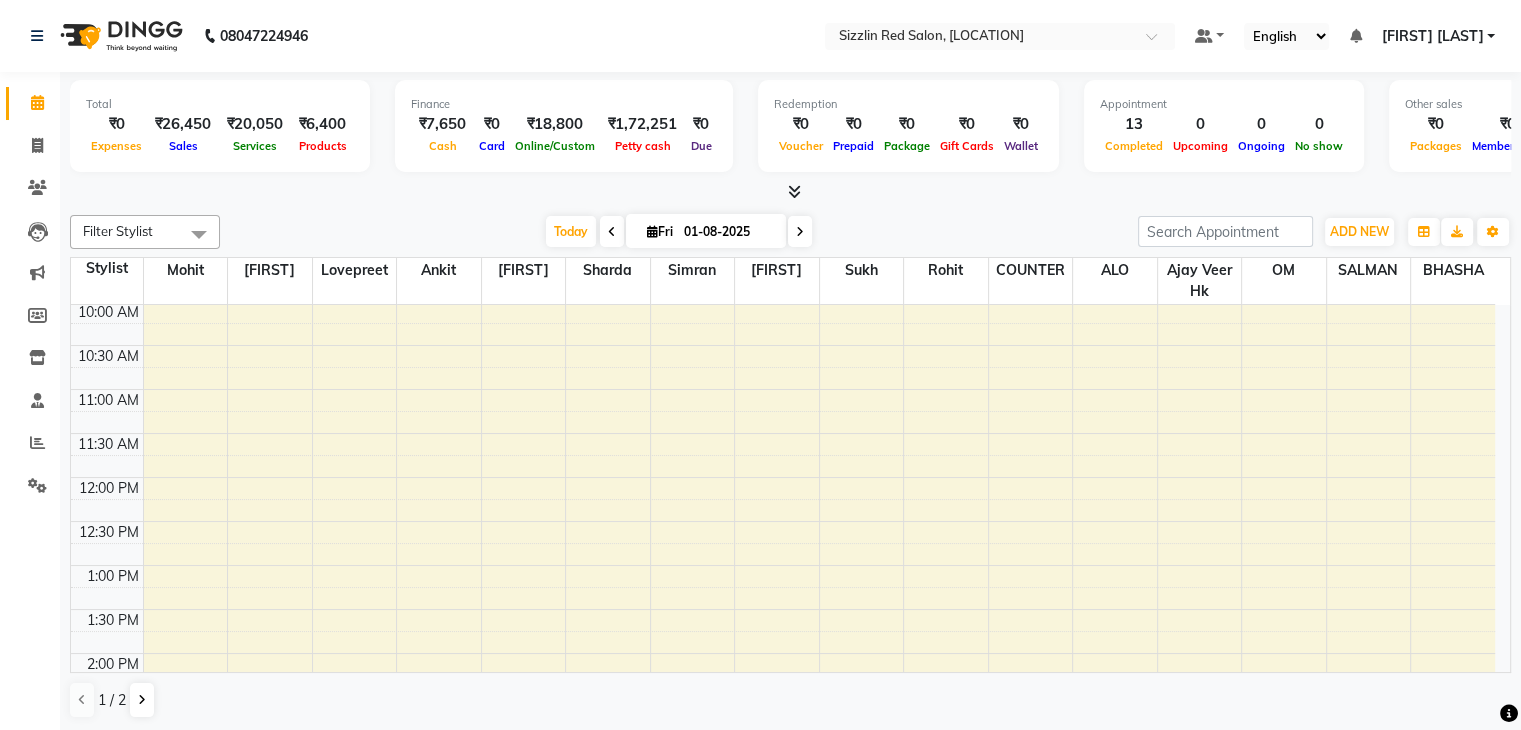 scroll, scrollTop: 0, scrollLeft: 0, axis: both 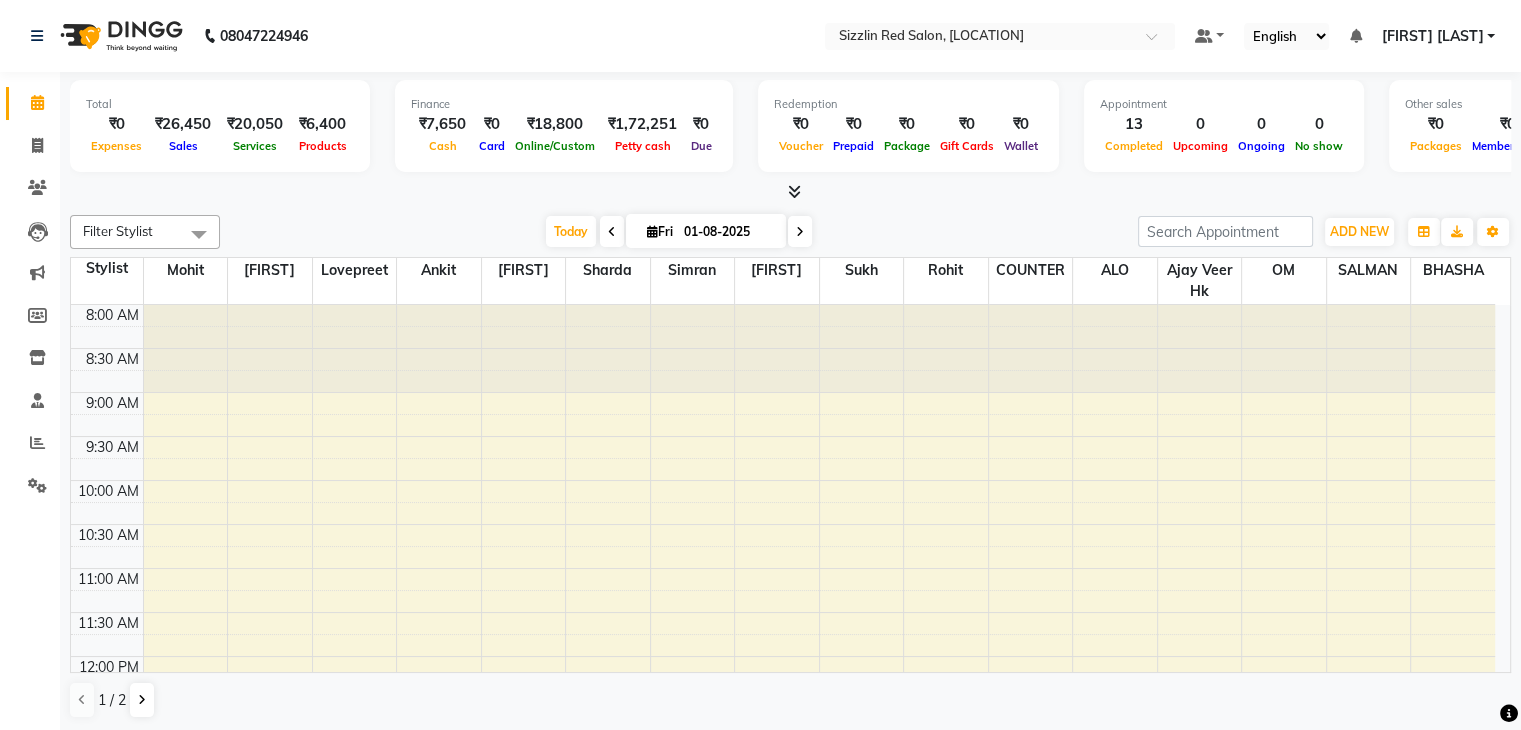 click at bounding box center (794, 191) 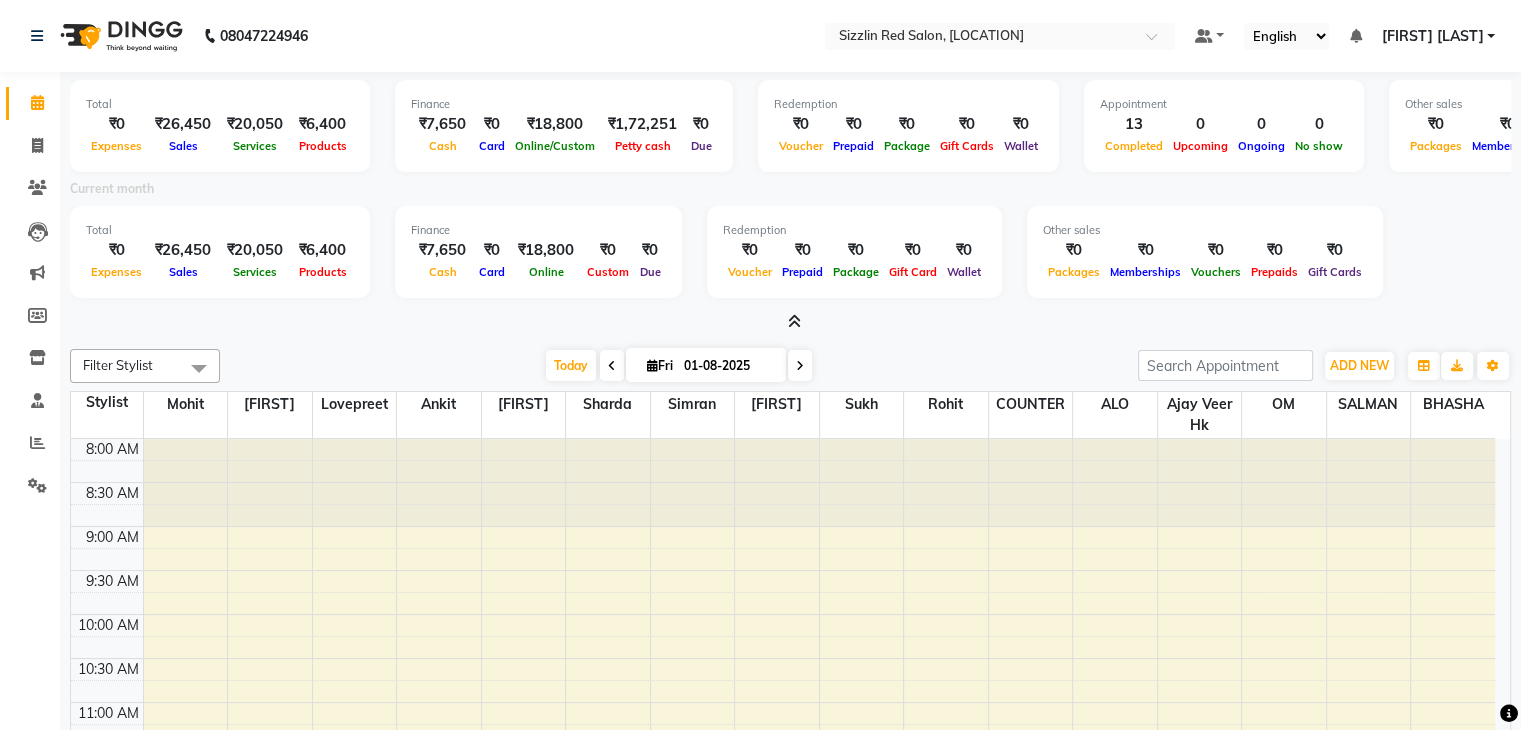 click at bounding box center (794, 321) 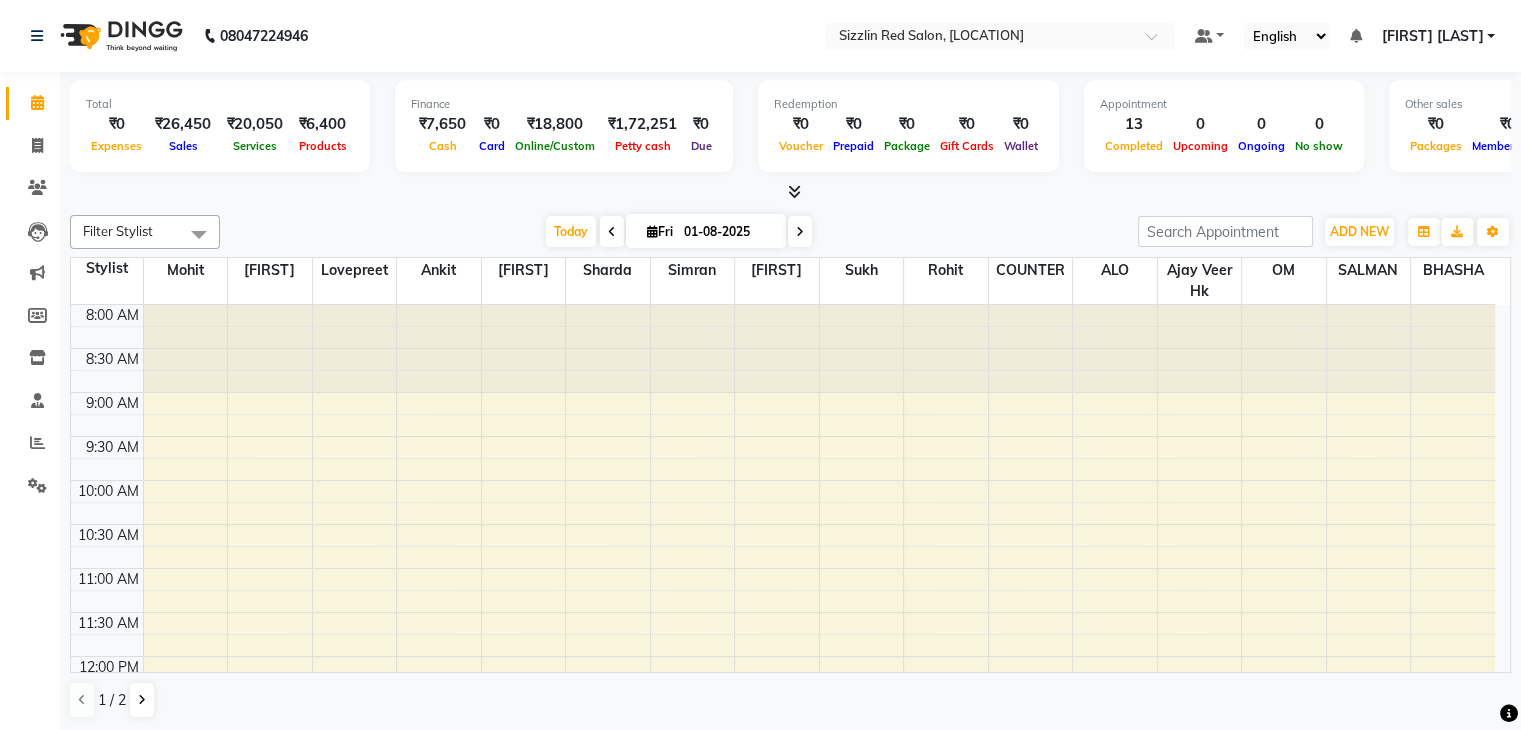 click at bounding box center (794, 191) 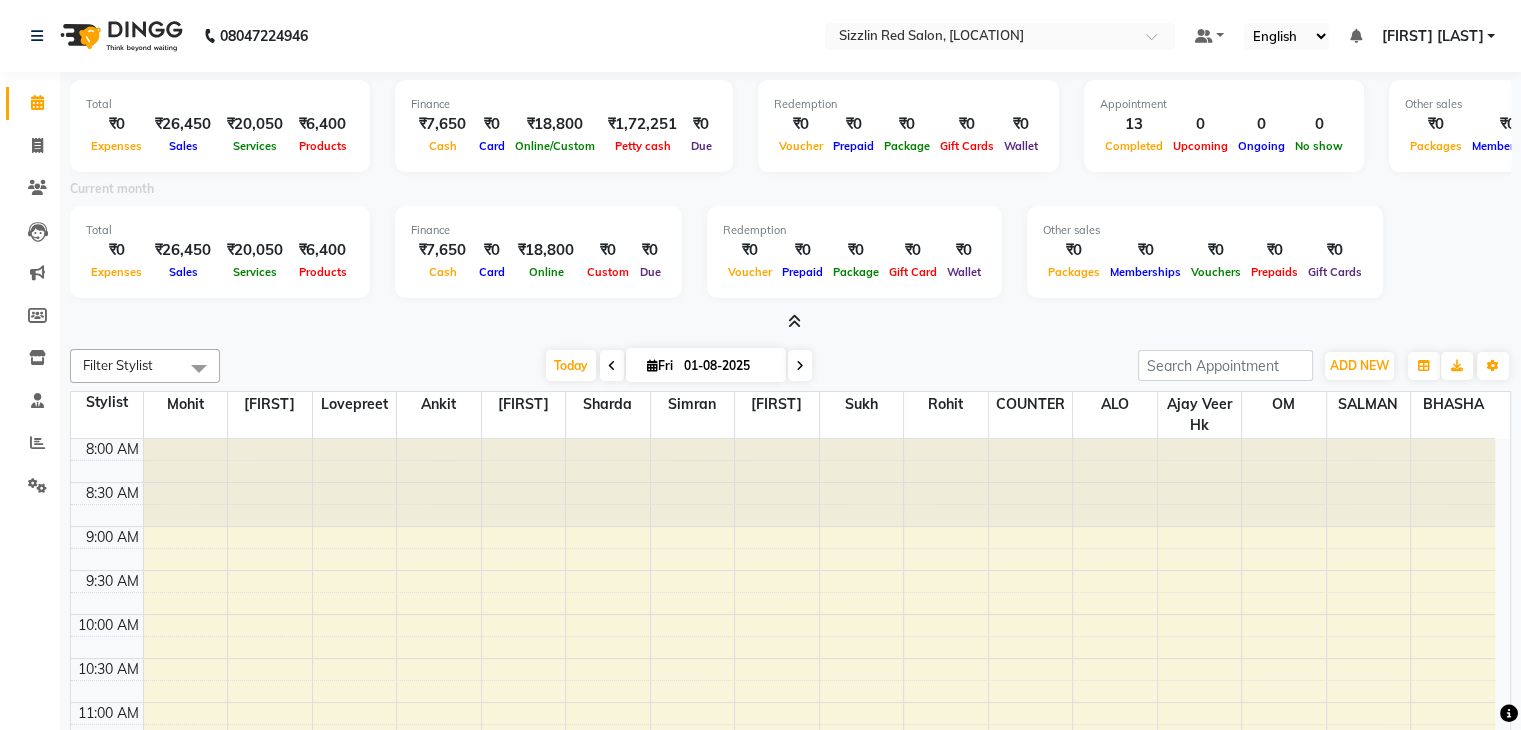 click at bounding box center (794, 321) 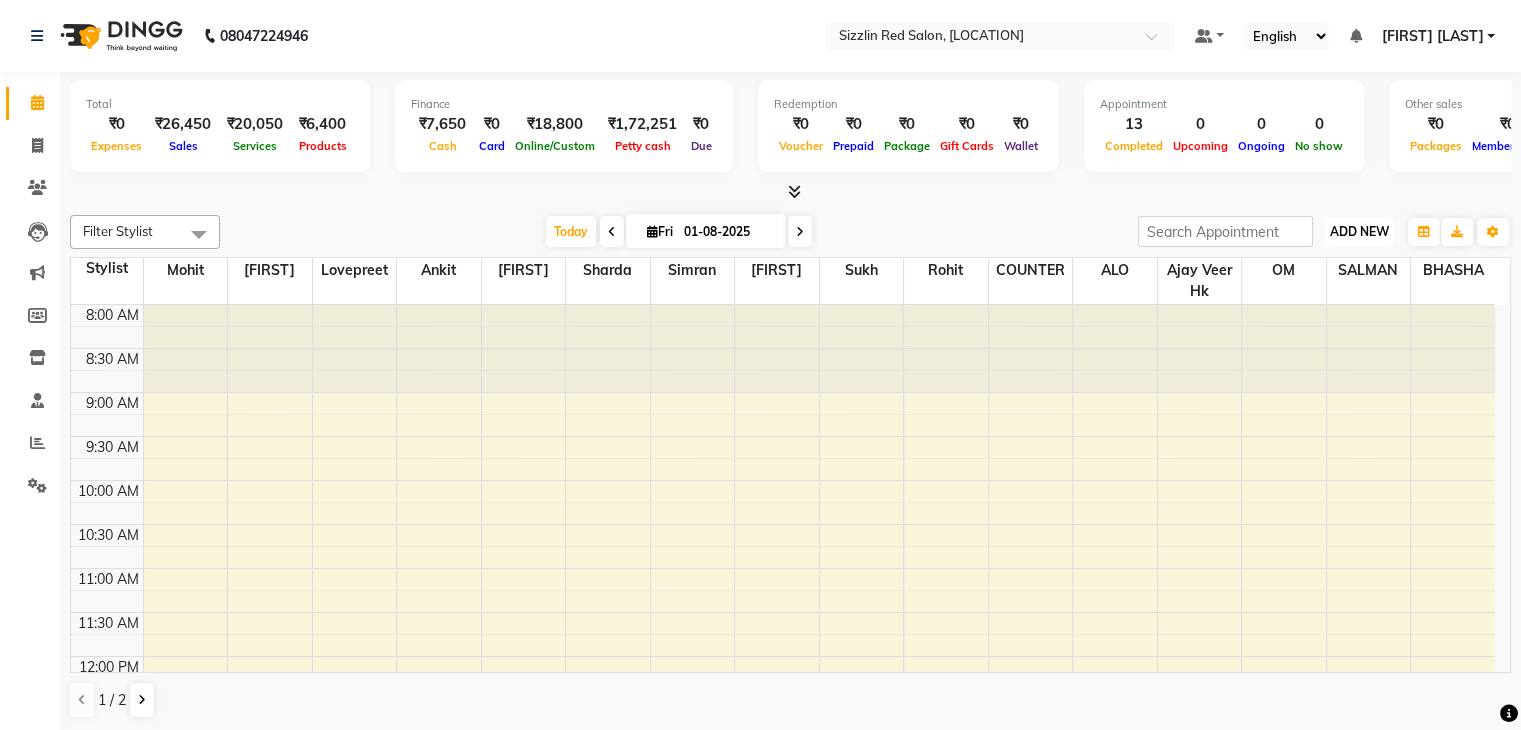 click on "ADD NEW Toggle Dropdown" at bounding box center (1359, 232) 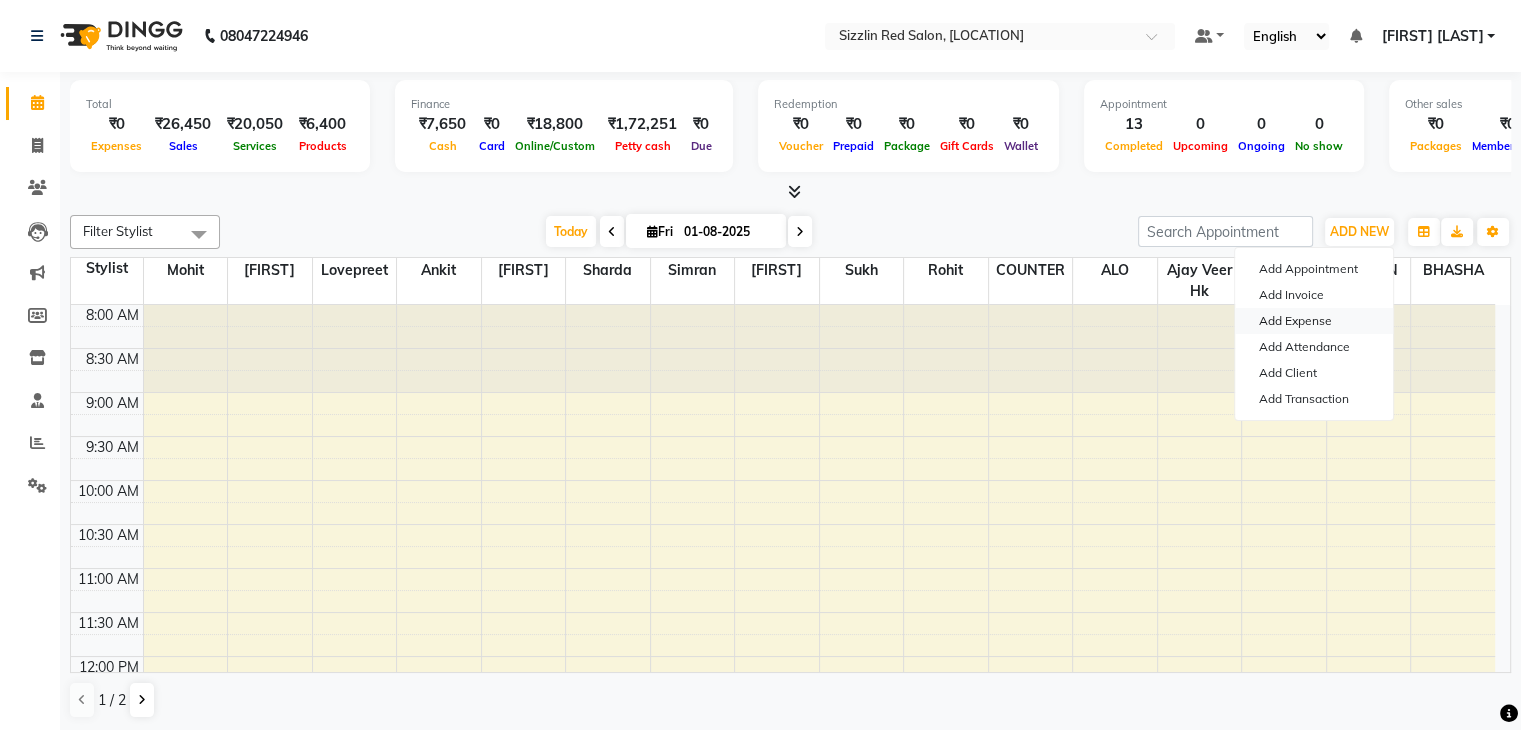 click on "Add Expense" at bounding box center (1314, 321) 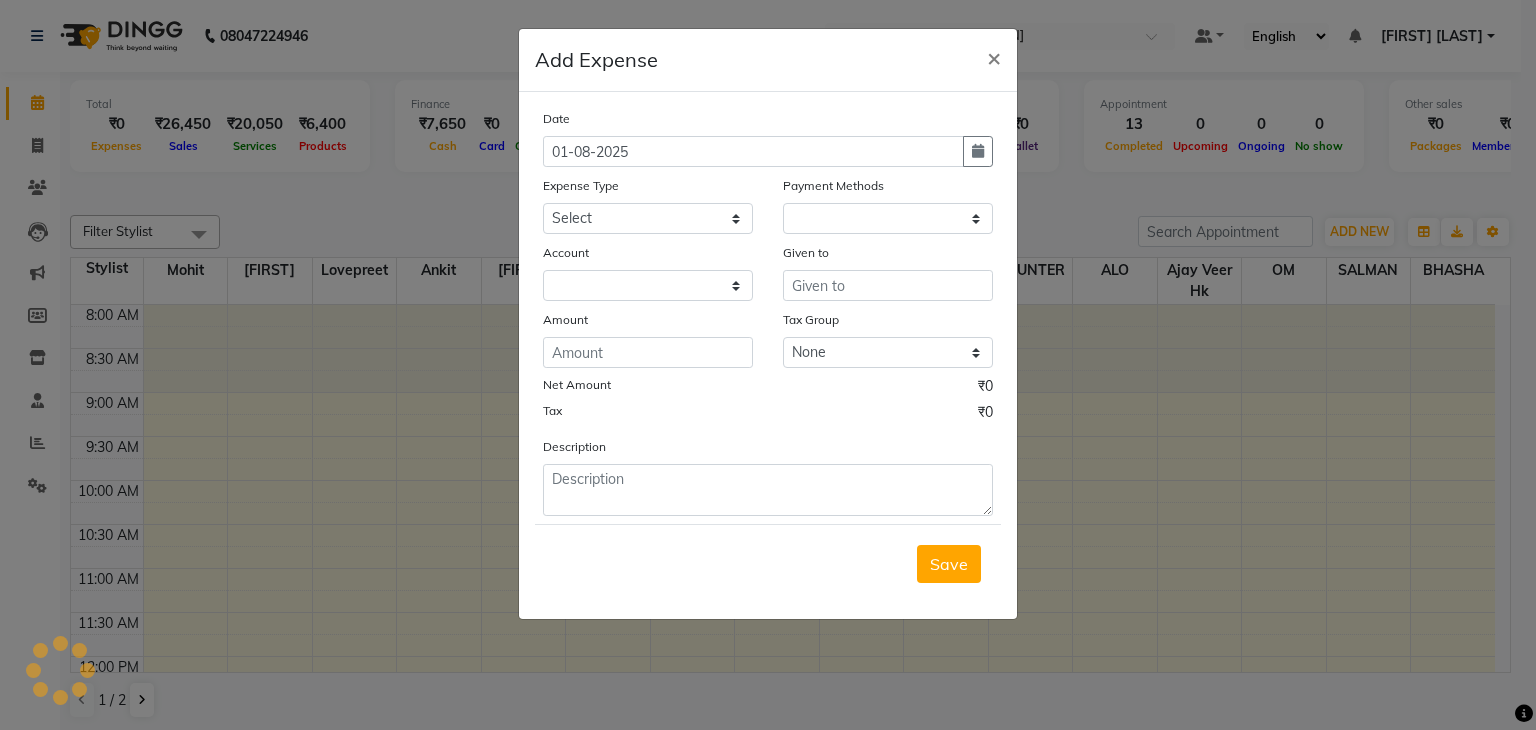 select on "1" 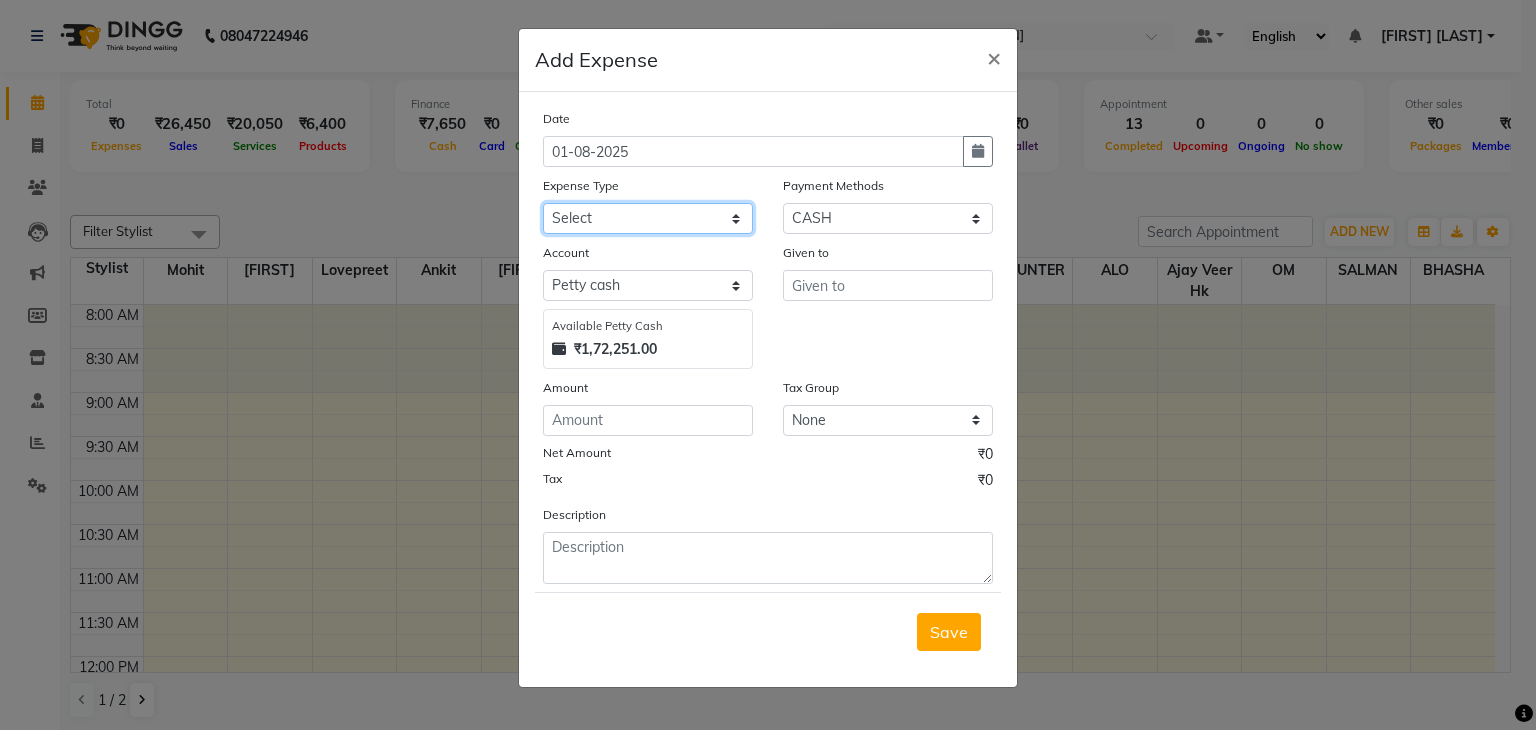 click on "Select Advance Salary Bank charges Car maintenance  Cash transfer to bank Cash transfer to hub Client Snacks Clinical charges Equipment Fuel Govt fee Incentive Insurance International purchase Loan Repayment Maintenance Marketing Miscellaneous MRA Other Pantry Product Rent Salary Staff Snacks Tax Tea & Refreshment Utilities" 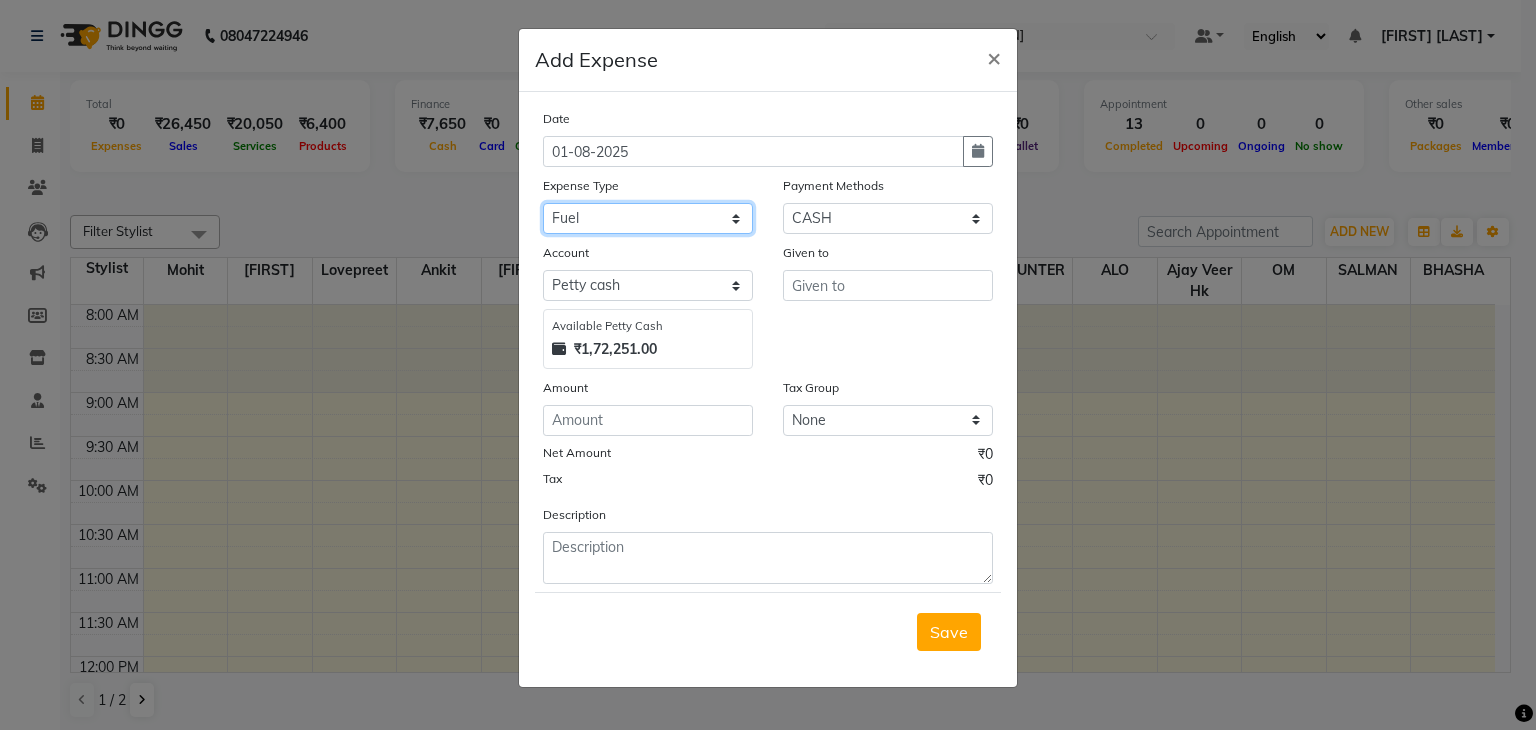 click on "Select Advance Salary Bank charges Car maintenance  Cash transfer to bank Cash transfer to hub Client Snacks Clinical charges Equipment Fuel Govt fee Incentive Insurance International purchase Loan Repayment Maintenance Marketing Miscellaneous MRA Other Pantry Product Rent Salary Staff Snacks Tax Tea & Refreshment Utilities" 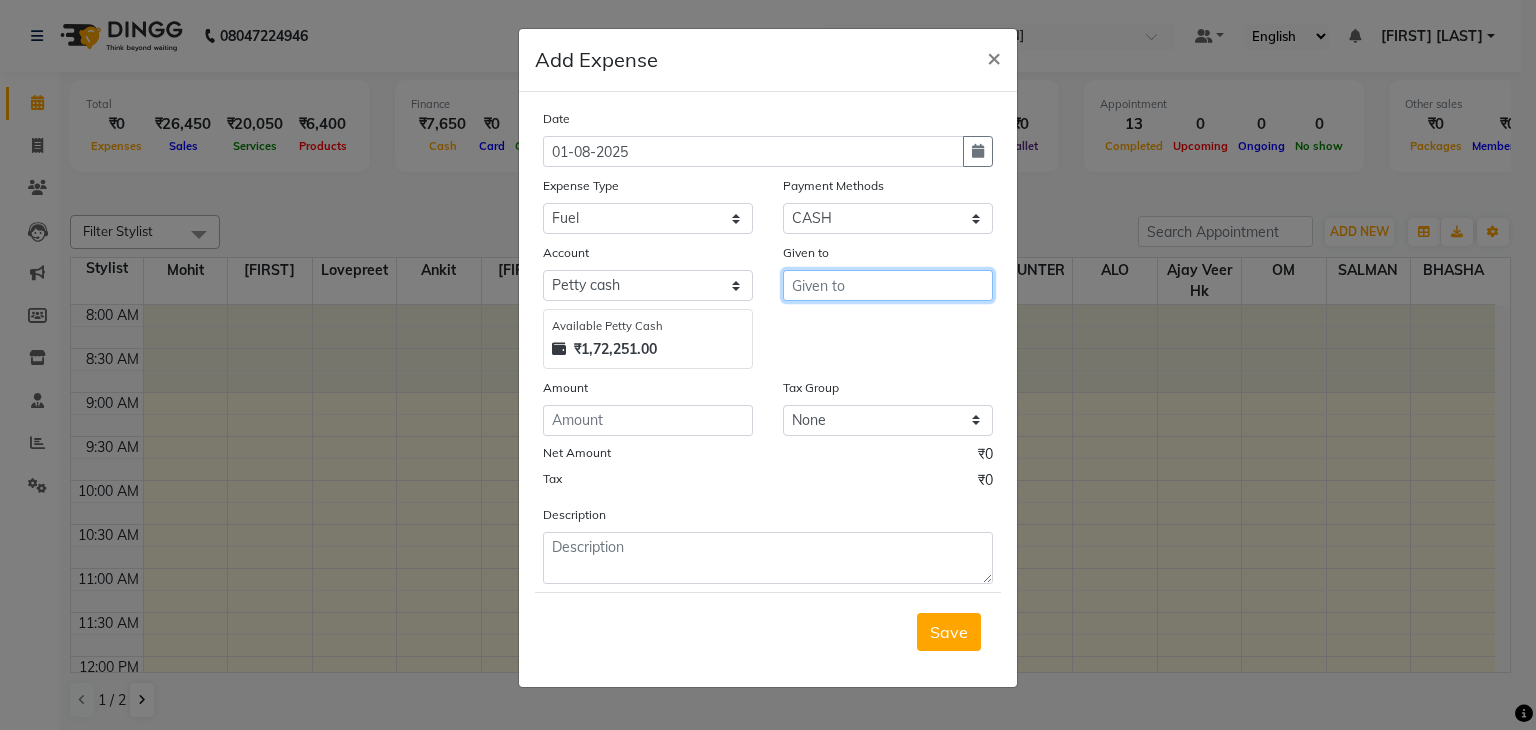 click at bounding box center (888, 285) 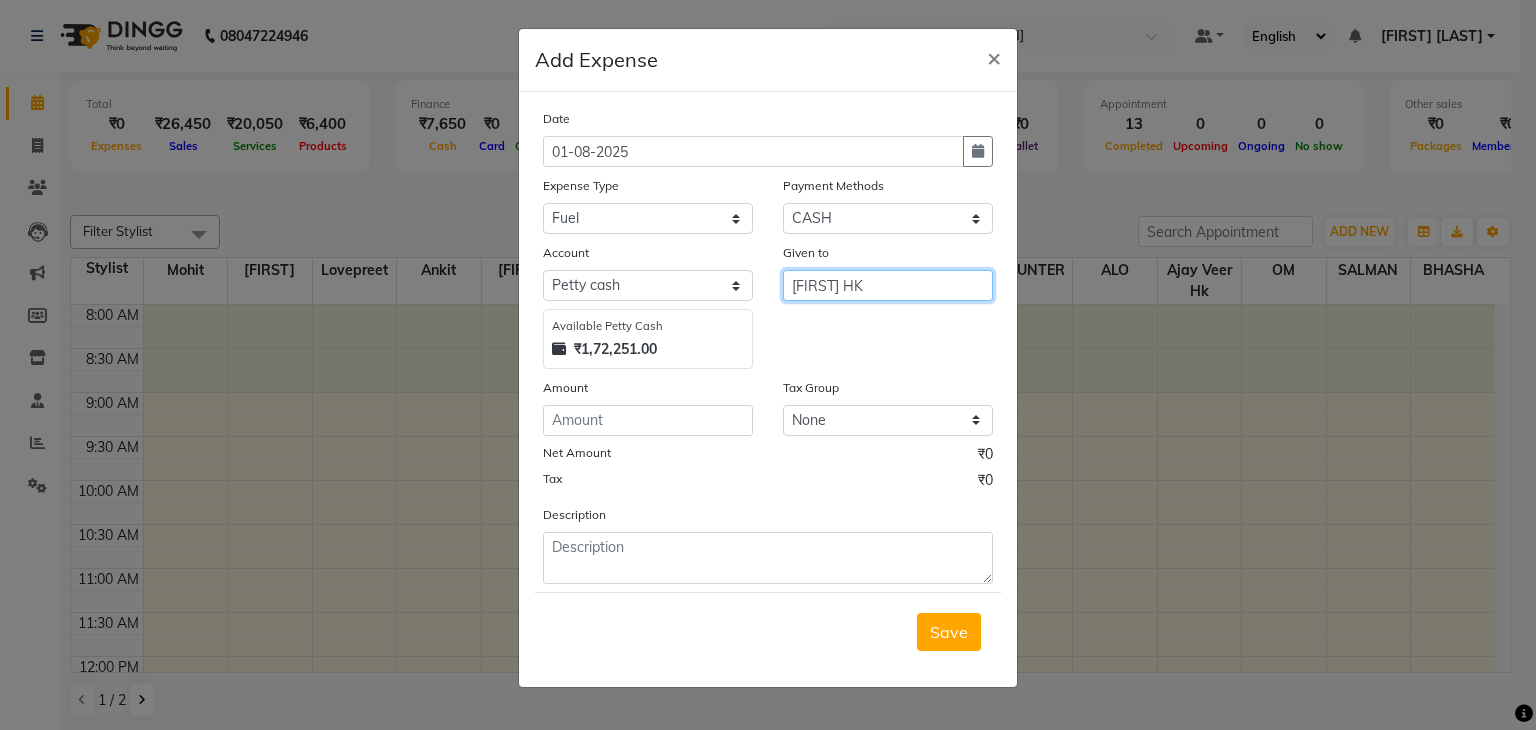type on "[FIRST] HK" 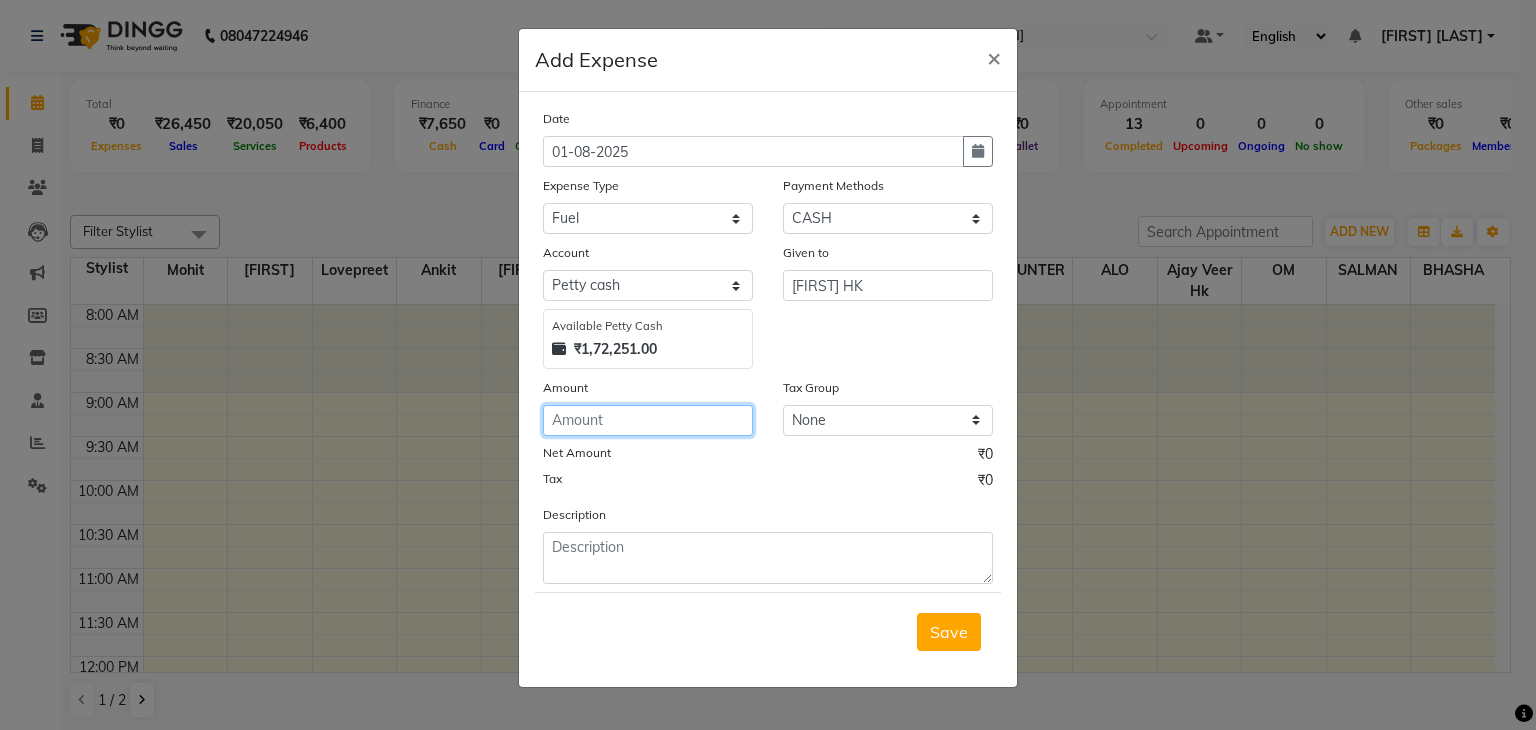 click 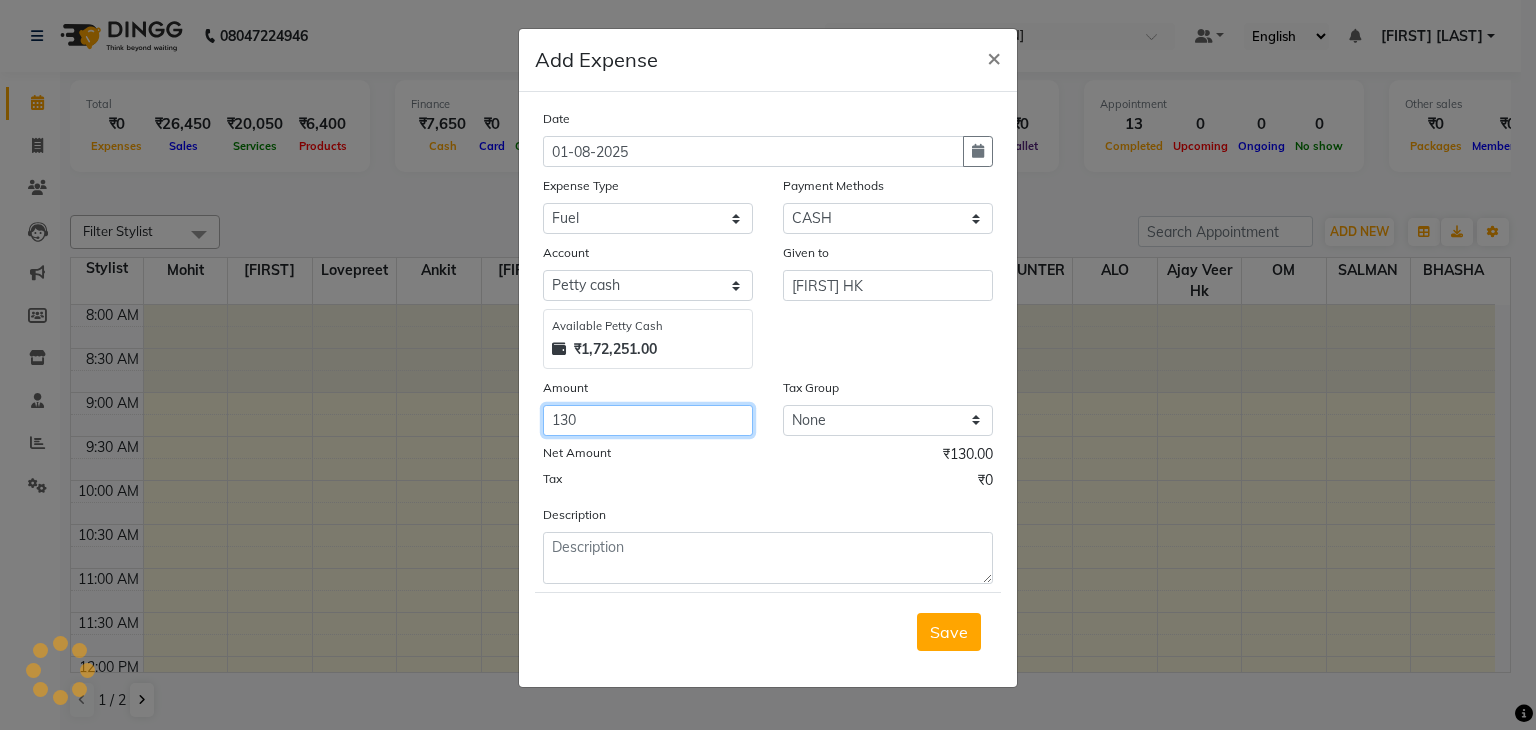 type 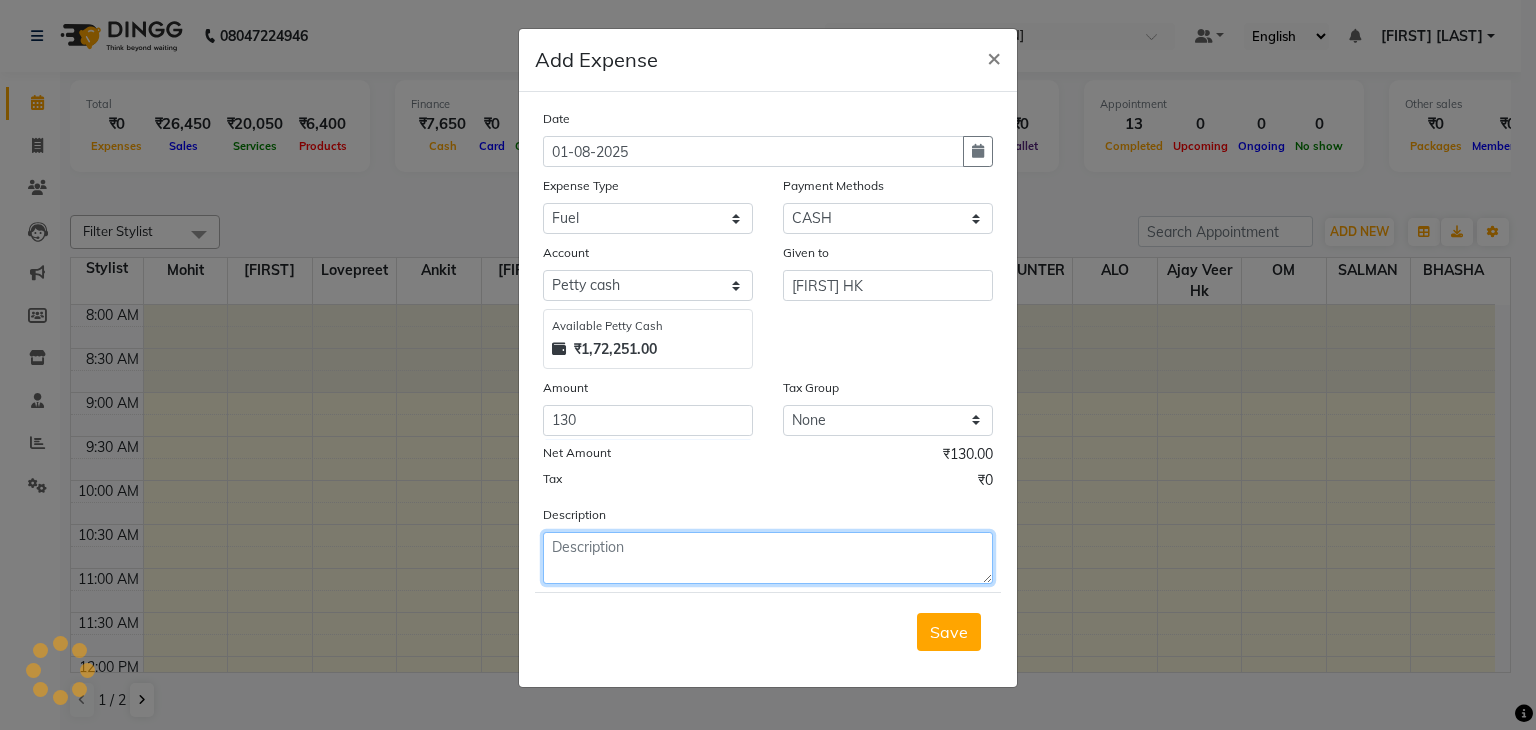 click 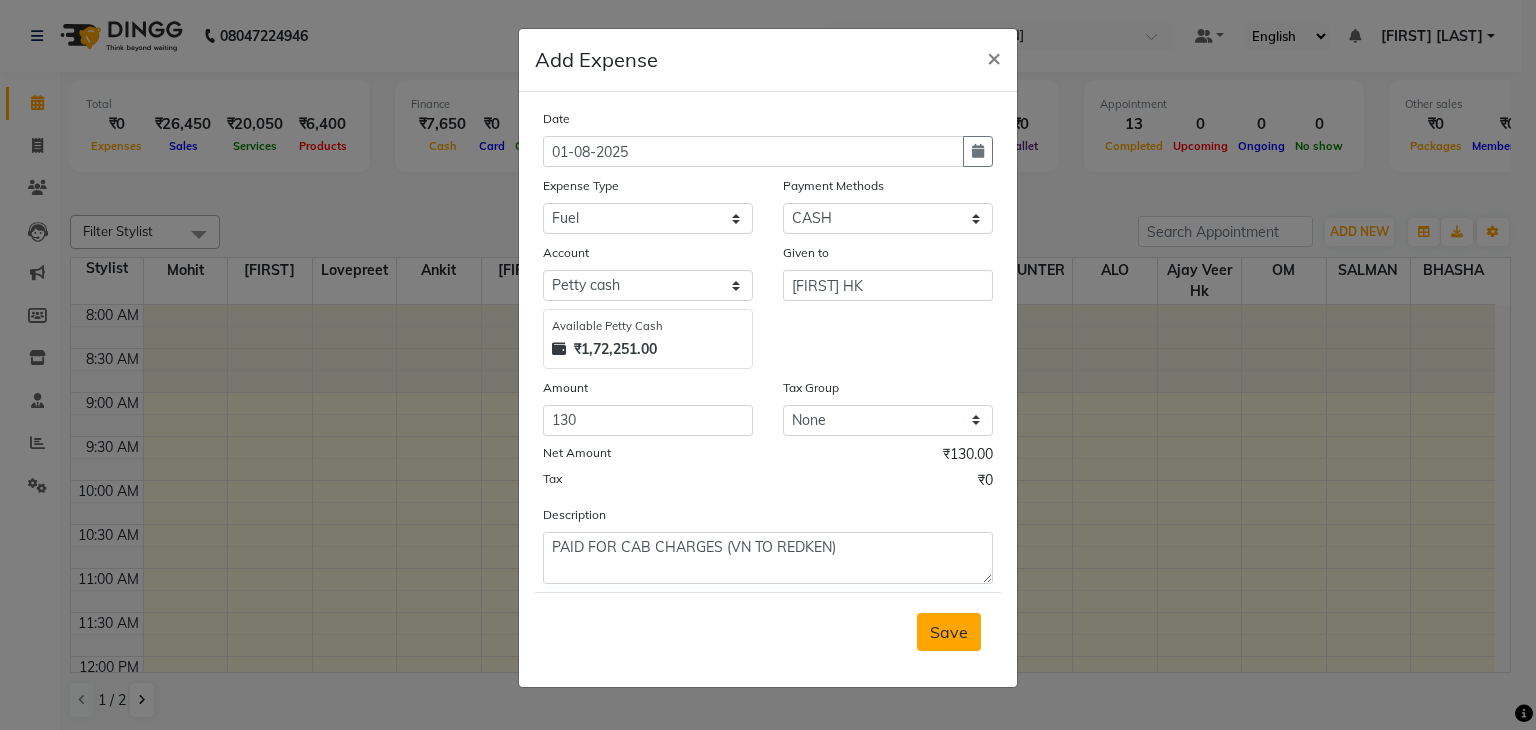 click on "Save" at bounding box center [949, 632] 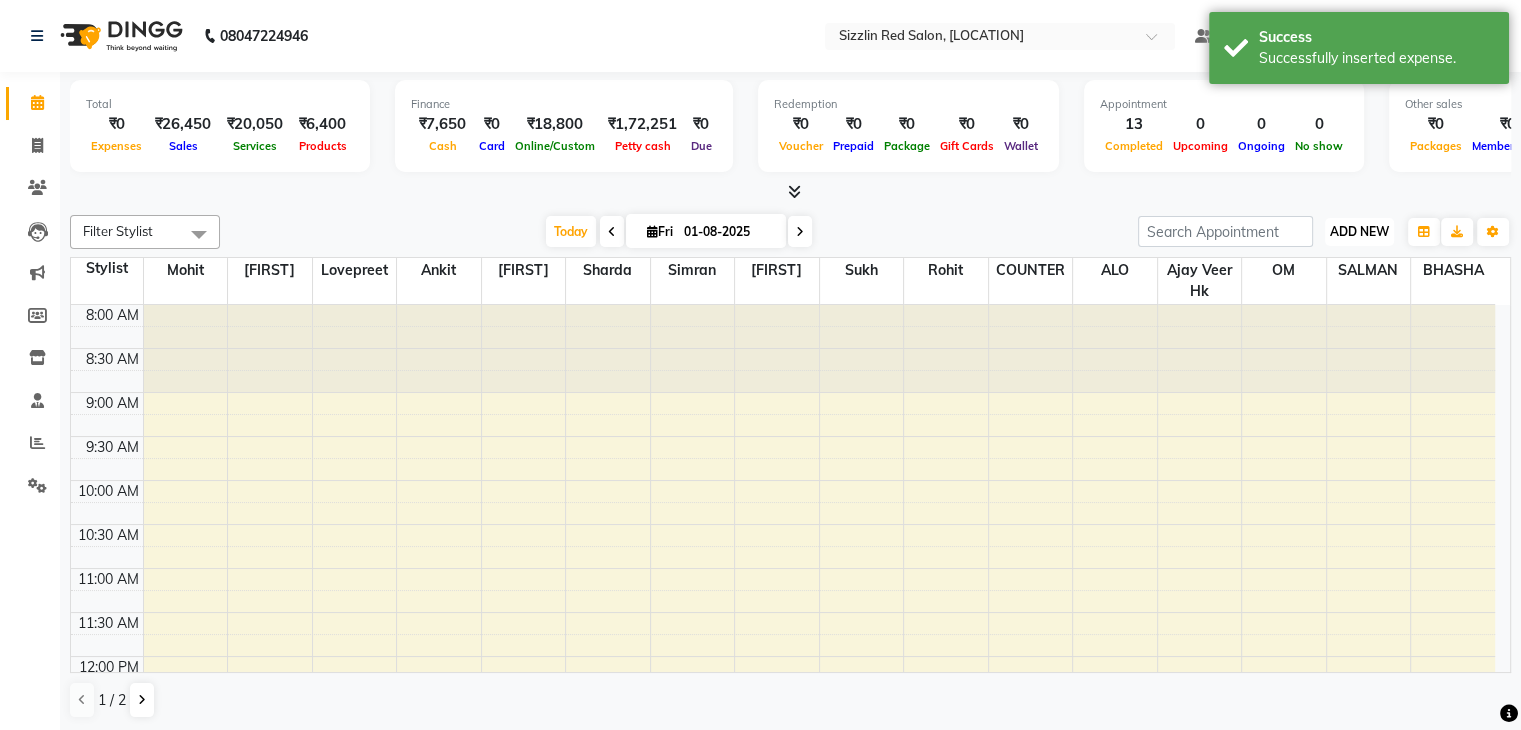 click on "ADD NEW" at bounding box center [1359, 231] 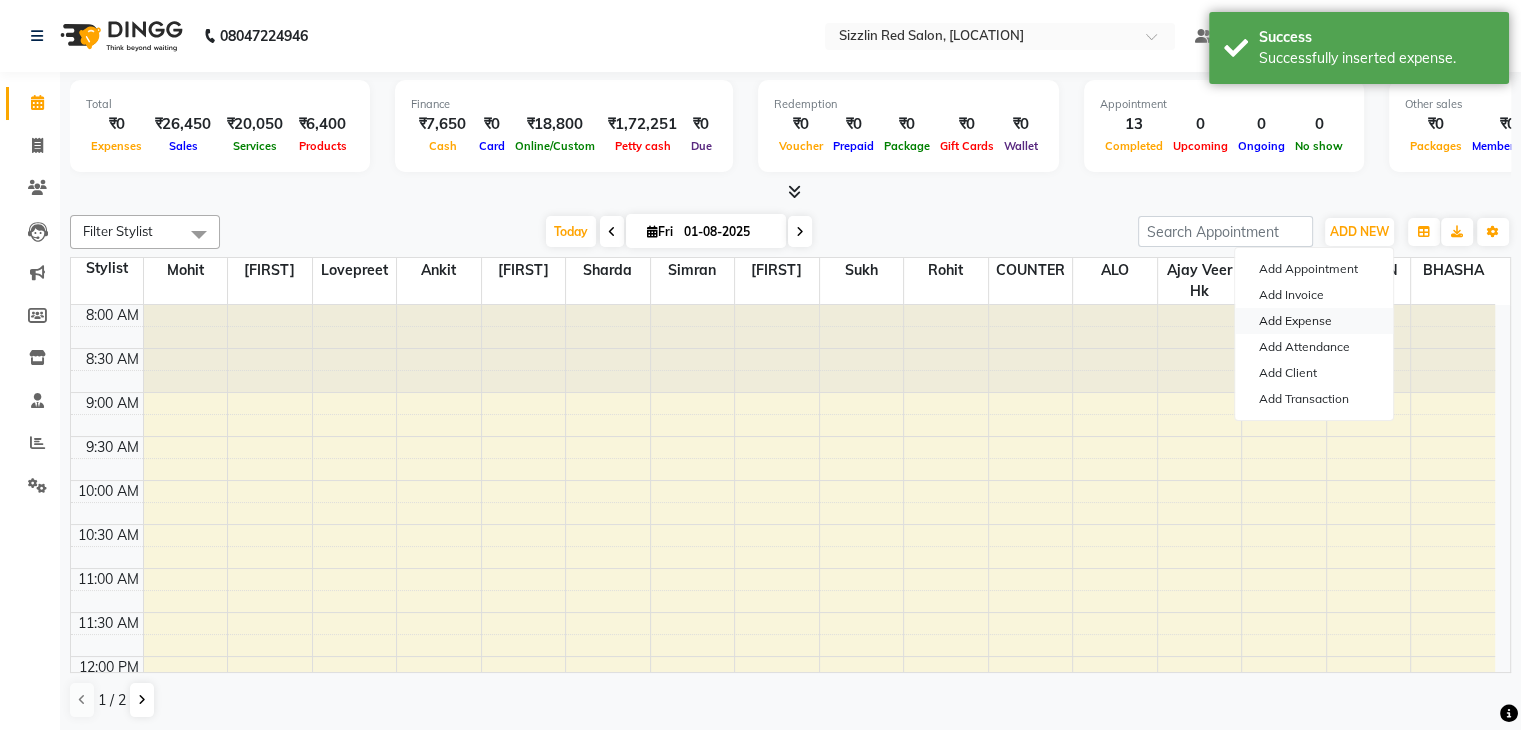 click on "Add Expense" at bounding box center (1314, 321) 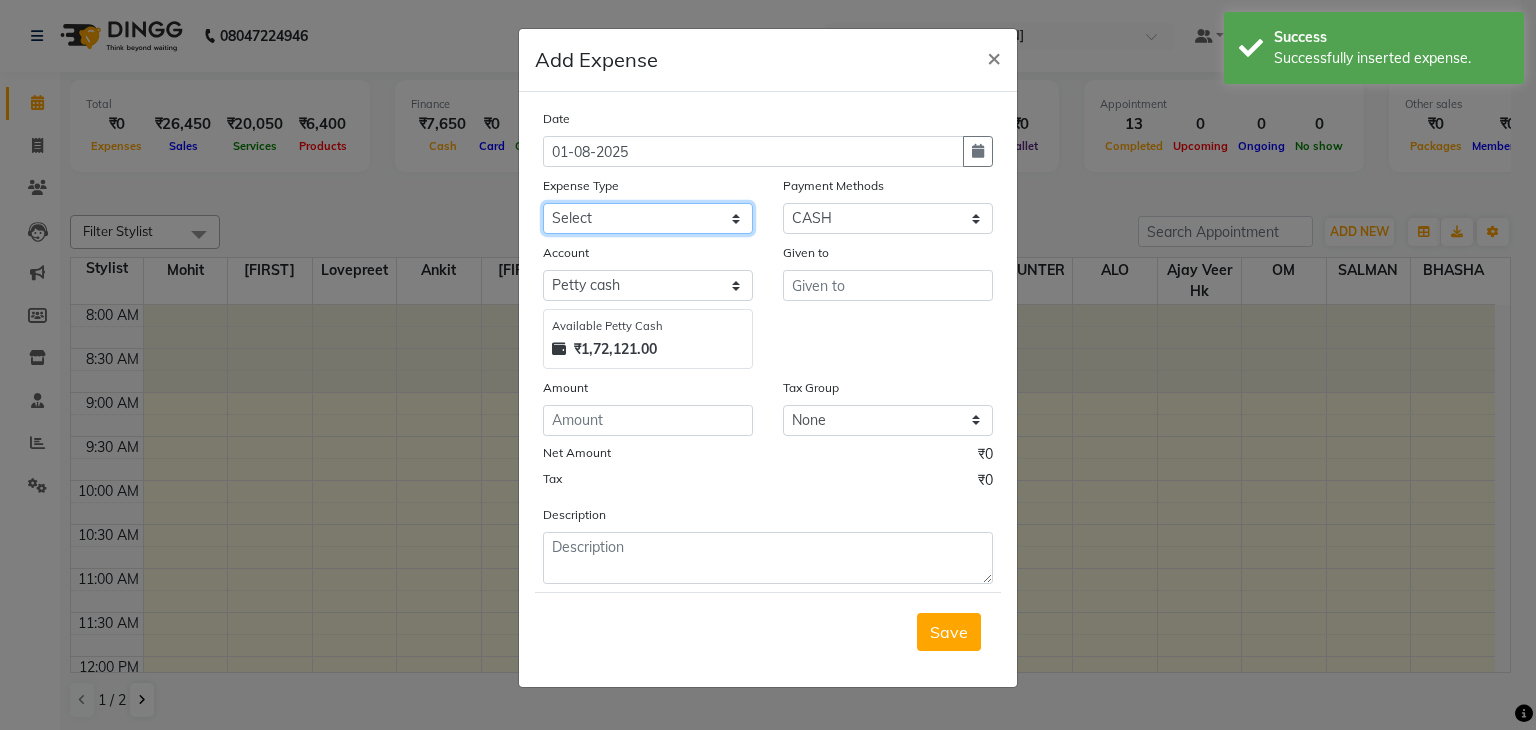 click on "Select Advance Salary Bank charges Car maintenance  Cash transfer to bank Cash transfer to hub Client Snacks Clinical charges Equipment Fuel Govt fee Incentive Insurance International purchase Loan Repayment Maintenance Marketing Miscellaneous MRA Other Pantry Product Rent Salary Staff Snacks Tax Tea & Refreshment Utilities" 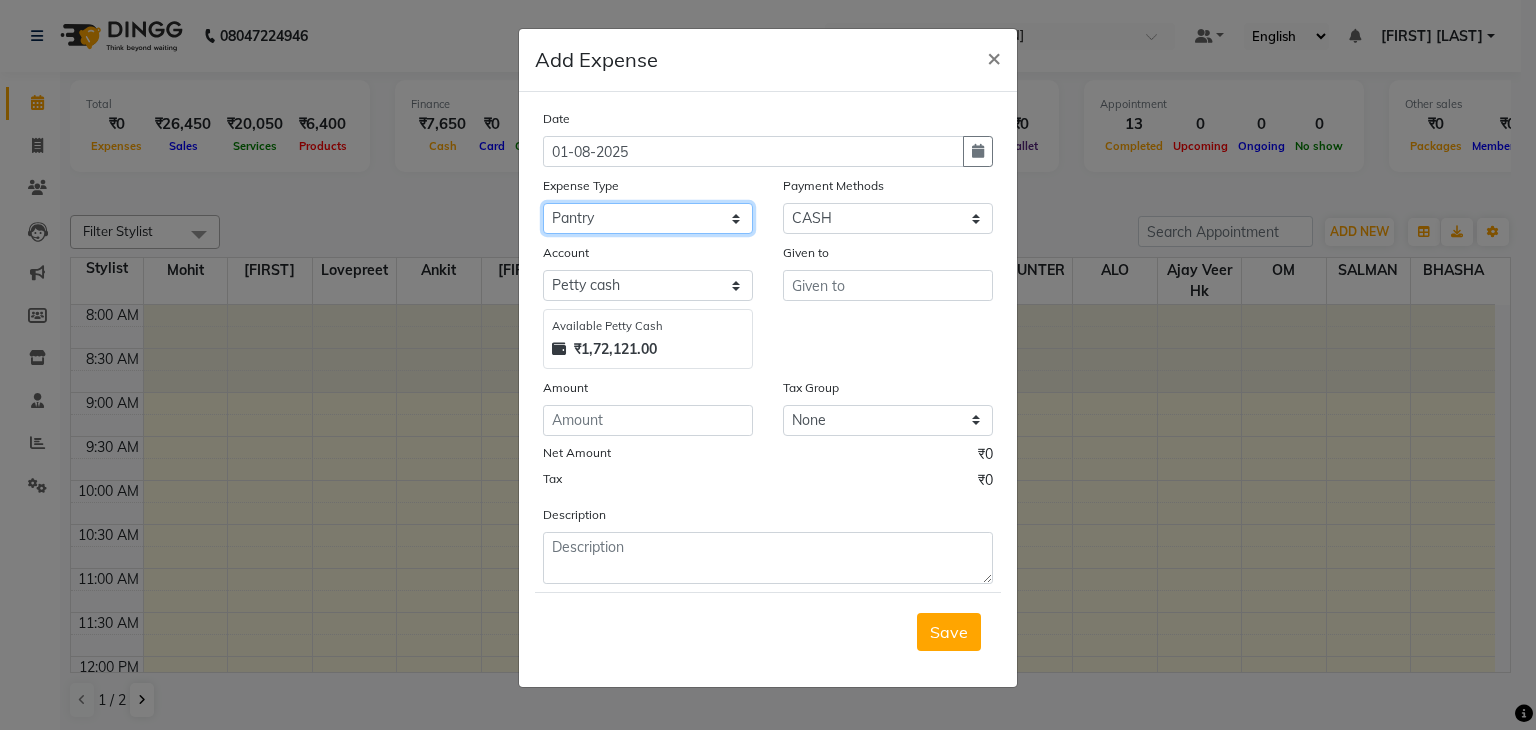 click on "Select Advance Salary Bank charges Car maintenance  Cash transfer to bank Cash transfer to hub Client Snacks Clinical charges Equipment Fuel Govt fee Incentive Insurance International purchase Loan Repayment Maintenance Marketing Miscellaneous MRA Other Pantry Product Rent Salary Staff Snacks Tax Tea & Refreshment Utilities" 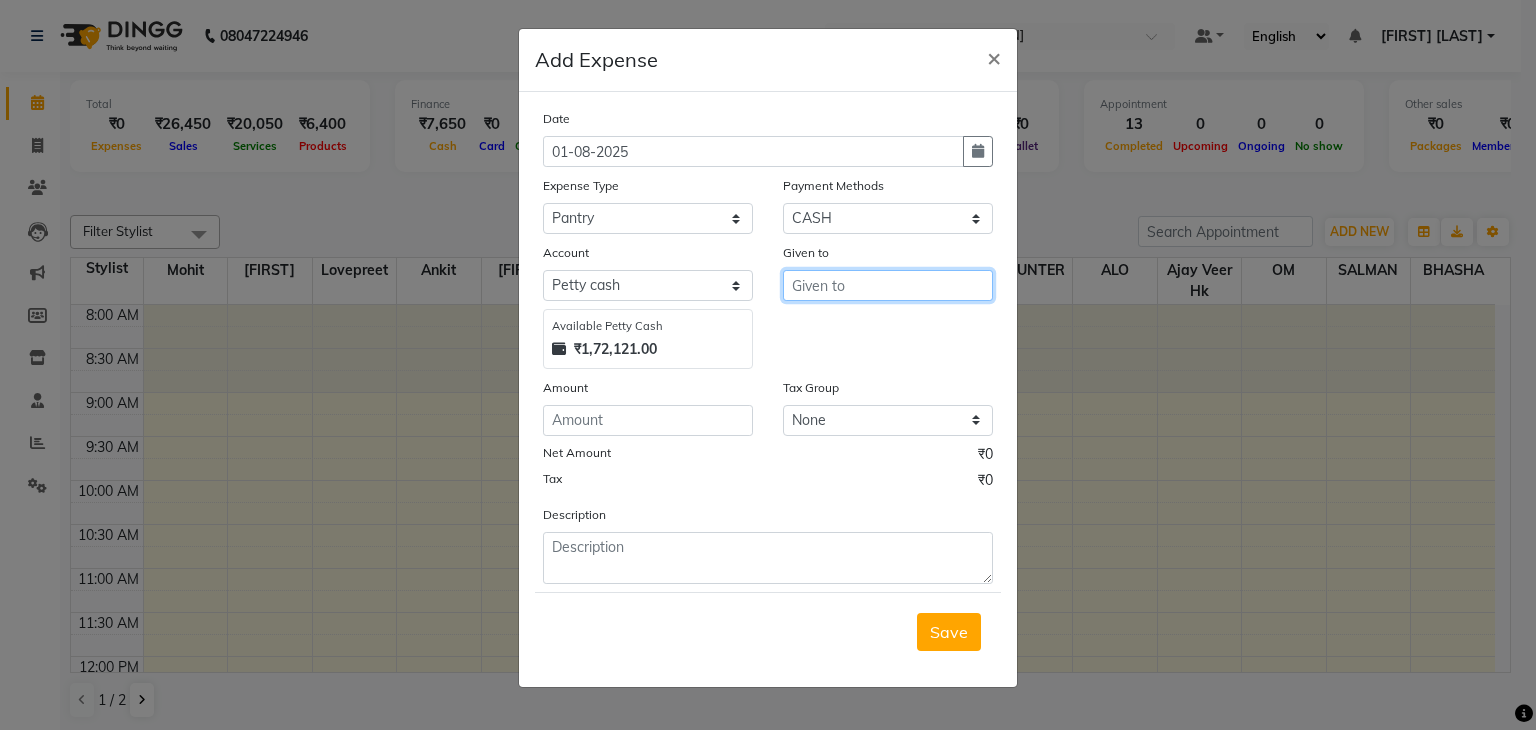 click at bounding box center (888, 285) 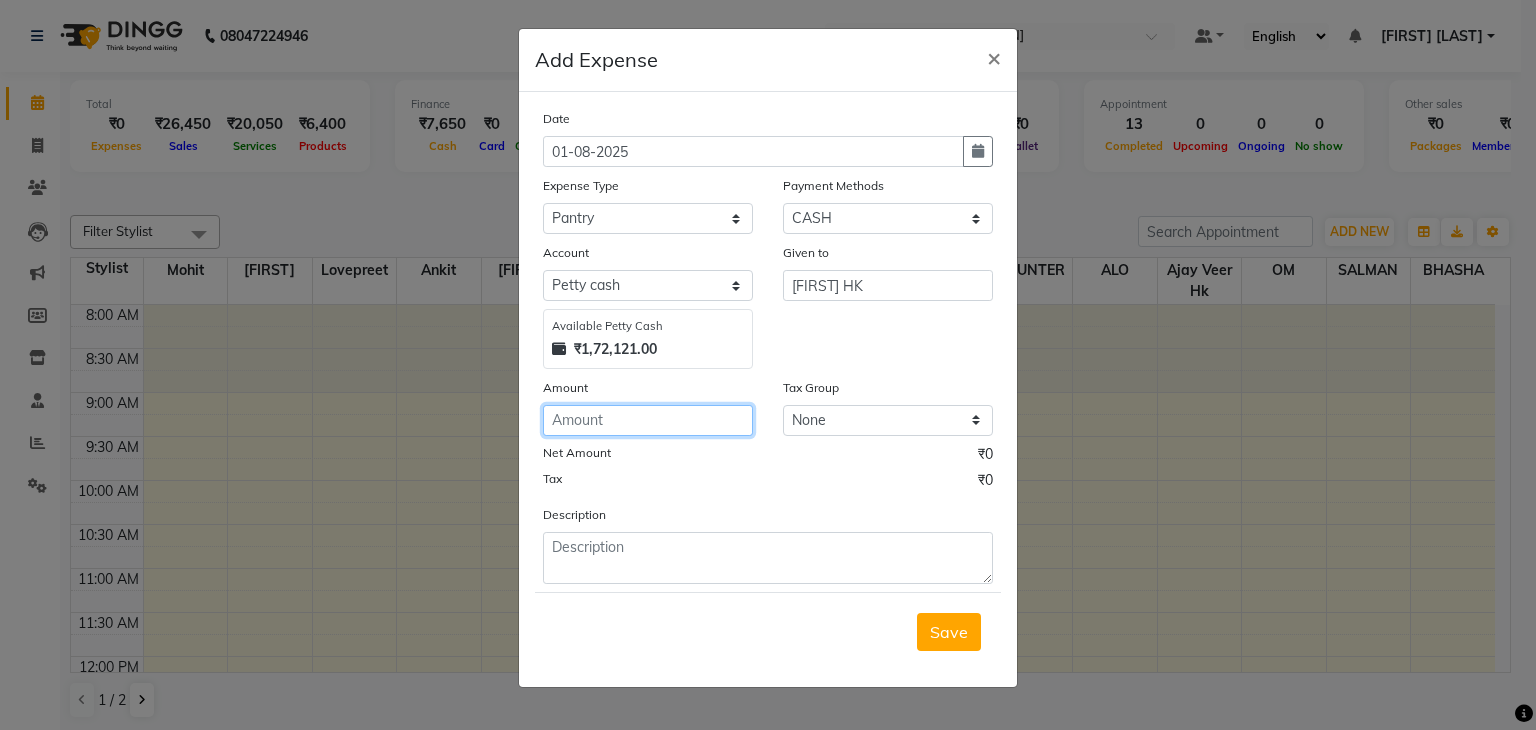 click 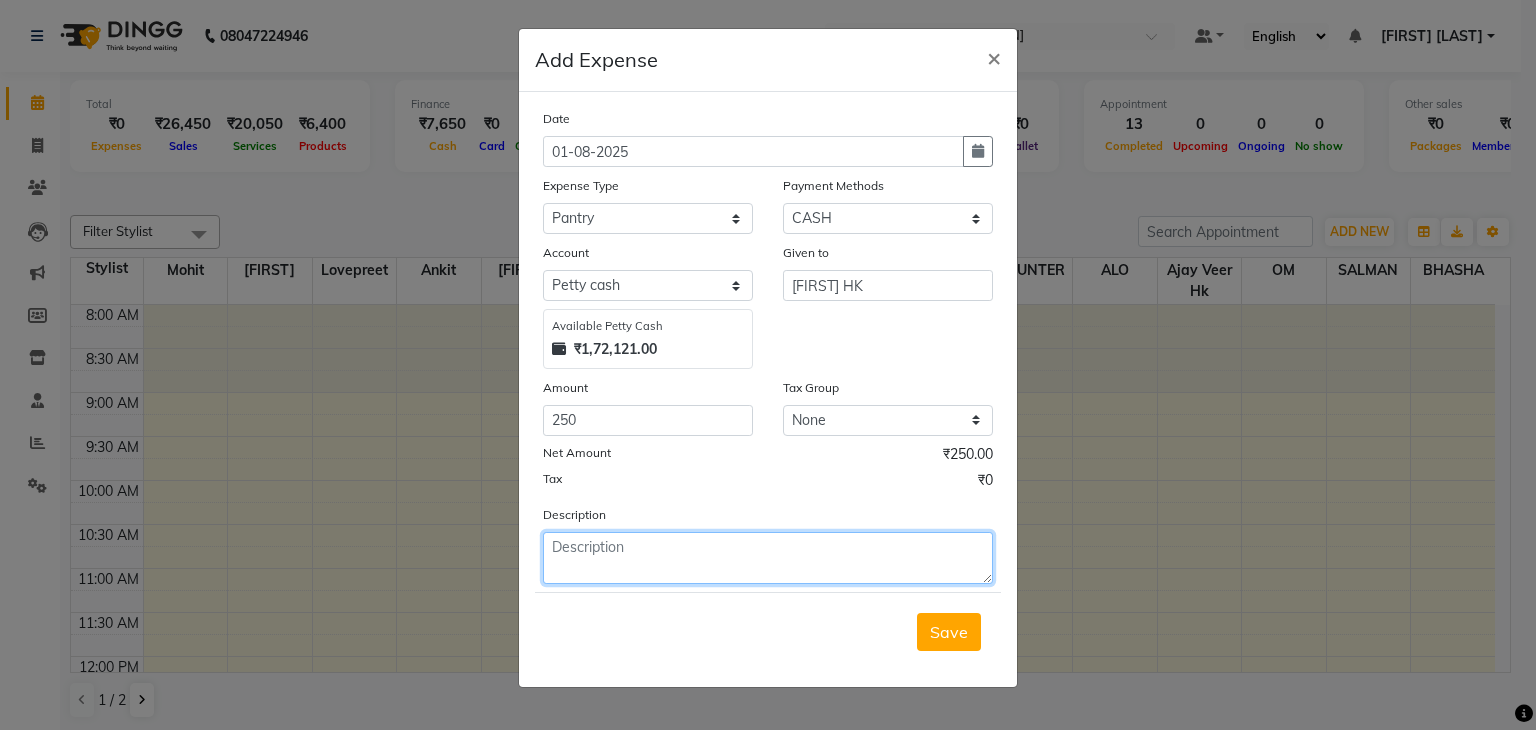 click 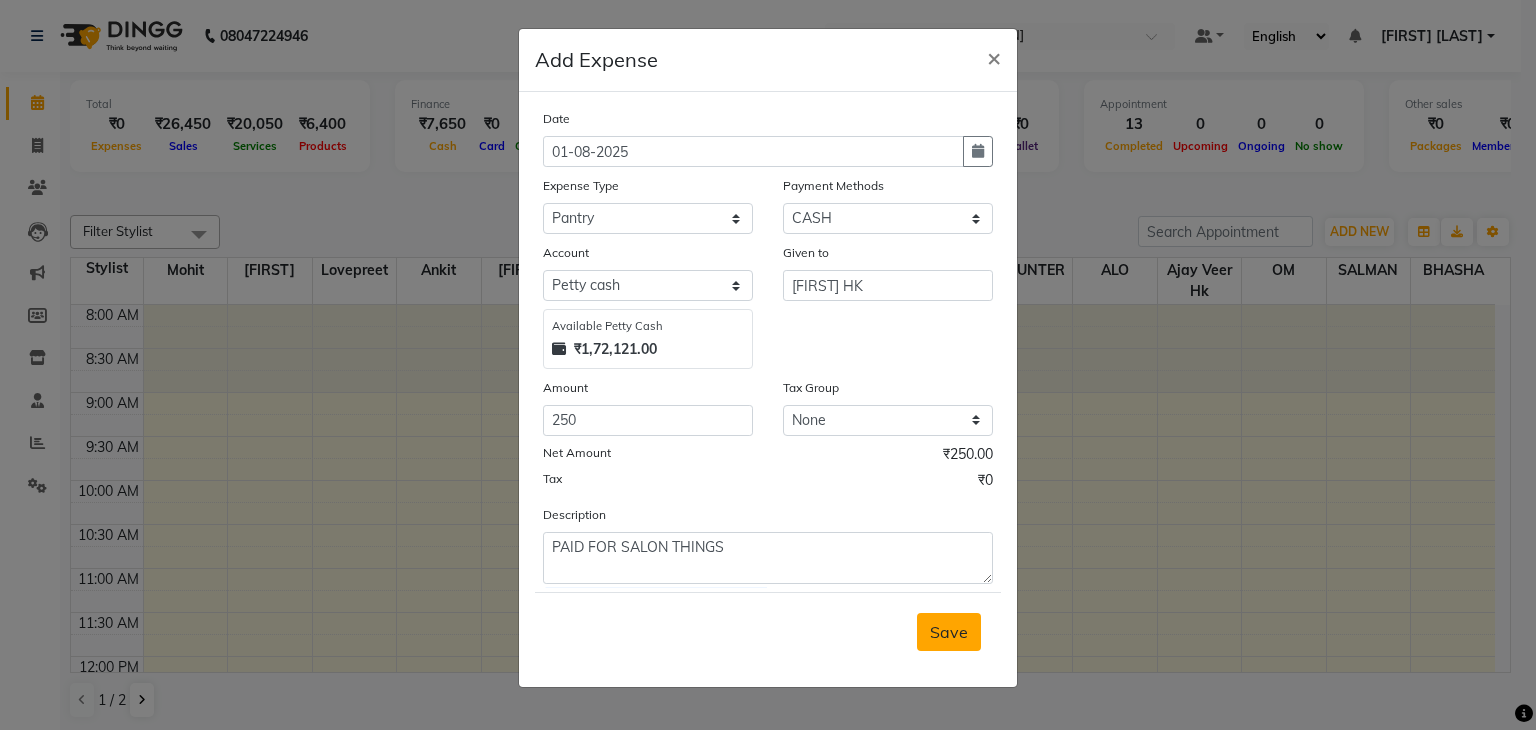 click on "Save" at bounding box center [949, 632] 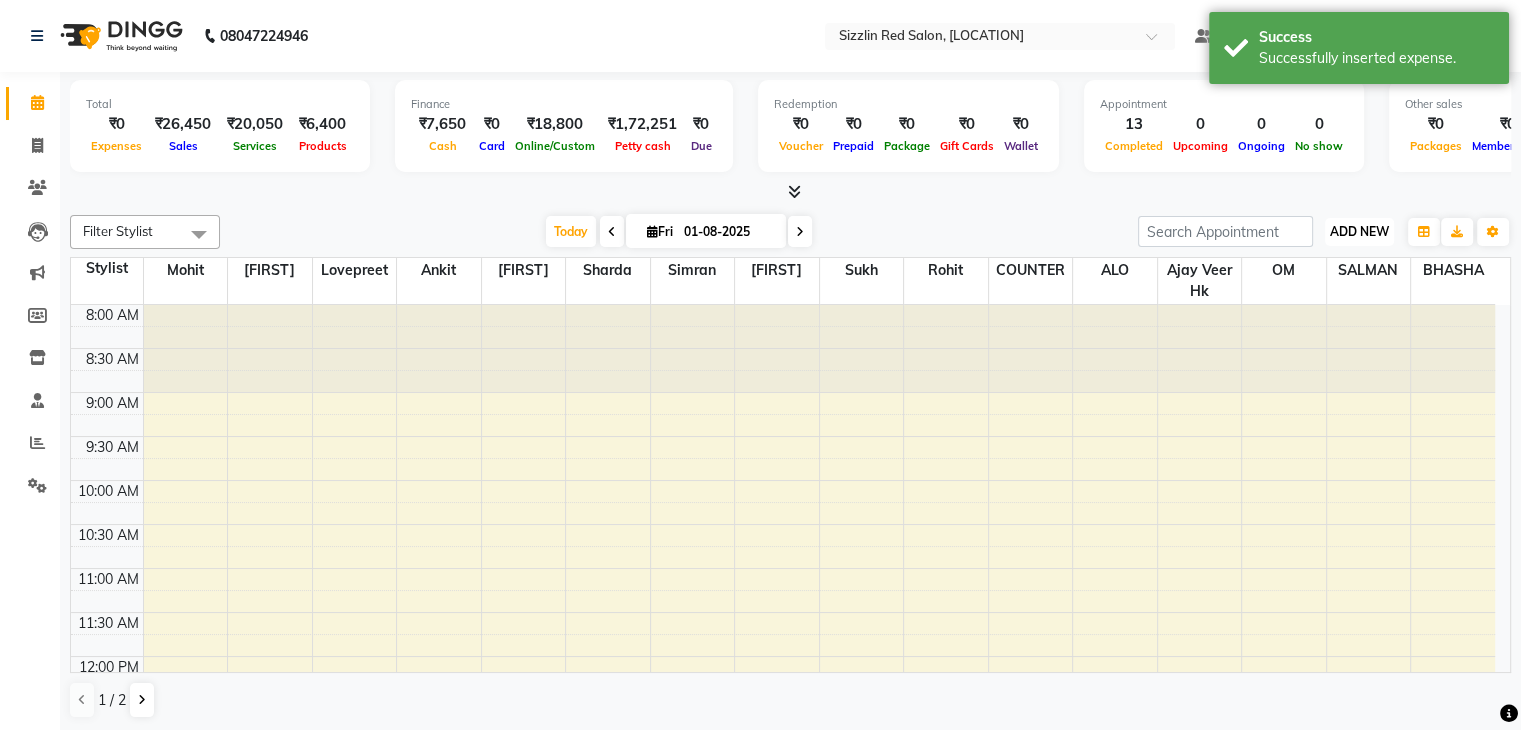 click on "ADD NEW" at bounding box center [1359, 231] 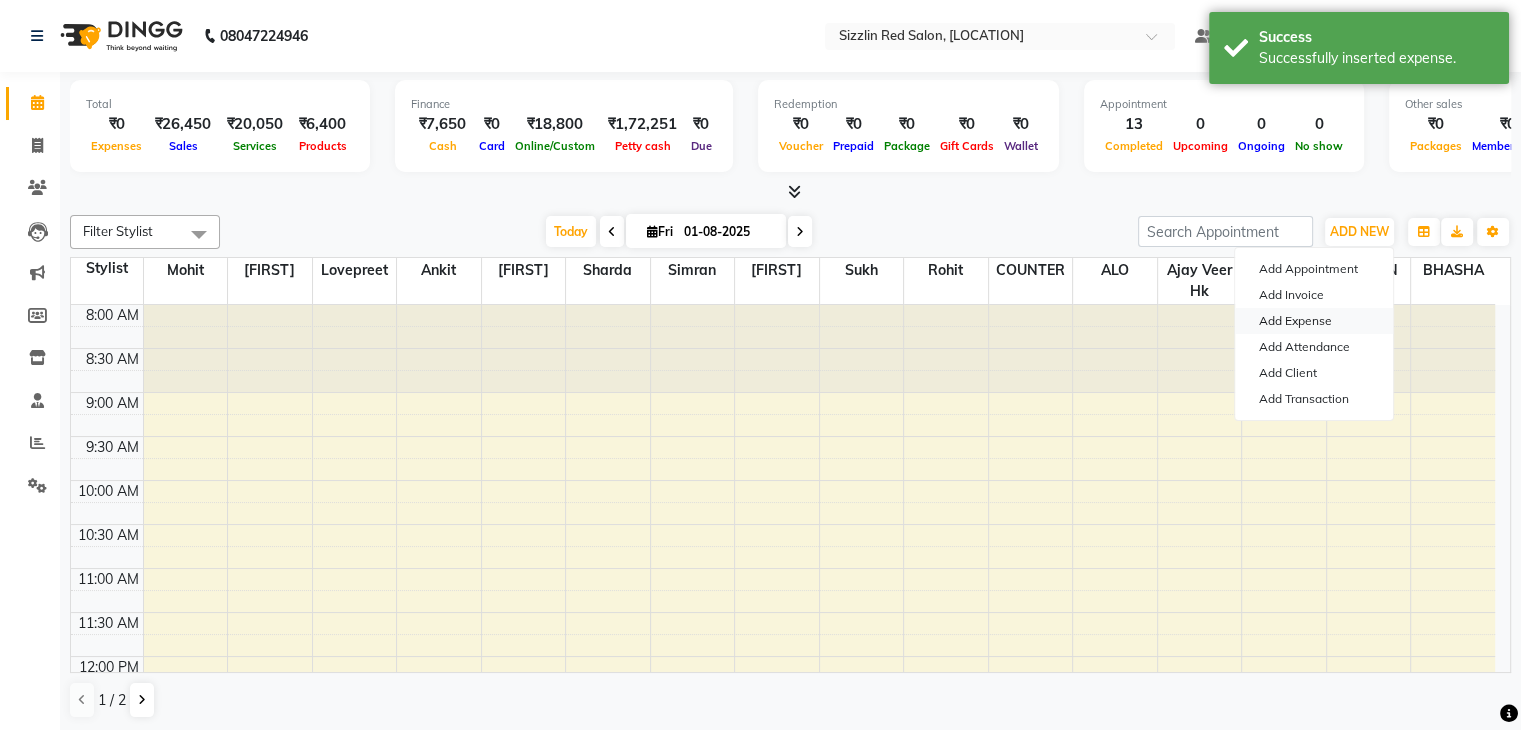 click on "Add Expense" at bounding box center (1314, 321) 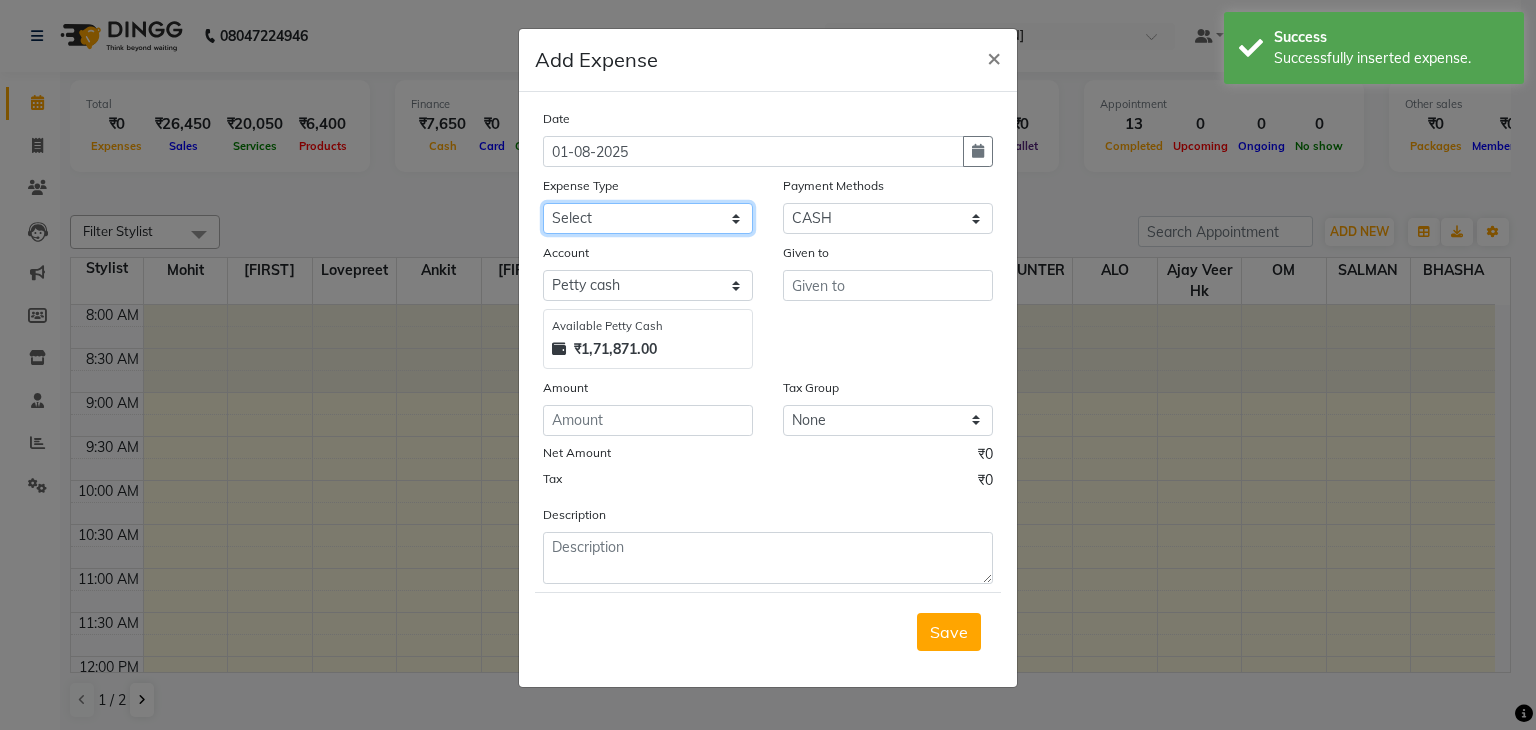 click on "Select Advance Salary Bank charges Car maintenance  Cash transfer to bank Cash transfer to hub Client Snacks Clinical charges Equipment Fuel Govt fee Incentive Insurance International purchase Loan Repayment Maintenance Marketing Miscellaneous MRA Other Pantry Product Rent Salary Staff Snacks Tax Tea & Refreshment Utilities" 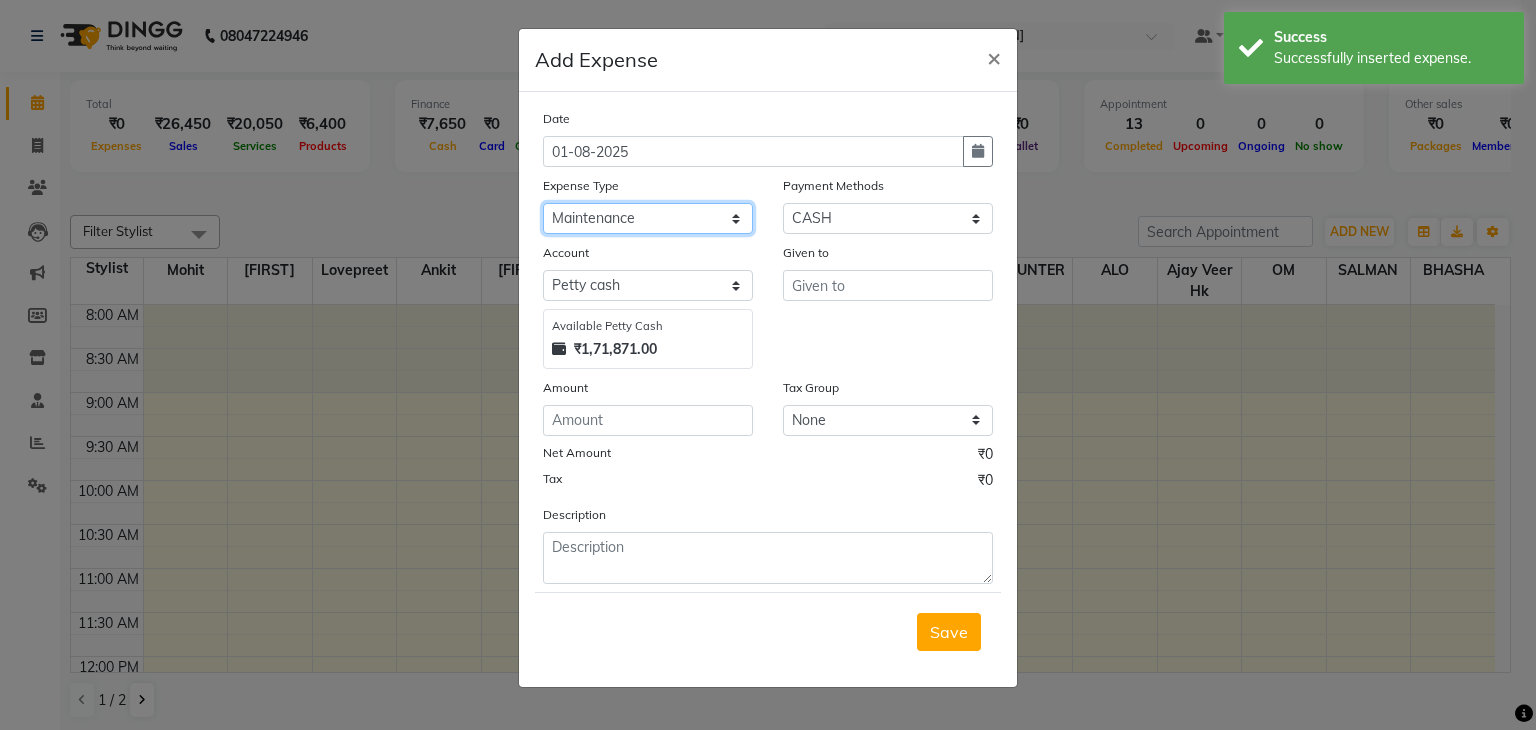 click on "Select Advance Salary Bank charges Car maintenance  Cash transfer to bank Cash transfer to hub Client Snacks Clinical charges Equipment Fuel Govt fee Incentive Insurance International purchase Loan Repayment Maintenance Marketing Miscellaneous MRA Other Pantry Product Rent Salary Staff Snacks Tax Tea & Refreshment Utilities" 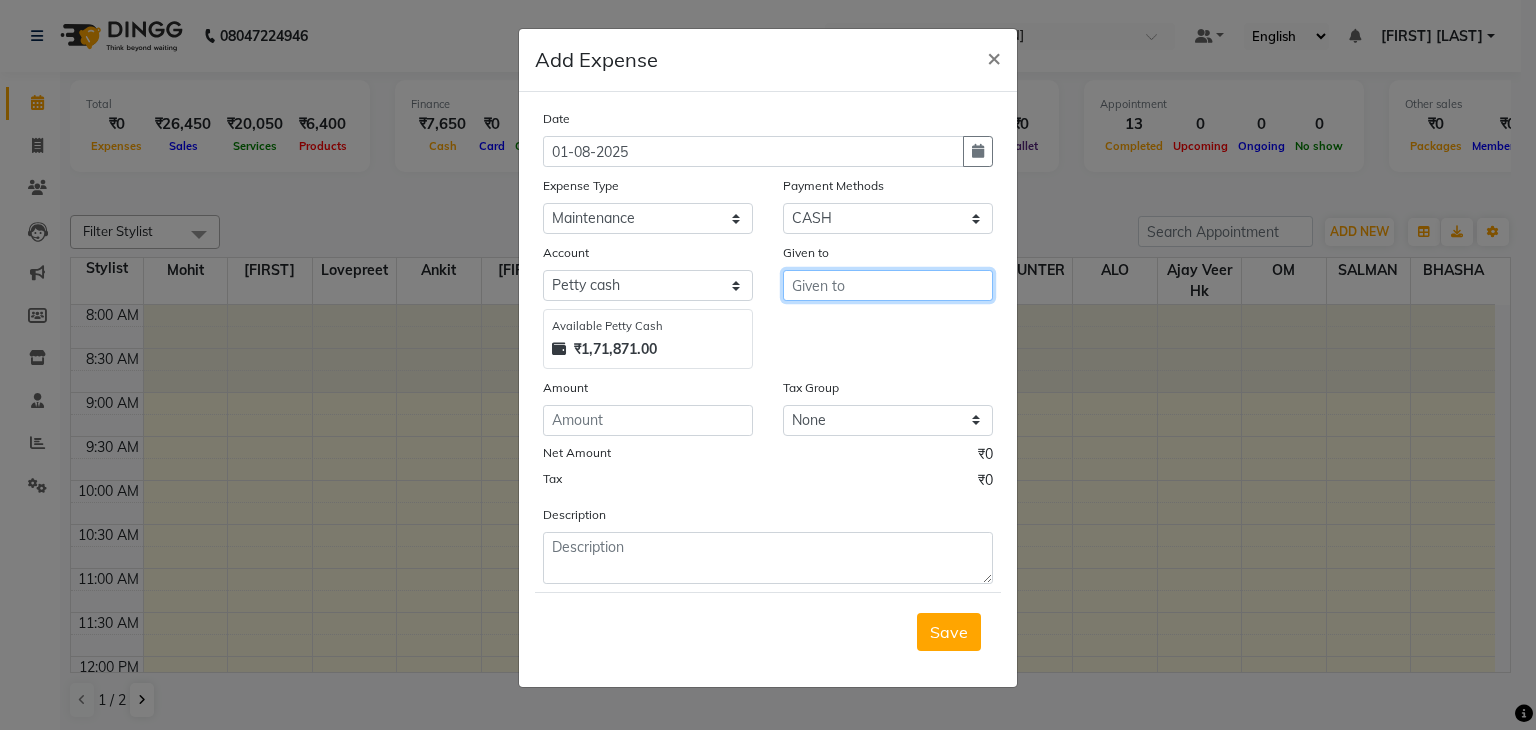 click at bounding box center (888, 285) 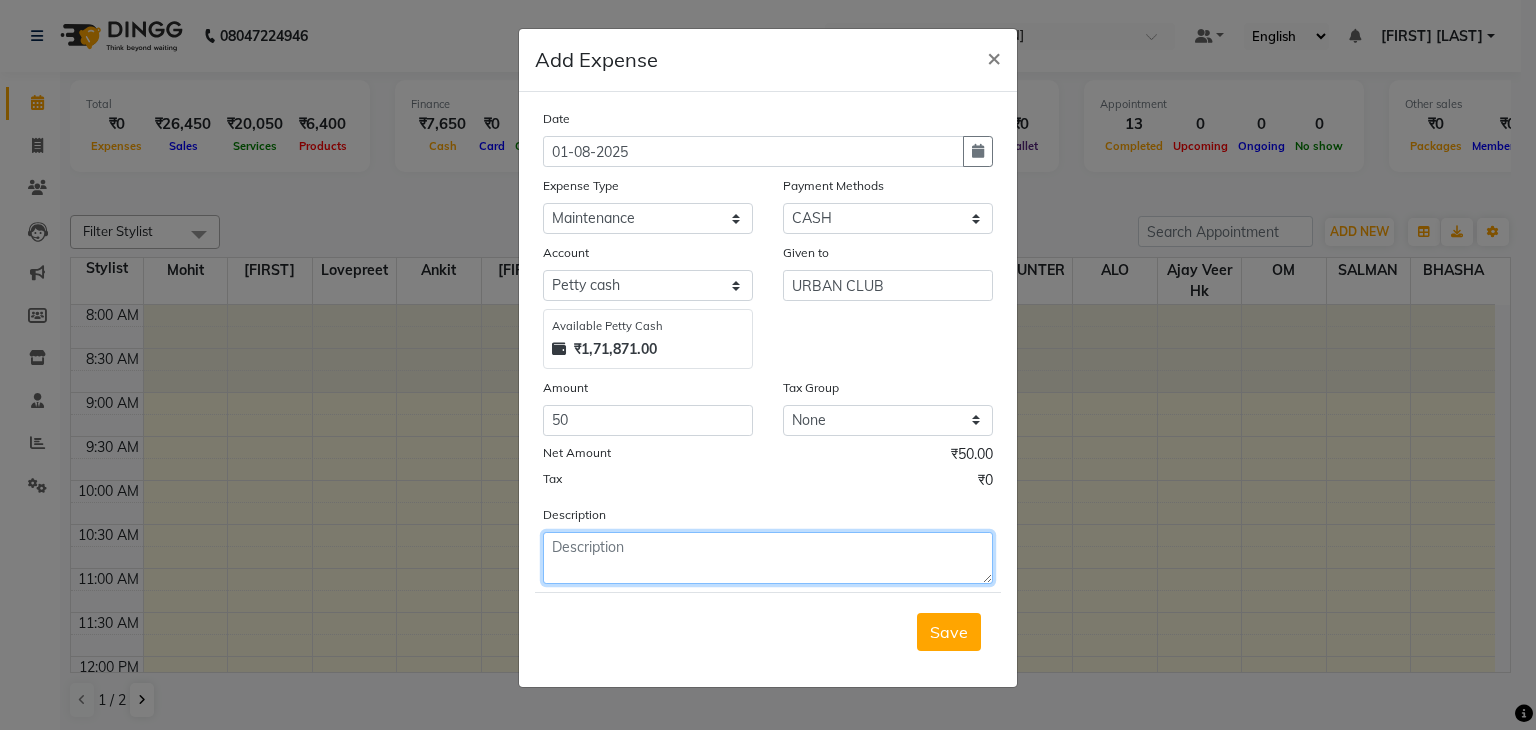 click 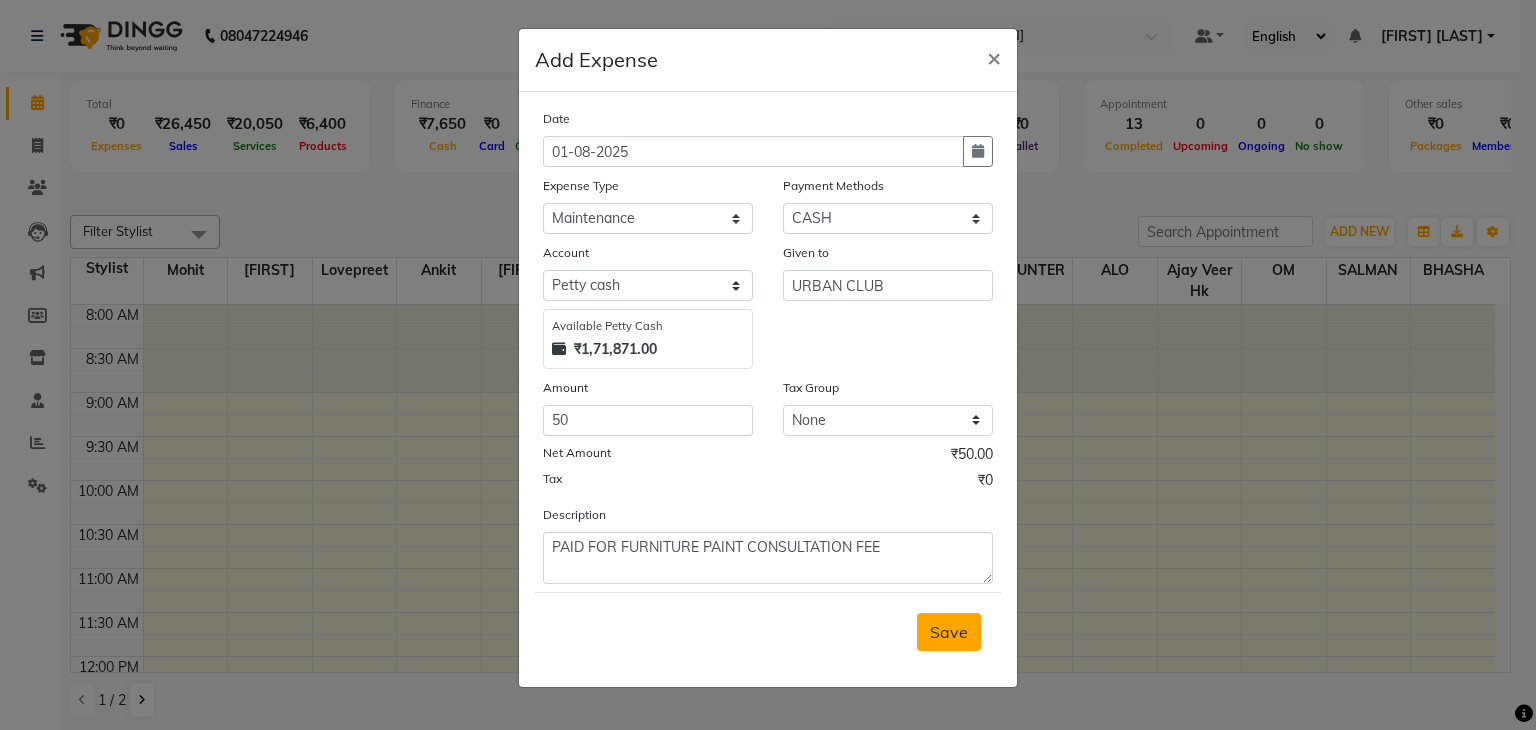 click on "Save" at bounding box center (949, 632) 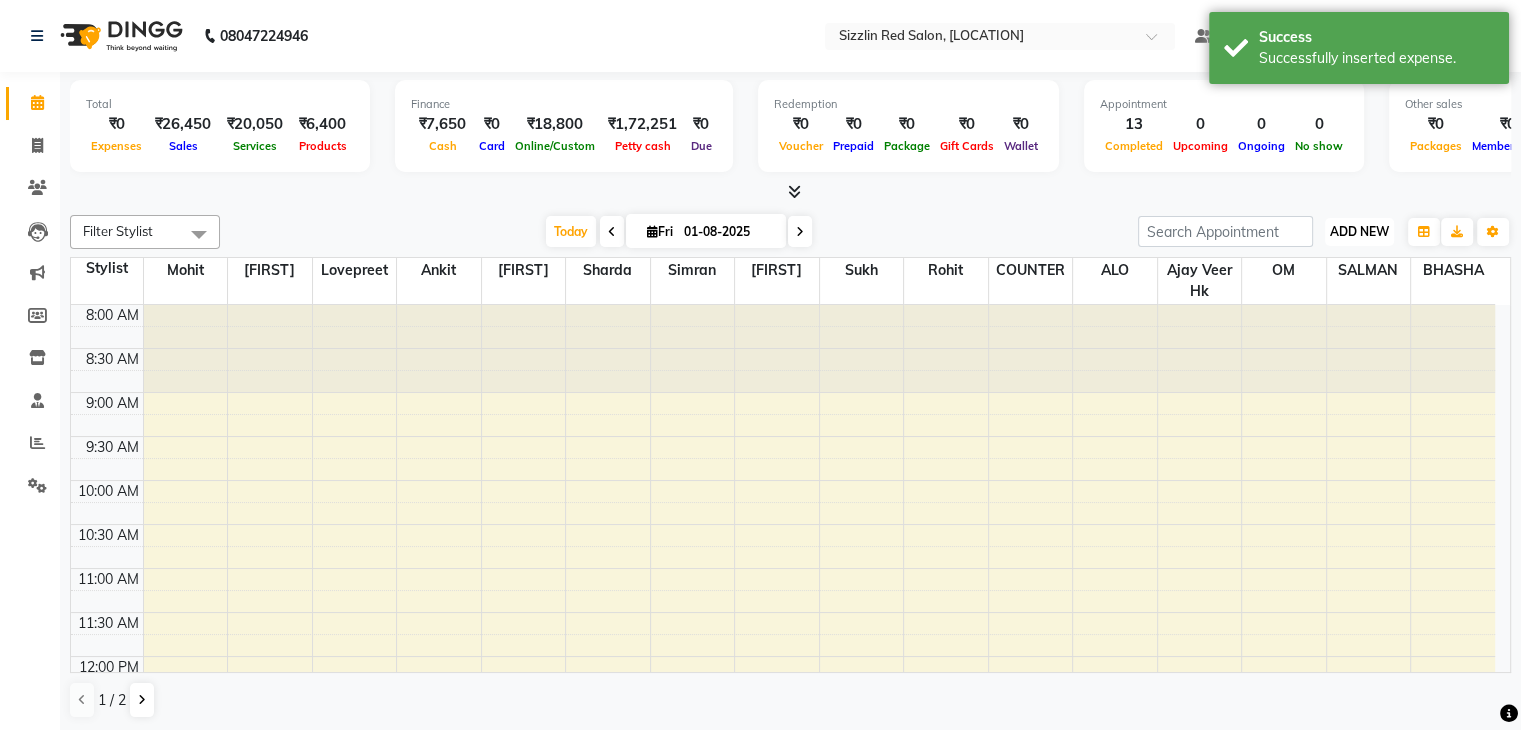 click on "ADD NEW" at bounding box center [1359, 231] 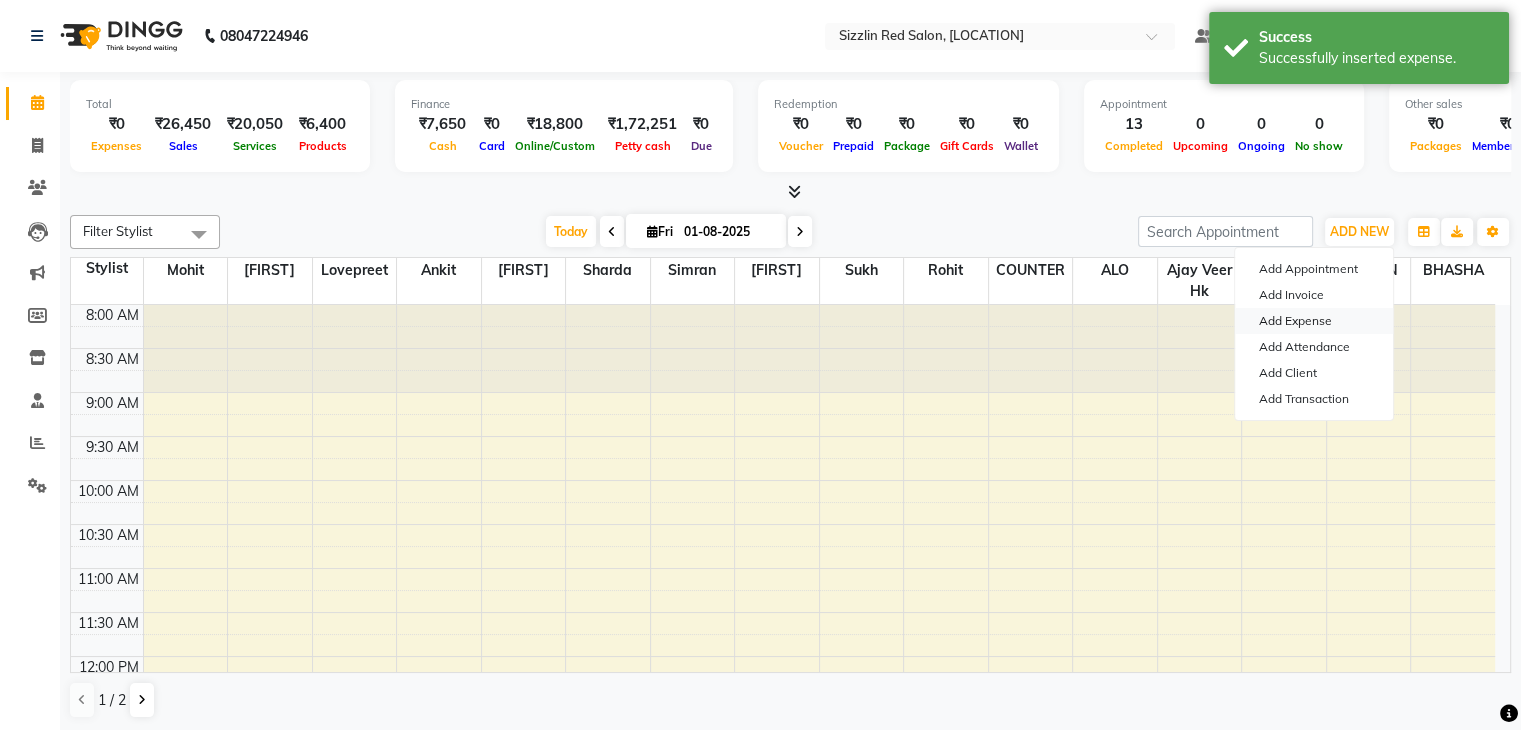 click on "Add Expense" at bounding box center [1314, 321] 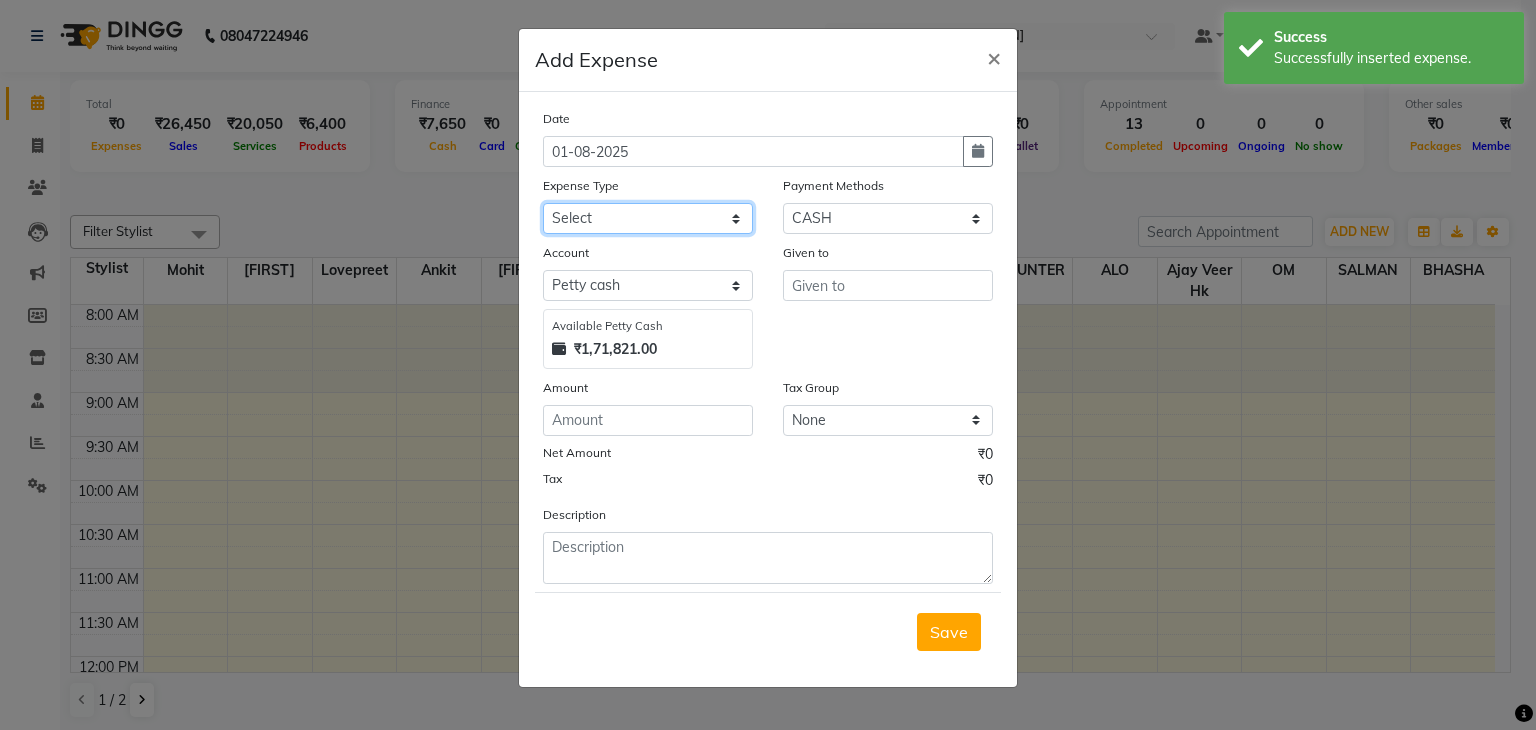 click on "Select Advance Salary Bank charges Car maintenance  Cash transfer to bank Cash transfer to hub Client Snacks Clinical charges Equipment Fuel Govt fee Incentive Insurance International purchase Loan Repayment Maintenance Marketing Miscellaneous MRA Other Pantry Product Rent Salary Staff Snacks Tax Tea & Refreshment Utilities" 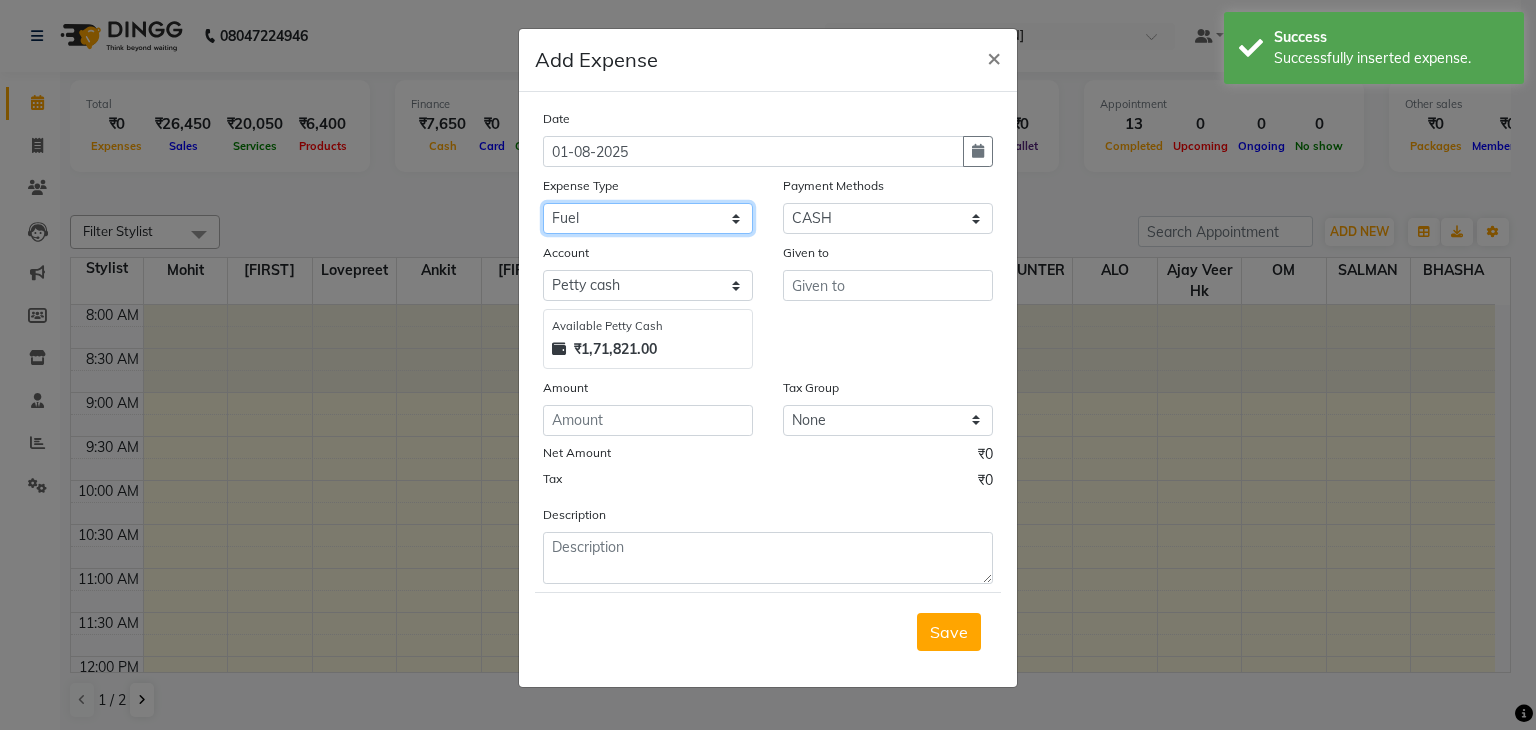 click on "Select Advance Salary Bank charges Car maintenance  Cash transfer to bank Cash transfer to hub Client Snacks Clinical charges Equipment Fuel Govt fee Incentive Insurance International purchase Loan Repayment Maintenance Marketing Miscellaneous MRA Other Pantry Product Rent Salary Staff Snacks Tax Tea & Refreshment Utilities" 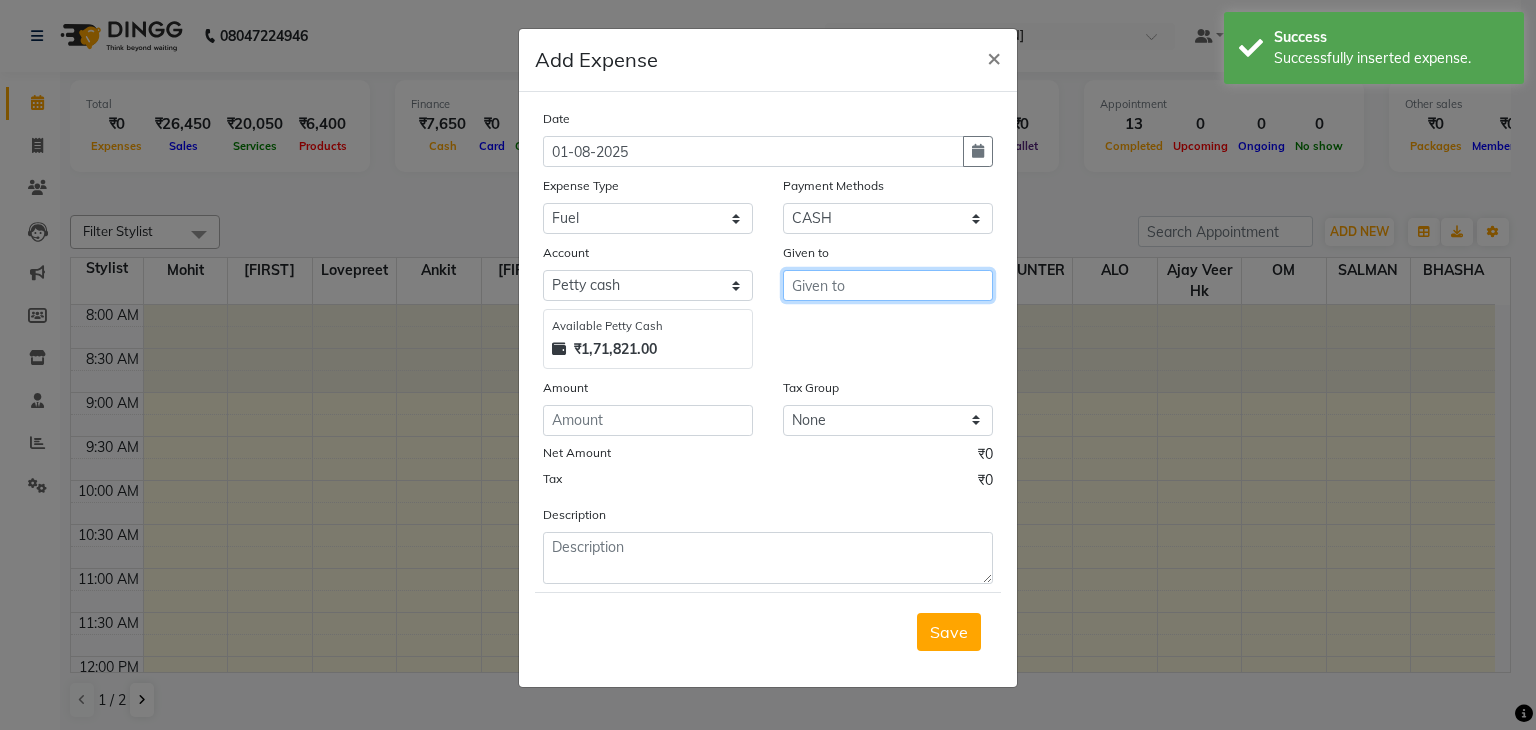 click at bounding box center [888, 285] 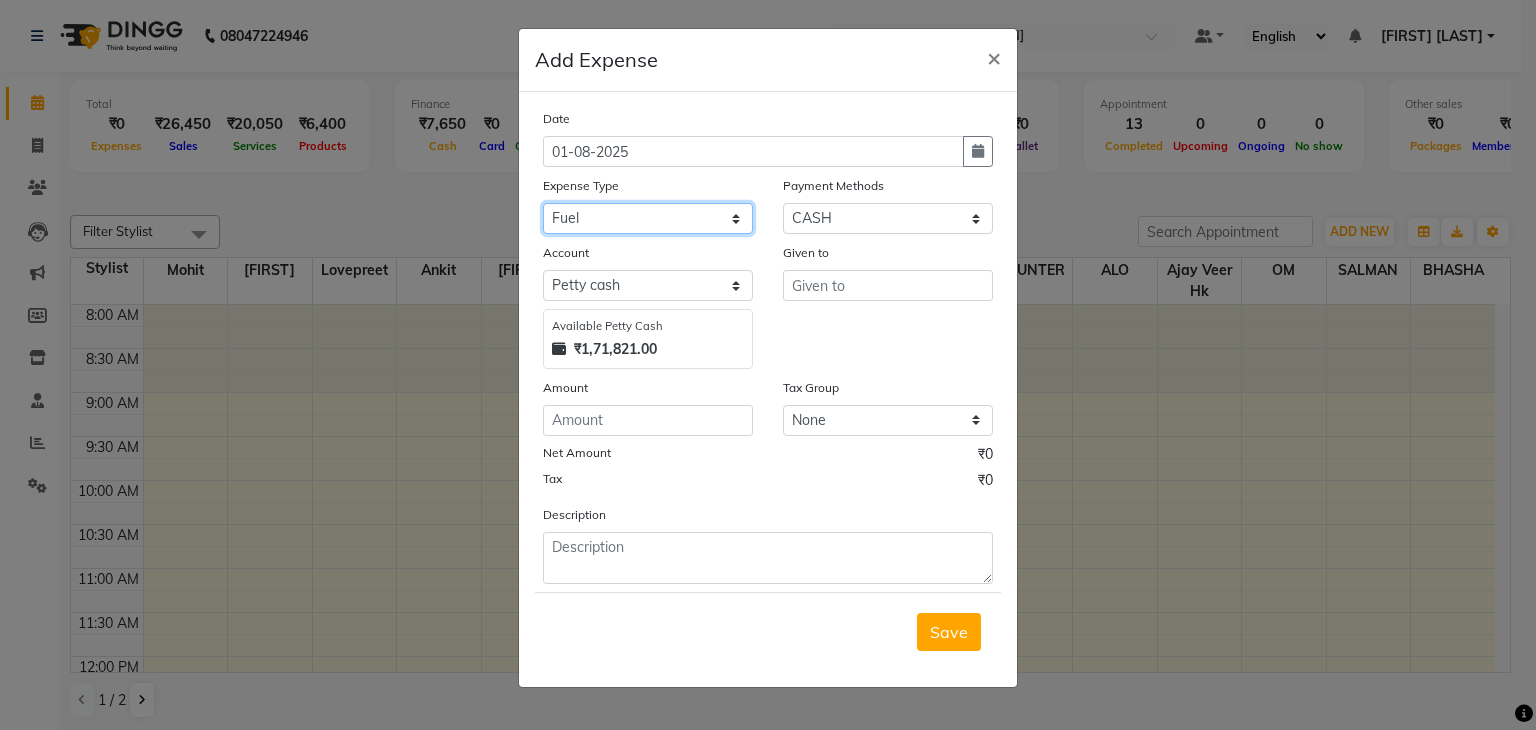 click on "Select Advance Salary Bank charges Car maintenance  Cash transfer to bank Cash transfer to hub Client Snacks Clinical charges Equipment Fuel Govt fee Incentive Insurance International purchase Loan Repayment Maintenance Marketing Miscellaneous MRA Other Pantry Product Rent Salary Staff Snacks Tax Tea & Refreshment Utilities" 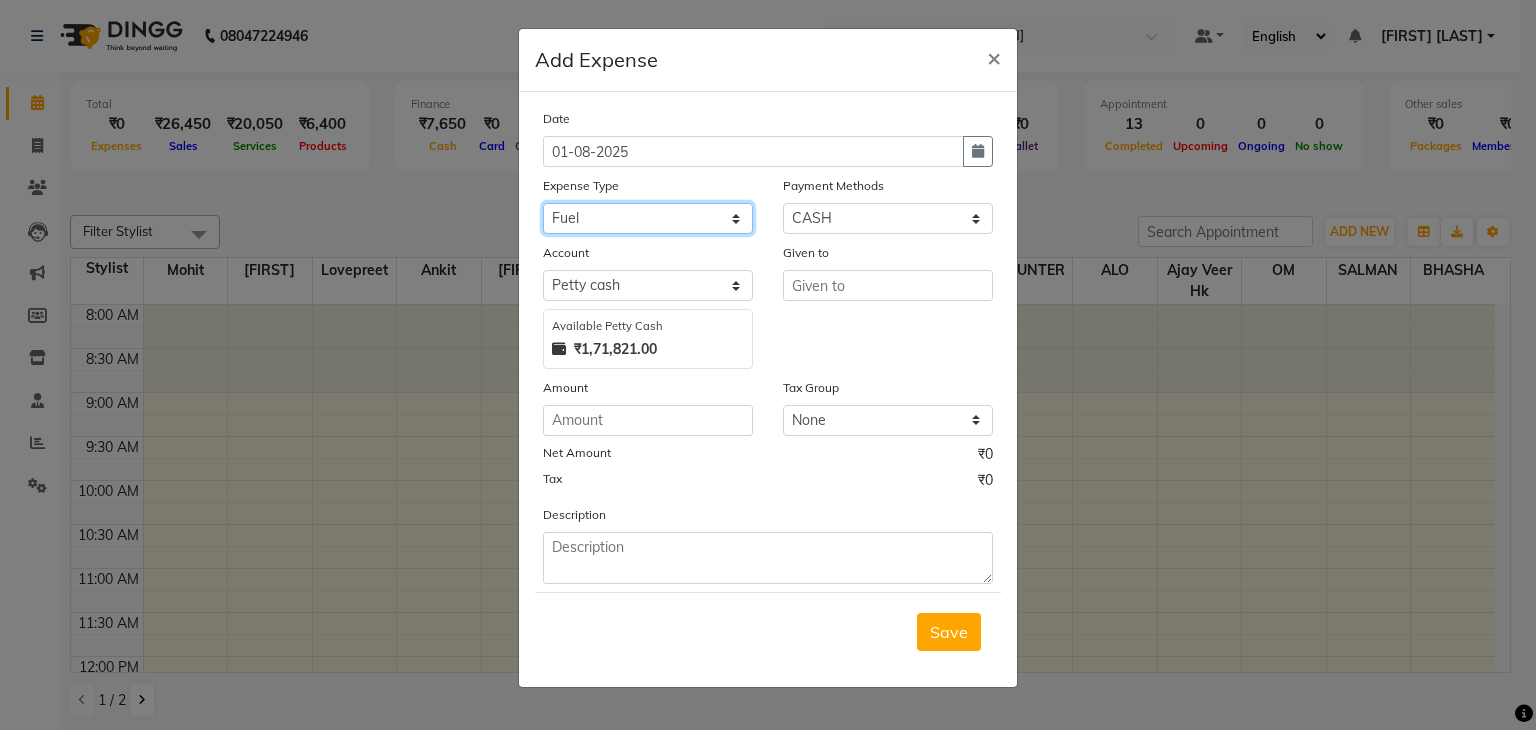 click on "Select Advance Salary Bank charges Car maintenance  Cash transfer to bank Cash transfer to hub Client Snacks Clinical charges Equipment Fuel Govt fee Incentive Insurance International purchase Loan Repayment Maintenance Marketing Miscellaneous MRA Other Pantry Product Rent Salary Staff Snacks Tax Tea & Refreshment Utilities" 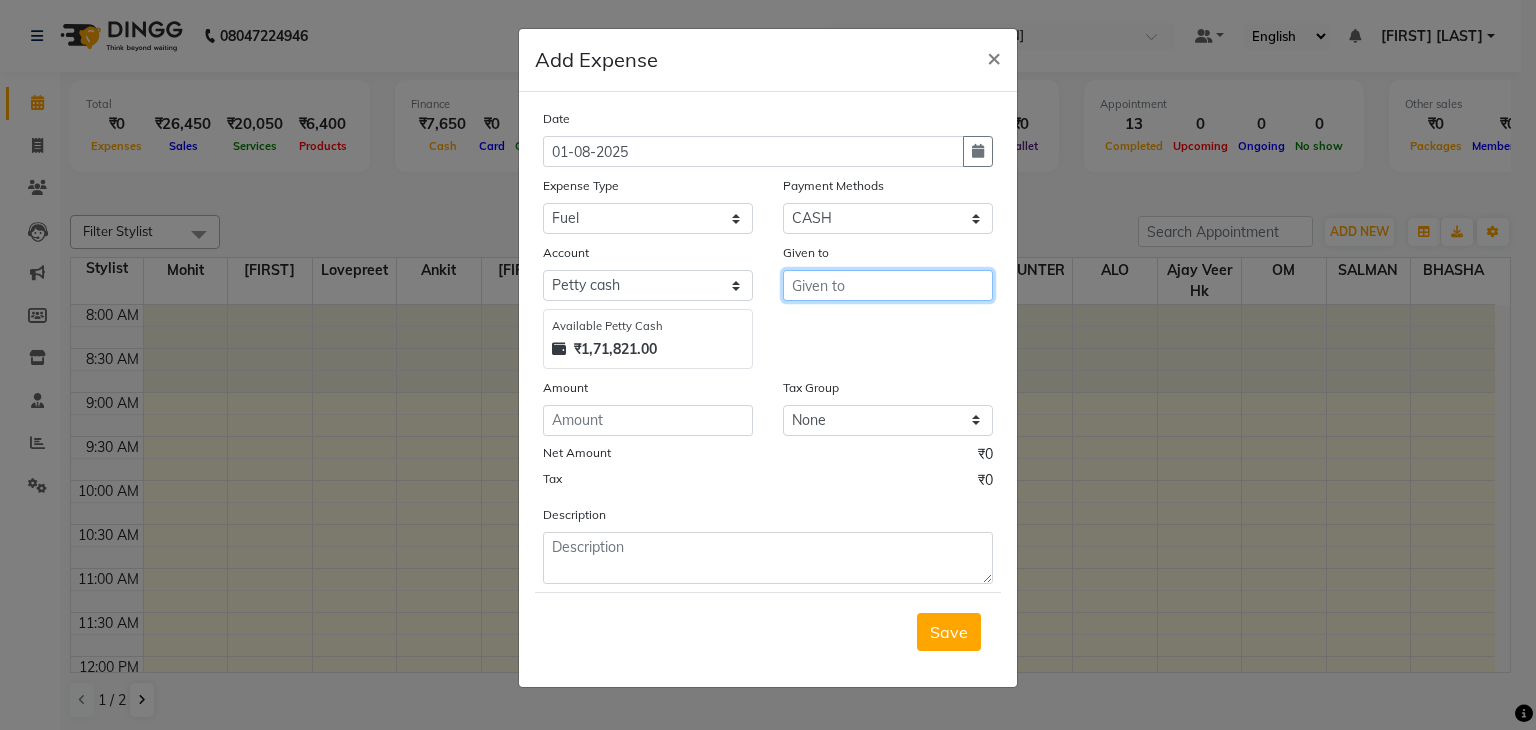click at bounding box center [888, 285] 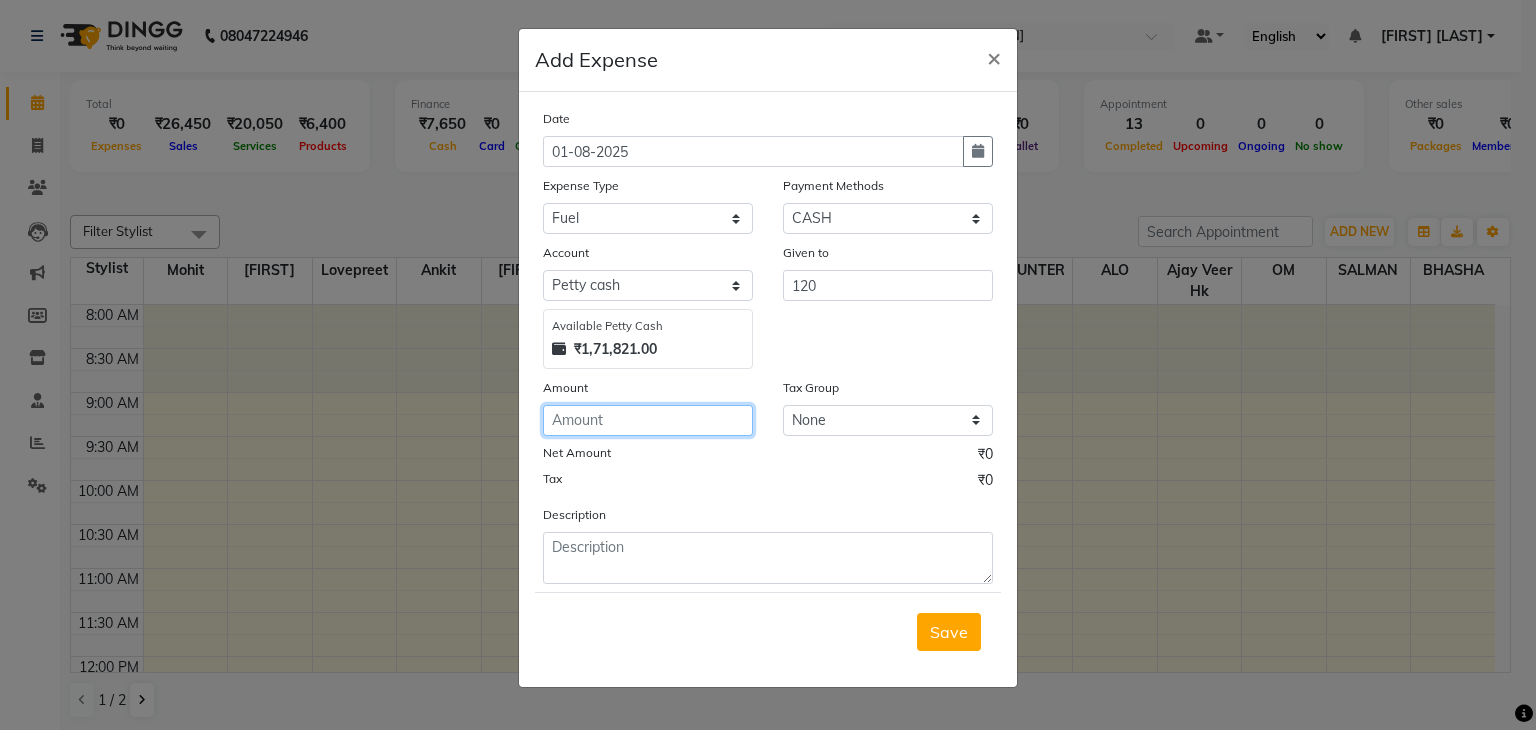 click 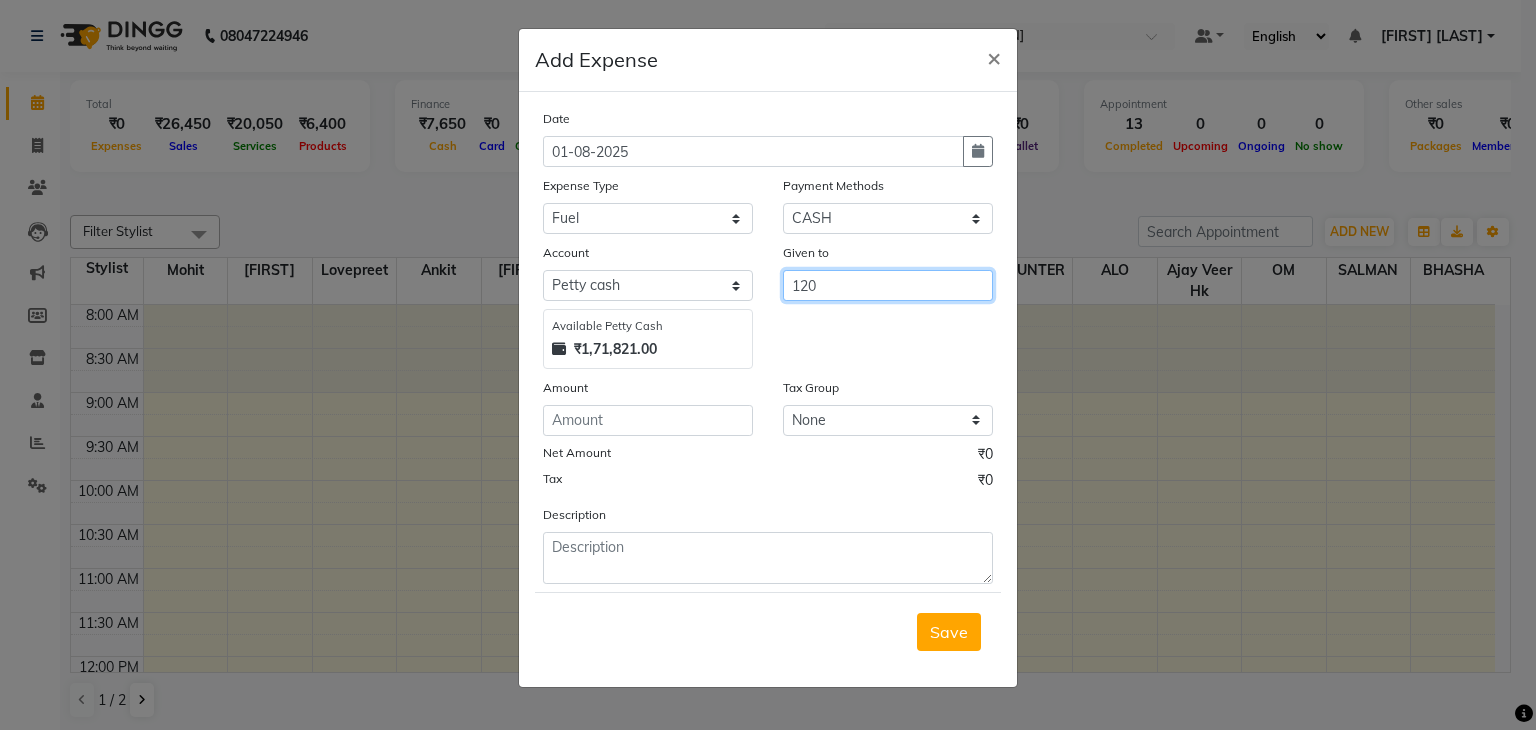 drag, startPoint x: 854, startPoint y: 281, endPoint x: 742, endPoint y: 309, distance: 115.44696 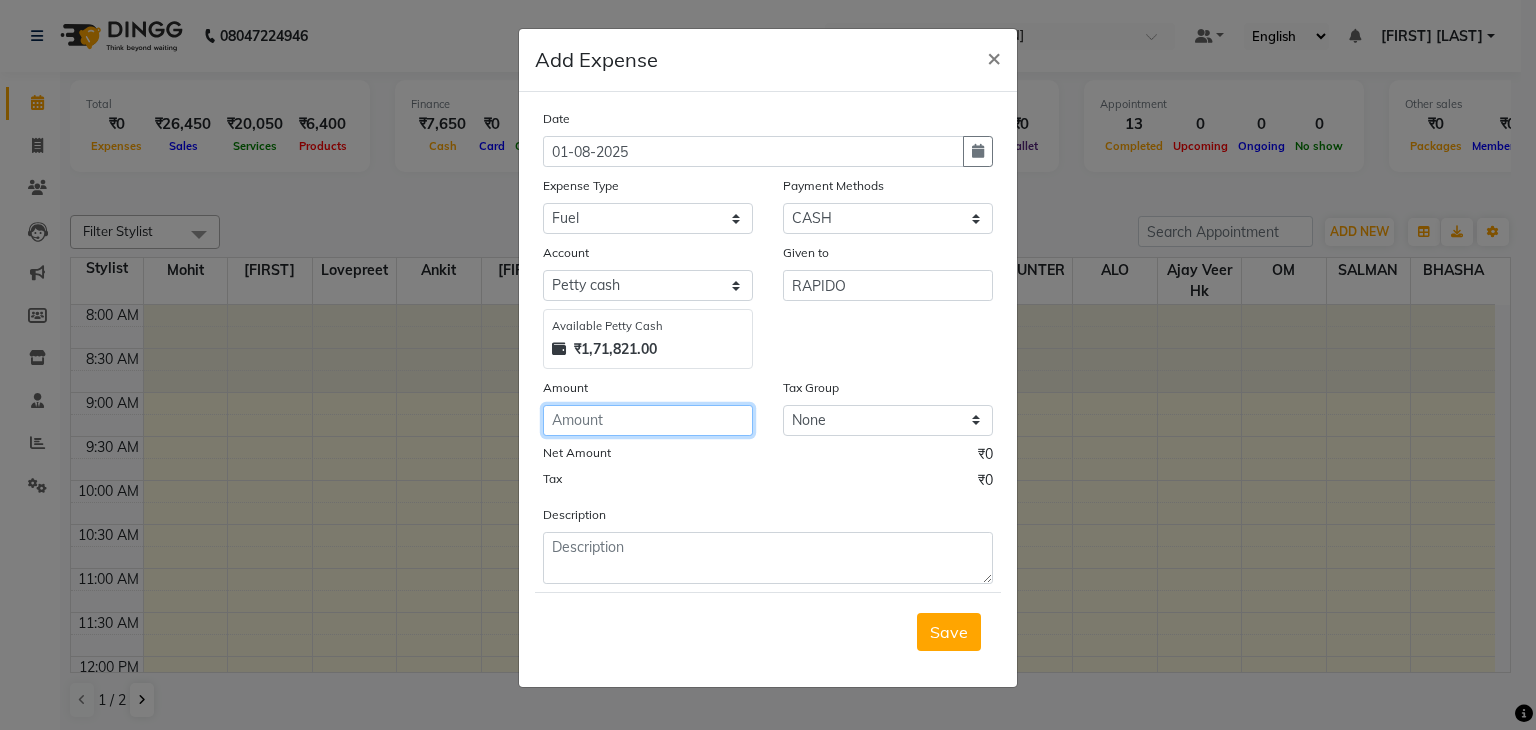 click 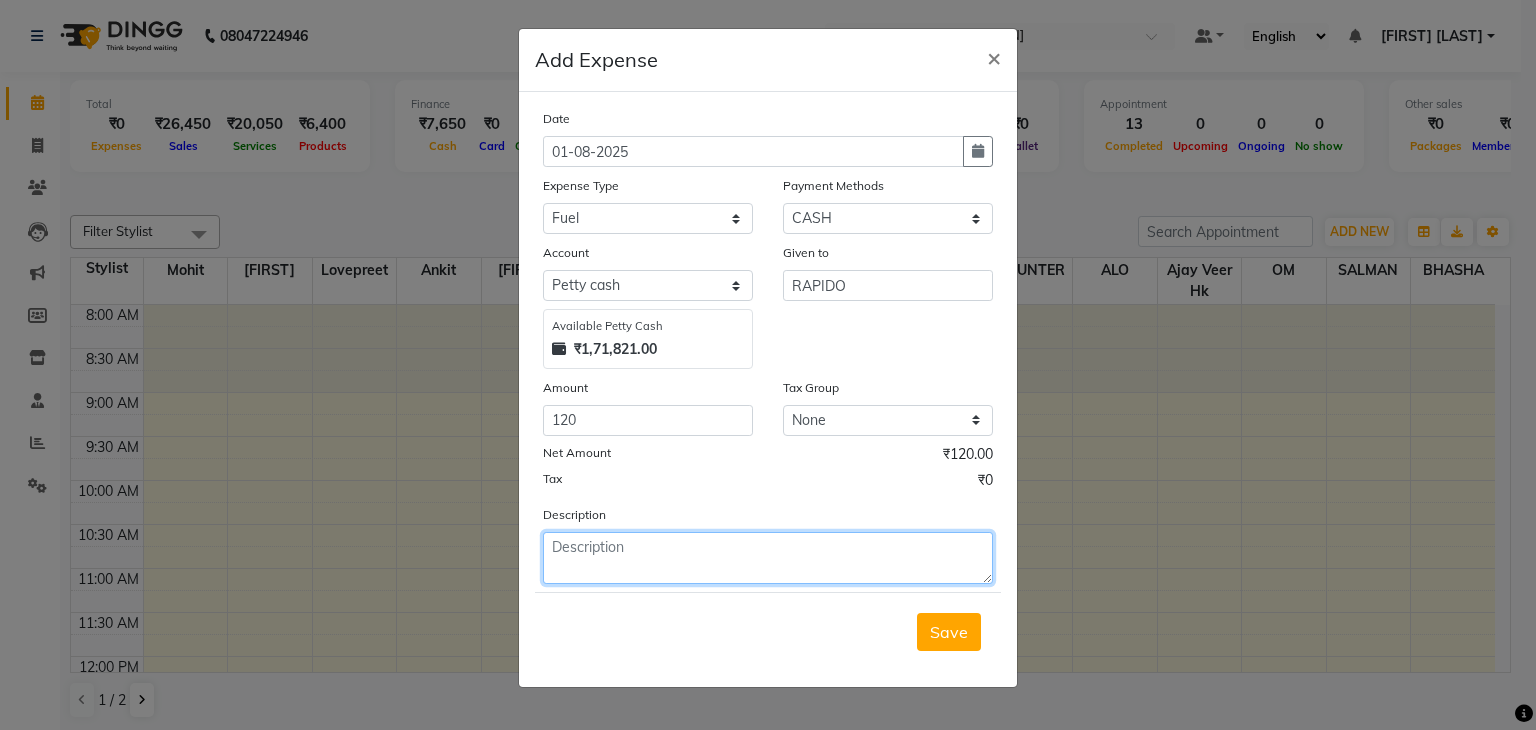 click 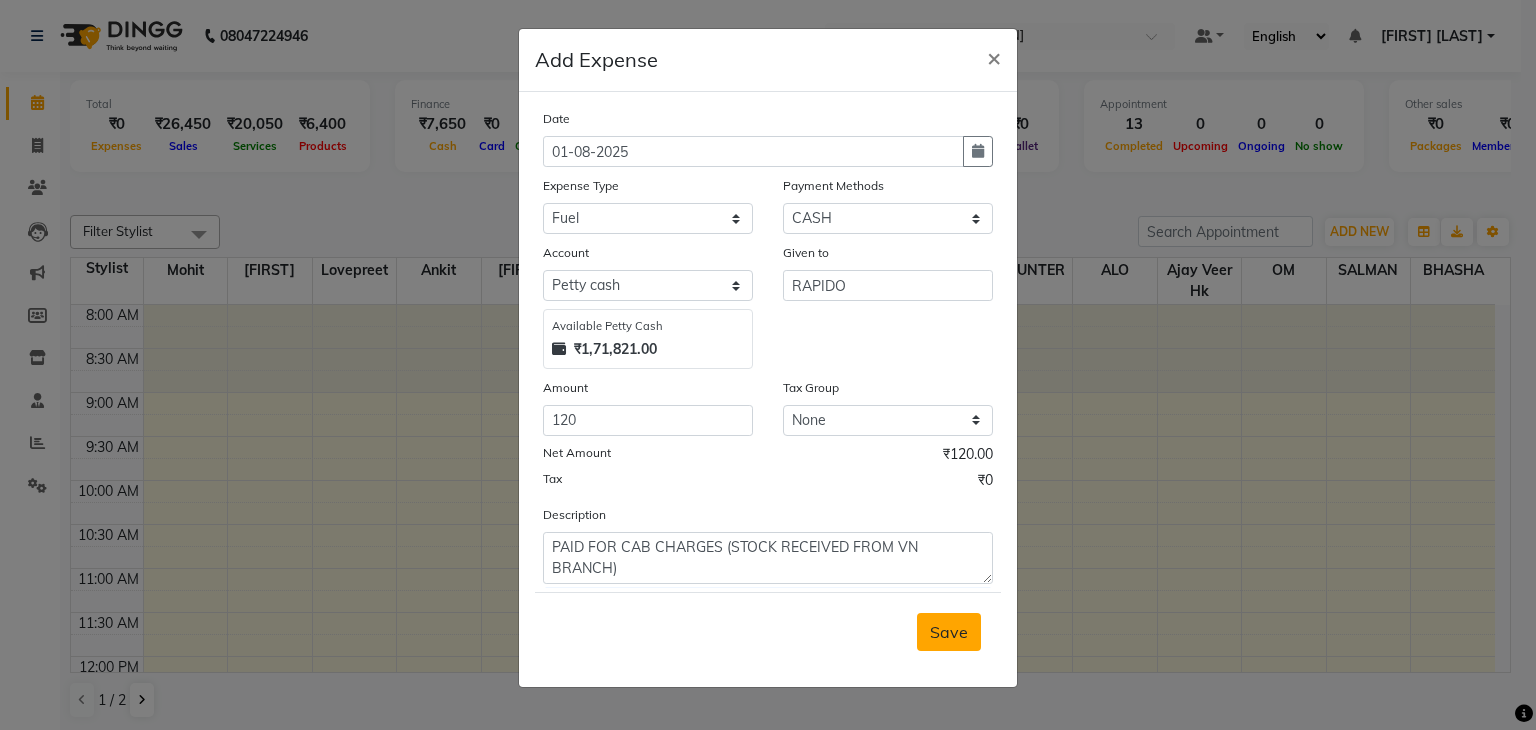 click on "Save" at bounding box center (949, 632) 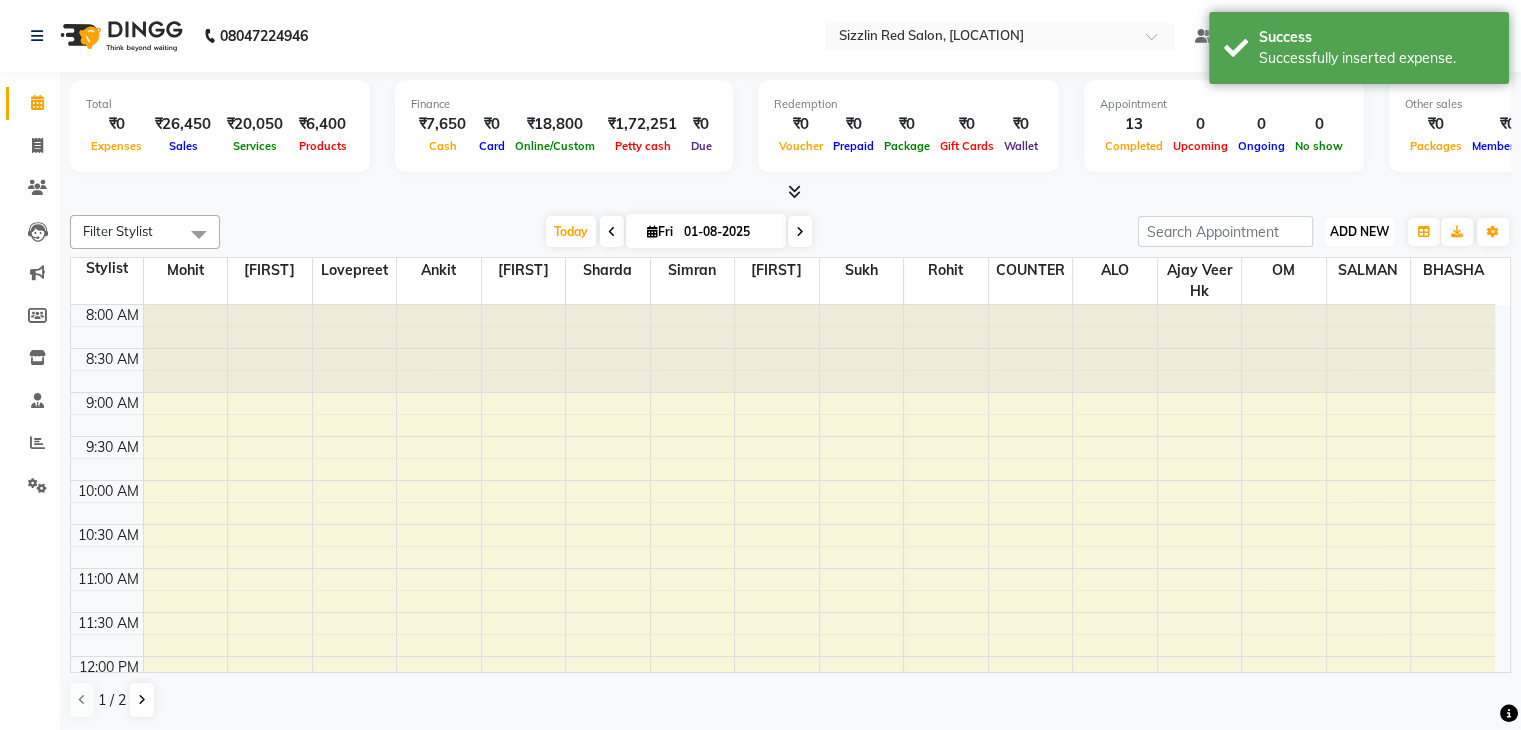 click on "ADD NEW Toggle Dropdown" at bounding box center [1359, 232] 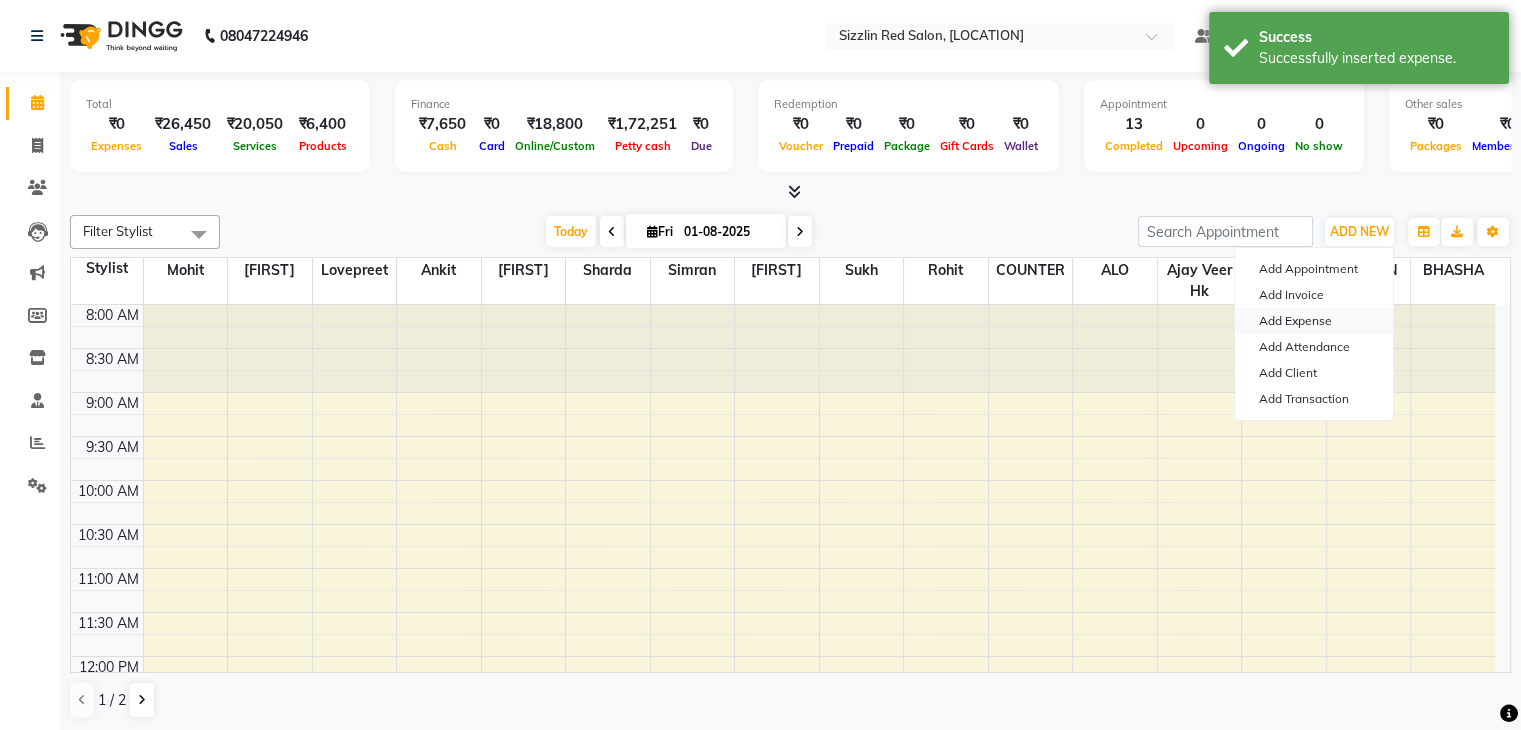 click on "Add Expense" at bounding box center [1314, 321] 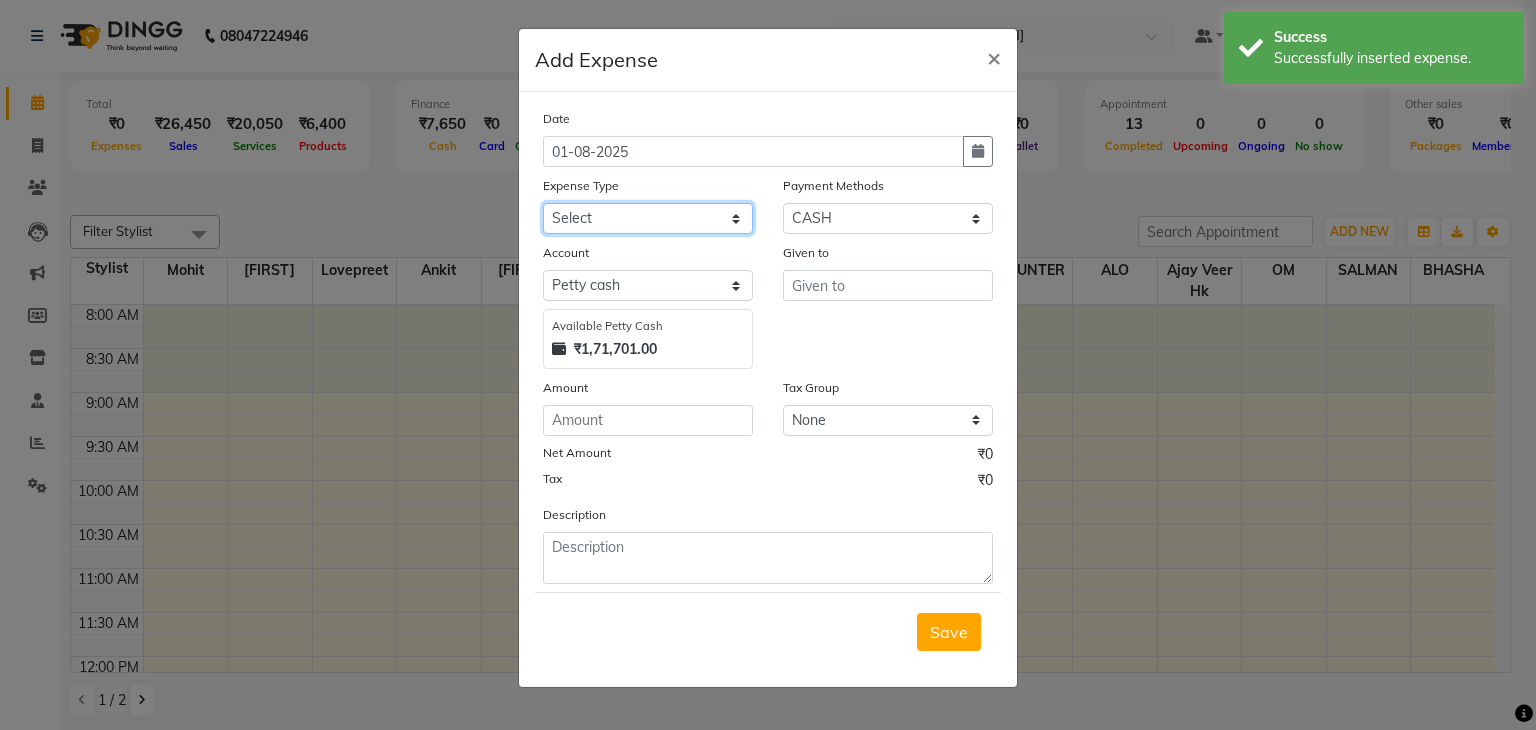 click on "Select Advance Salary Bank charges Car maintenance  Cash transfer to bank Cash transfer to hub Client Snacks Clinical charges Equipment Fuel Govt fee Incentive Insurance International purchase Loan Repayment Maintenance Marketing Miscellaneous MRA Other Pantry Product Rent Salary Staff Snacks Tax Tea & Refreshment Utilities" 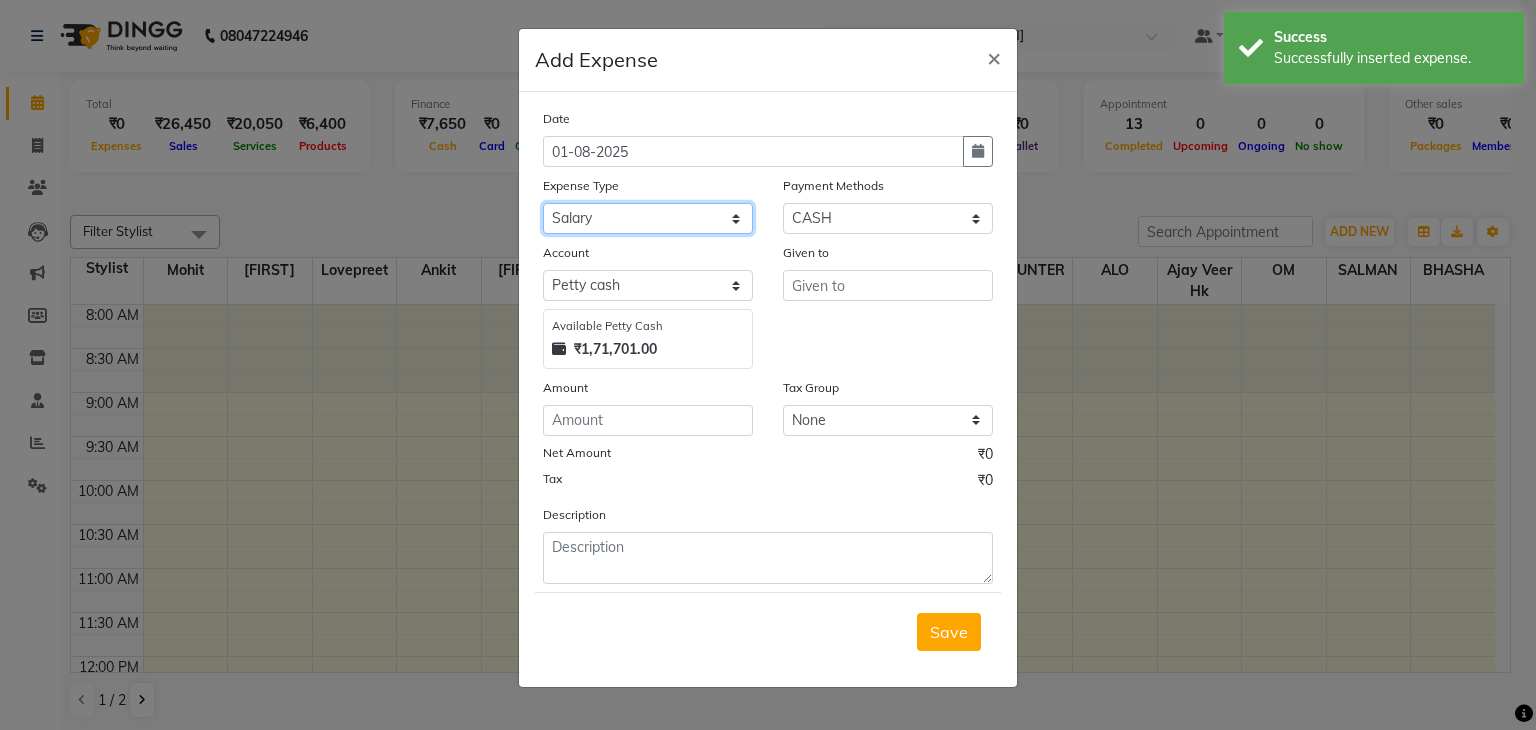 click on "Select Advance Salary Bank charges Car maintenance  Cash transfer to bank Cash transfer to hub Client Snacks Clinical charges Equipment Fuel Govt fee Incentive Insurance International purchase Loan Repayment Maintenance Marketing Miscellaneous MRA Other Pantry Product Rent Salary Staff Snacks Tax Tea & Refreshment Utilities" 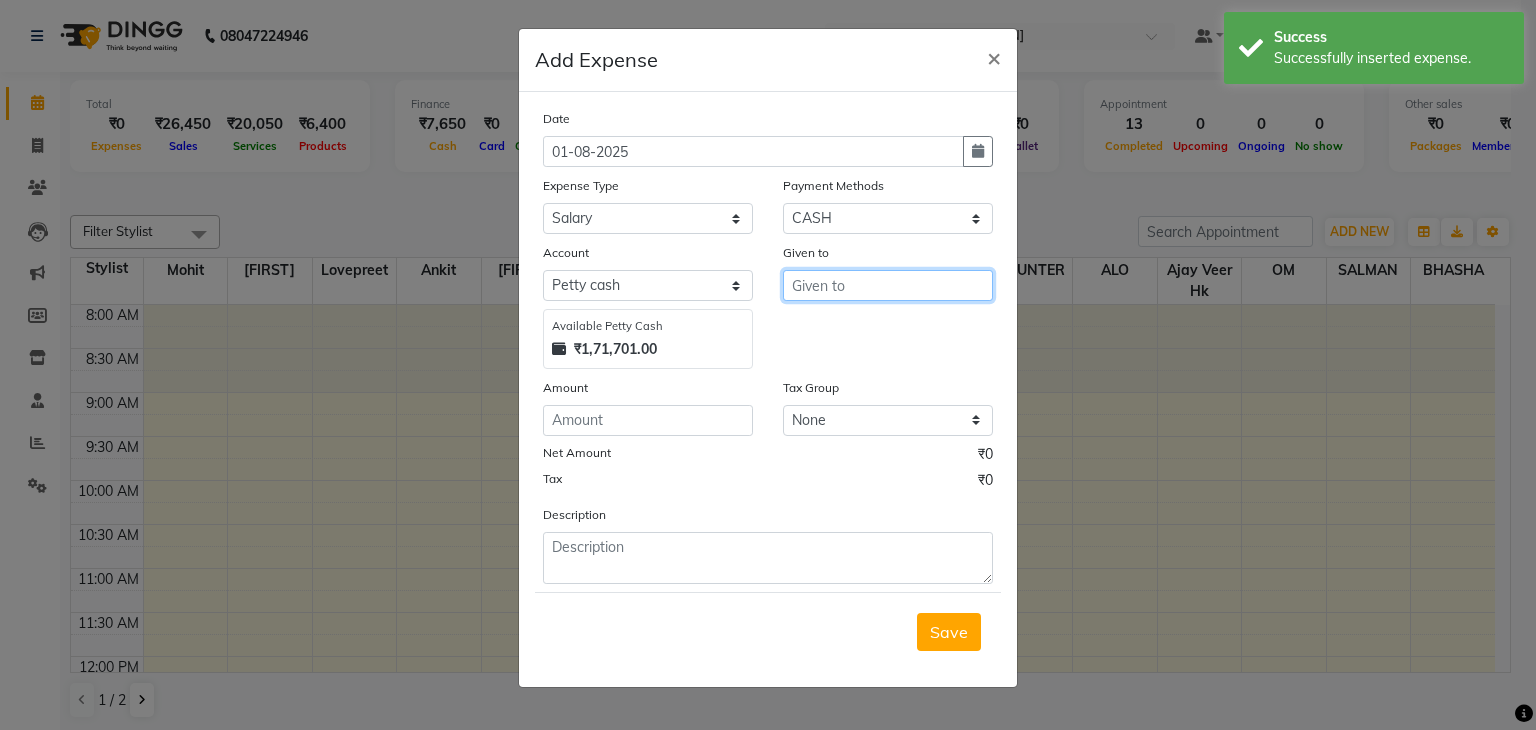 click at bounding box center [888, 285] 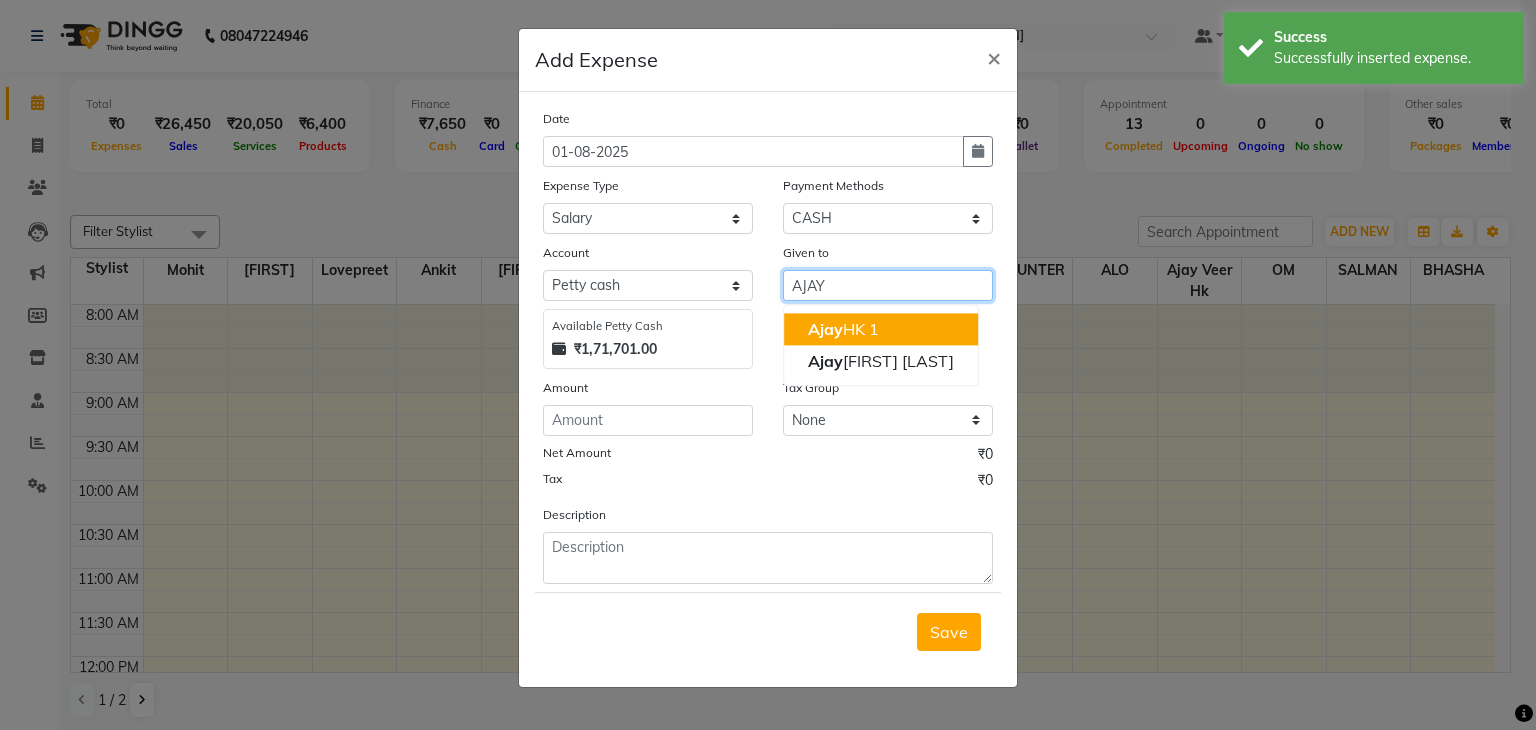 click on "[FIRST] HK 1" at bounding box center (843, 329) 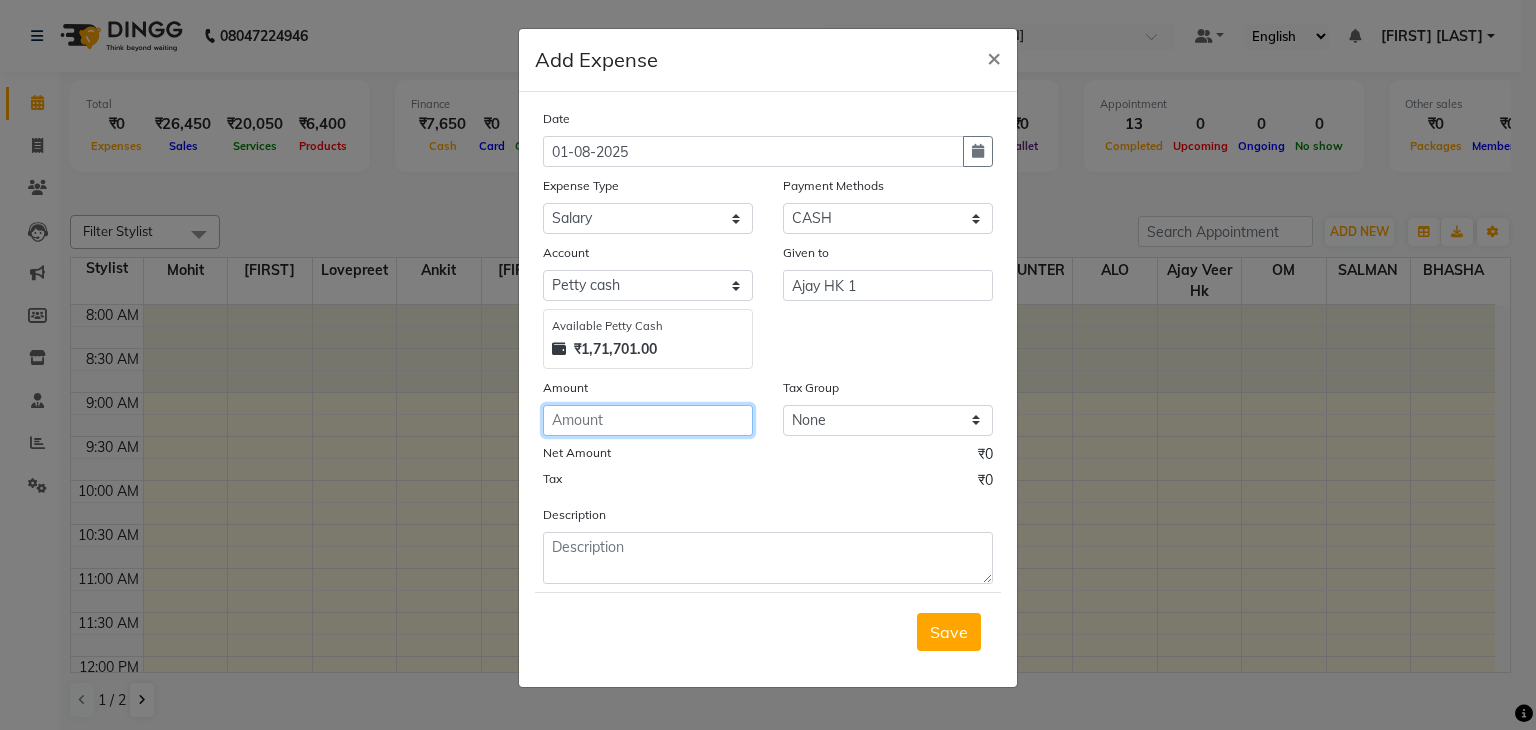 click 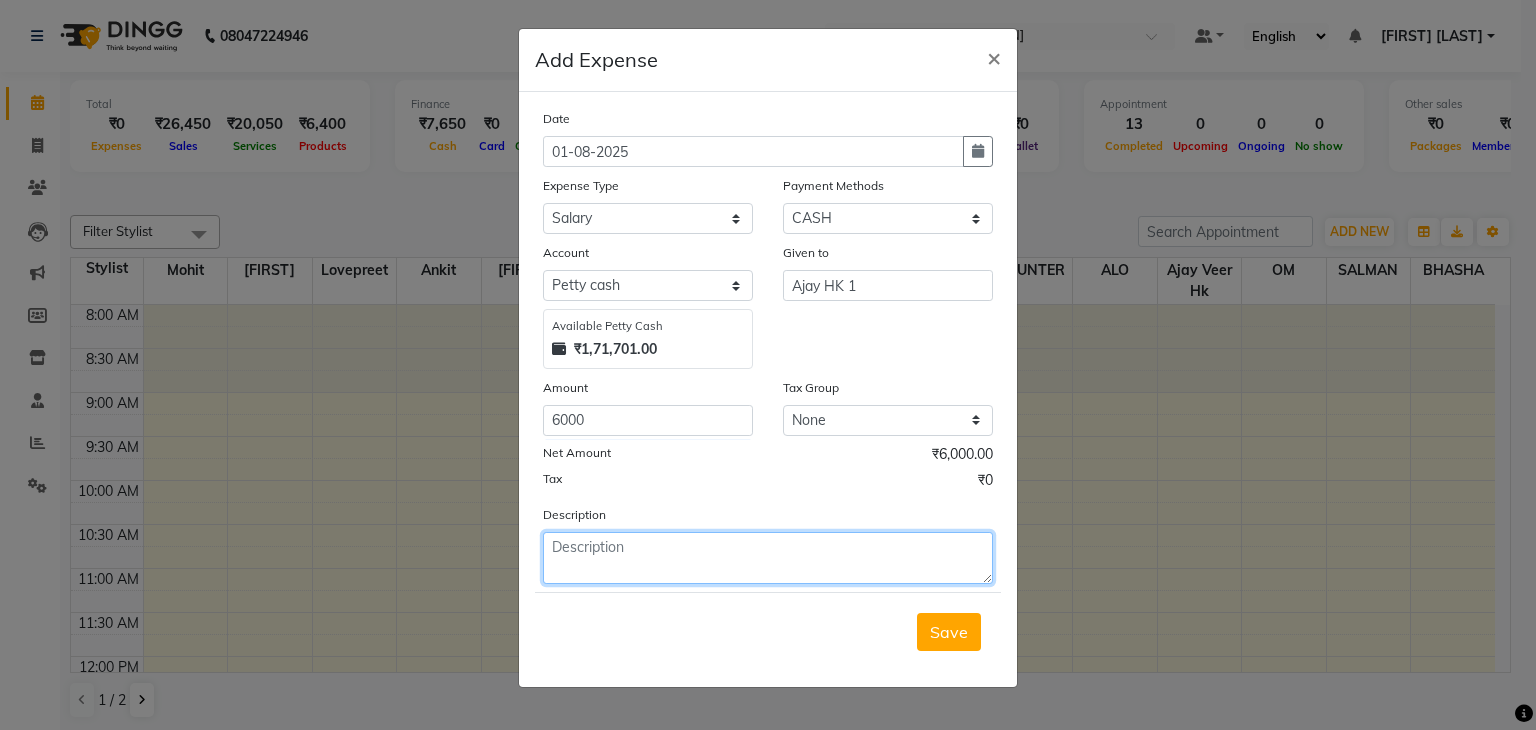 click 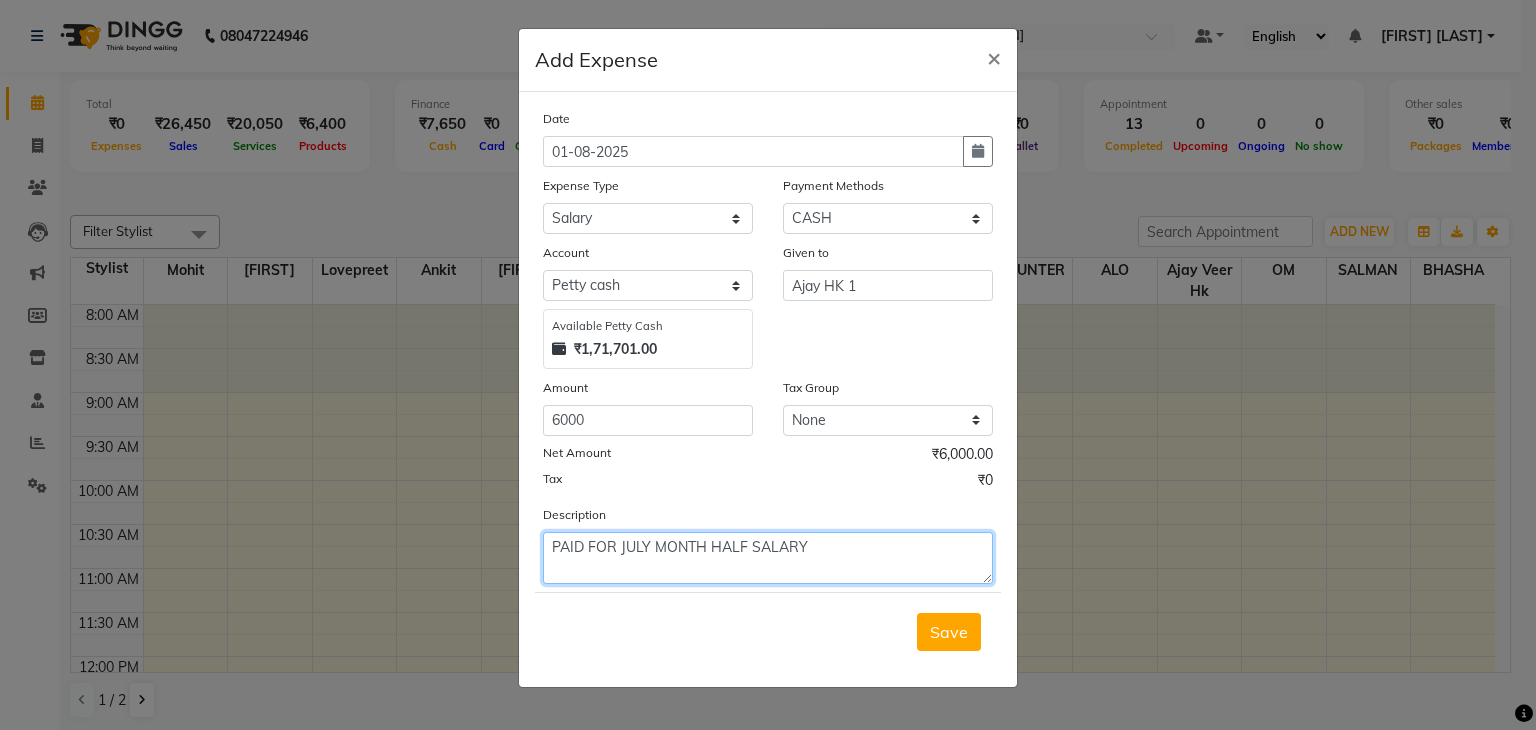 click on "PAID FOR JULY MONTH HALF SALARY" 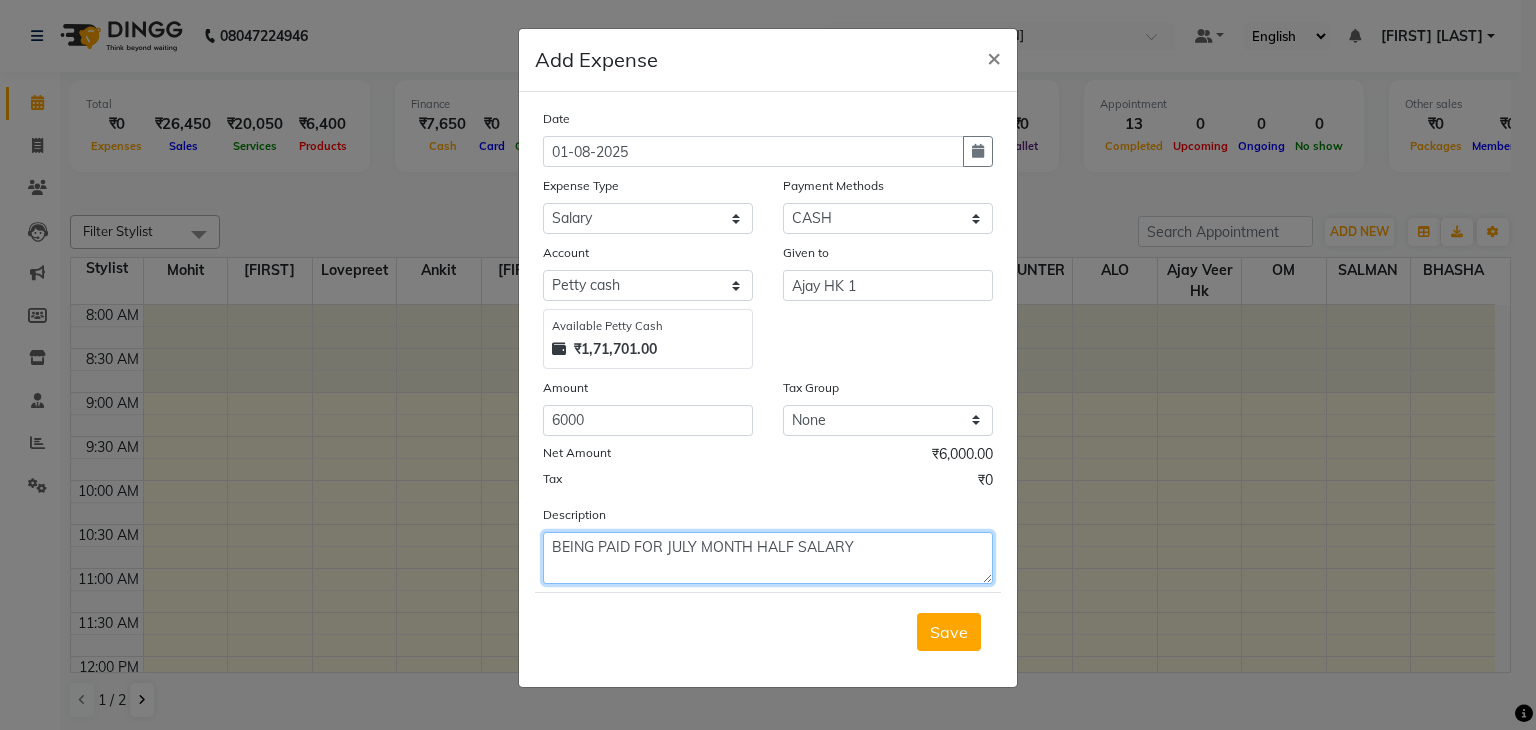 click on "BEING PAID FOR JULY MONTH HALF SALARY" 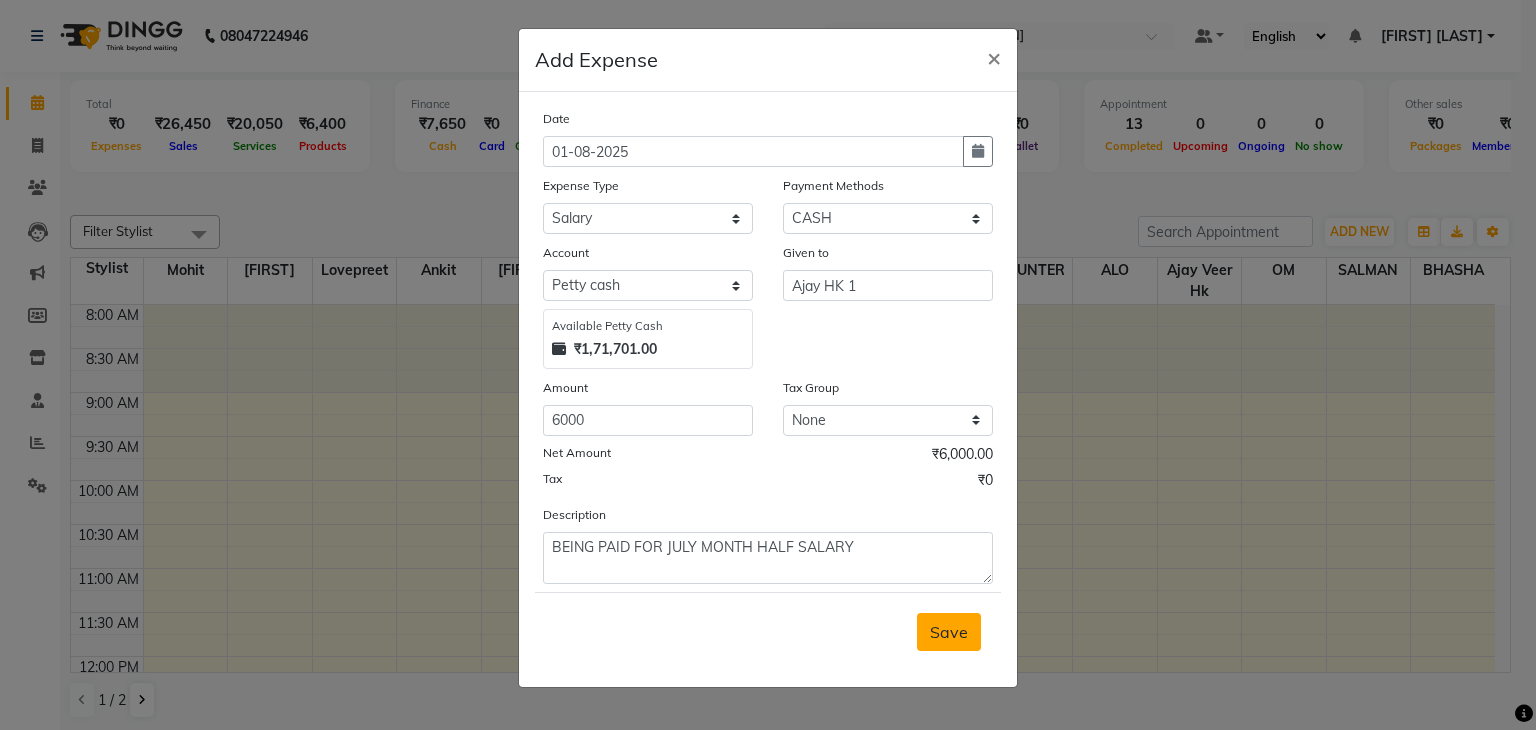 click on "Save" at bounding box center (949, 632) 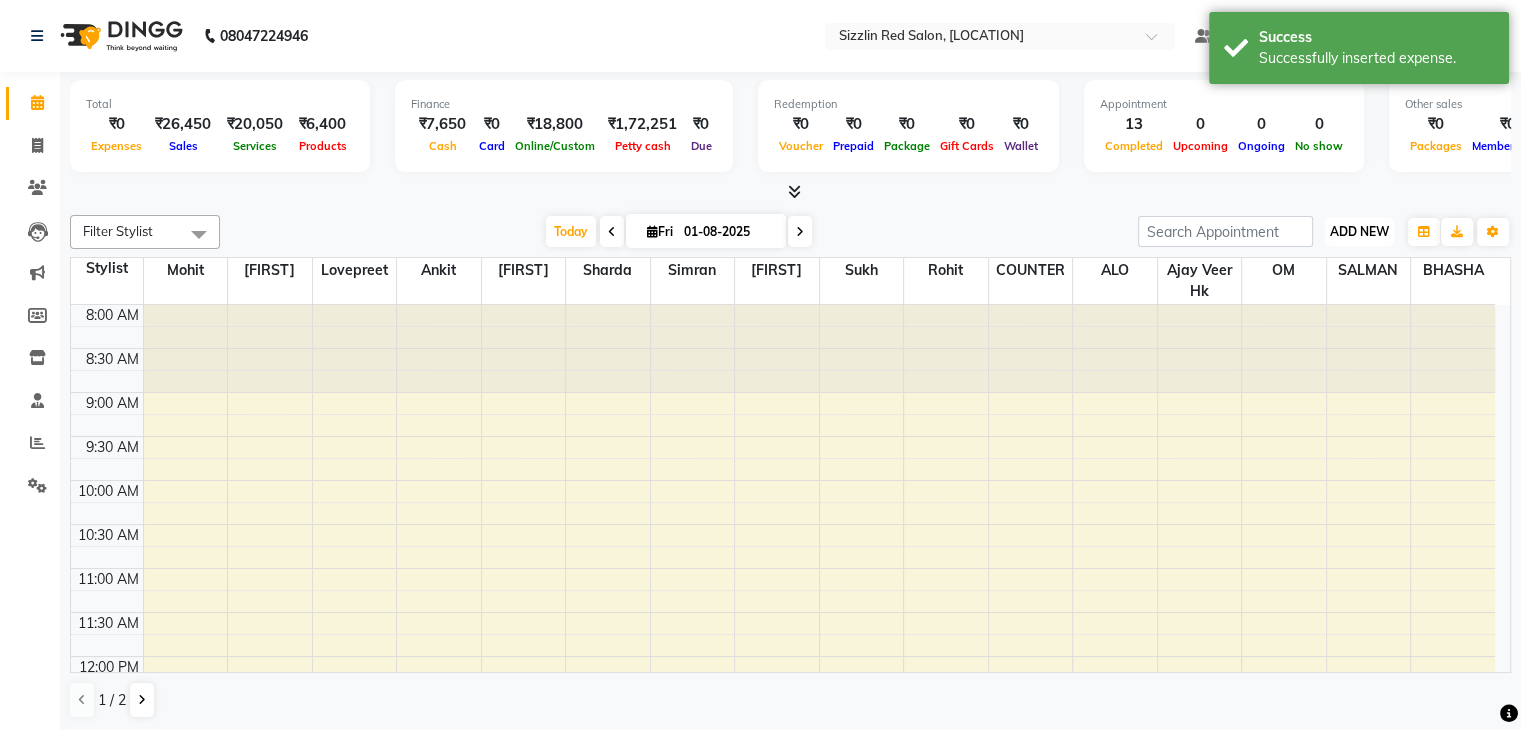 click on "ADD NEW" at bounding box center [1359, 231] 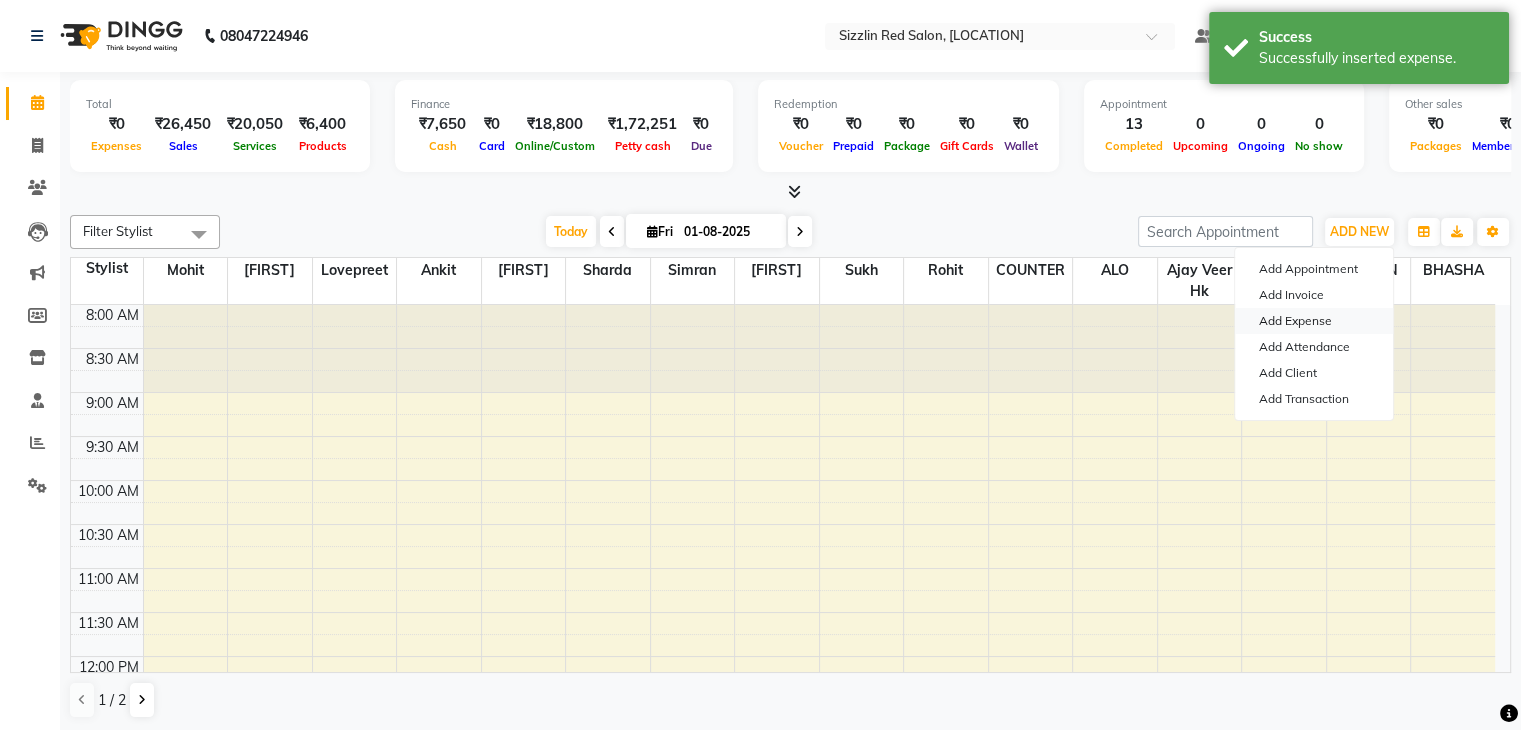 click on "Add Expense" at bounding box center (1314, 321) 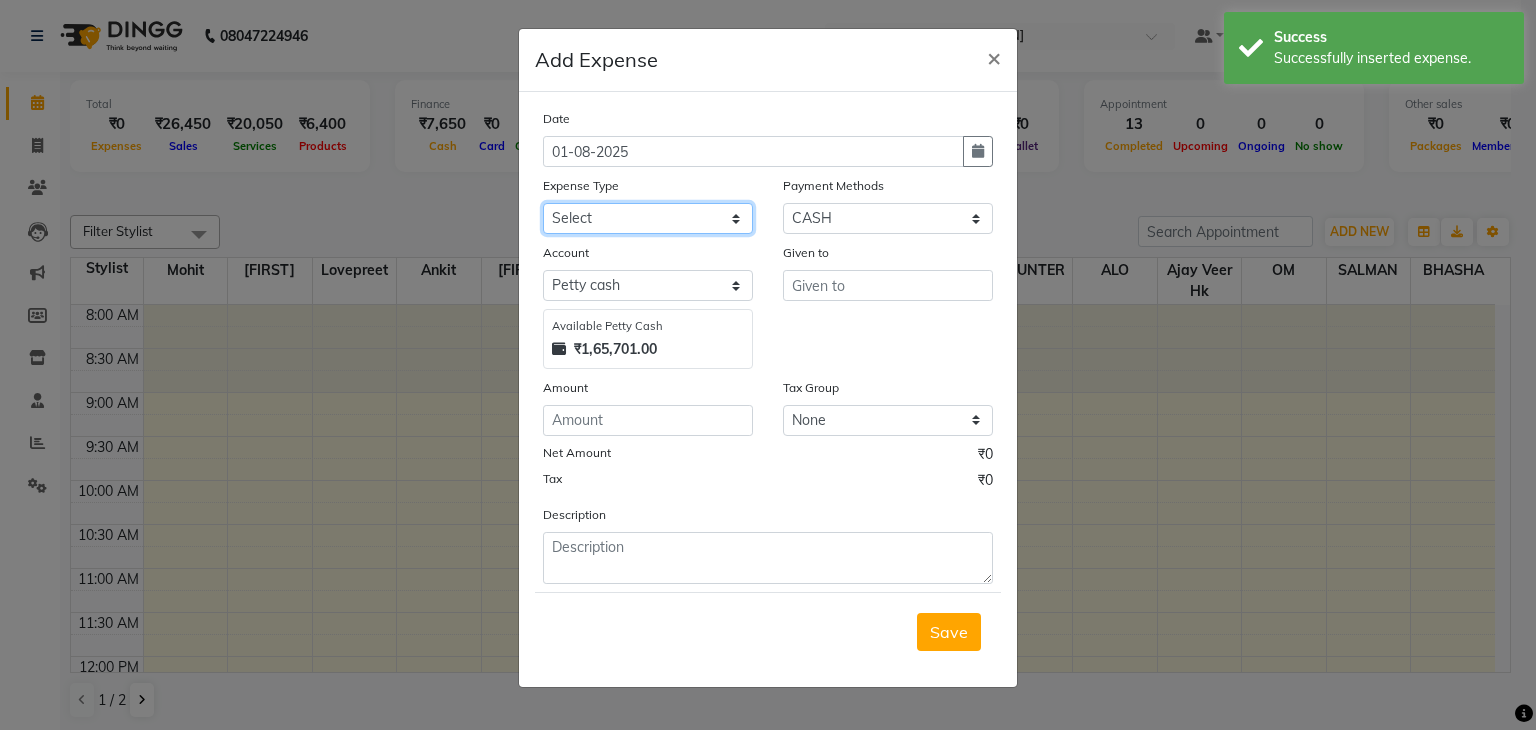 click on "Select Advance Salary Bank charges Car maintenance  Cash transfer to bank Cash transfer to hub Client Snacks Clinical charges Equipment Fuel Govt fee Incentive Insurance International purchase Loan Repayment Maintenance Marketing Miscellaneous MRA Other Pantry Product Rent Salary Staff Snacks Tax Tea & Refreshment Utilities" 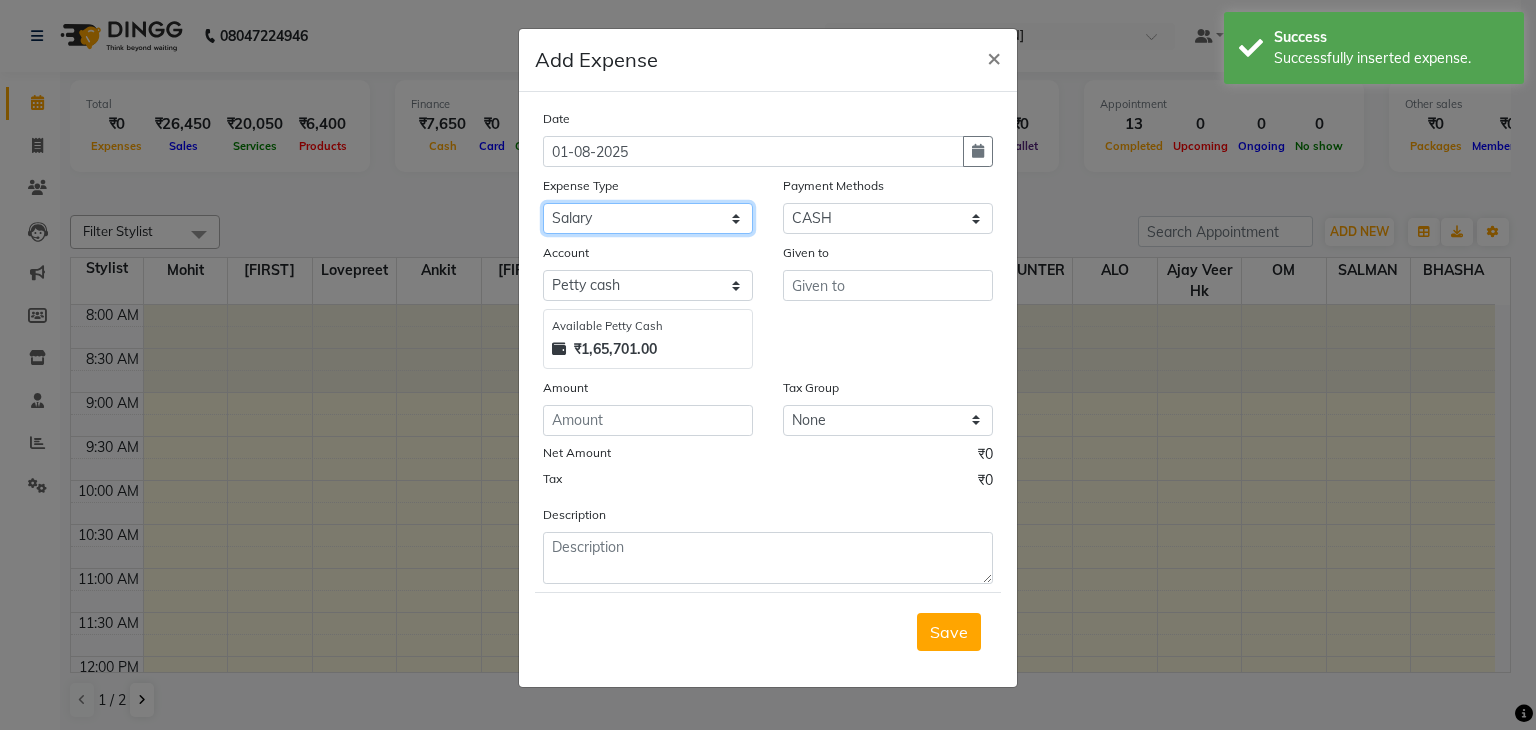 click on "Select Advance Salary Bank charges Car maintenance  Cash transfer to bank Cash transfer to hub Client Snacks Clinical charges Equipment Fuel Govt fee Incentive Insurance International purchase Loan Repayment Maintenance Marketing Miscellaneous MRA Other Pantry Product Rent Salary Staff Snacks Tax Tea & Refreshment Utilities" 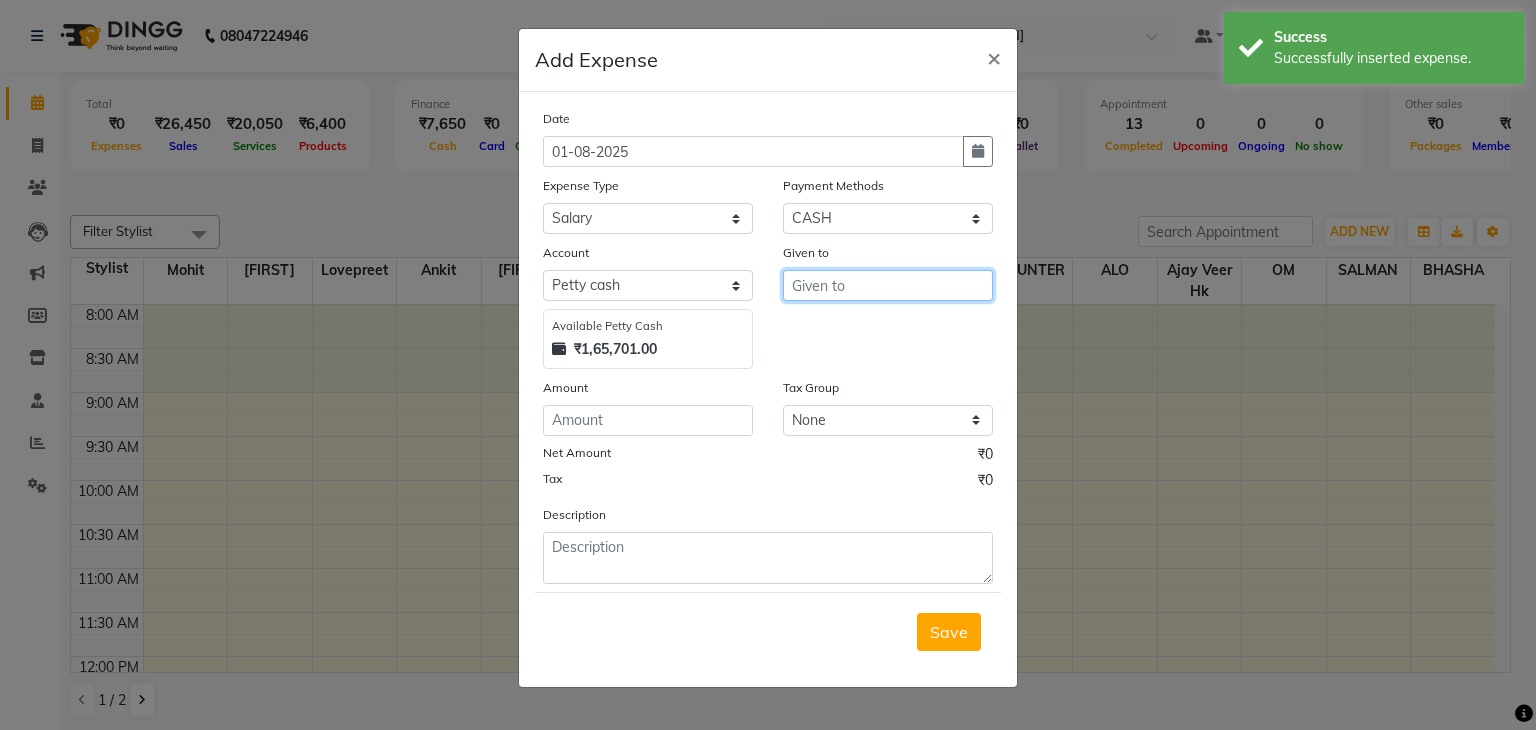 click at bounding box center (888, 285) 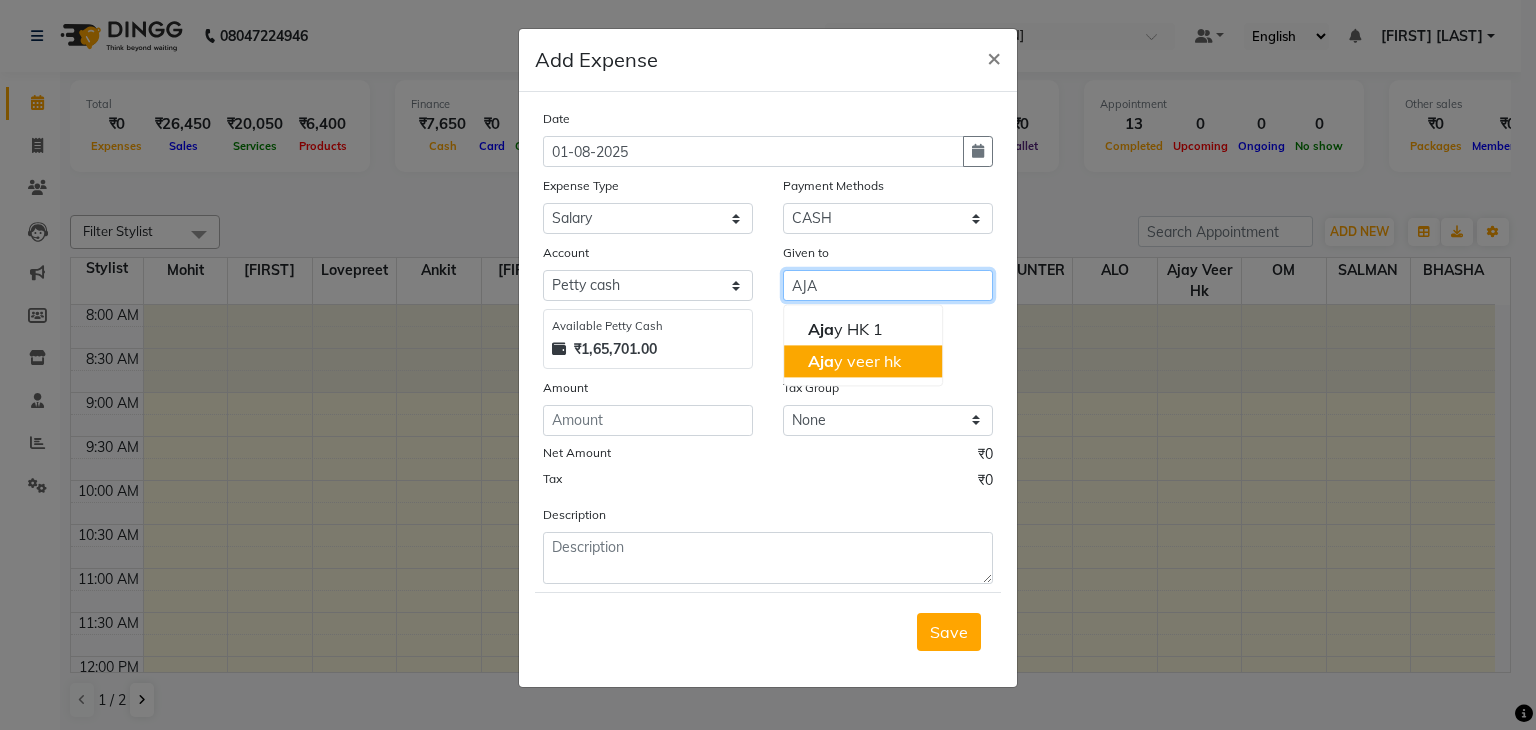 click on "[FIRST] [LAST]" at bounding box center (854, 361) 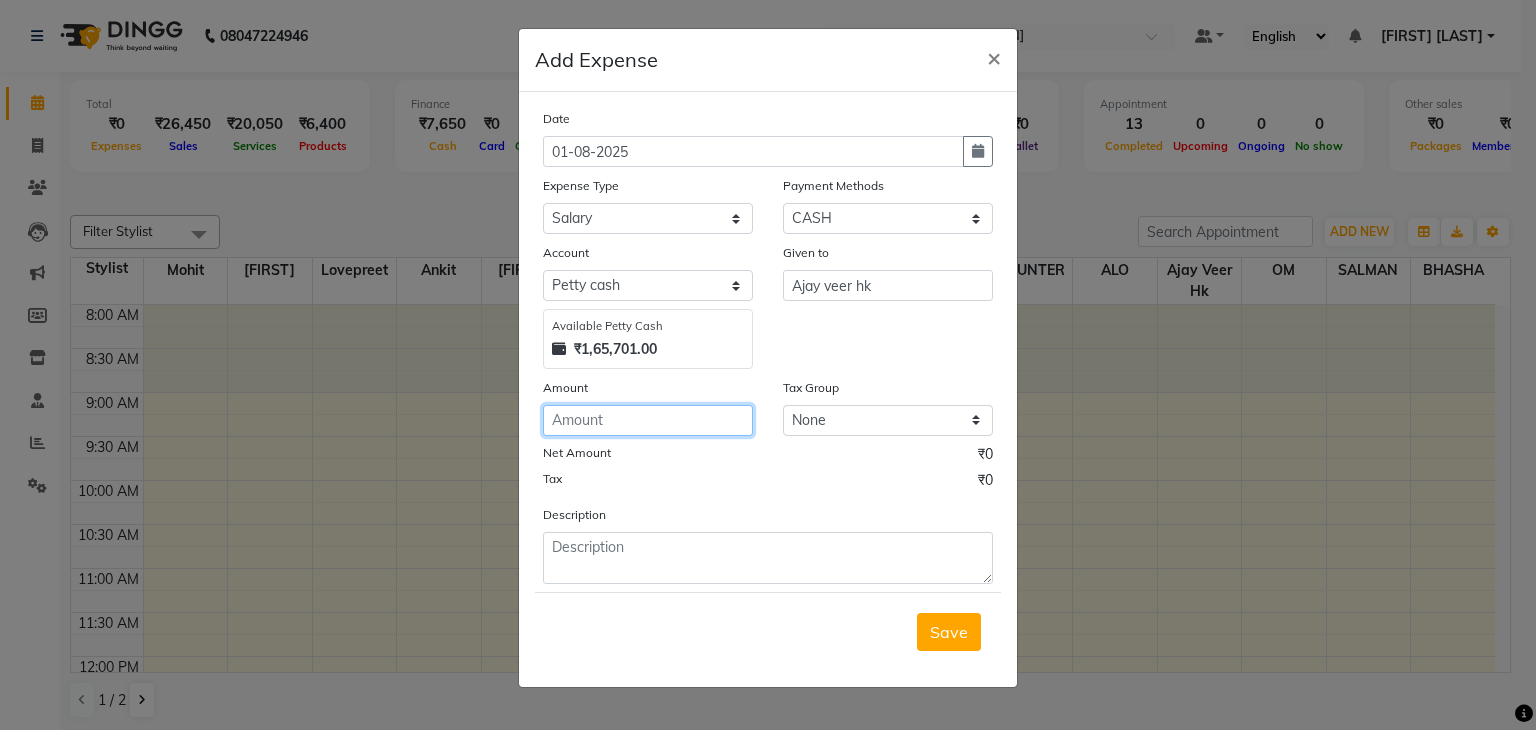 click 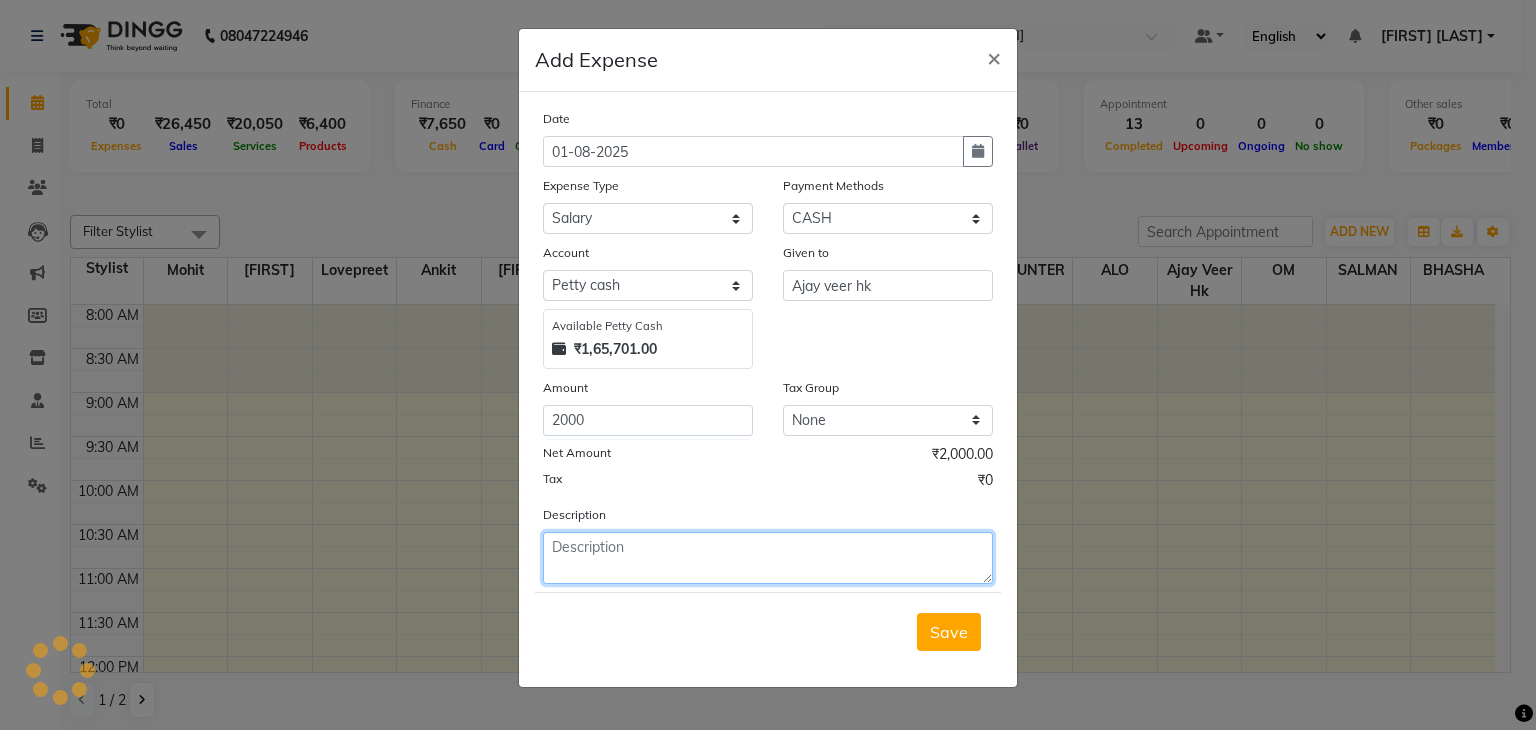 click 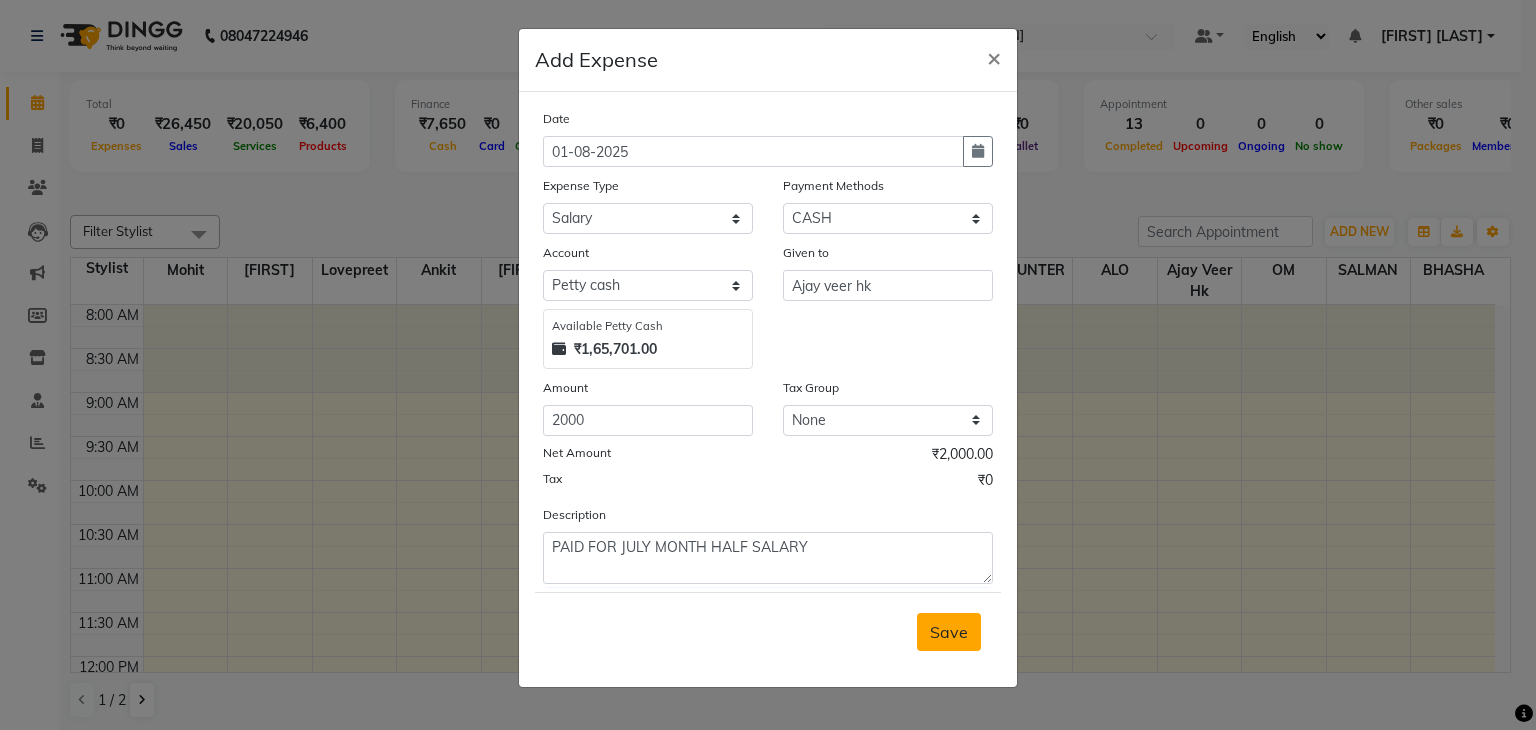 click on "Save" at bounding box center [949, 632] 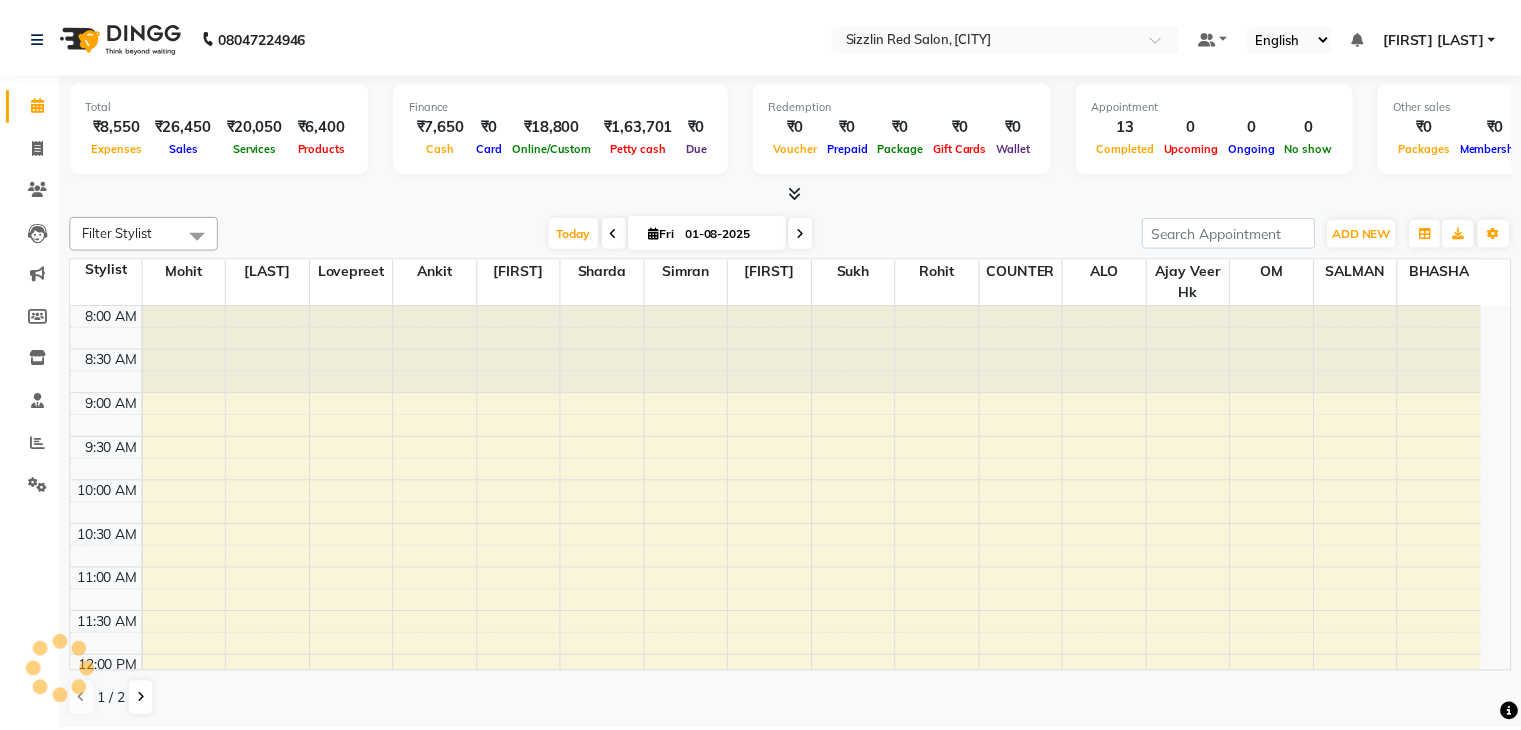 scroll, scrollTop: 0, scrollLeft: 0, axis: both 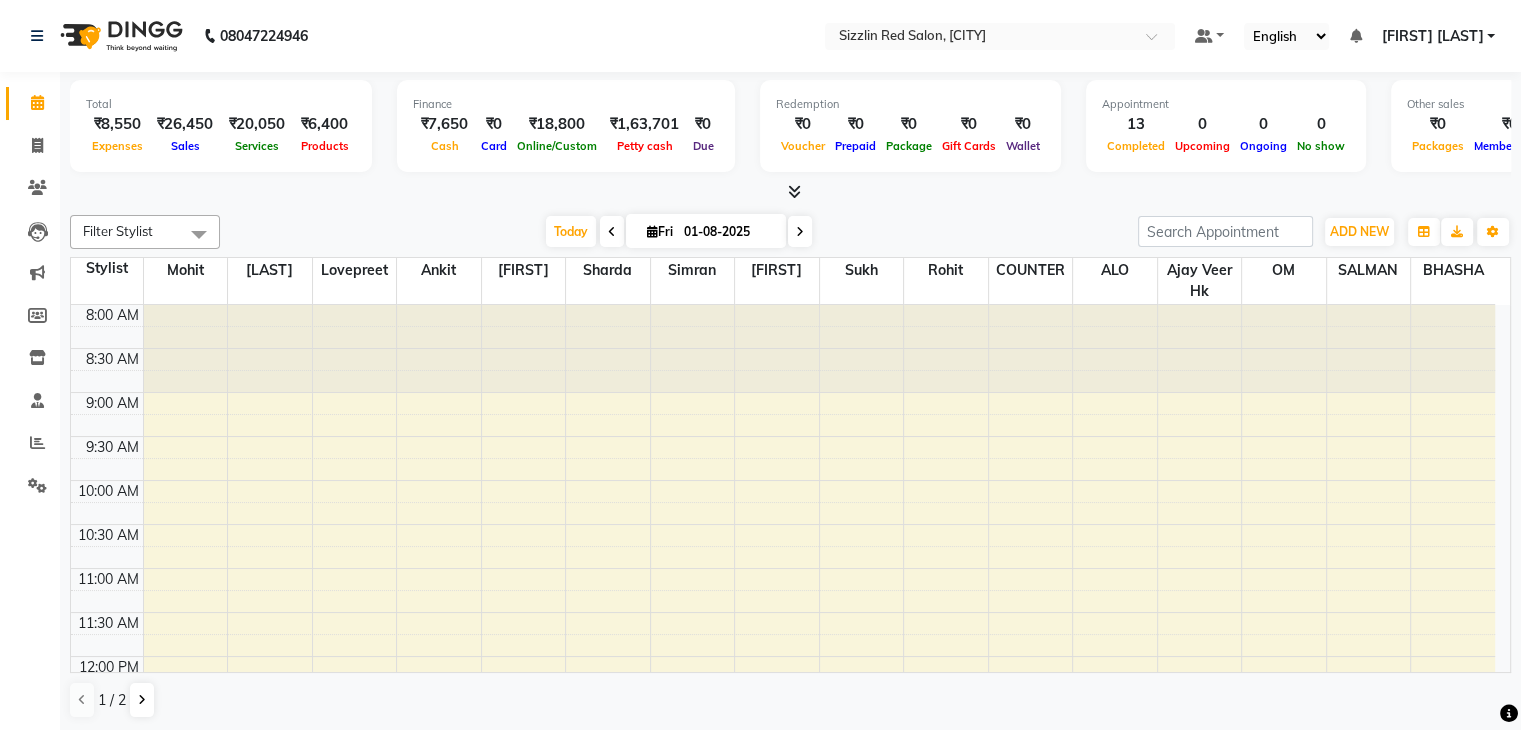 click on "Today  Fri 01-08-2025" at bounding box center [679, 232] 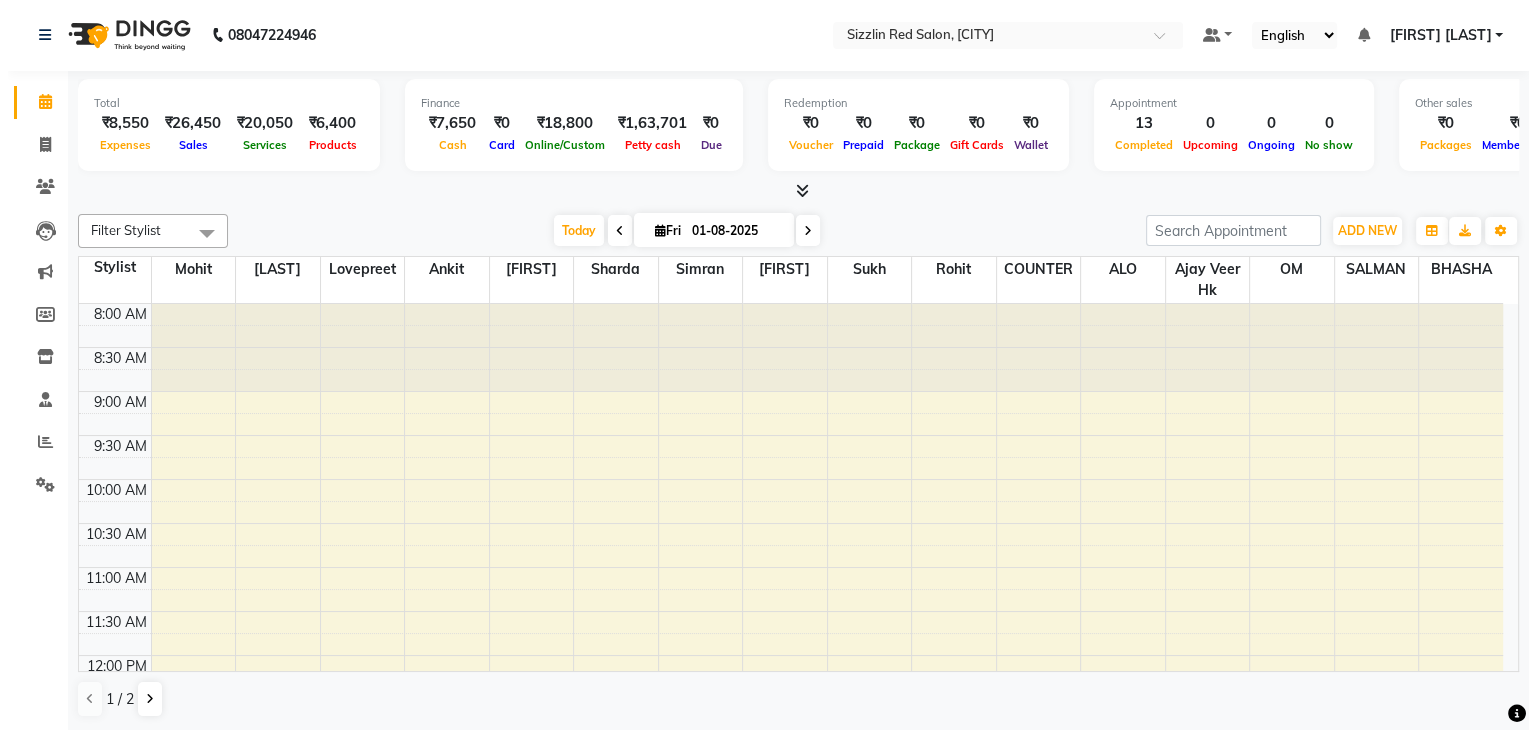 scroll, scrollTop: 0, scrollLeft: 0, axis: both 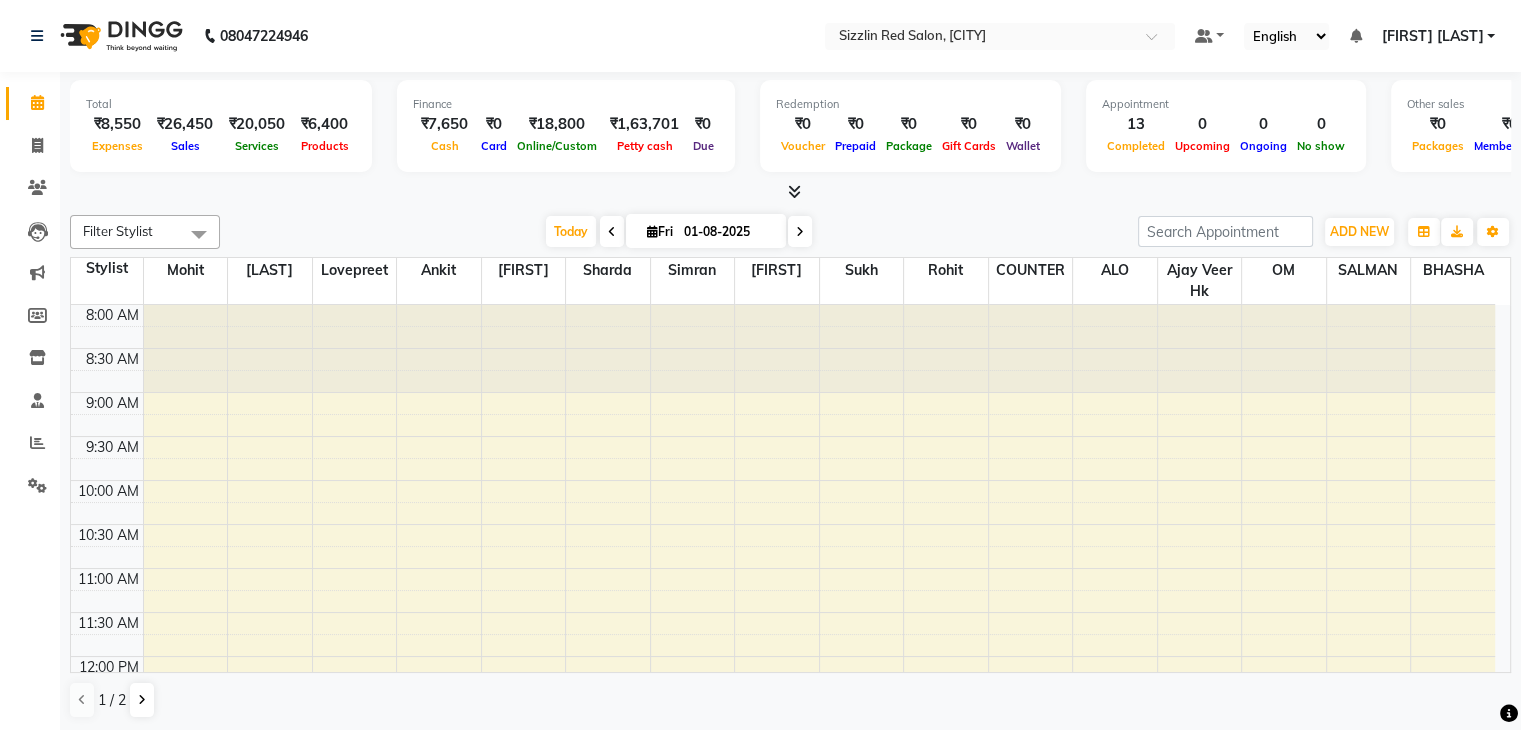 click at bounding box center [794, 191] 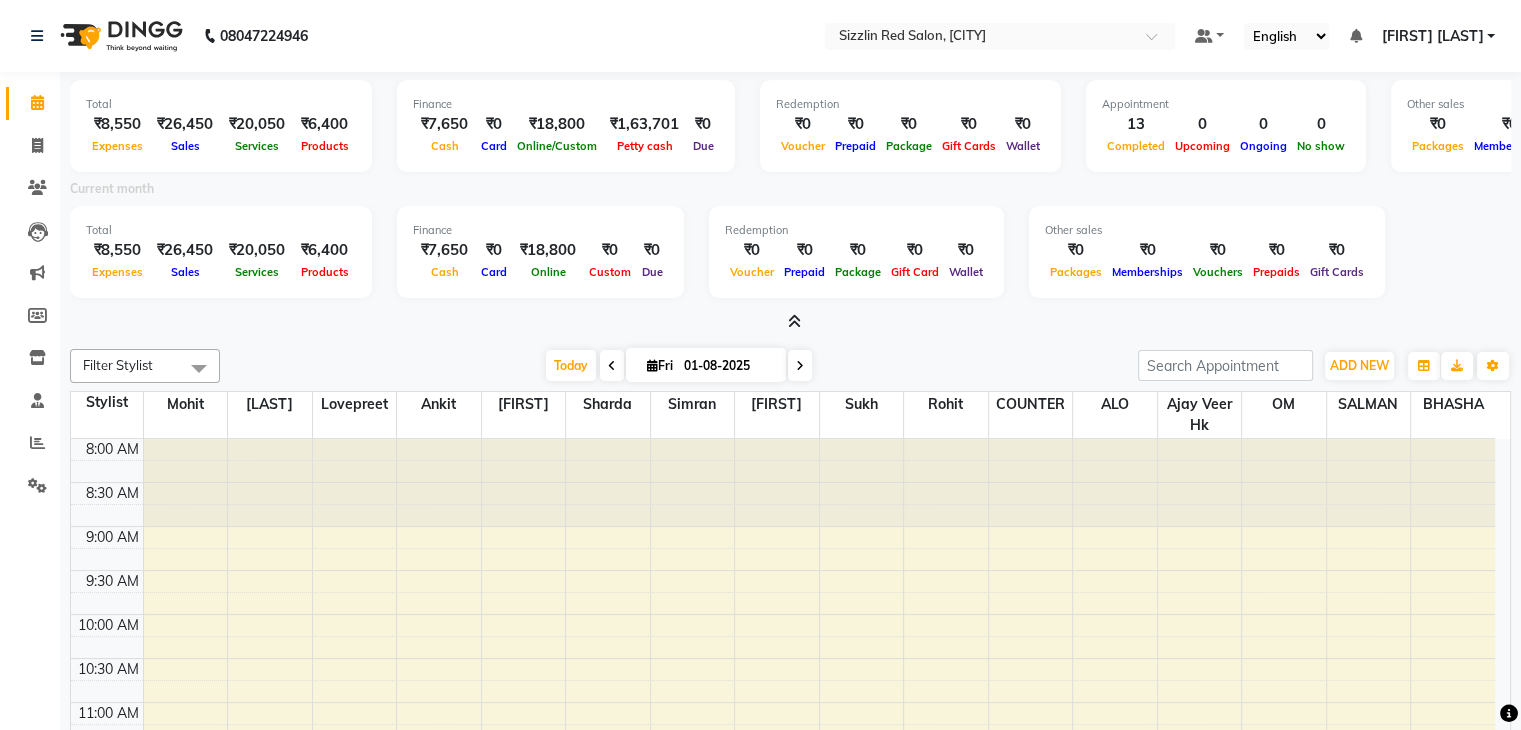 click at bounding box center (794, 321) 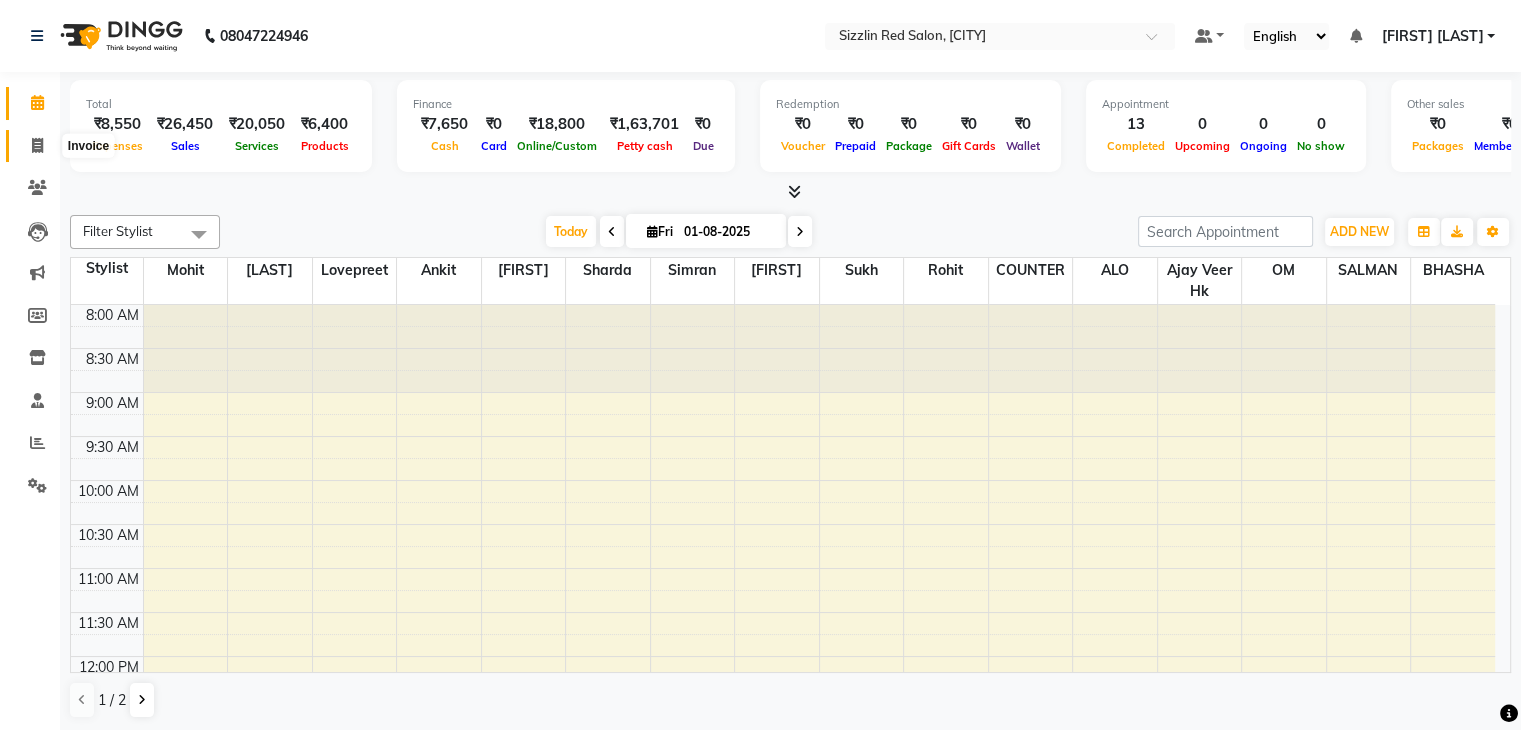 click 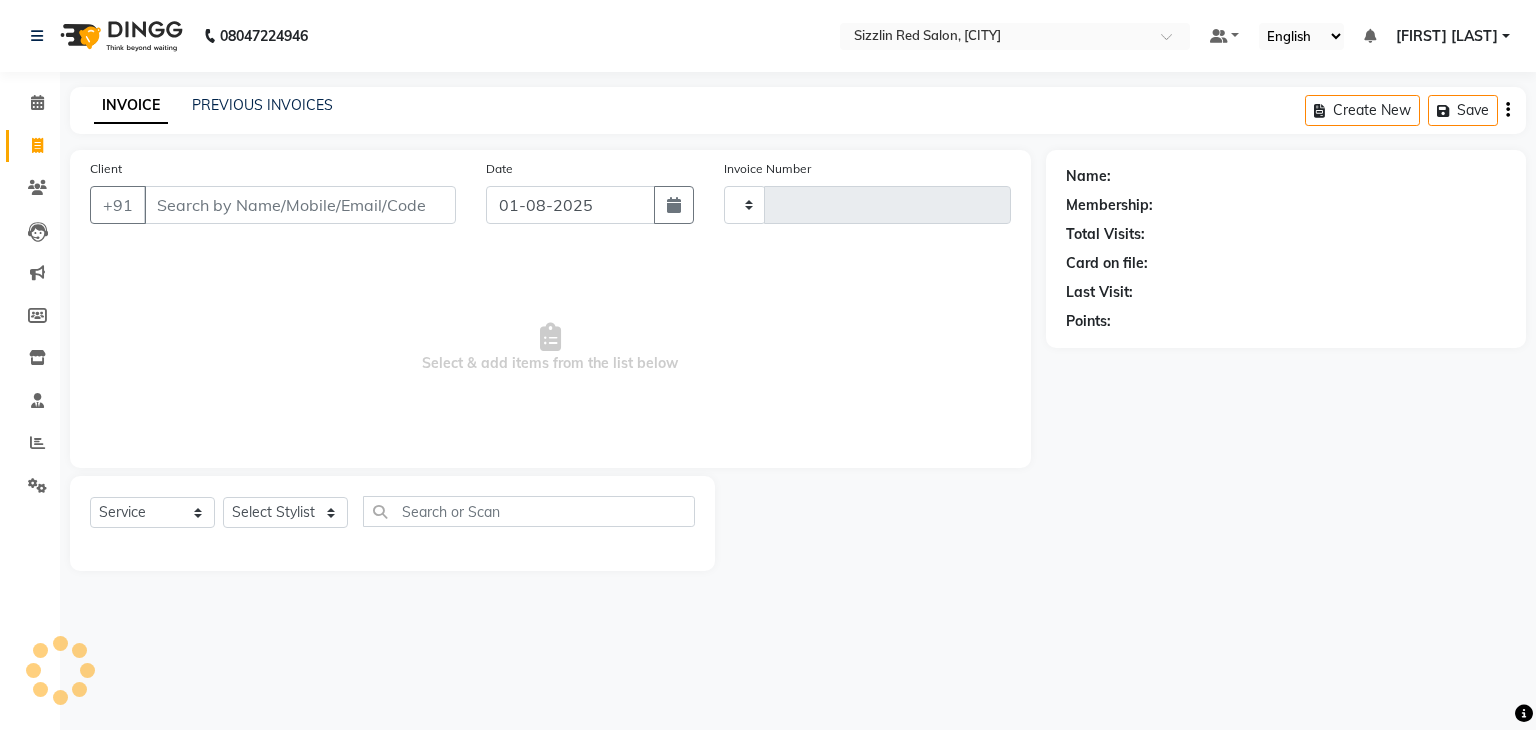 type on "1474" 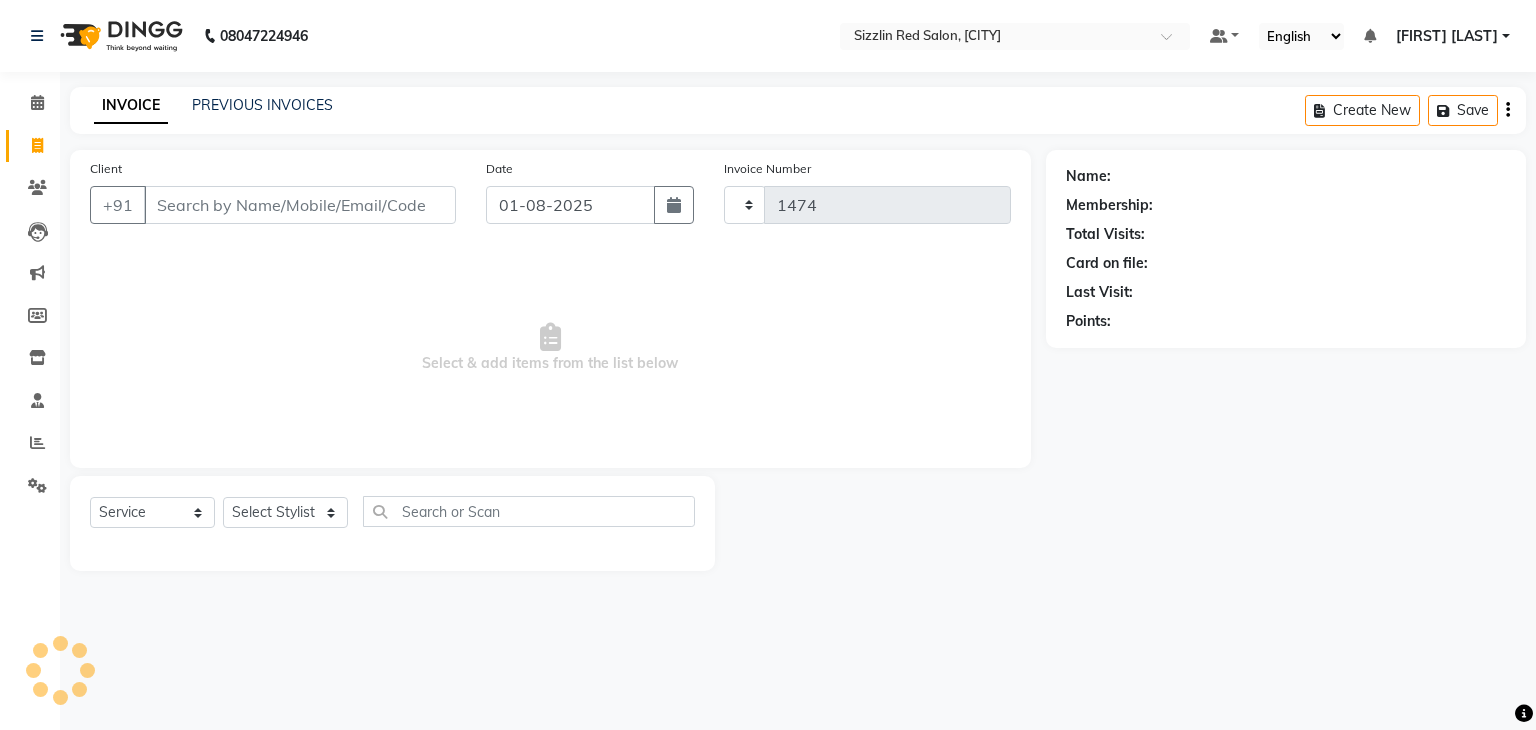 select on "7534" 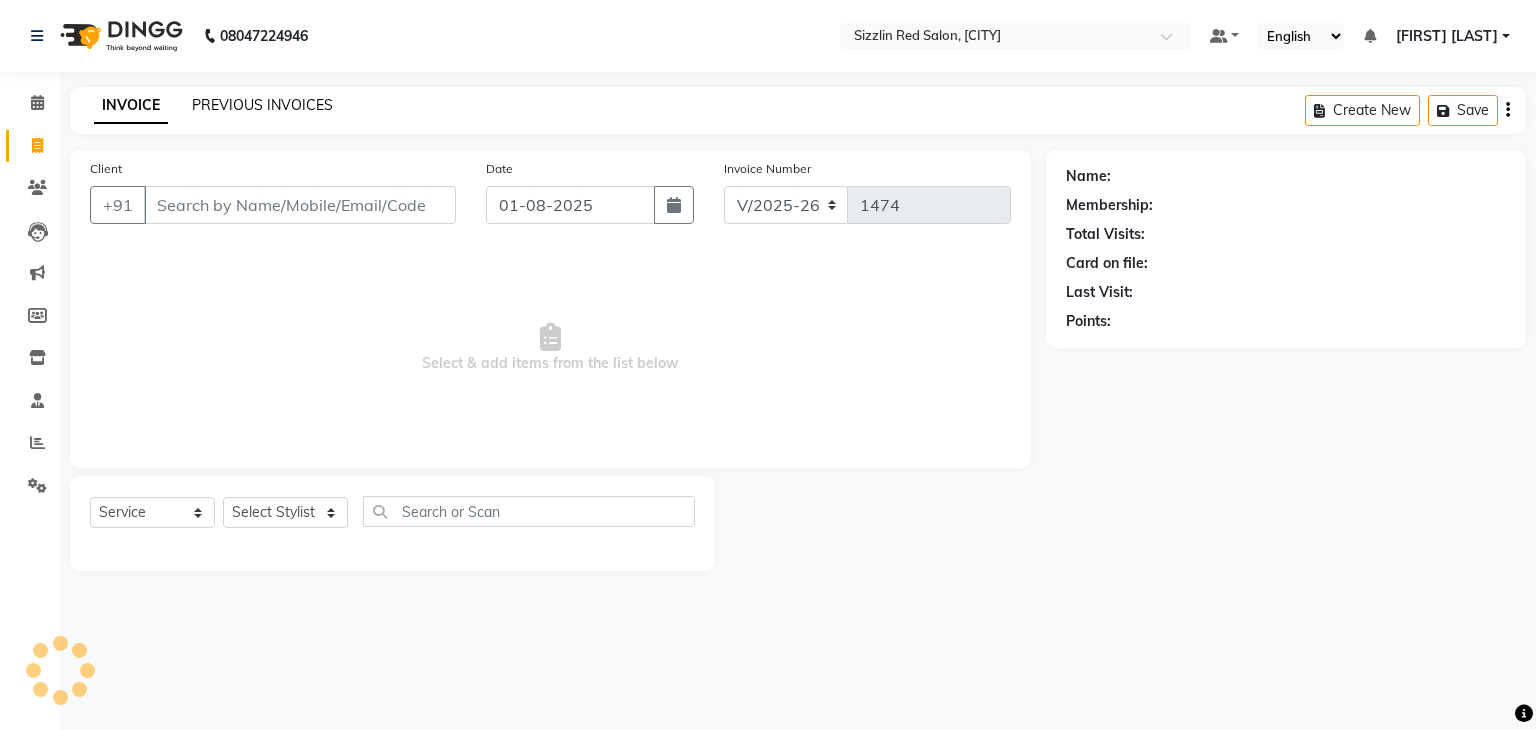 click on "PREVIOUS INVOICES" 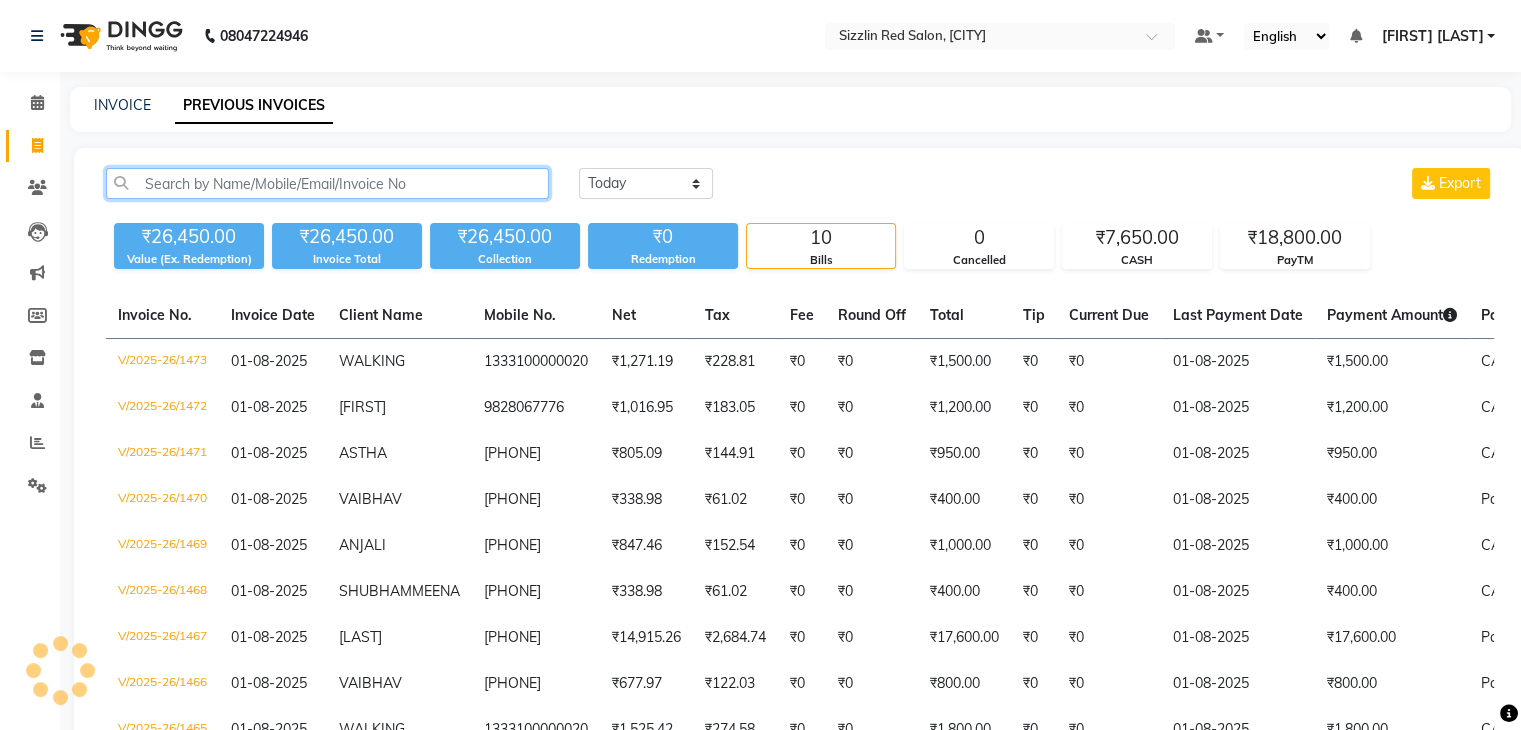 click 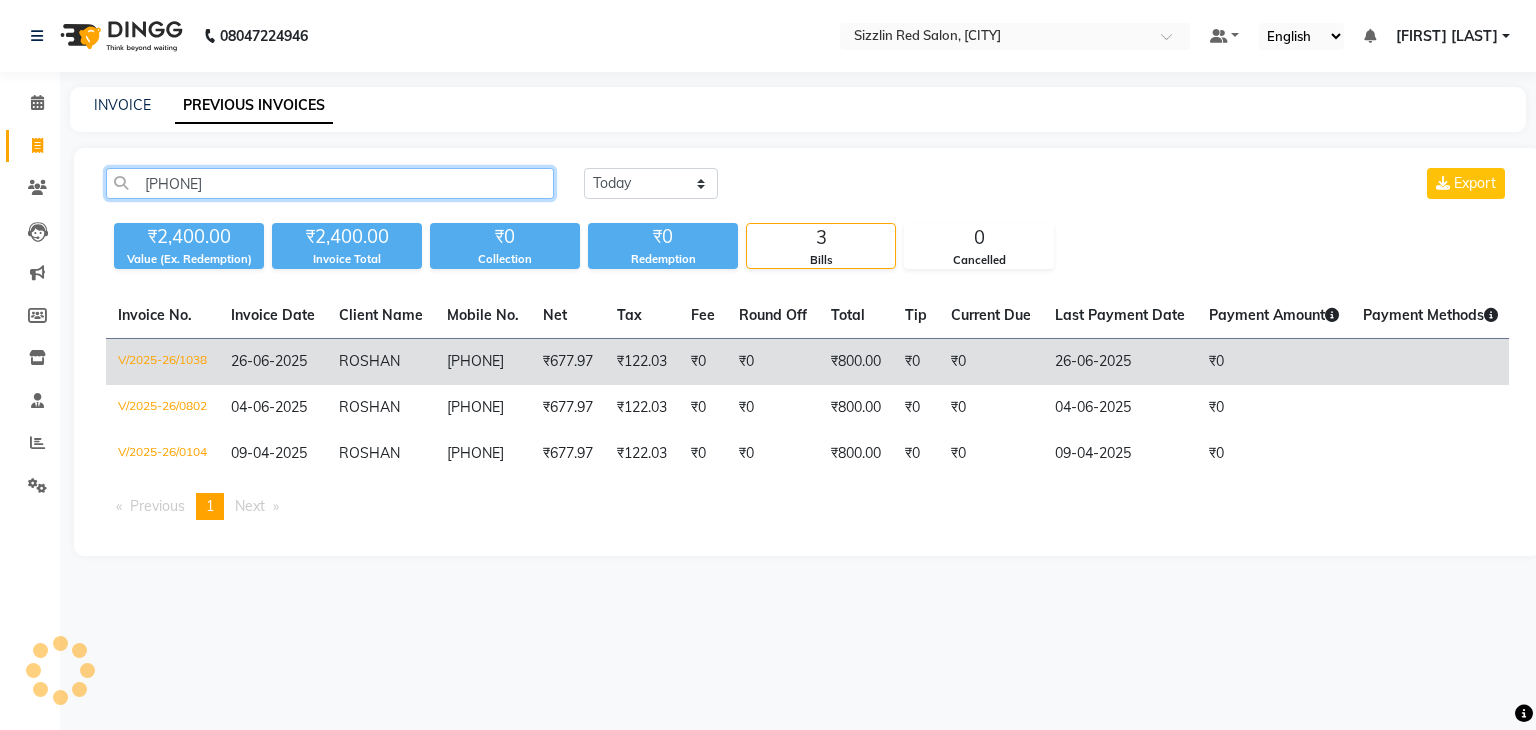 type on "[PHONE]" 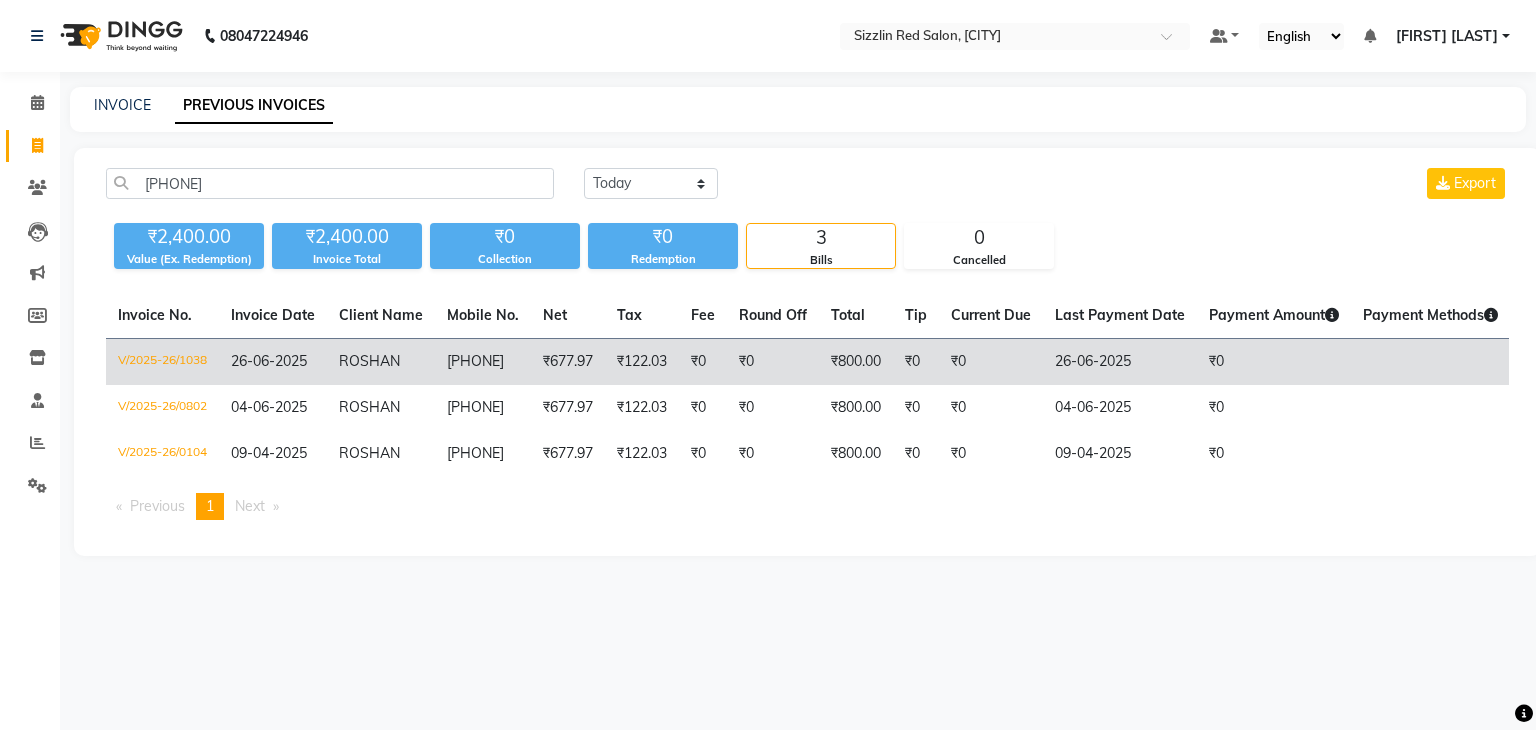 click on "₹122.03" 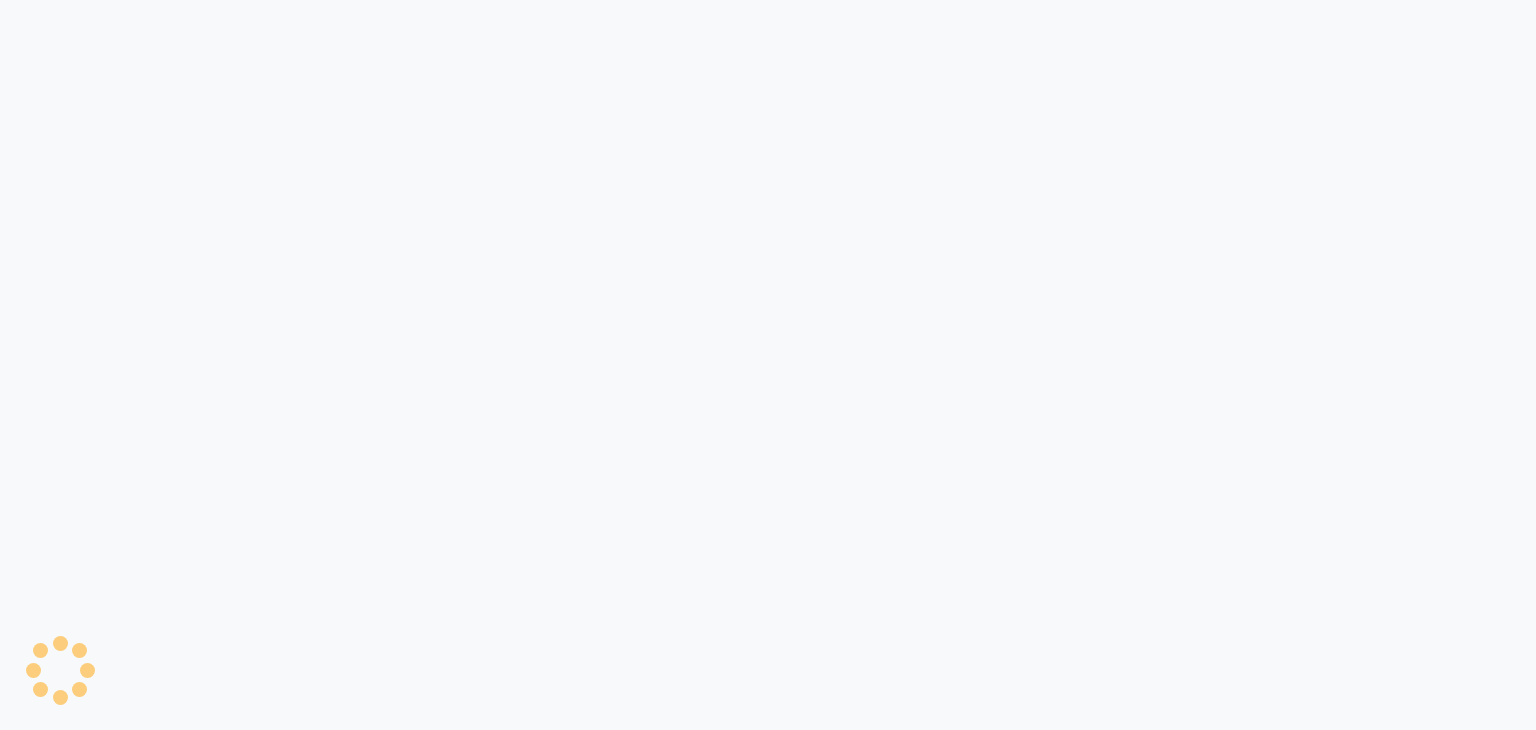 scroll, scrollTop: 0, scrollLeft: 0, axis: both 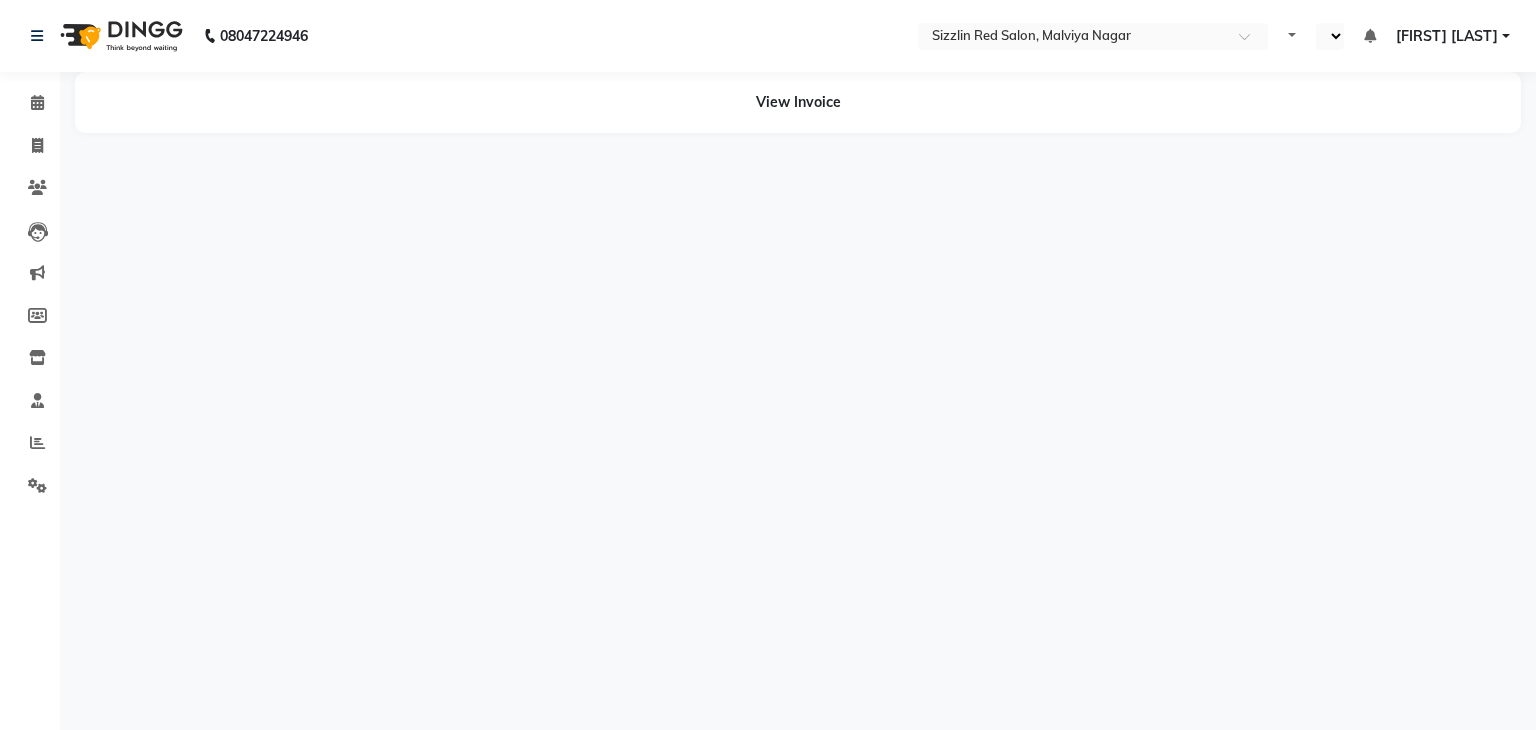 select on "en" 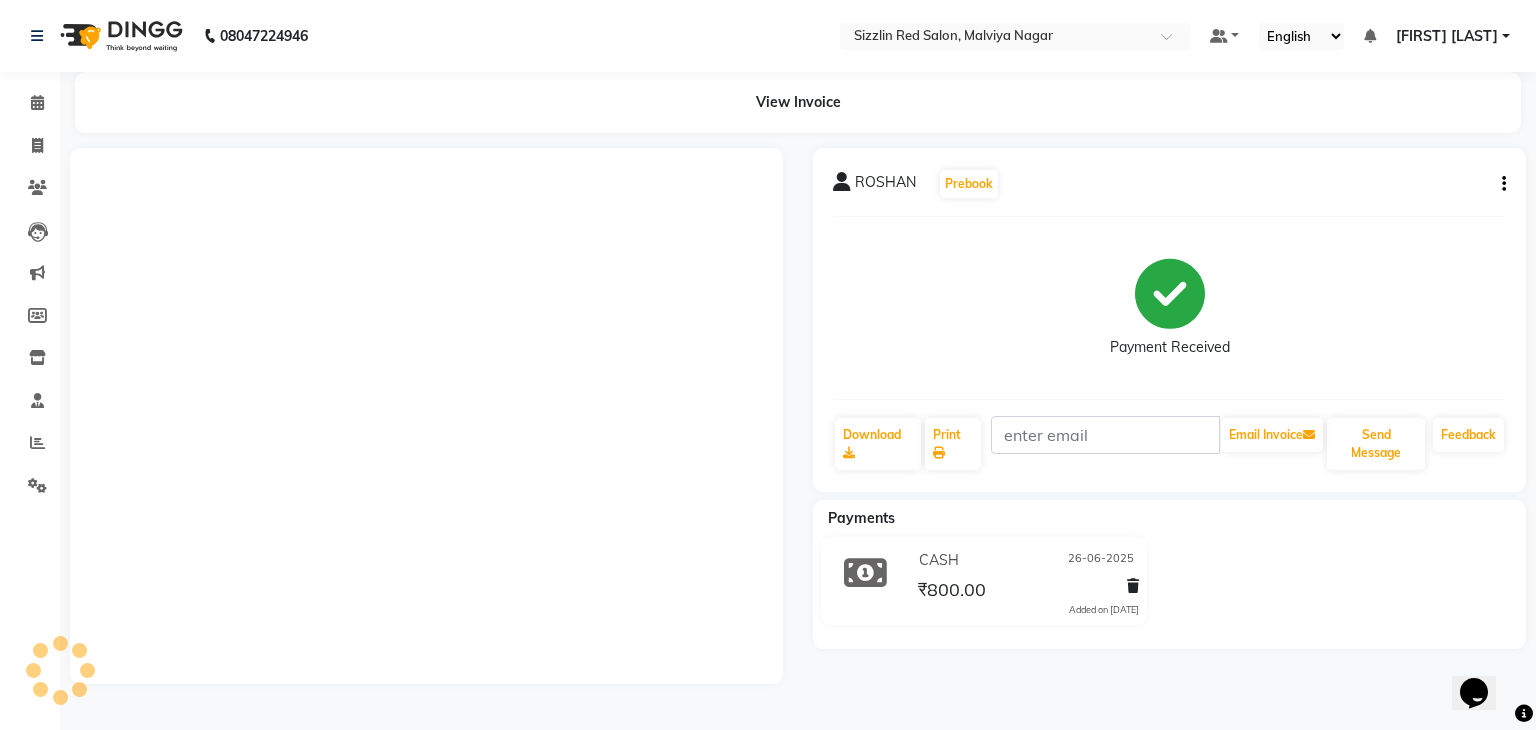 scroll, scrollTop: 0, scrollLeft: 0, axis: both 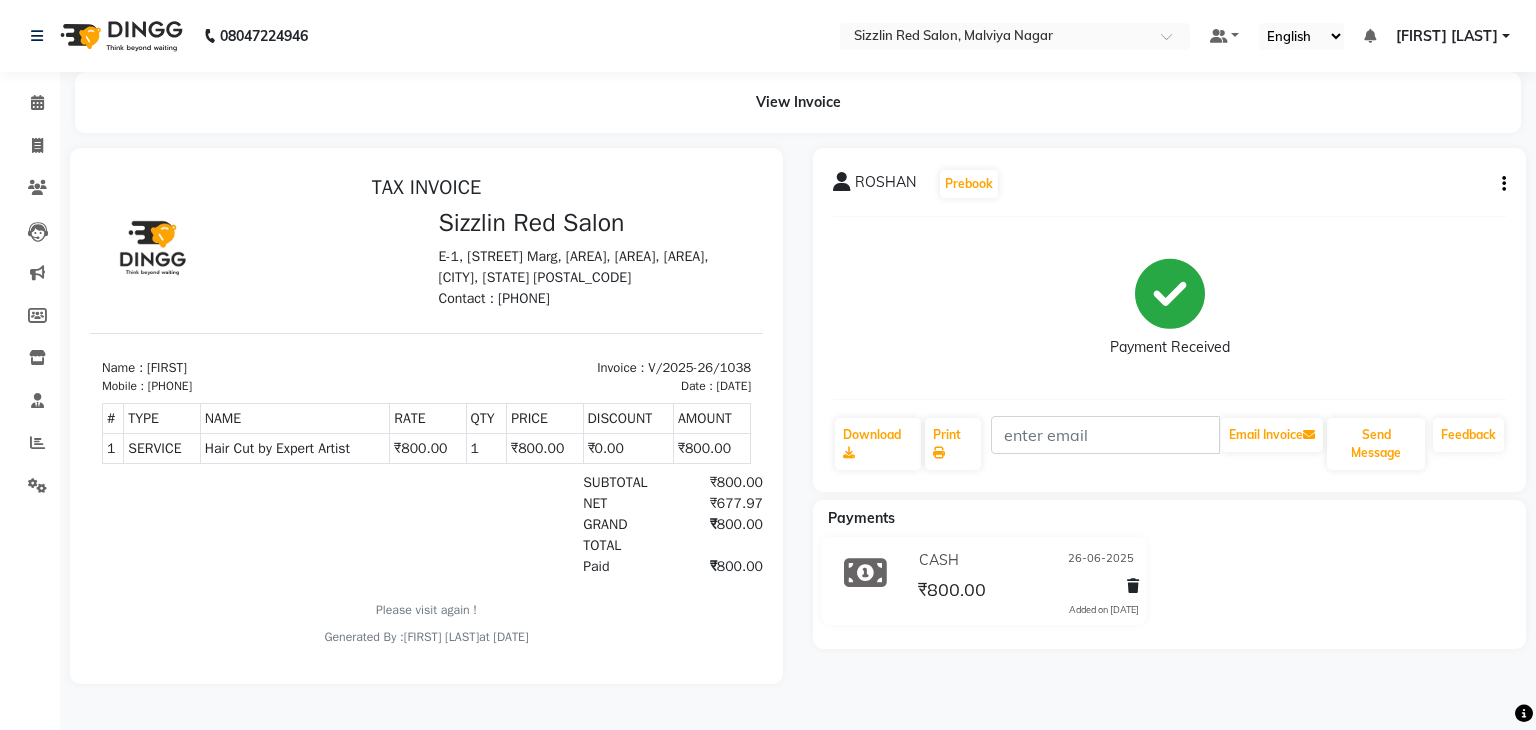 click 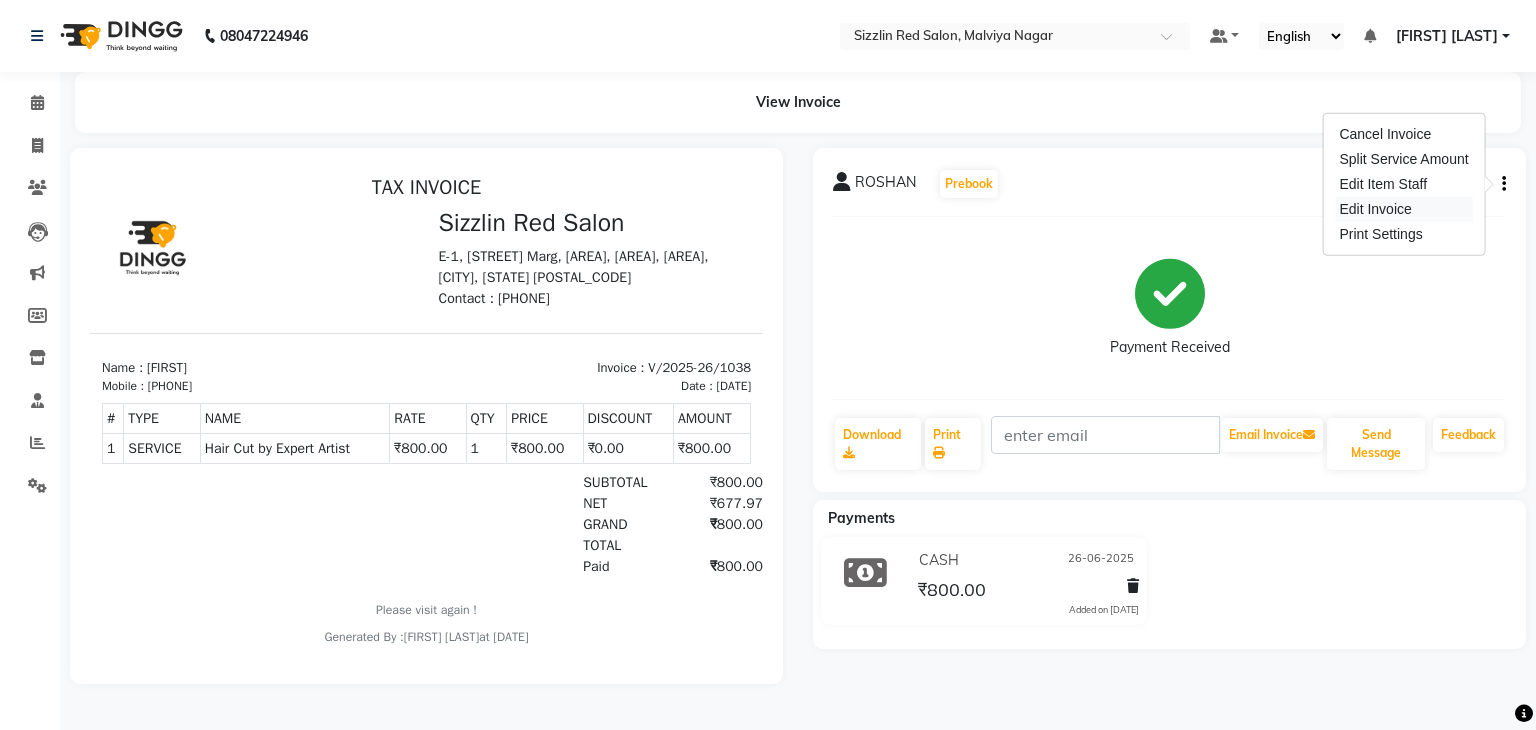 click on "Edit Invoice" at bounding box center [1403, 209] 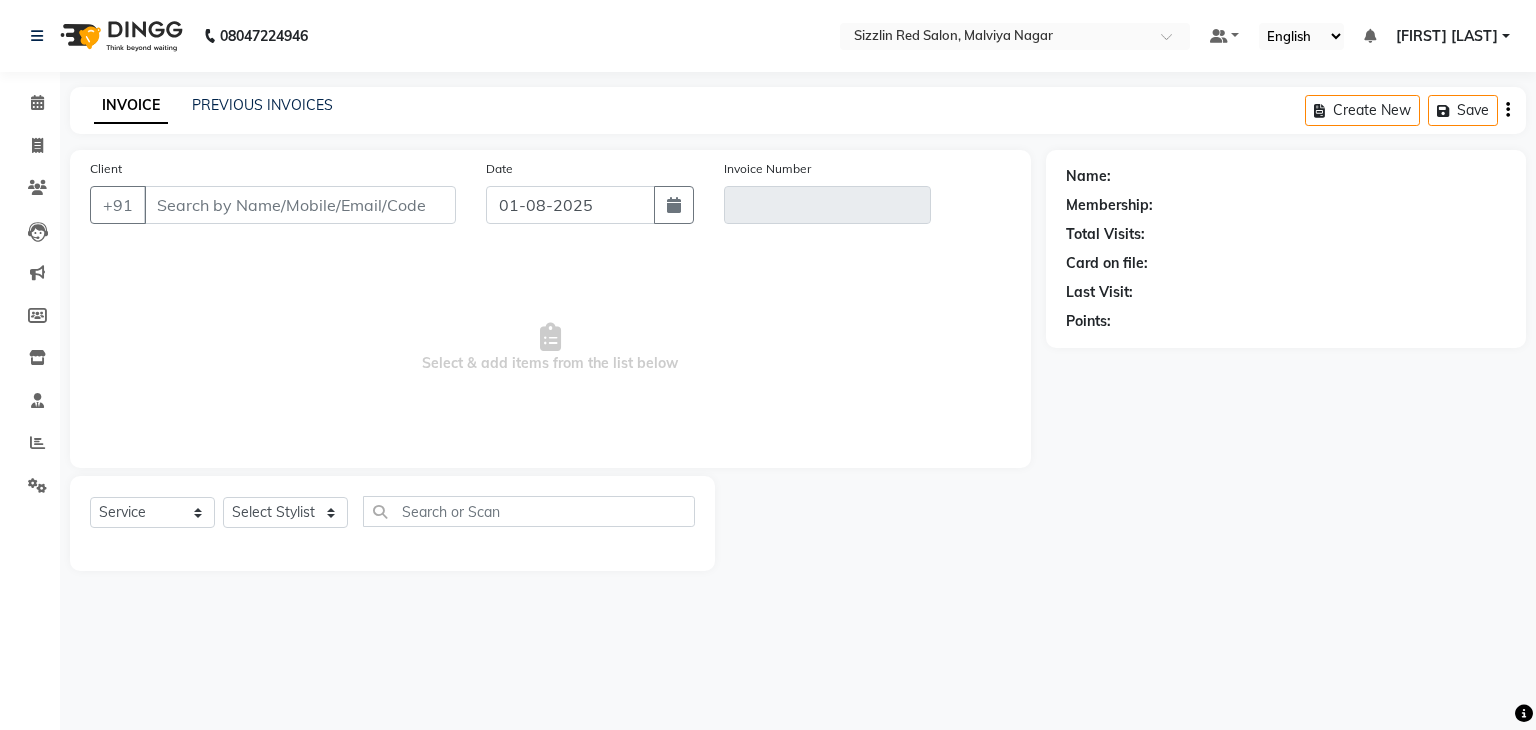 type on "[PHONE]" 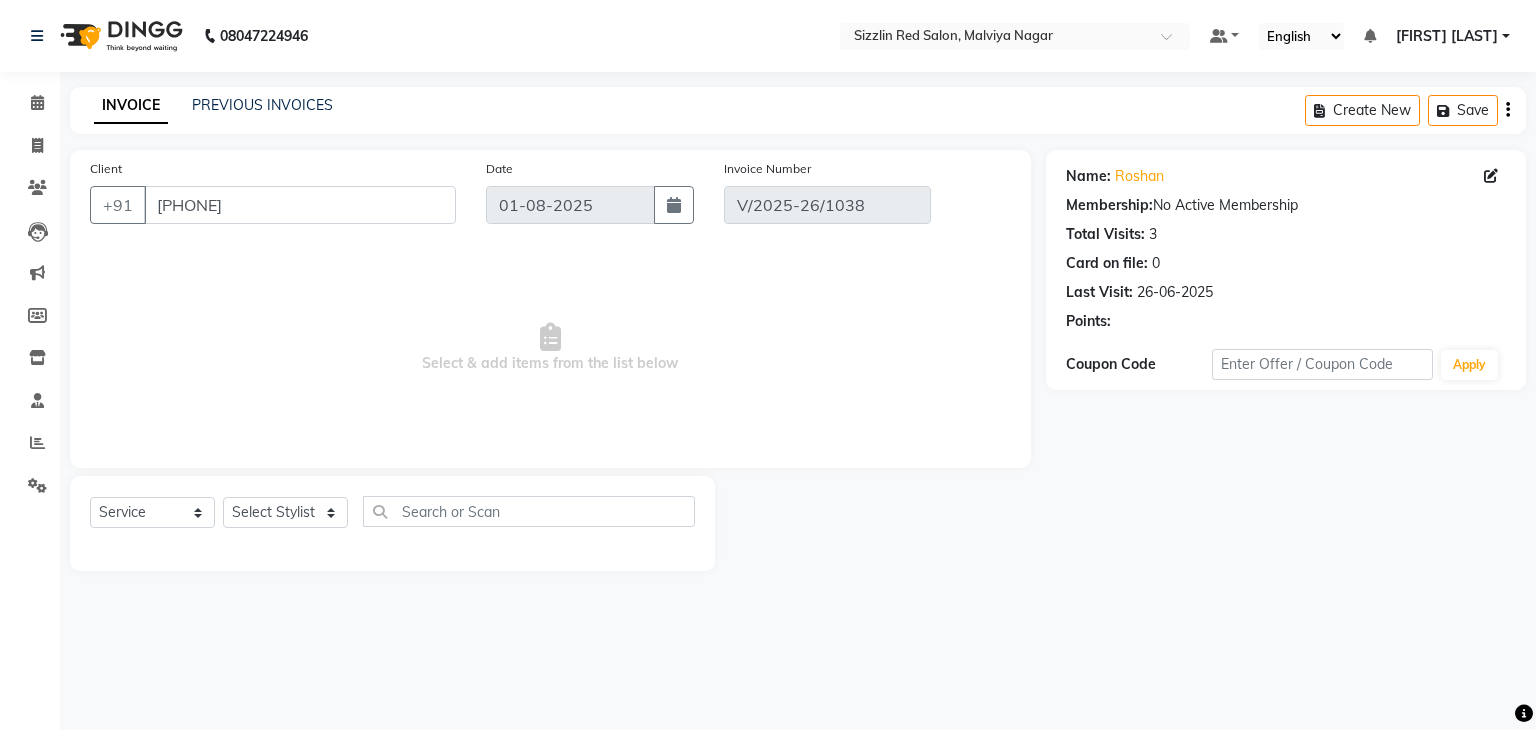 type on "26-06-2025" 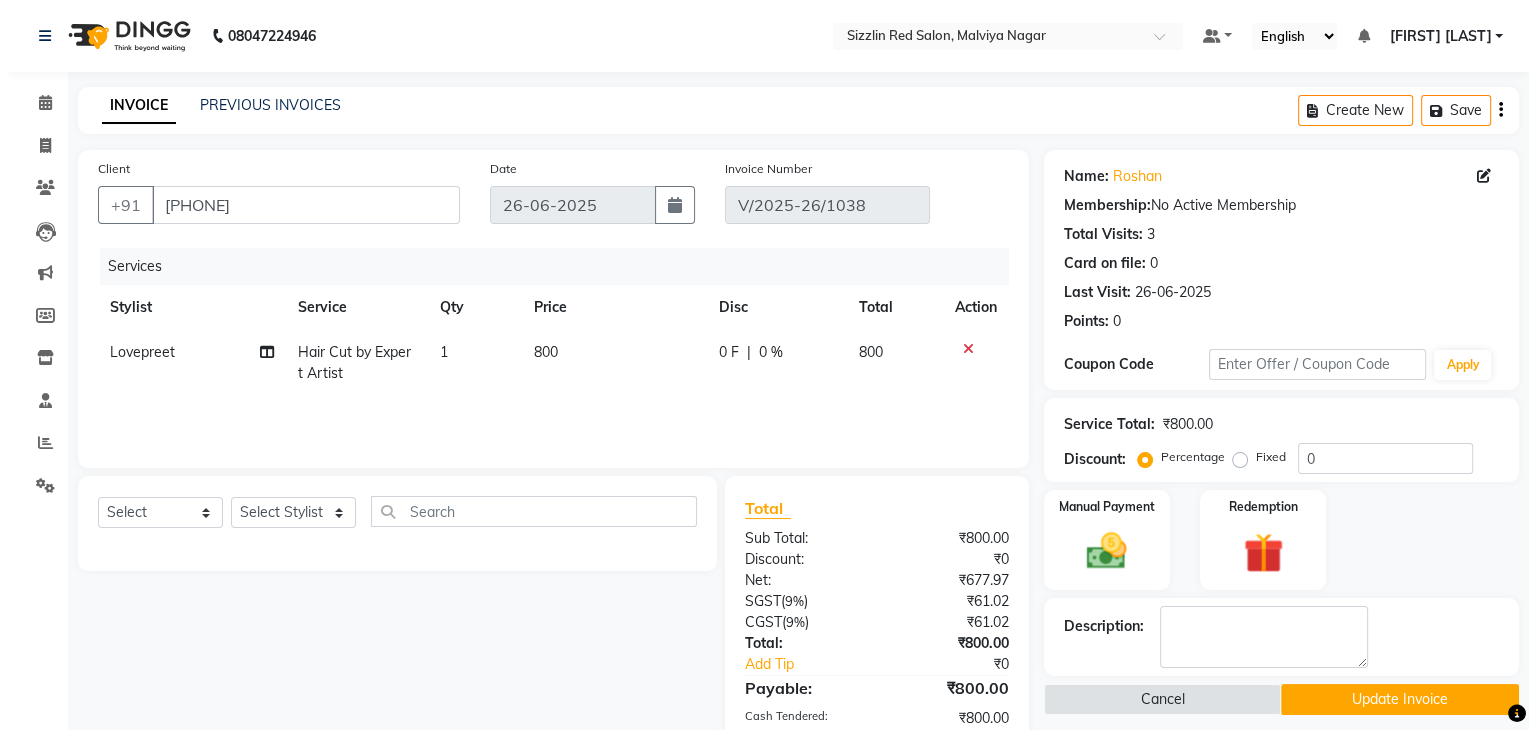 scroll, scrollTop: 141, scrollLeft: 0, axis: vertical 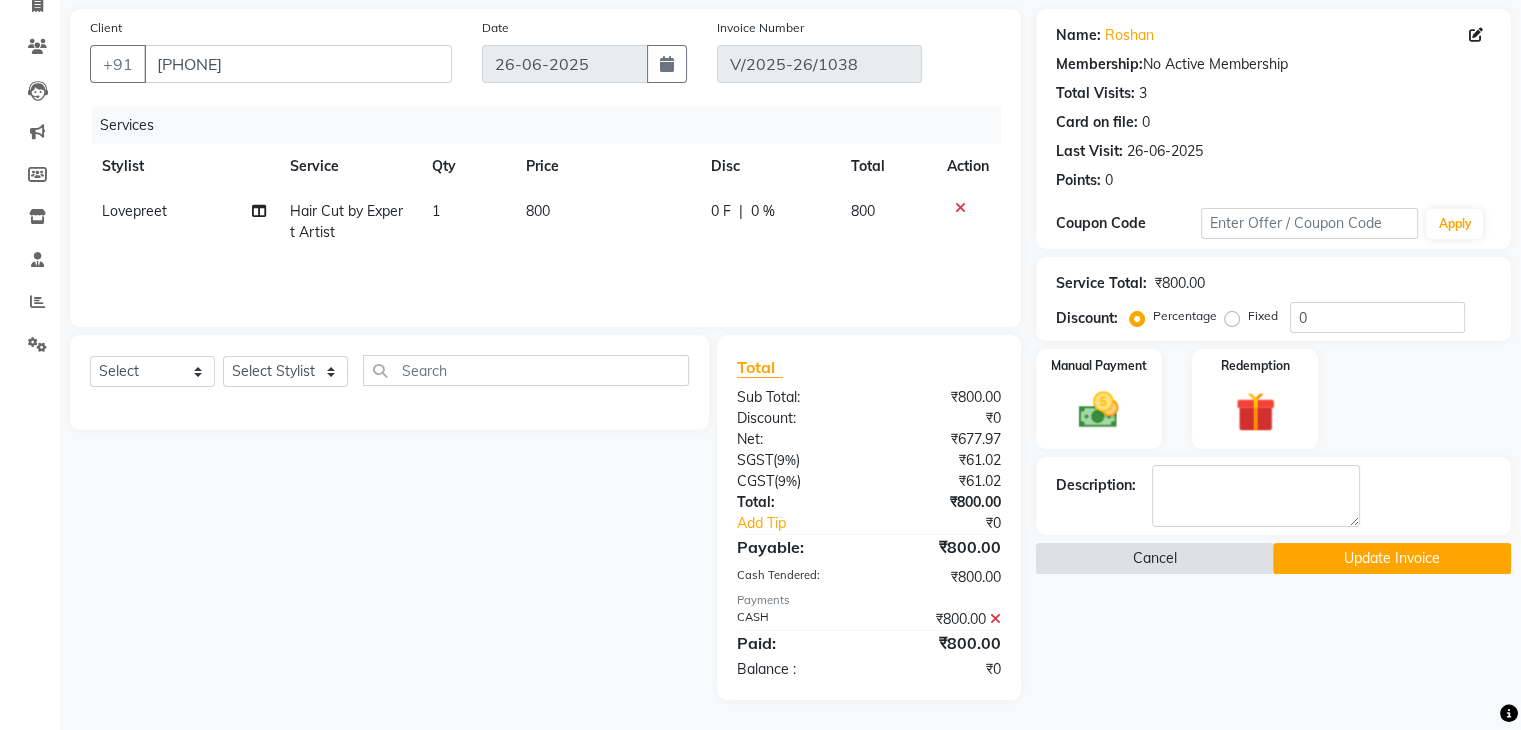 click on "Cancel" 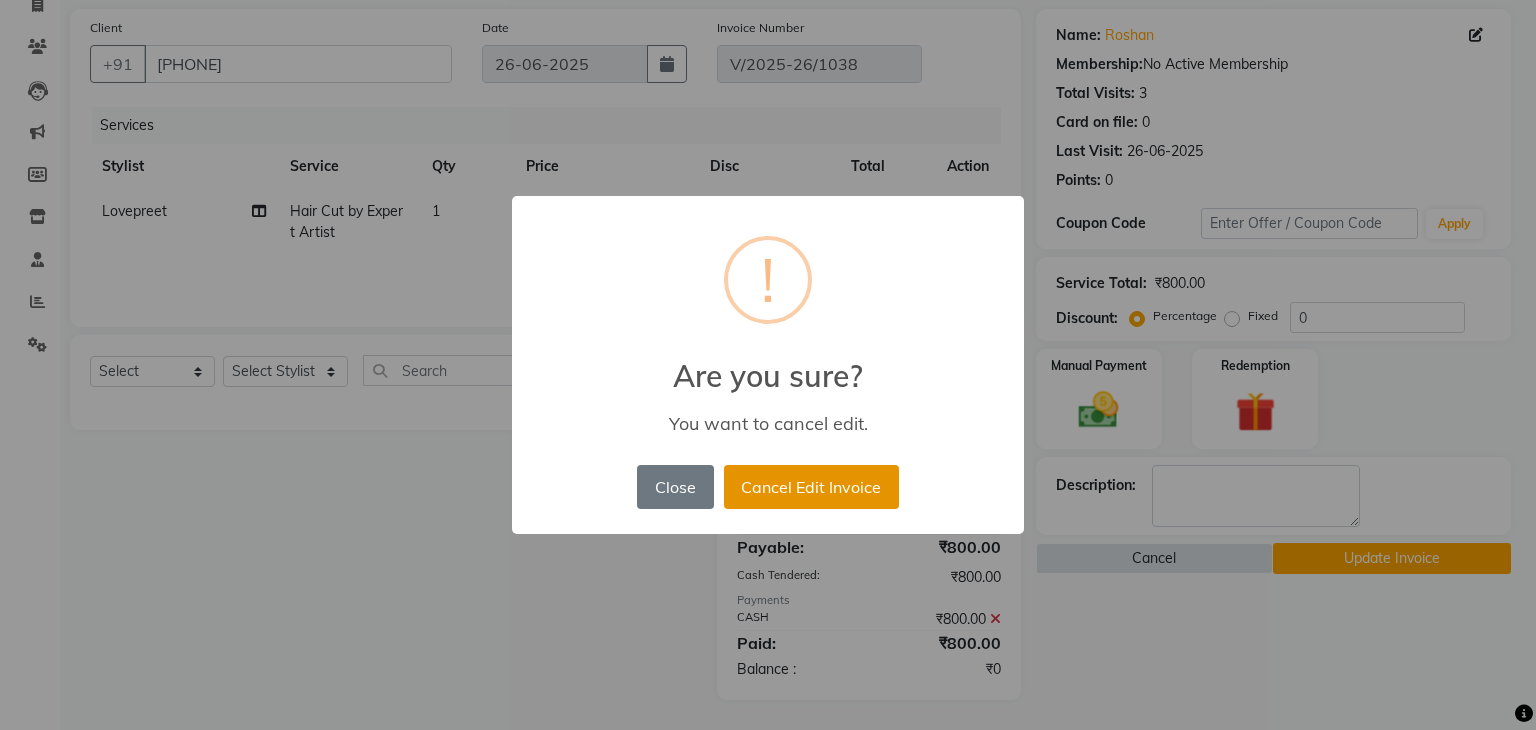 click on "Cancel Edit Invoice" at bounding box center [811, 487] 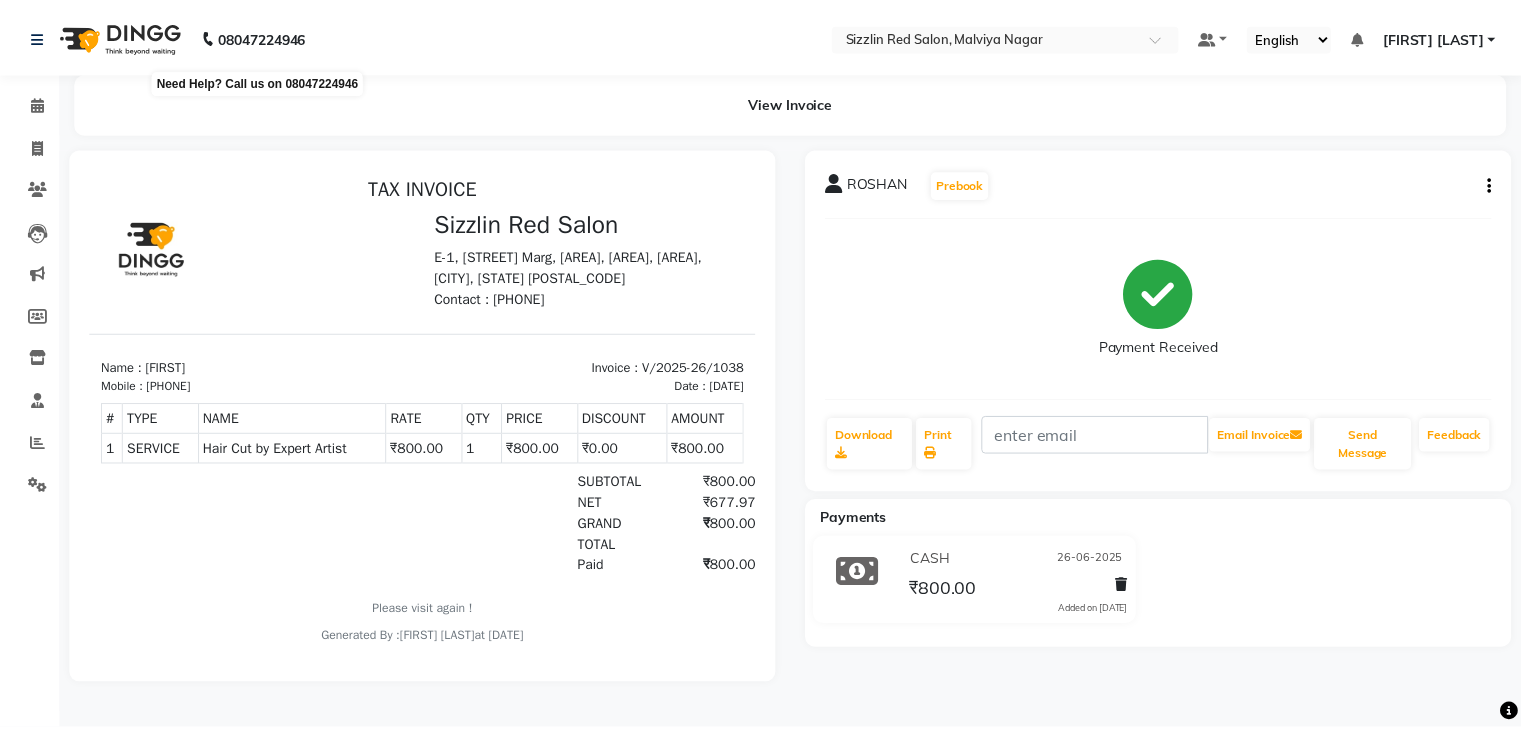 scroll, scrollTop: 0, scrollLeft: 0, axis: both 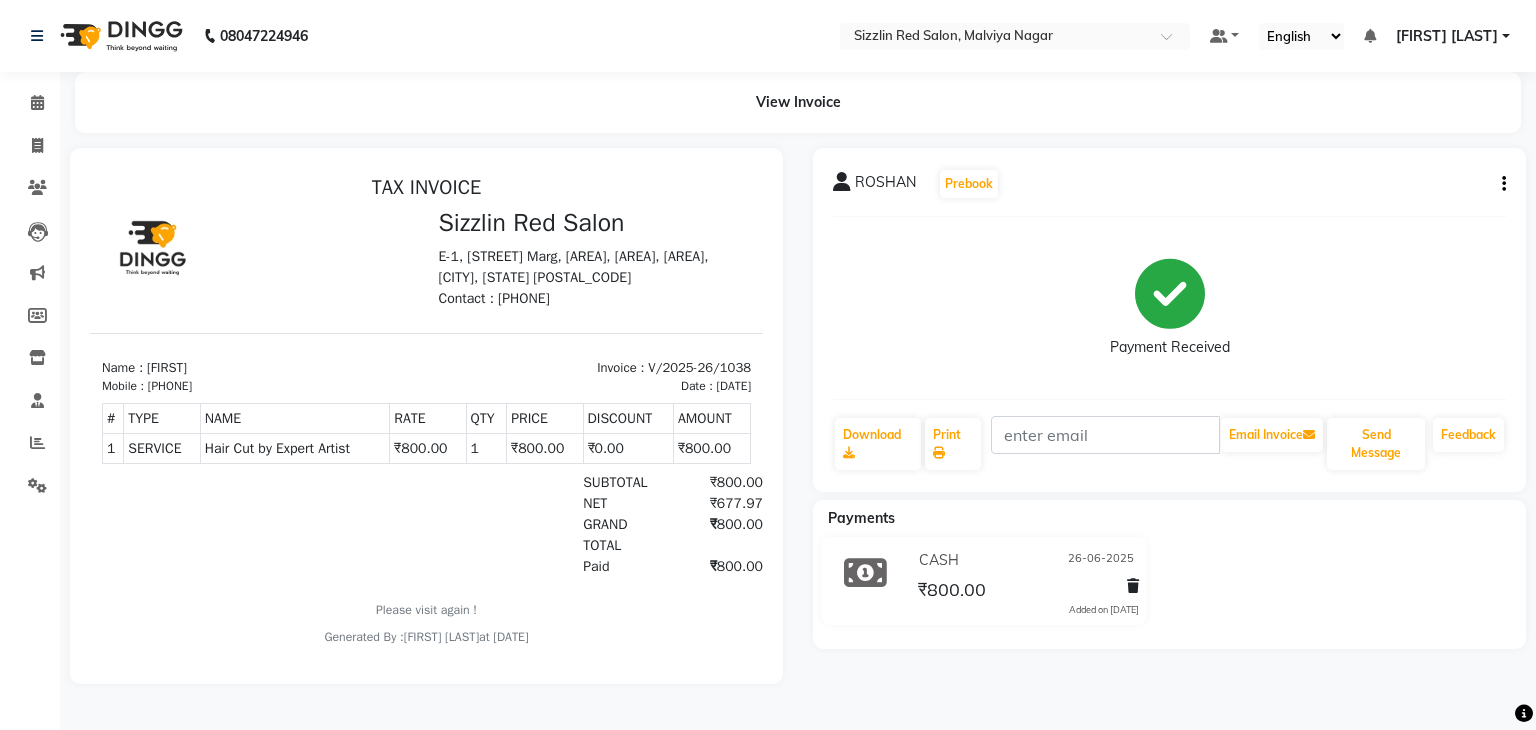 select on "service" 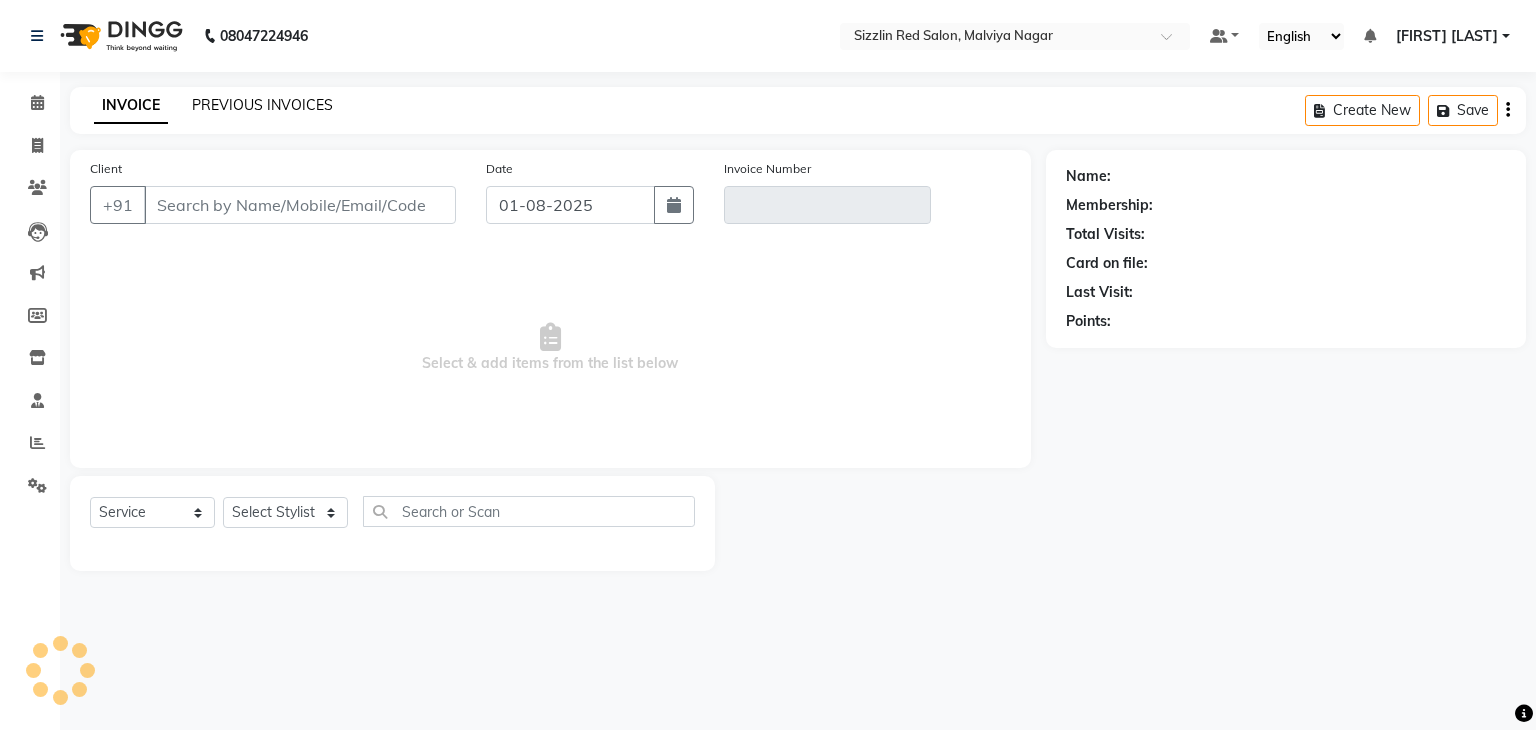 click on "PREVIOUS INVOICES" 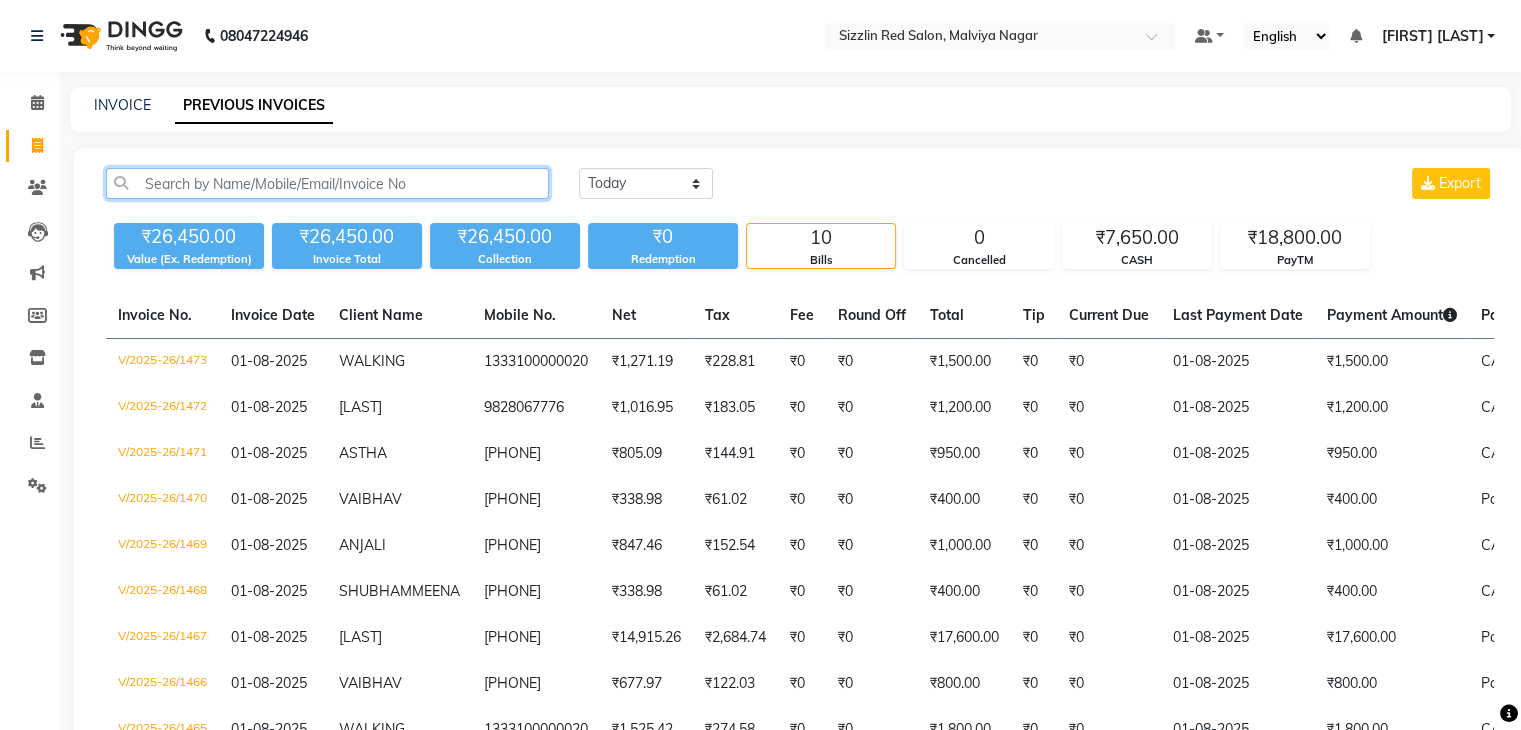 click 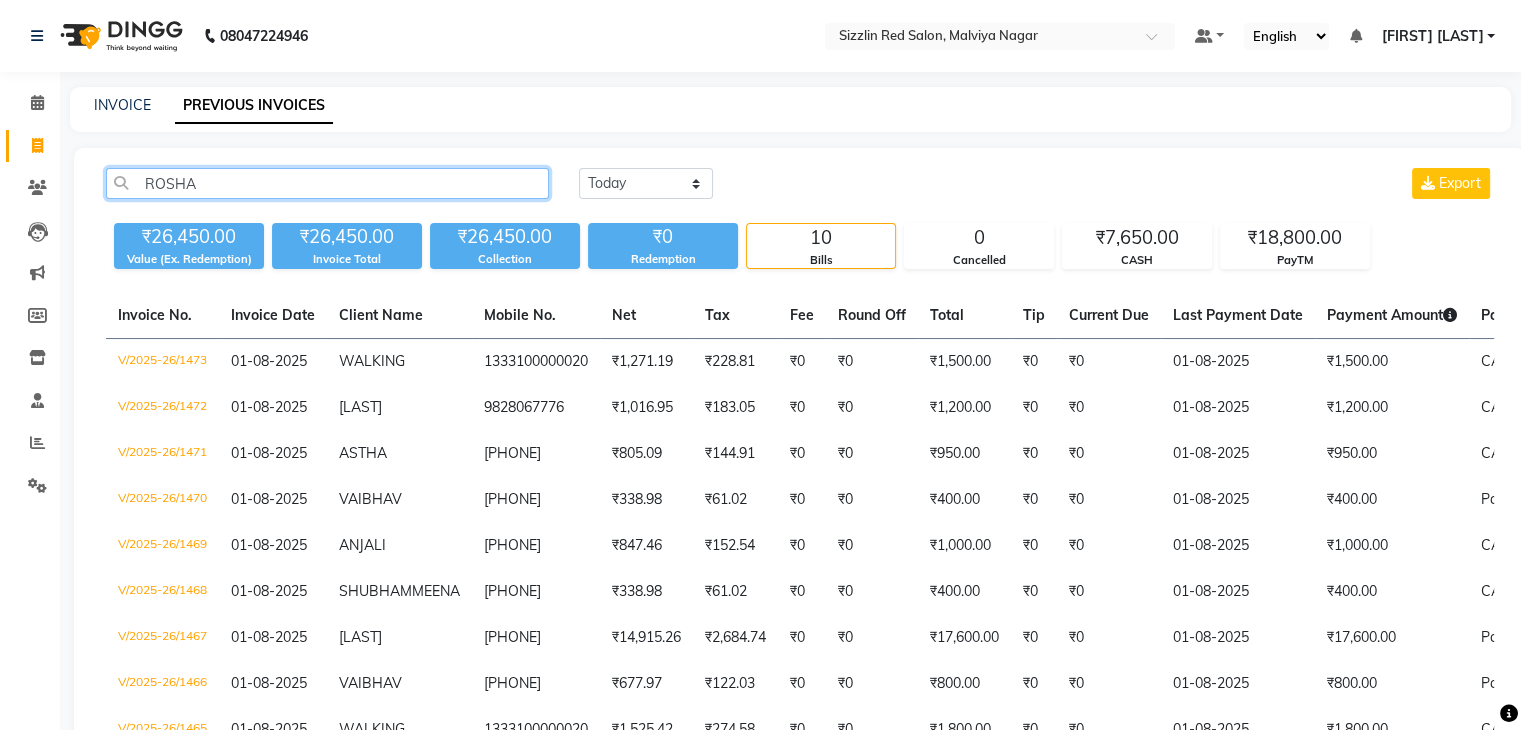 type on "ROSHAN" 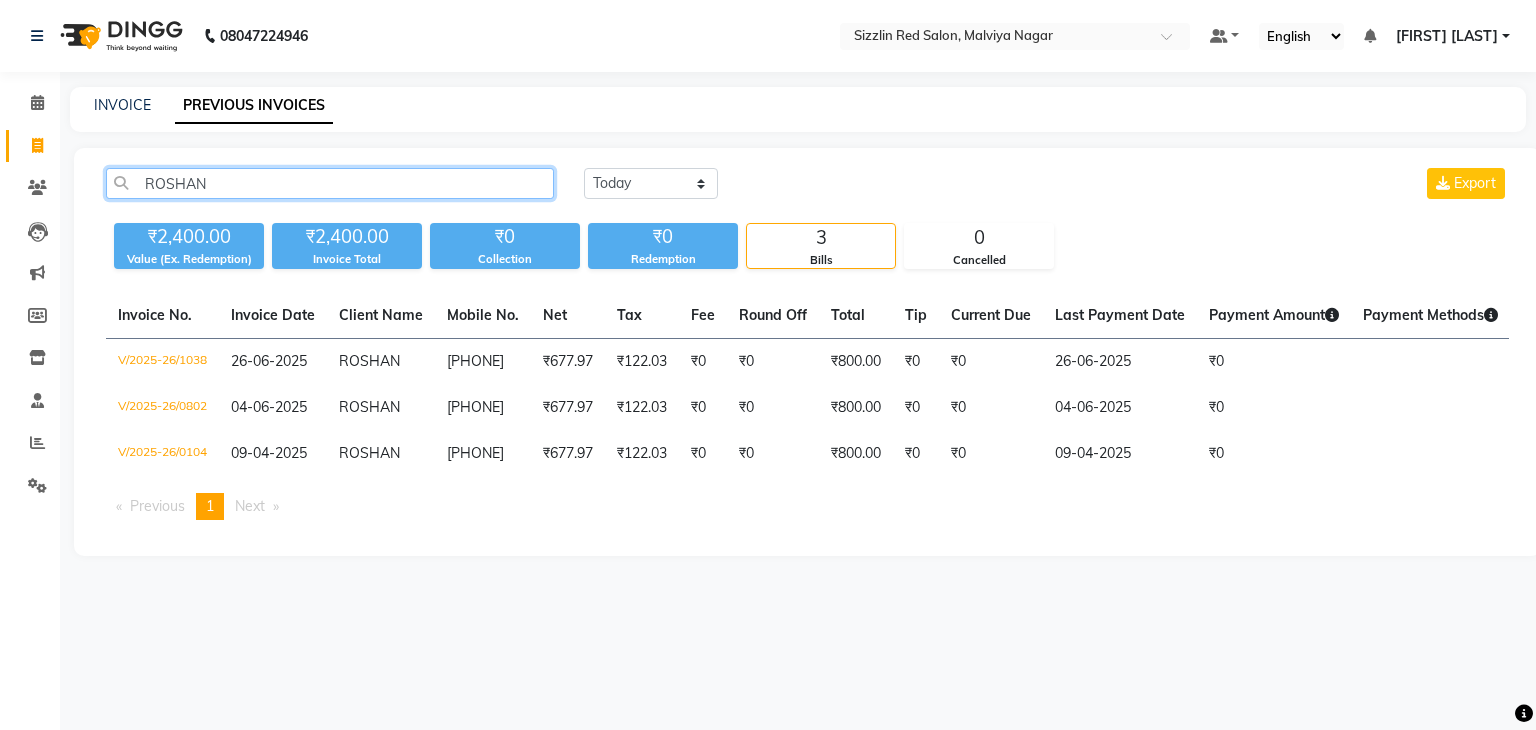 drag, startPoint x: 222, startPoint y: 183, endPoint x: 130, endPoint y: 176, distance: 92.26592 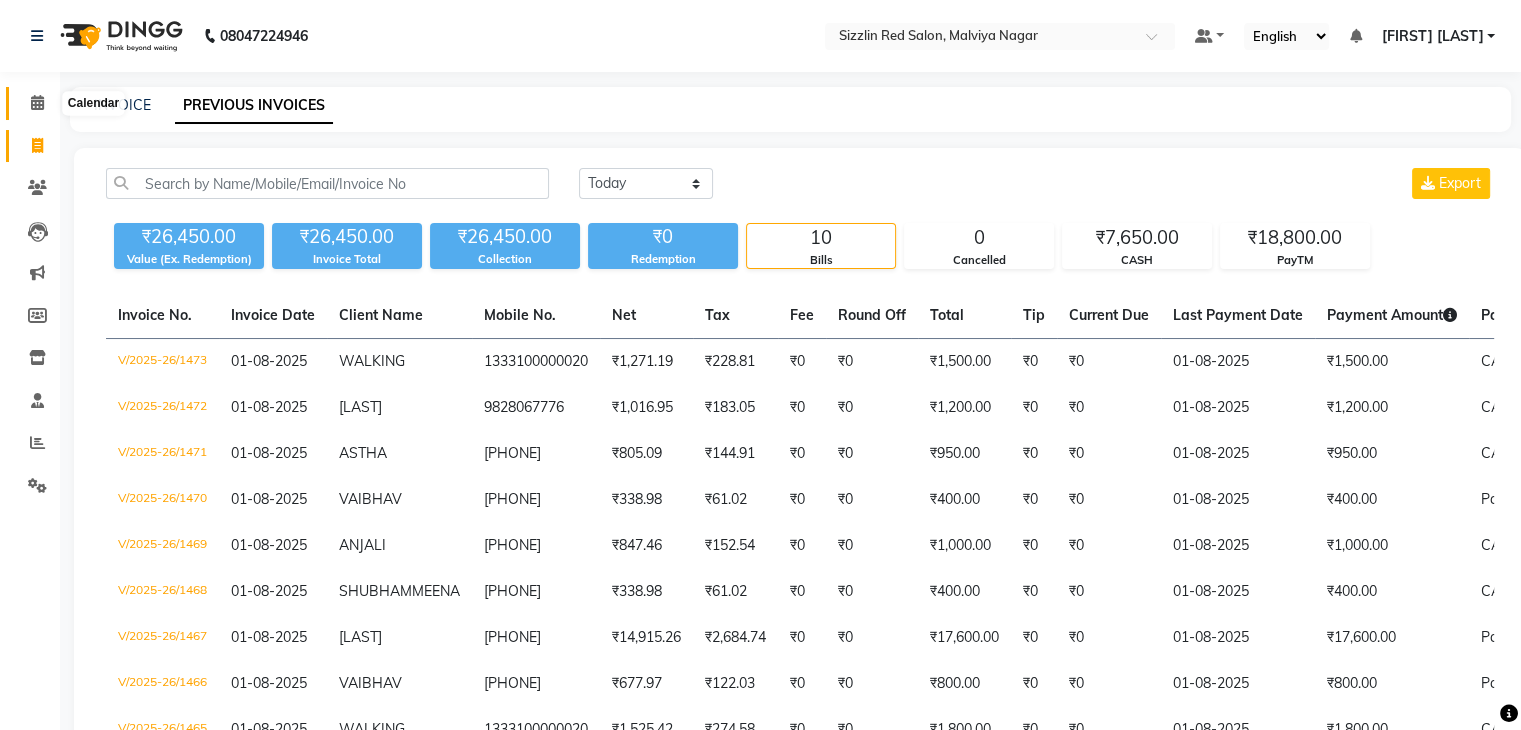 click 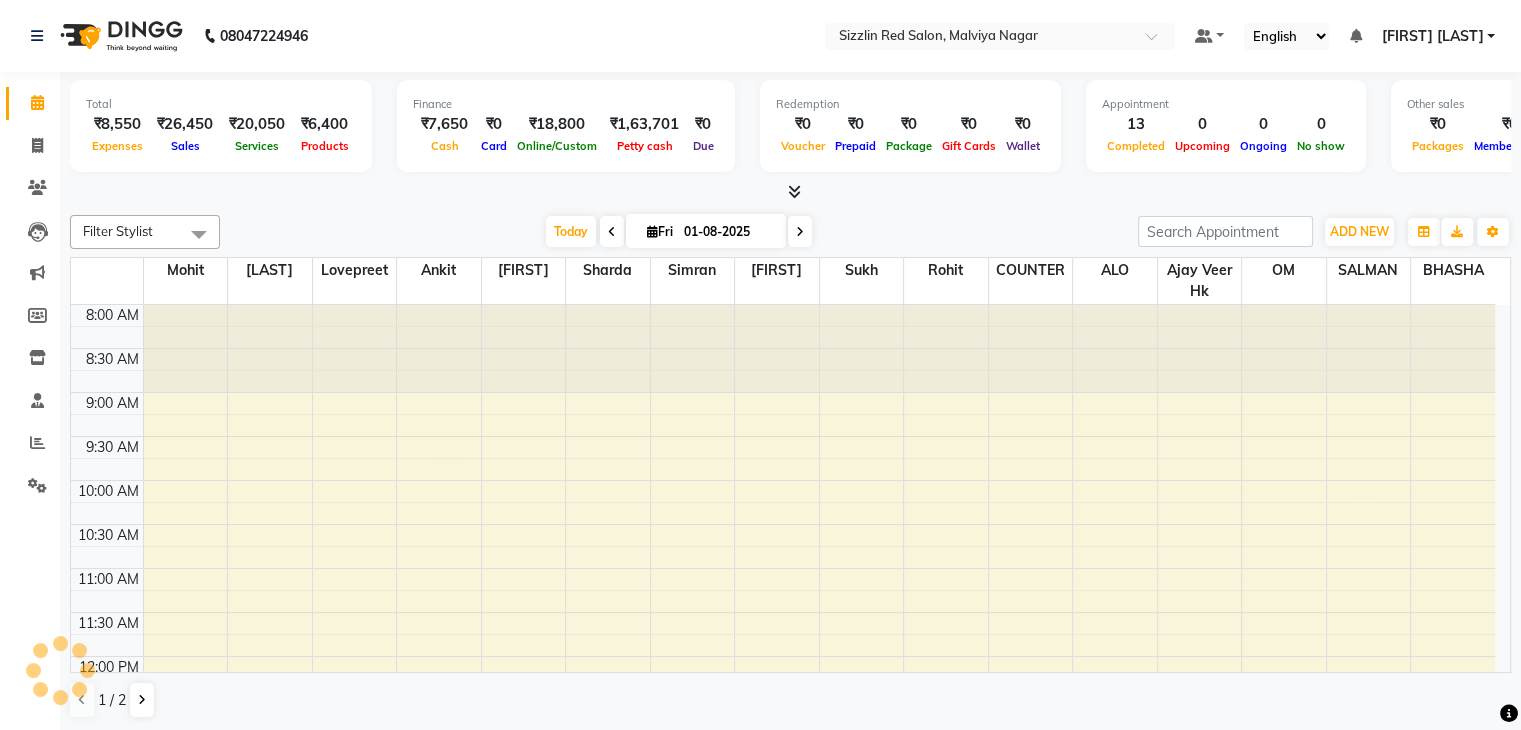 scroll, scrollTop: 0, scrollLeft: 0, axis: both 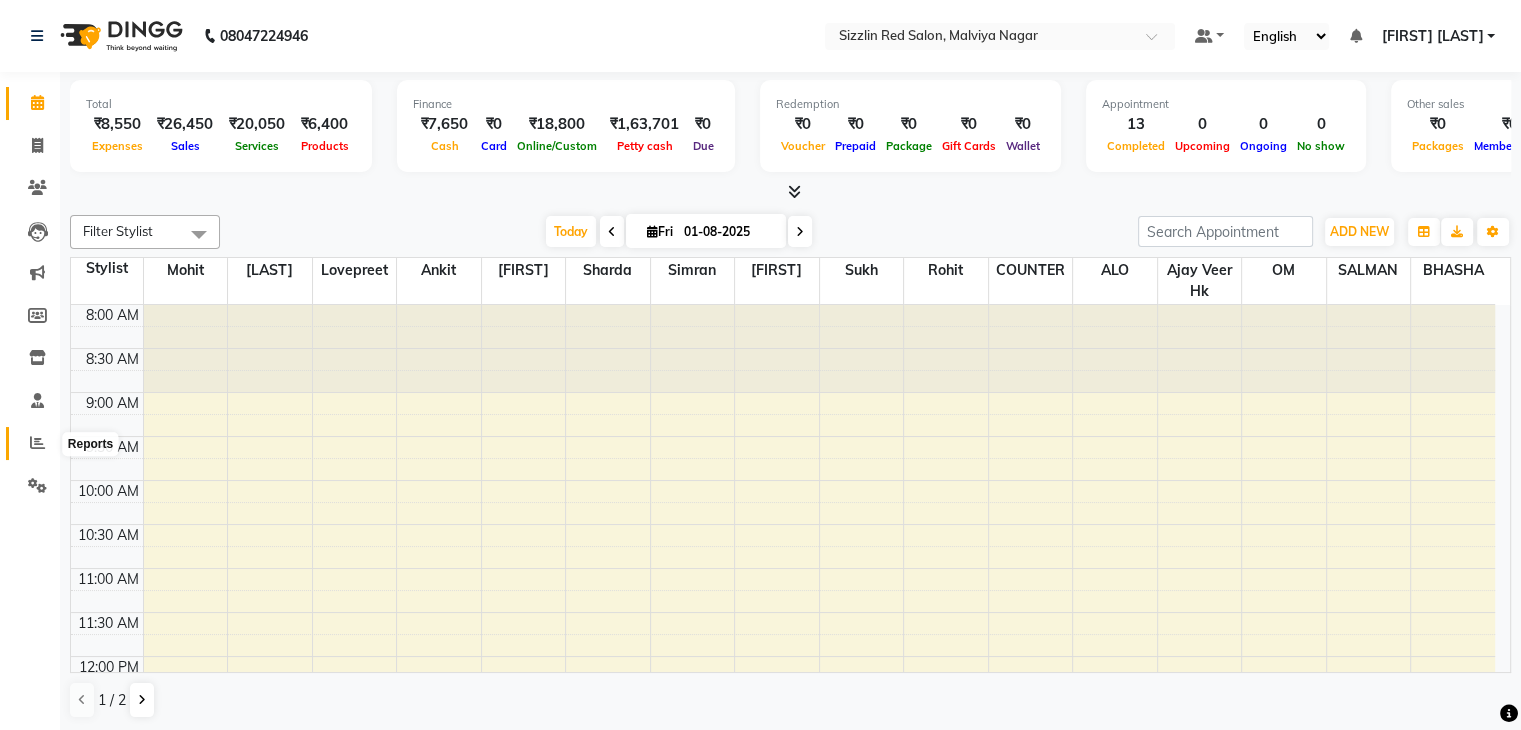 click 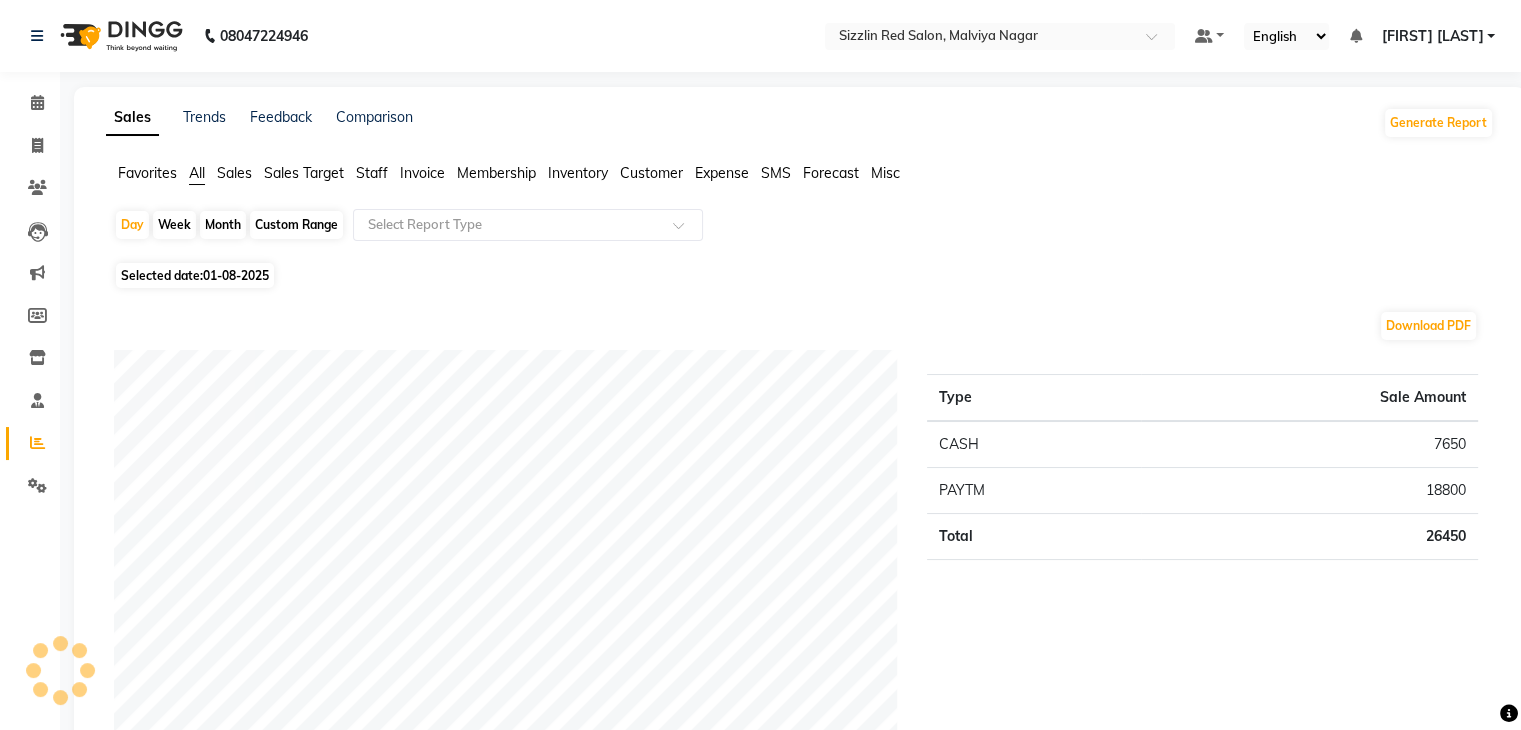 click on "Month" 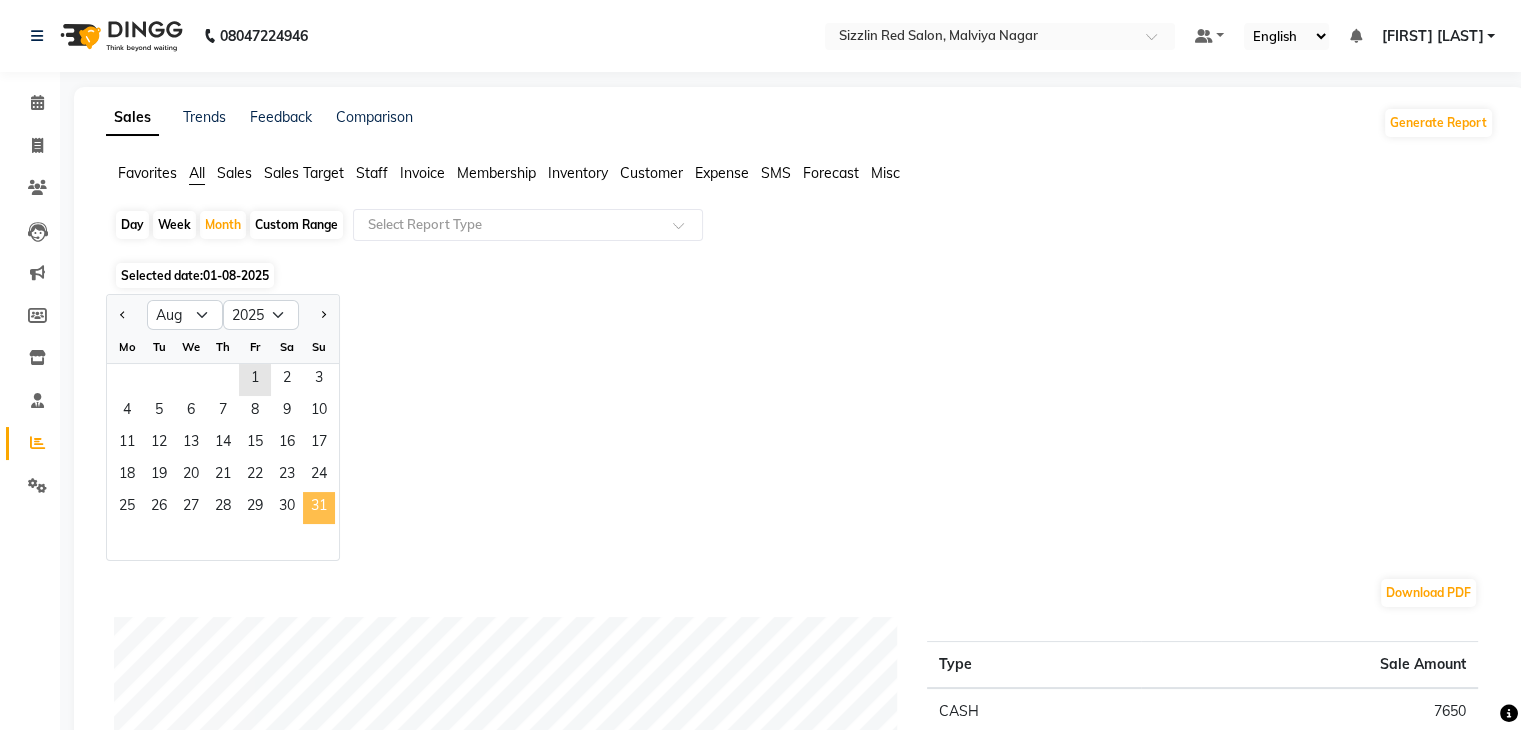 click on "31" 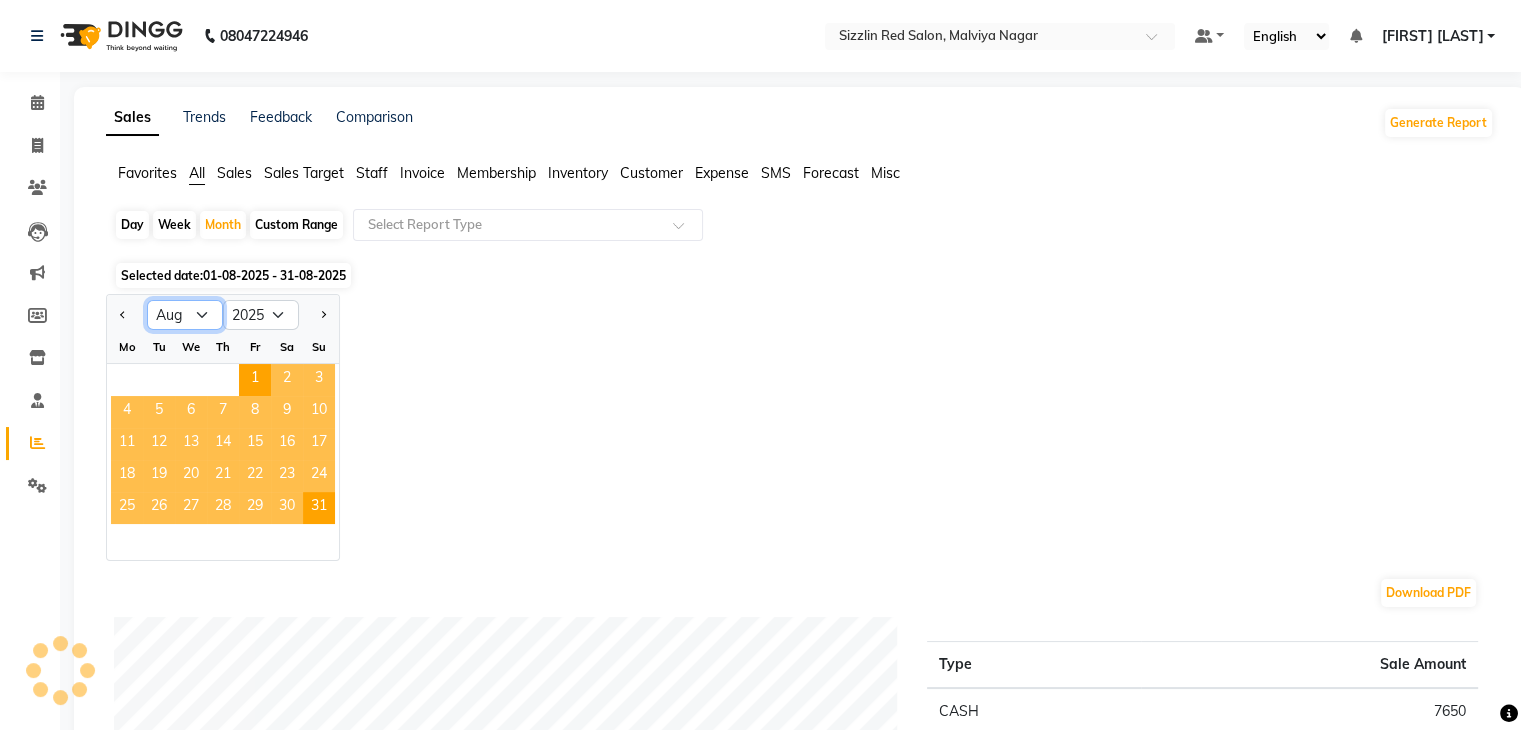 click on "Jan Feb Mar Apr May Jun Jul Aug Sep Oct Nov Dec" 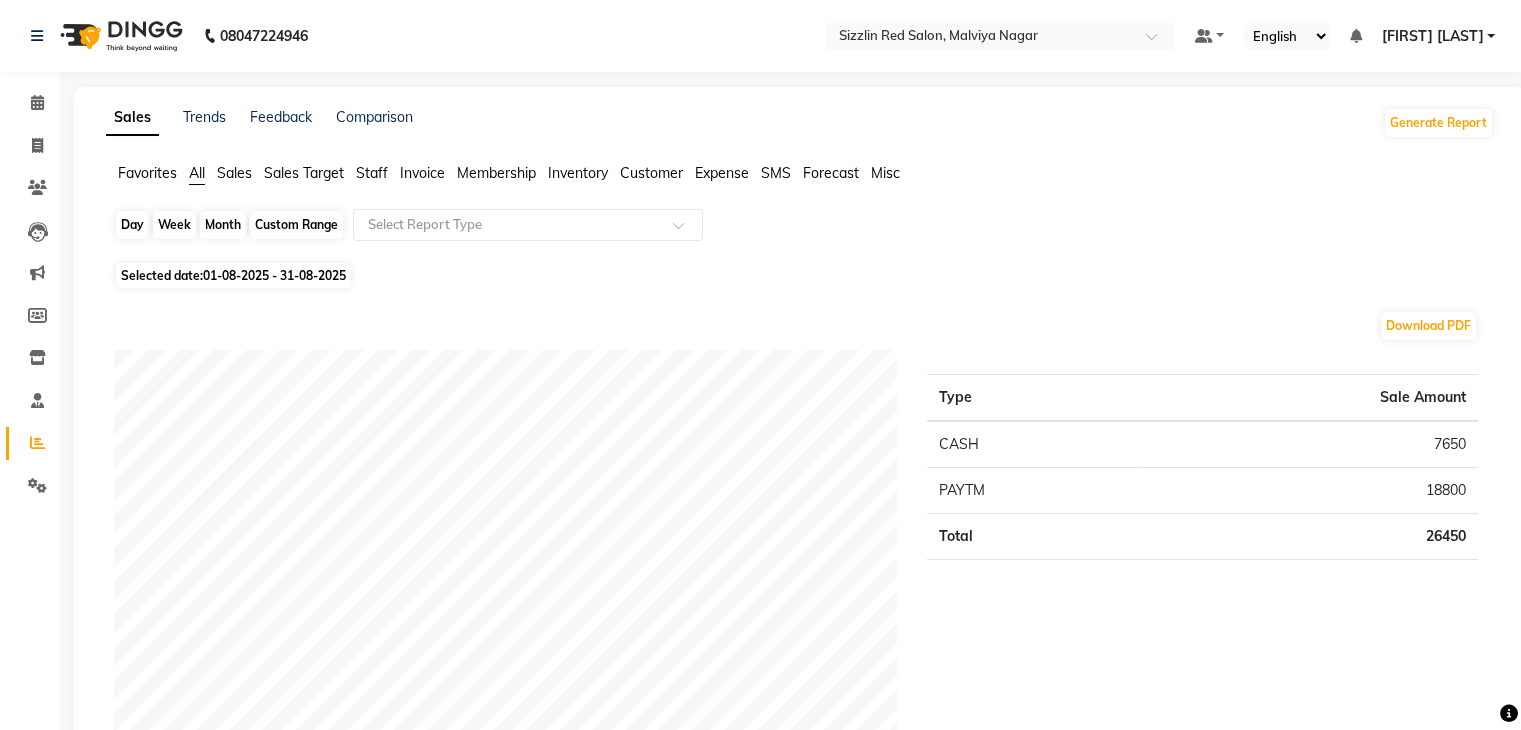 click on "Month" 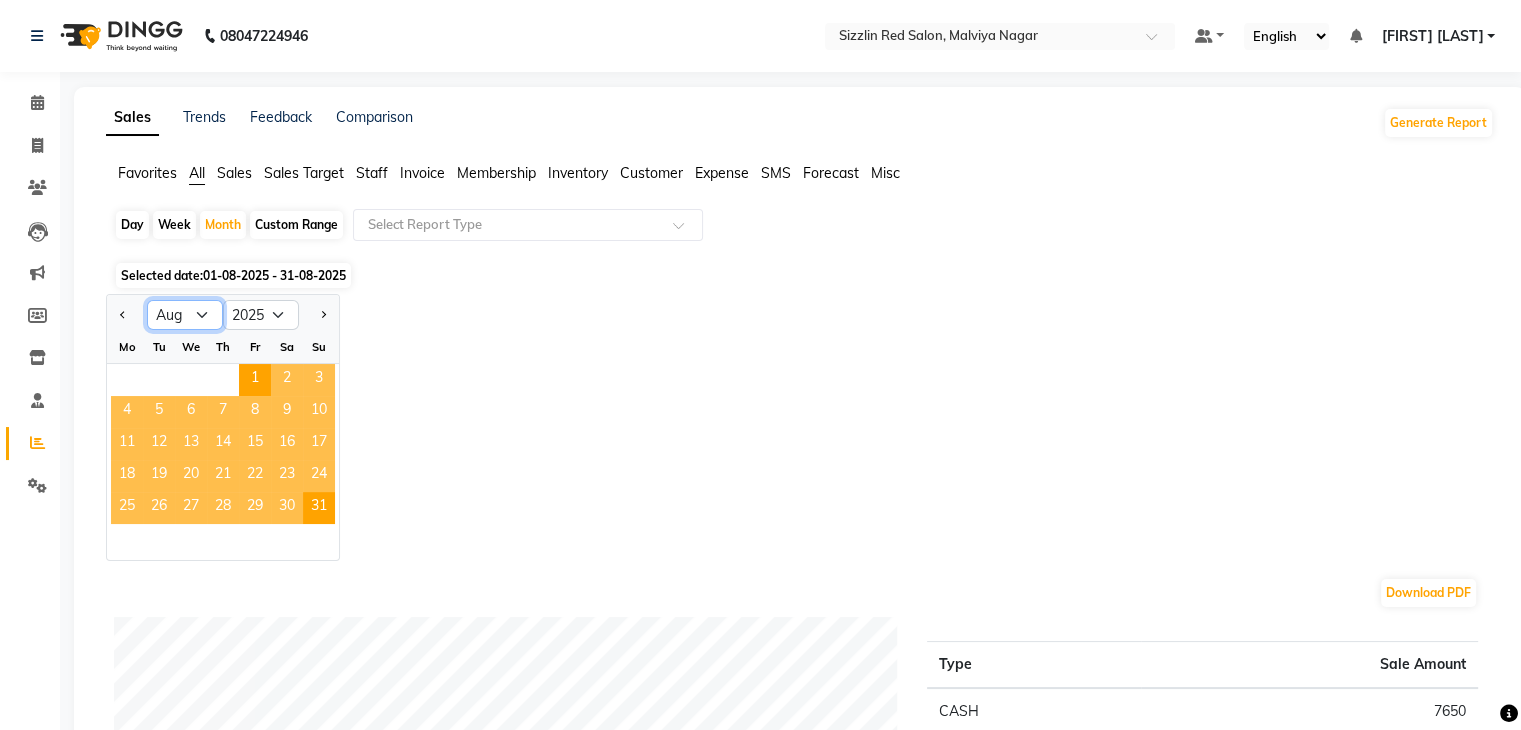 click on "Jan Feb Mar Apr May Jun Jul Aug Sep Oct Nov Dec" 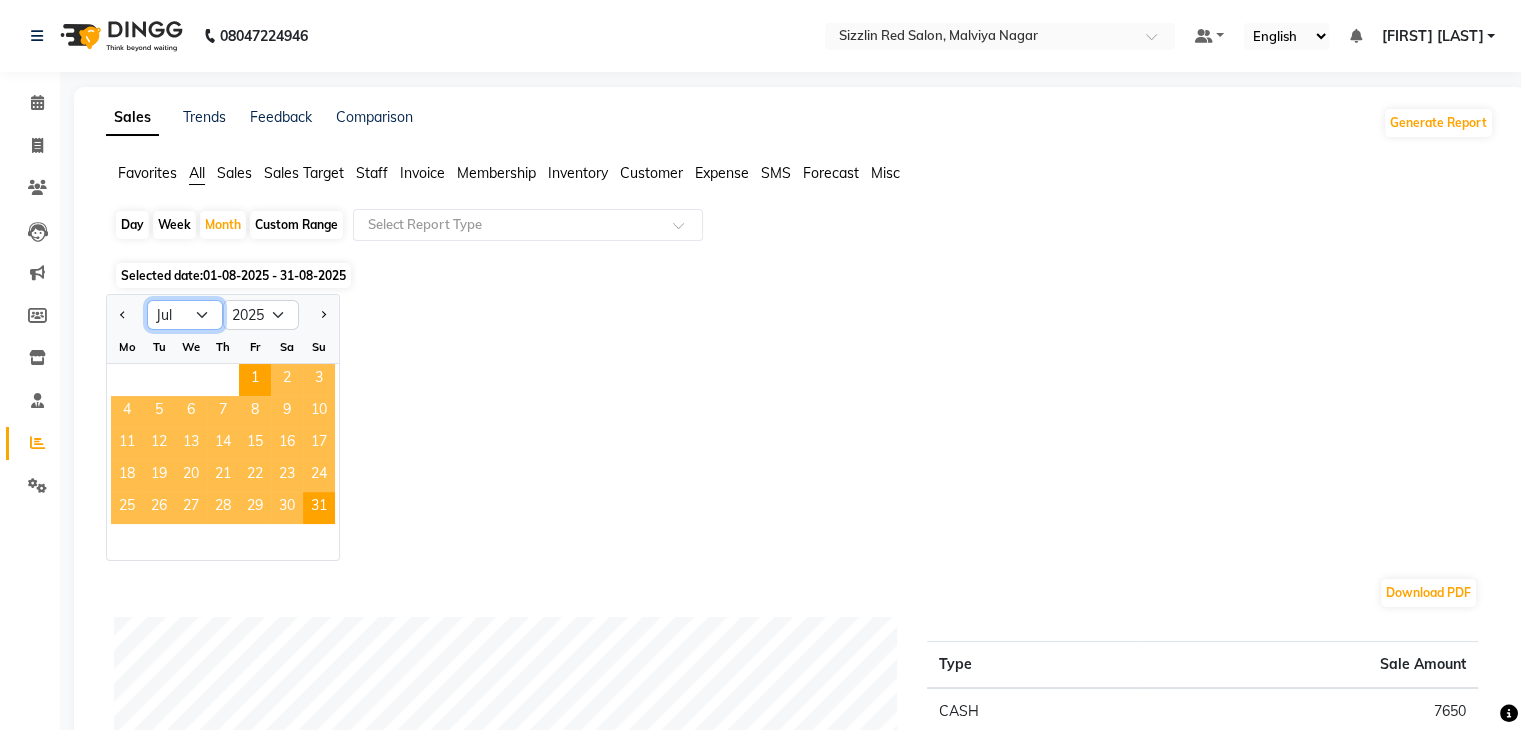 click on "Jan Feb Mar Apr May Jun Jul Aug Sep Oct Nov Dec" 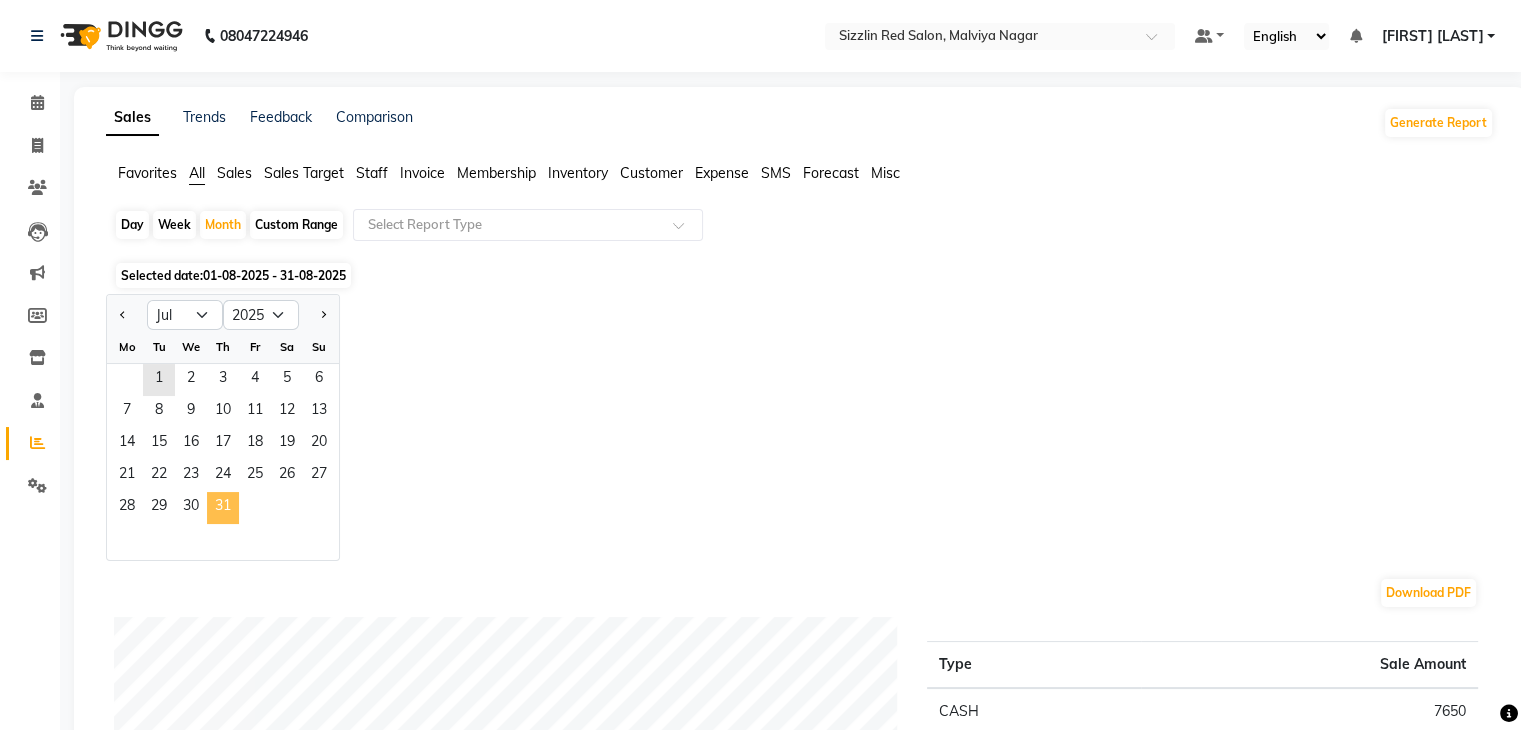 click on "31" 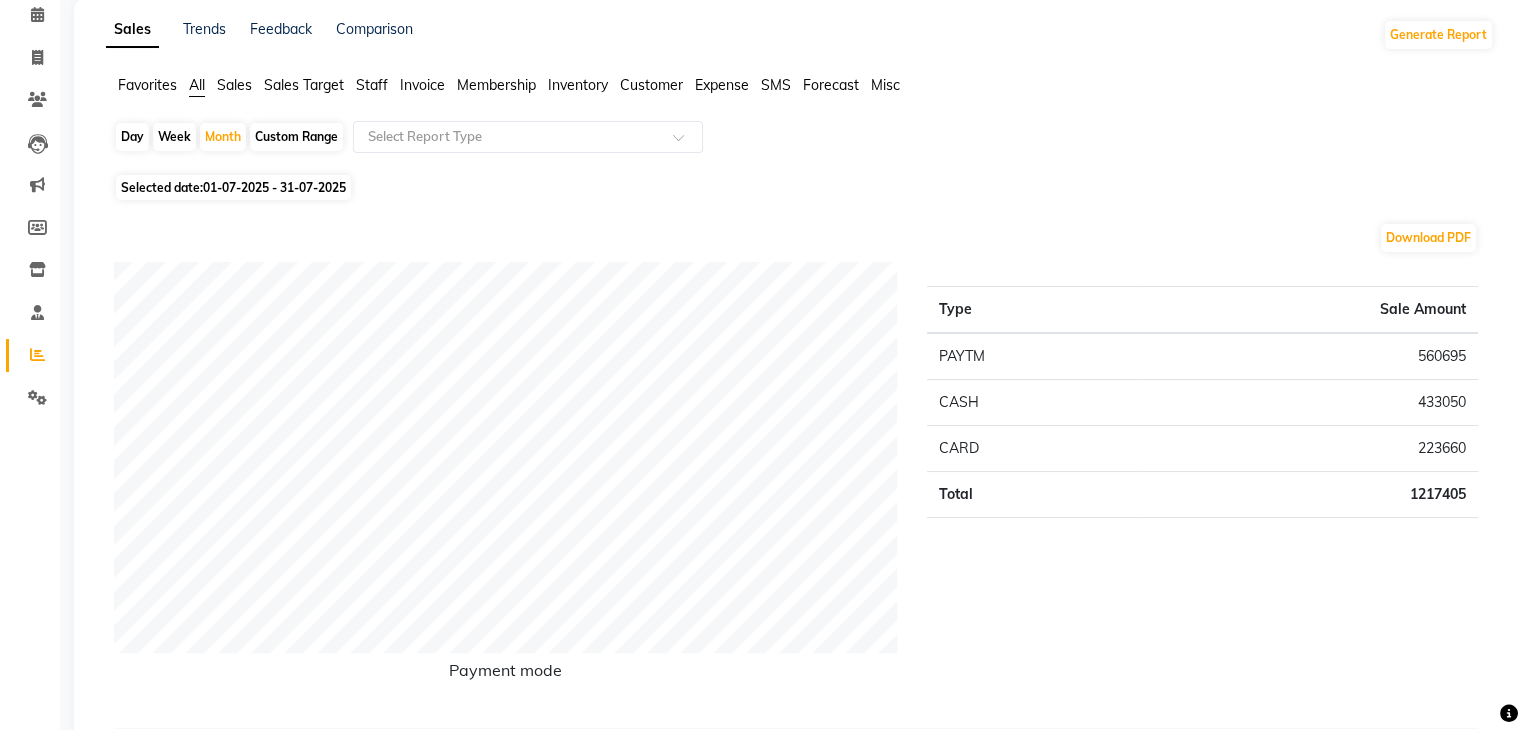 scroll, scrollTop: 0, scrollLeft: 0, axis: both 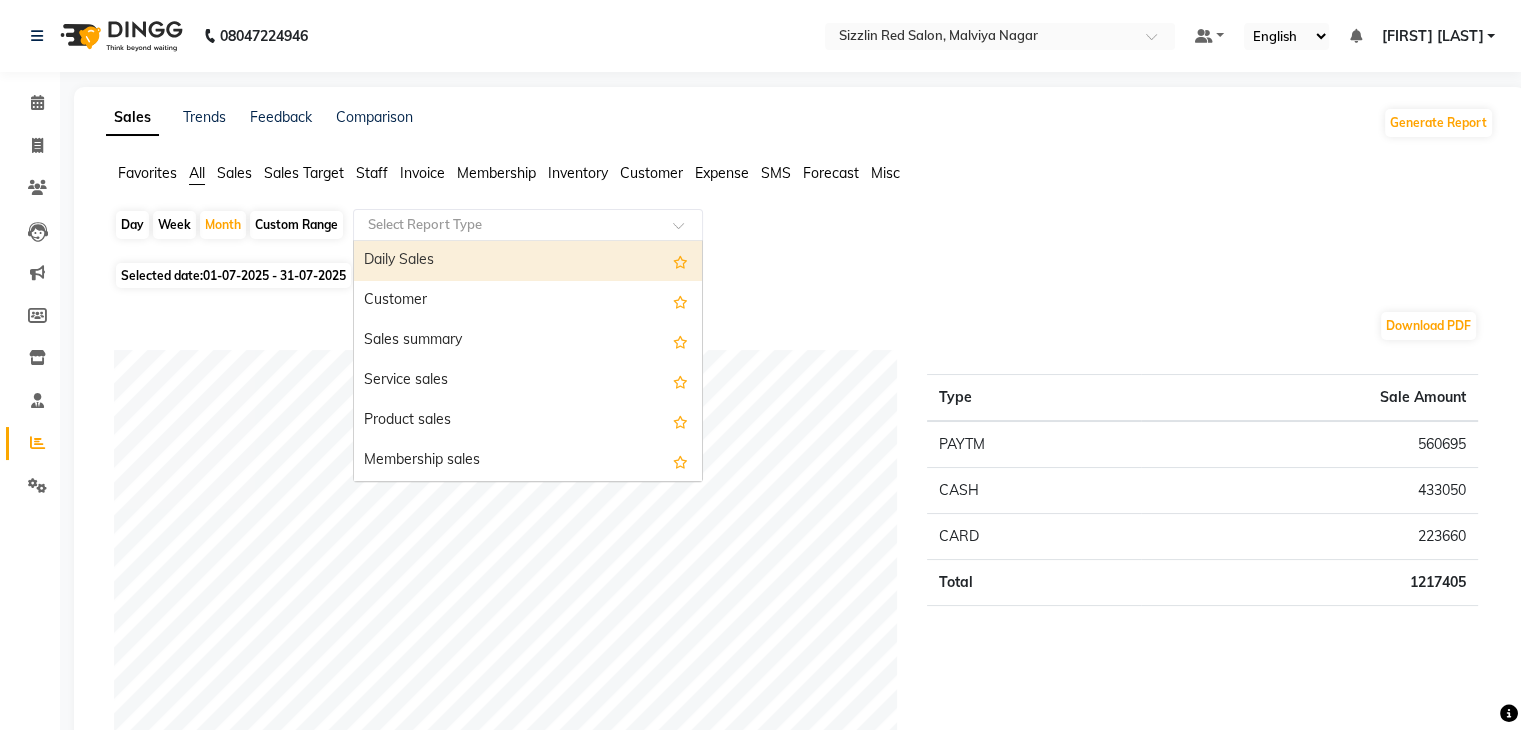 click on "Select Report Type" 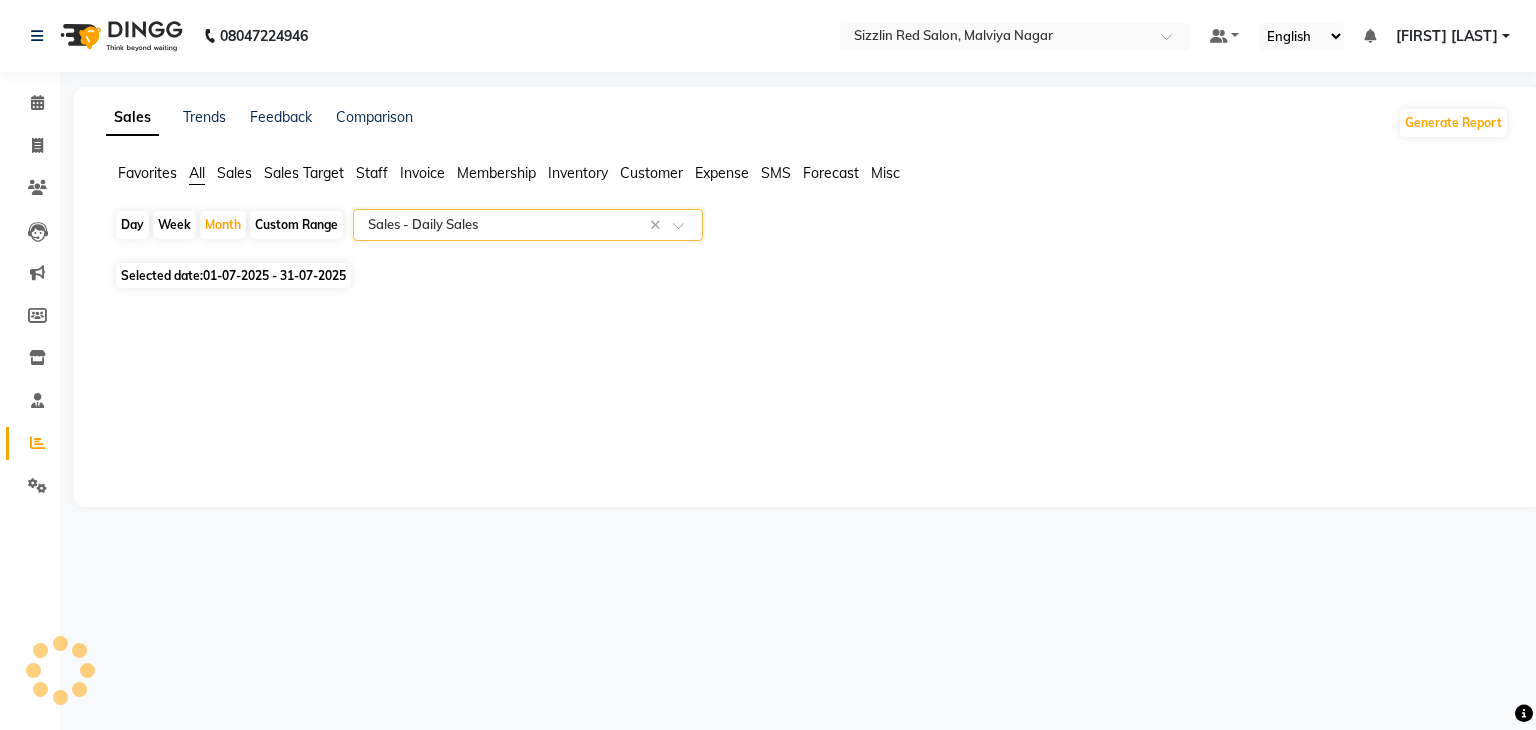select on "full_report" 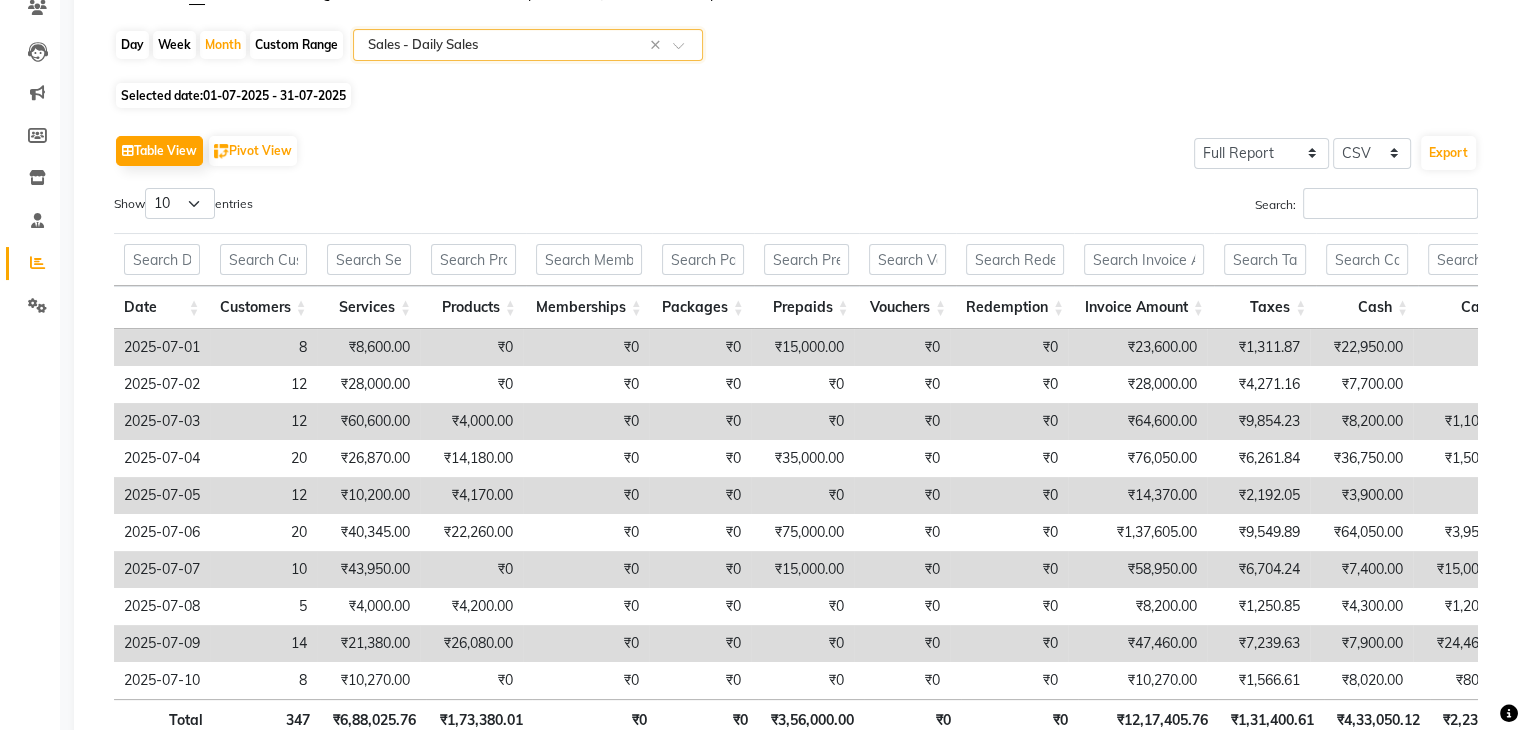 scroll, scrollTop: 0, scrollLeft: 0, axis: both 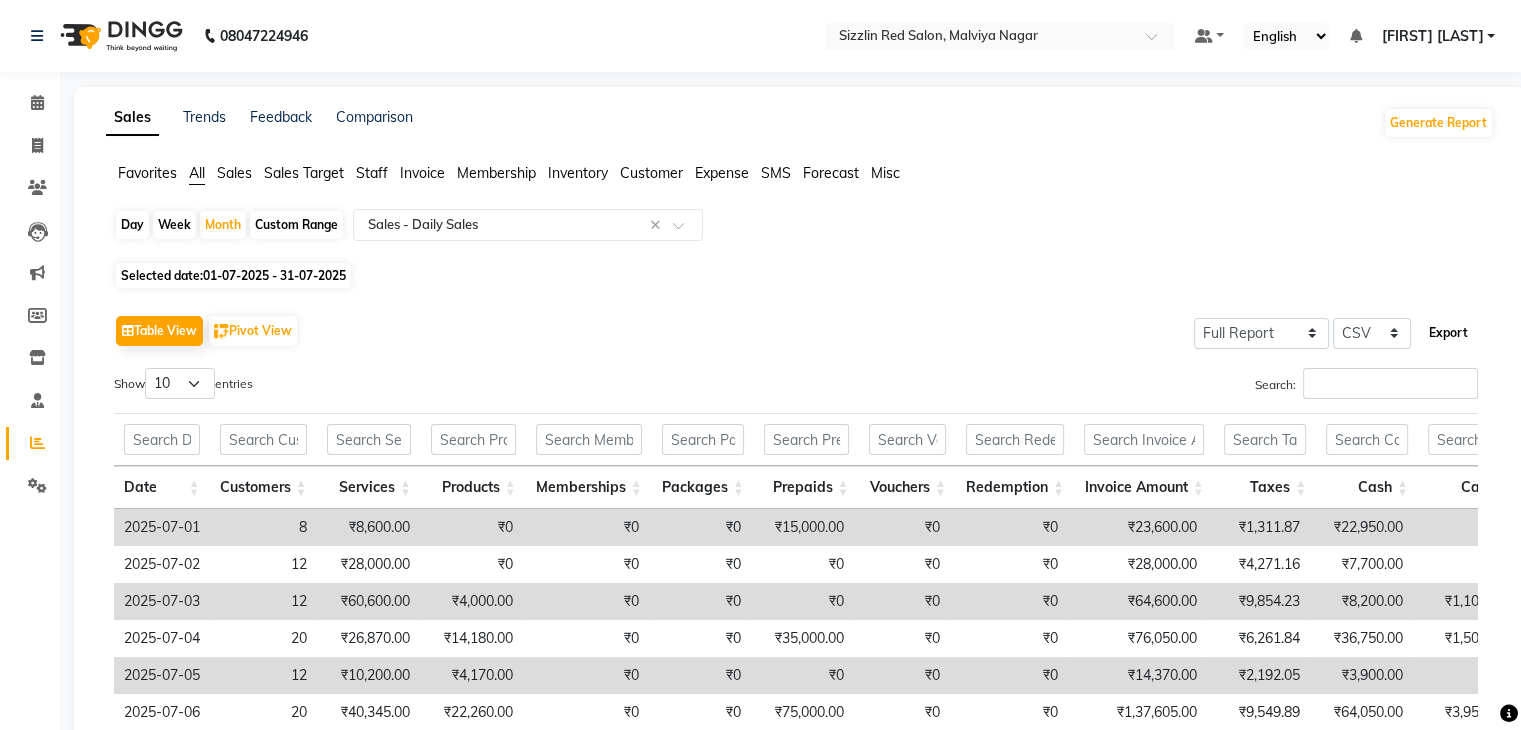 click on "Export" 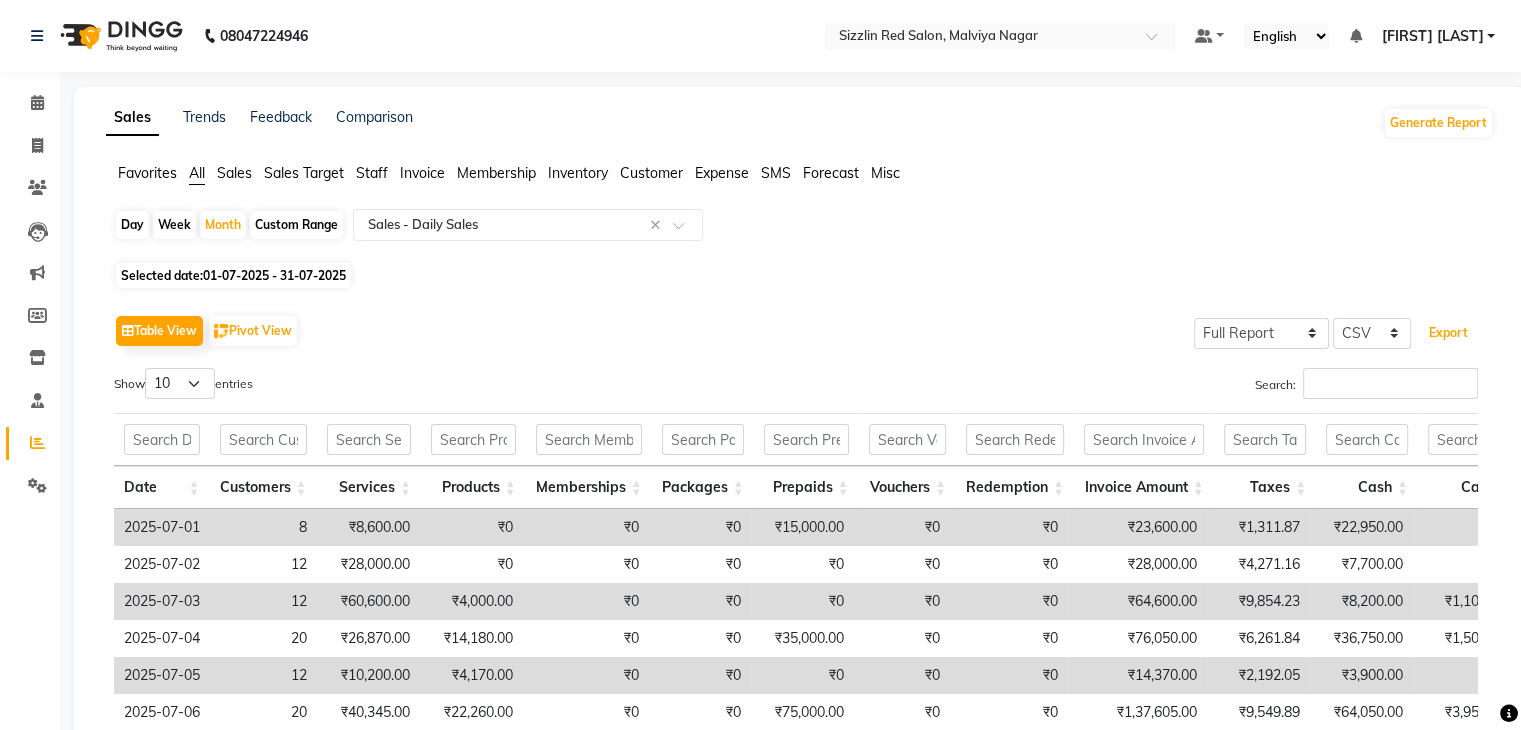 type 